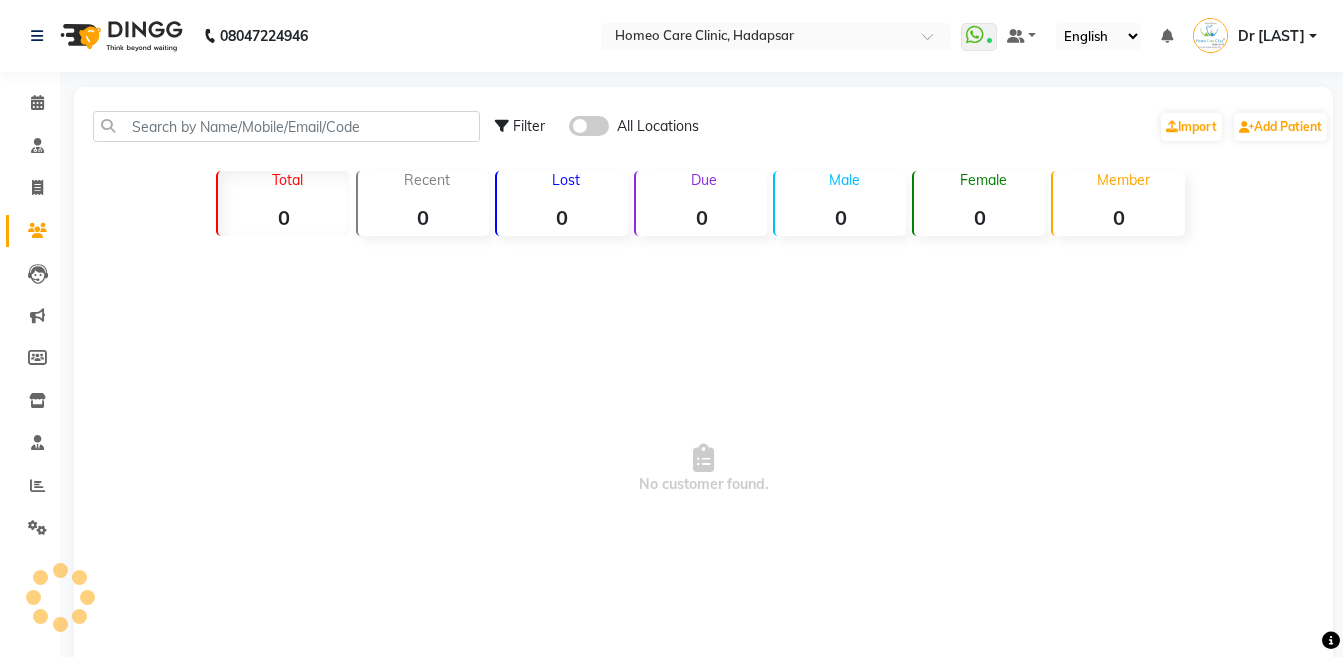scroll, scrollTop: 0, scrollLeft: 0, axis: both 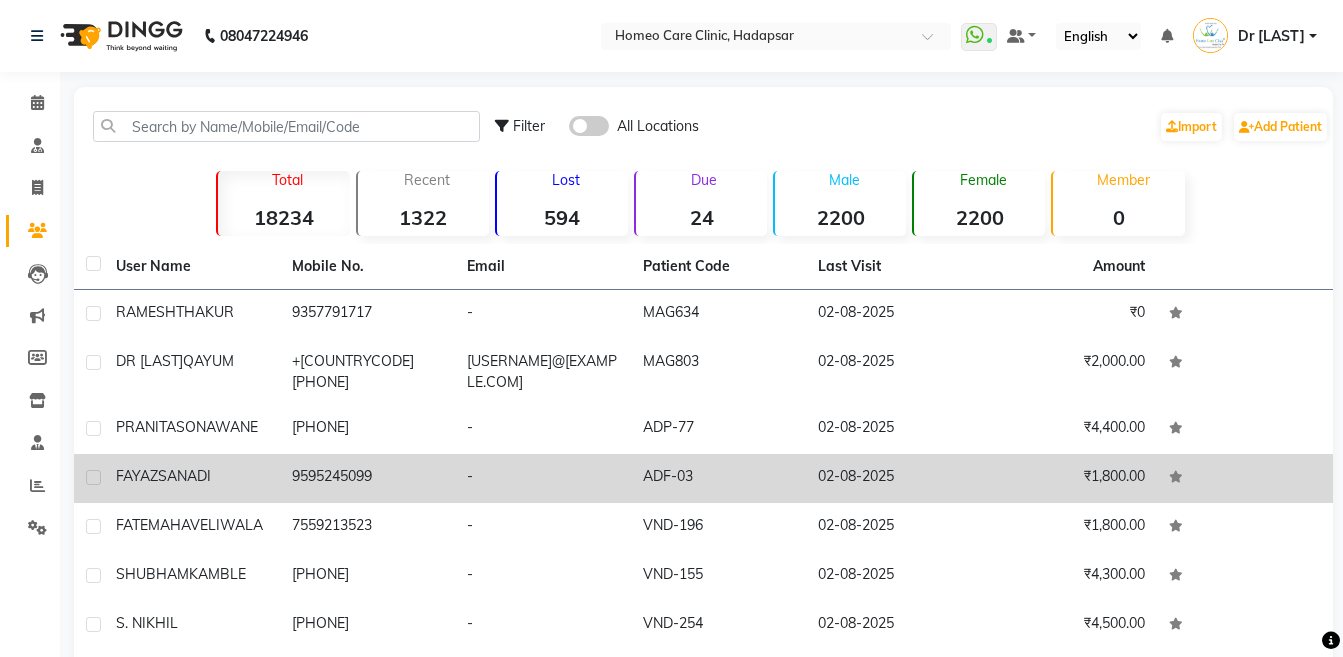 click 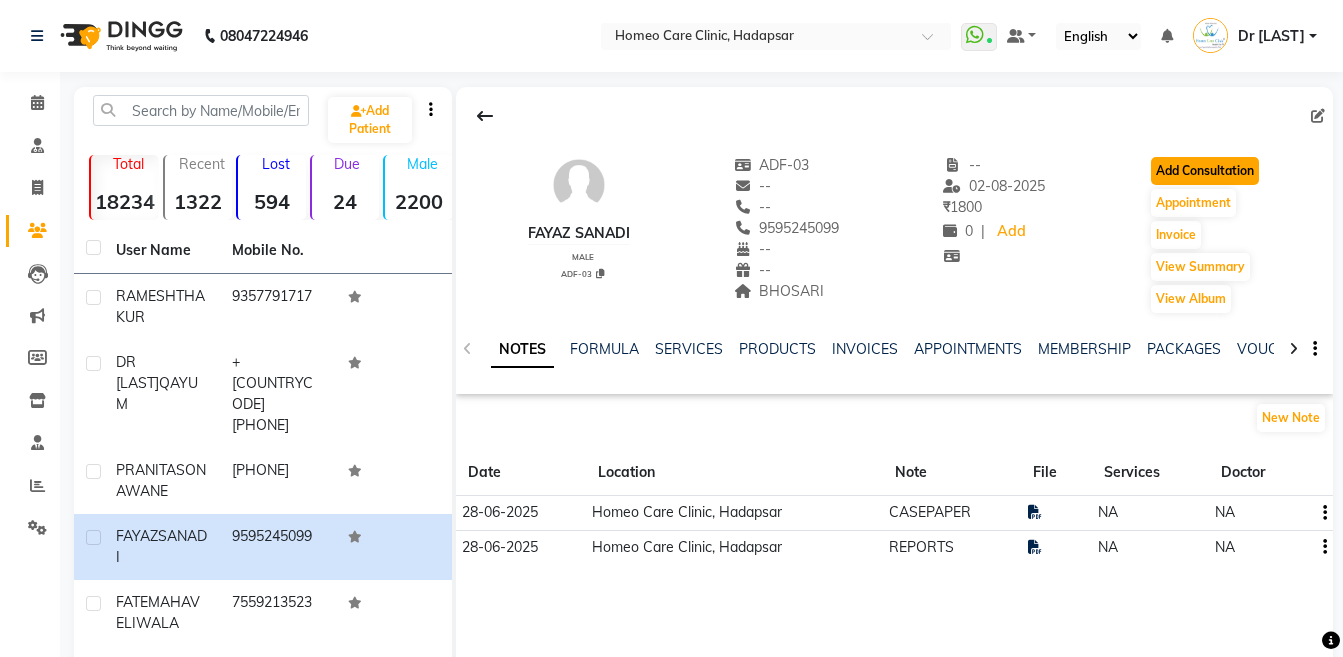 click on "Add Consultation" 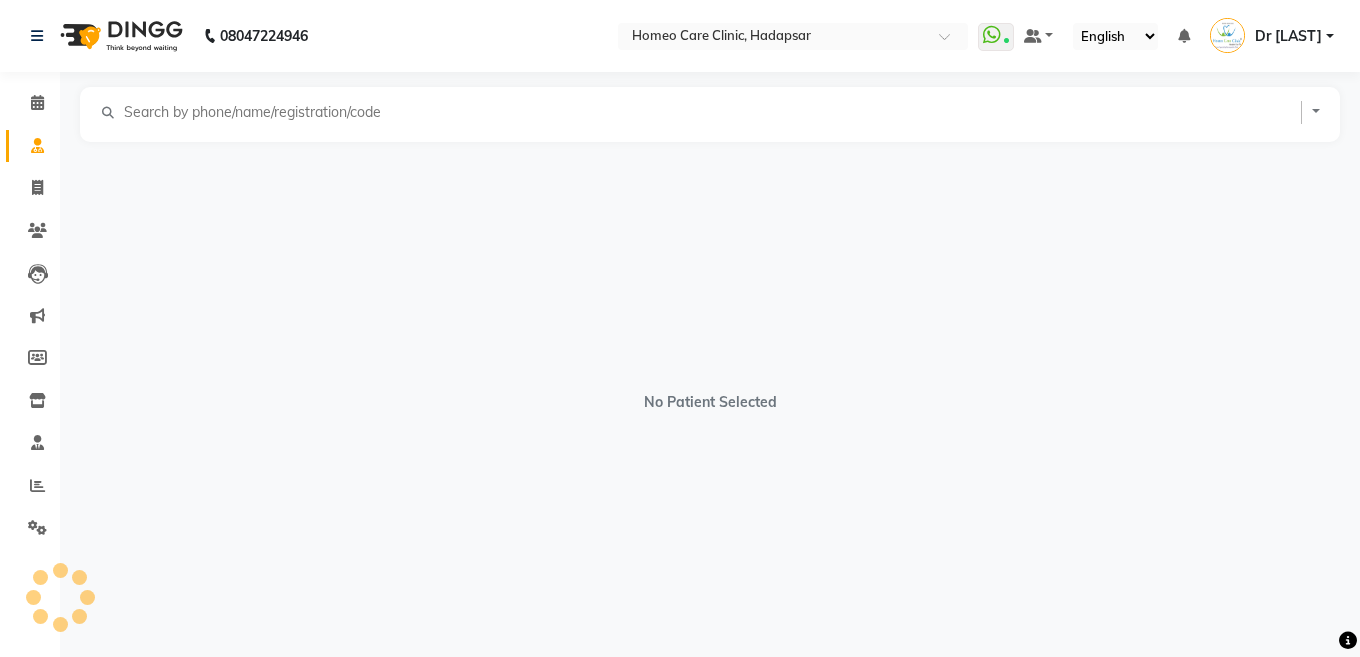 select on "male" 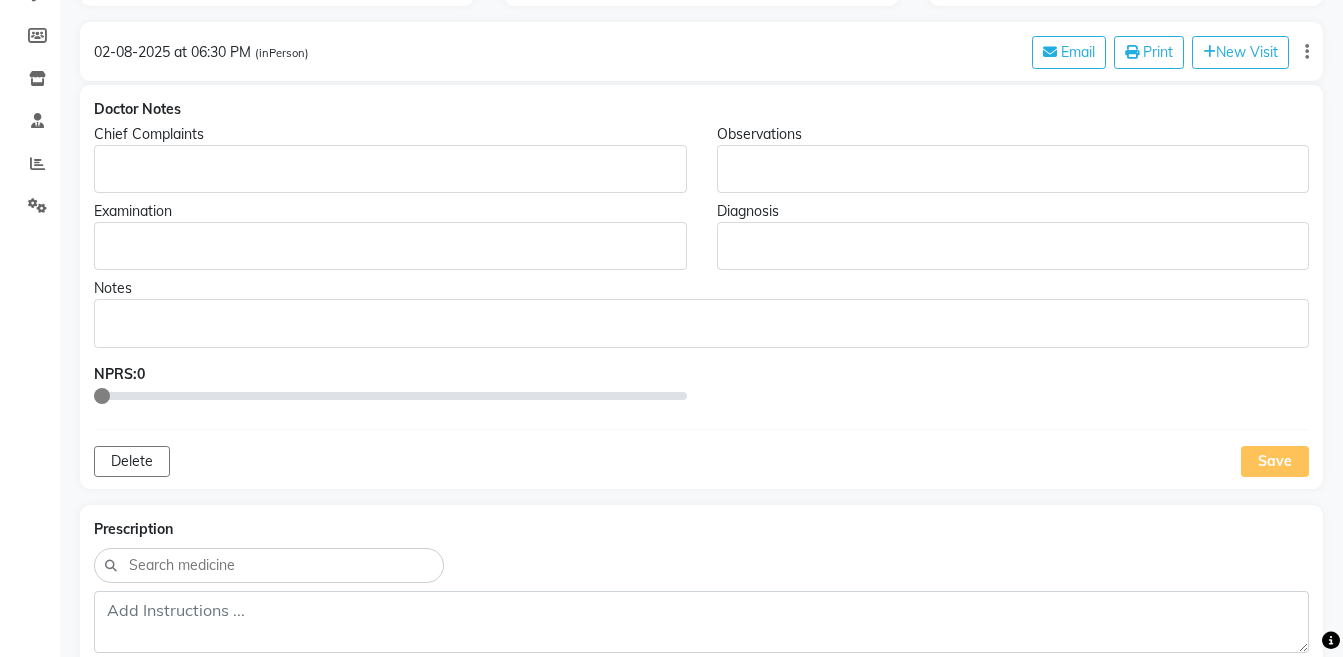 scroll, scrollTop: 690, scrollLeft: 0, axis: vertical 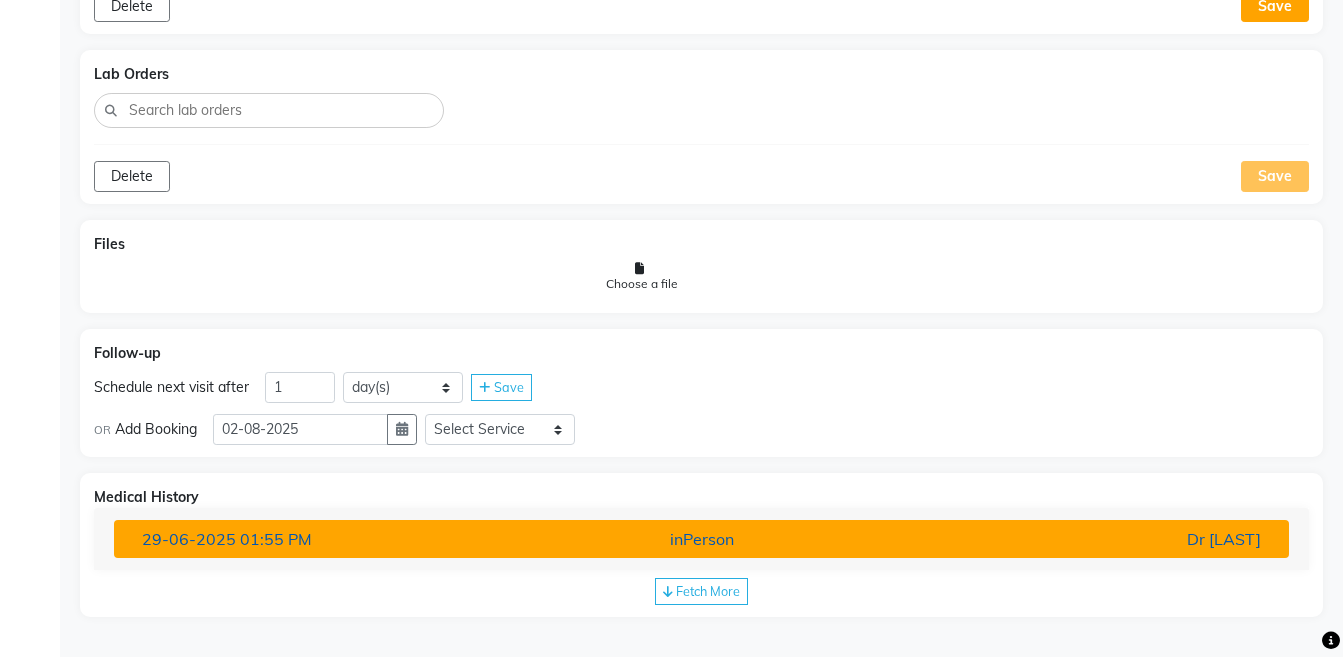 click on "Dr [LAST] [FIRST]" at bounding box center [1084, 539] 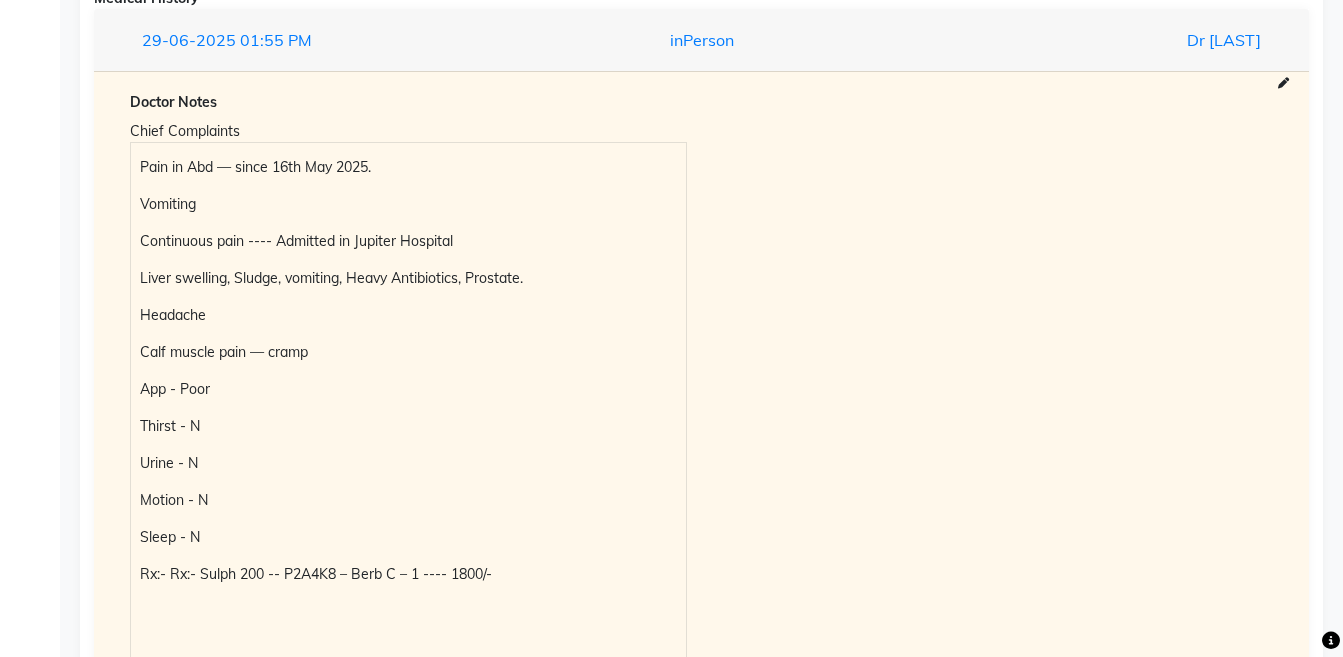 scroll, scrollTop: 1597, scrollLeft: 0, axis: vertical 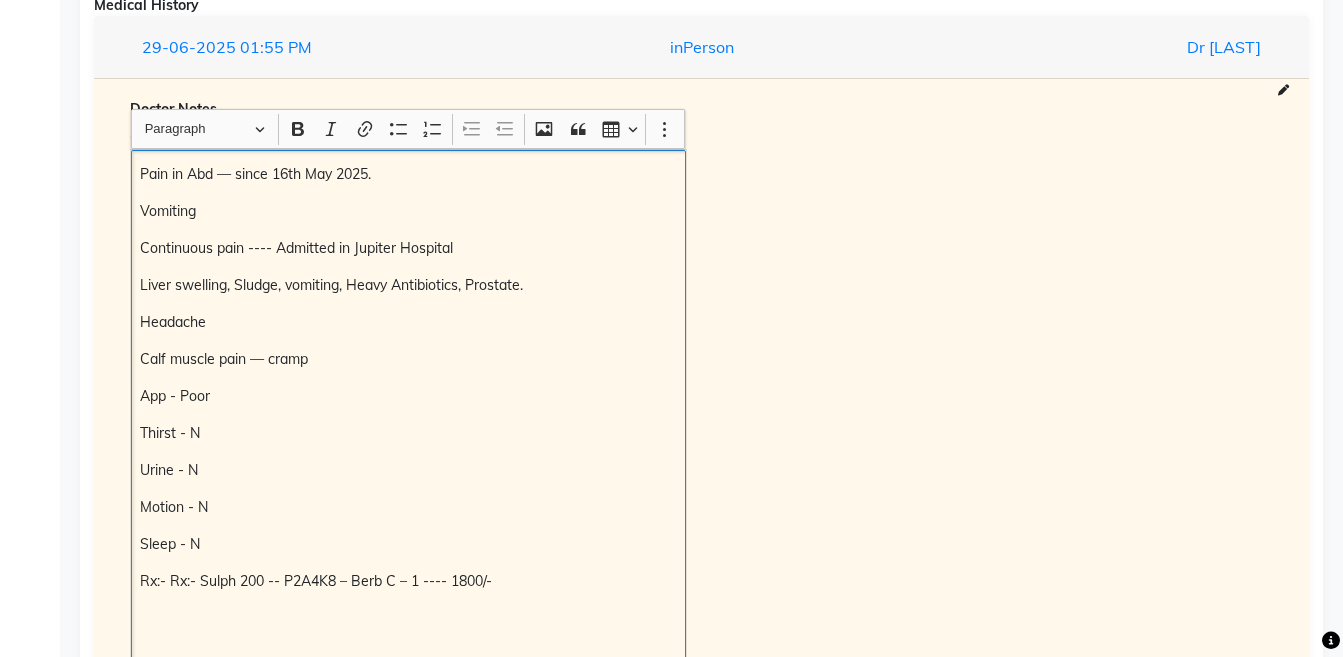 click on "Pain in Abd — since 16th May 2025. Vomiting  Continuous pain ---- Admitted in Jupiter Hospital Liver swelling, Sludge, vomiting, Heavy Antibiotics, Prostate. Headache  Calf muscle pain — cramp App - Poor Thirst - N Urine - N Motion - N Sleep - N Rx:- Rx:- Sulph 200 -- P2A4K8 – Berb C – 1 ---- 1800/- 15-05-2024                            wt:- 55.5kg Pain in Abd >> Acidity present  Headache Present Allergy>> Weight Improved Urine Incontinence >>  Piles Bleeding >> Hard Stool >> Itching of legs >> App – N Thirst – N Urine – N Motion – N Sleep – N Rx:- P2A4K8 – BERb C – 1 ---- 1800/-  26-06-2024                            wt:- 56.25kg Pain in Abd >> Panic >> Acidity present  Headache Present Motion Burning >> Allergy>> Weight Improved Urine Incontinence Present  Piles Bleeding Present Hard Stool >>  Gas trouble Pain in calf muscle both side Present Itching of legs >> App – N Thirst – N Urine – N Motion – N Sleep – N Pain in Abd >><< Panic >> <<" at bounding box center (408, 1445) 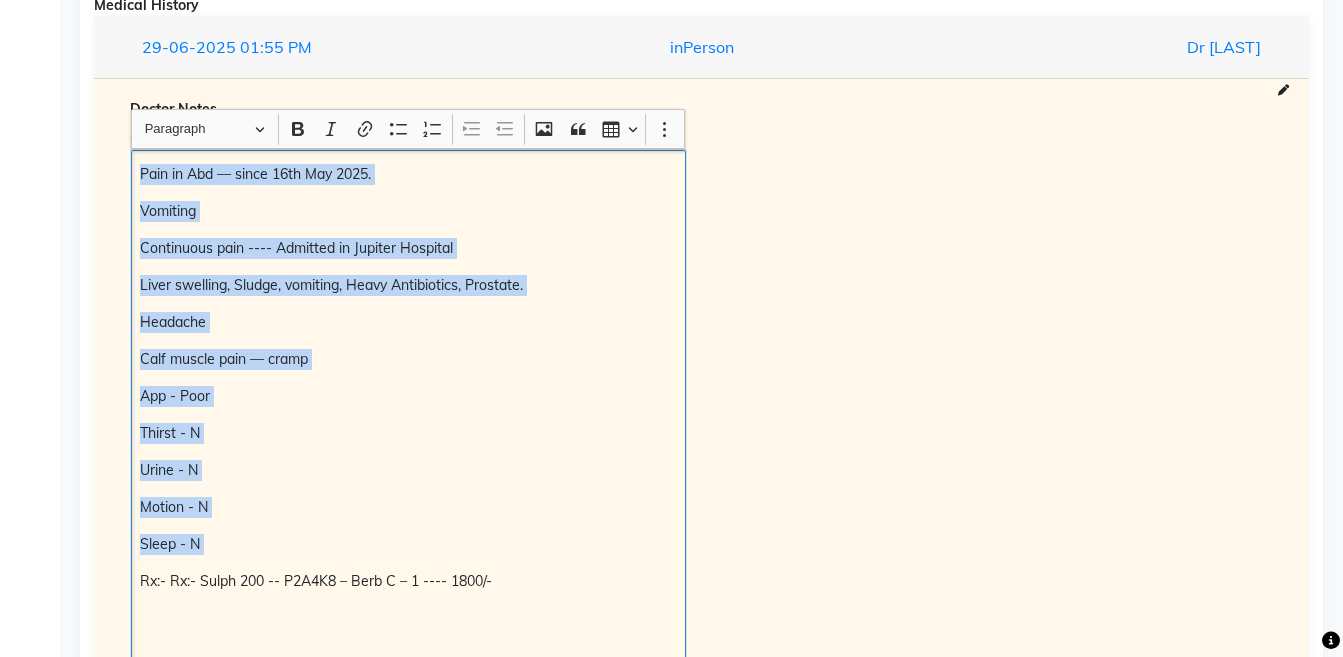 scroll, scrollTop: 1604, scrollLeft: 0, axis: vertical 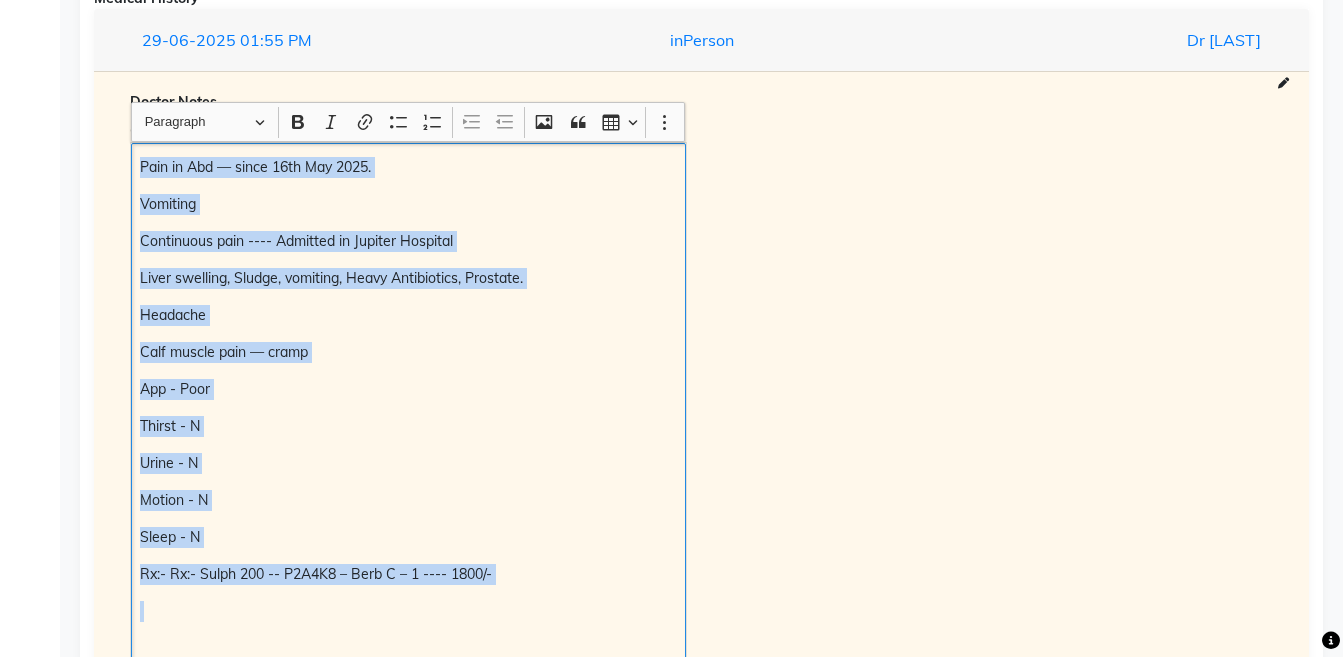 copy on "Pain in Abd — since 16th May 2025. Vomiting  Continuous pain ---- Admitted in Jupiter Hospital Liver swelling, Sludge, vomiting, Heavy Antibiotics, Prostate. Headache  Calf muscle pain — cramp App - Poor Thirst - N Urine - N Motion - N Sleep - N Rx:- Rx:- Sulph 200 -- P2A4K8 – Berb C – 1 ---- 1800/-" 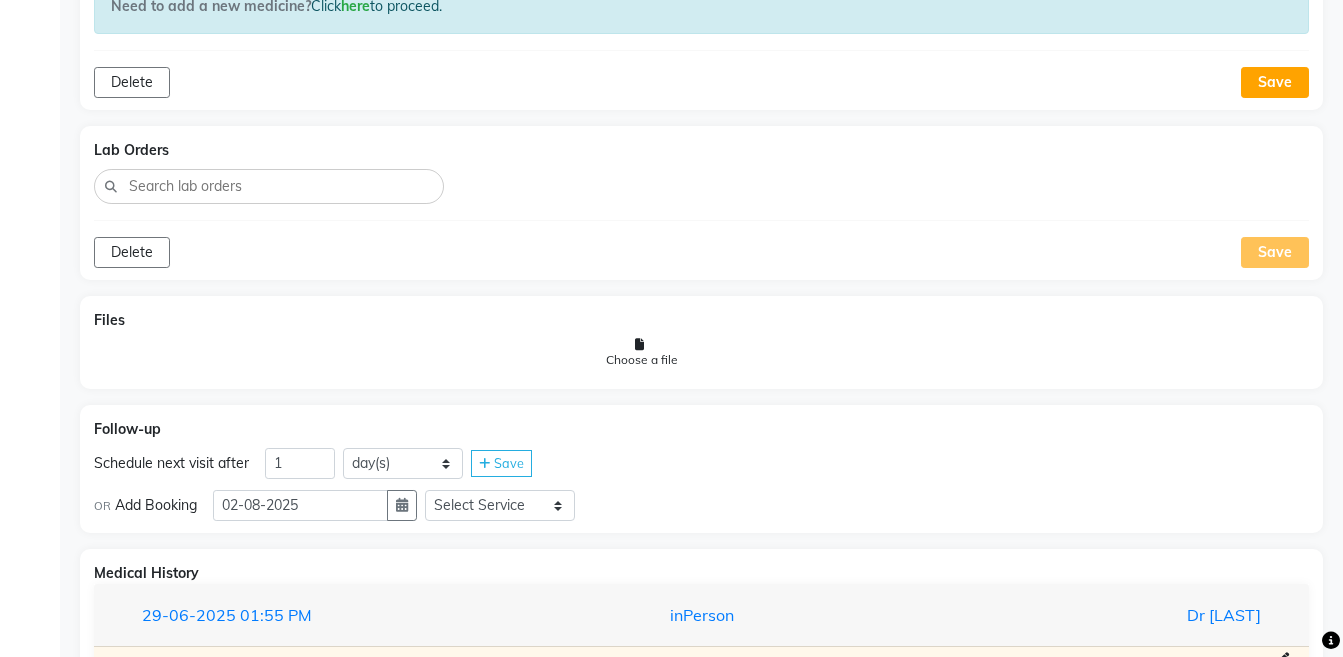 scroll, scrollTop: 455, scrollLeft: 0, axis: vertical 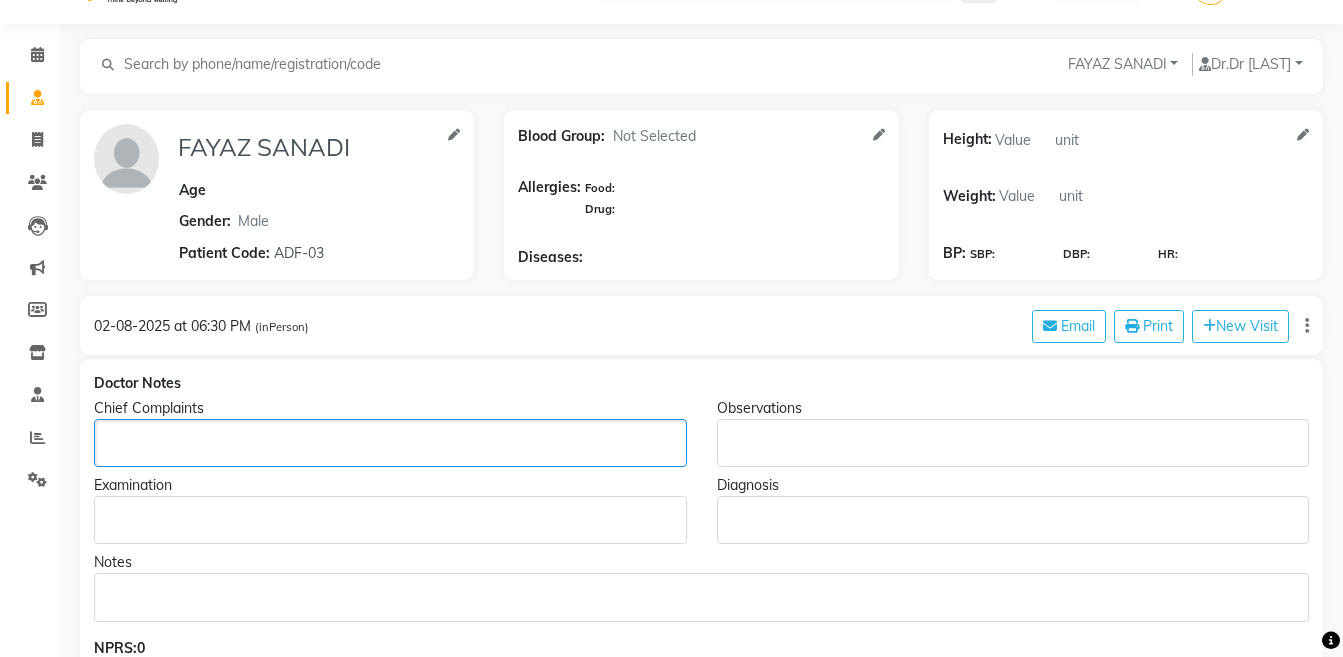 click 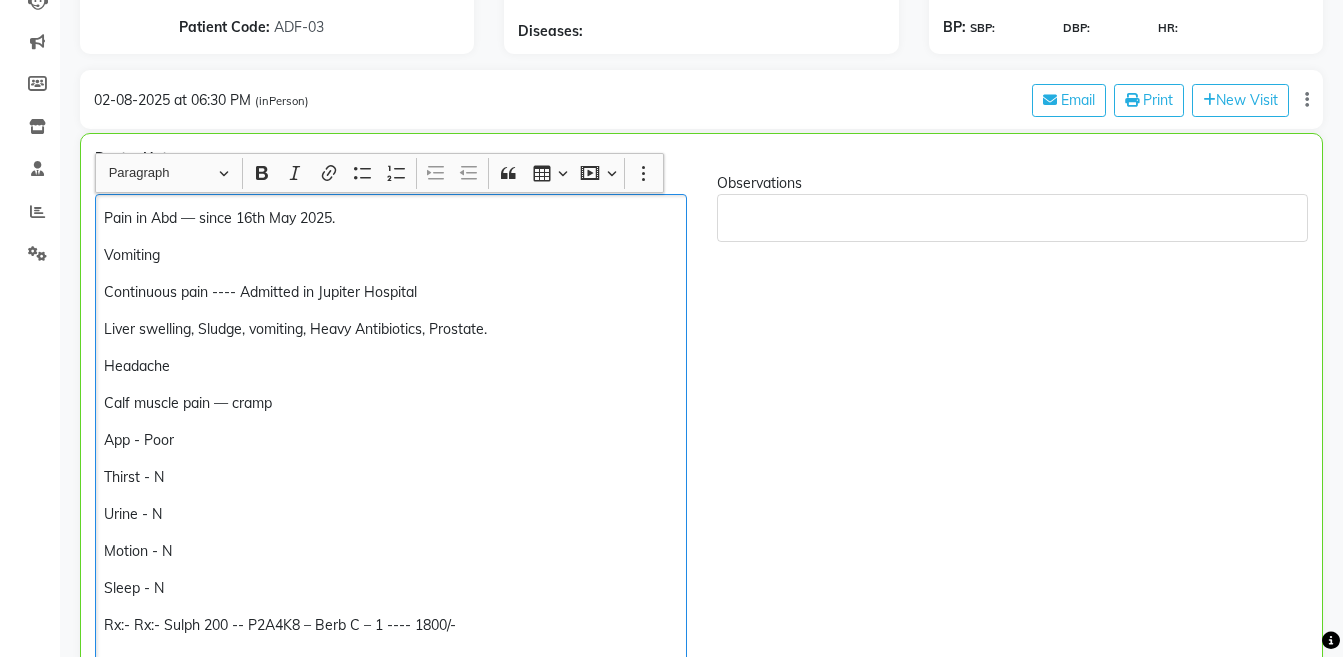 scroll, scrollTop: 310, scrollLeft: 0, axis: vertical 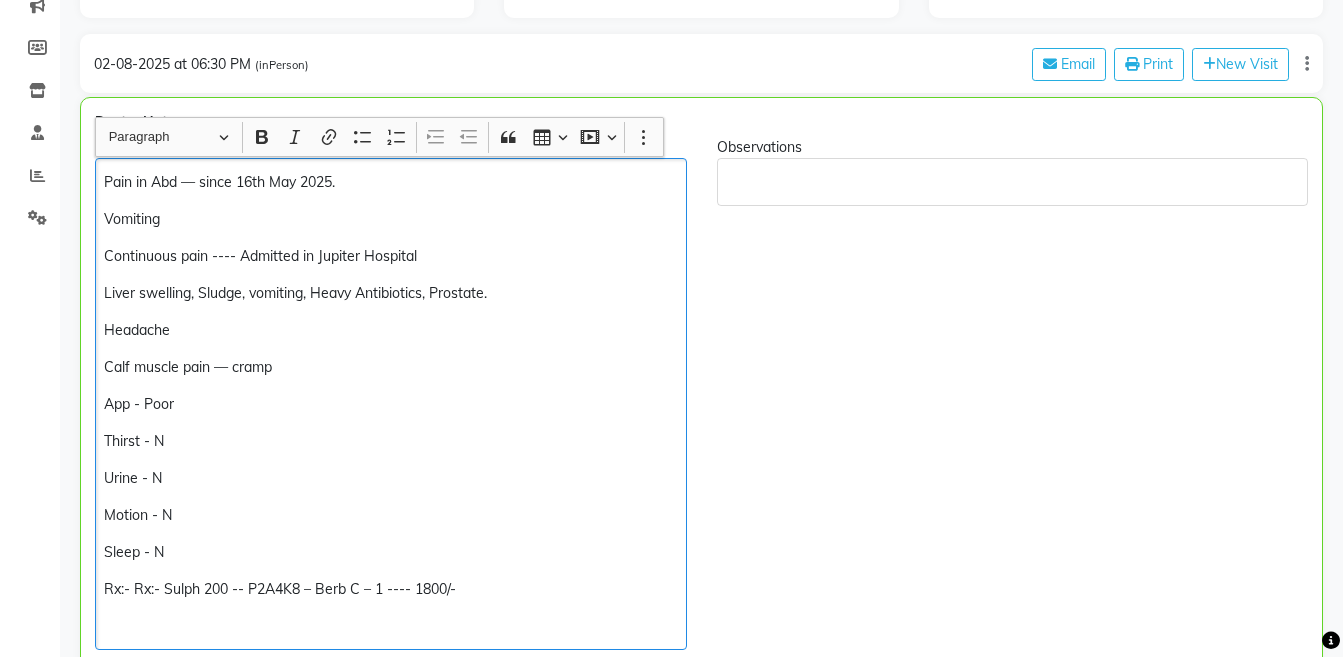 click on "Pain in Abd — since 16th May 2025." 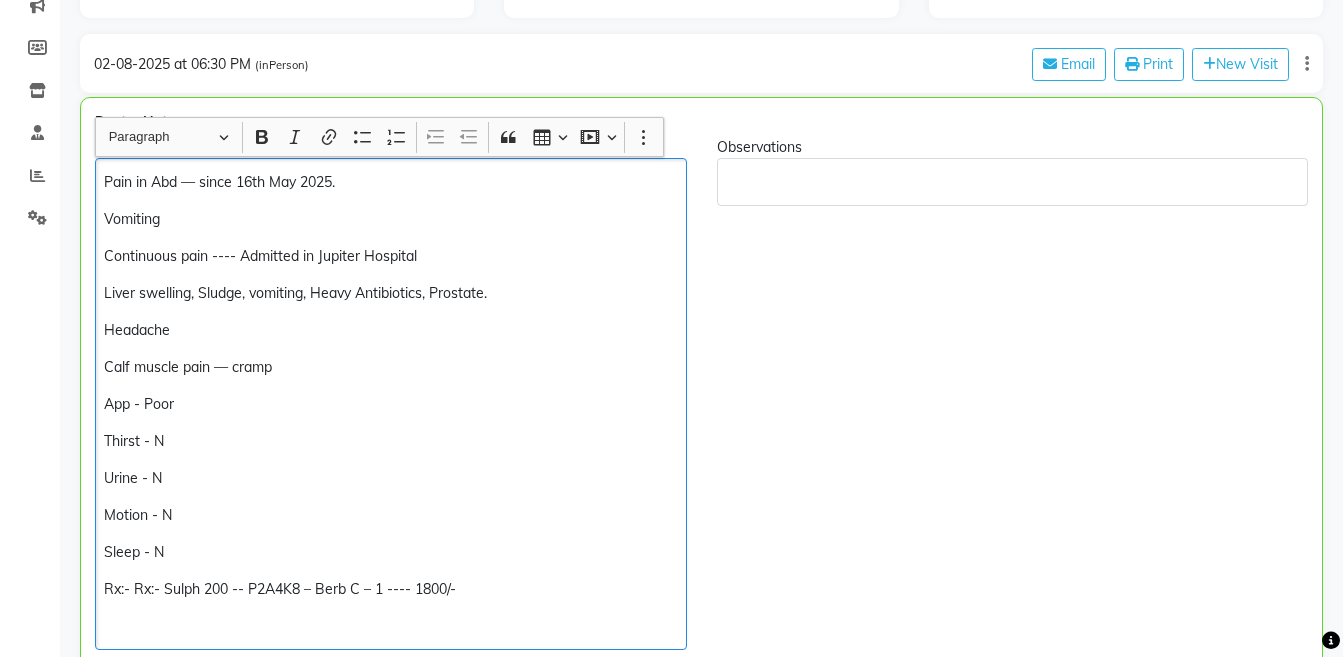 scroll, scrollTop: 325, scrollLeft: 0, axis: vertical 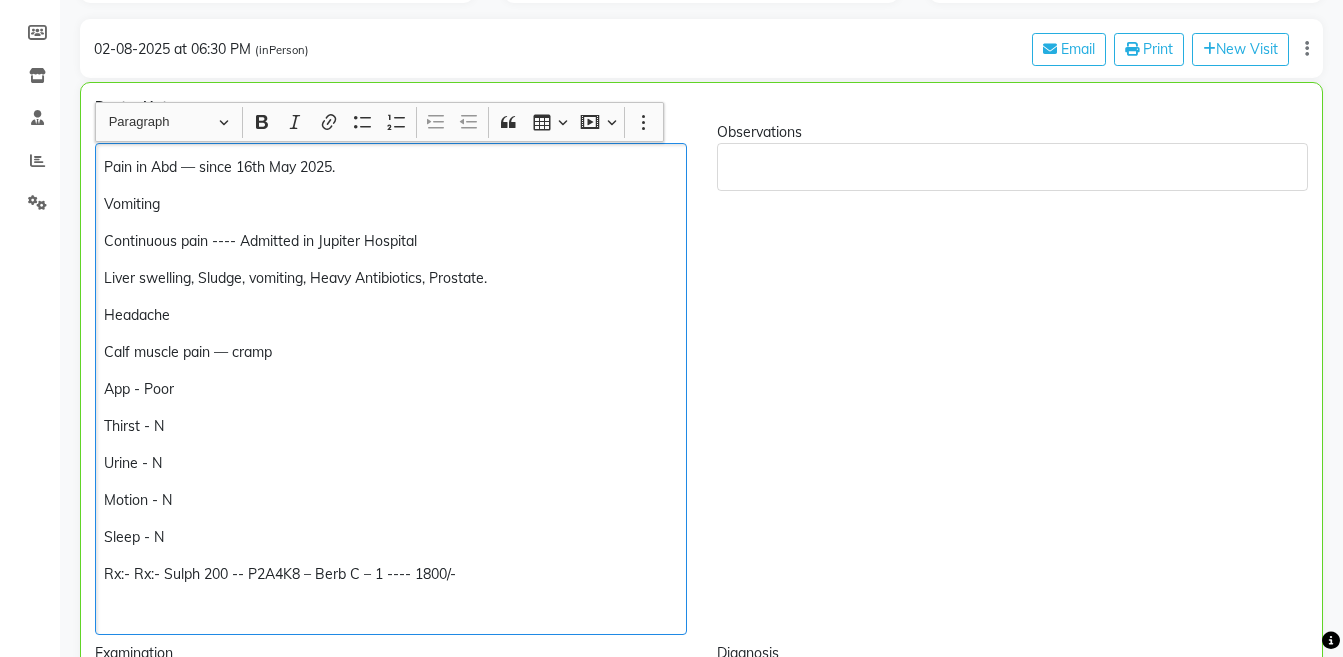 click on "Pain in Abd — since 16th May 2025." 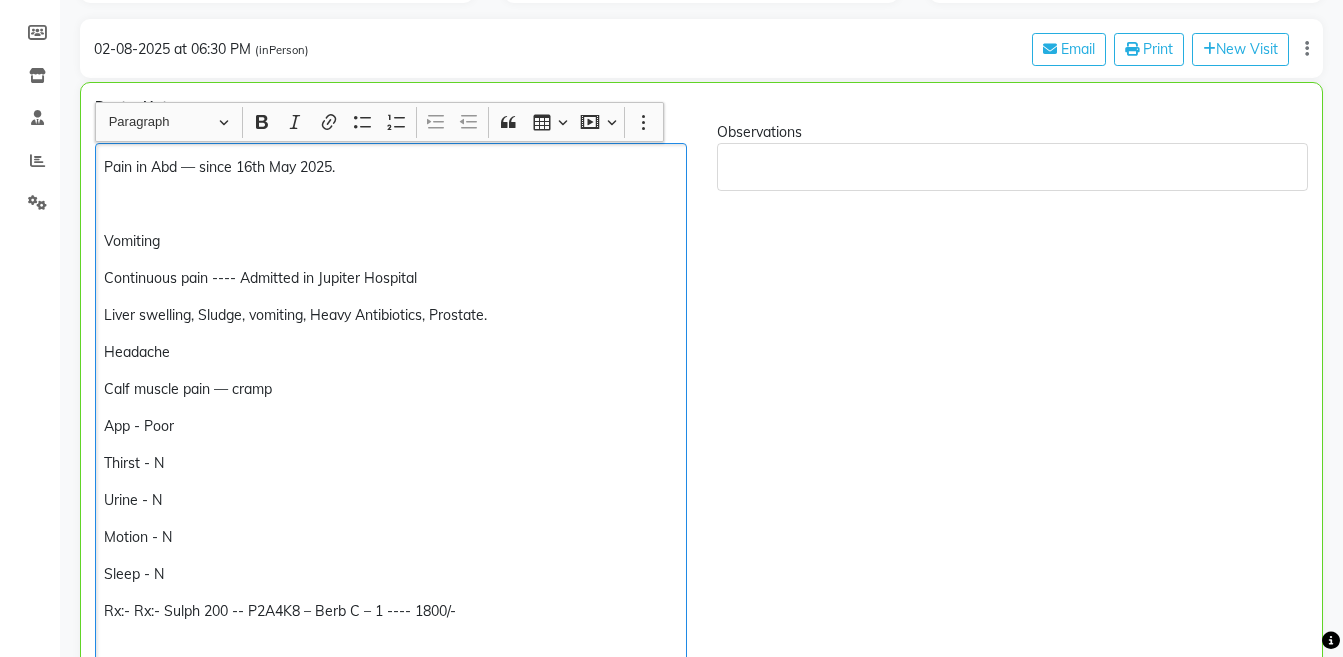 type 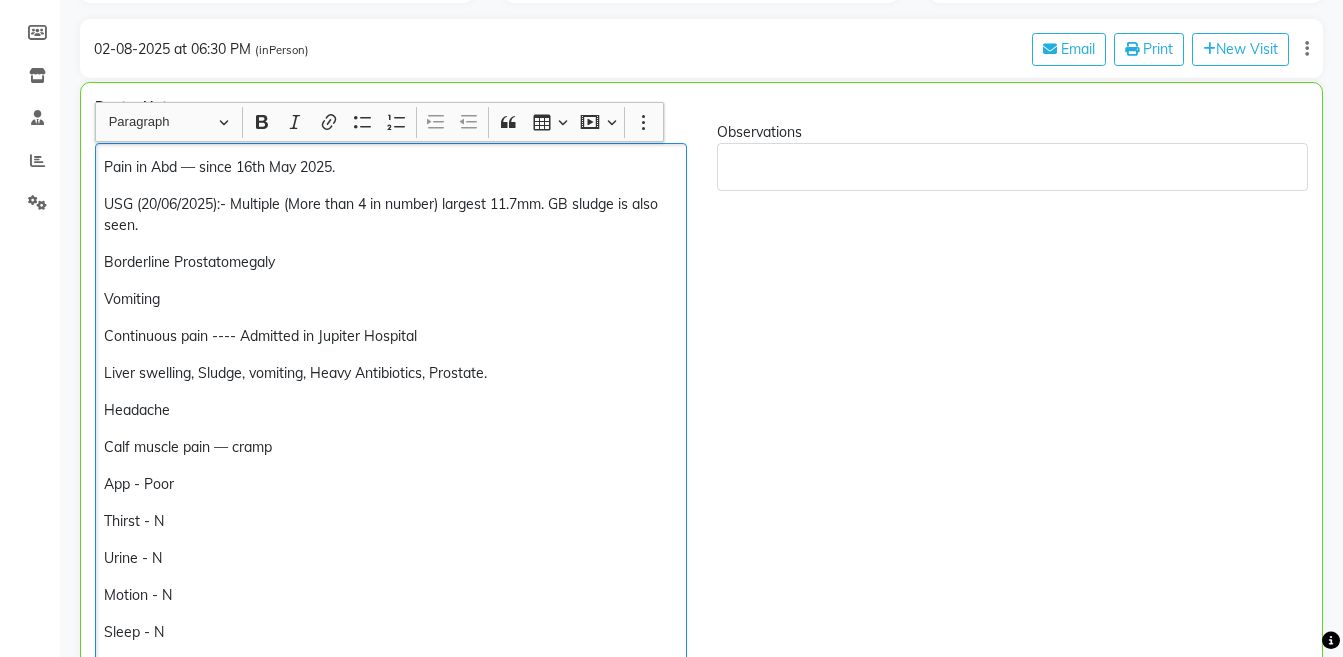 click on "Borderline Prostatomegaly" 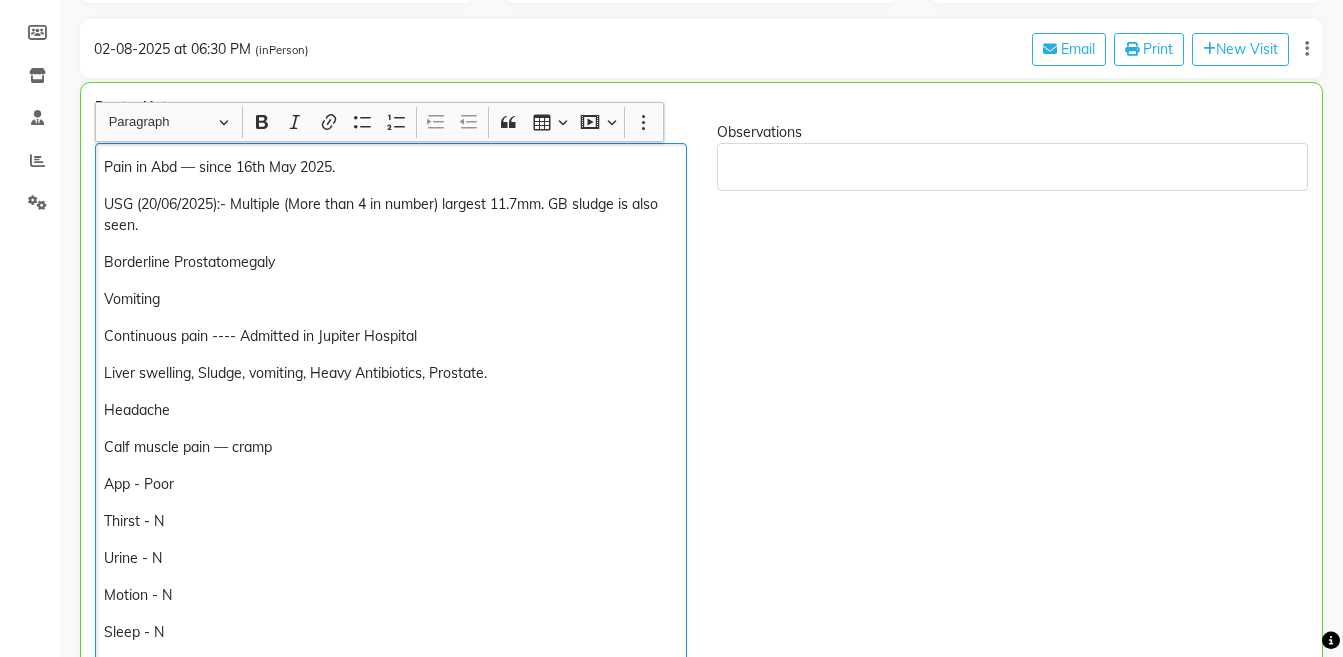 click on "Borderline Prostatomegaly" 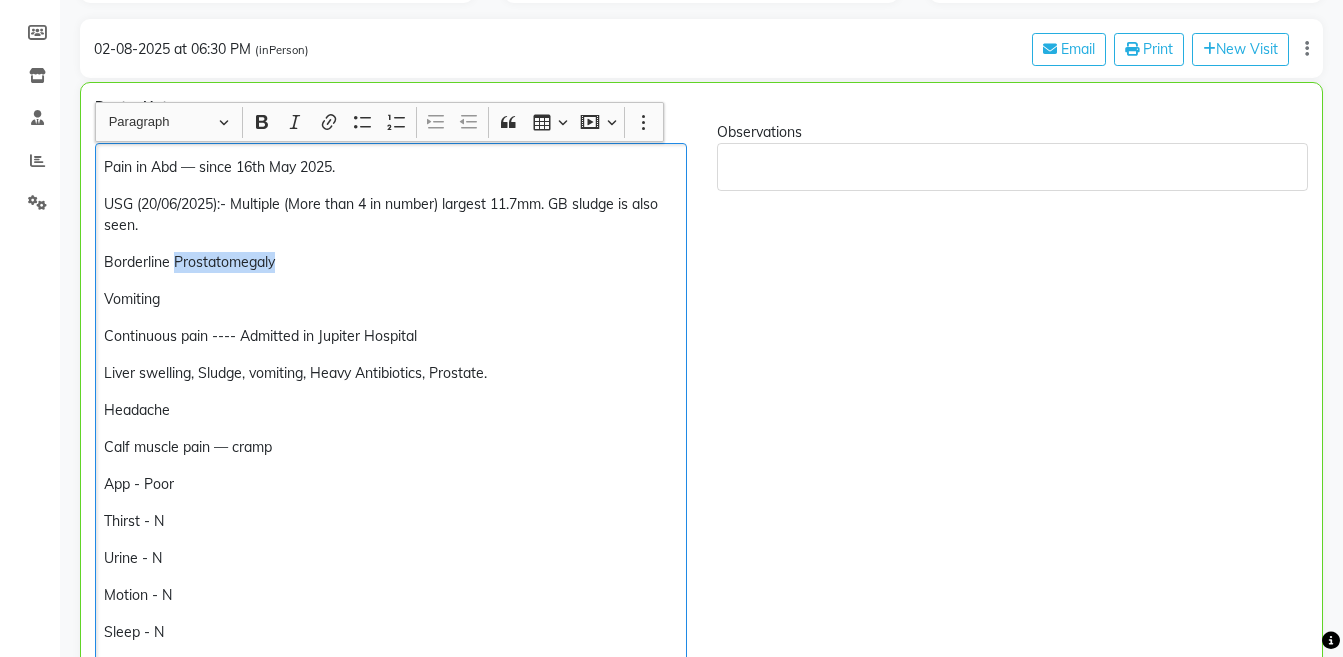 click on "Borderline Prostatomegaly" 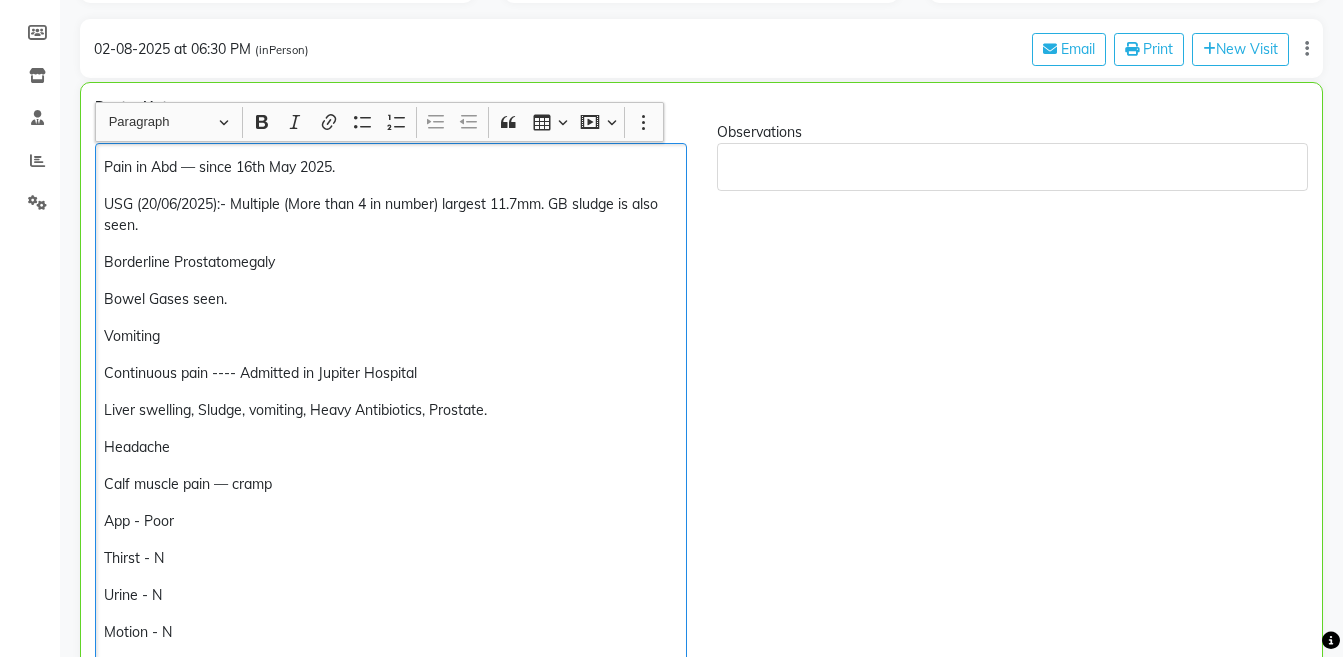 click on "Liver swelling, Sludge, vomiting, Heavy Antibiotics, Prostate." 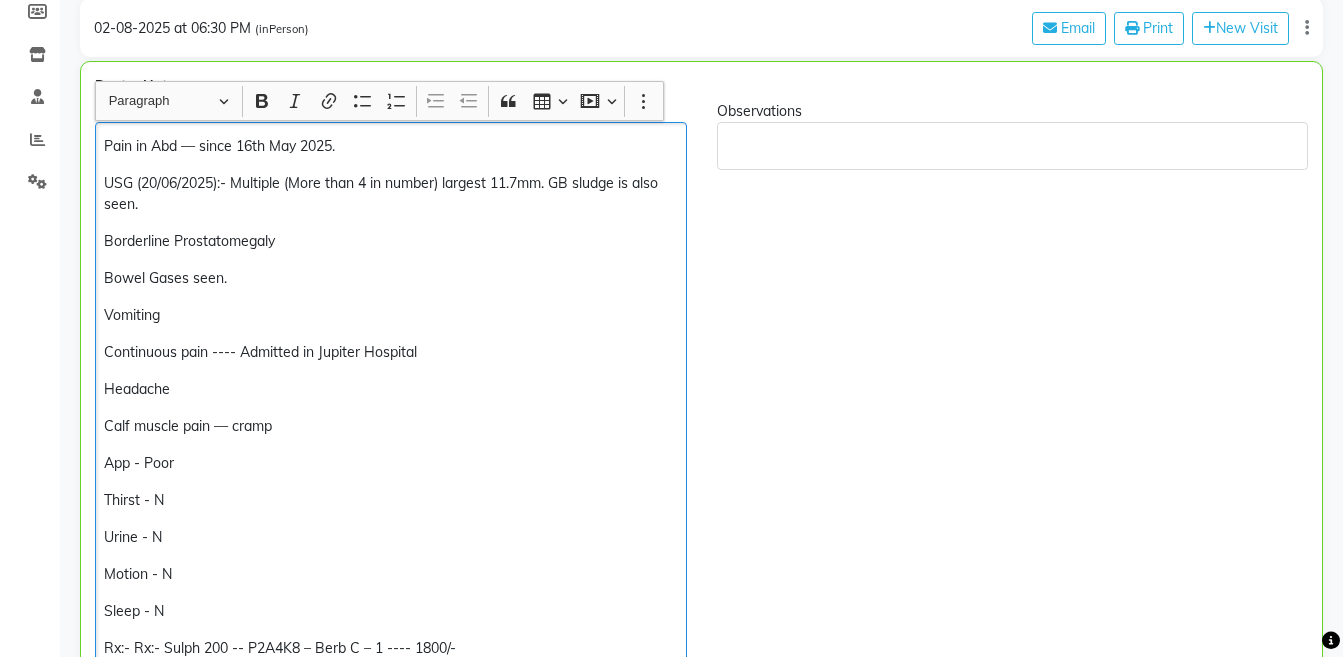 scroll, scrollTop: 383, scrollLeft: 0, axis: vertical 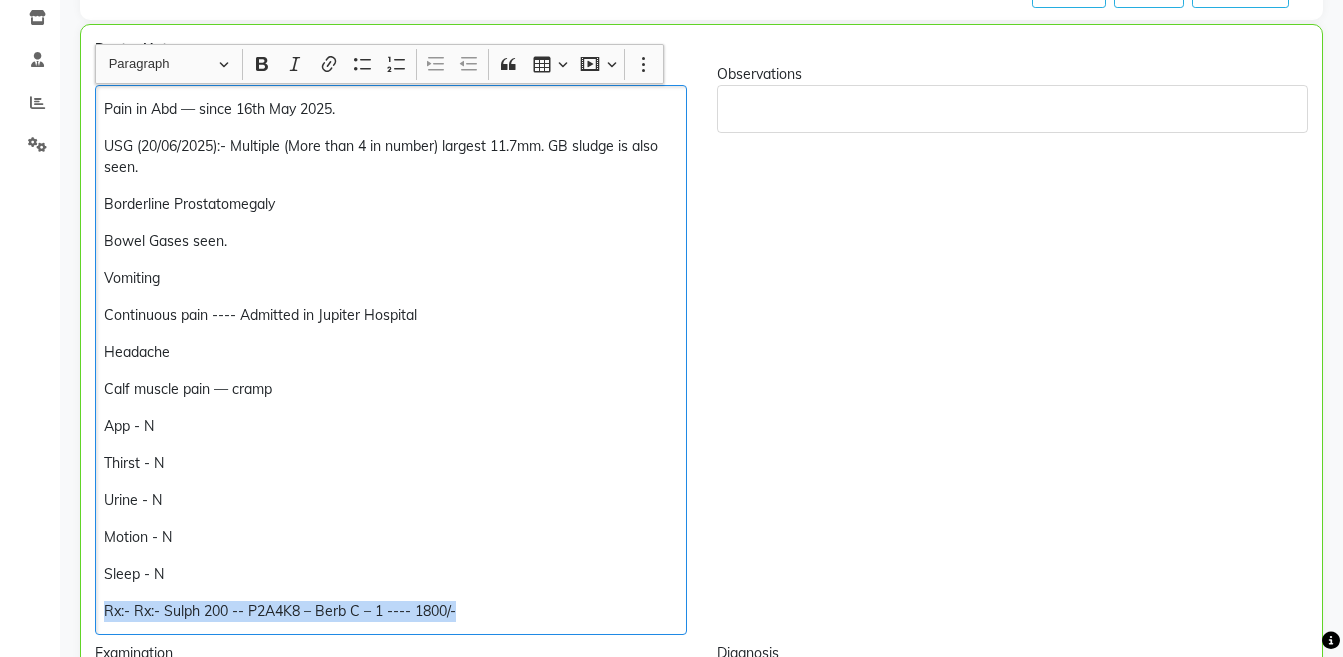 copy on "Rx:- Rx:- Sulph 200 -- P2A4K8 – Berb C – 1 ---- 1800/-" 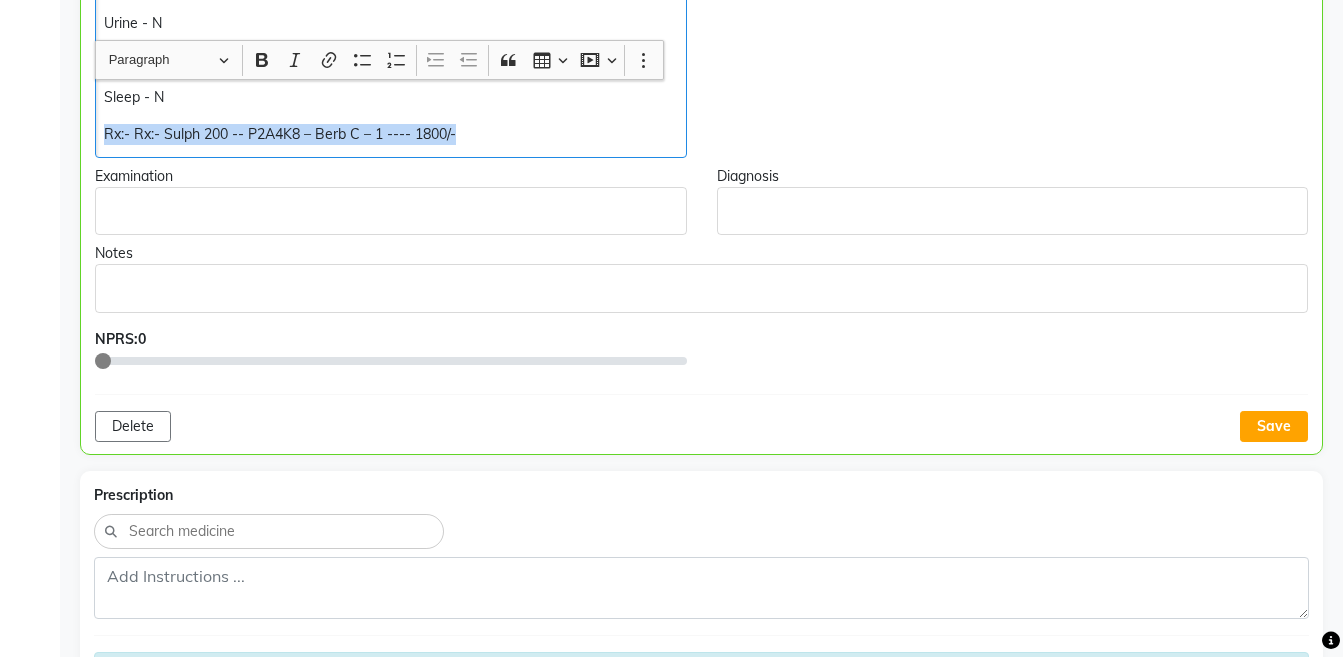 scroll, scrollTop: 980, scrollLeft: 0, axis: vertical 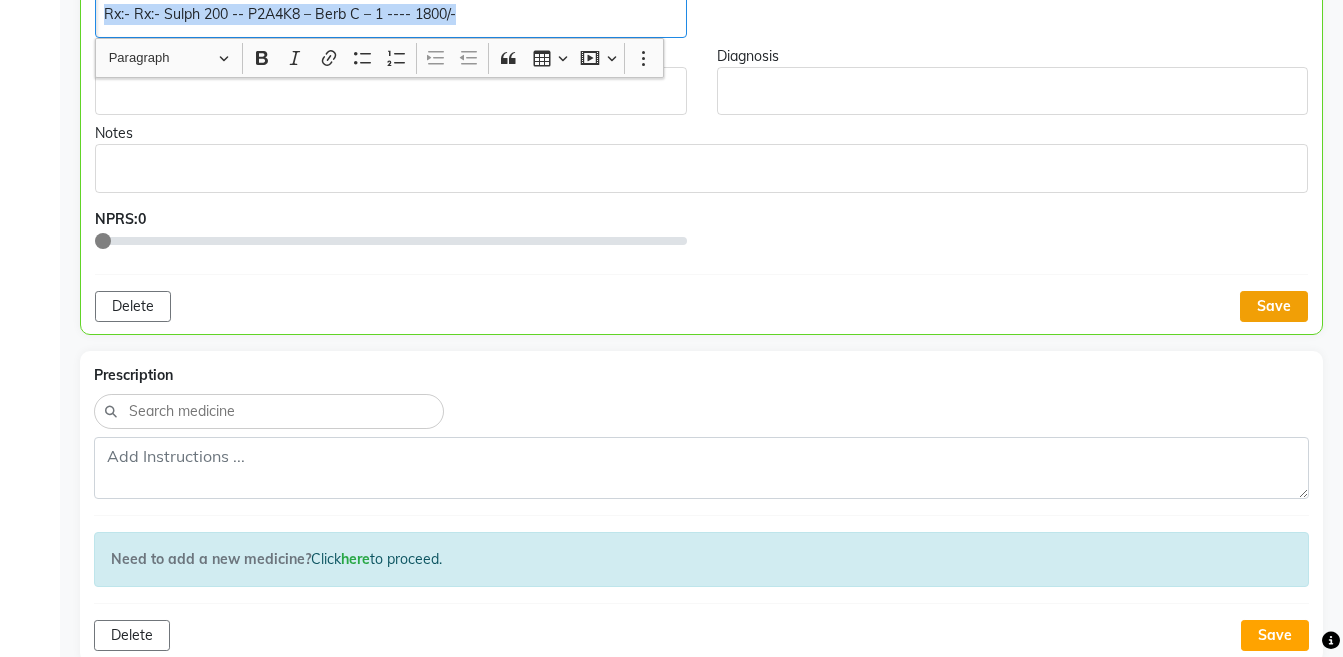 click on "Save" 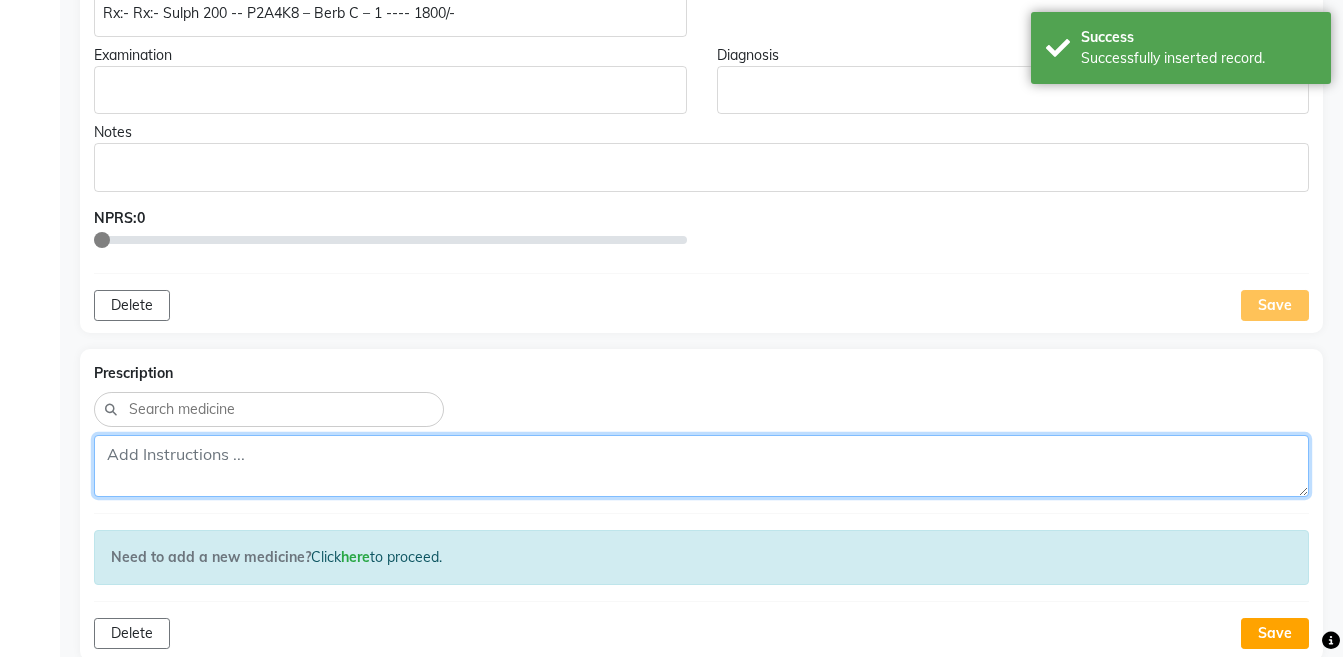 click 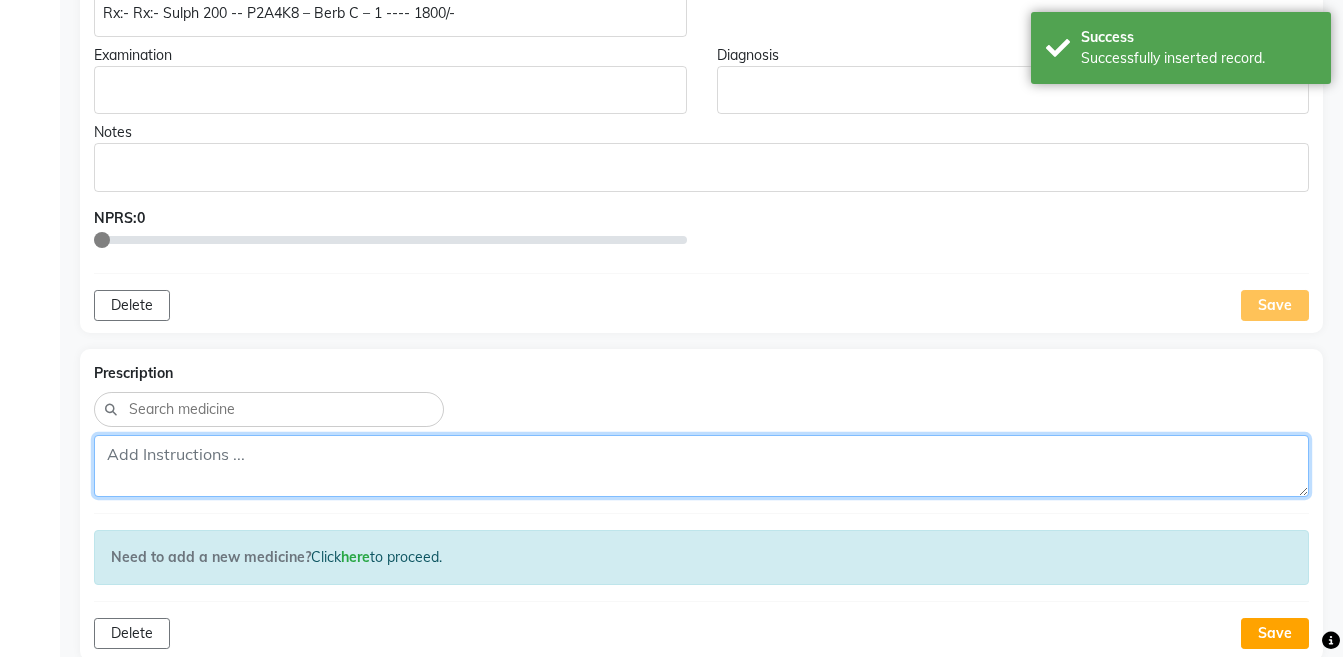 paste on "Rx:- Rx:- Sulph 200 -- P2A4K8 – Berb C – 1 ---- 1800/-" 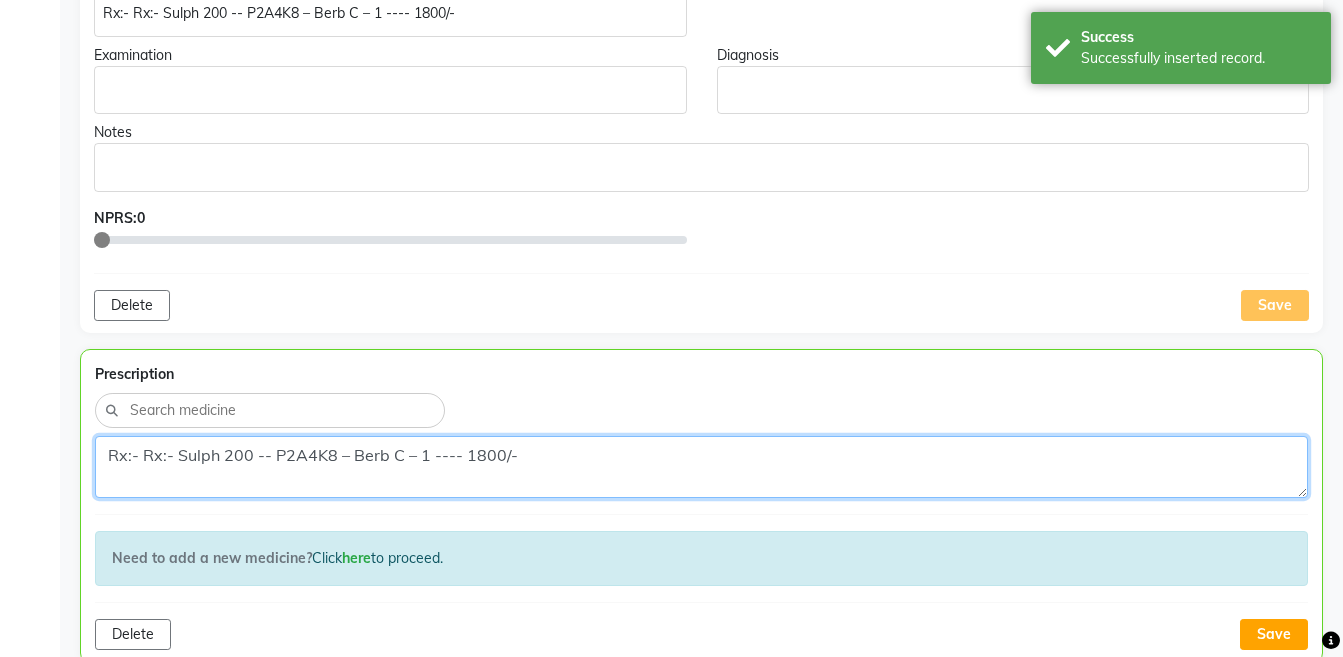click on "Rx:- Rx:- Sulph 200 -- P2A4K8 – Berb C – 1 ---- 1800/-" 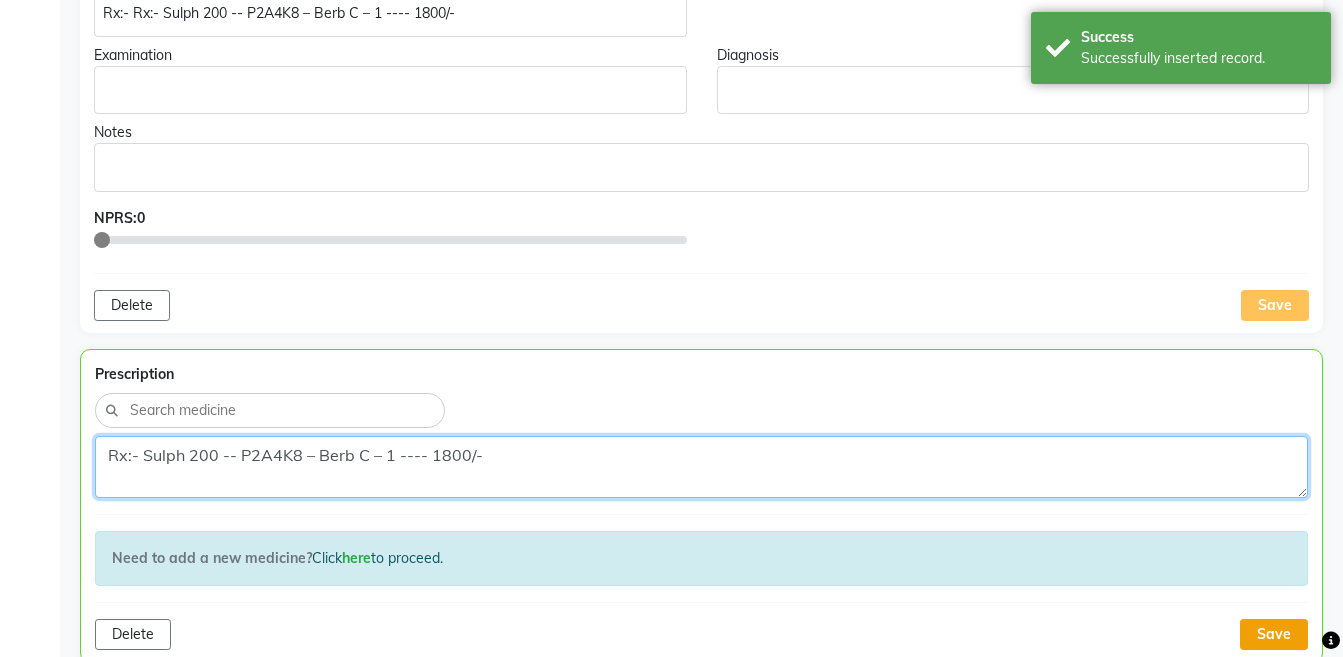type on "Rx:- Sulph 200 -- P2A4K8 – Berb C – 1 ---- 1800/-" 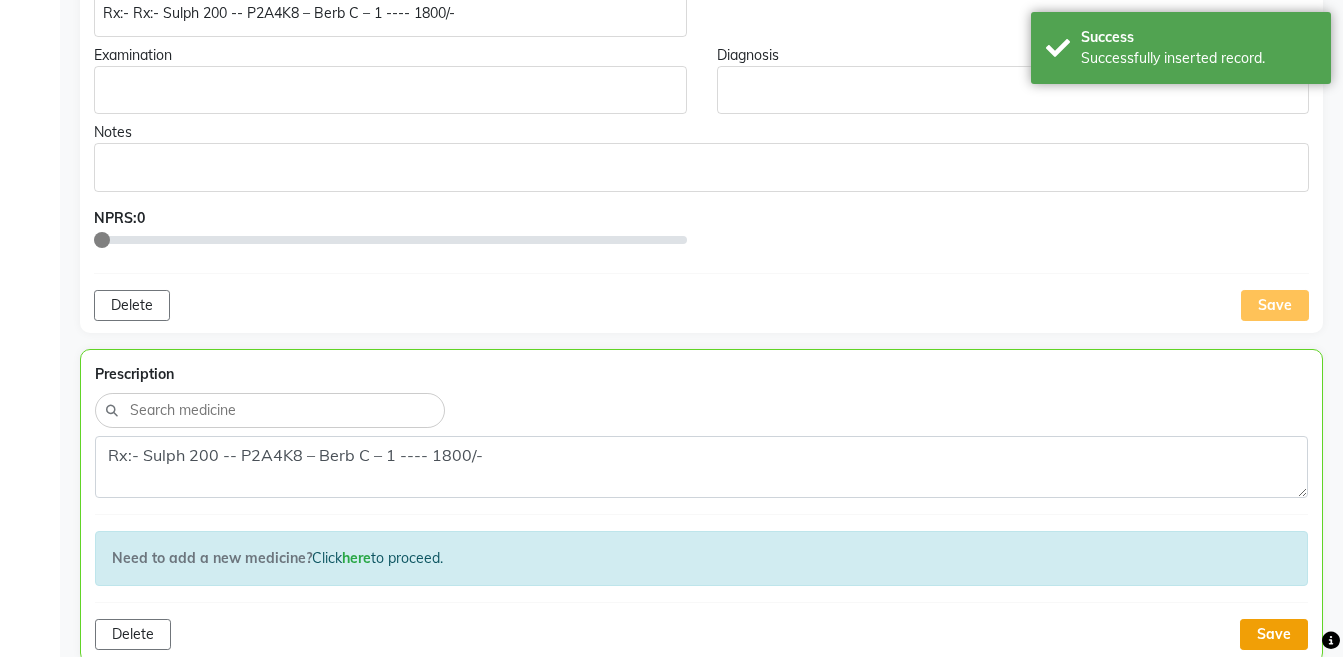 click on "Save" 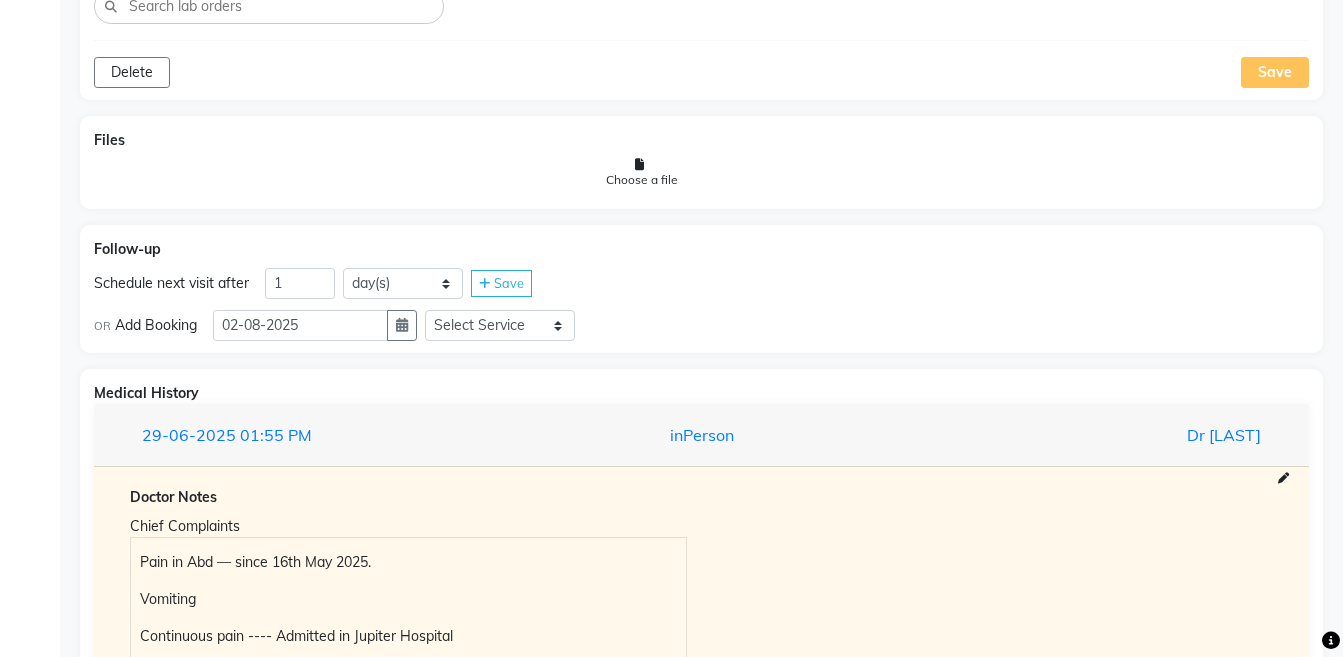scroll, scrollTop: 1727, scrollLeft: 0, axis: vertical 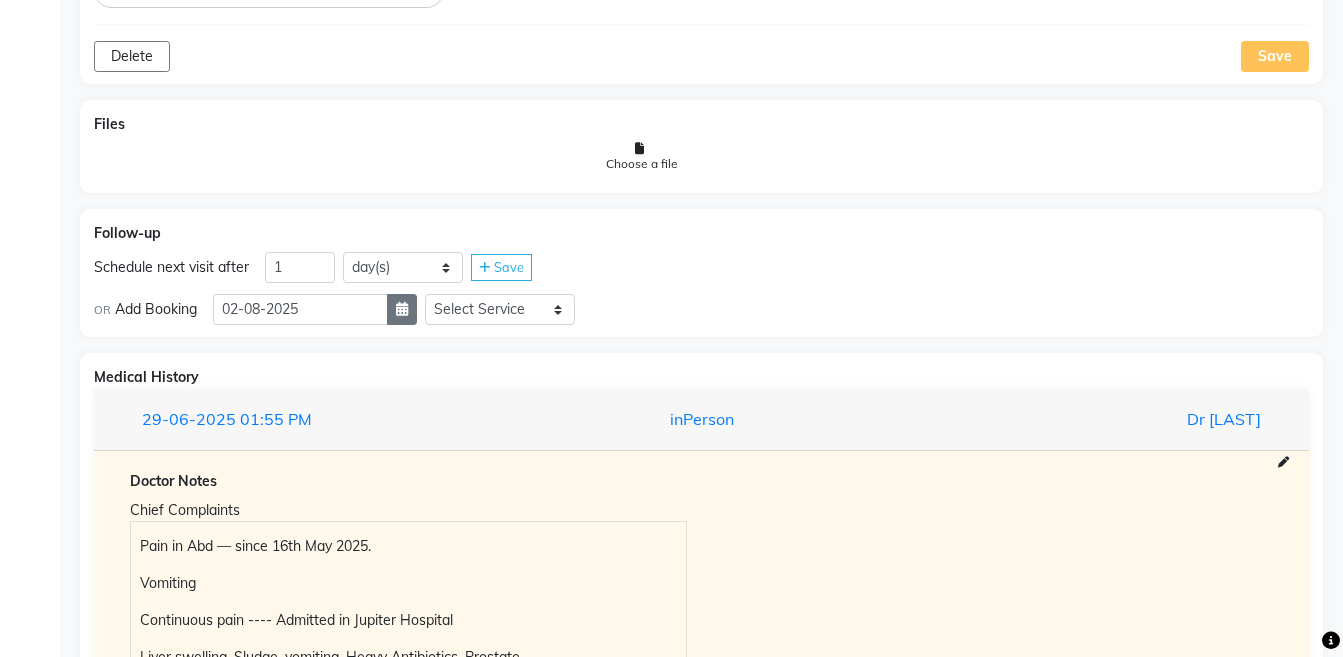 click 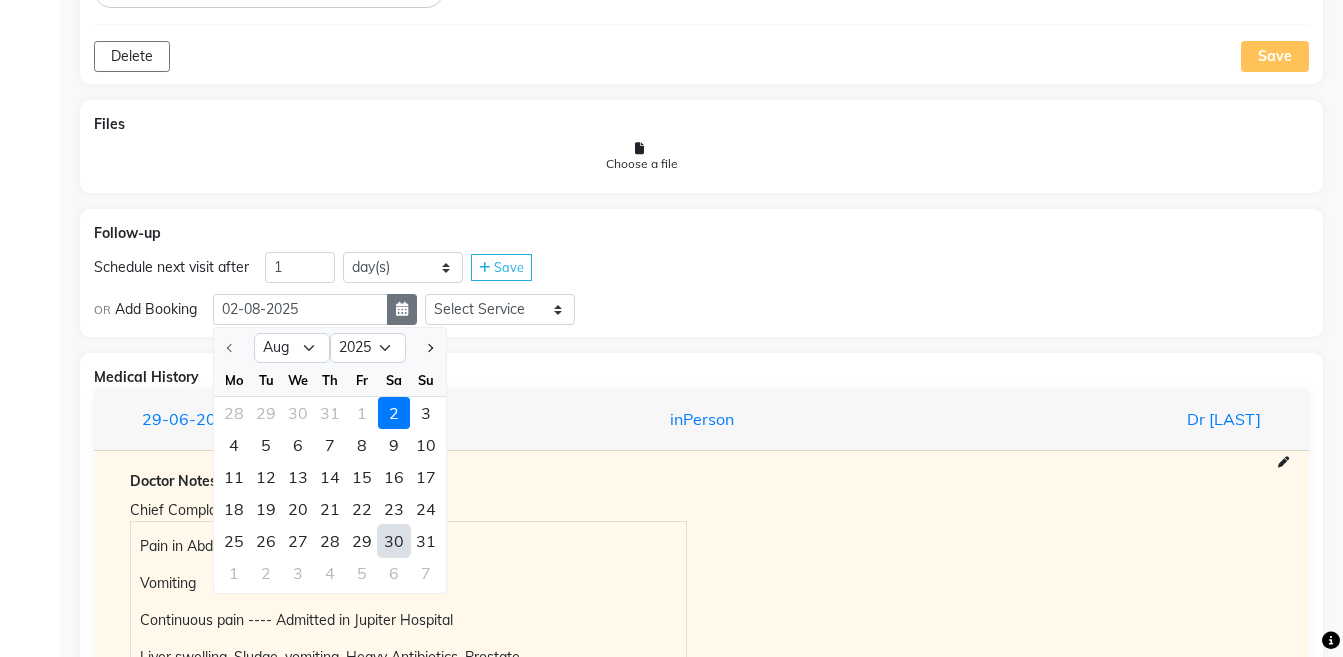 select on "9" 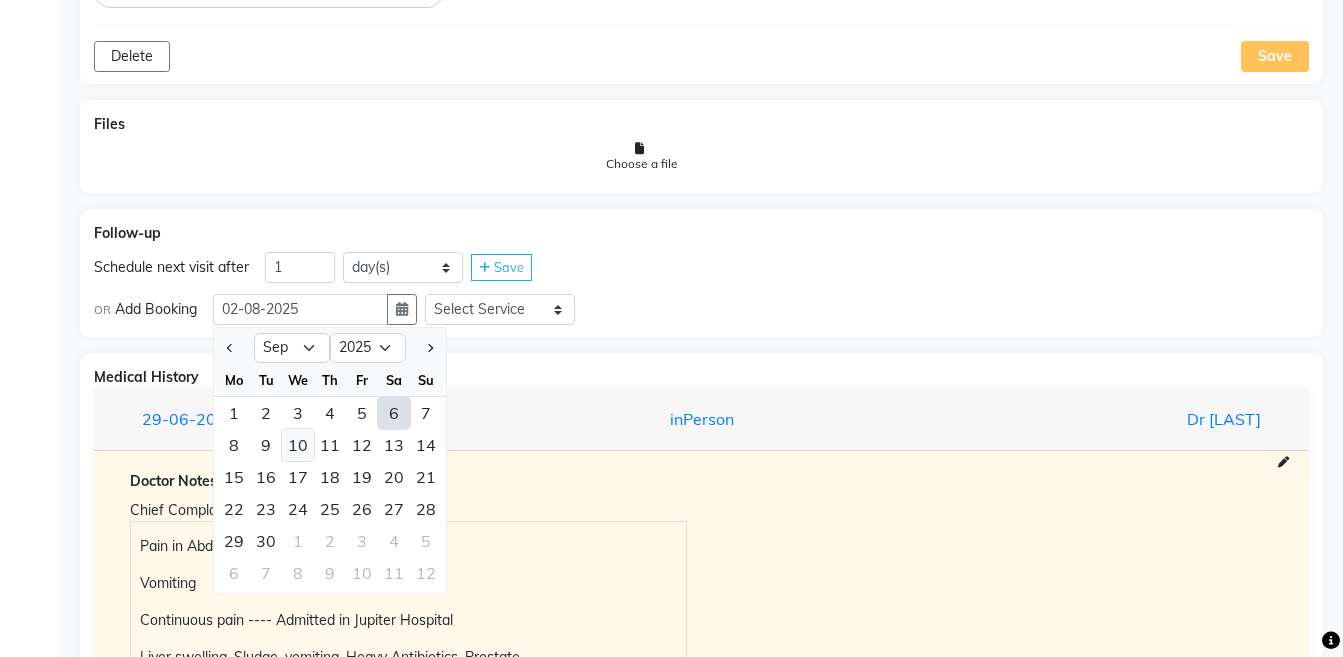 click on "10" 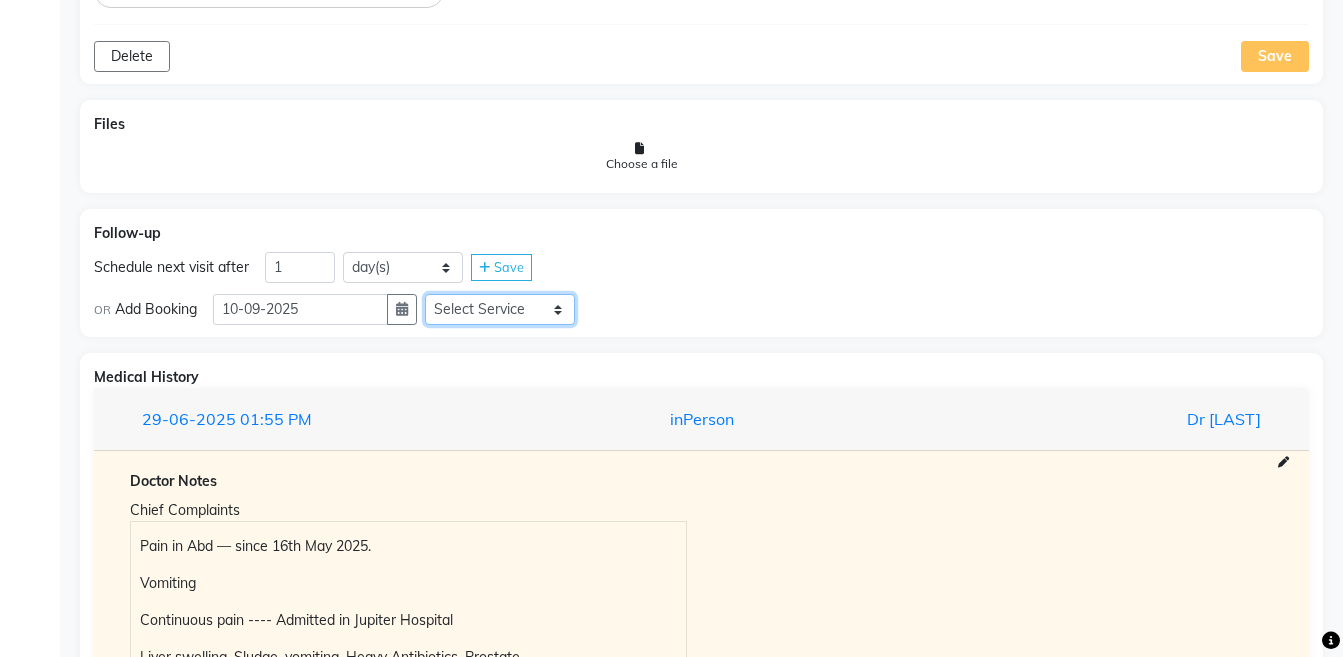 click on "Select Service << Medicine << Medicine 1 << Hydra Facial << Medi Facial << Vampire Facial With Plasma << Oxygeno Facial << Anti Aging Facial << Korean Glass GLow Facial << Full Face << Upper Lip << Chin << Underarms << Full Legs & arms << Back-side << Chest << Abdomen << Yellow Peel << Black Peel << Party Peel << Glow Peel << Argi Peel << Under-arm Peel << Depigmento Peel << Anti Aging Peel << Lip Peel << Hair PRP << GFC PRP << Mesotherapy / Dermaroller << Under Eye PRP << Face PRP << Dermapen / Mesotherapt for Full Face << Dermapen / Mesotherapt for Scars << Carbon Peel << LASER BLEECH Laser Bleech << BB Glow << Indian Glass Glow << In Person - Consultation << Courier Charges in City << Courier Charges out of City << In Person - Follow Up << Hair Treatment << Skin Treatment << Online - Consultation << Online - Follow Up" 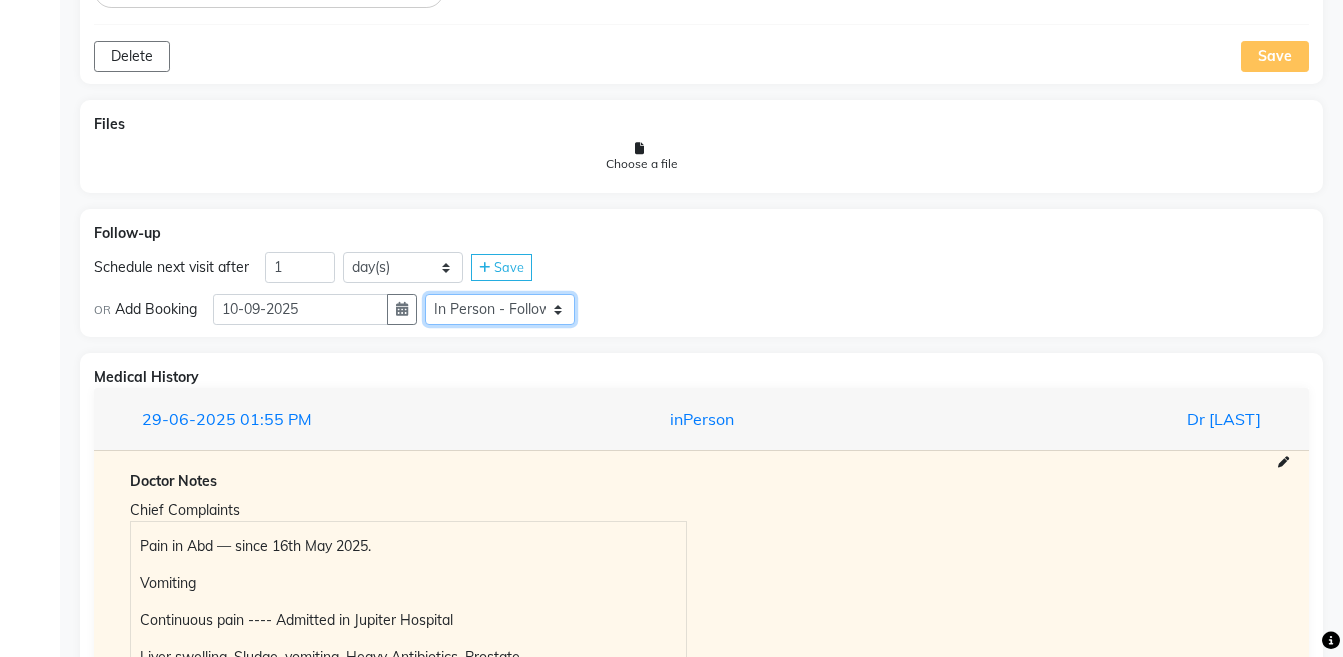click on "Select Service << Medicine << Medicine 1 << Hydra Facial << Medi Facial << Vampire Facial With Plasma << Oxygeno Facial << Anti Aging Facial << Korean Glass GLow Facial << Full Face << Upper Lip << Chin << Underarms << Full Legs & arms << Back-side << Chest << Abdomen << Yellow Peel << Black Peel << Party Peel << Glow Peel << Argi Peel << Under-arm Peel << Depigmento Peel << Anti Aging Peel << Lip Peel << Hair PRP << GFC PRP << Mesotherapy / Dermaroller << Under Eye PRP << Face PRP << Dermapen / Mesotherapt for Full Face << Dermapen / Mesotherapt for Scars << Carbon Peel << LASER BLEECH Laser Bleech << BB Glow << Indian Glass Glow << In Person - Consultation << Courier Charges in City << Courier Charges out of City << In Person - Follow Up << Hair Treatment << Skin Treatment << Online - Consultation << Online - Follow Up" 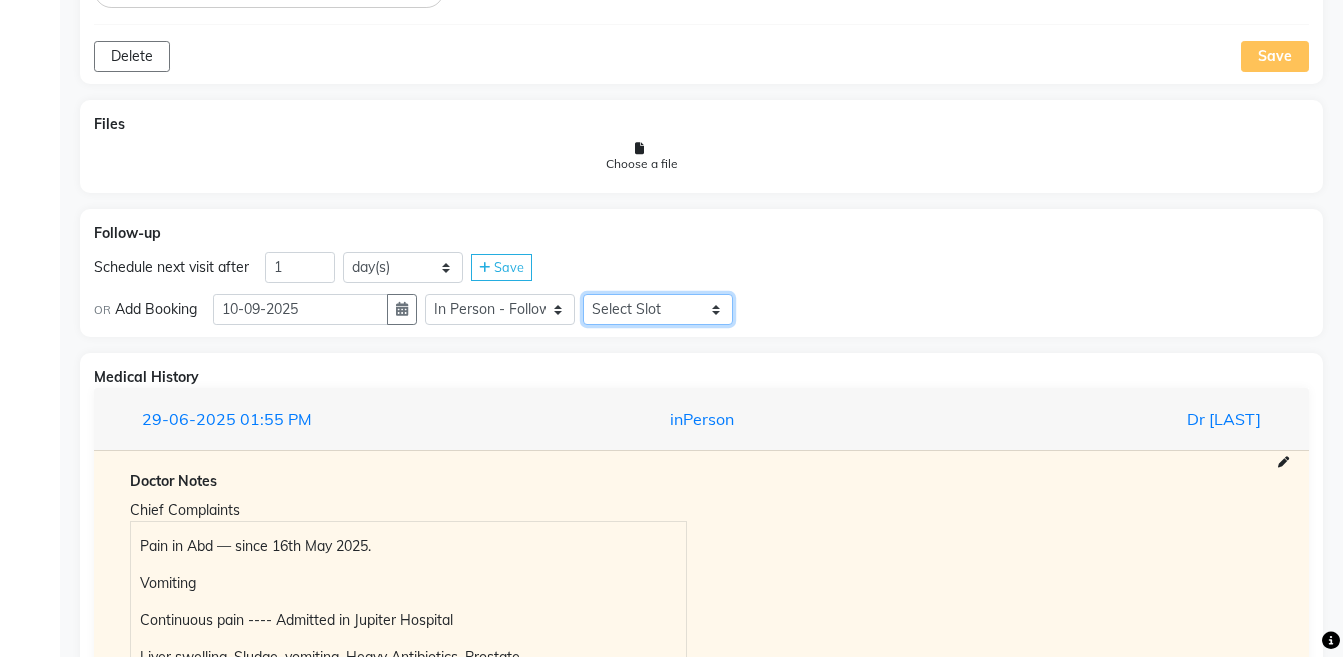 click on "Select Slot 10:15 10:30 10:45 11:00 11:15 11:30 11:45 12:30 12:45 13:00 13:15 13:30 13:45 14:00 14:15 14:30 14:45 15:15 15:30 16:00 16:15 16:30 16:45 17:00 17:15 17:30 17:45 18:00 18:15 18:30 18:45 19:00 19:15 19:30 19:45 20:00 20:15 20:30 20:45 21:00 21:15 21:30 21:45" 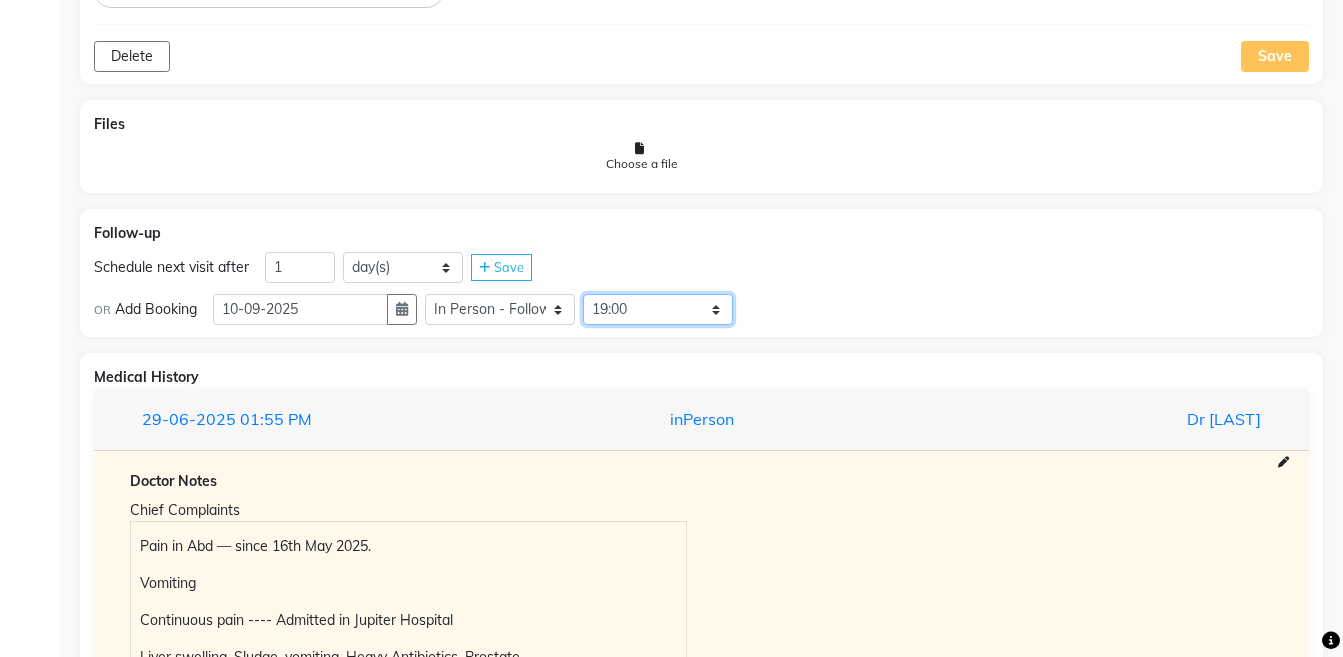 click on "Select Slot 10:15 10:30 10:45 11:00 11:15 11:30 11:45 12:30 12:45 13:00 13:15 13:30 13:45 14:00 14:15 14:30 14:45 15:15 15:30 16:00 16:15 16:30 16:45 17:00 17:15 17:30 17:45 18:00 18:15 18:30 18:45 19:00 19:15 19:30 19:45 20:00 20:15 20:30 20:45 21:00 21:15 21:30 21:45" 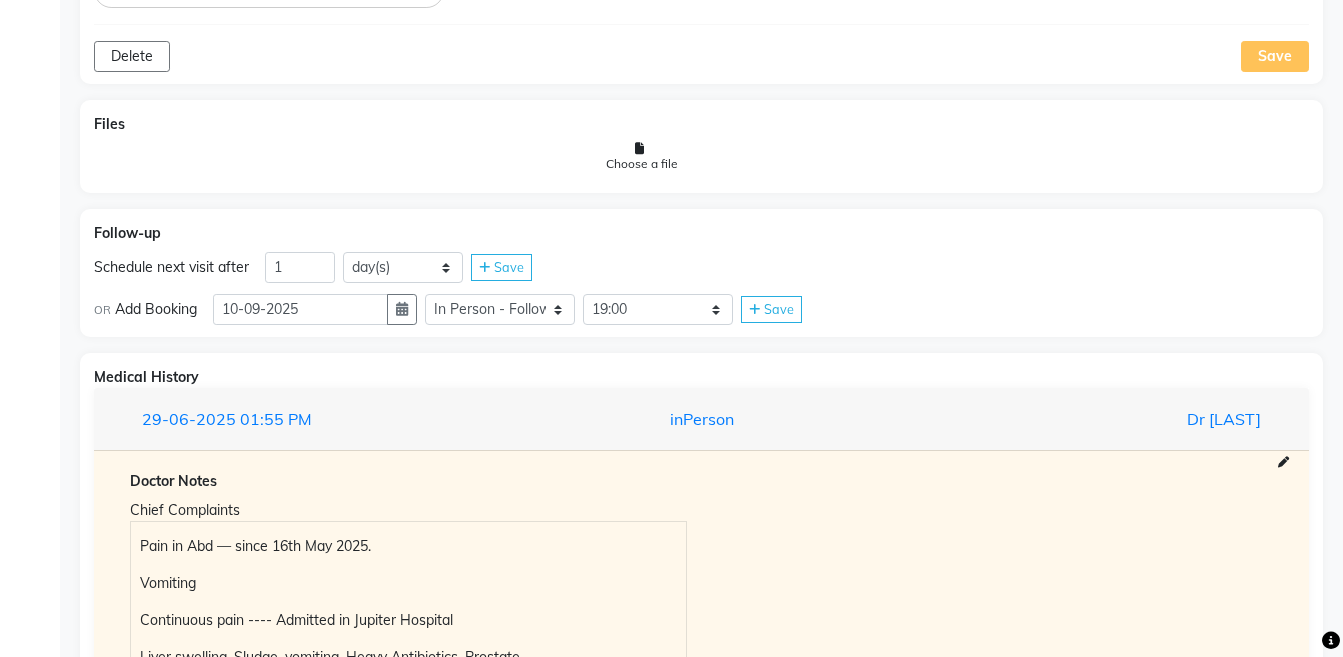 click on "Save" 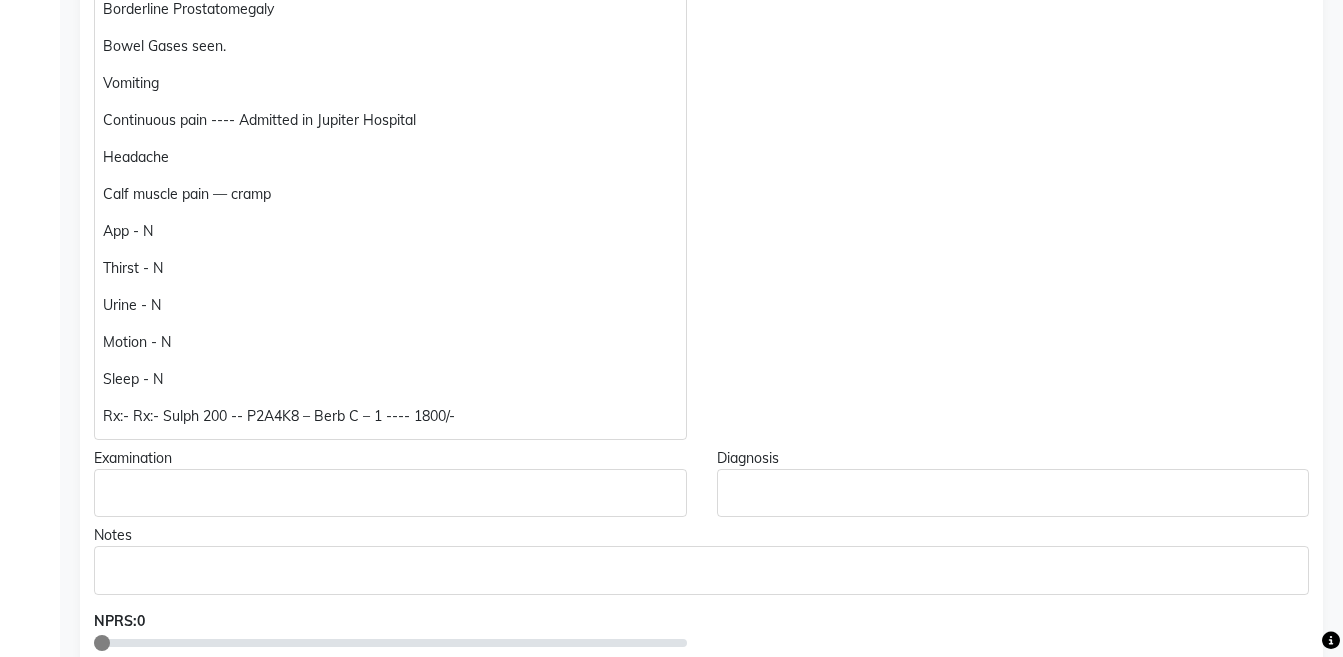 scroll, scrollTop: 2, scrollLeft: 0, axis: vertical 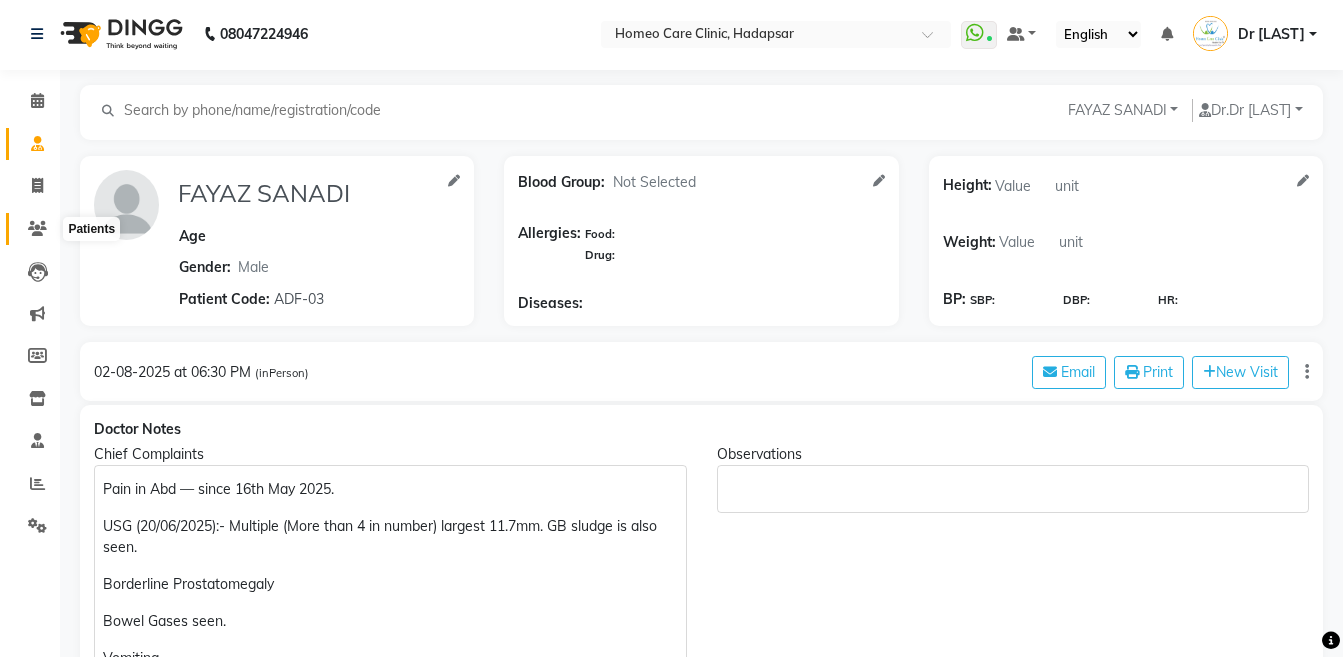 click 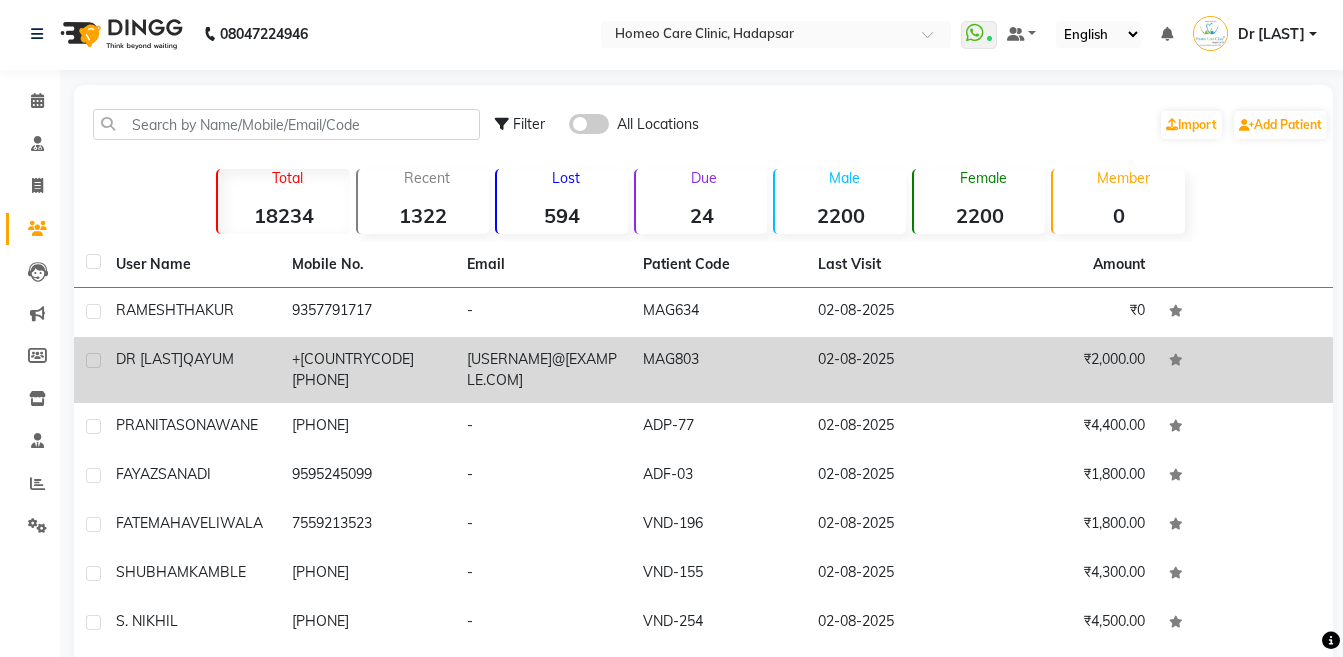 click on "[EMAIL]" 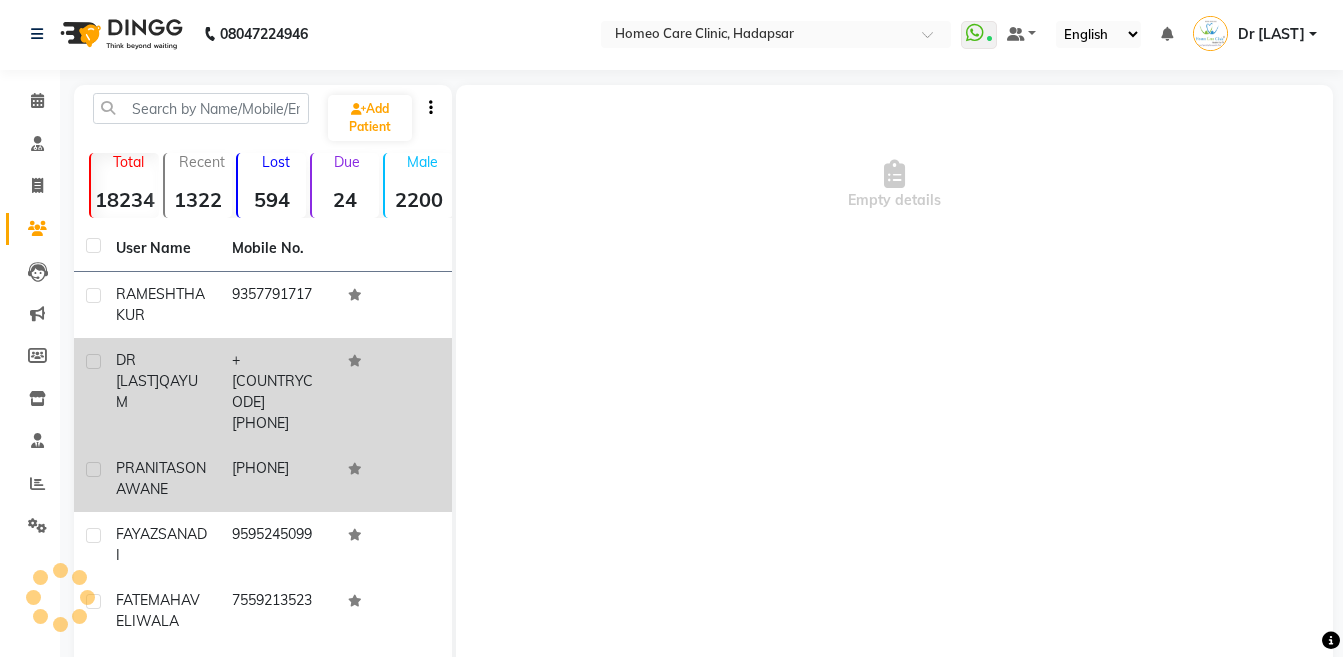 click on "[PHONE]" 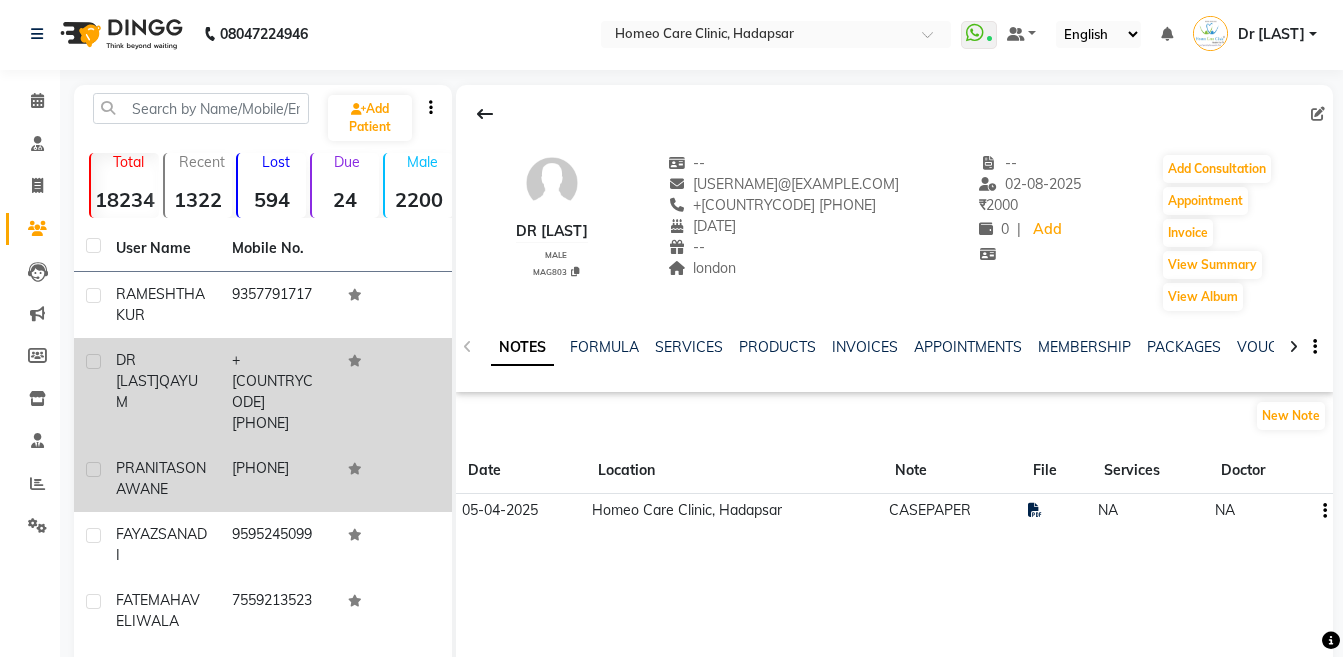 click on "[PHONE]" 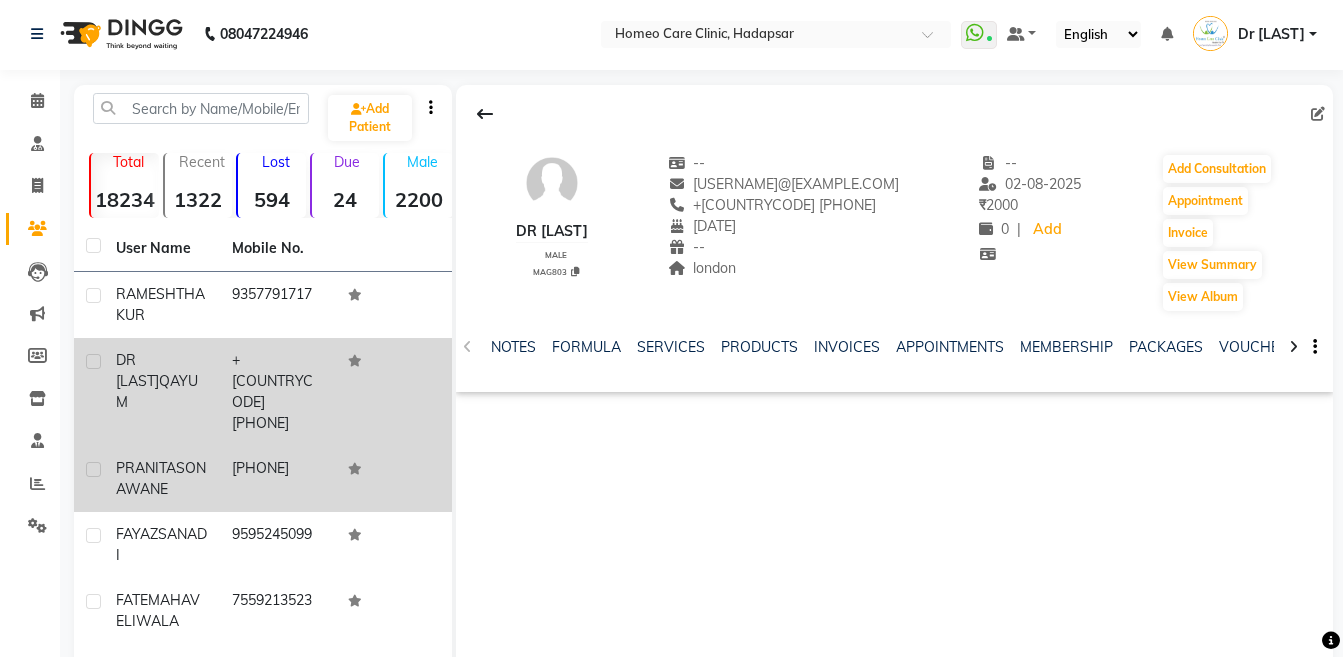 click on "[PHONE]" 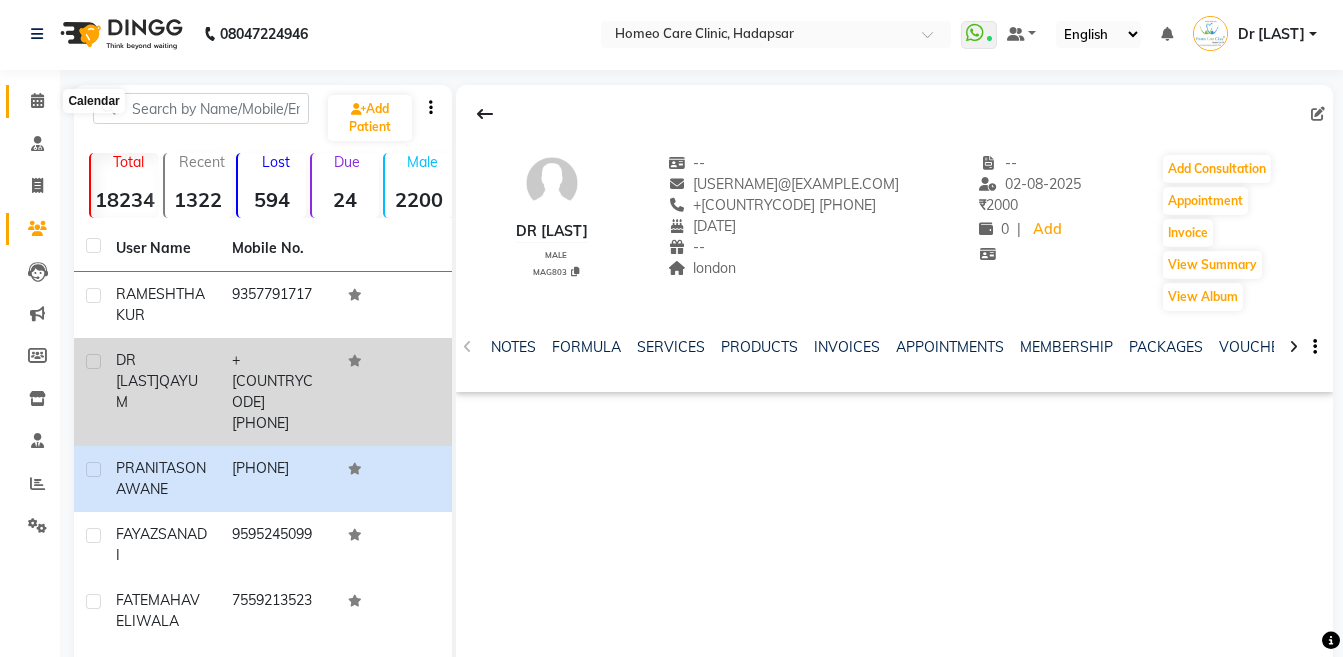 click 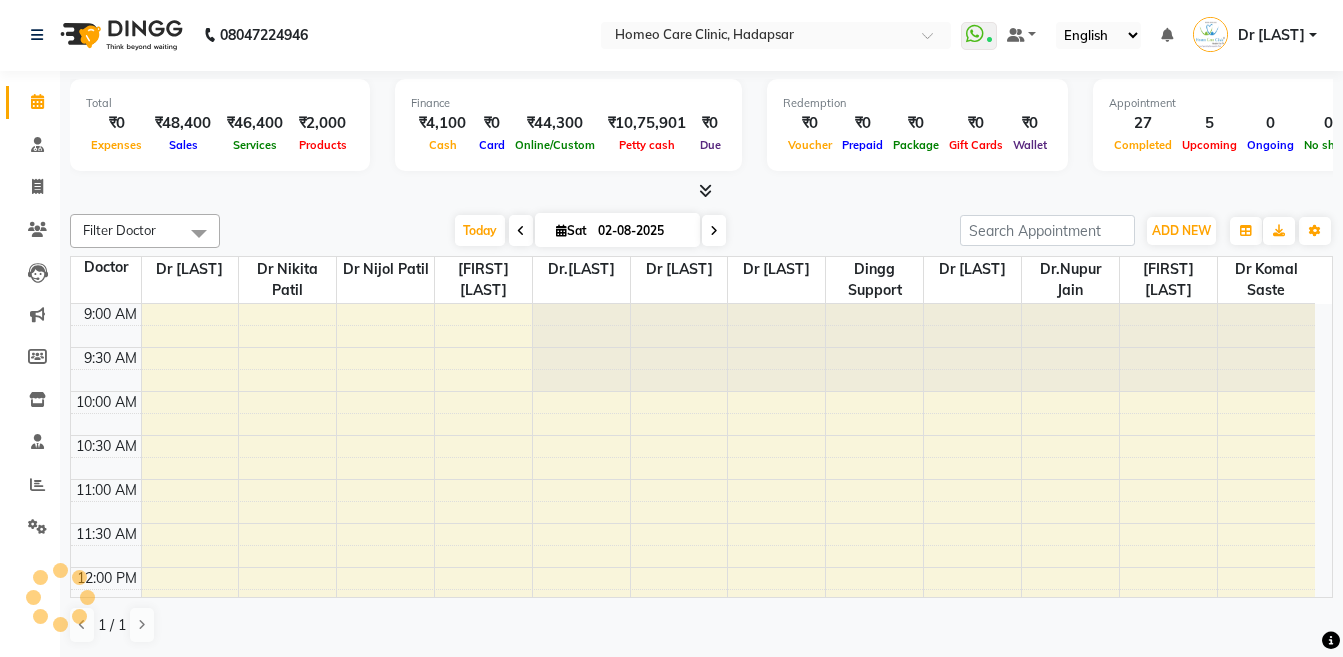 scroll, scrollTop: 0, scrollLeft: 0, axis: both 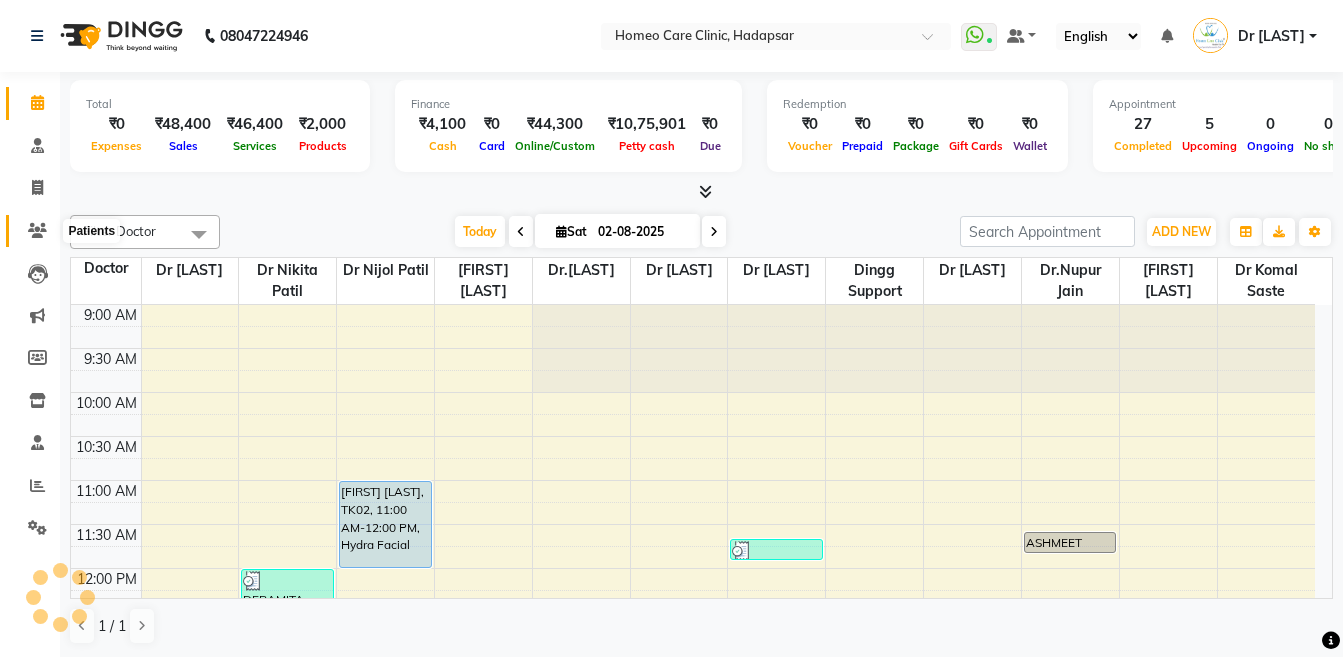 click 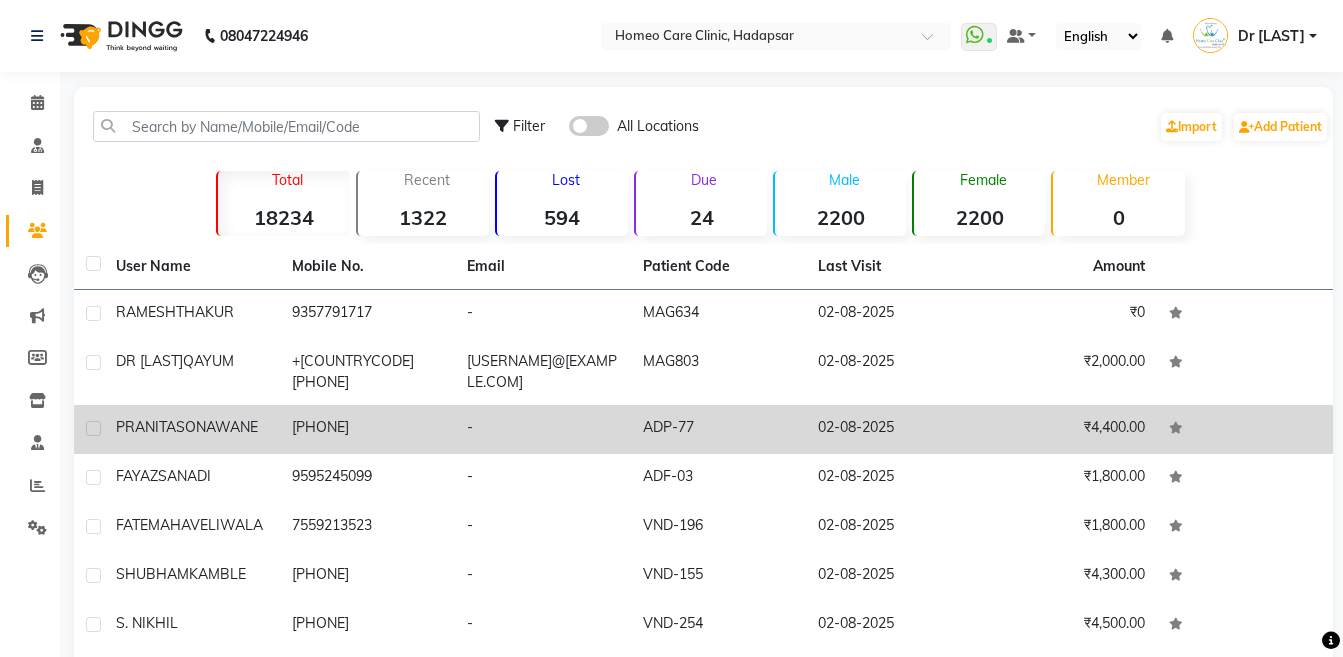 click on "[PHONE]" 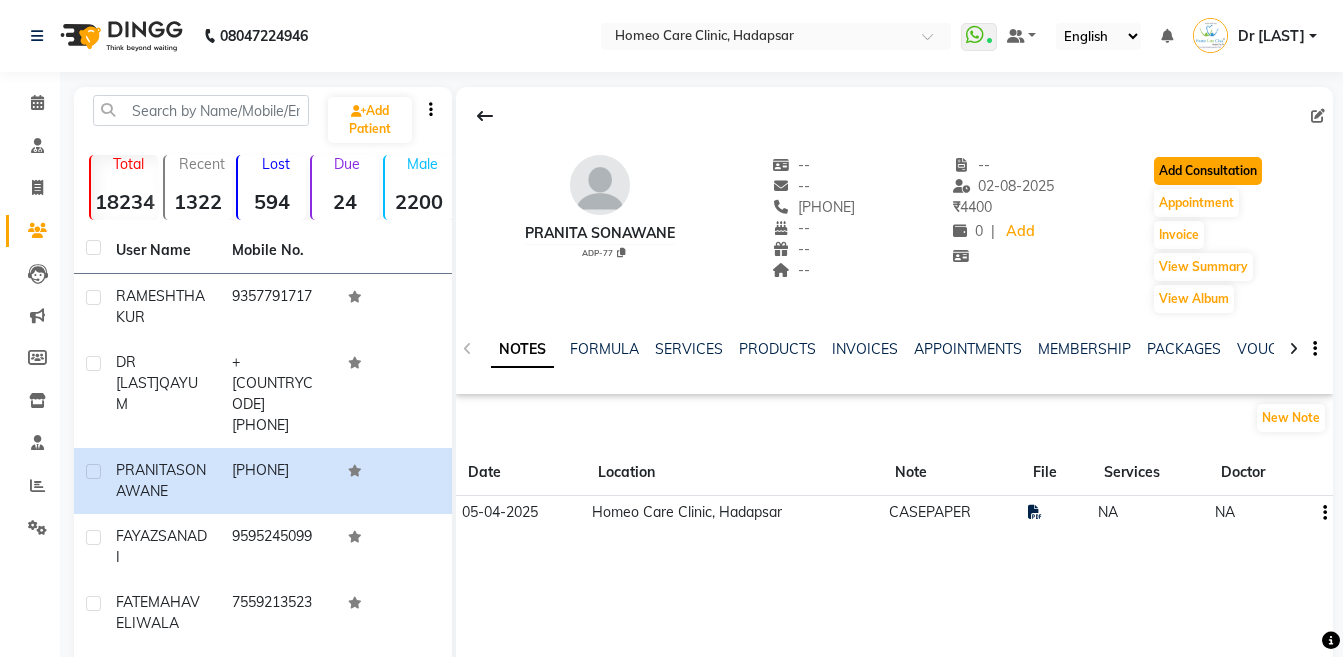 click on "Add Consultation" 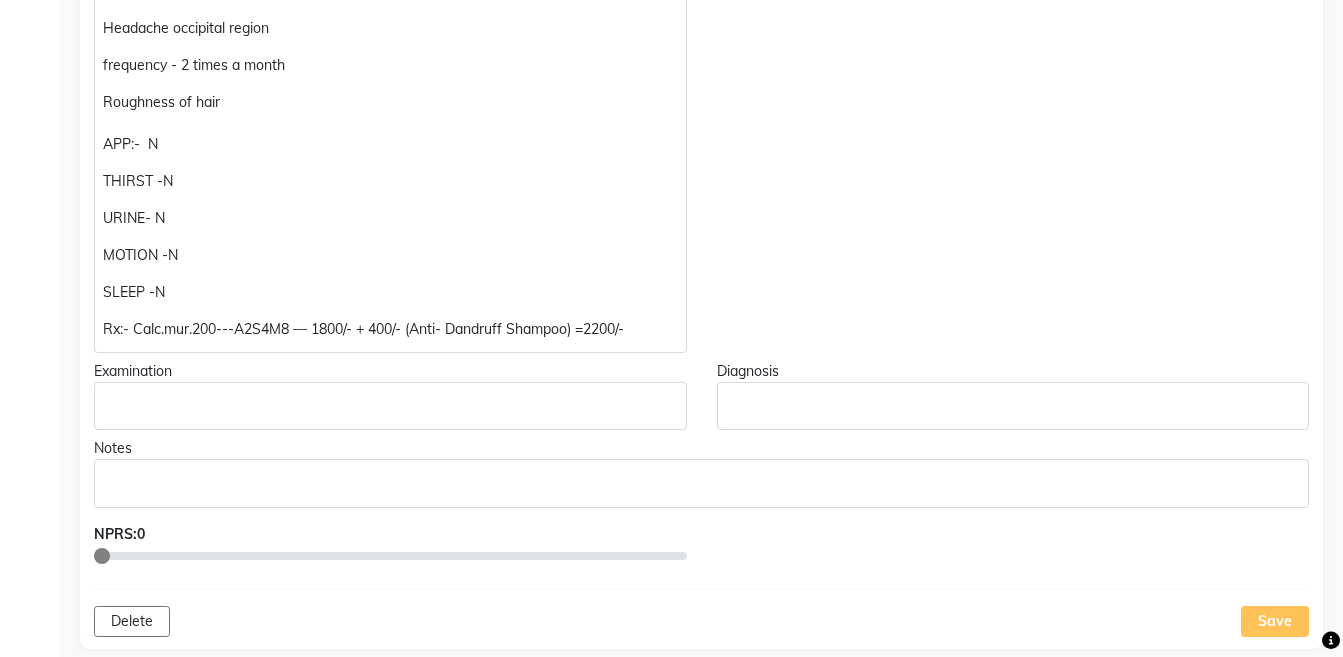 scroll, scrollTop: 616, scrollLeft: 0, axis: vertical 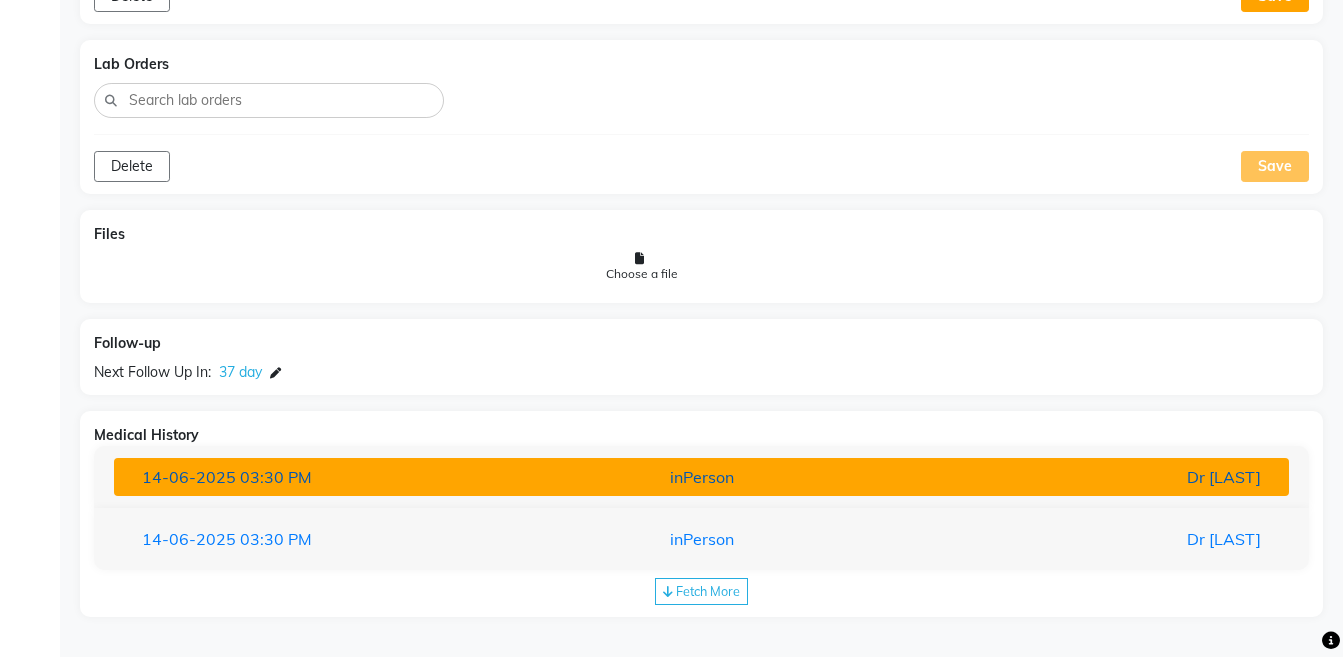click on "14-06-2025 03:30 PM inPerson Dr Vaseem Choudhary" at bounding box center [701, 477] 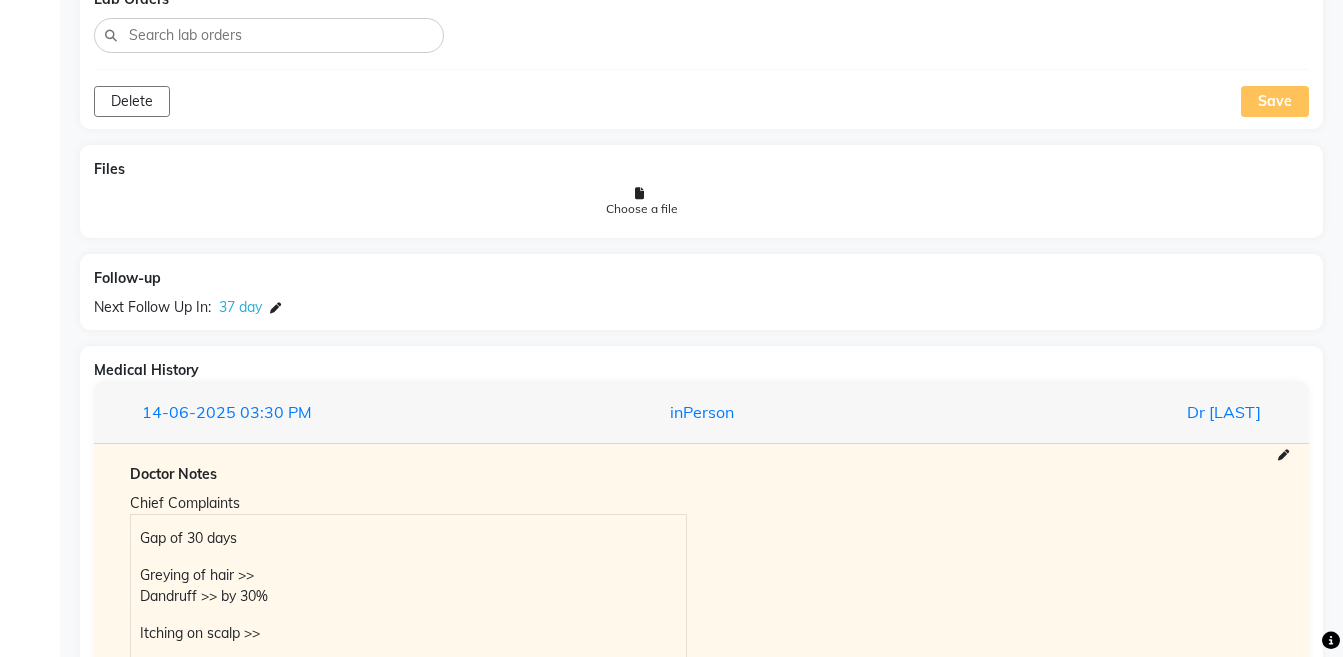 scroll, scrollTop: 1631, scrollLeft: 0, axis: vertical 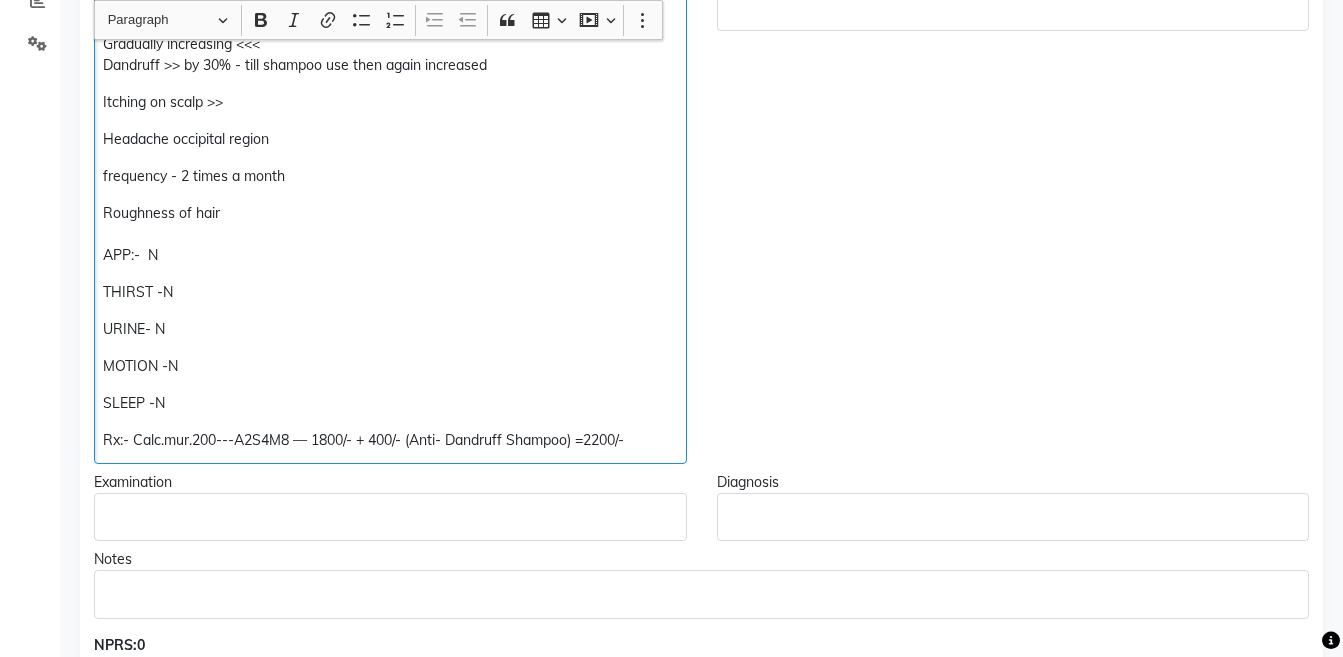 click on "Rx:- Calc.mur.200---A2S4M8 — 1800/- + 400/- (Anti- Dandruff Shampoo) =2200/-" 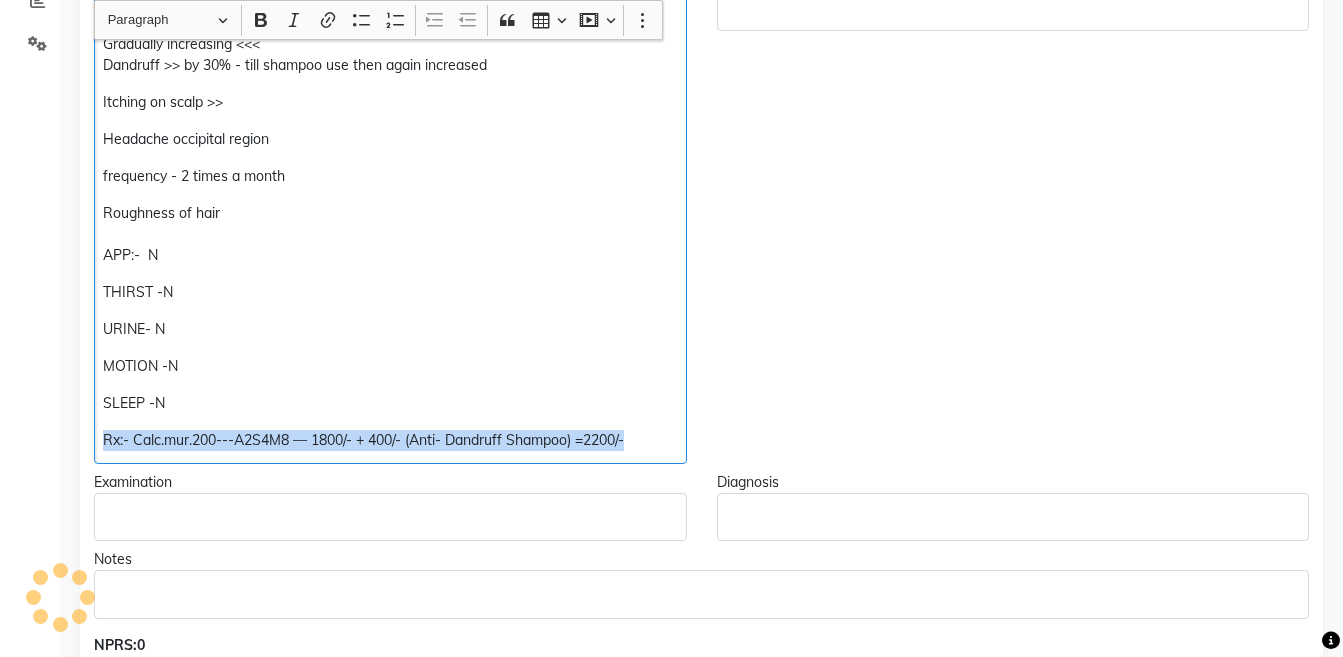 copy on "Rx:- Calc.mur.200---A2S4M8 — 1800/- + 400/- (Anti- Dandruff Shampoo) =2200/-" 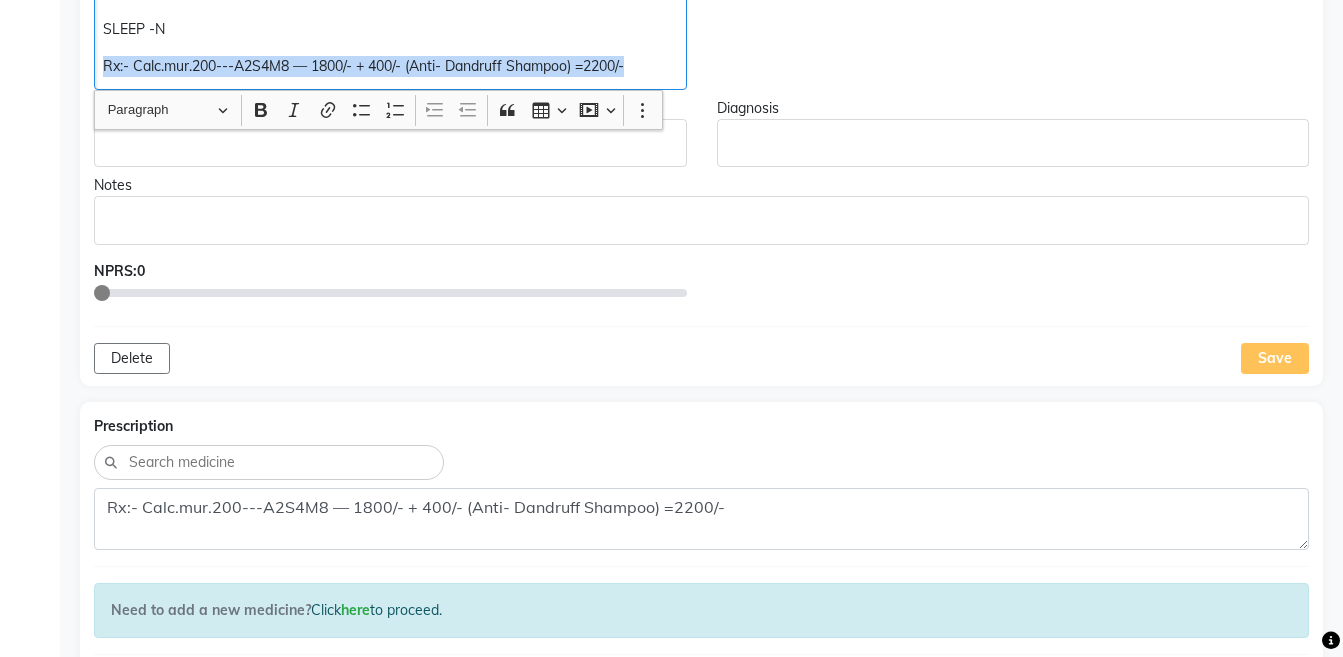 scroll, scrollTop: 890, scrollLeft: 0, axis: vertical 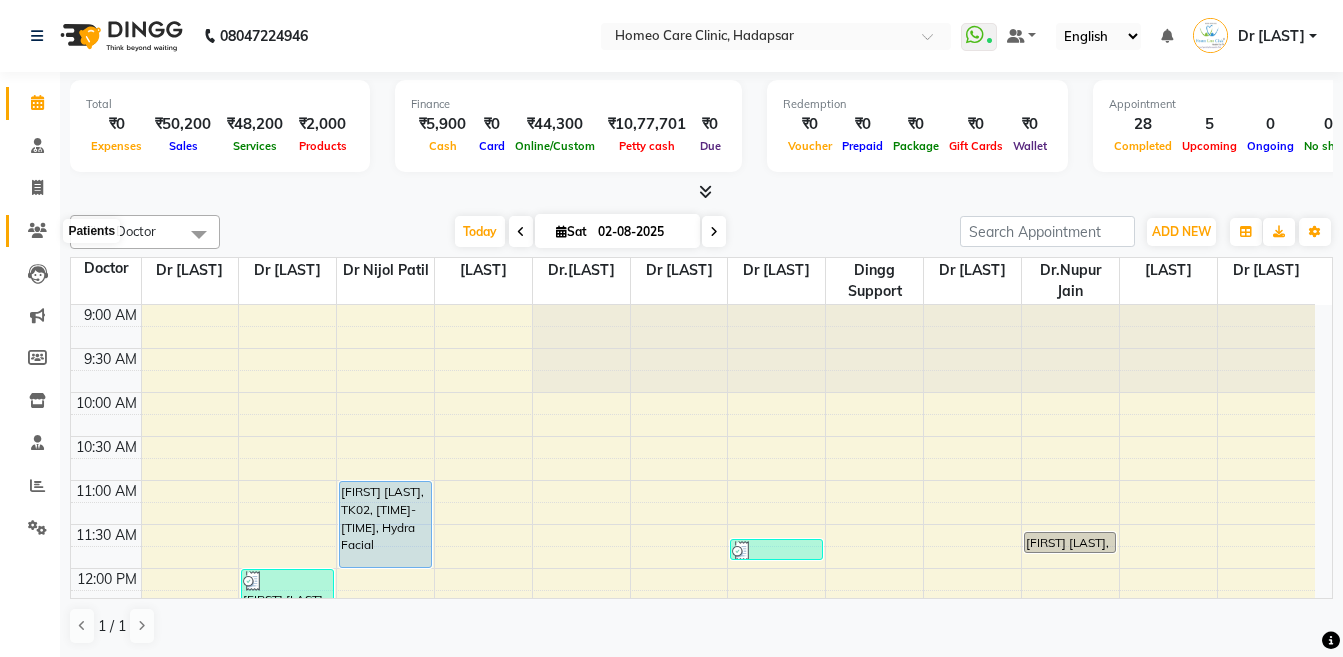 click 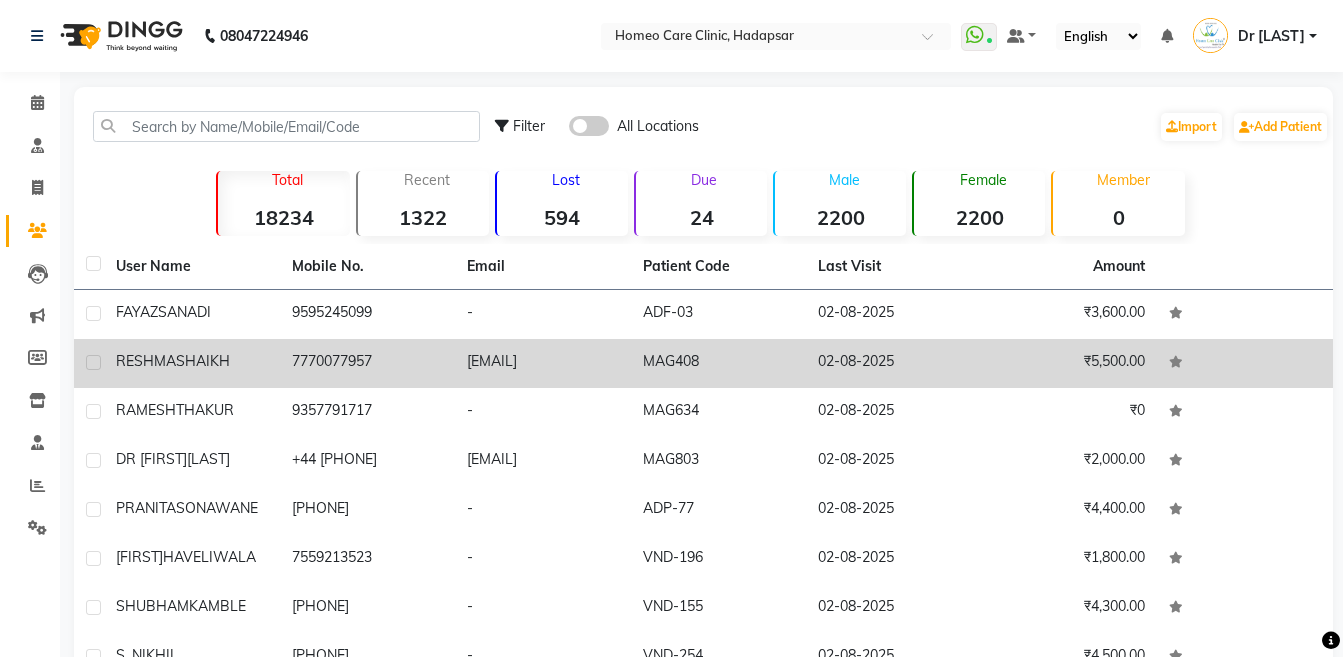 click on "RESHMA  SHAIKH" 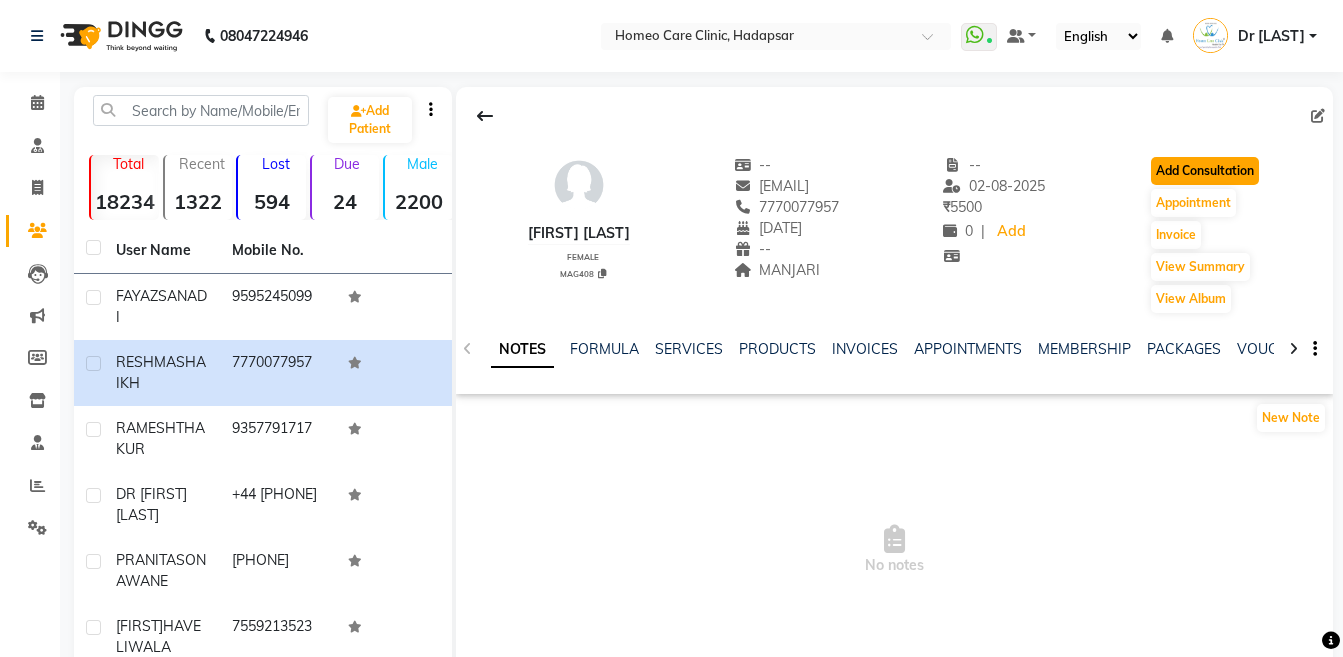 click on "Add Consultation" 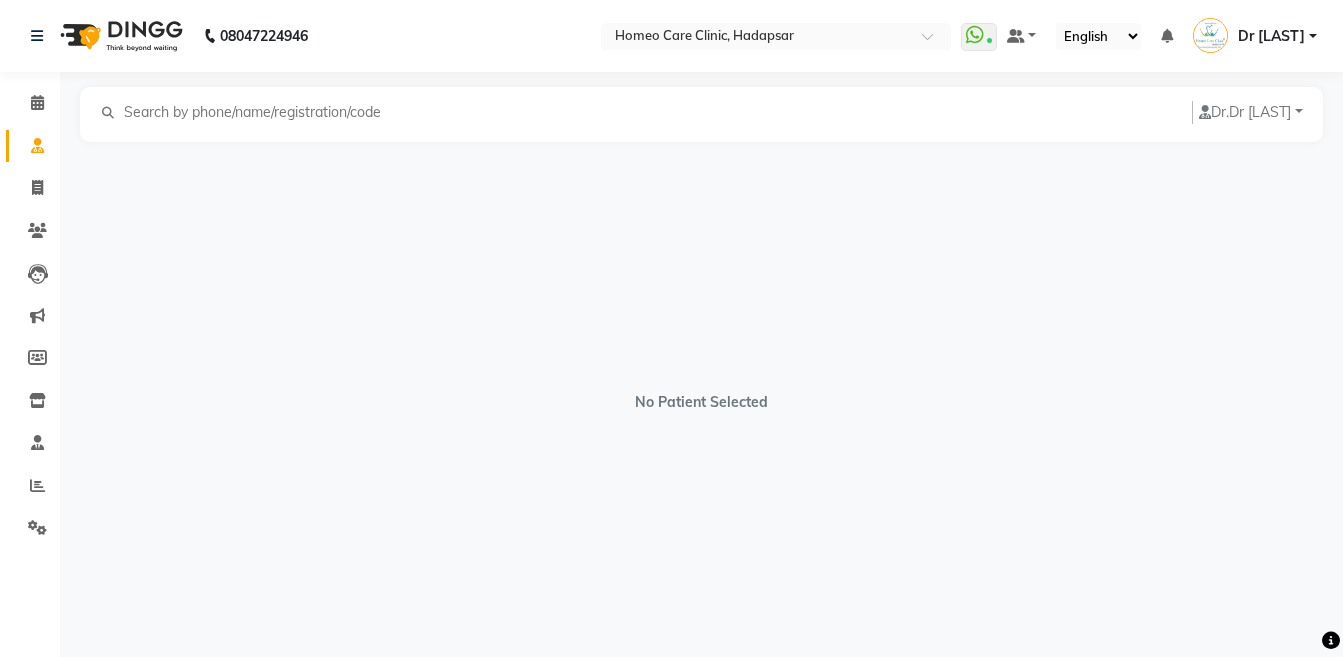 select on "female" 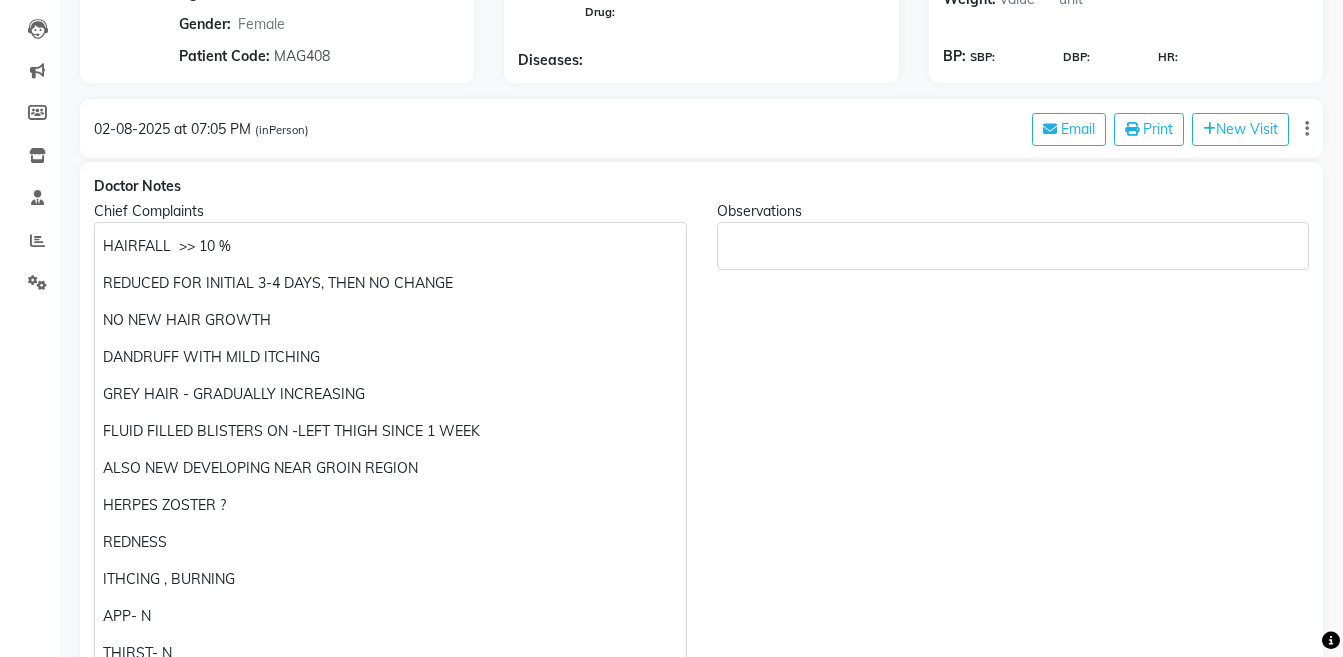 scroll, scrollTop: 290, scrollLeft: 0, axis: vertical 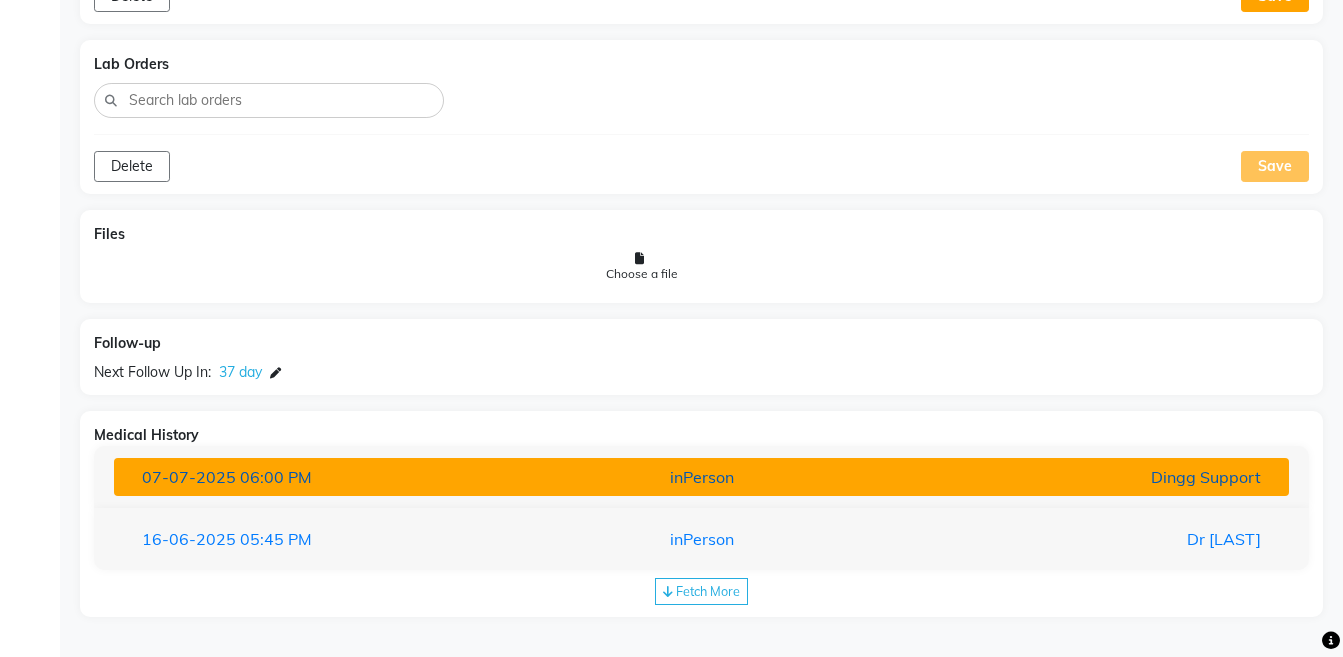 click on "Dingg Support" at bounding box center [1084, 477] 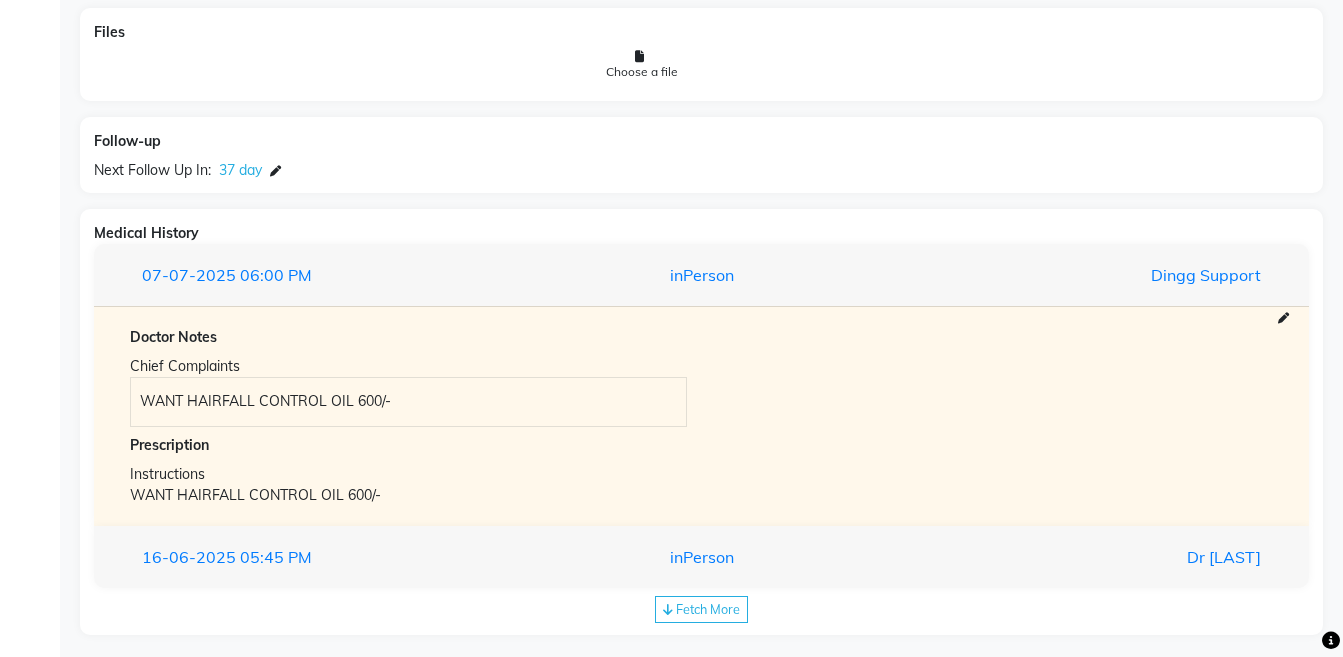 scroll, scrollTop: 1911, scrollLeft: 0, axis: vertical 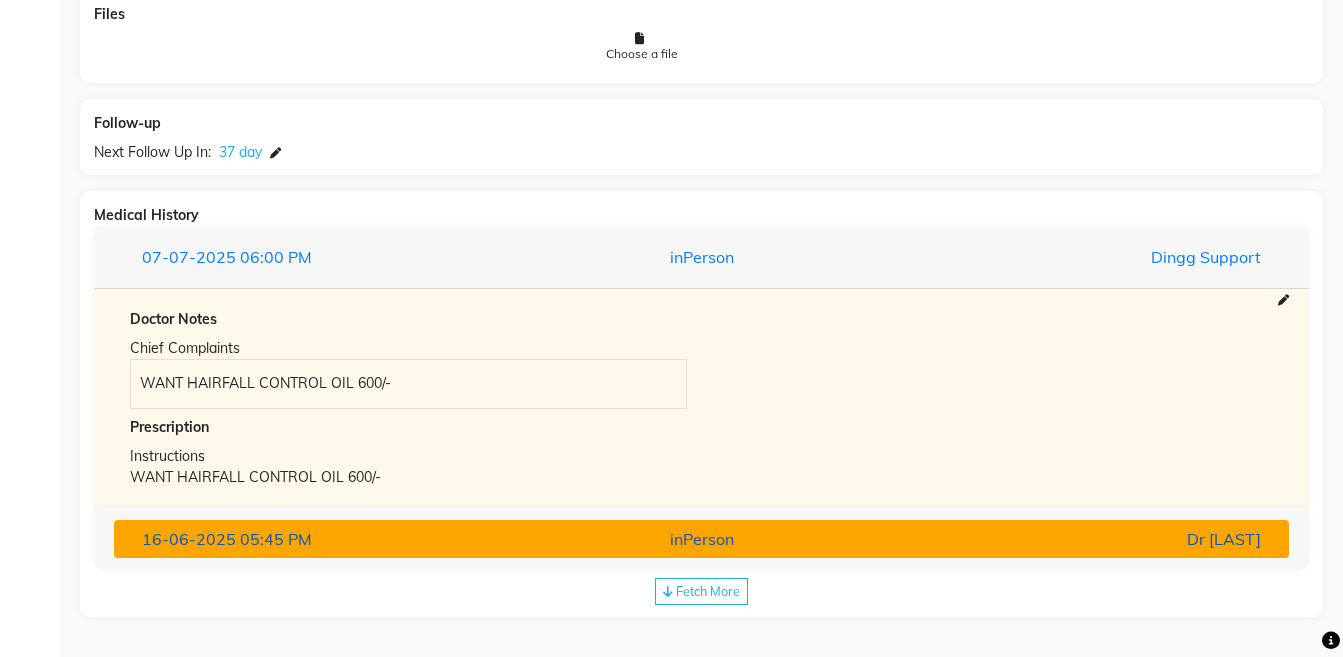 click on "inPerson" at bounding box center (701, 539) 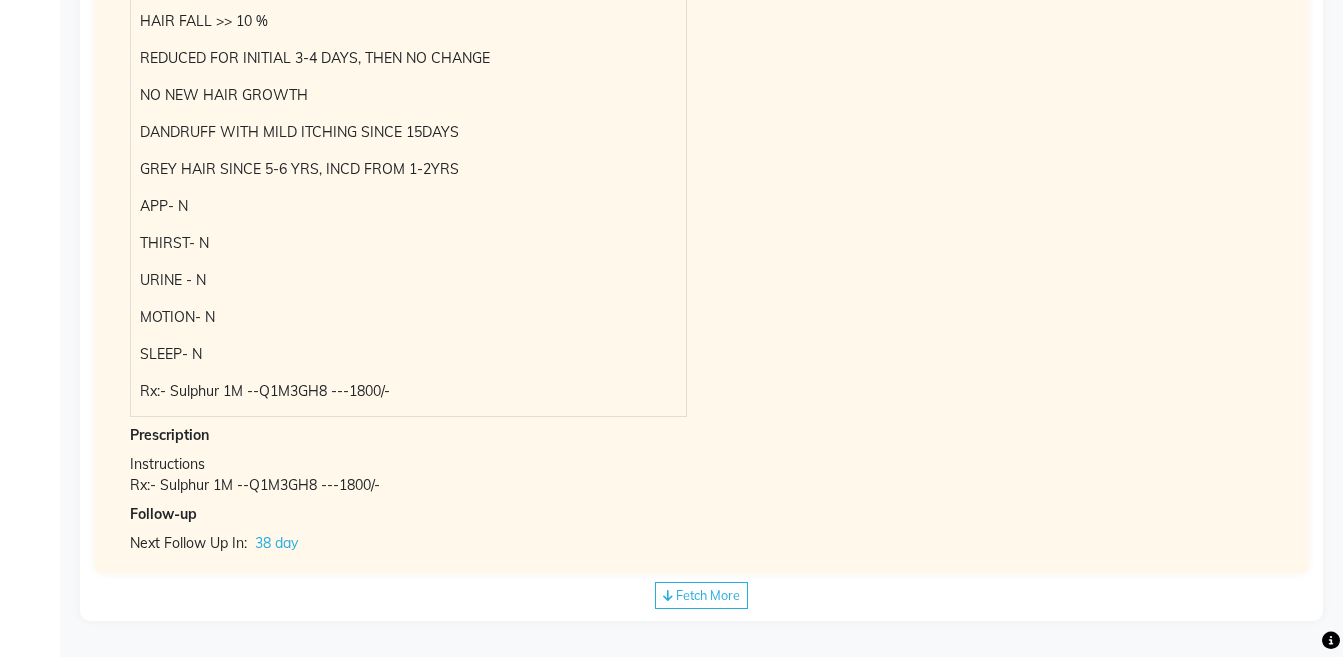 scroll, scrollTop: 2339, scrollLeft: 0, axis: vertical 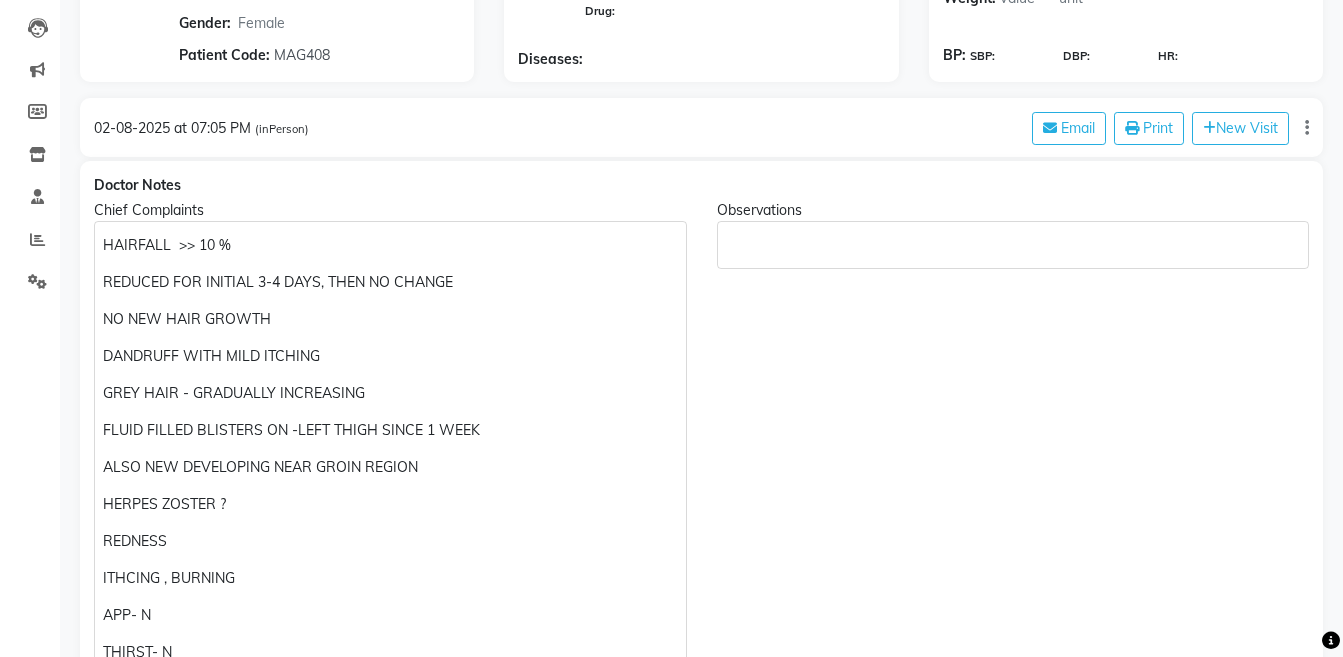 click on "HAIRFALL  >> 10 %" 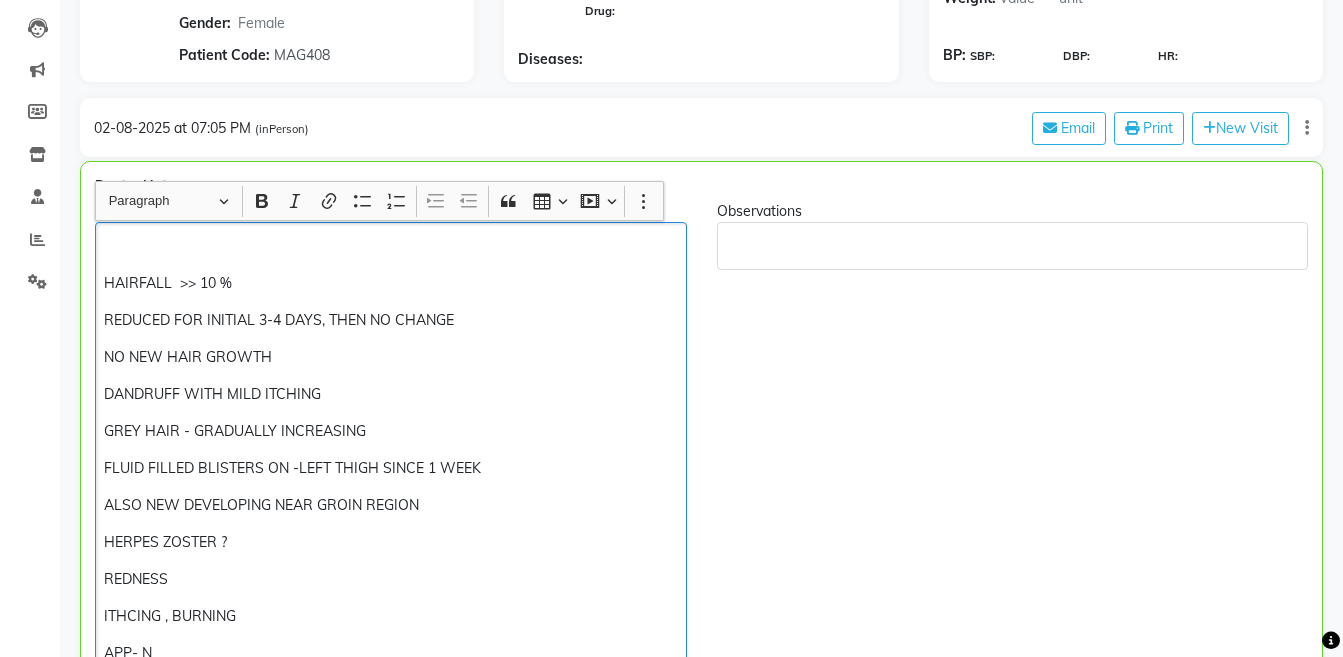 scroll, scrollTop: 247, scrollLeft: 0, axis: vertical 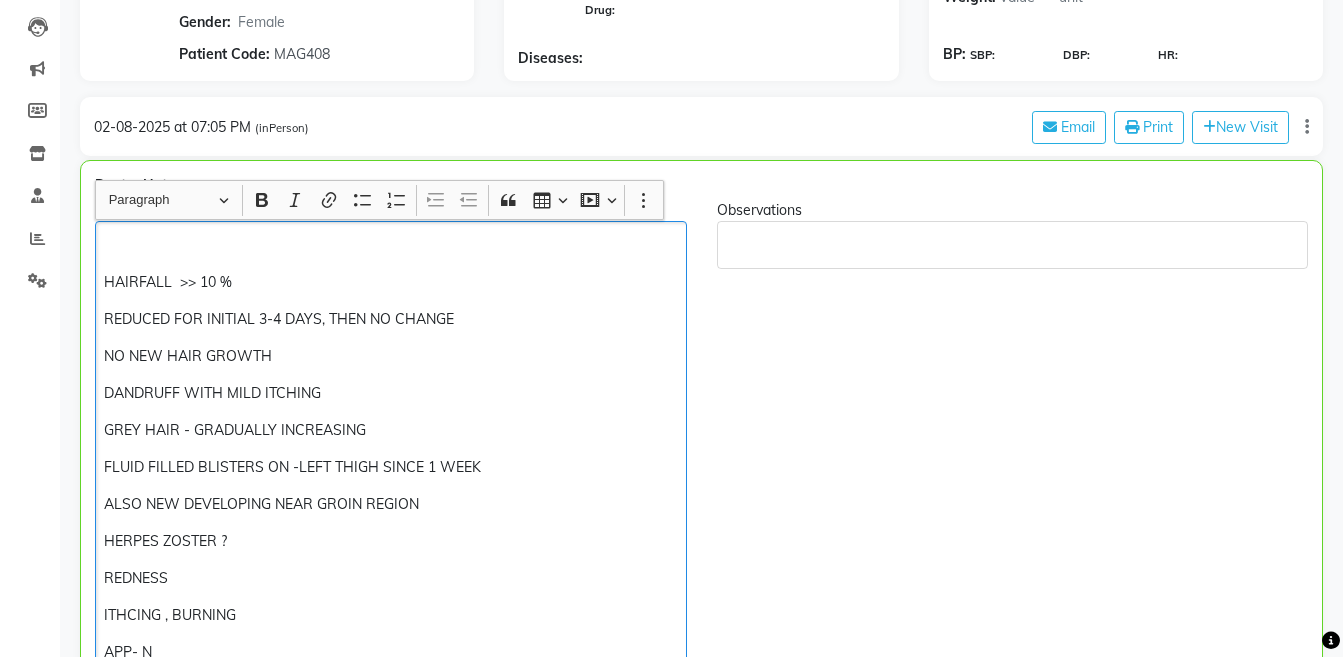 type 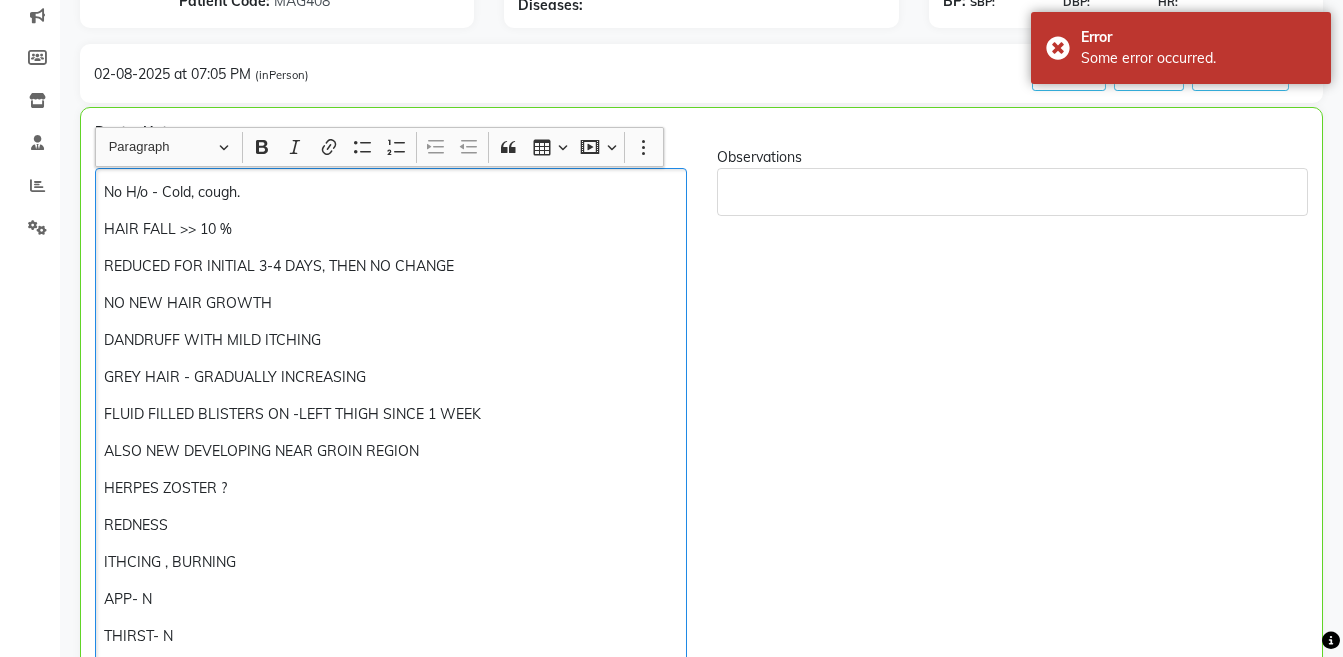 scroll, scrollTop: 330, scrollLeft: 0, axis: vertical 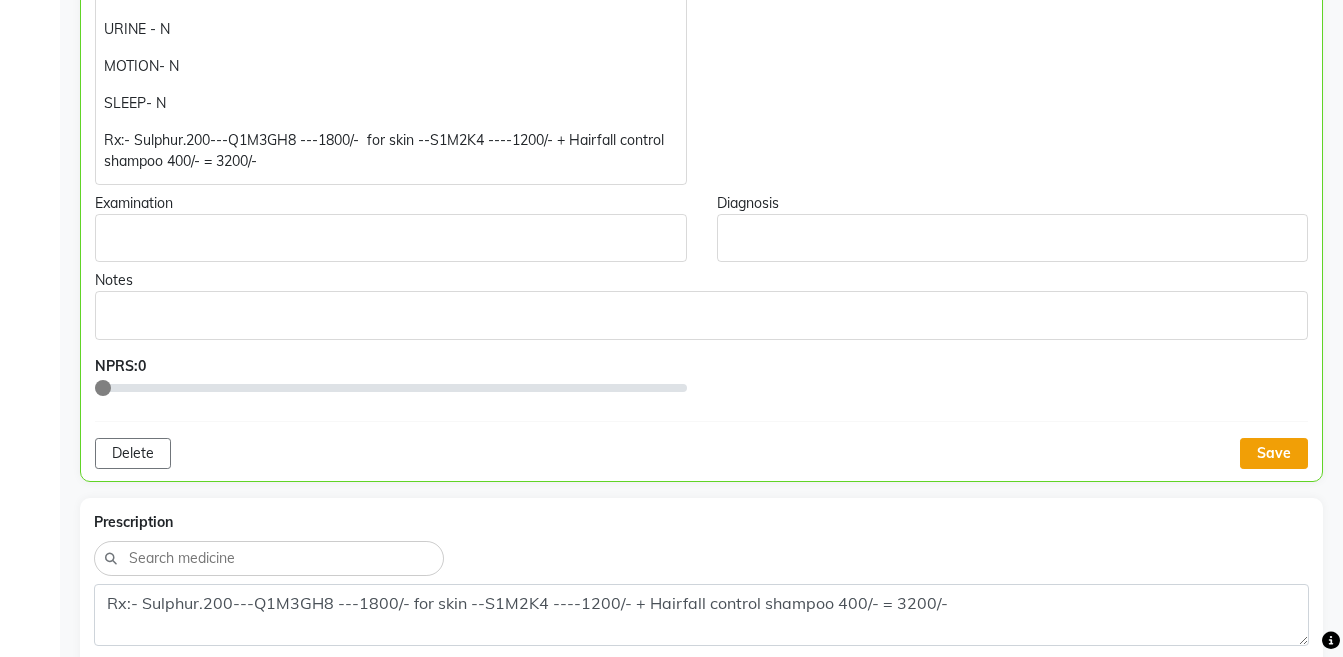 click on "Save" 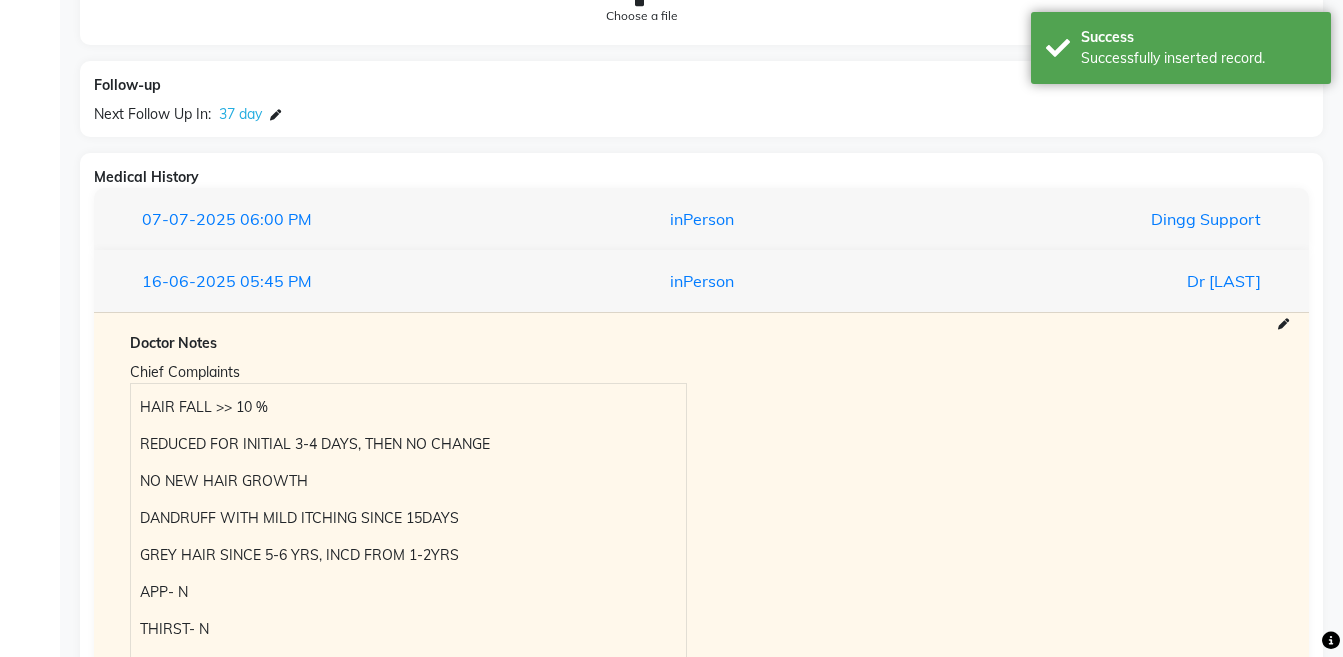 scroll, scrollTop: 1990, scrollLeft: 0, axis: vertical 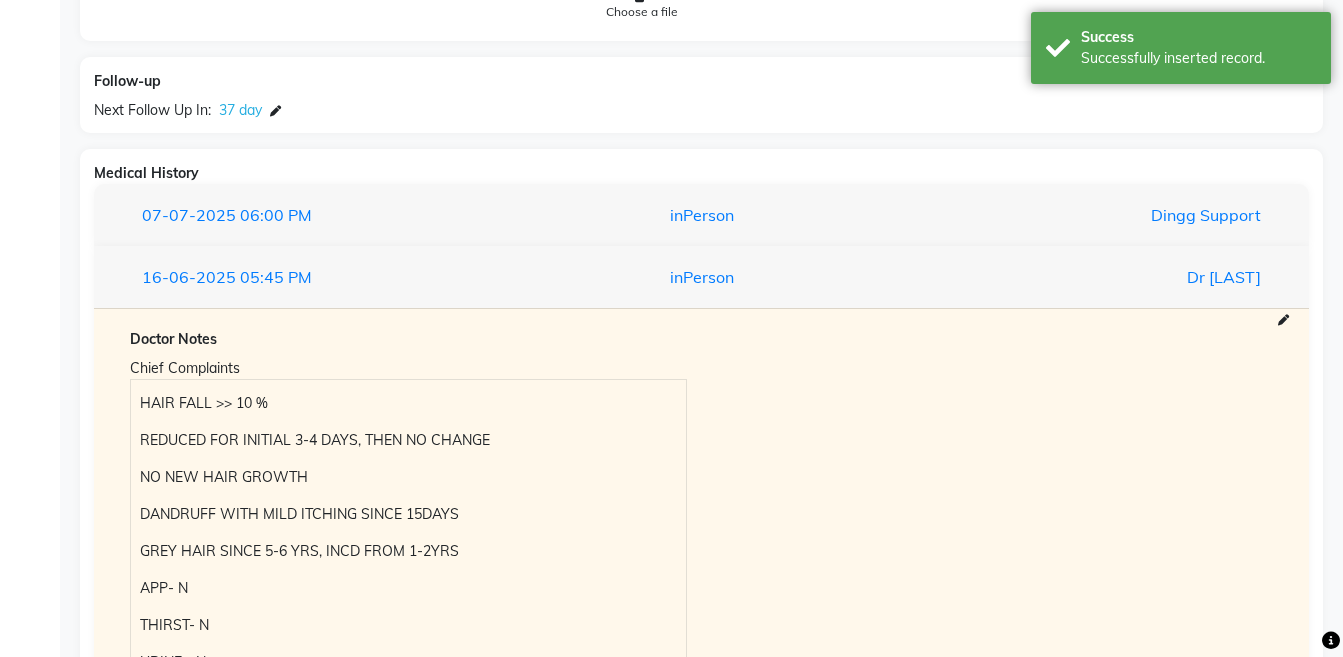 drag, startPoint x: 1340, startPoint y: 538, endPoint x: 1357, endPoint y: 499, distance: 42.544094 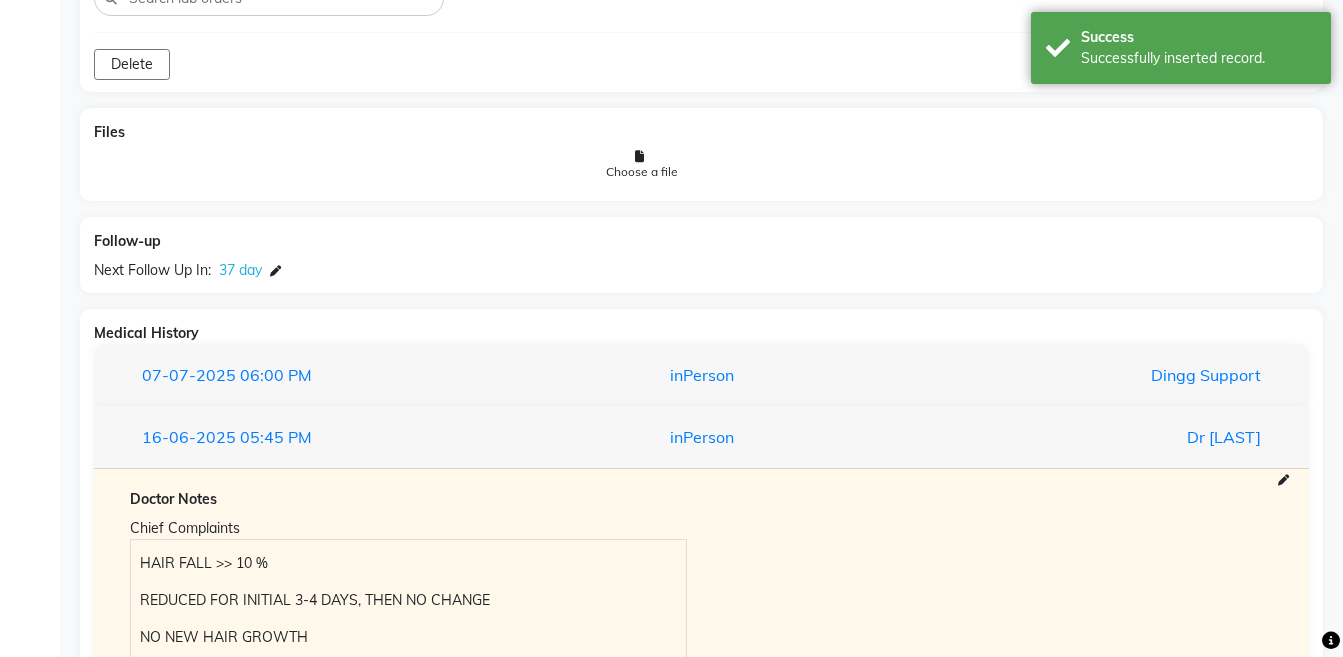 scroll, scrollTop: 2376, scrollLeft: 0, axis: vertical 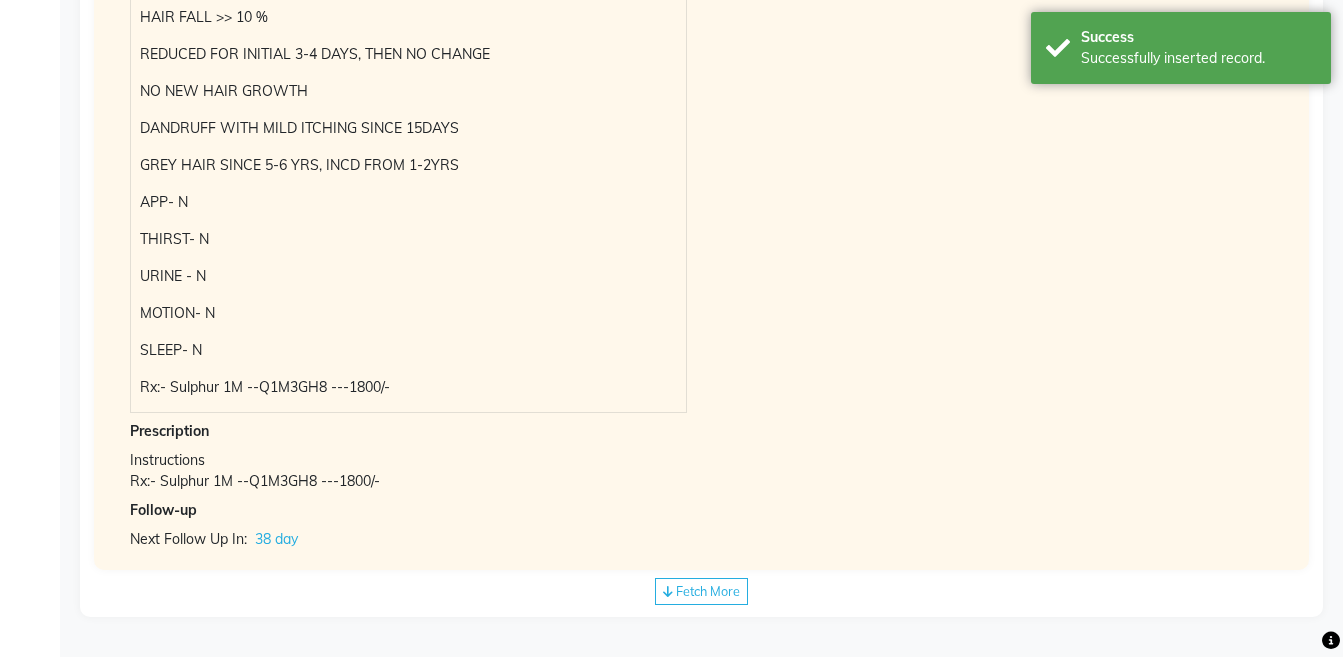 click on "Fetch More" 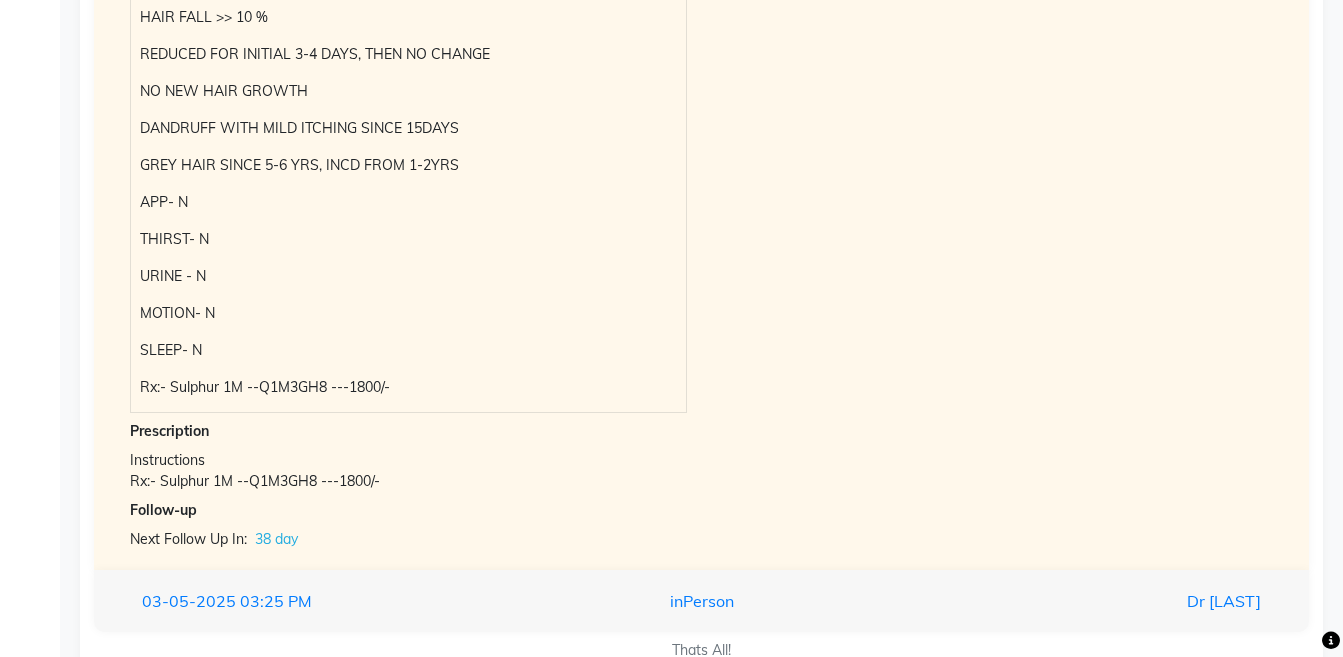 scroll, scrollTop: 2432, scrollLeft: 0, axis: vertical 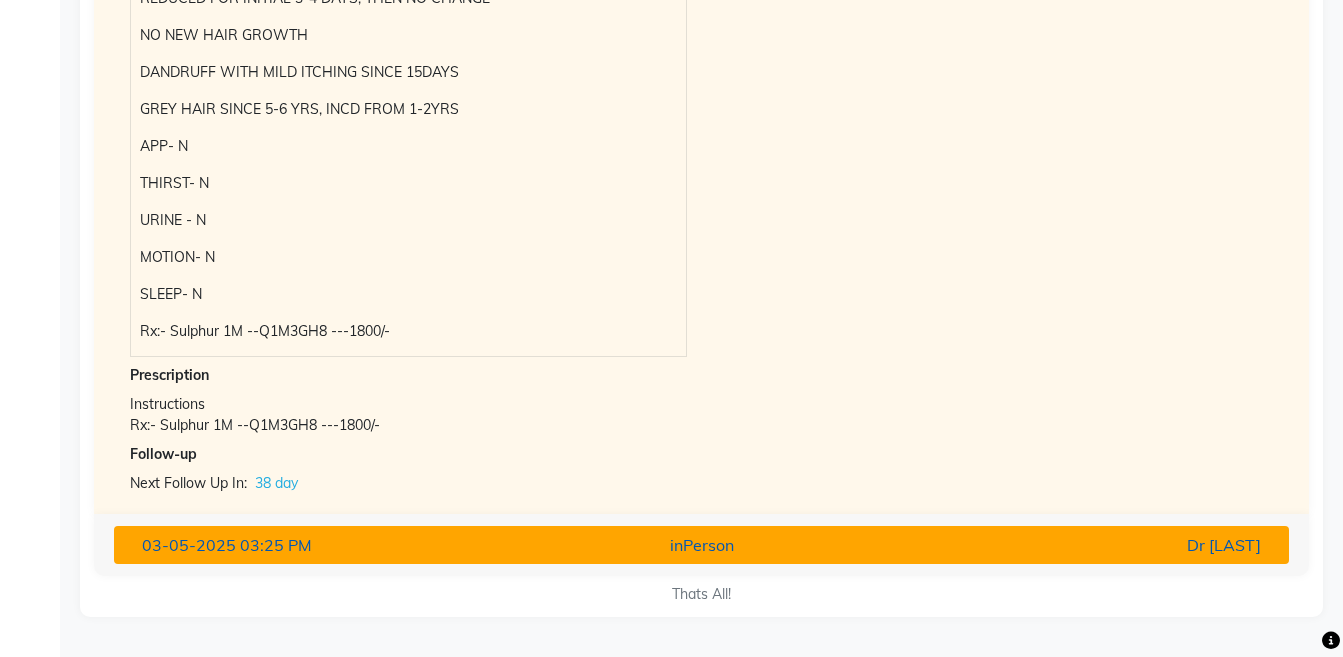 click on "Dr [LAST]" at bounding box center [1084, 545] 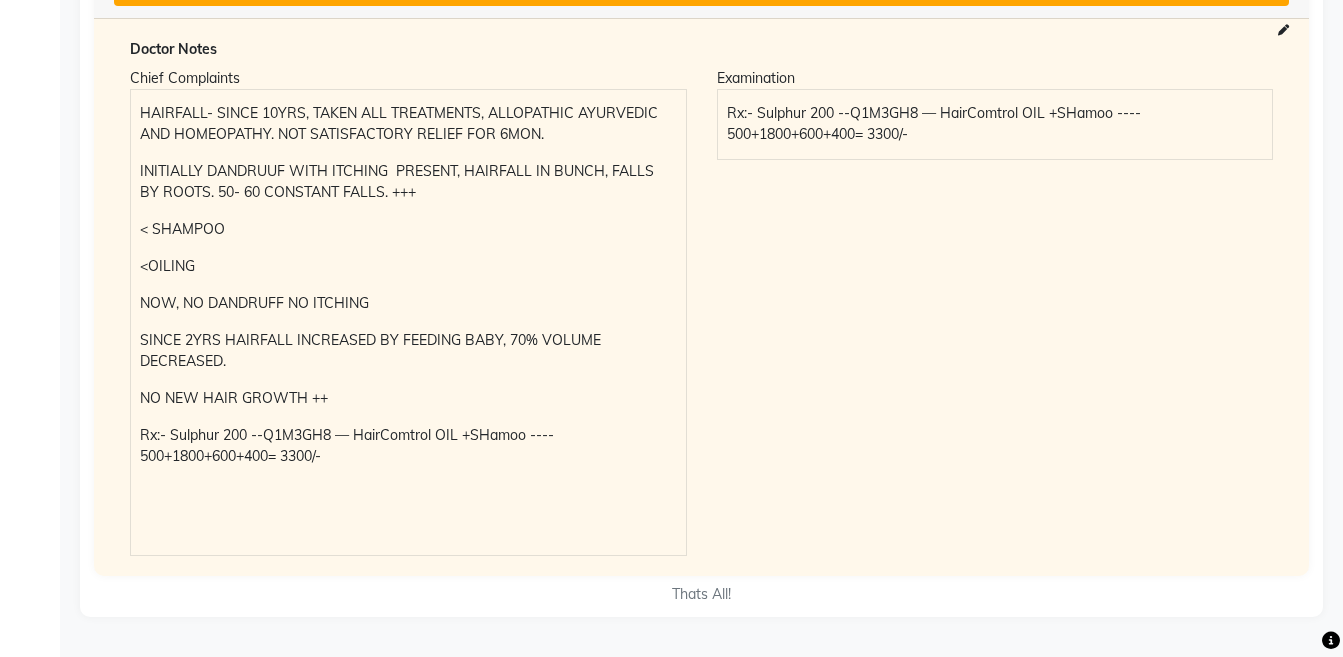 scroll, scrollTop: 2342, scrollLeft: 0, axis: vertical 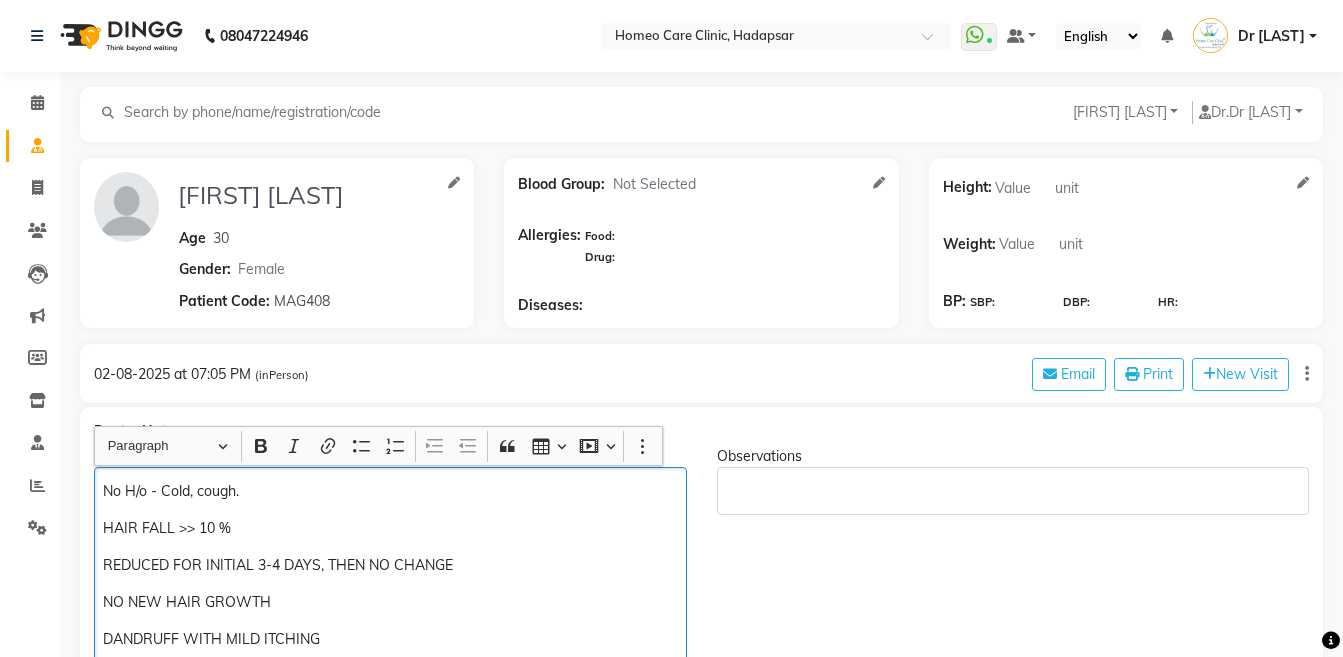 click on "HAIR FALL  >> 10 %" 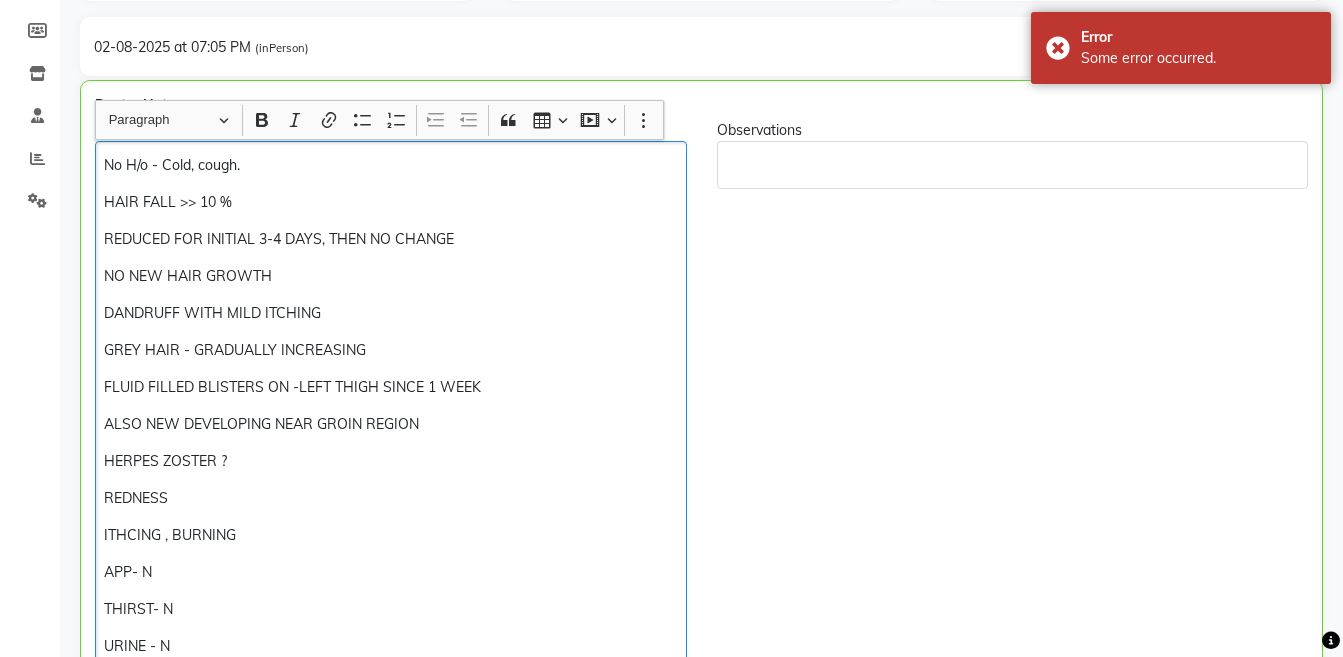 scroll, scrollTop: 347, scrollLeft: 0, axis: vertical 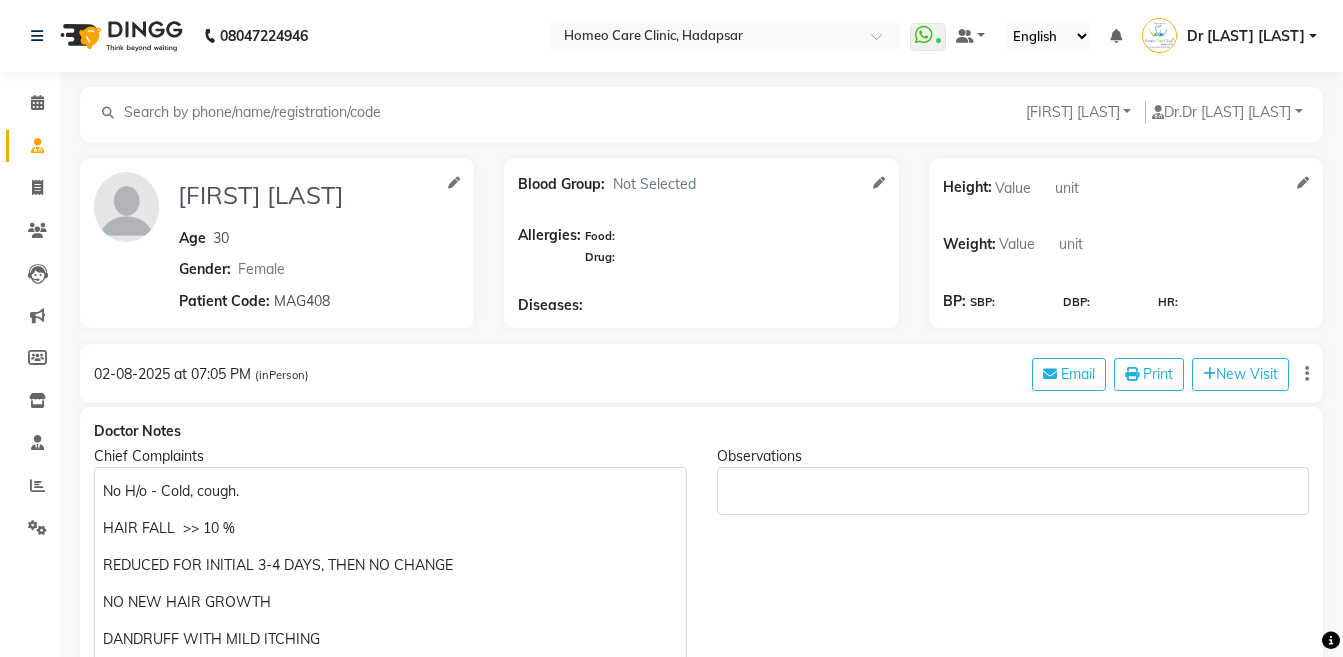select on "female" 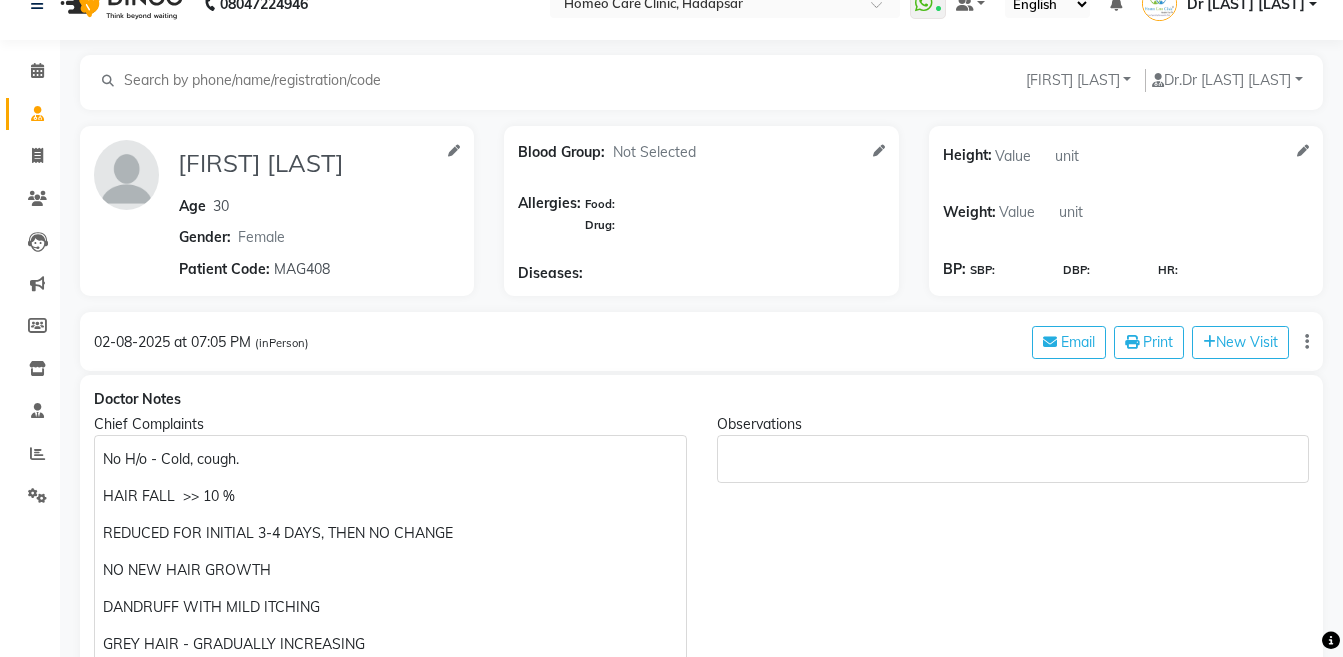 scroll, scrollTop: 0, scrollLeft: 0, axis: both 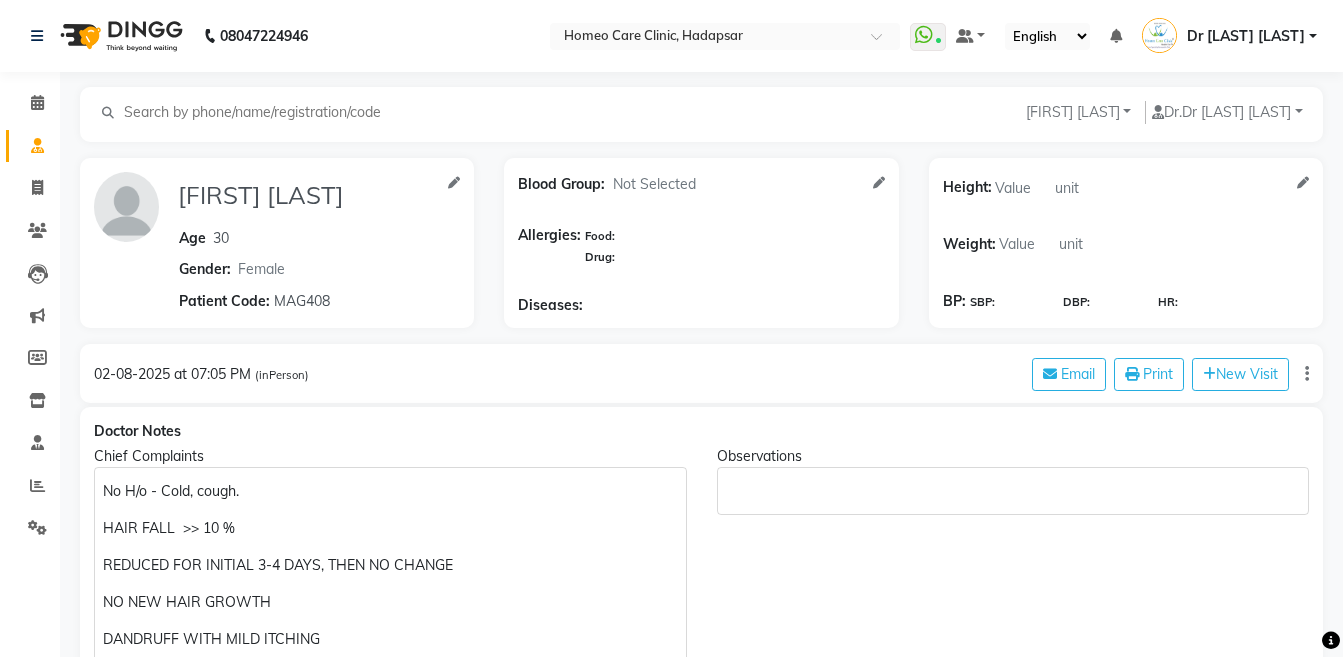 click on "Blood Group:  Not Selected O- O+ A- A+ B- B+ AB- AB+ Allergies:  Food: Drug:  Diseases:" 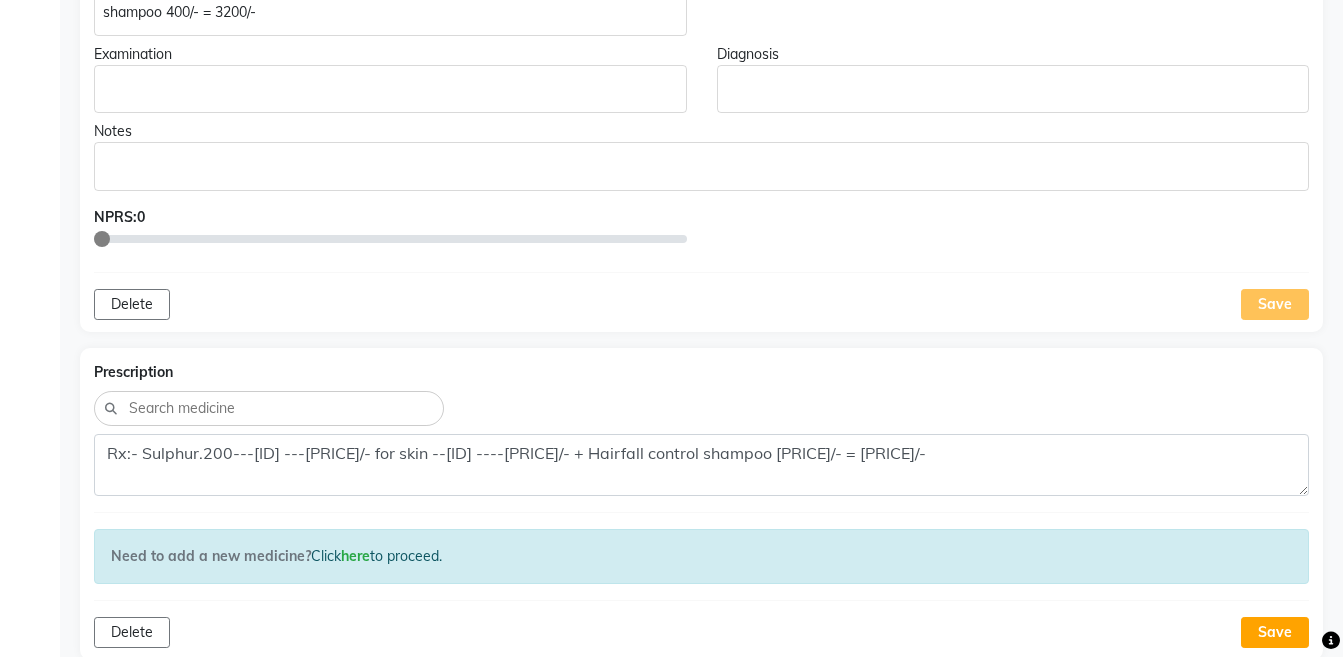 scroll, scrollTop: 1192, scrollLeft: 0, axis: vertical 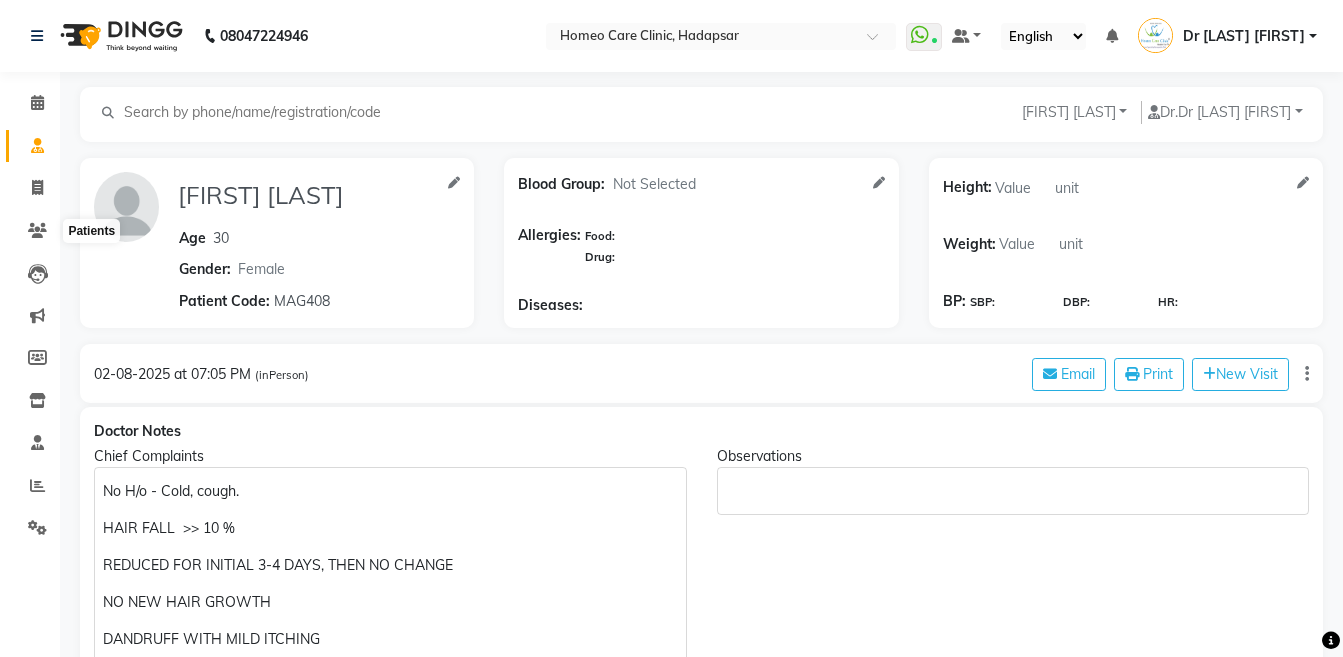 click 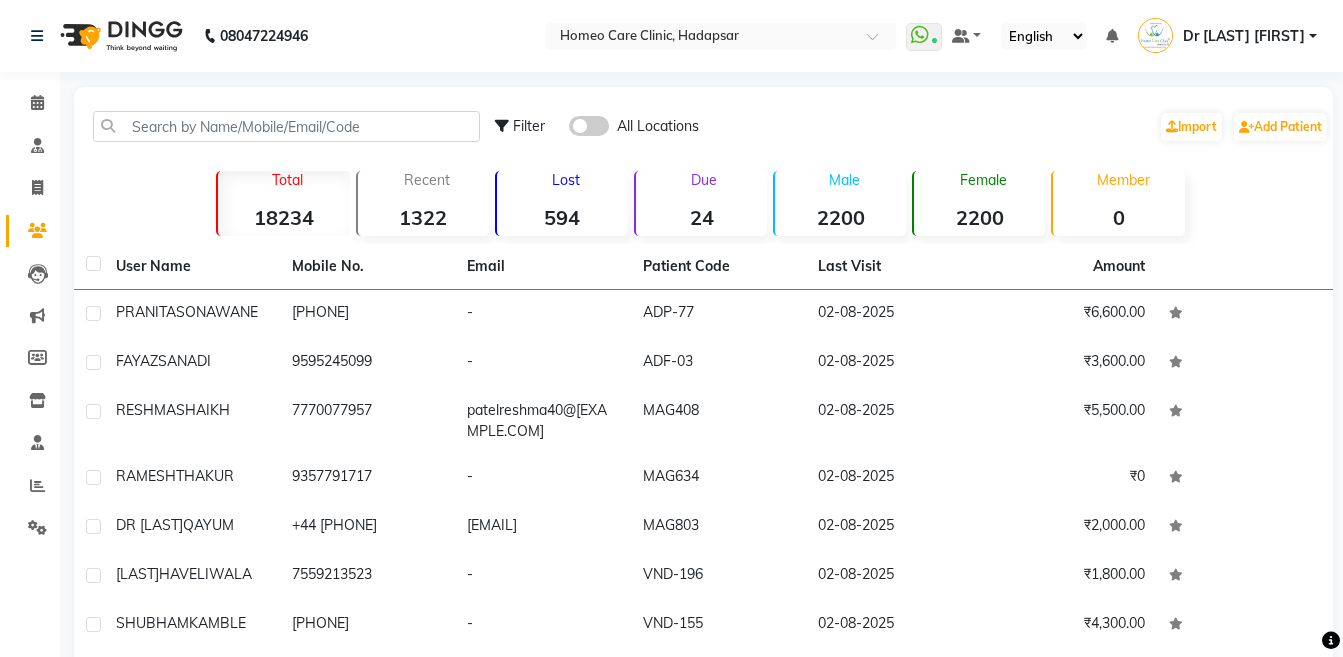 scroll, scrollTop: 0, scrollLeft: 0, axis: both 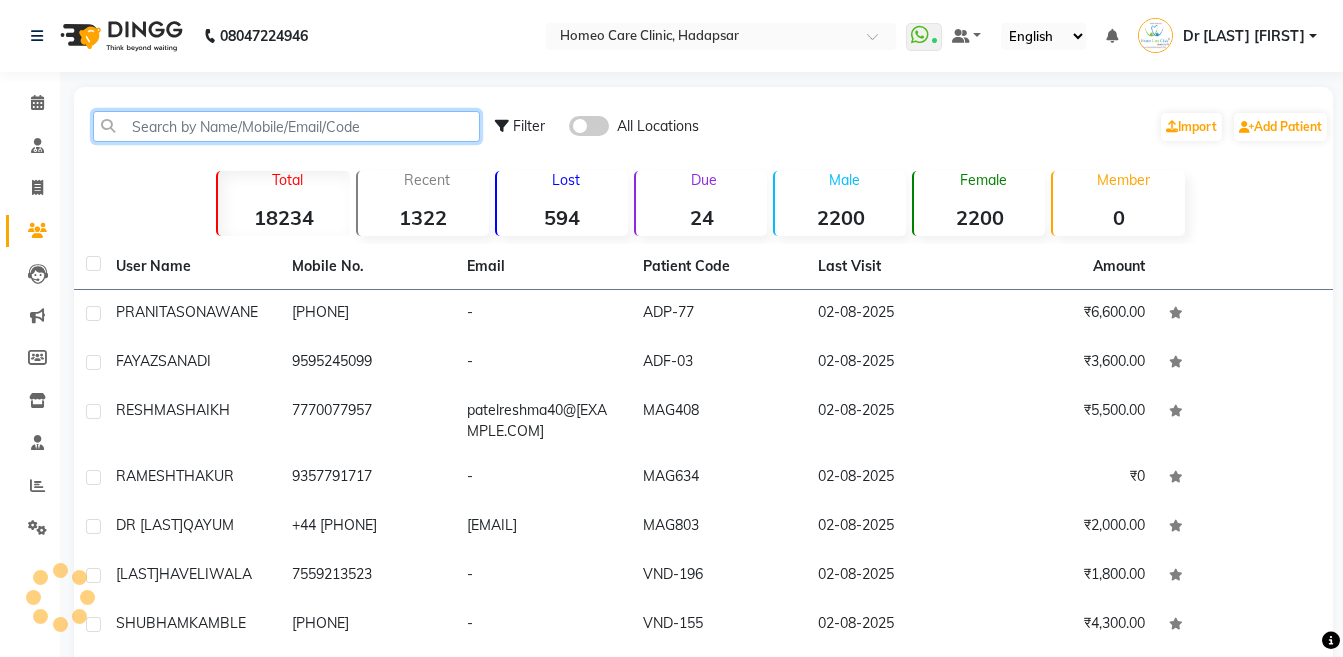 click 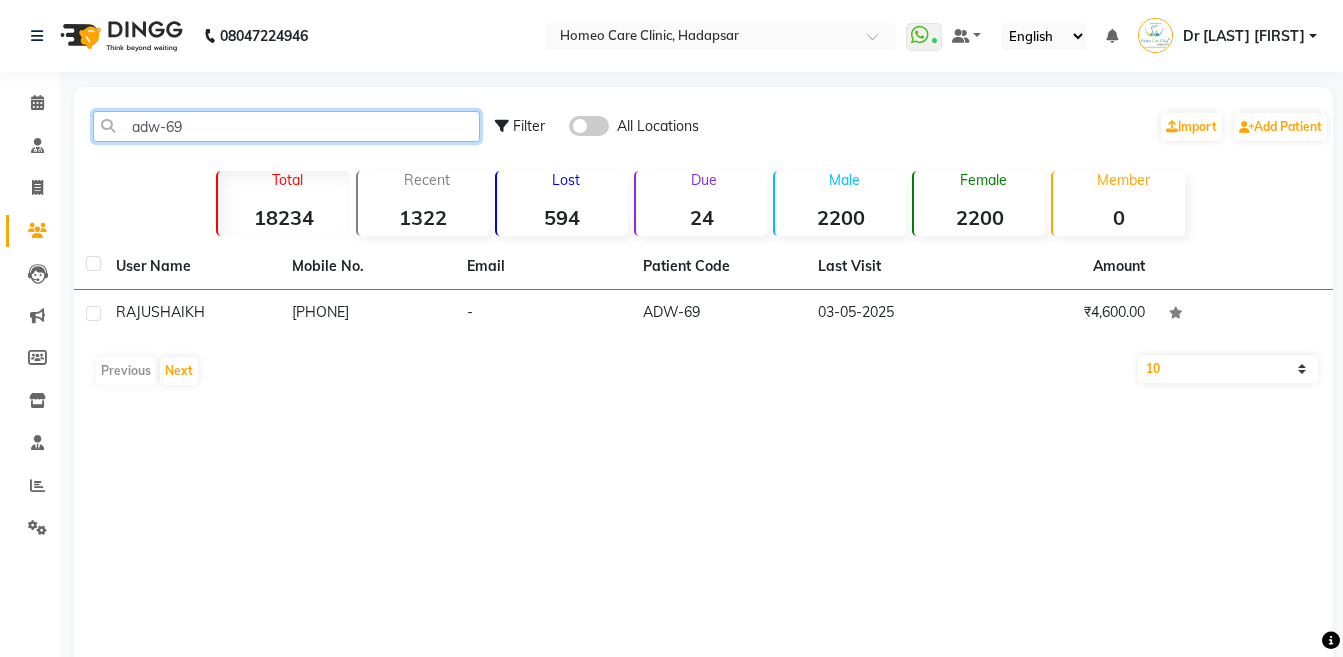scroll, scrollTop: 0, scrollLeft: 0, axis: both 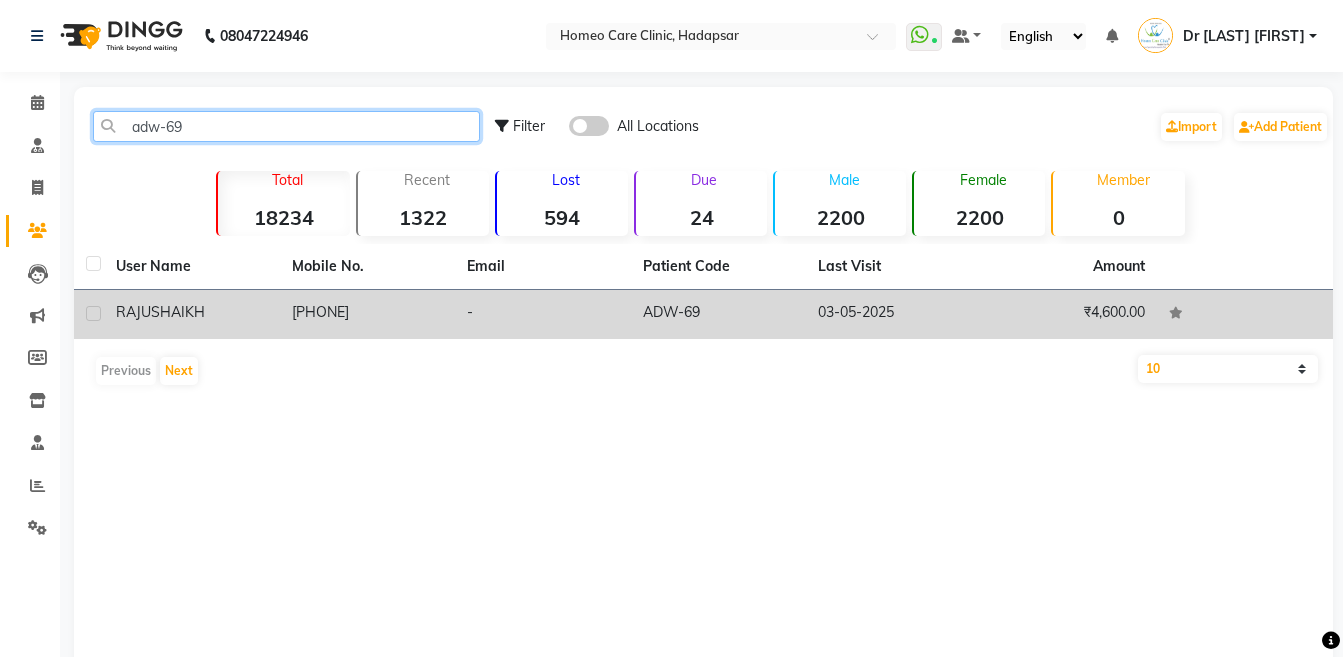 type on "adw-69" 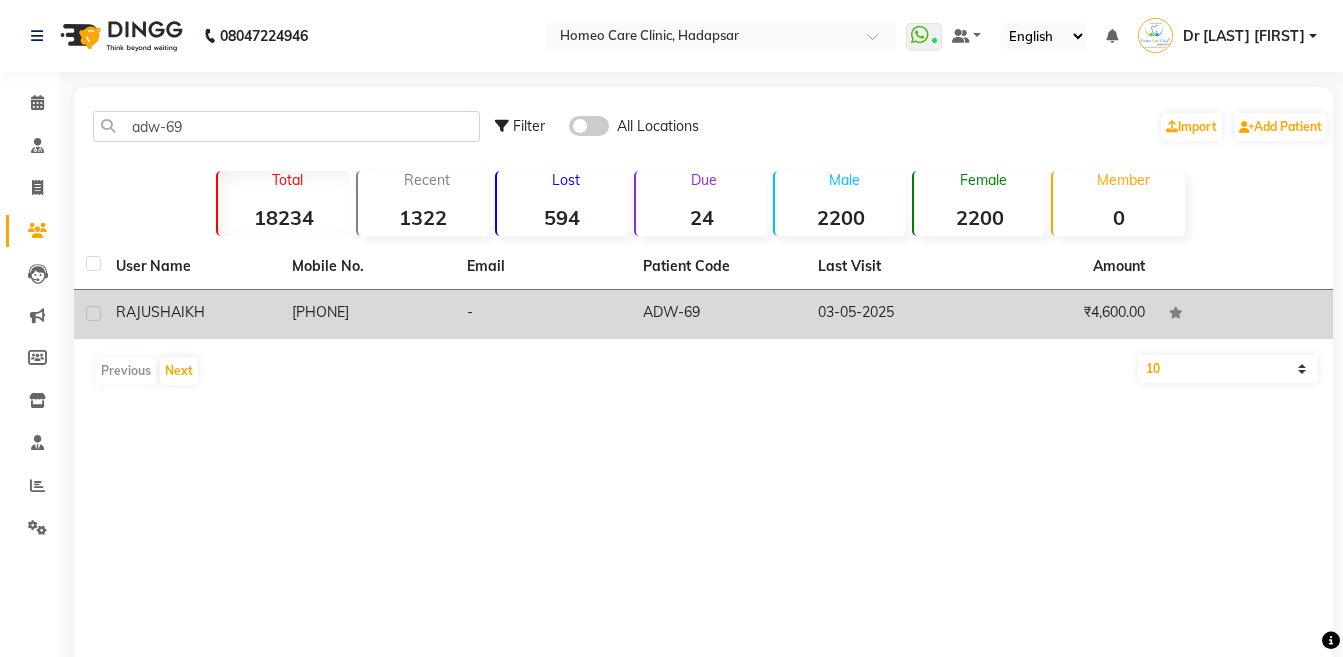 click on "[FIRST] [LAST]" 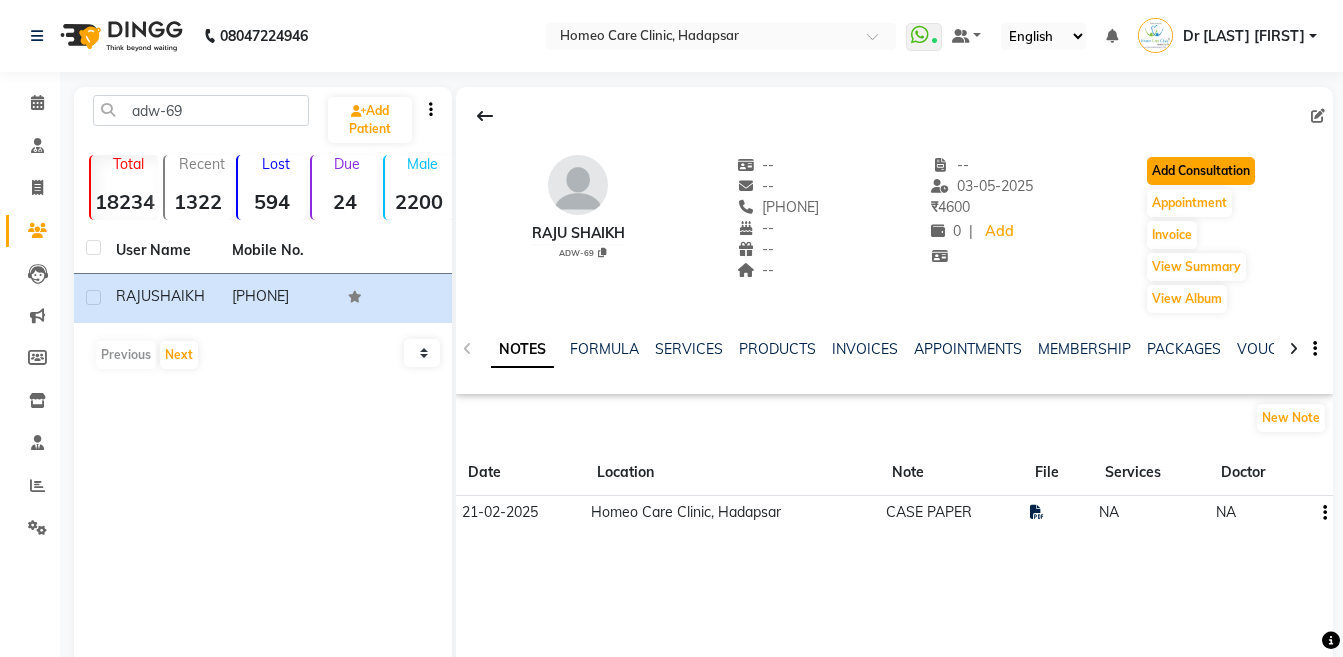 click on "Add Consultation" 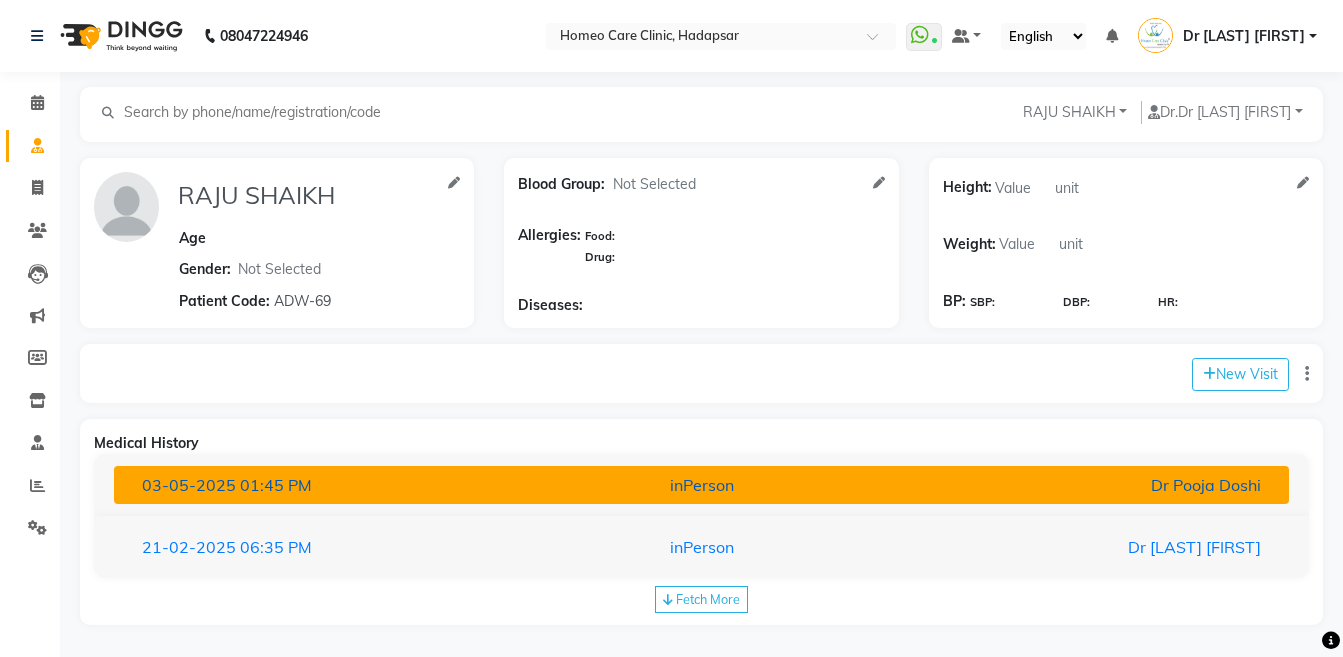 click on "Dr Pooja Doshi" at bounding box center [1084, 485] 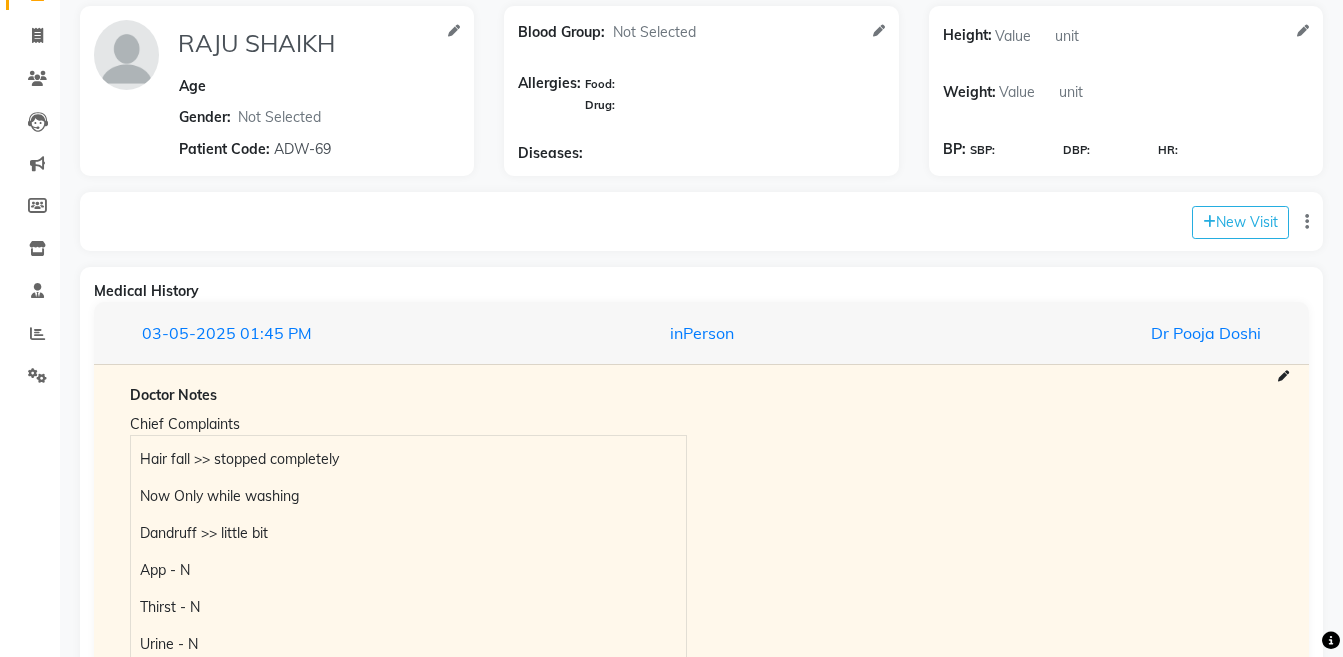 scroll, scrollTop: 154, scrollLeft: 0, axis: vertical 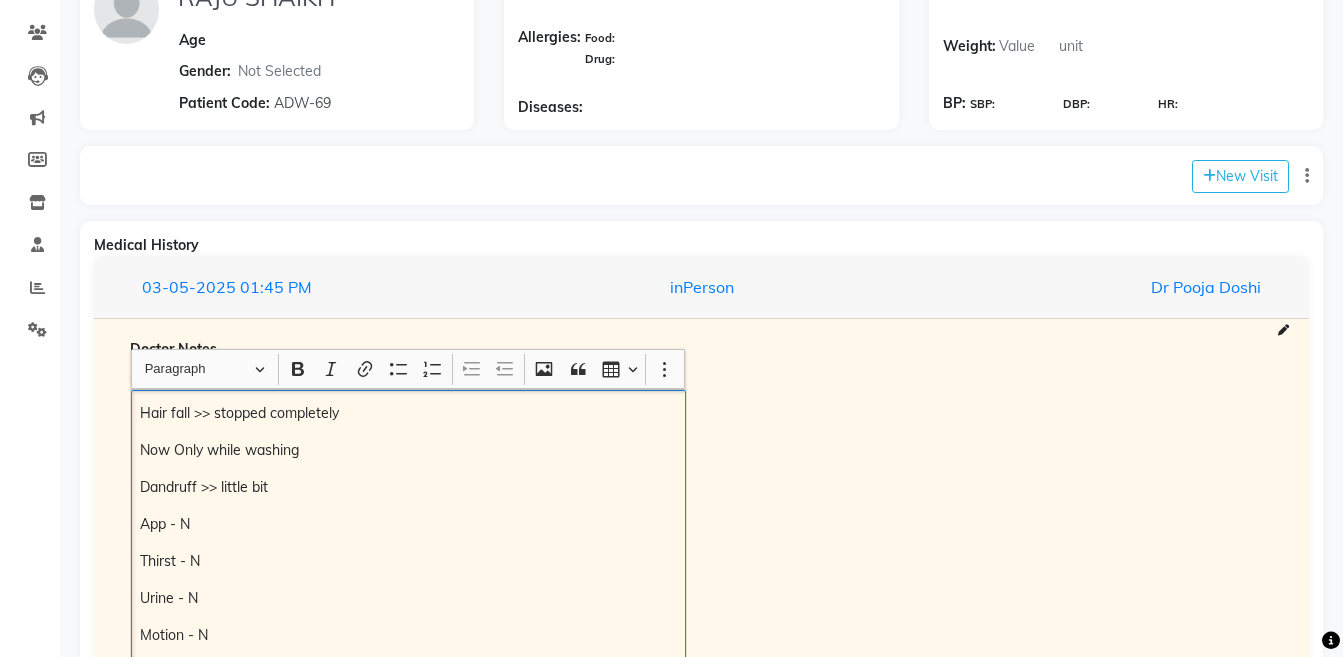 click on "Hair fall >> stopped completely Now Only while washing Dandruff >> little bit App - N Thirst - N Urine - N Motion - N Sleep - N Rx:- A2H4K8 ---1800/- HAIR GROWTH OIL--- 600/- & ANTI-DANDRUFF SHAMPOO — 400/- ----- TOTAL ---- 2800/-" at bounding box center (408, 572) 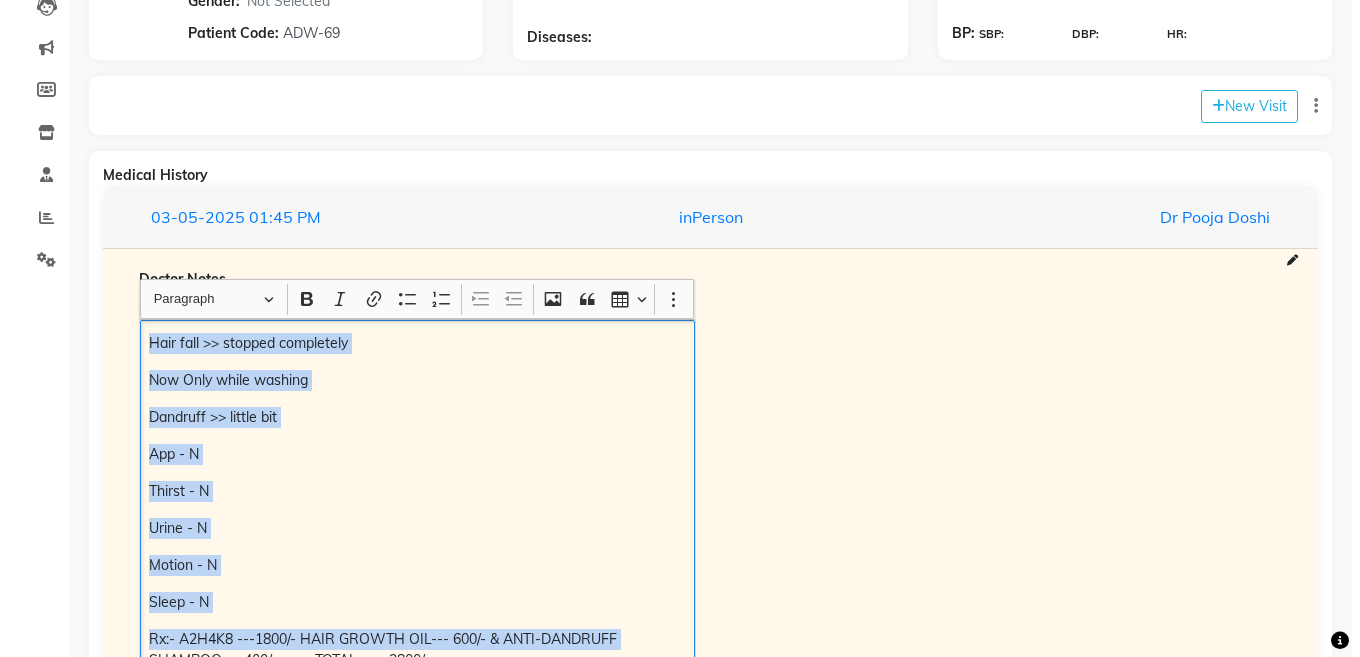 scroll, scrollTop: 281, scrollLeft: 0, axis: vertical 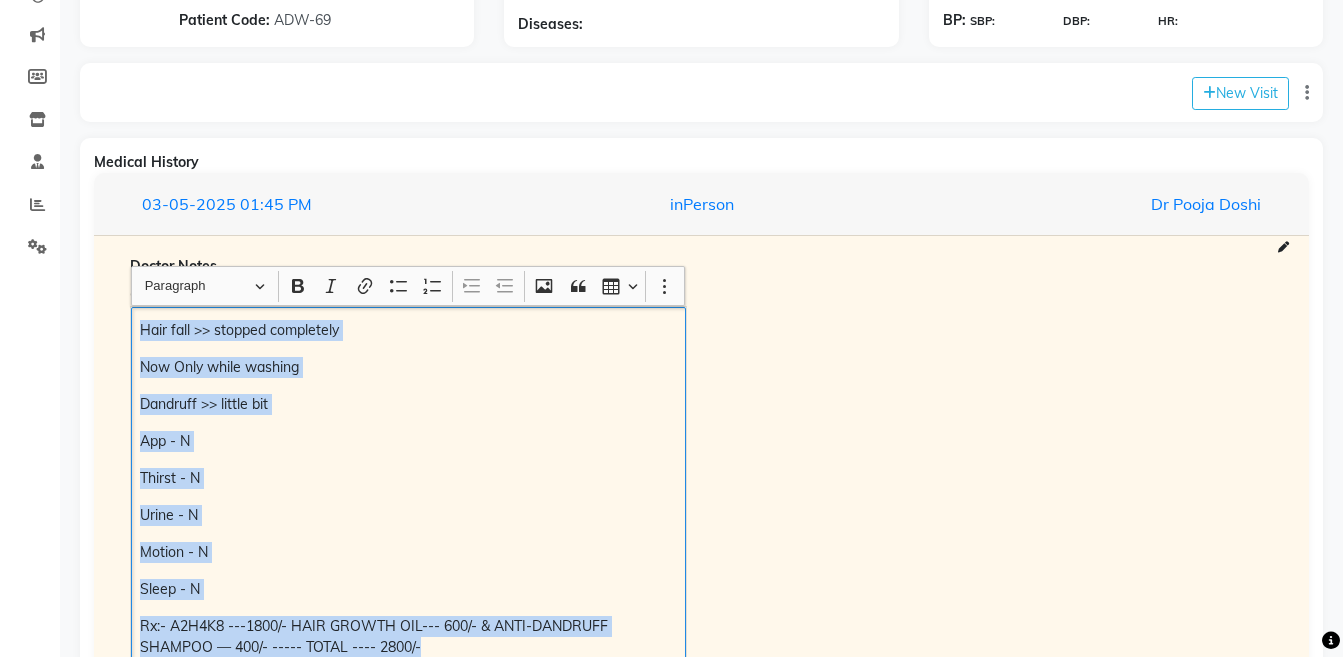 copy on "Hair fall >> stopped completely Now Only while washing Dandruff >> little bit App - N Thirst - N Urine - N Motion - N Sleep - N Rx:- A2H4K8 ---1800/- HAIR GROWTH OIL--- 600/- & ANTI-DANDRUFF SHAMPOO — 400/- ----- TOTAL ---- 2800/-" 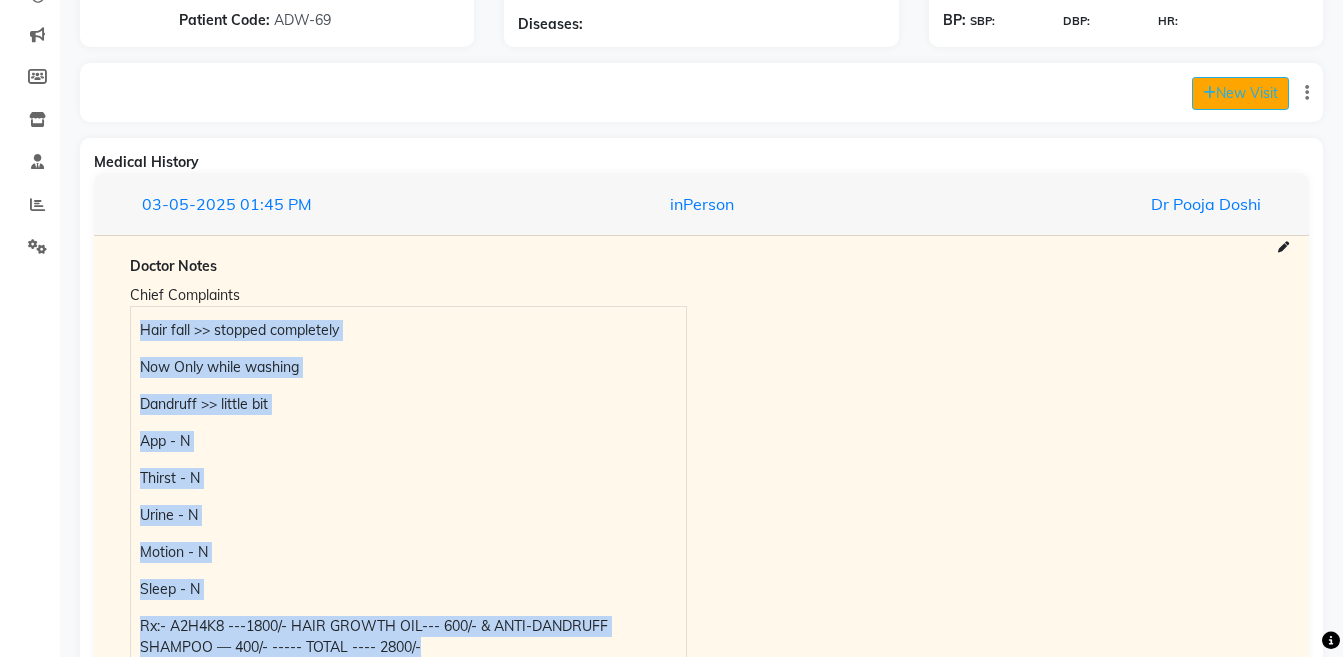 click on "New Visit" 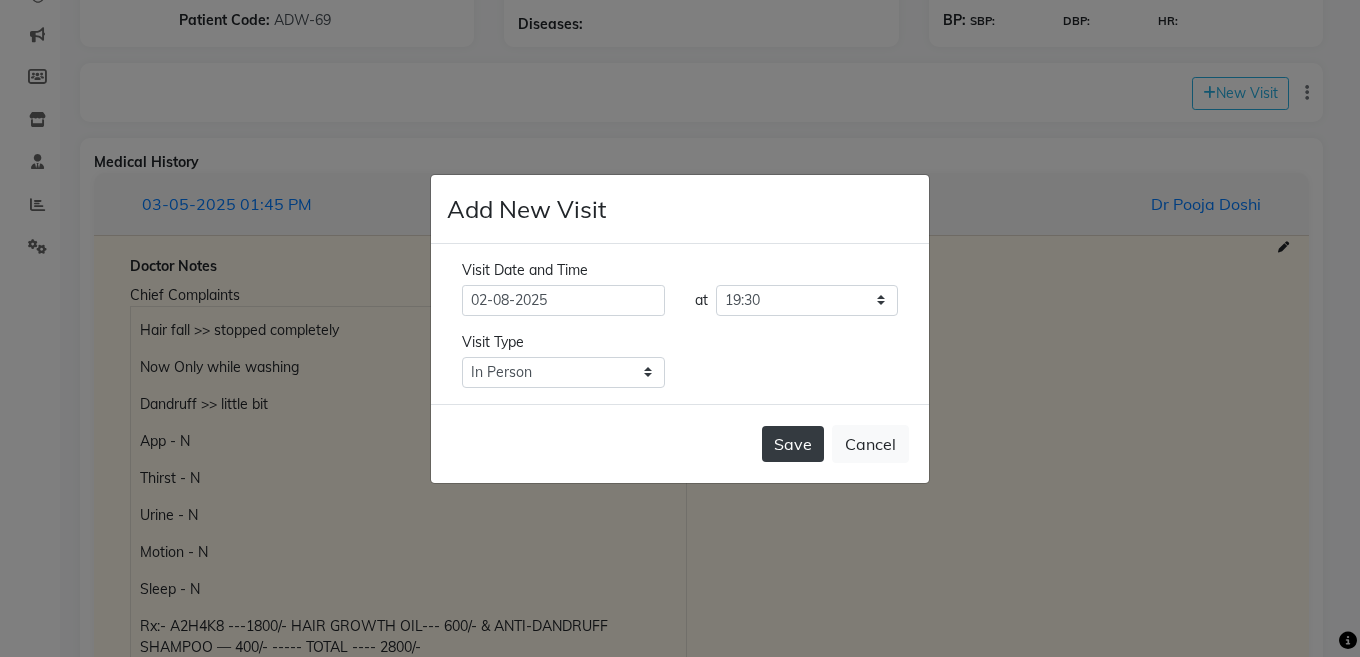 click on "Save" 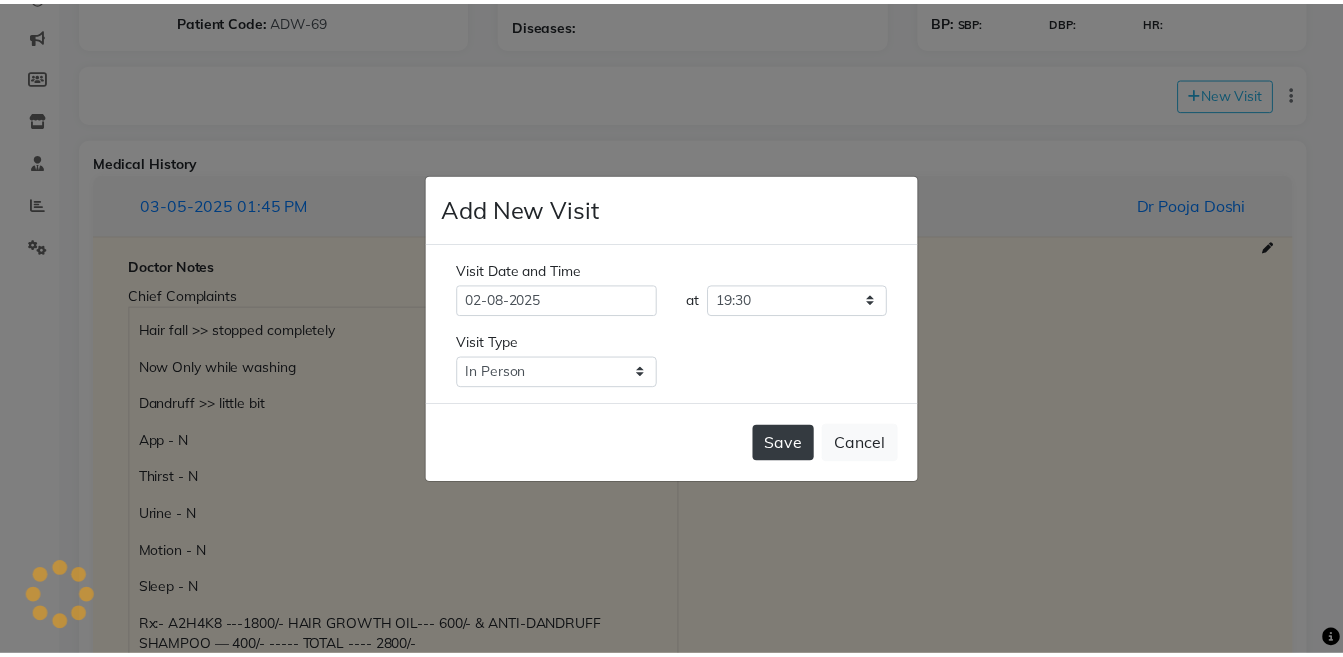 scroll, scrollTop: 0, scrollLeft: 0, axis: both 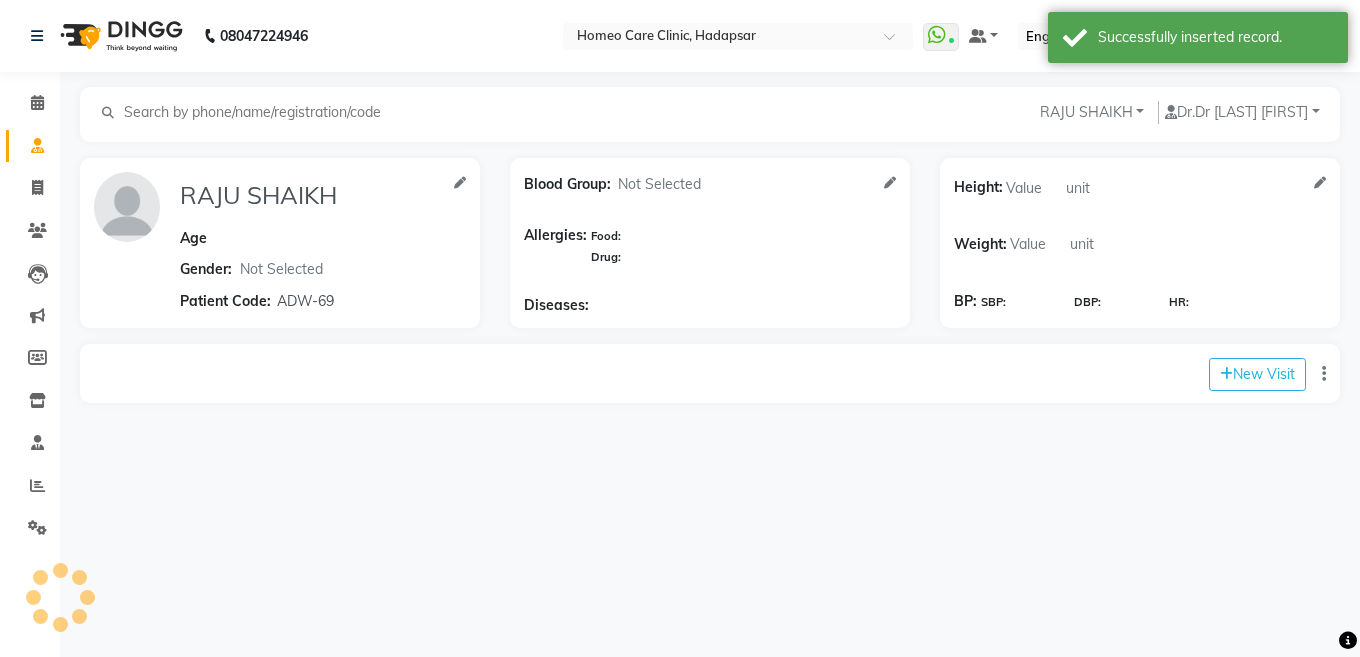 type on "RAJU SHAIKH" 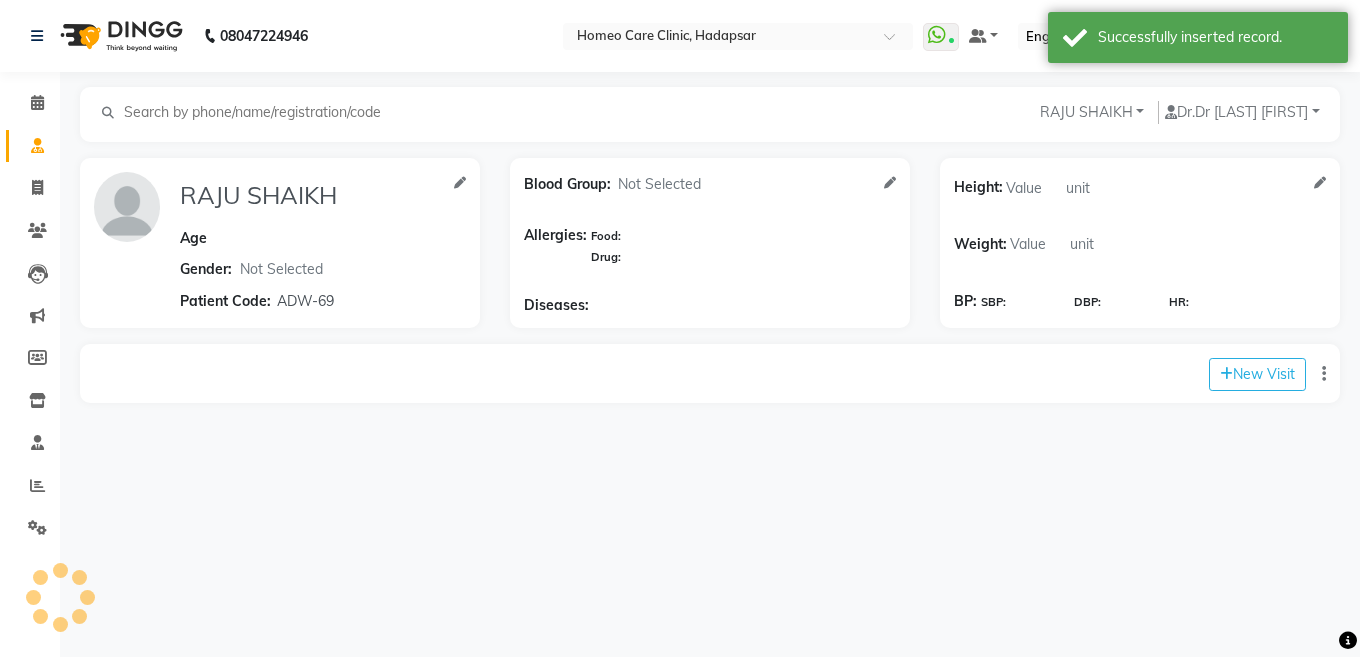 select 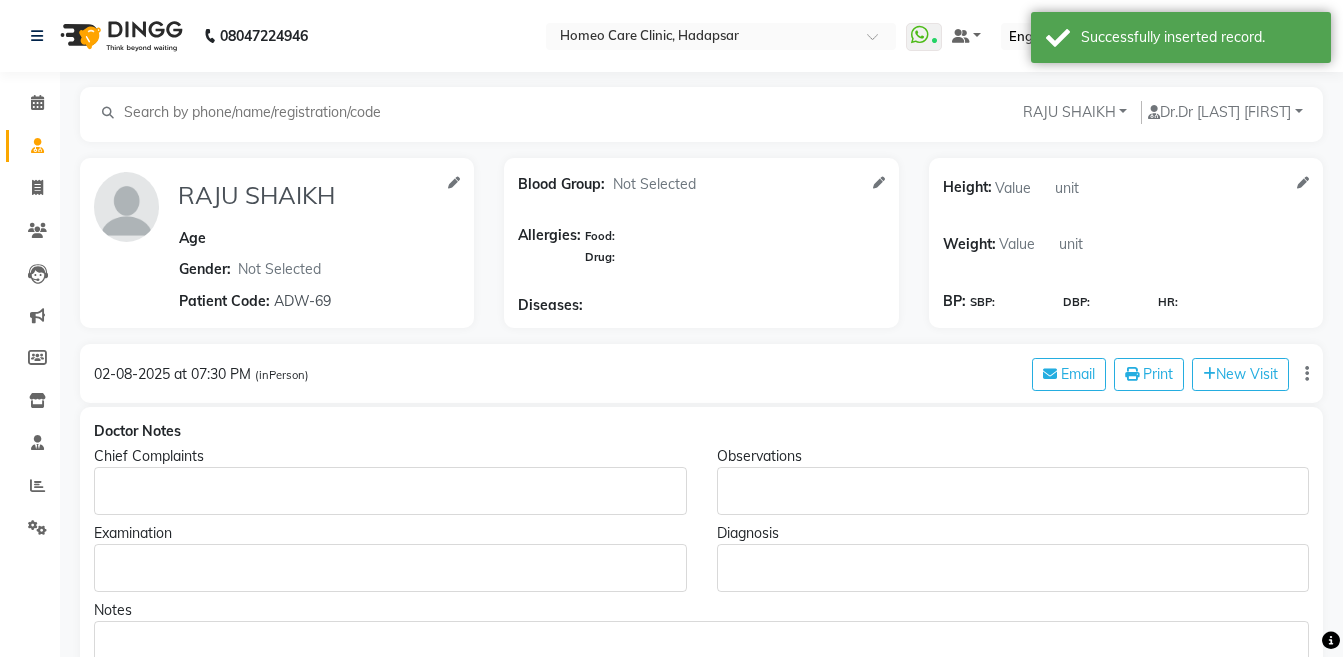 click 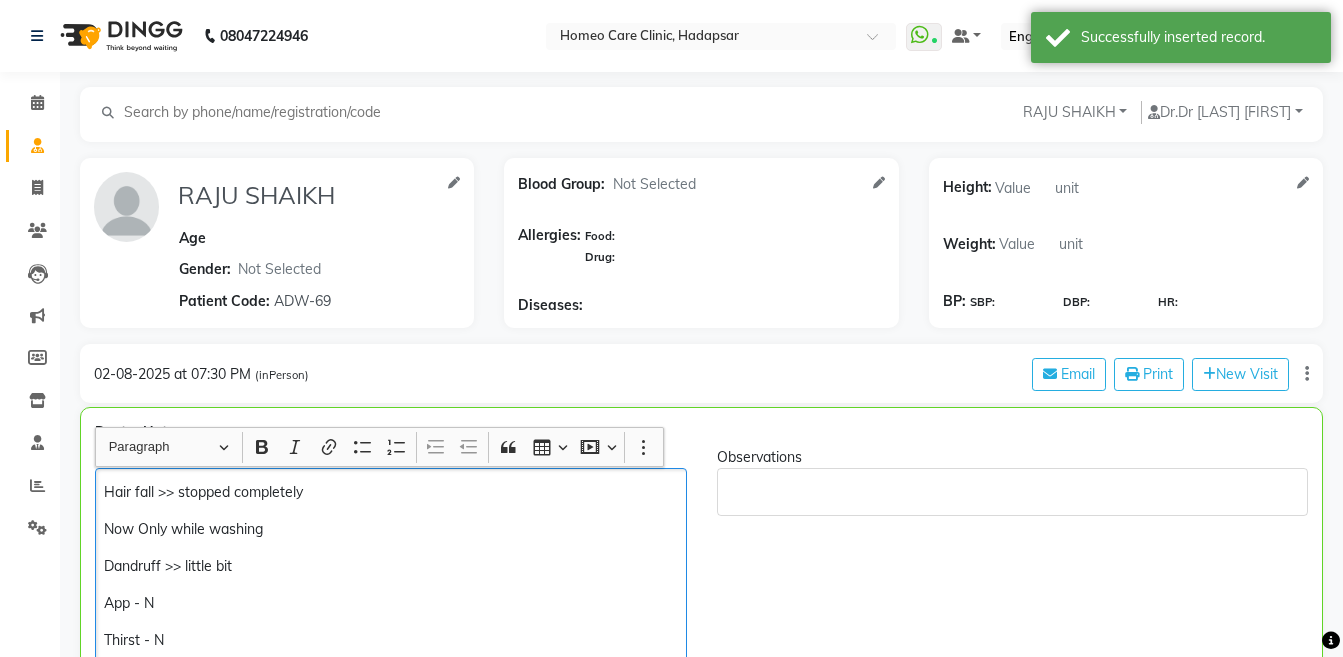 scroll, scrollTop: 181, scrollLeft: 0, axis: vertical 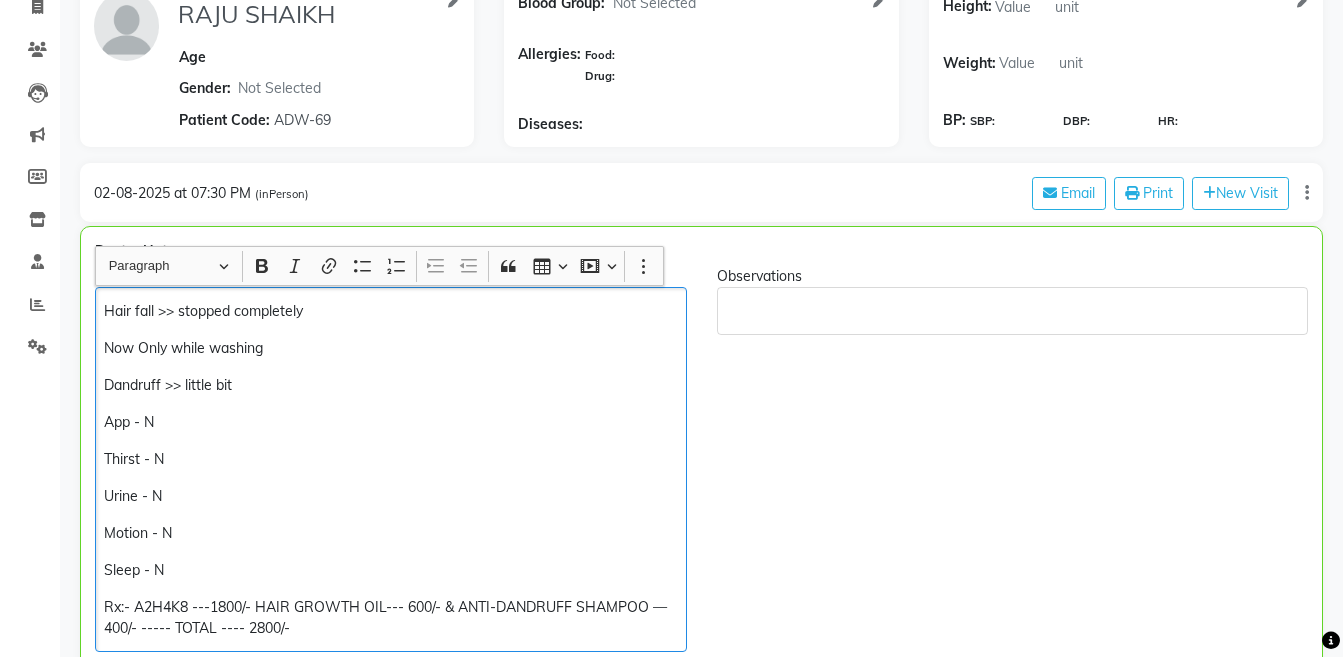 click on "Now Only while washing" 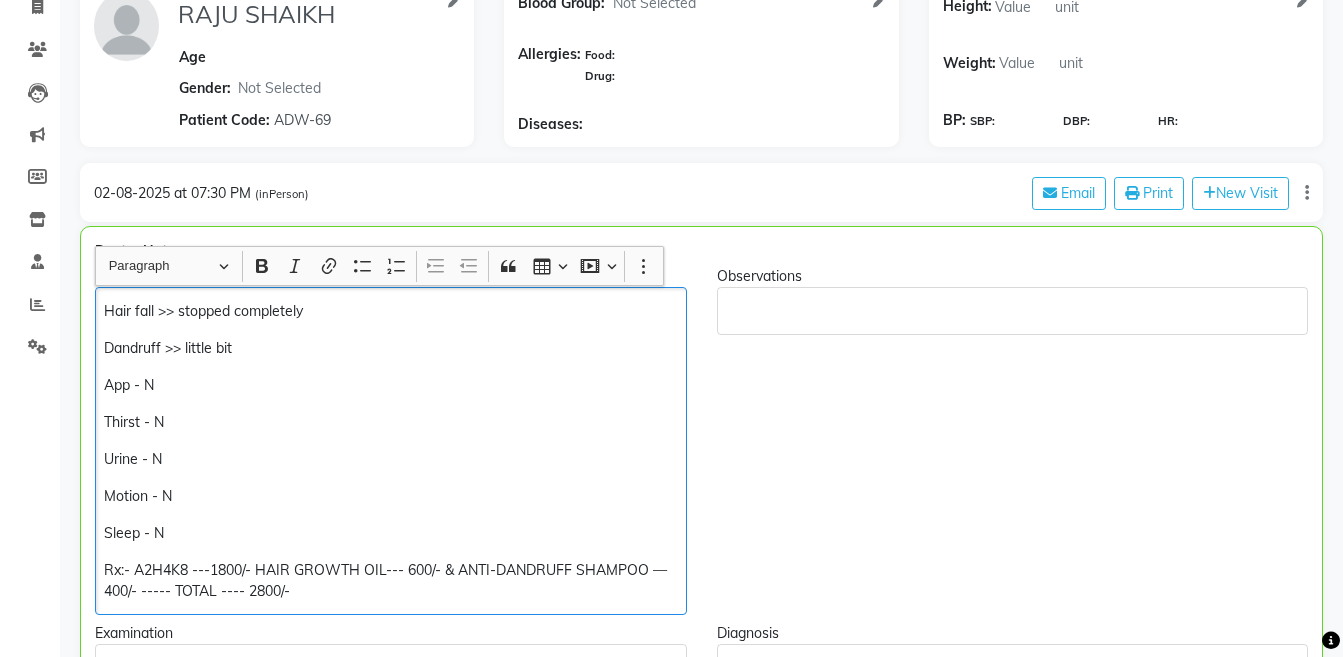 type 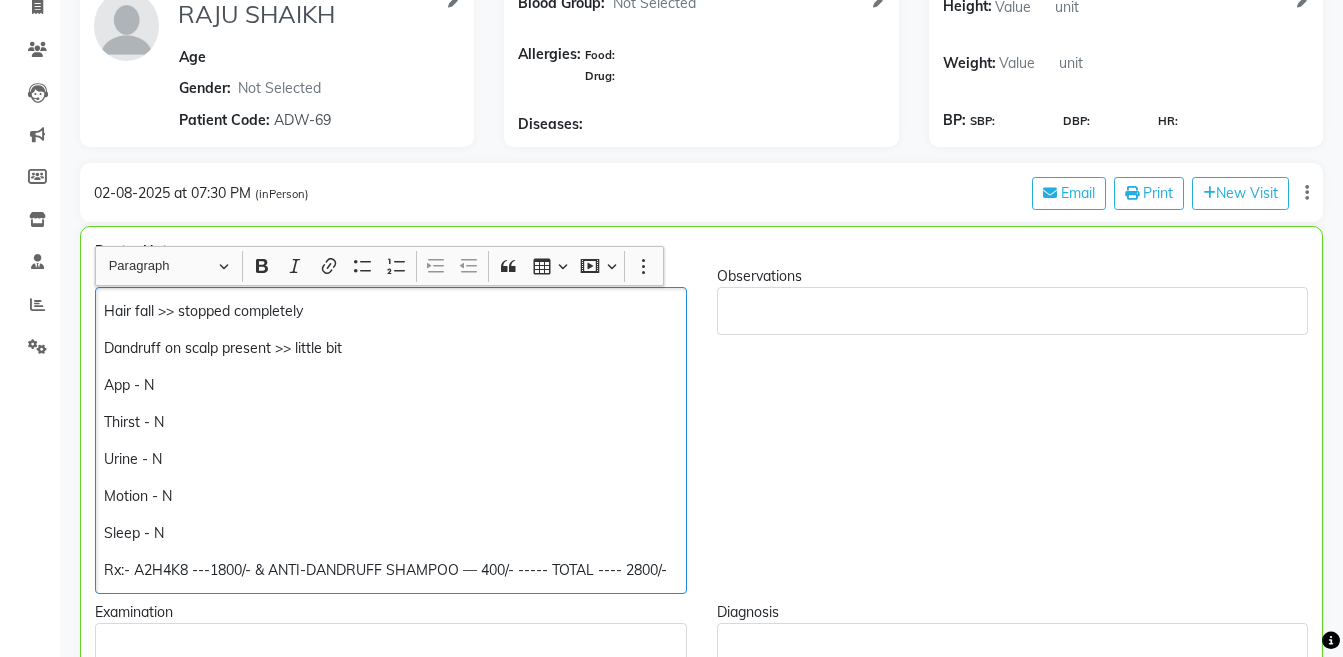 click on "Rx:- A2H4K8 ---1800/- & ANTI-DANDRUFF SHAMPOO — 400/- ----- TOTAL ---- 2800/-" 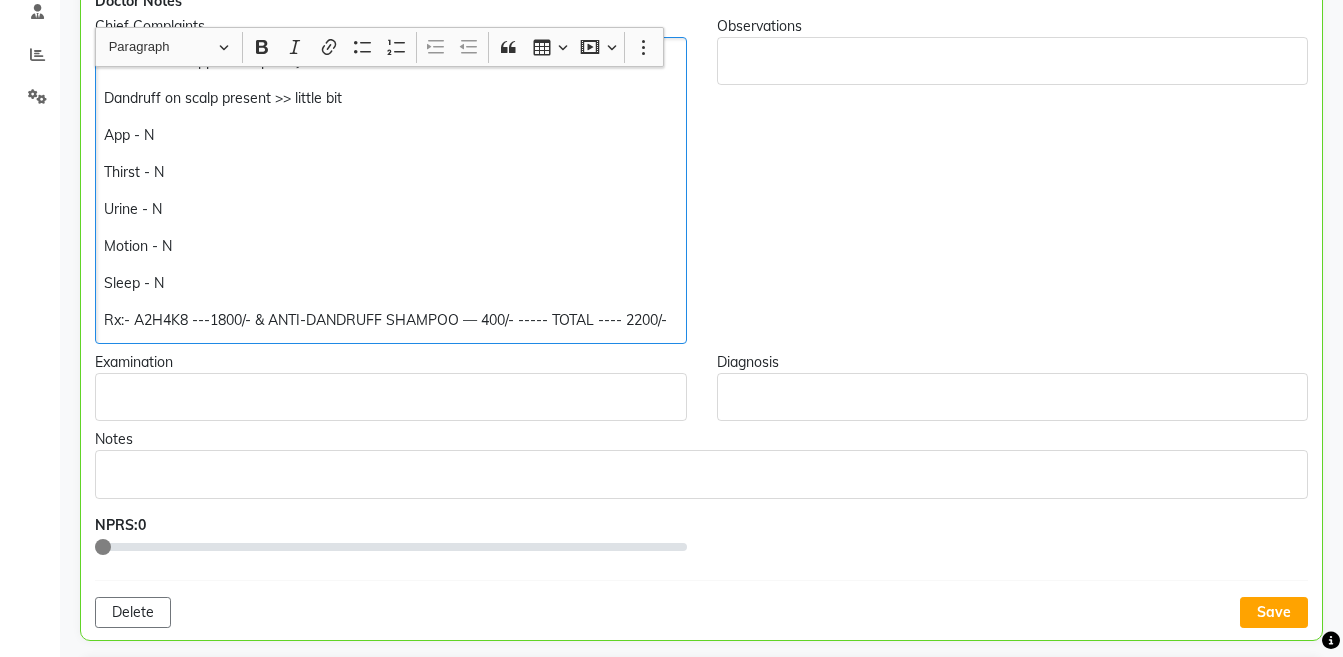 scroll, scrollTop: 462, scrollLeft: 0, axis: vertical 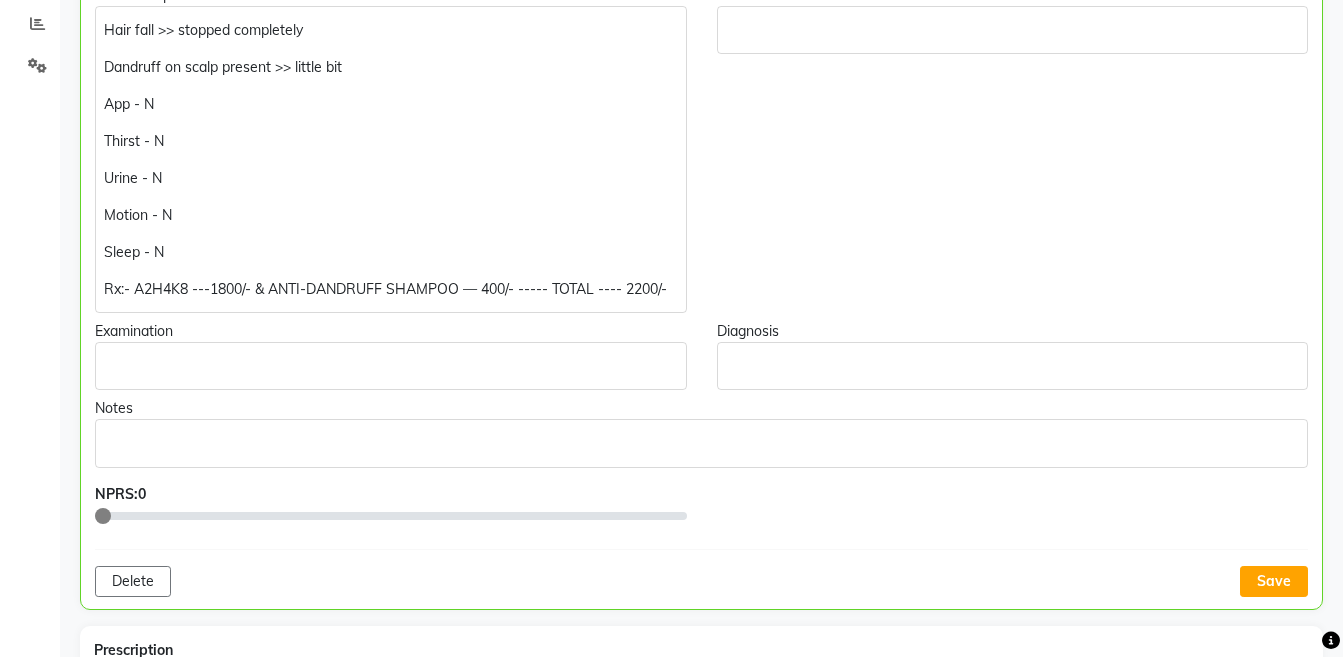 click on "Doctor Notes Chief Complaints Hair fall >> stopped completely << Dandruff on scalp present >> little bit << App - N Thirst - N Urine - N Motion - N Sleep - N << Rx:- A2H4K8 ---1800/- & ANTI-DANDRUFF SHAMPOO — 400/- ----- TOTAL ---- 2200/- Observations Examination Diagnosis Notes NPRS: 0 Delete Save" 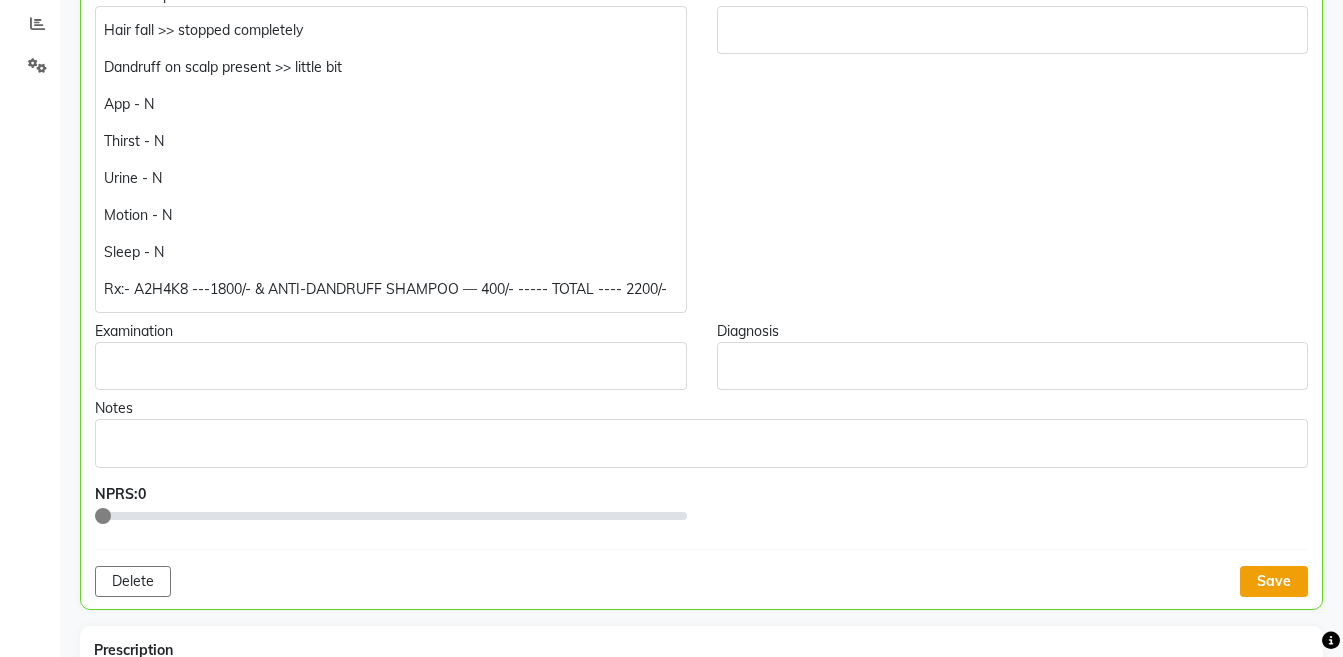 click on "Save" 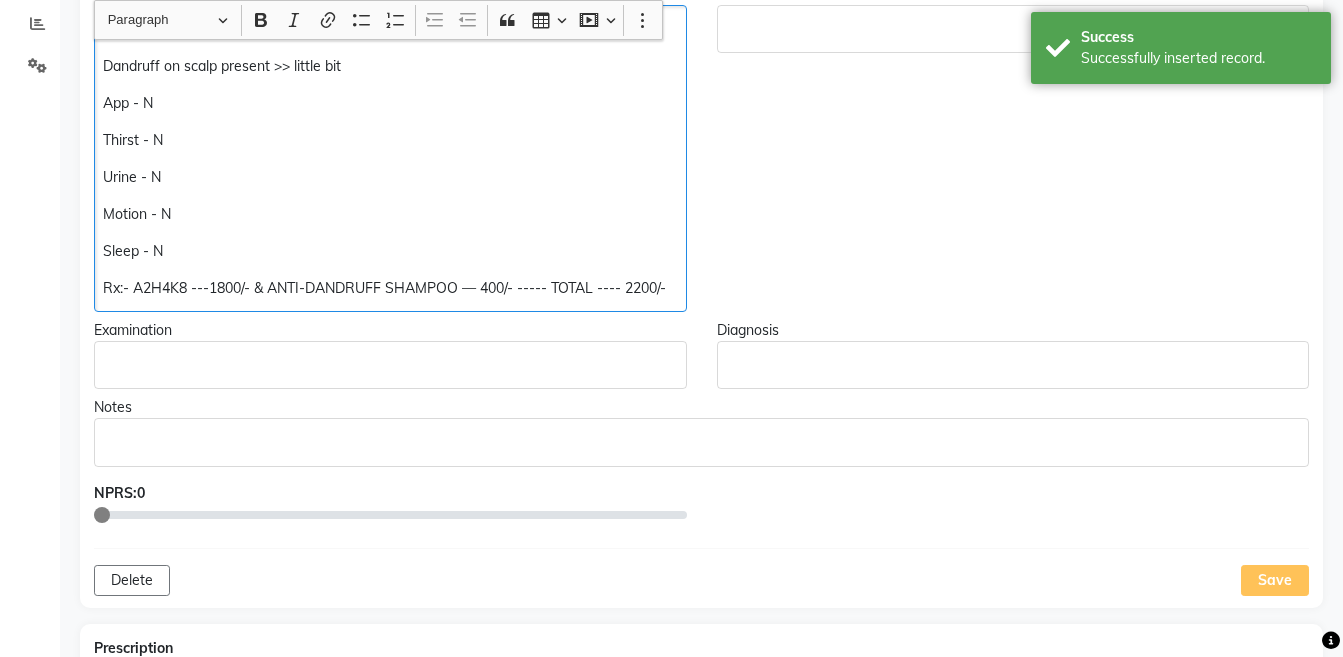 click on "Rx:- A2H4K8 ---1800/- & ANTI-DANDRUFF SHAMPOO — 400/- ----- TOTAL ---- 2200/-" 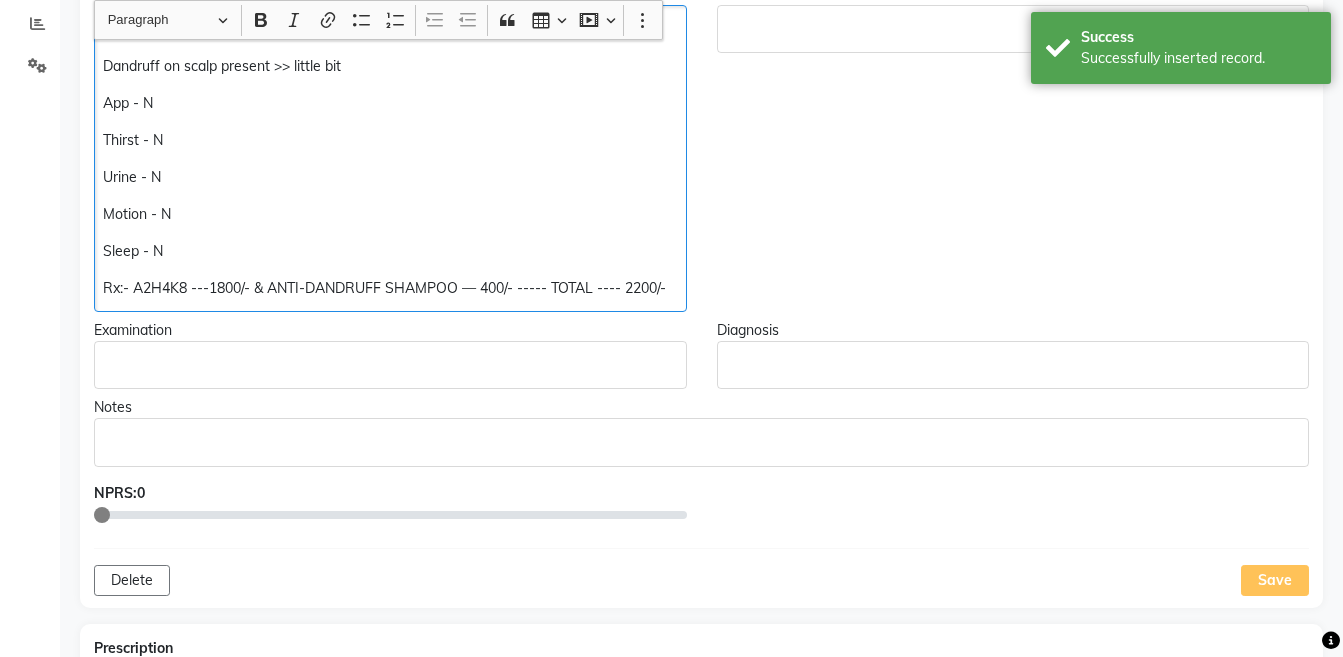 copy on "Sleep - N  Rx:- A2H4K8 ---1800/- & ANTI-DANDRUFF SHAMPOO — 400/- ----- TOTAL ---- 2200/-" 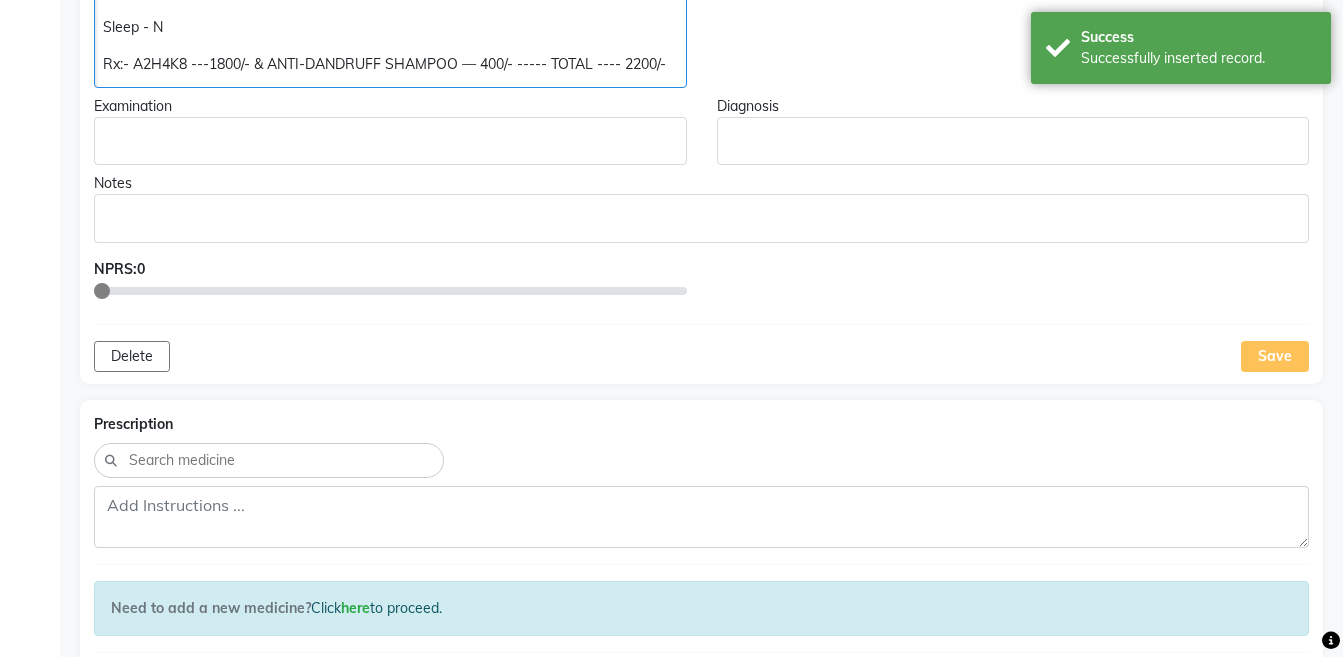 scroll, scrollTop: 790, scrollLeft: 0, axis: vertical 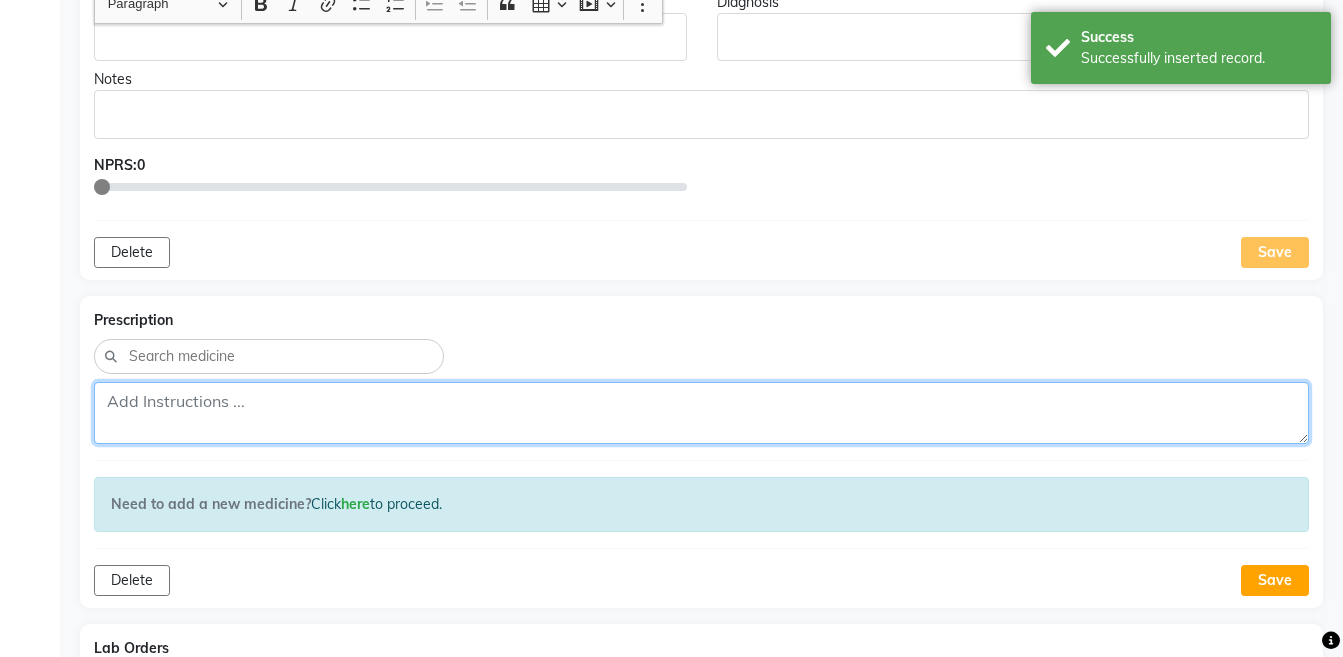 click 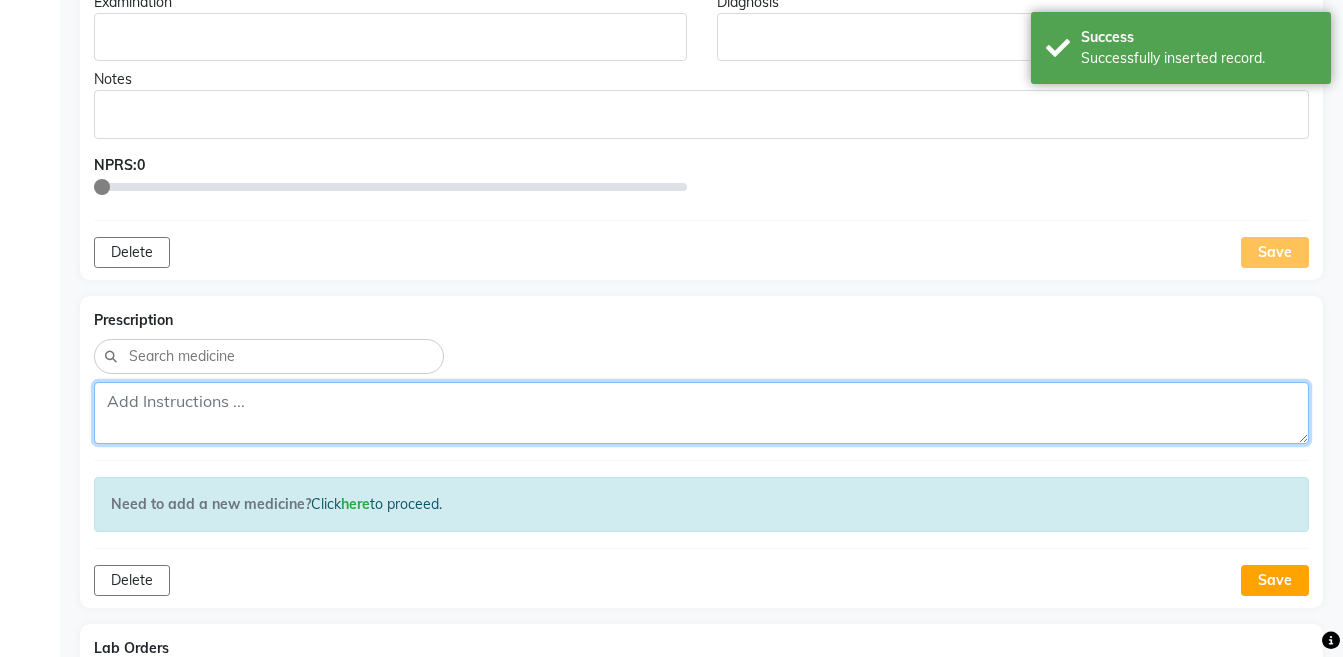 paste on "Rx:- A2H4K8 ---1800/- & ANTI-DANDRUFF SHAMPOO — 400/- ----- TOTAL ---- 2200/-" 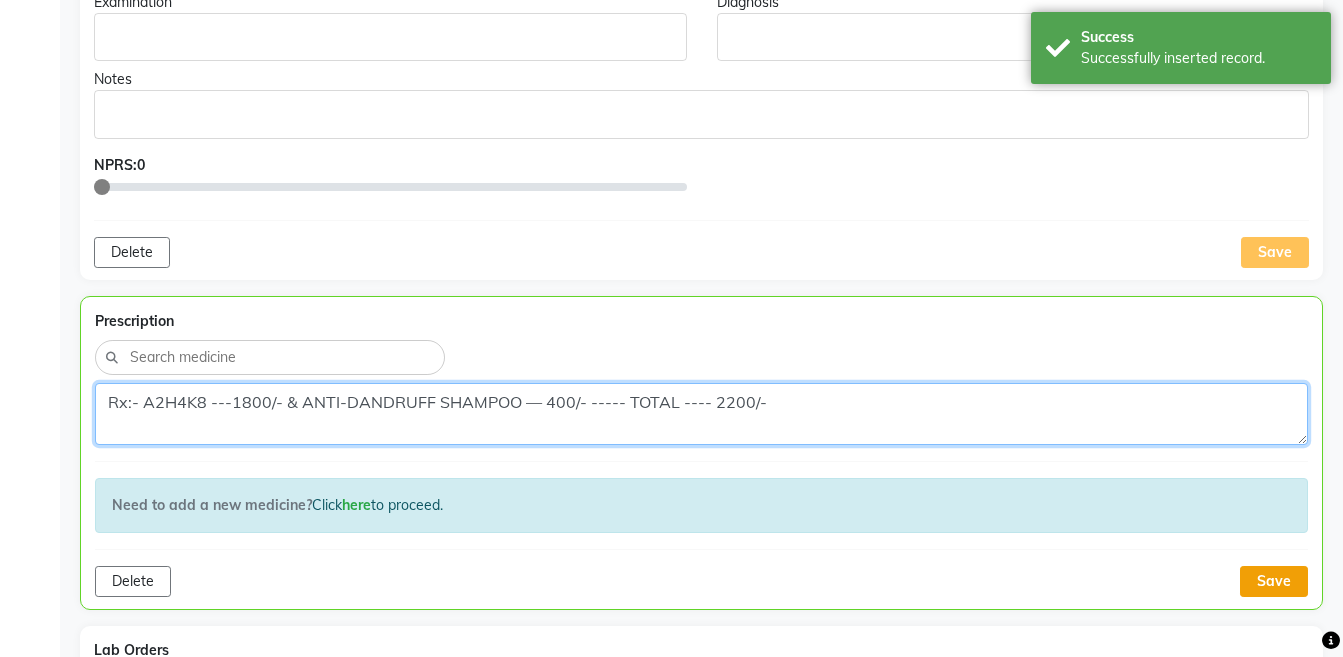 type on "Rx:- A2H4K8 ---1800/- & ANTI-DANDRUFF SHAMPOO — 400/- ----- TOTAL ---- 2200/-" 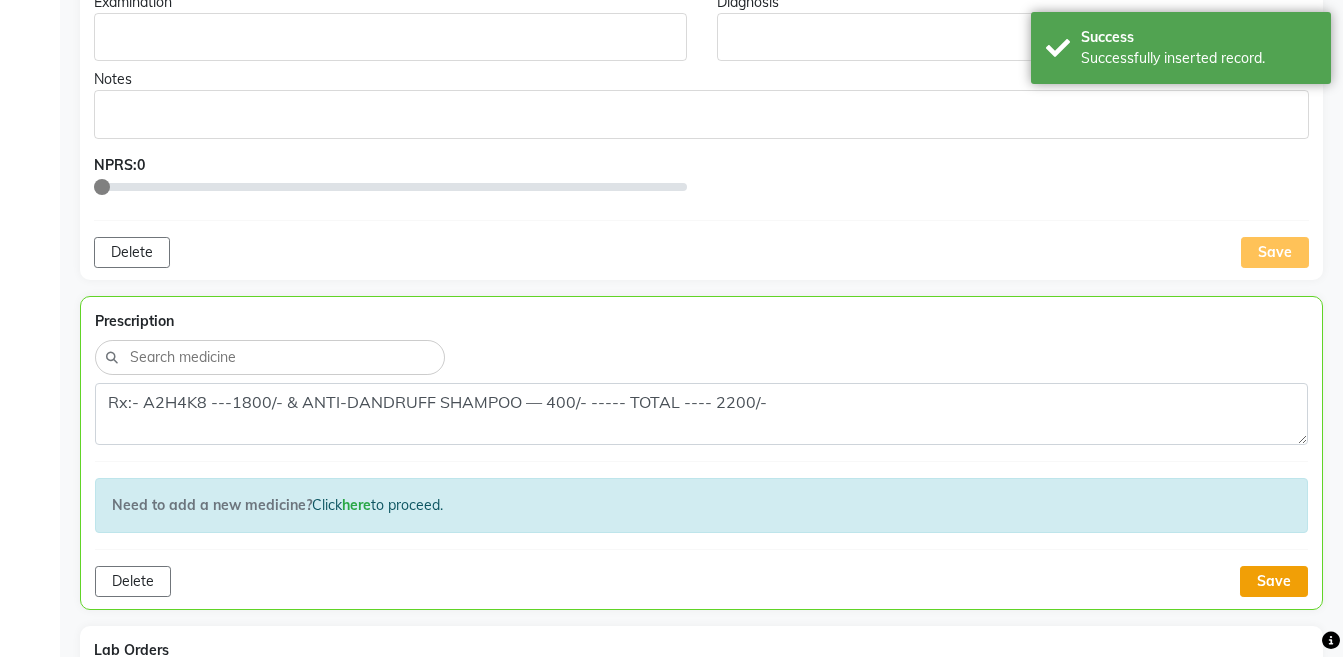 click on "Save" 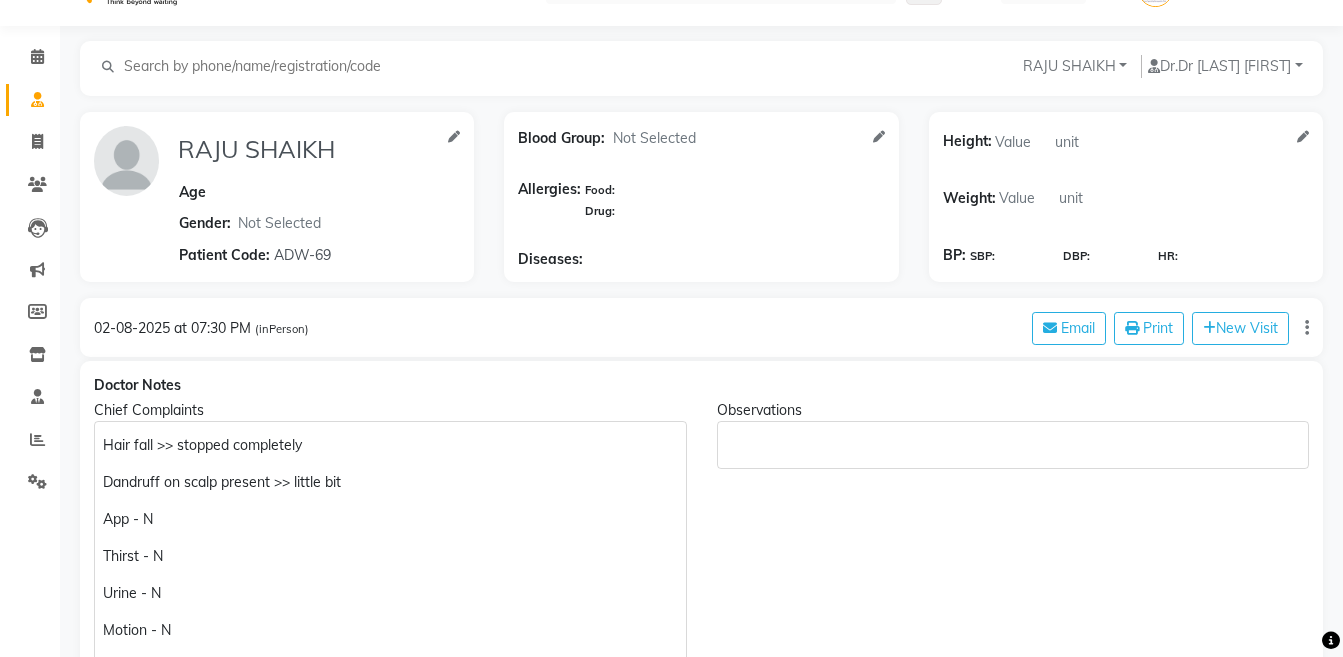 scroll, scrollTop: 0, scrollLeft: 0, axis: both 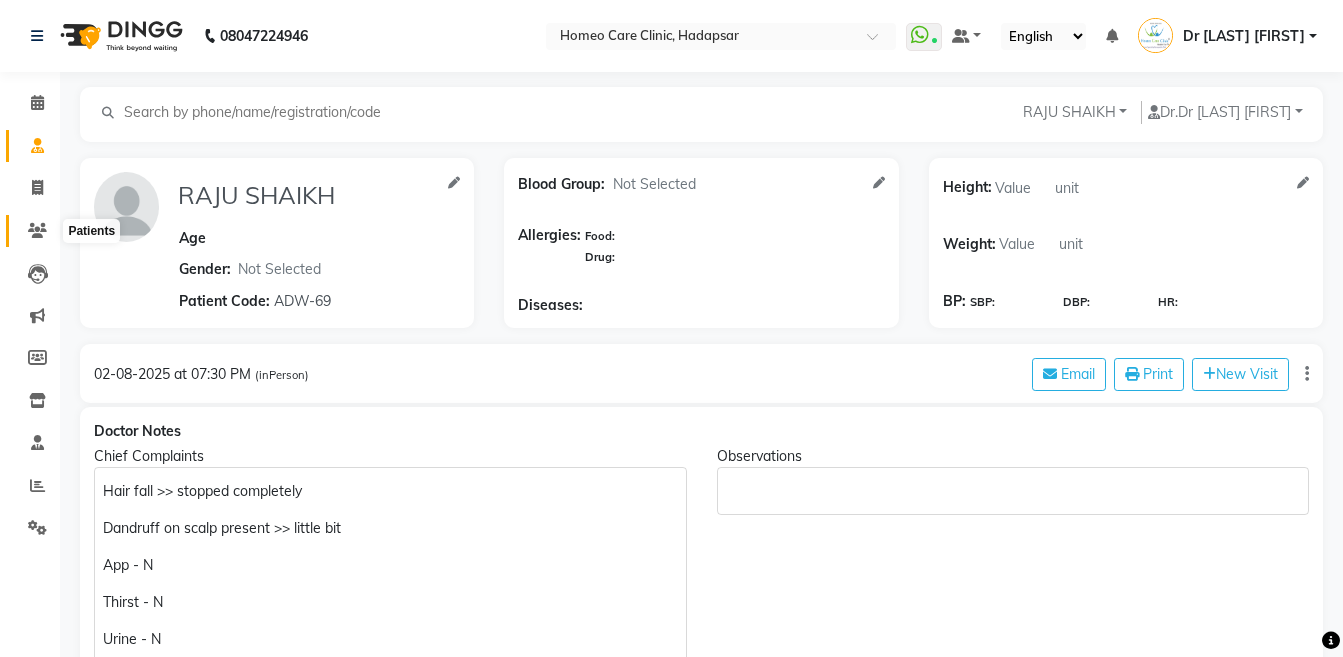 click 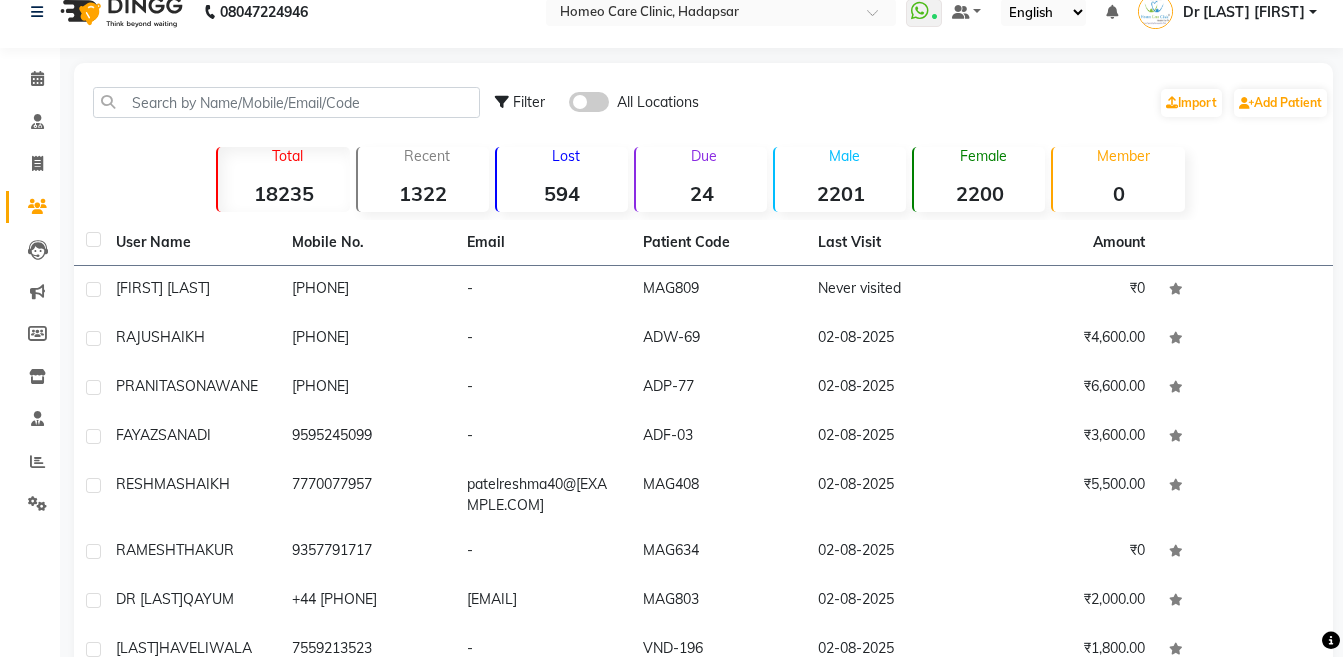 scroll, scrollTop: 226, scrollLeft: 0, axis: vertical 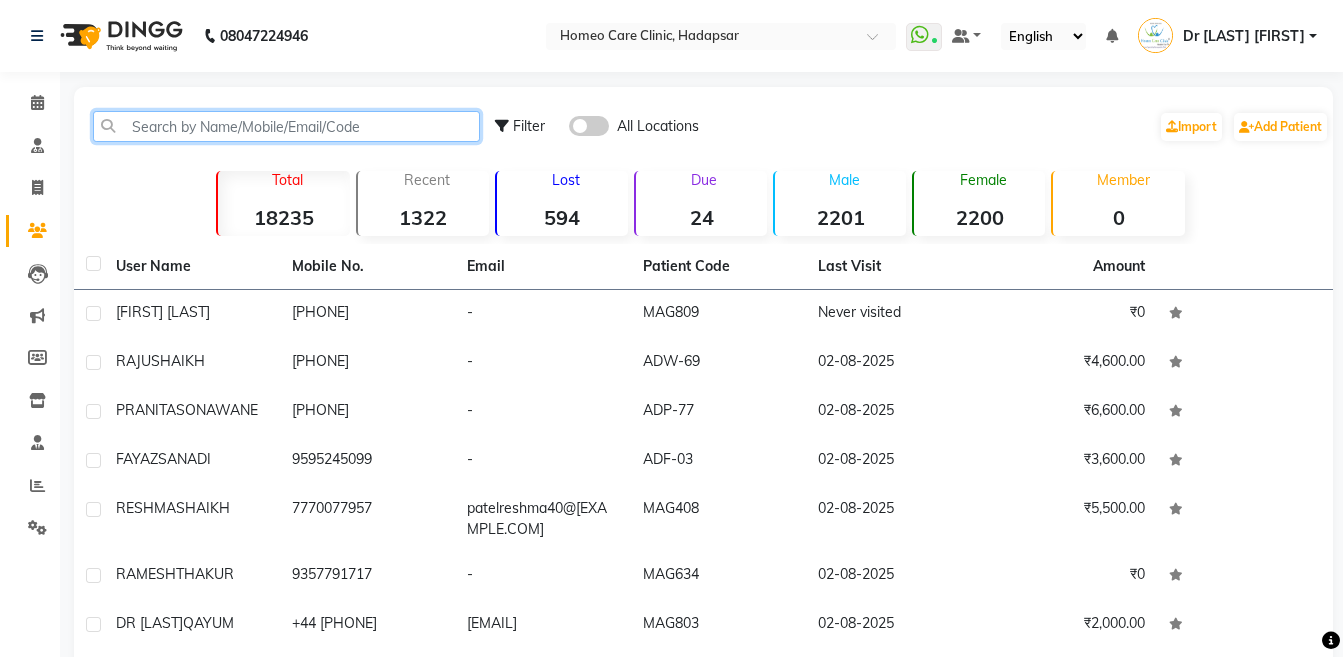 click 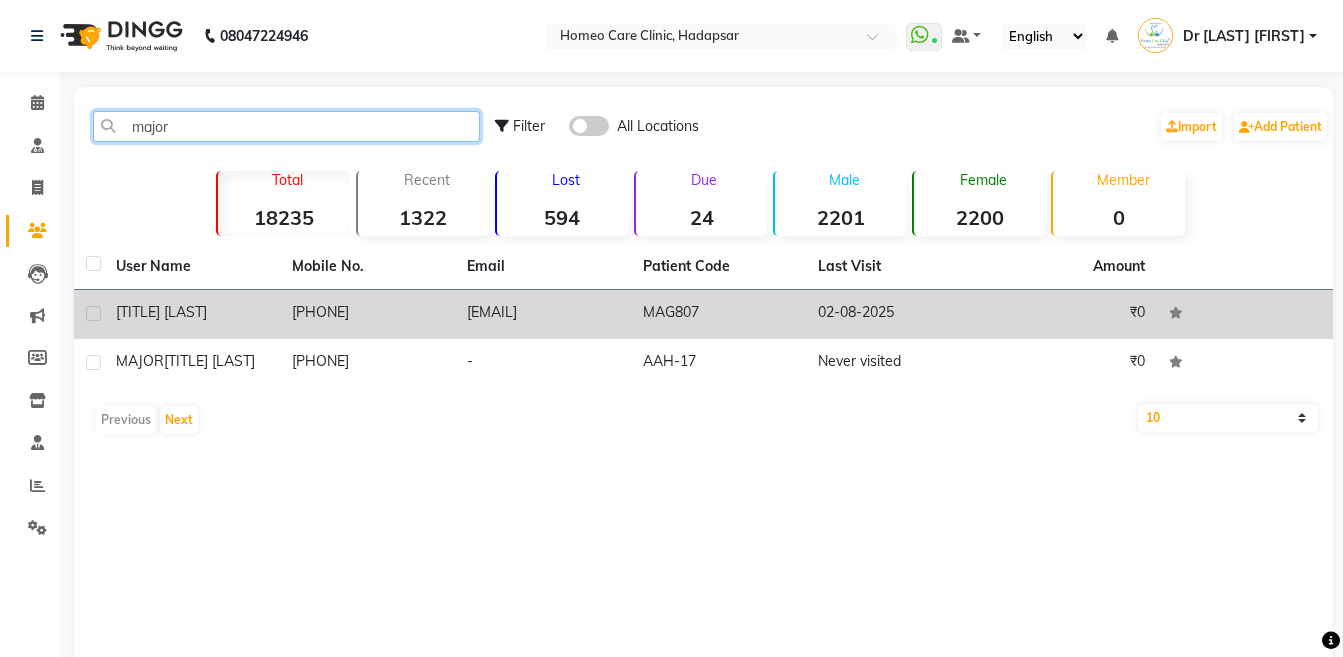 type on "major" 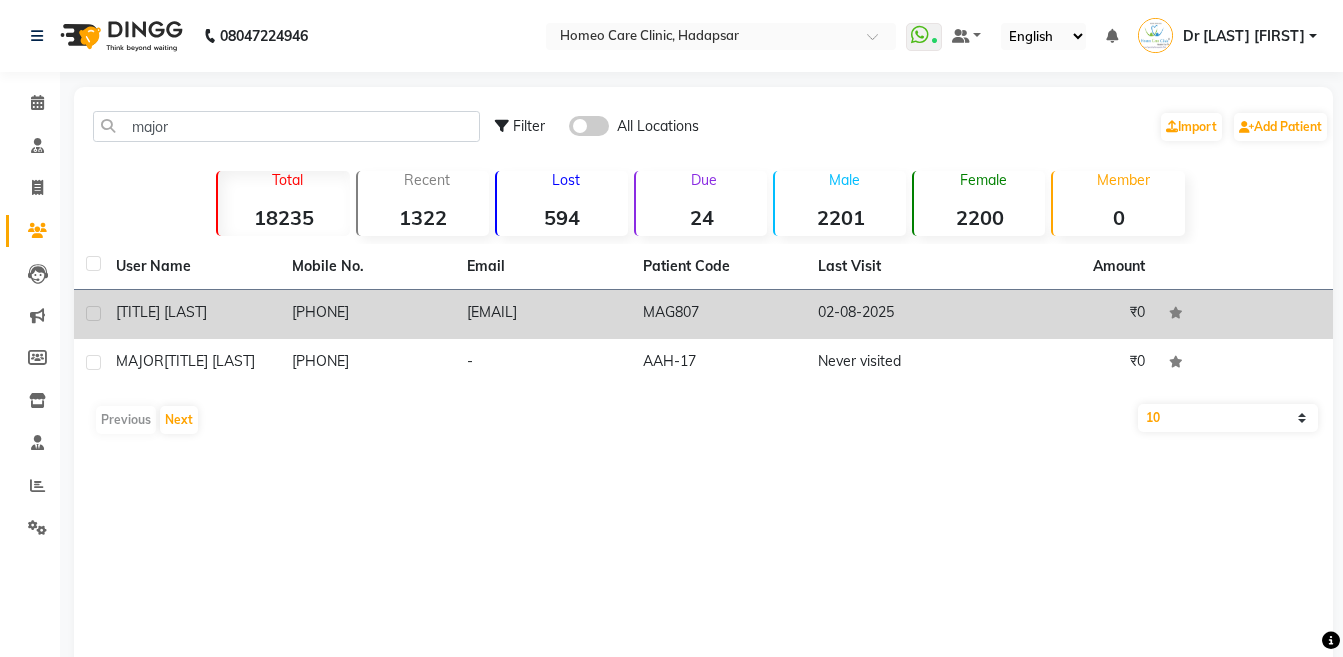 click on "[PHONE]" 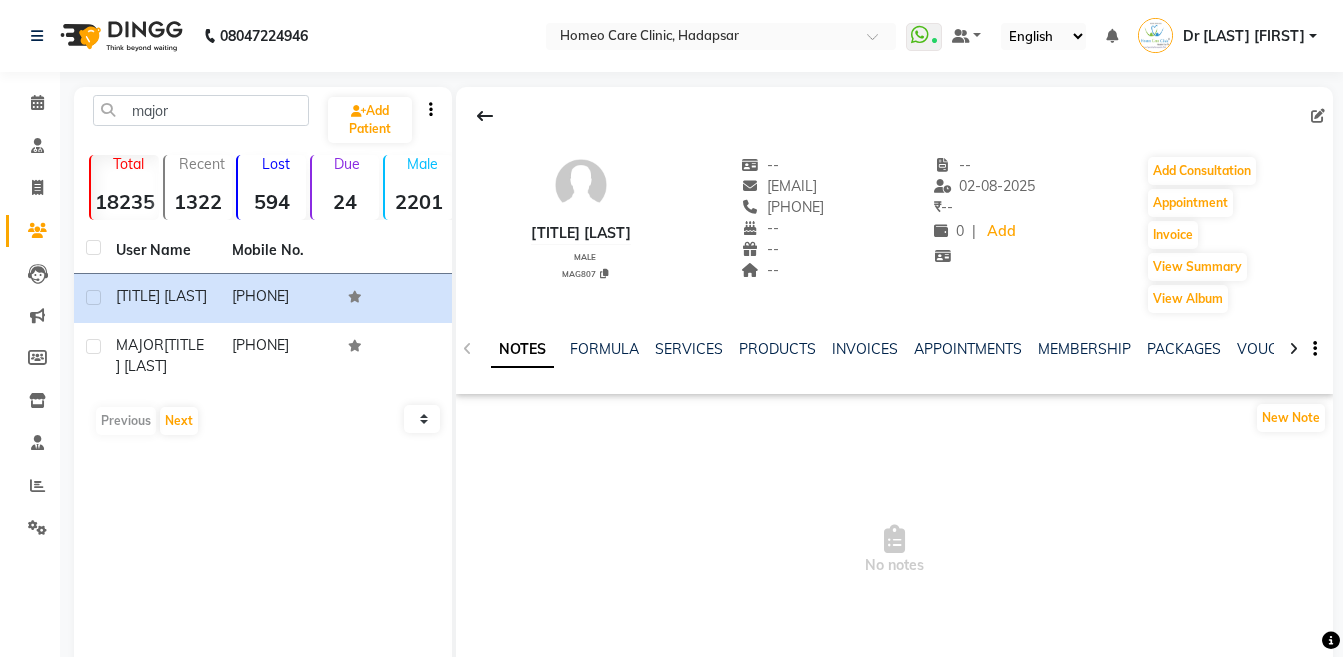 click 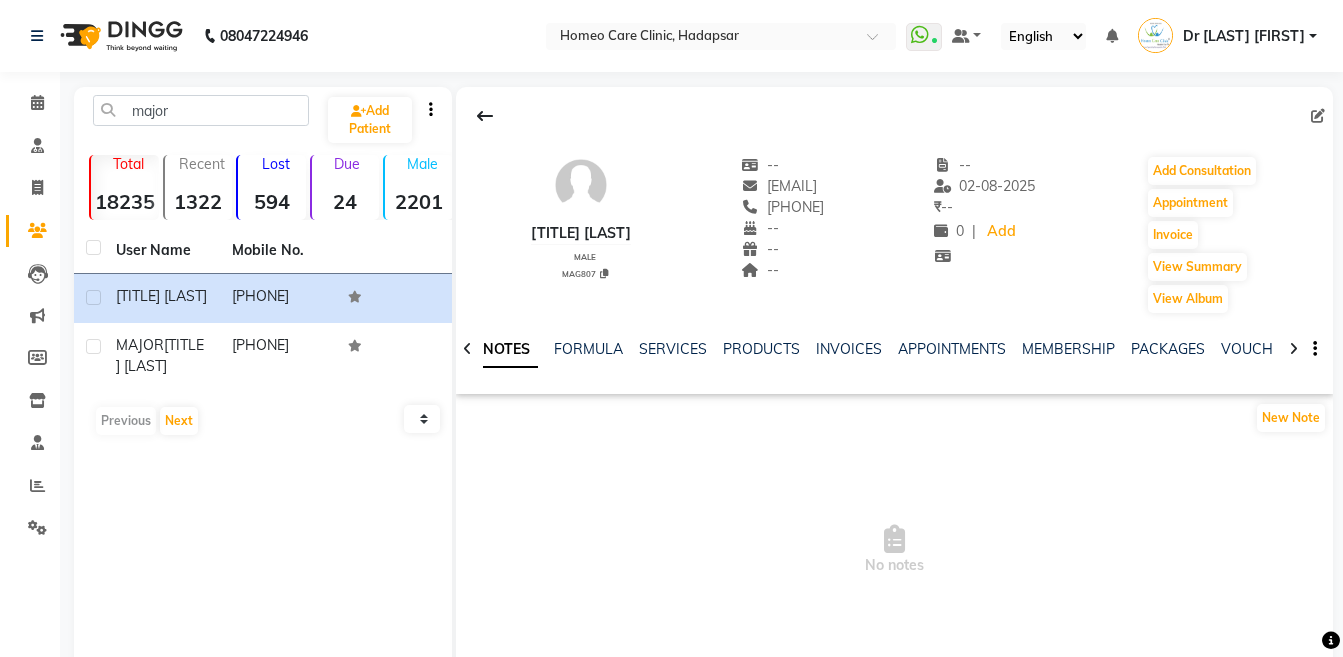 click 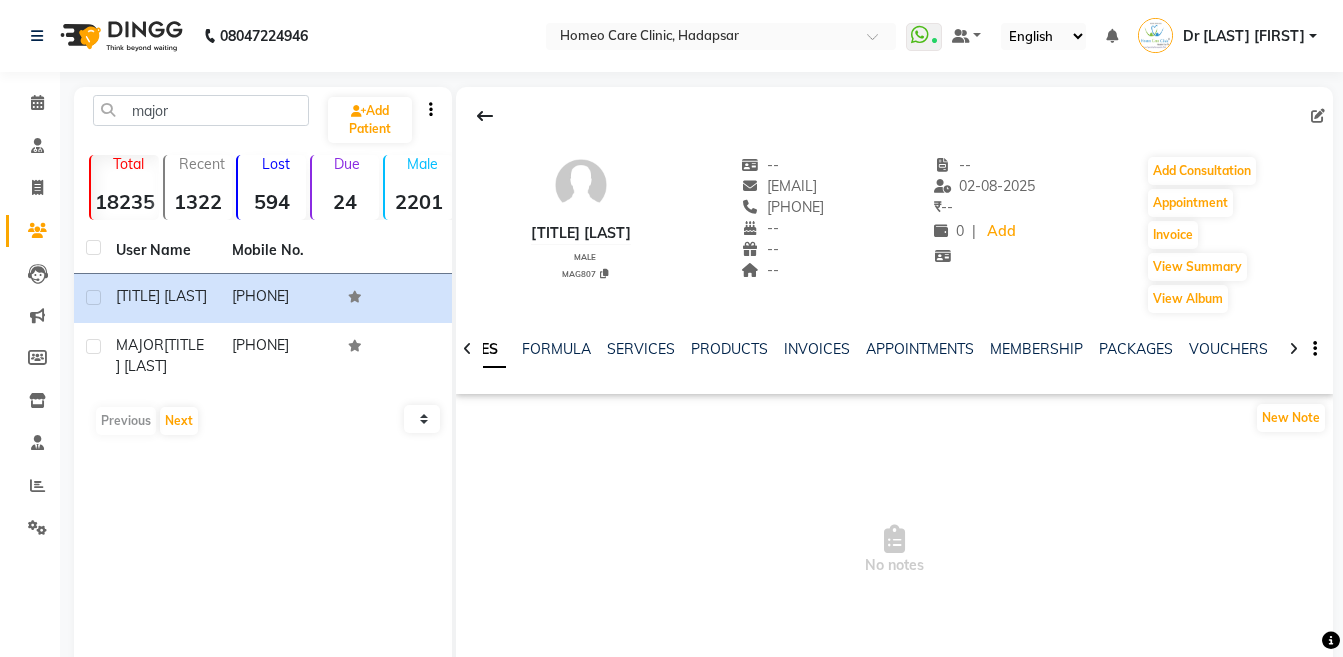 click 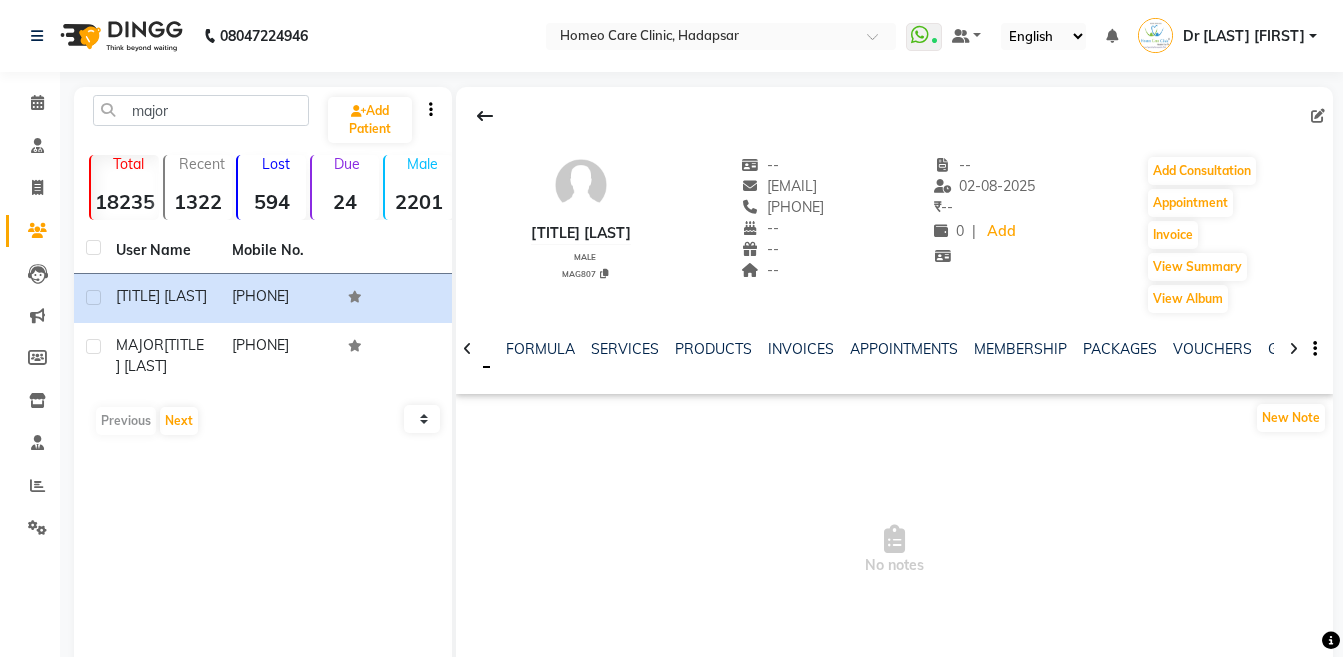 click 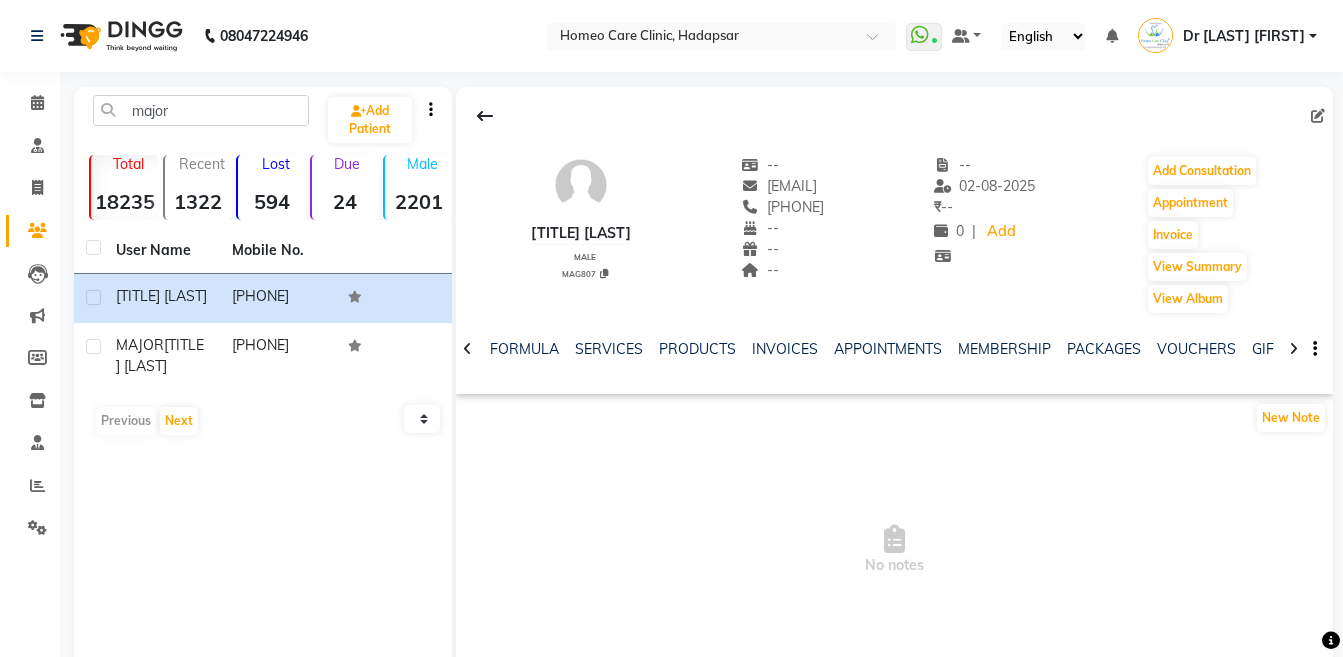 click 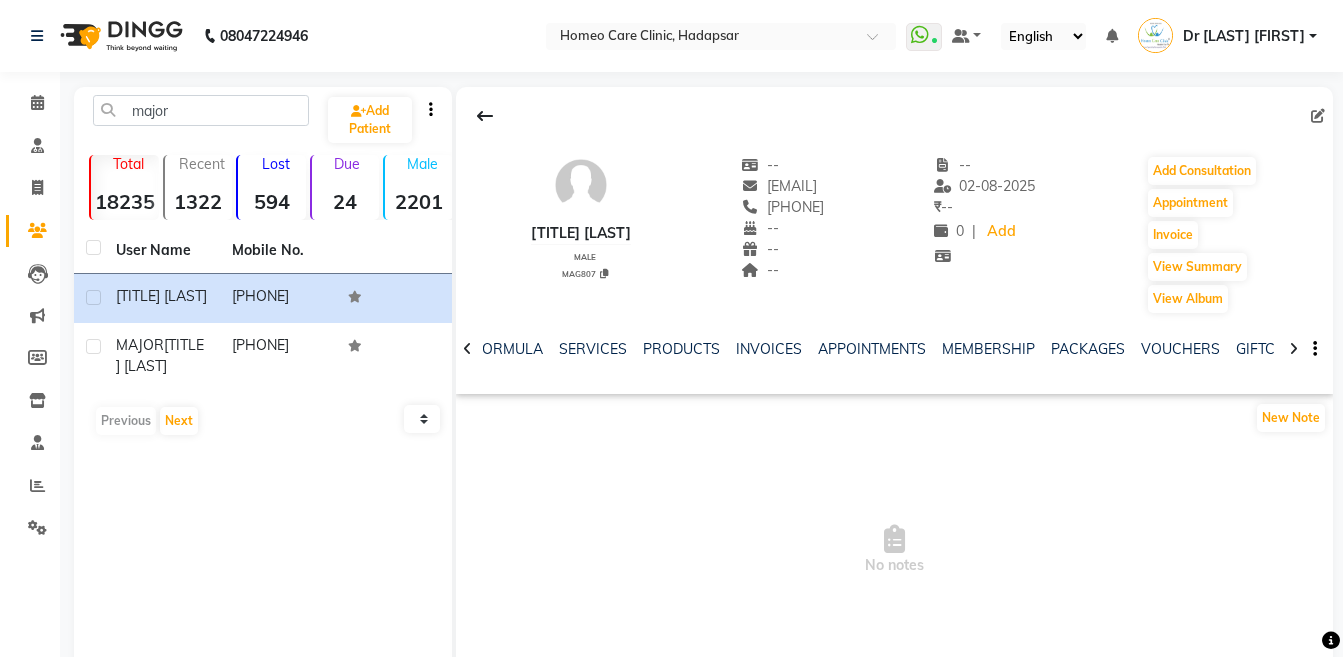 click 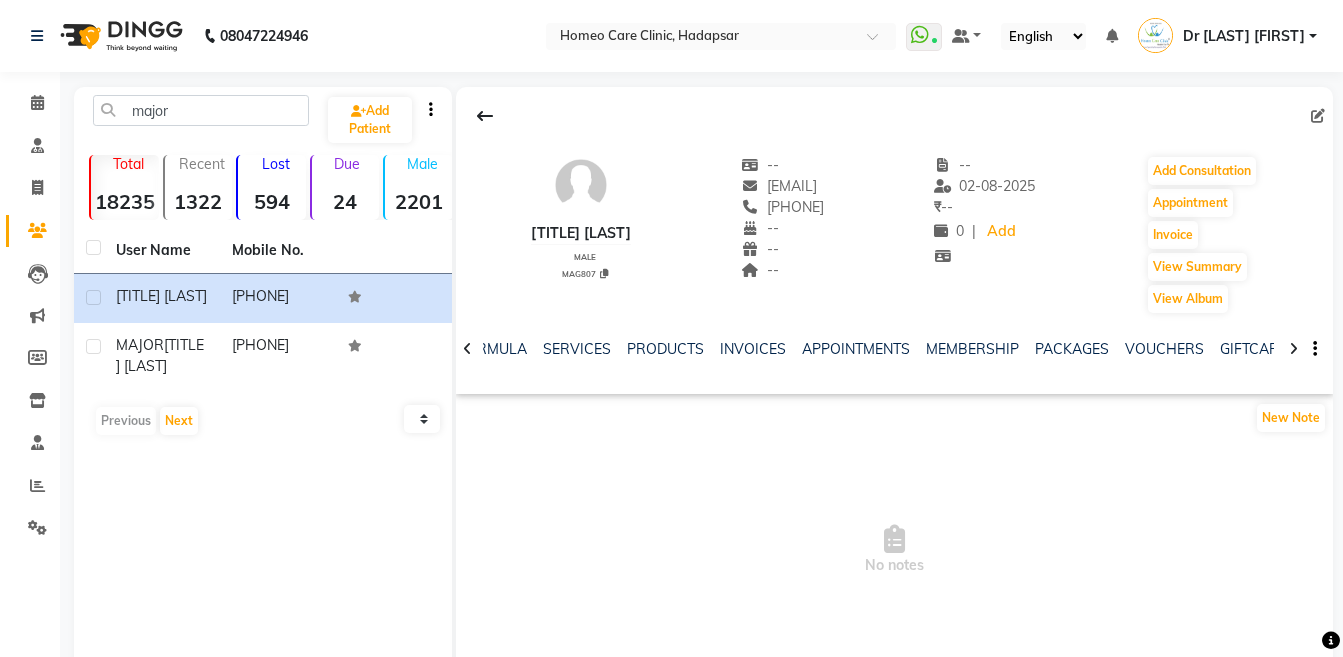 click 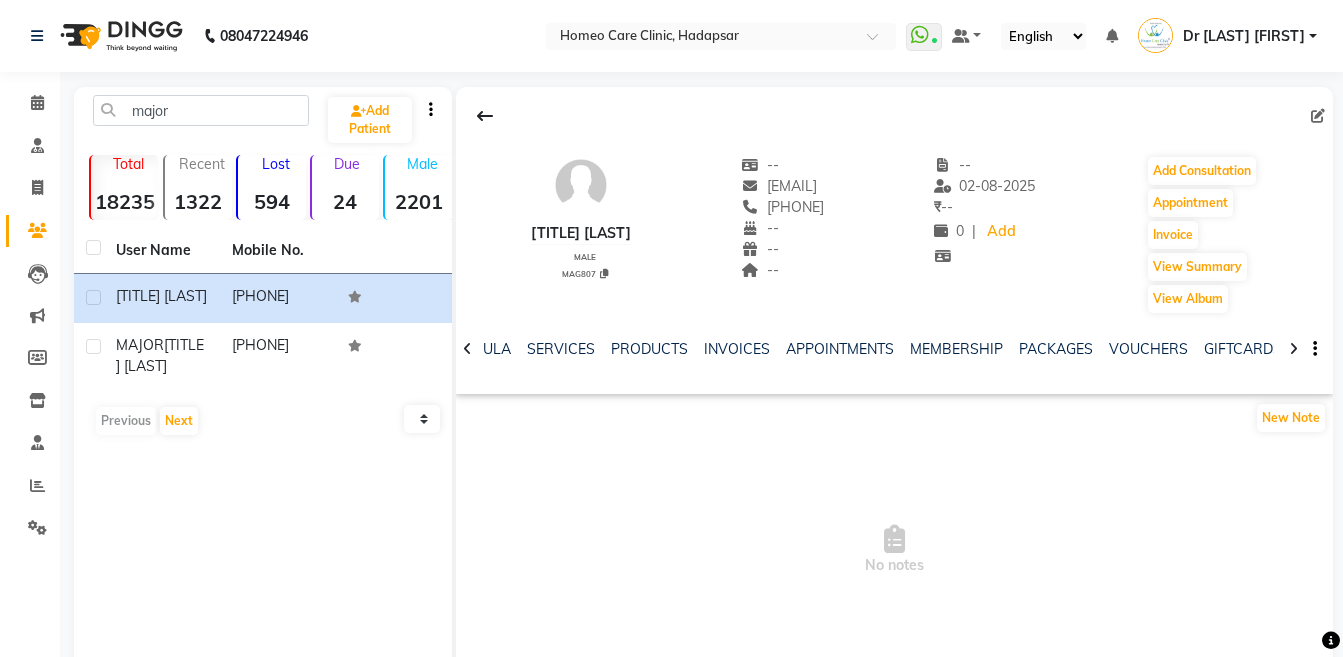 click 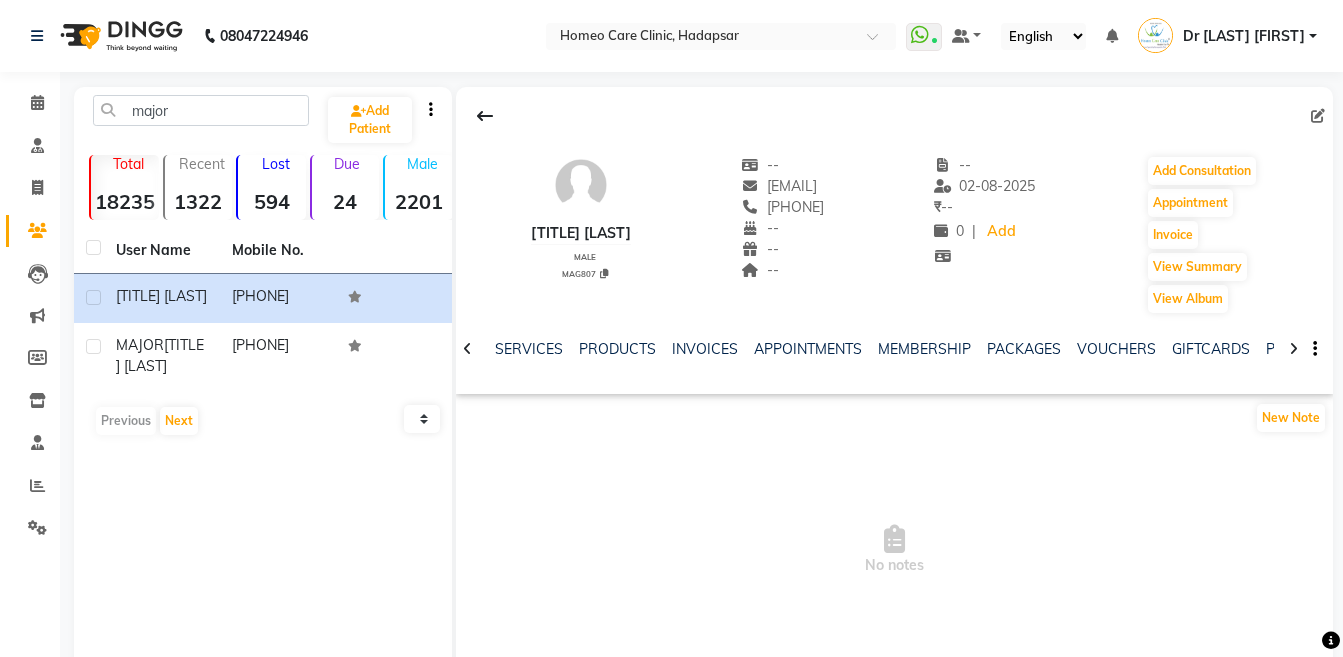 click 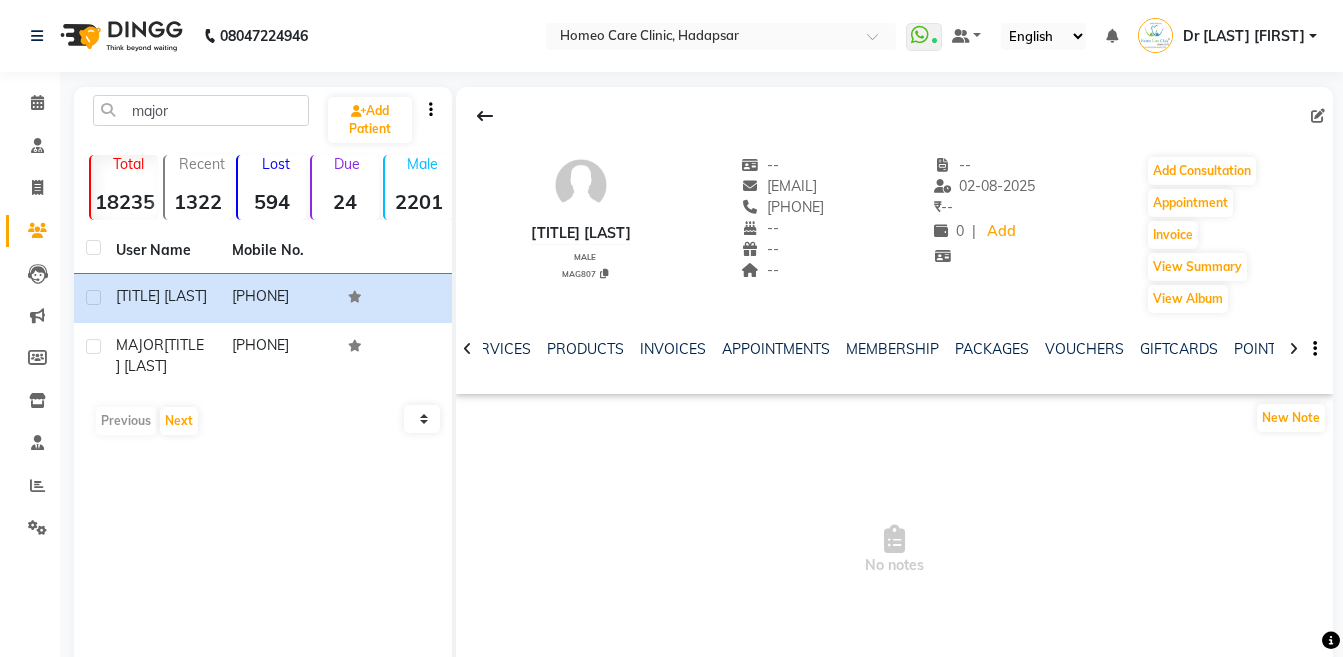 click 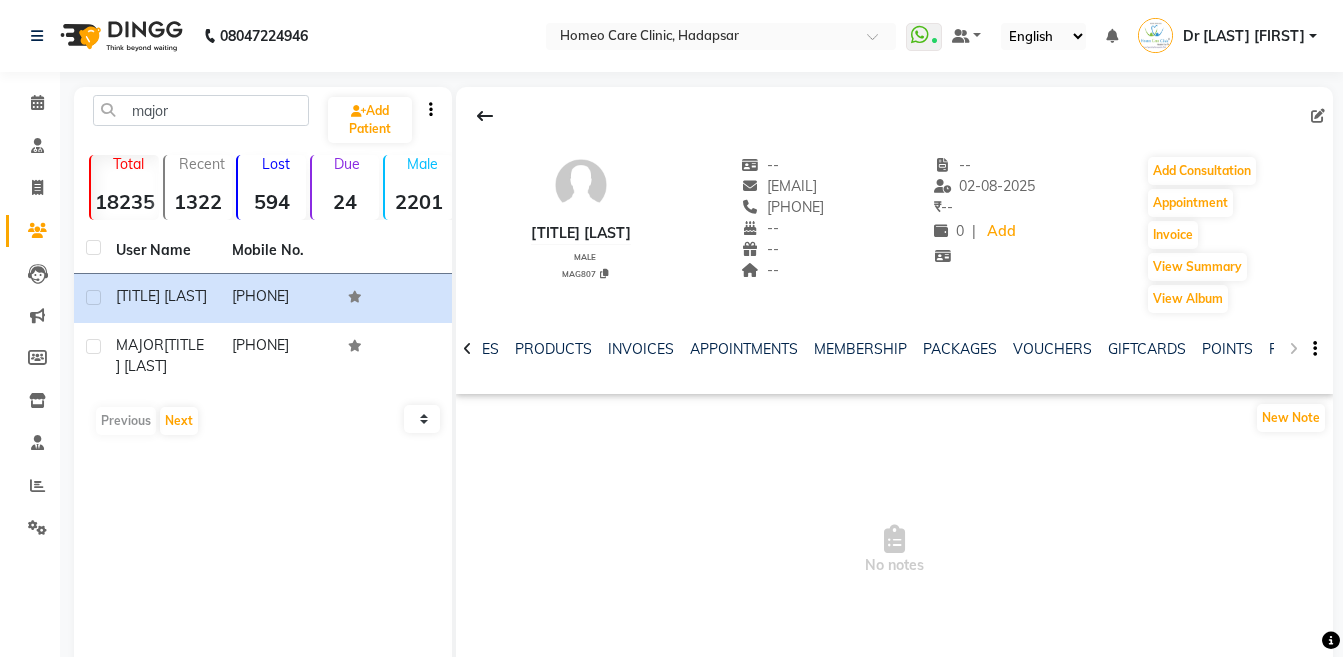 click on "NOTES FORMULA SERVICES PRODUCTS INVOICES APPOINTMENTS MEMBERSHIP PACKAGES VOUCHERS GIFTCARDS POINTS FORMS FAMILY CARDS WALLET" 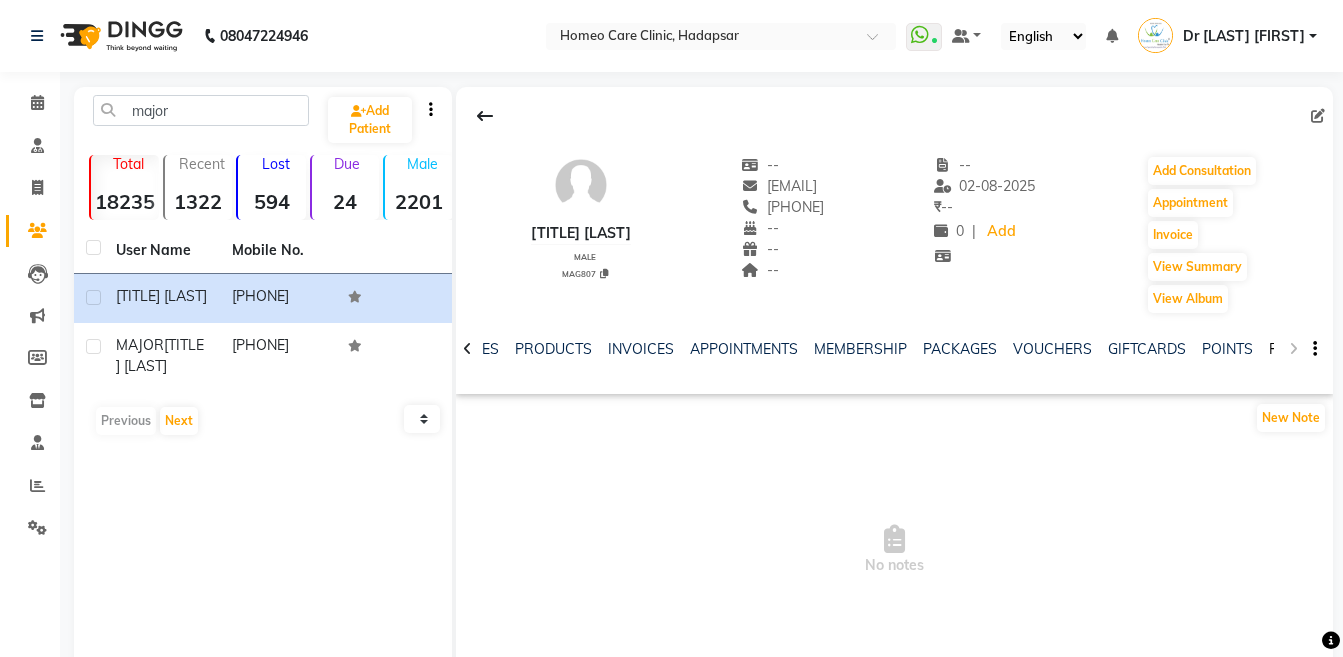 click on "FORMS" 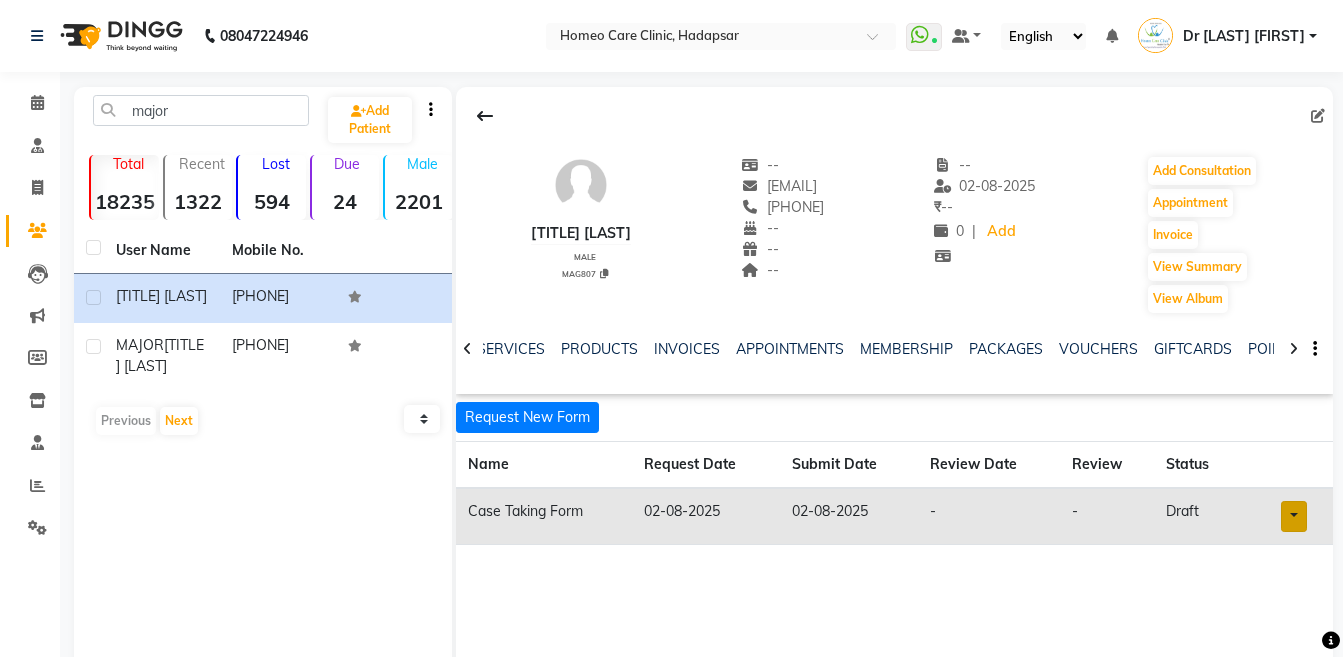 click at bounding box center [1294, 516] 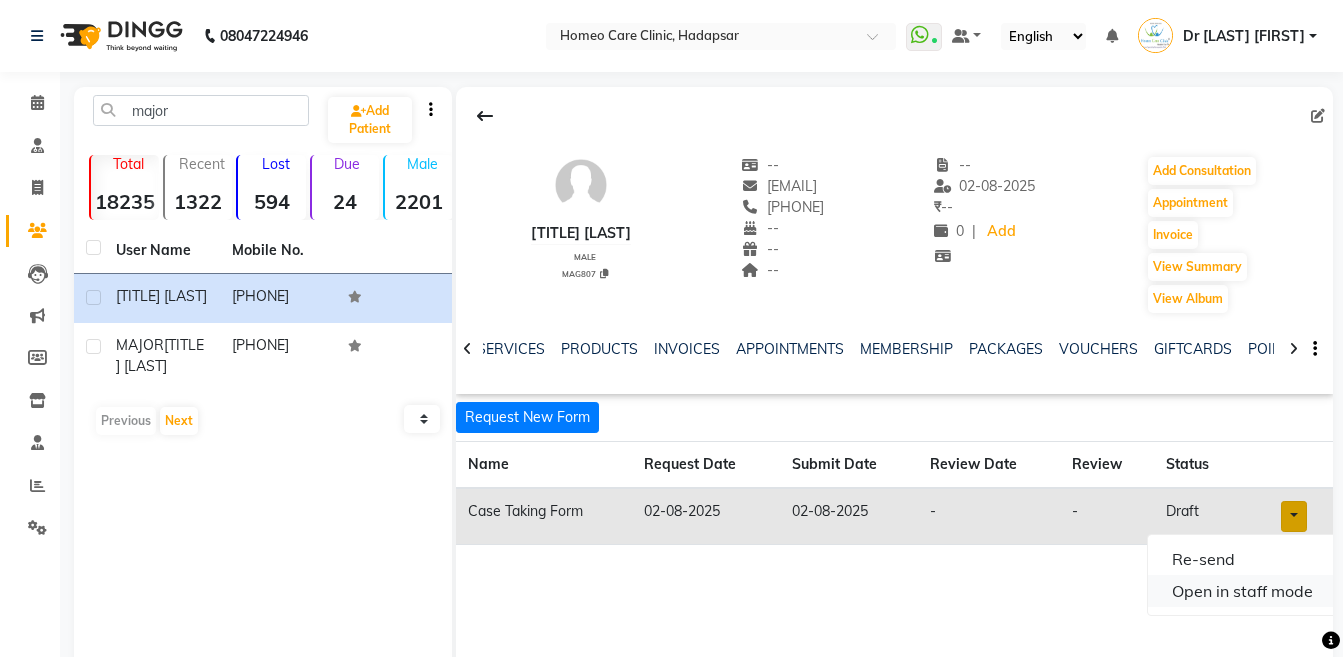 click on "Open in staff mode" 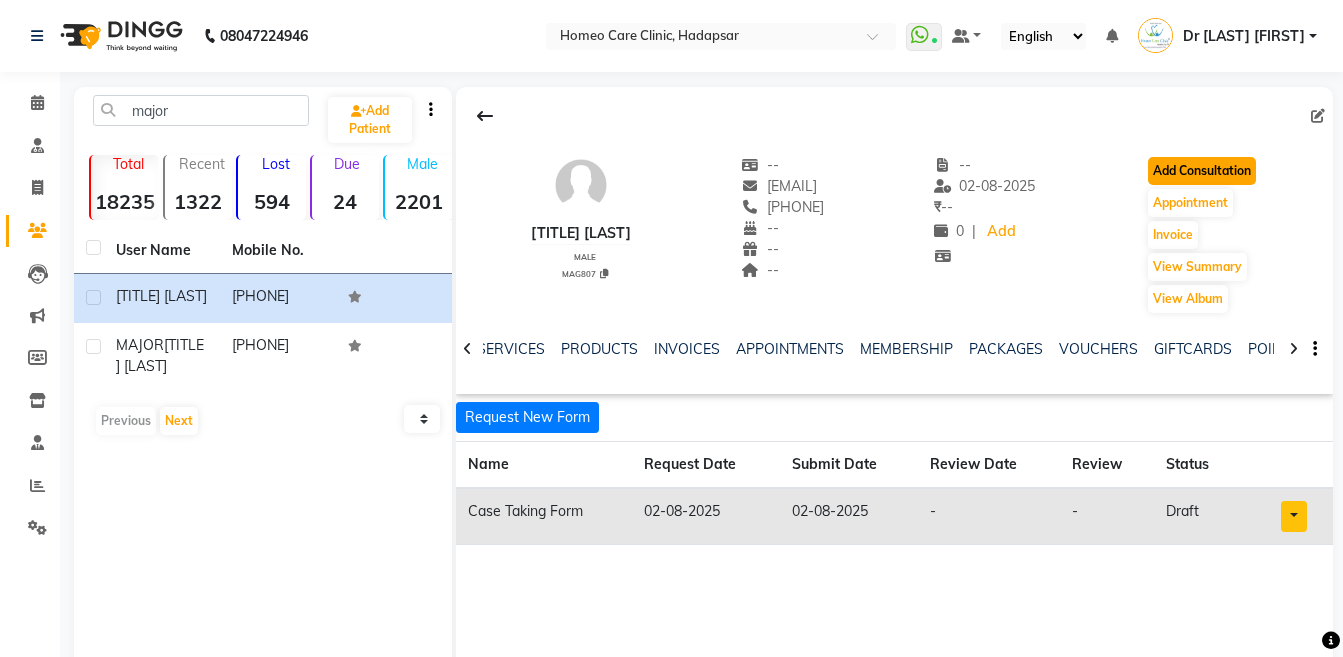 click on "Add Consultation" 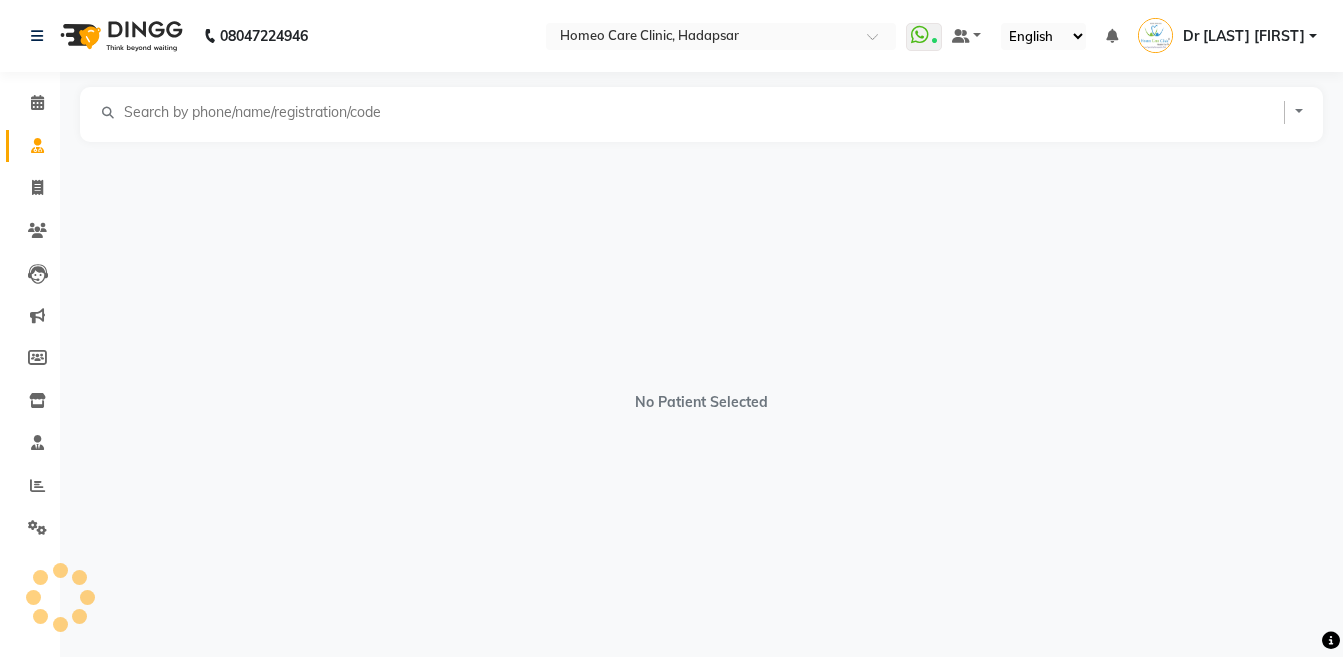 select on "male" 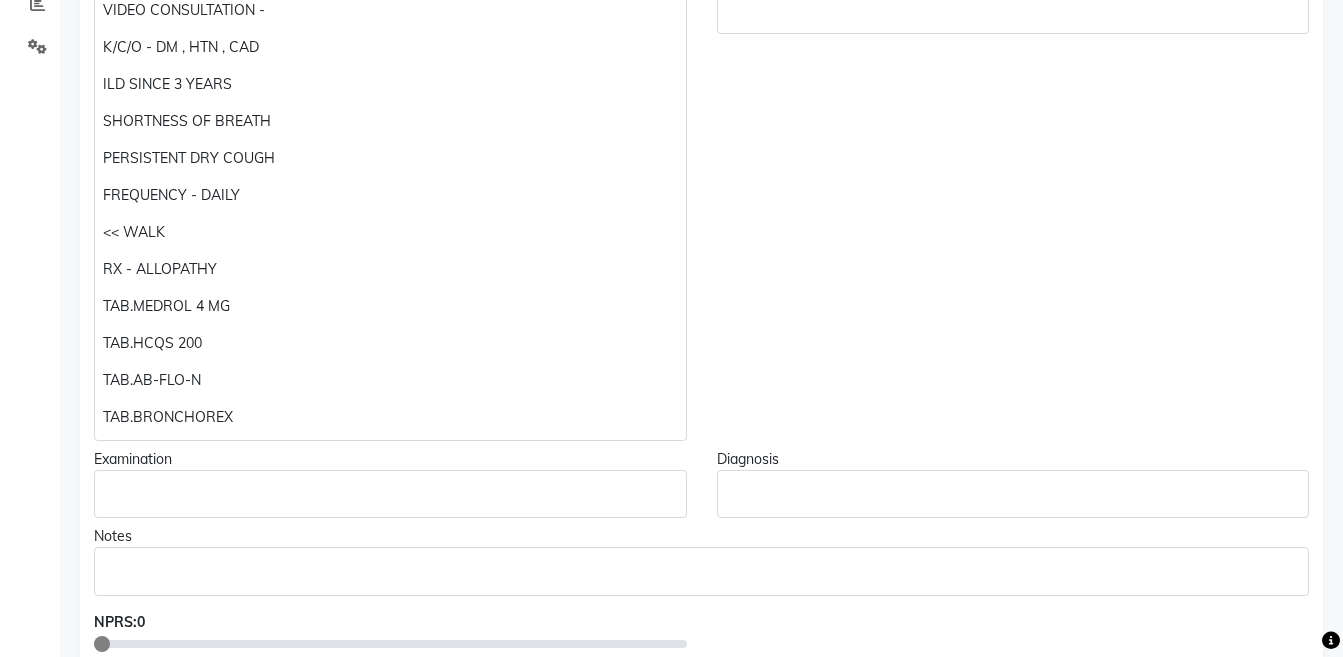 scroll, scrollTop: 536, scrollLeft: 0, axis: vertical 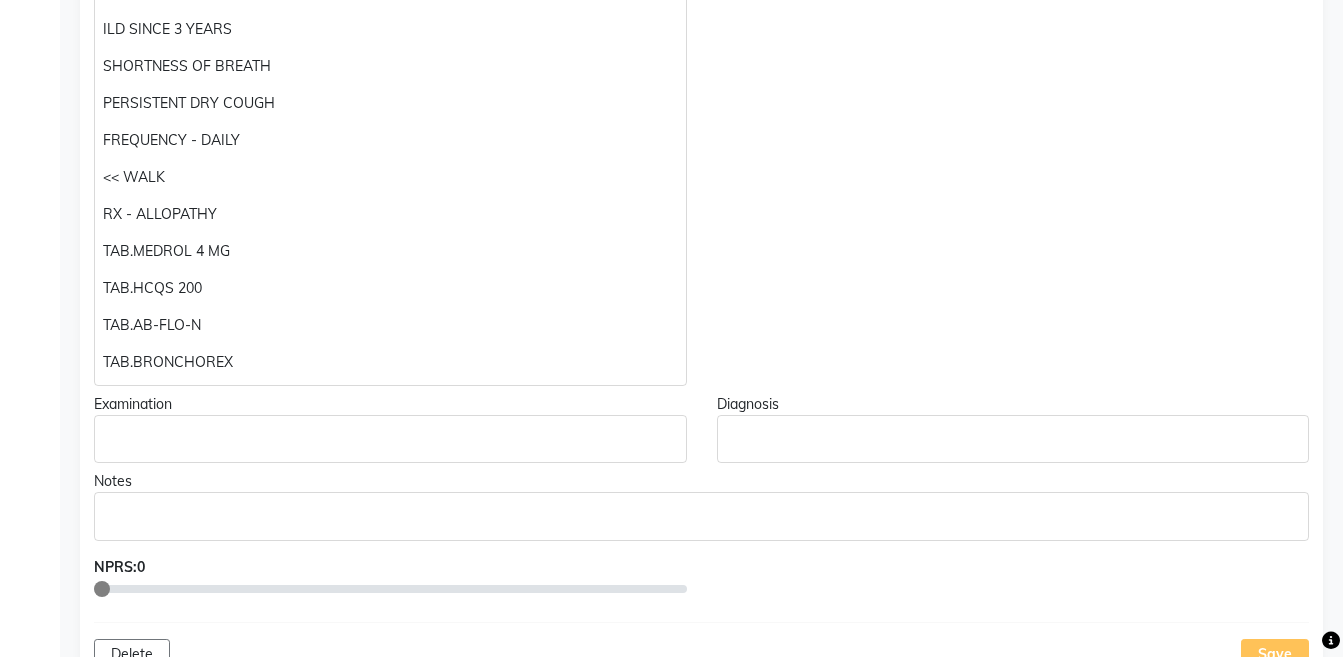 click on "TAB.BRONCHOREX" 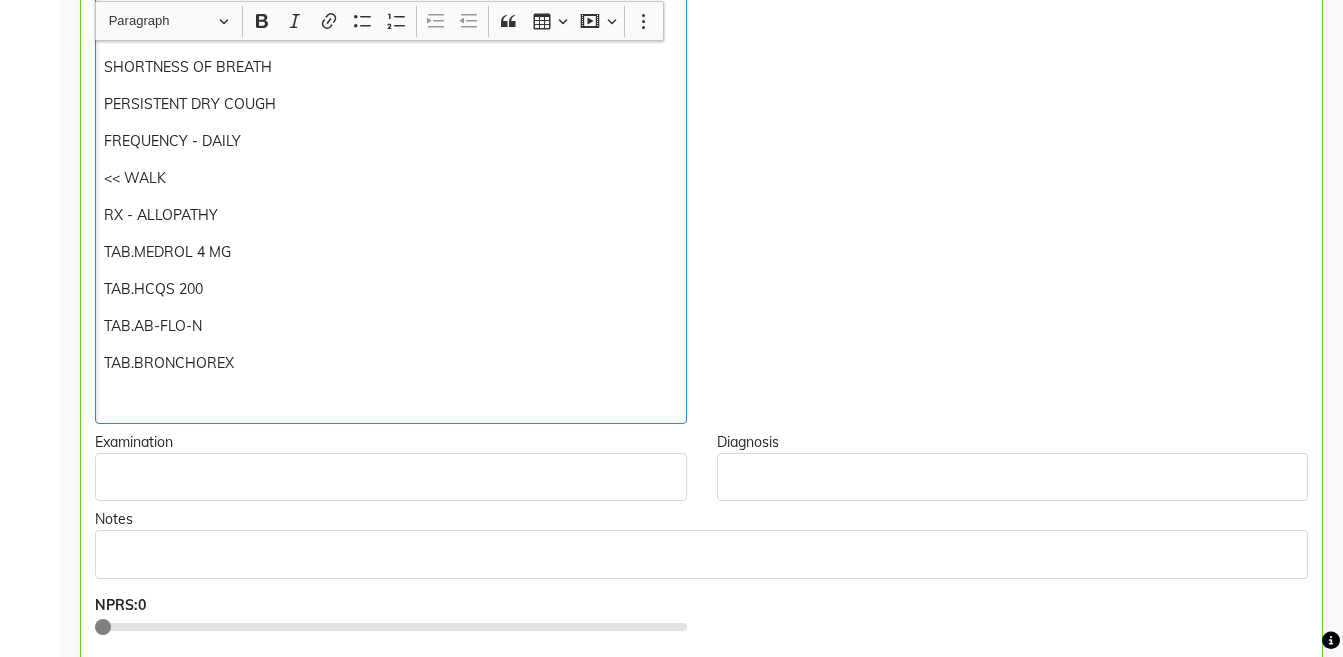 scroll, scrollTop: 537, scrollLeft: 0, axis: vertical 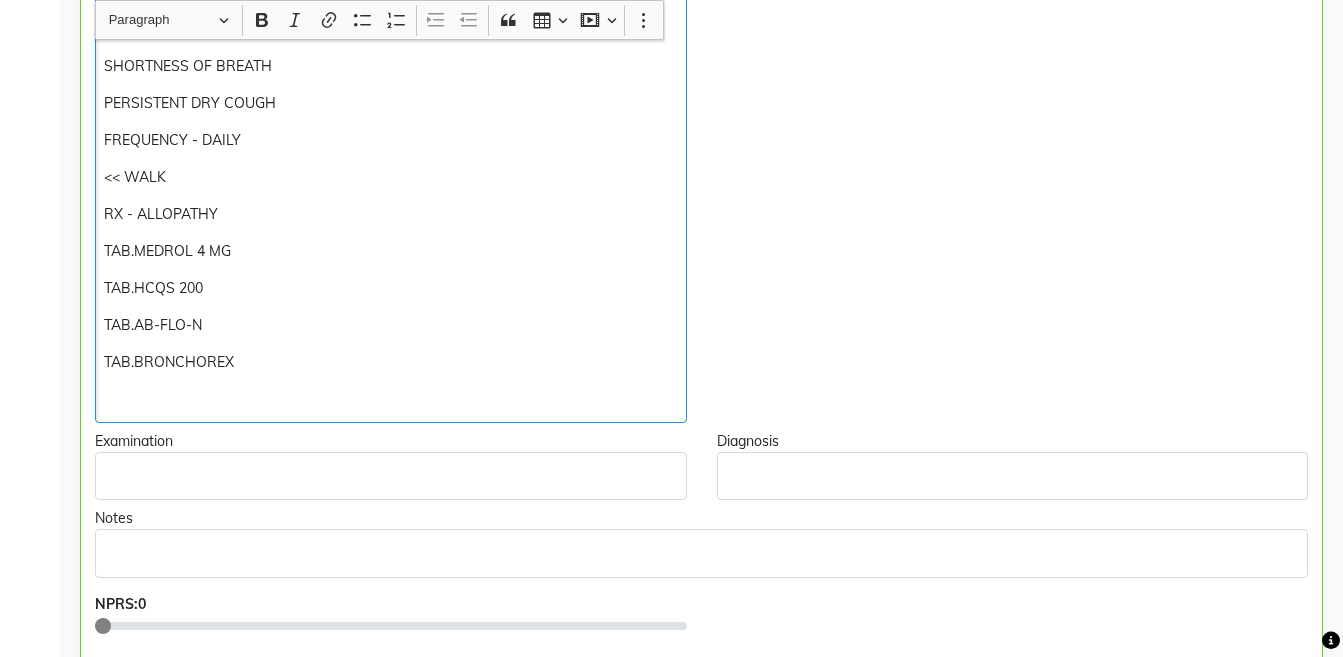 type 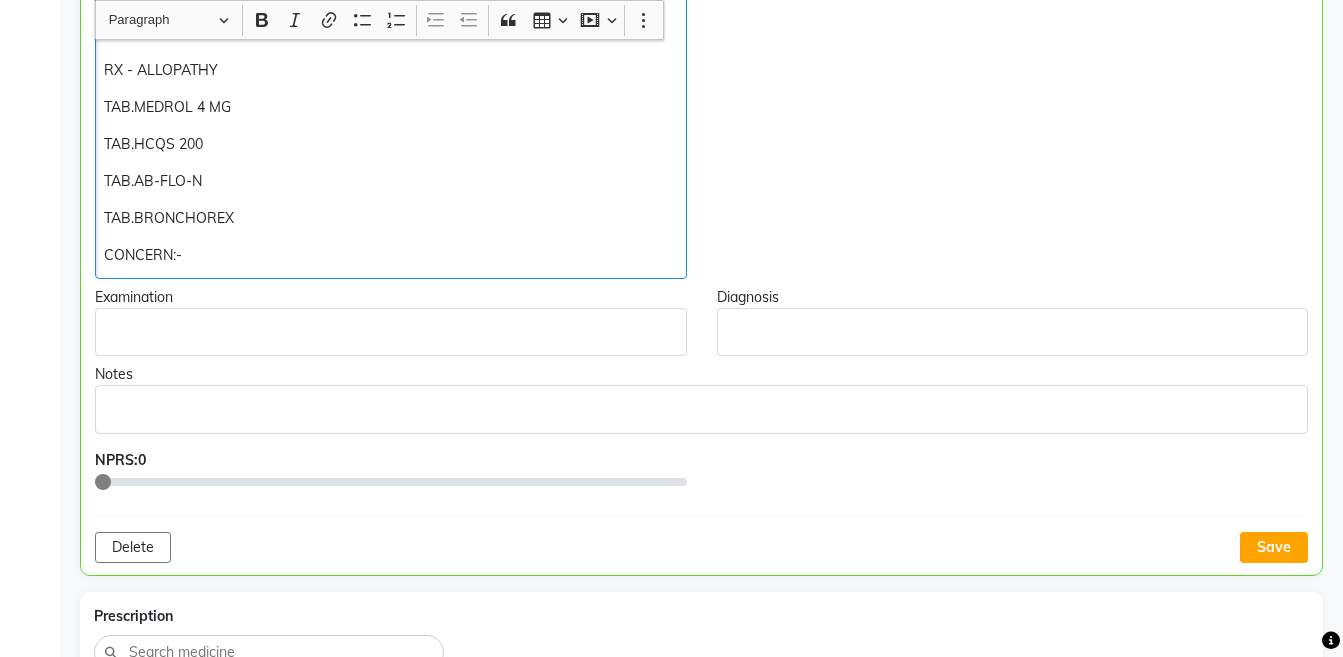scroll, scrollTop: 724, scrollLeft: 0, axis: vertical 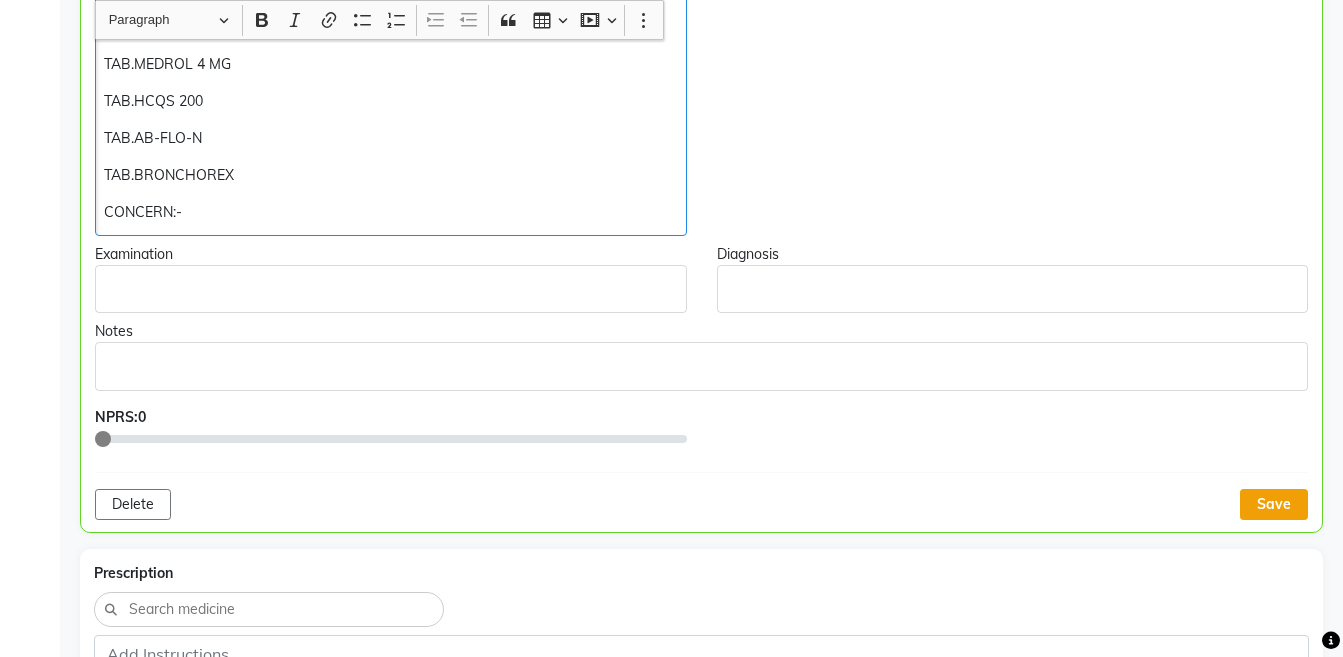 click on "Save" 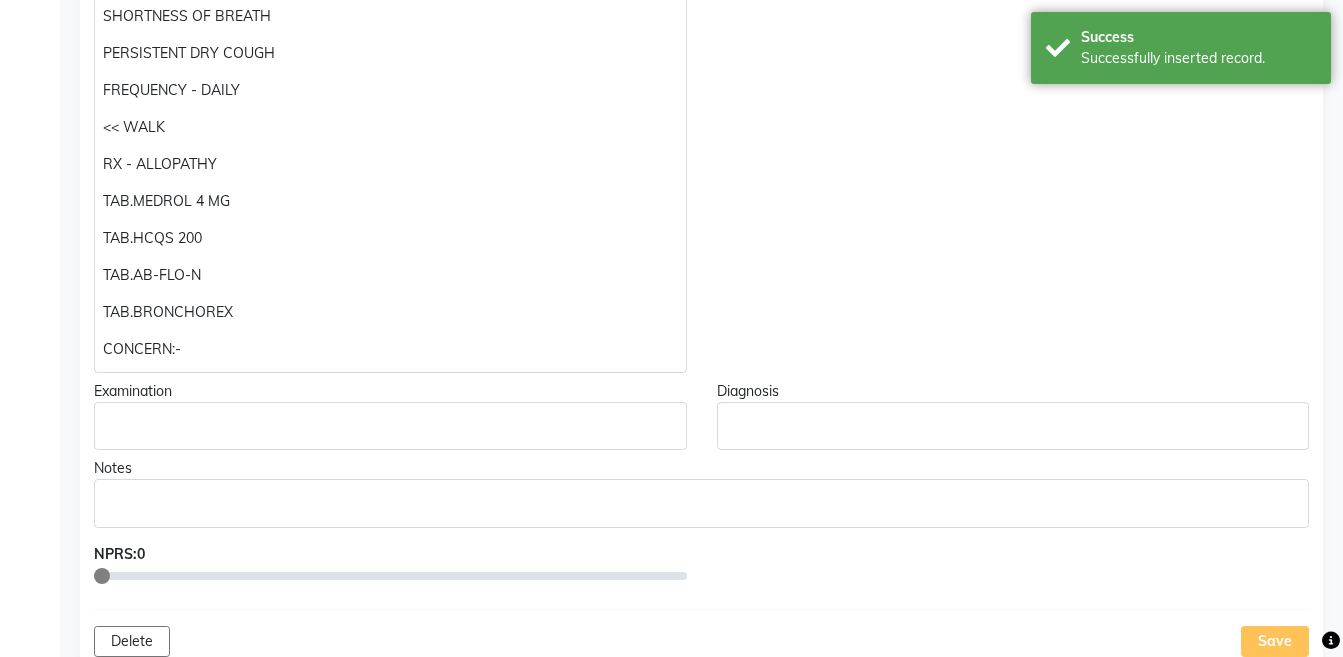 scroll, scrollTop: 580, scrollLeft: 0, axis: vertical 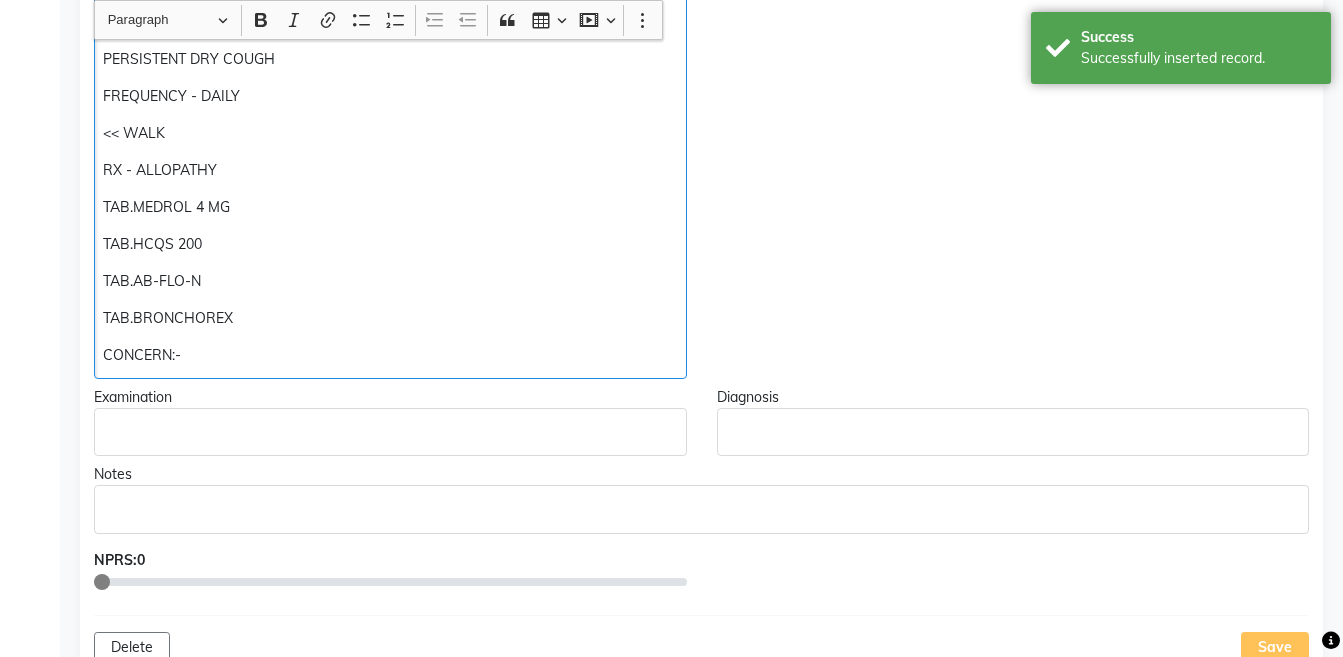 click on "CONCERN:-" 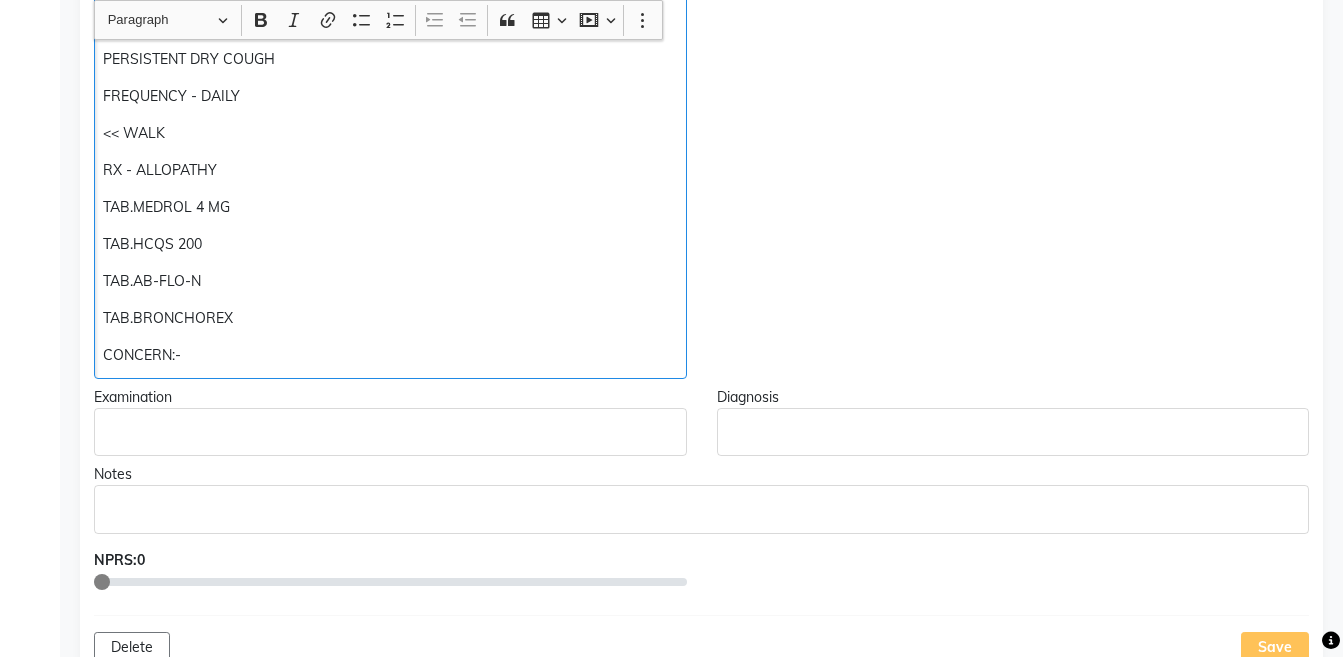 click on "TAB.BRONCHOREX" 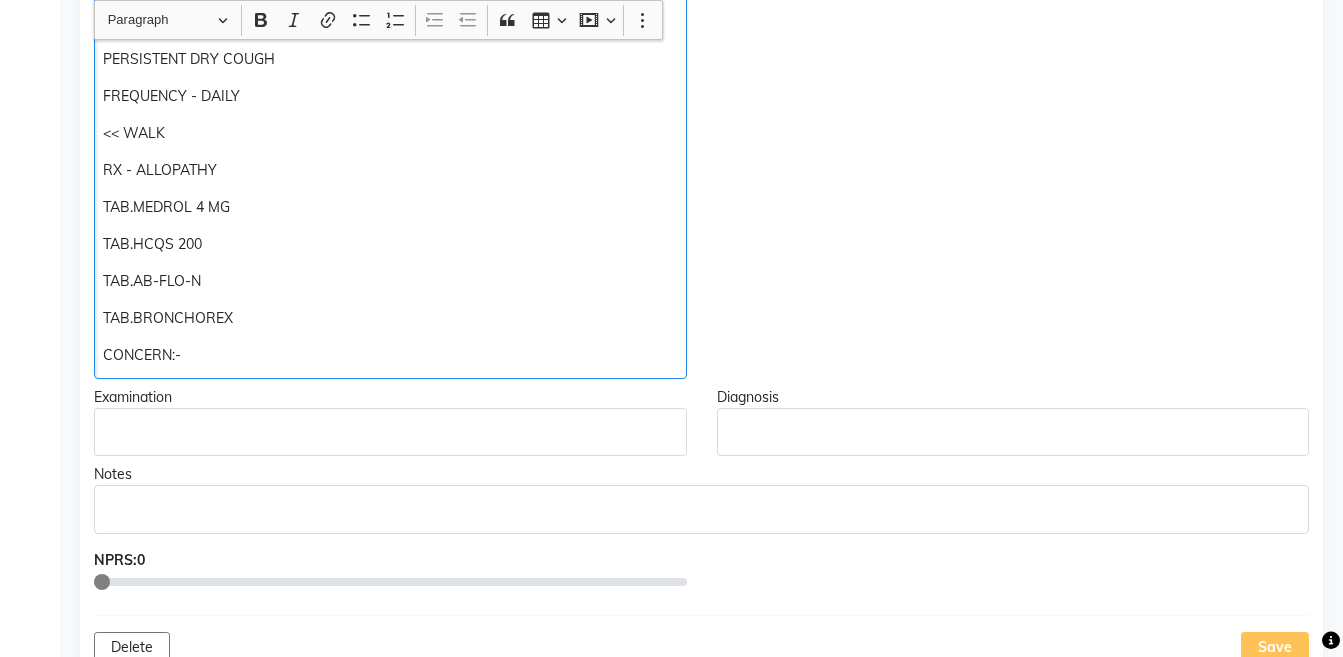 click on "TAB.HCQS 200" 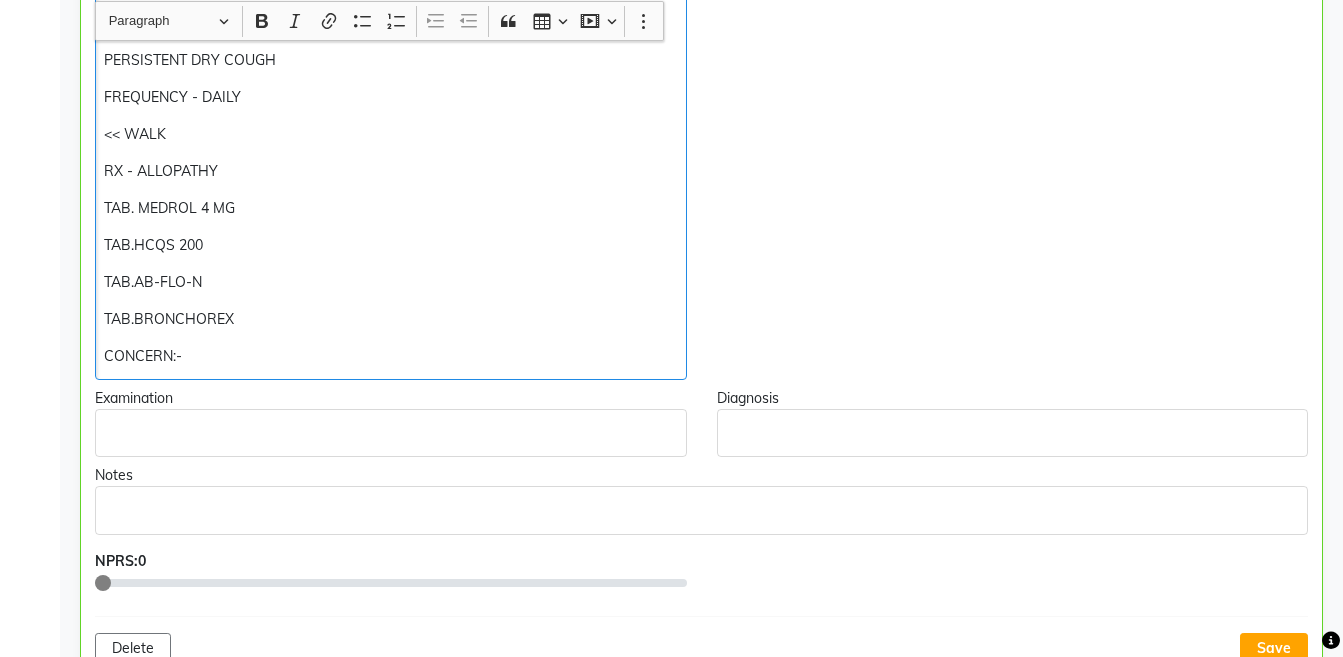 scroll, scrollTop: 581, scrollLeft: 0, axis: vertical 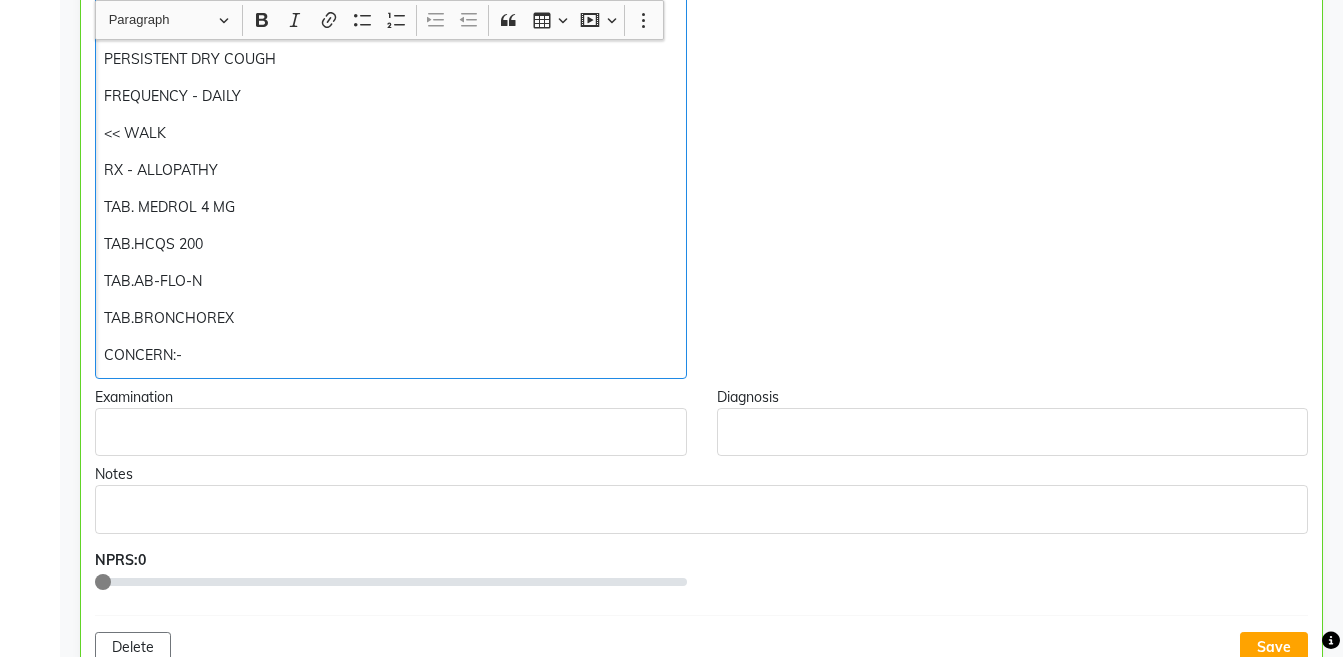 click on "TAB.HCQS 200" 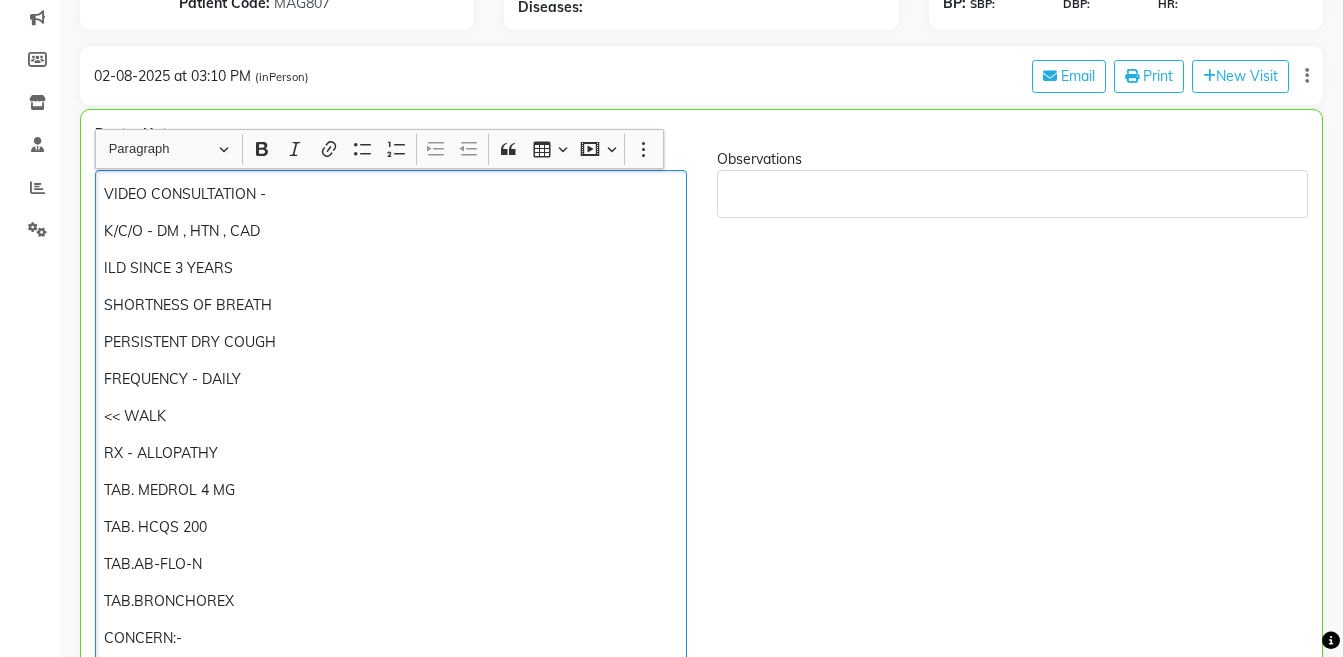 scroll, scrollTop: 301, scrollLeft: 0, axis: vertical 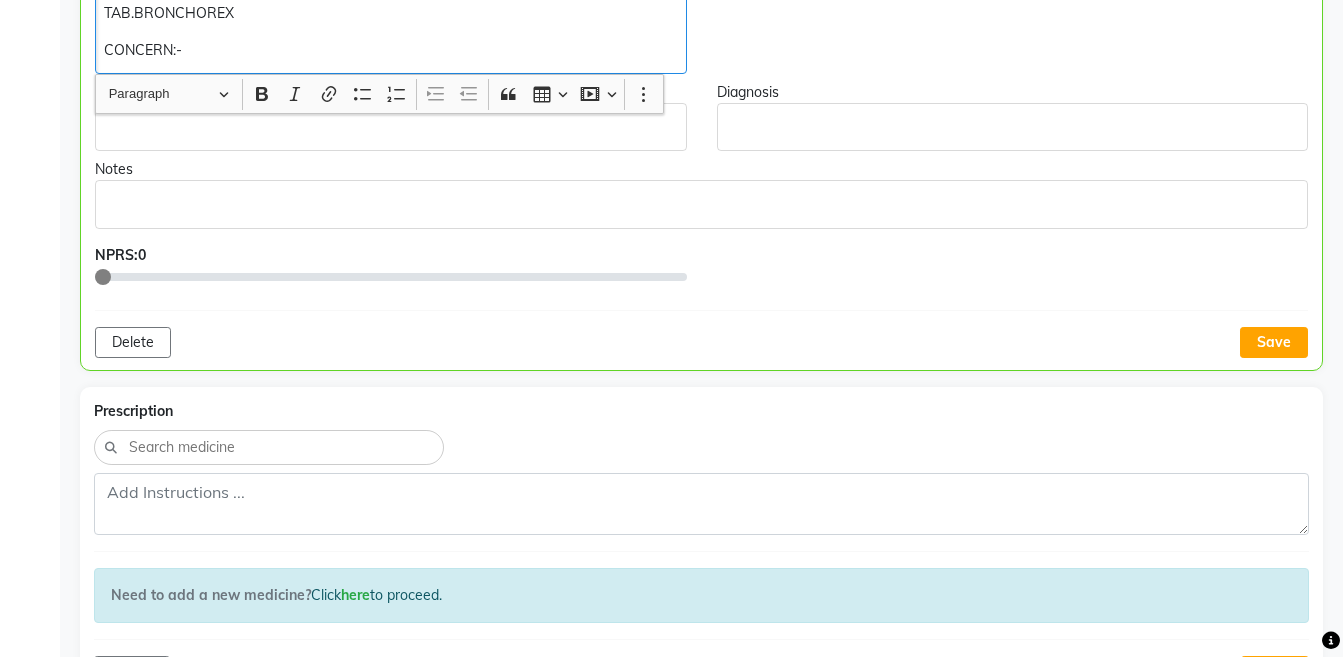 click on "VIDEO CONSULTATION - K/C/O - DM , HTN , CAD ILD SINCE 3 YEARS SHORTNESS OF BREATH PERSISTENT DRY COUGH FREQUENCY - DAILY << WALK RX - ALLOPATHY TAB. MEDROL 4 MG TAB. HCQS 200 TAB.AB-FLO-N TAB.BRONCHOREX CONCERN:-" 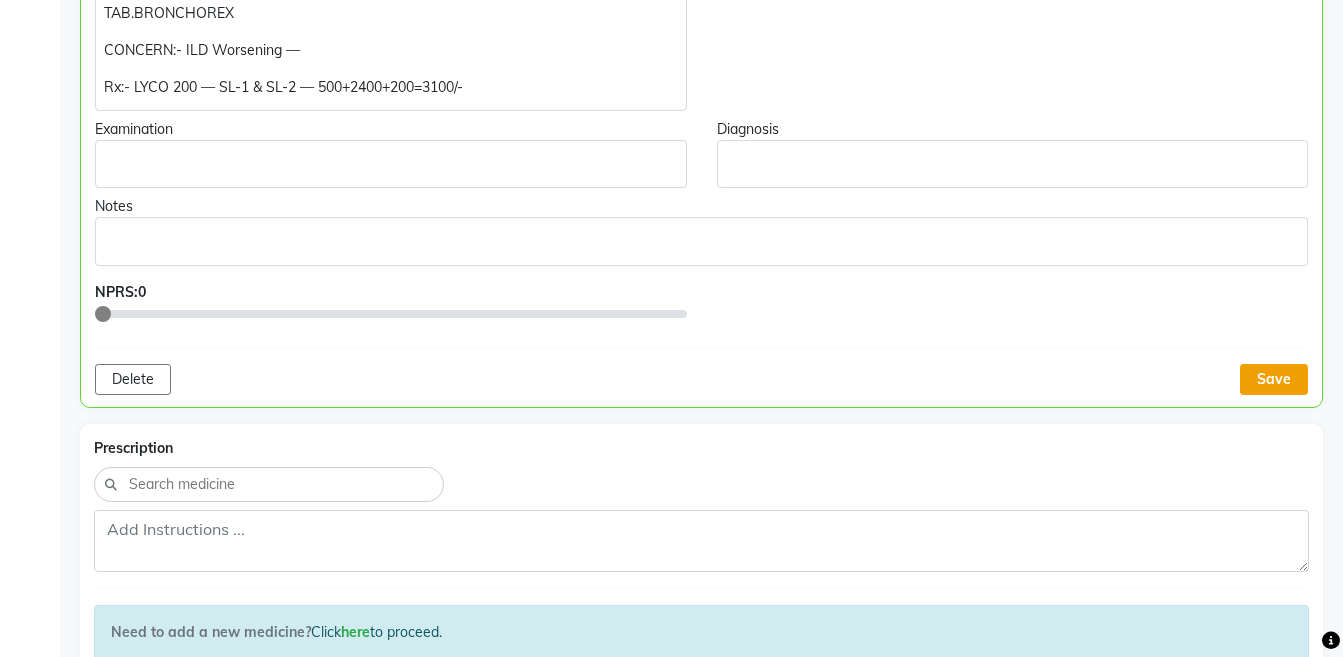 click on "Save" 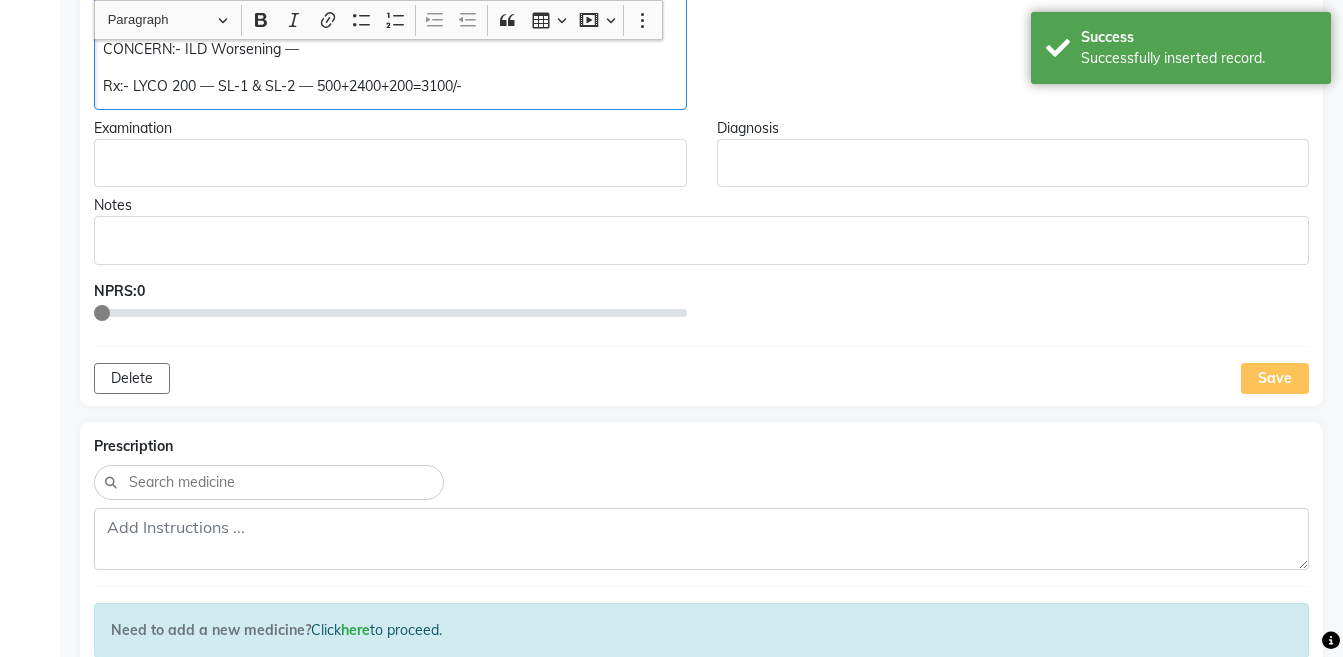 click on "Rx:- LYCO 200 — SL-1 & SL-2 — 500+2400+200=3100/-" 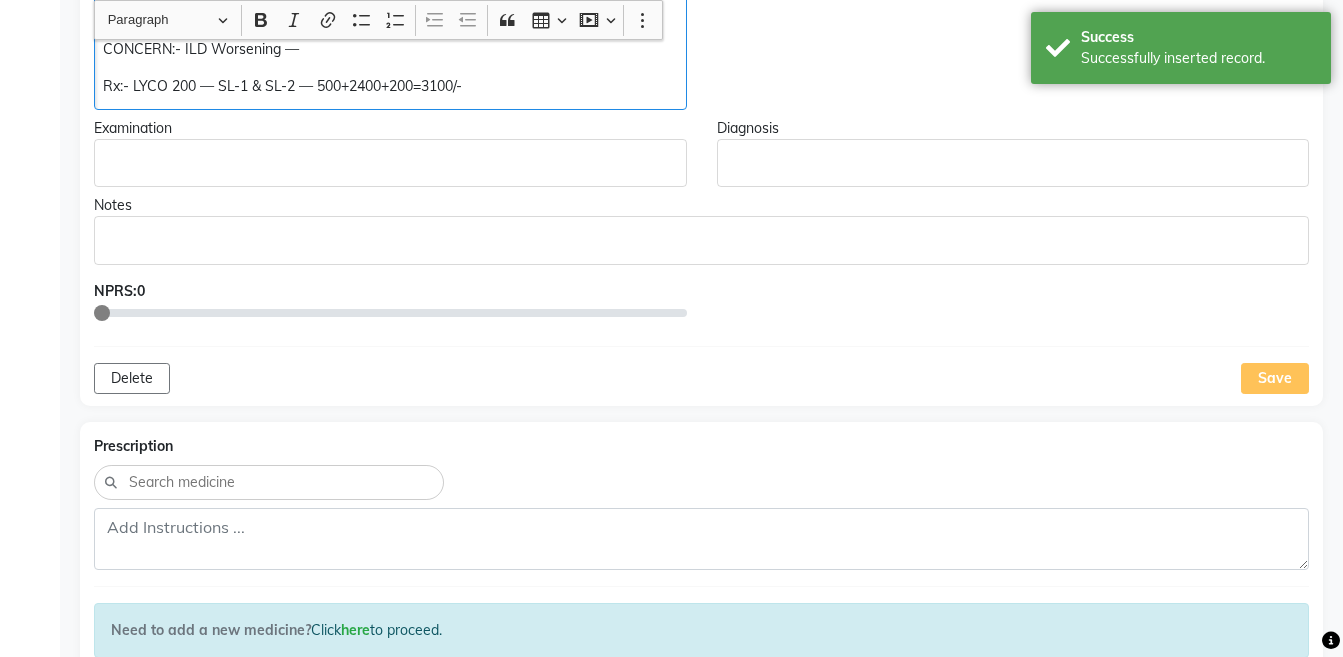 copy on "CONCERN:- ILD Worsening —  Rx:- LYCO 200 — SL-1 & SL-2 — 500+2400+200=3100/-" 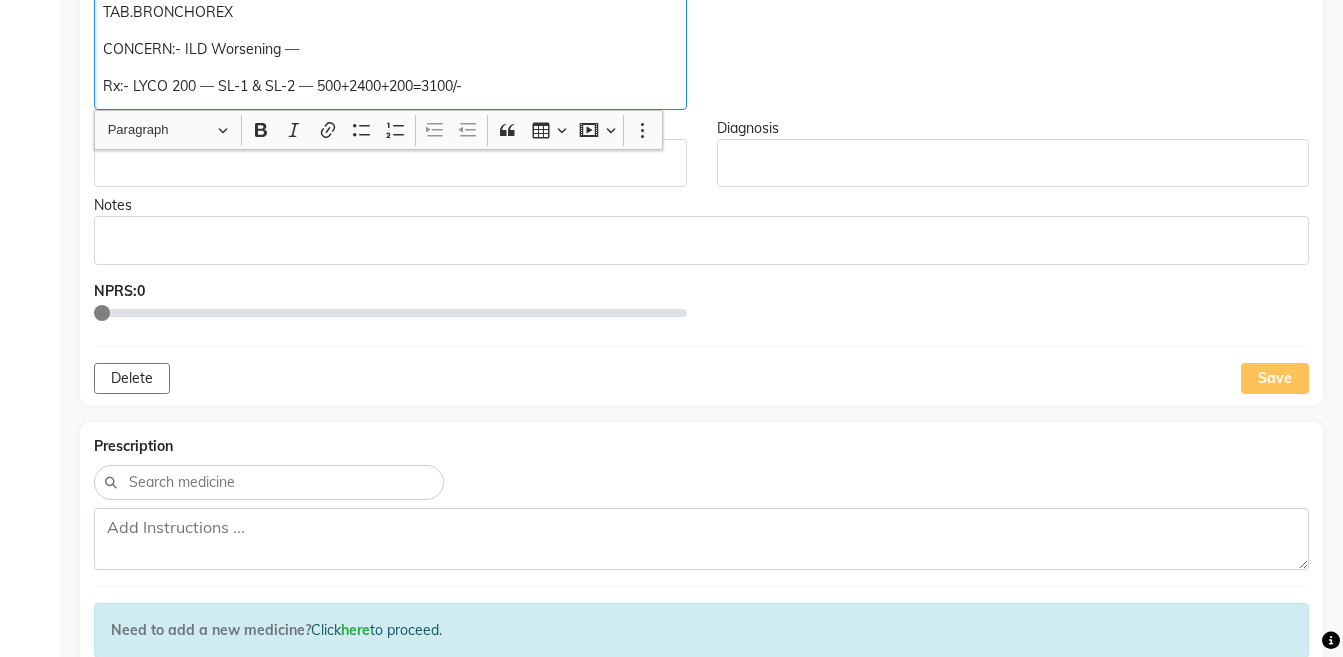 scroll, scrollTop: 1111, scrollLeft: 0, axis: vertical 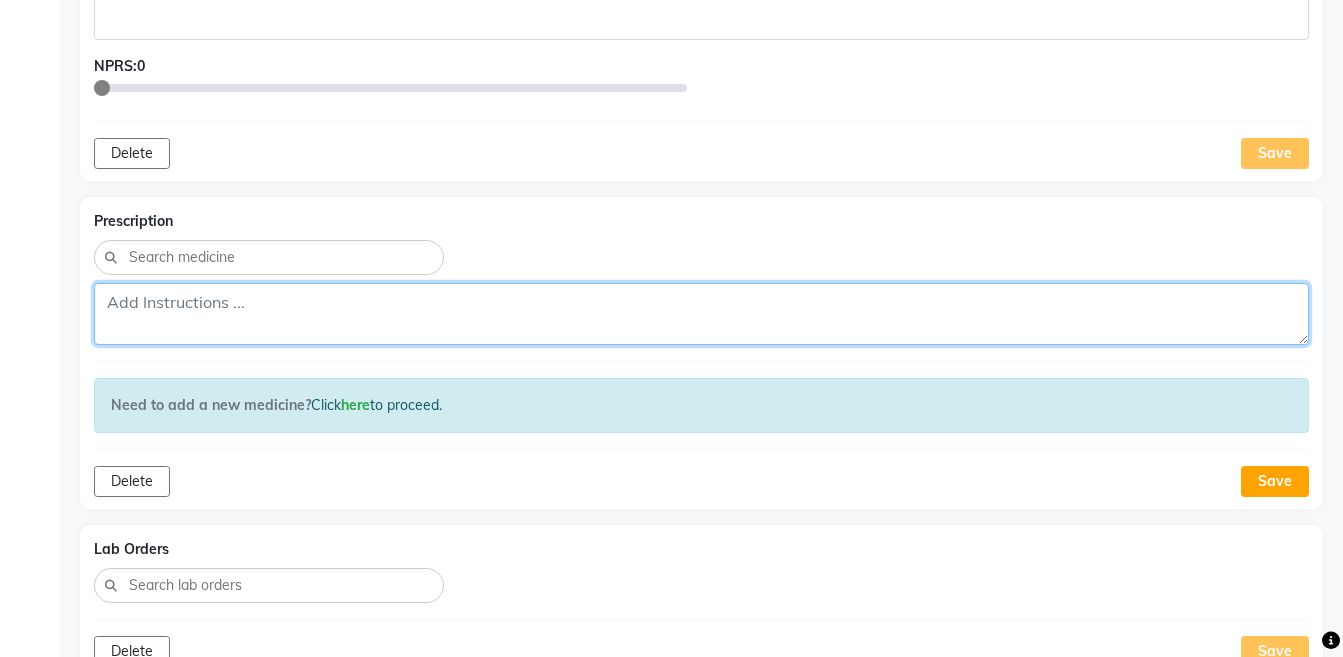click 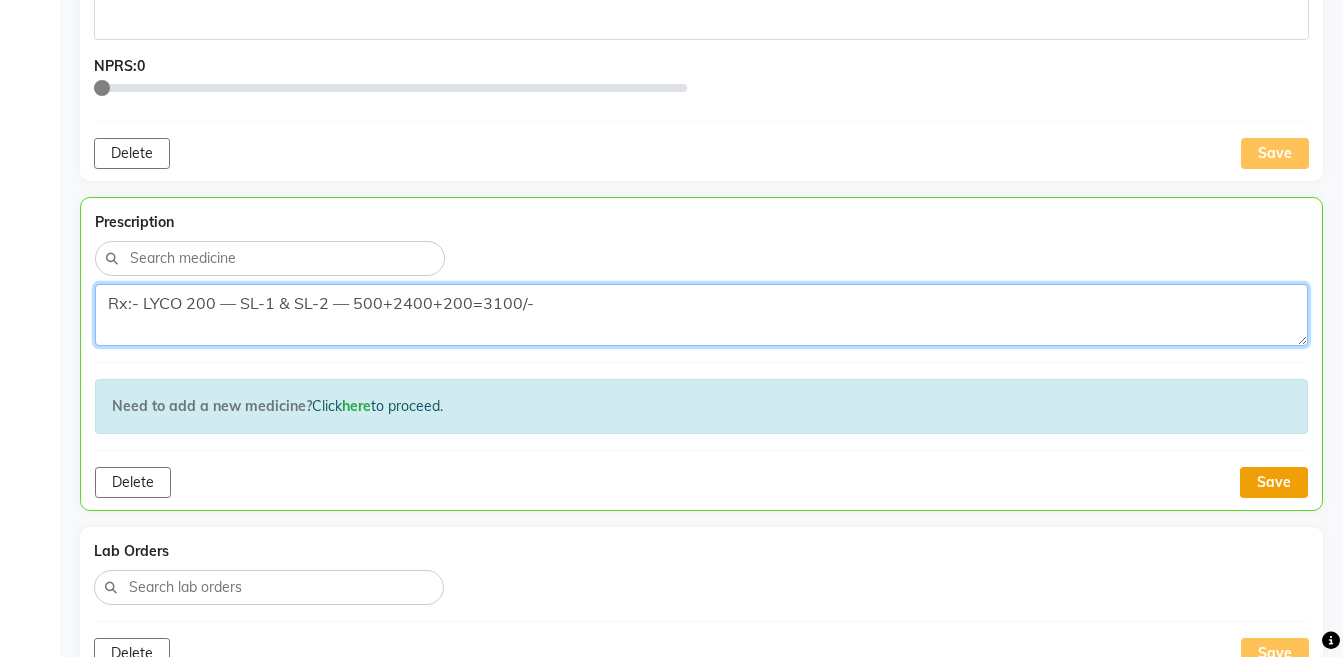 type on "Rx:- LYCO 200 — SL-1 & SL-2 — 500+2400+200=3100/-" 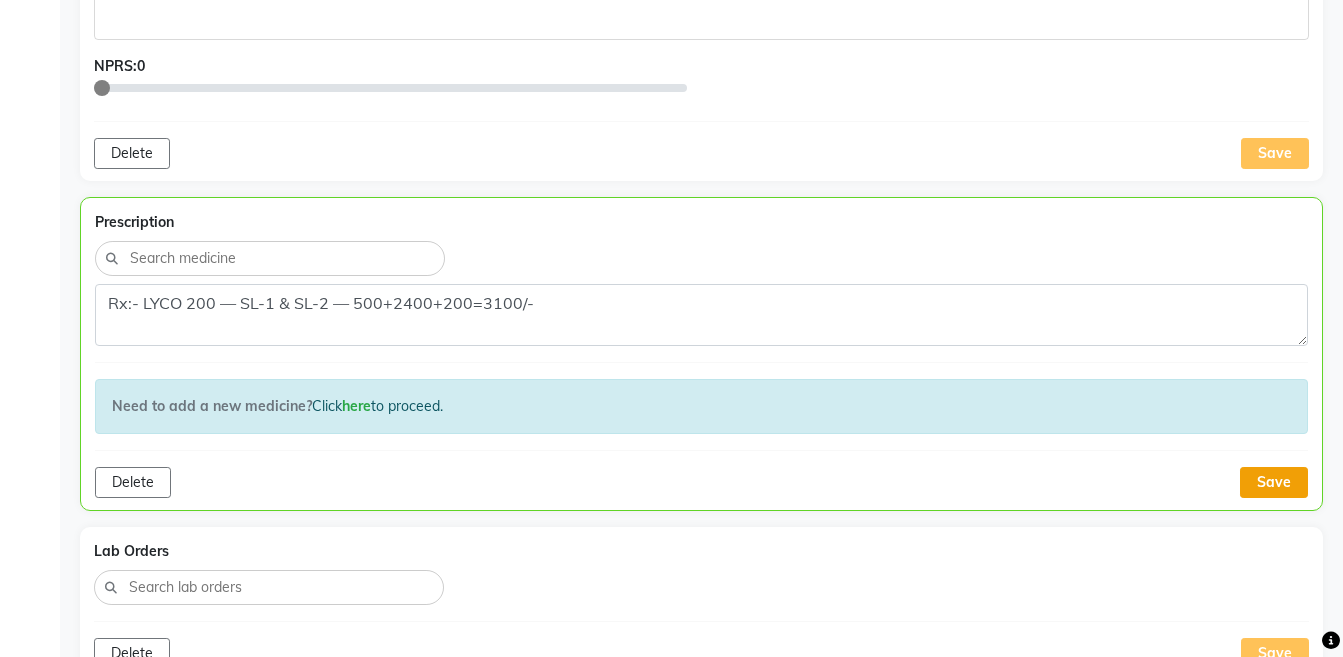 click on "Save" 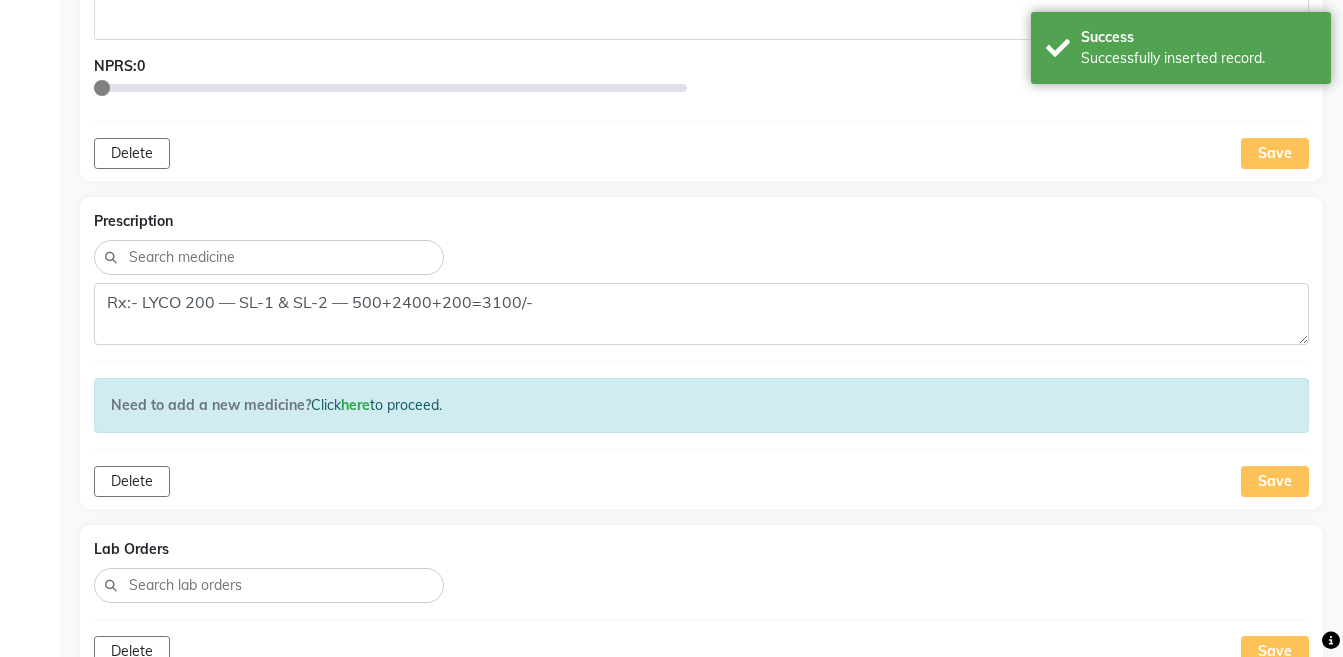 scroll, scrollTop: 1426, scrollLeft: 0, axis: vertical 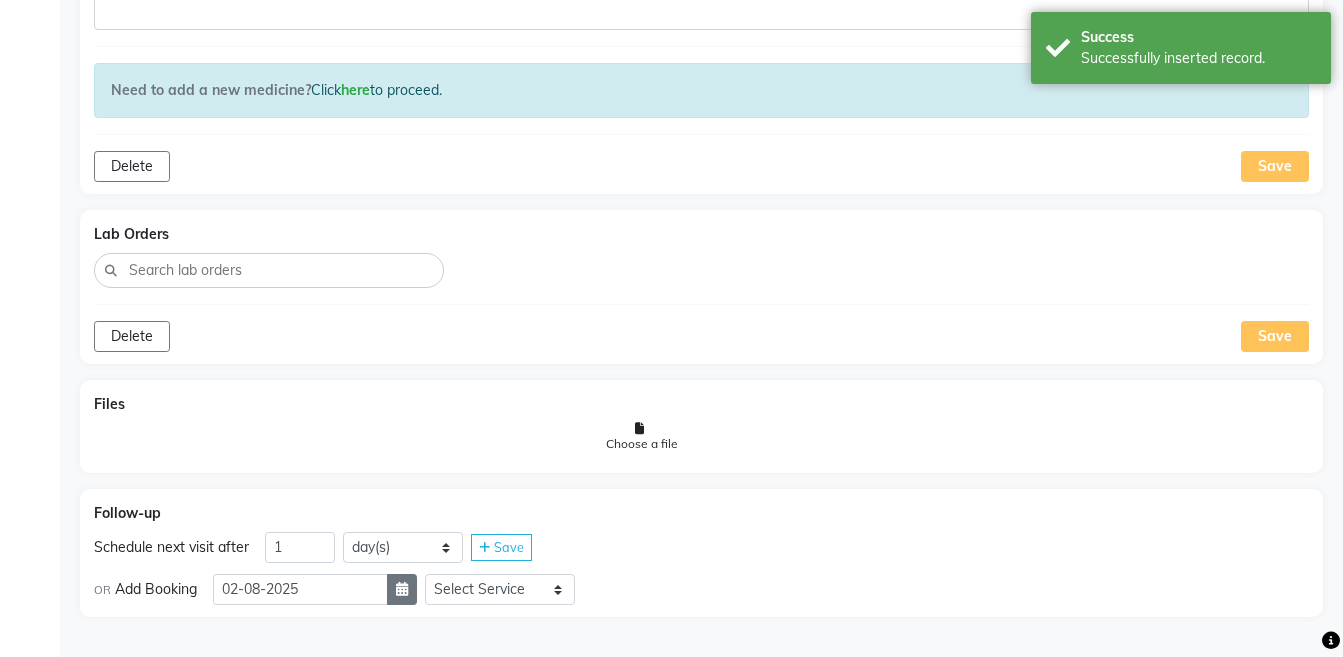 click 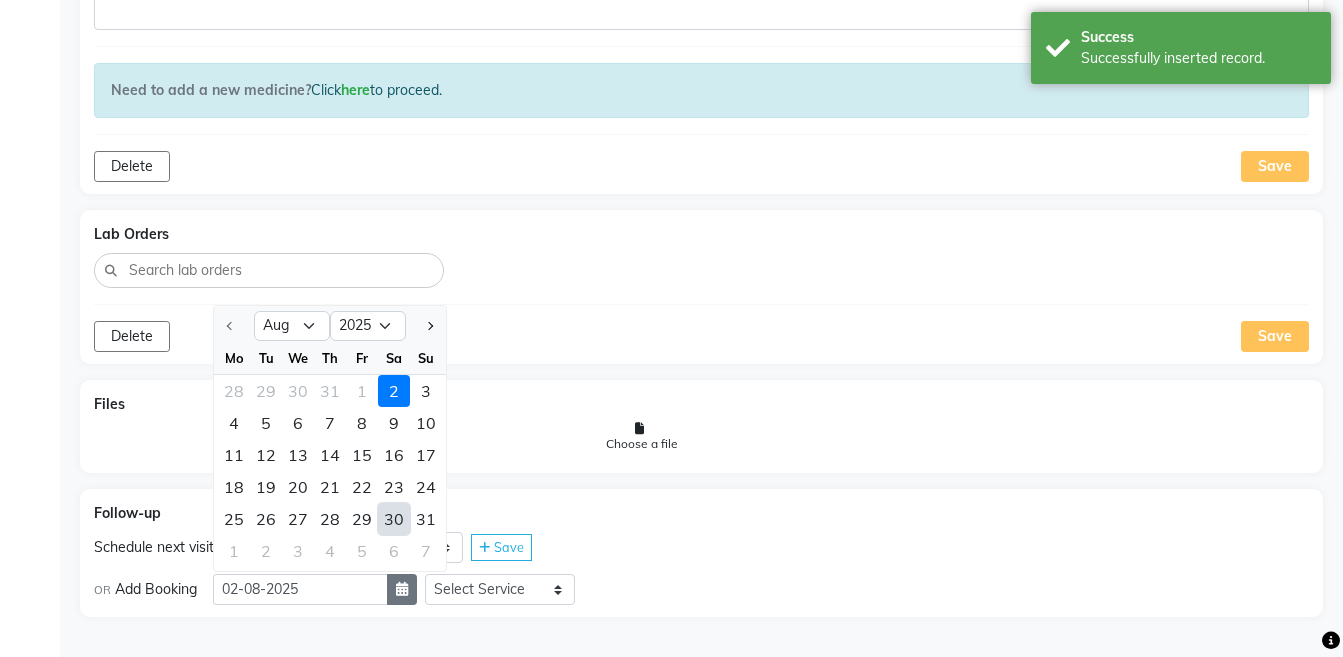 select on "9" 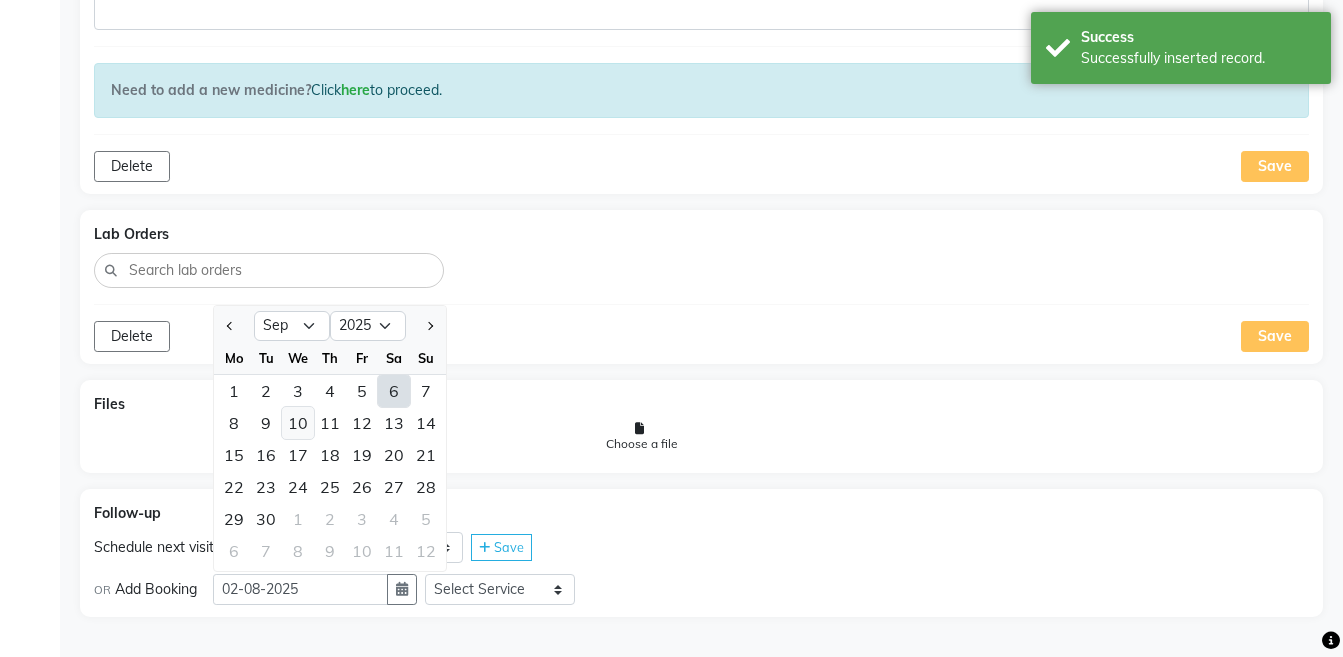 click on "10" 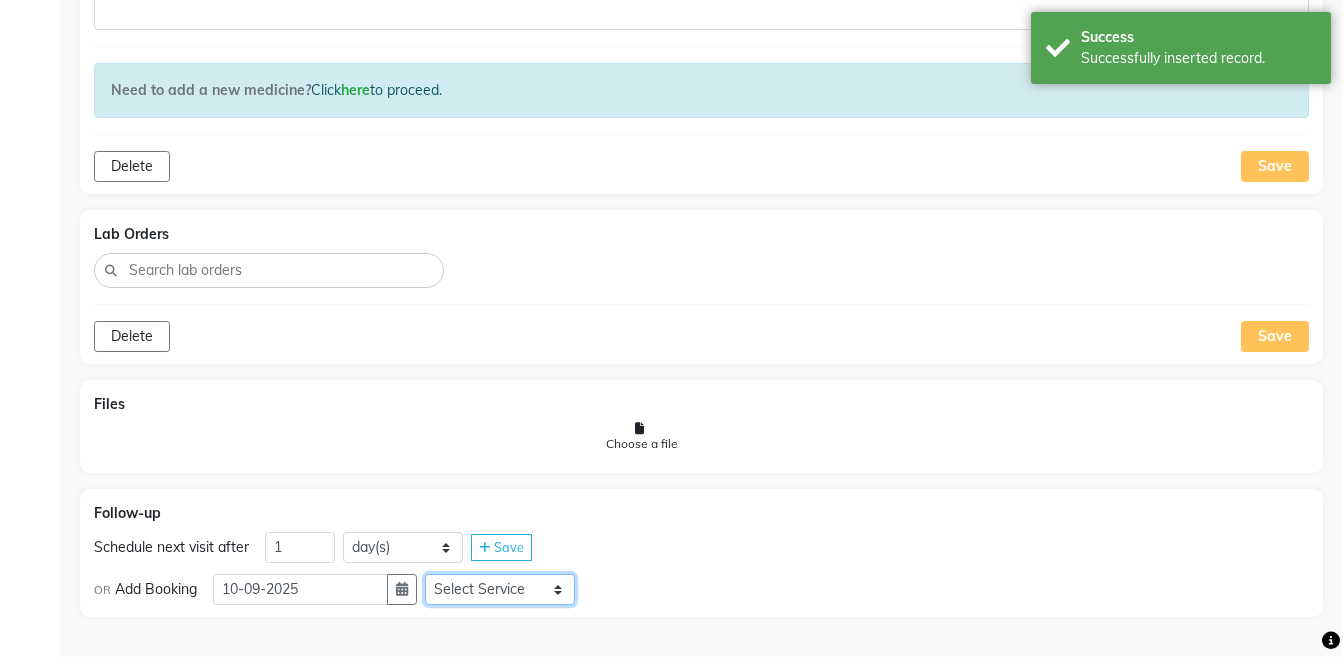 click on "Select Service << Medicine << Medicine 1 << Hydra Facial << Medi Facial << Vampire Facial With Plasma << Oxygeno Facial << Anti Aging Facial << Korean Glass GLow Facial << Full Face << Upper Lip << Chin << Underarms << Full Legs & arms << Back-side << Chest << Abdomen << Yellow Peel << Black Peel << Party Peel << Glow Peel << Argi Peel << Under-arm Peel << Depigmento Peel << Anti Aging Peel << Lip Peel << Hair PRP << GFC PRP << Mesotherapy / Dermaroller << Under Eye PRP << Face PRP << Dermapen / Mesotherapt for Full Face << Dermapen / Mesotherapt for Scars << Carbon Peel << LASER BLEECH Laser Bleech << BB Glow << Indian Glass Glow << In Person - Consultation << Courier Charges in City << Courier Charges out of City << In Person - Follow Up << Hair Treatment << Skin Treatment << Online - Consultation << Online - Follow Up" 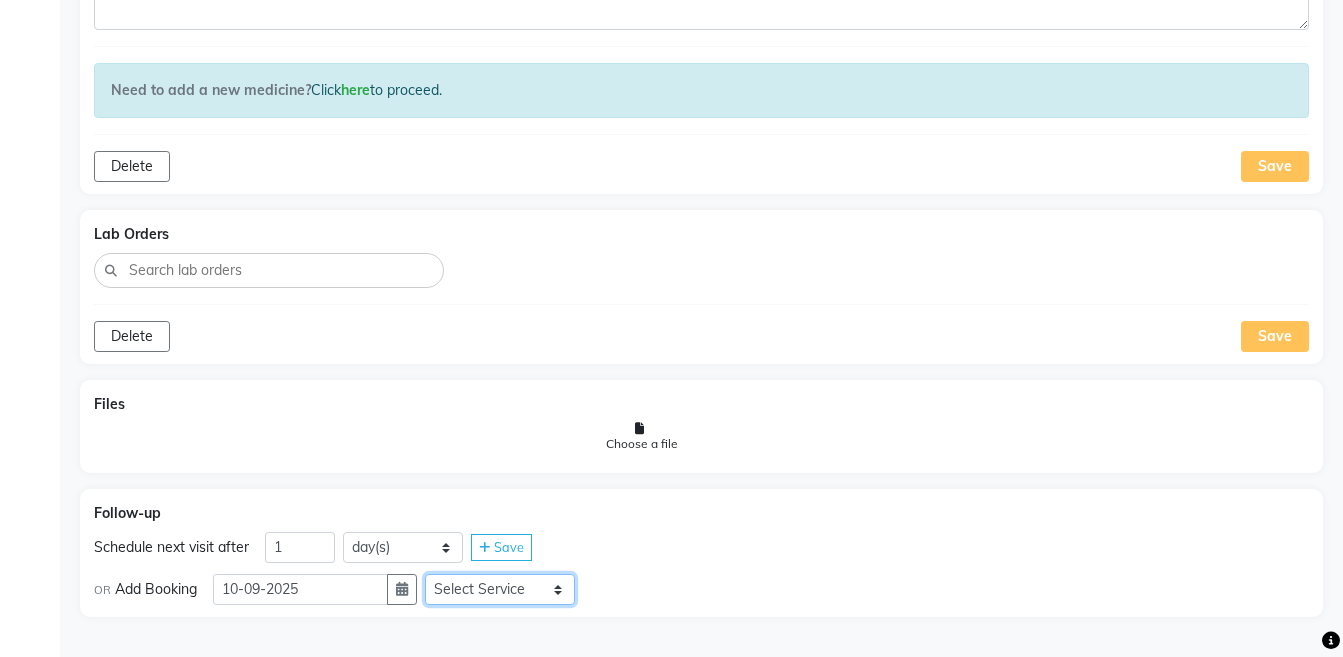 select on "972997" 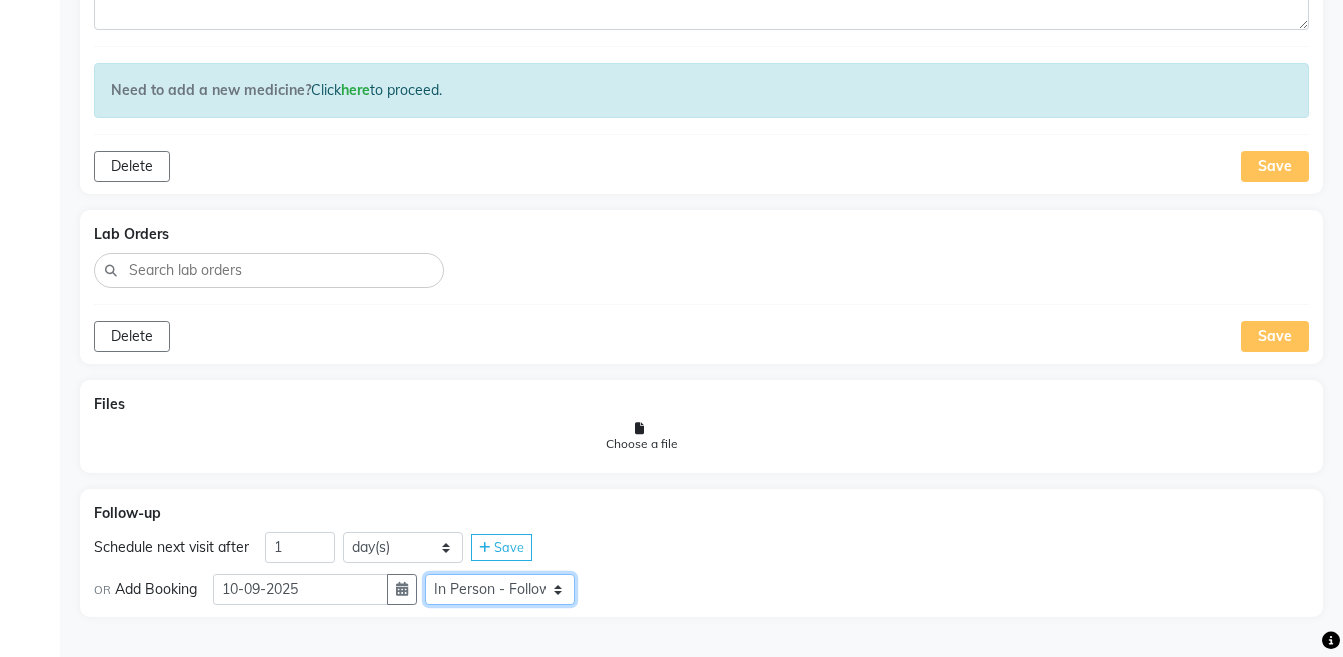 click on "Select Service << Medicine << Medicine 1 << Hydra Facial << Medi Facial << Vampire Facial With Plasma << Oxygeno Facial << Anti Aging Facial << Korean Glass GLow Facial << Full Face << Upper Lip << Chin << Underarms << Full Legs & arms << Back-side << Chest << Abdomen << Yellow Peel << Black Peel << Party Peel << Glow Peel << Argi Peel << Under-arm Peel << Depigmento Peel << Anti Aging Peel << Lip Peel << Hair PRP << GFC PRP << Mesotherapy / Dermaroller << Under Eye PRP << Face PRP << Dermapen / Mesotherapt for Full Face << Dermapen / Mesotherapt for Scars << Carbon Peel << LASER BLEECH Laser Bleech << BB Glow << Indian Glass Glow << In Person - Consultation << Courier Charges in City << Courier Charges out of City << In Person - Follow Up << Hair Treatment << Skin Treatment << Online - Consultation << Online - Follow Up" 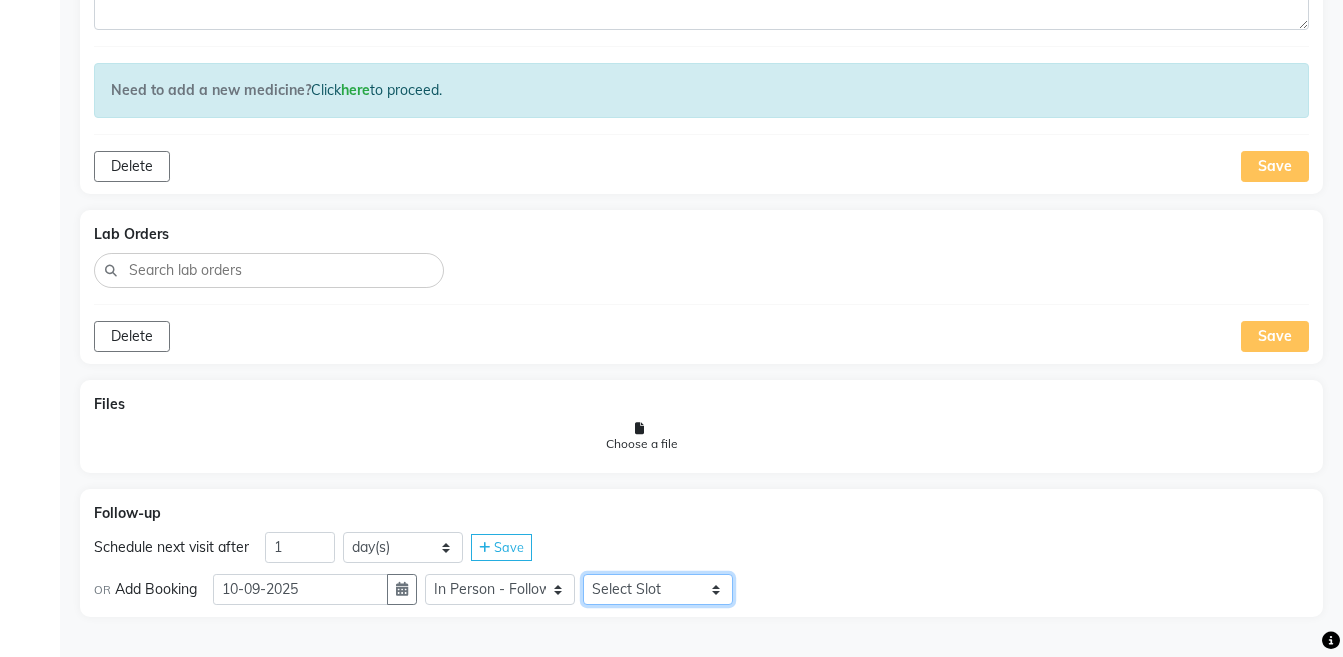 drag, startPoint x: 619, startPoint y: 586, endPoint x: 671, endPoint y: 597, distance: 53.15073 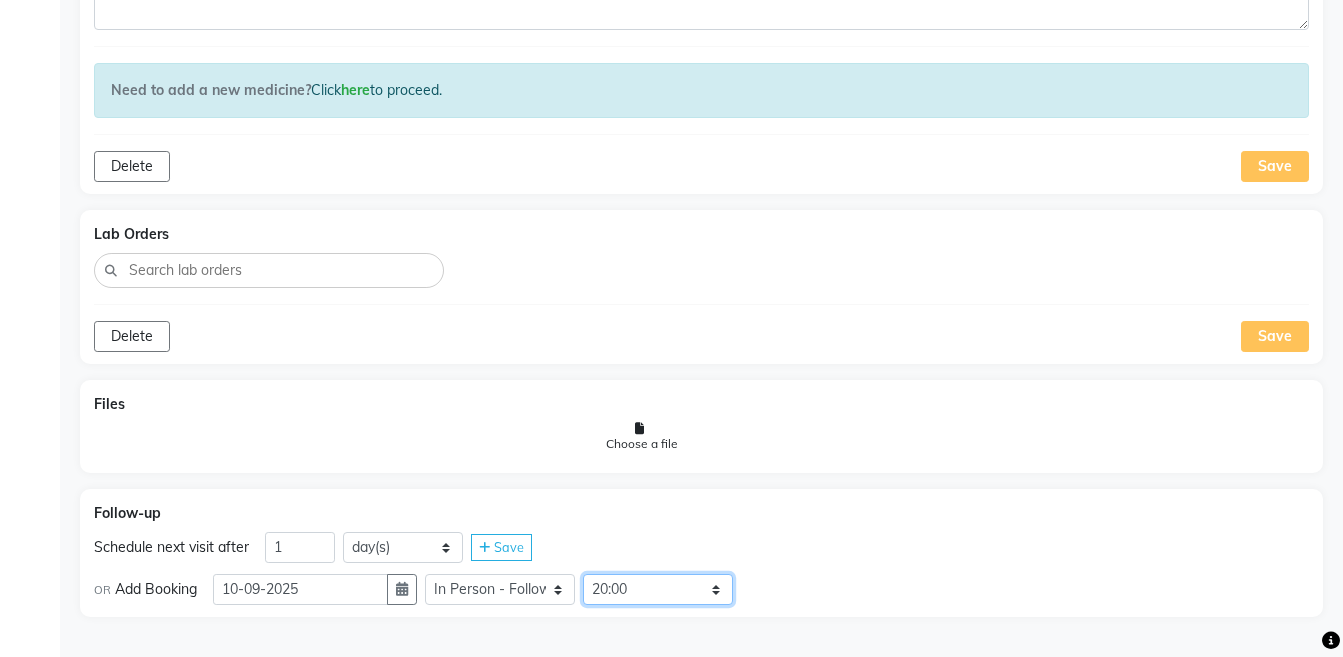 click on "Select Slot 10:15 10:30 10:45 11:00 11:15 11:30 11:45 12:30 12:45 13:00 13:15 13:30 13:45 14:00 14:15 14:30 14:45 15:15 15:30 16:00 16:15 16:30 16:45 17:00 17:15 17:30 17:45 18:00 18:15 18:30 18:45 19:00 19:15 19:30 19:45 20:00 20:15 20:30 20:45 21:00 21:15 21:30 21:45" 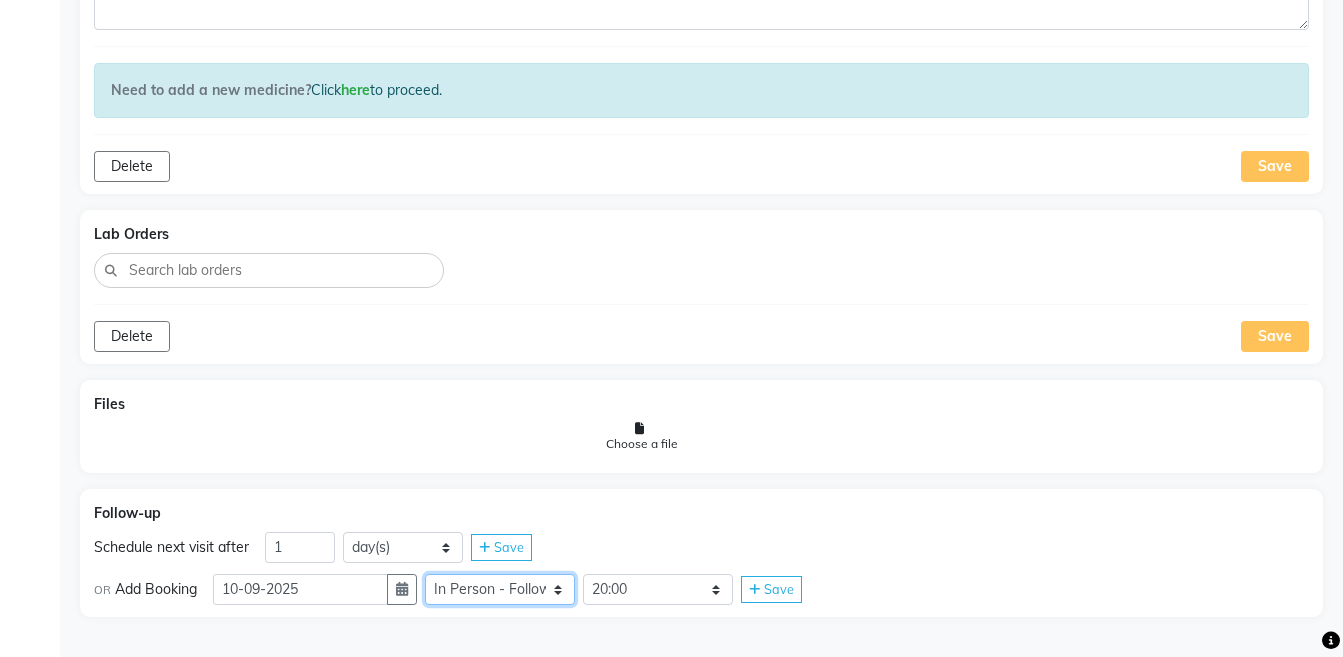 click on "Select Service << Medicine << Medicine 1 << Hydra Facial << Medi Facial << Vampire Facial With Plasma << Oxygeno Facial << Anti Aging Facial << Korean Glass GLow Facial << Full Face << Upper Lip << Chin << Underarms << Full Legs & arms << Back-side << Chest << Abdomen << Yellow Peel << Black Peel << Party Peel << Glow Peel << Argi Peel << Under-arm Peel << Depigmento Peel << Anti Aging Peel << Lip Peel << Hair PRP << GFC PRP << Mesotherapy / Dermaroller << Under Eye PRP << Face PRP << Dermapen / Mesotherapt for Full Face << Dermapen / Mesotherapt for Scars << Carbon Peel << LASER BLEECH Laser Bleech << BB Glow << Indian Glass Glow << In Person - Consultation << Courier Charges in City << Courier Charges out of City << In Person - Follow Up << Hair Treatment << Skin Treatment << Online - Consultation << Online - Follow Up" 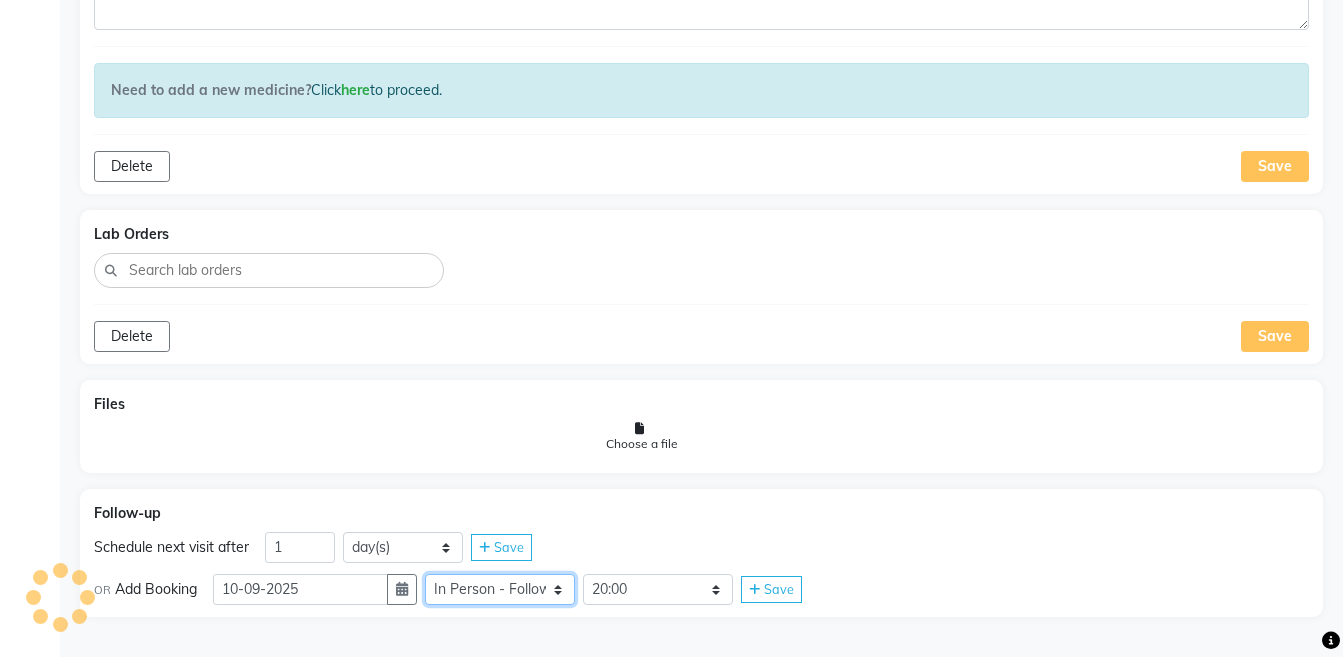 select on "981031" 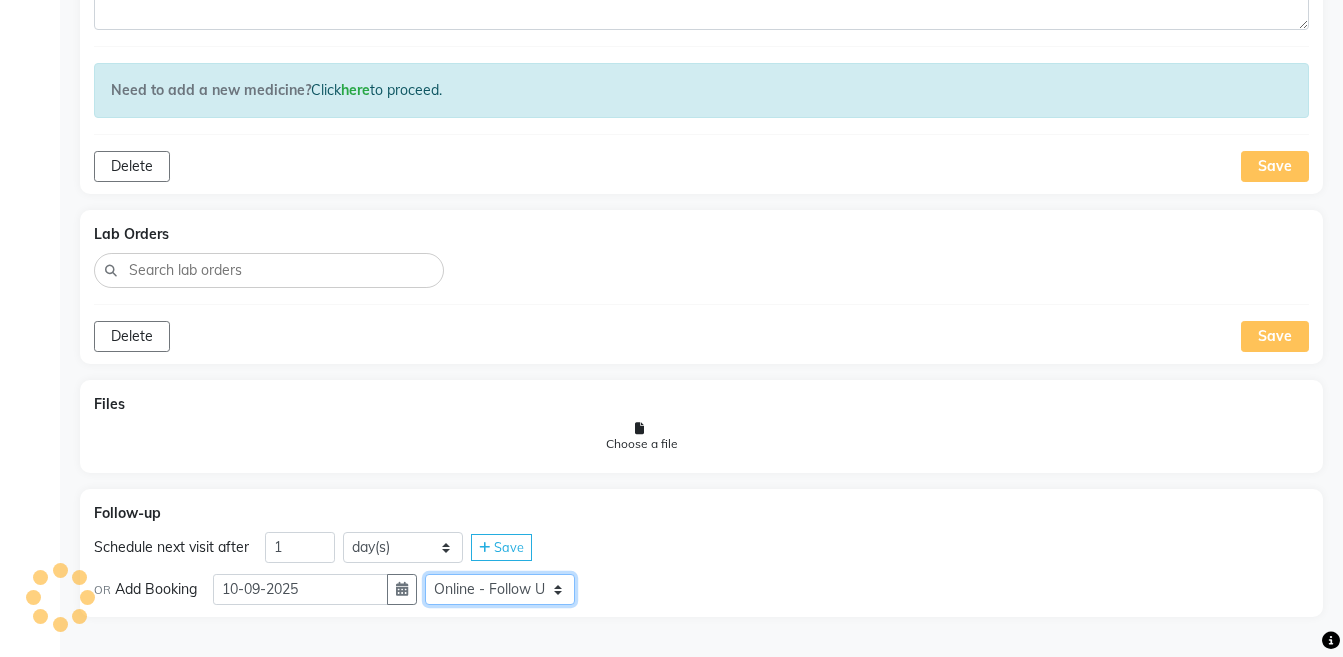 click on "Select Service << Medicine << Medicine 1 << Hydra Facial << Medi Facial << Vampire Facial With Plasma << Oxygeno Facial << Anti Aging Facial << Korean Glass GLow Facial << Full Face << Upper Lip << Chin << Underarms << Full Legs & arms << Back-side << Chest << Abdomen << Yellow Peel << Black Peel << Party Peel << Glow Peel << Argi Peel << Under-arm Peel << Depigmento Peel << Anti Aging Peel << Lip Peel << Hair PRP << GFC PRP << Mesotherapy / Dermaroller << Under Eye PRP << Face PRP << Dermapen / Mesotherapt for Full Face << Dermapen / Mesotherapt for Scars << Carbon Peel << LASER BLEECH Laser Bleech << BB Glow << Indian Glass Glow << In Person - Consultation << Courier Charges in City << Courier Charges out of City << In Person - Follow Up << Hair Treatment << Skin Treatment << Online - Consultation << Online - Follow Up" 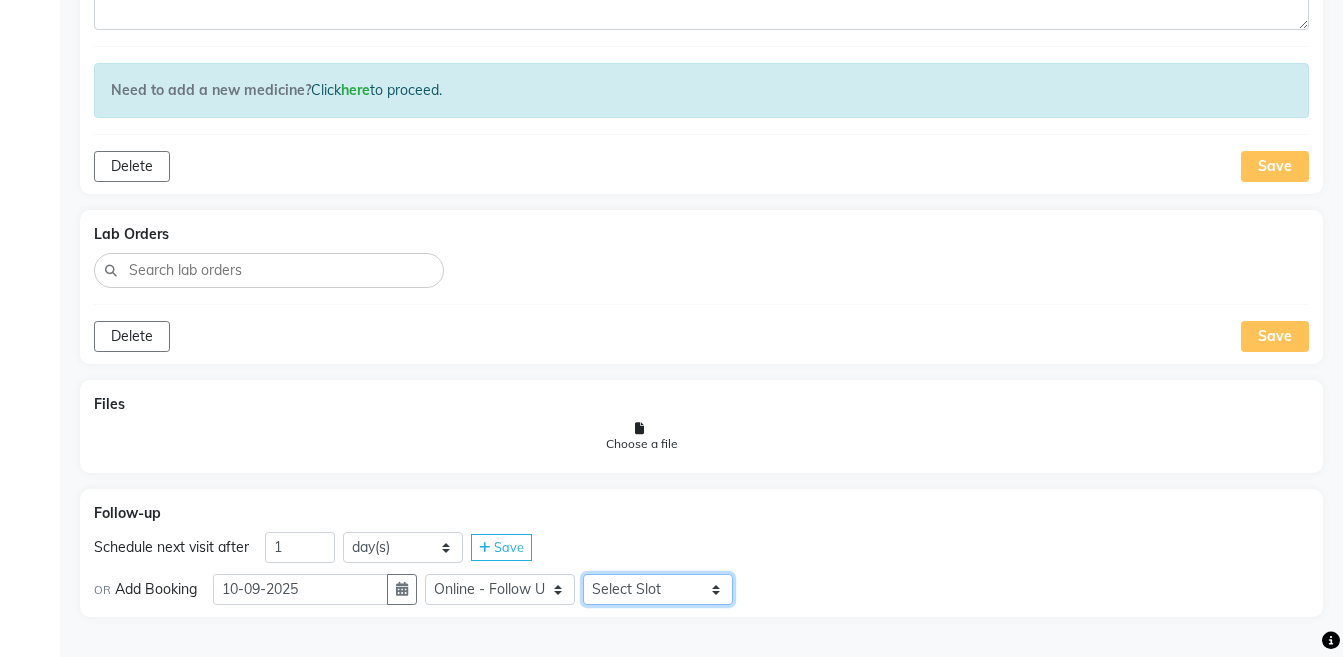 click on "Select Slot 10:15 10:30 10:45 11:00 11:15 11:30 11:45 12:30 12:45 13:00 13:15 13:30 13:45 14:00 14:15 14:30 14:45 15:15 15:30 16:00 16:15 16:30 16:45 17:00 17:15 17:30 17:45 18:00 18:15 18:30 18:45 19:00 19:15 19:30 19:45 20:00 20:15 20:30 20:45 21:00 21:15 21:30 21:45" 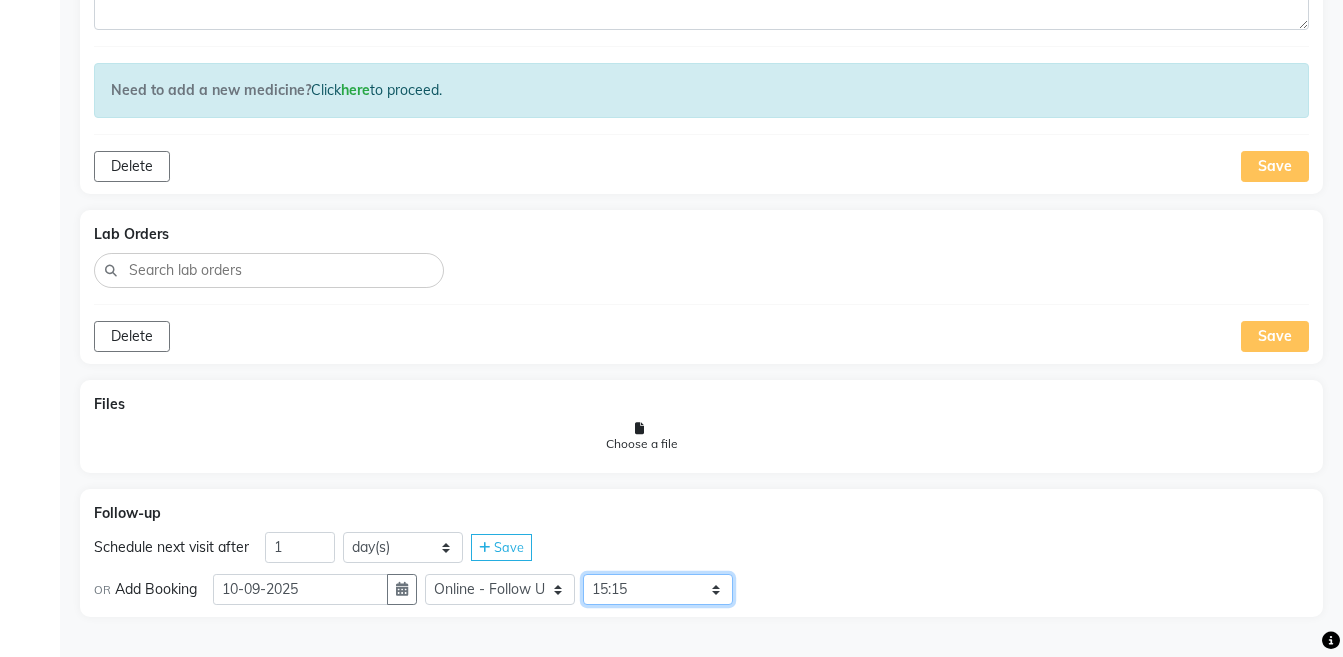 click on "Select Slot 10:15 10:30 10:45 11:00 11:15 11:30 11:45 12:30 12:45 13:00 13:15 13:30 13:45 14:00 14:15 14:30 14:45 15:15 15:30 16:00 16:15 16:30 16:45 17:00 17:15 17:30 17:45 18:00 18:15 18:30 18:45 19:00 19:15 19:30 19:45 20:00 20:15 20:30 20:45 21:00 21:15 21:30 21:45" 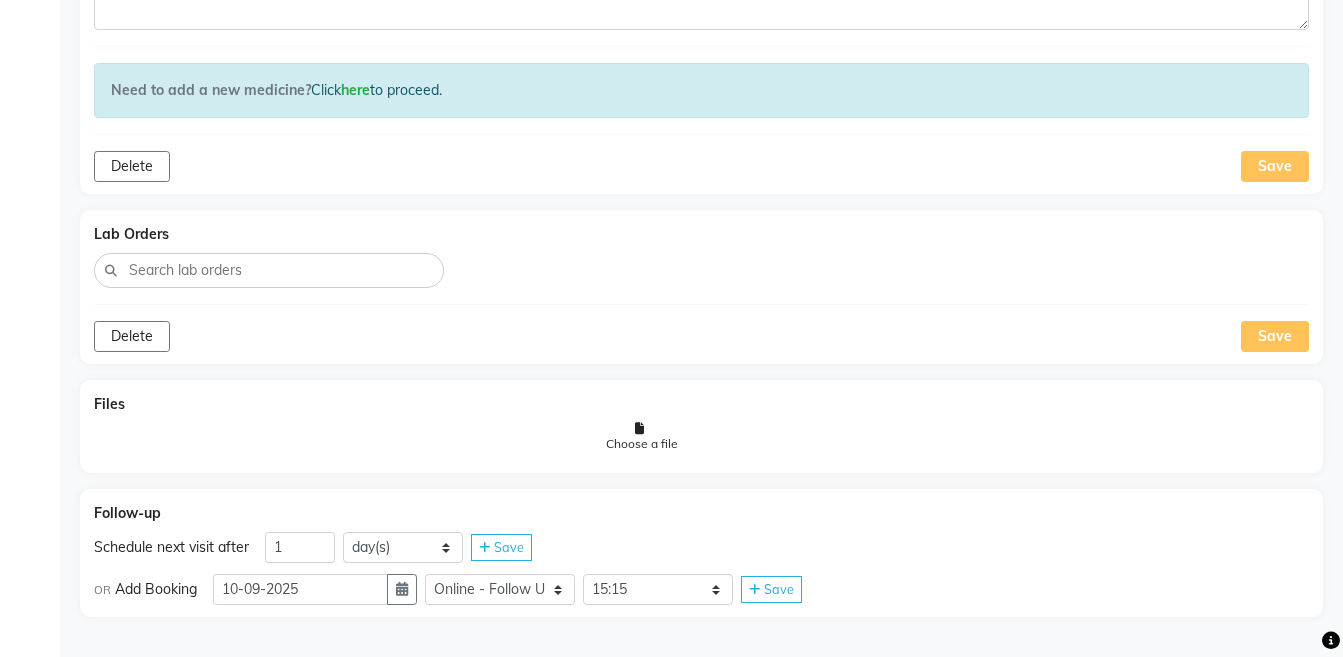click 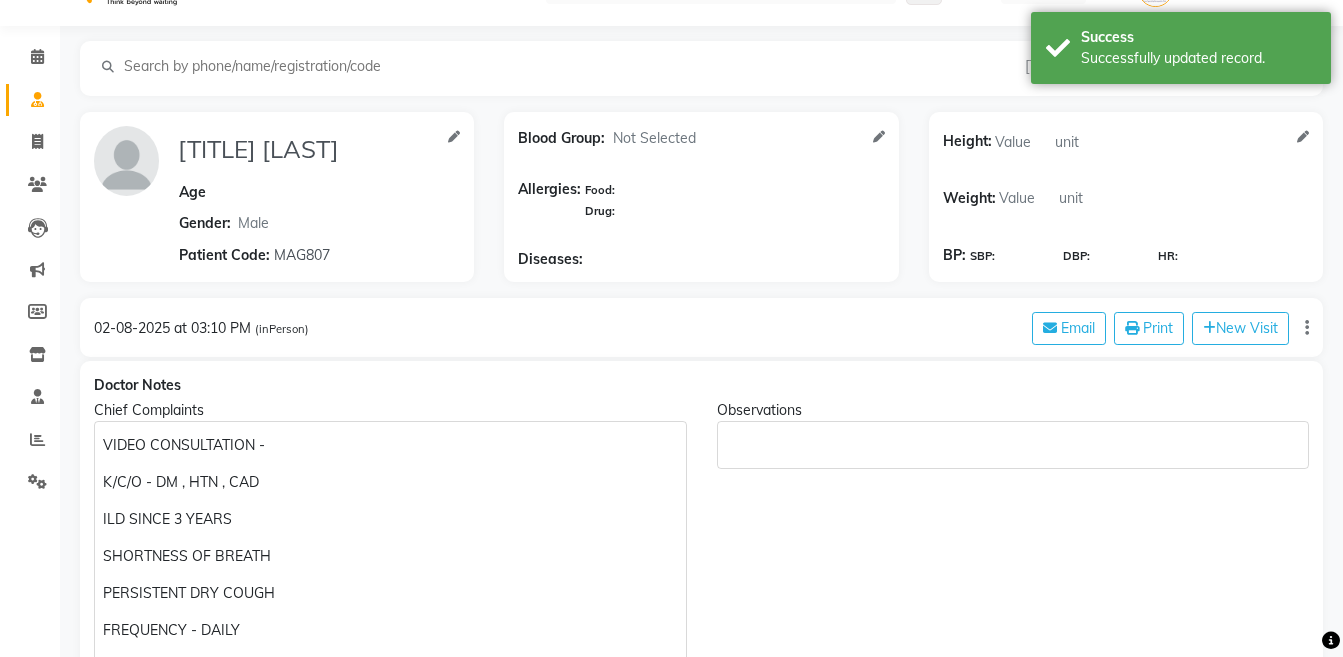 scroll, scrollTop: 0, scrollLeft: 0, axis: both 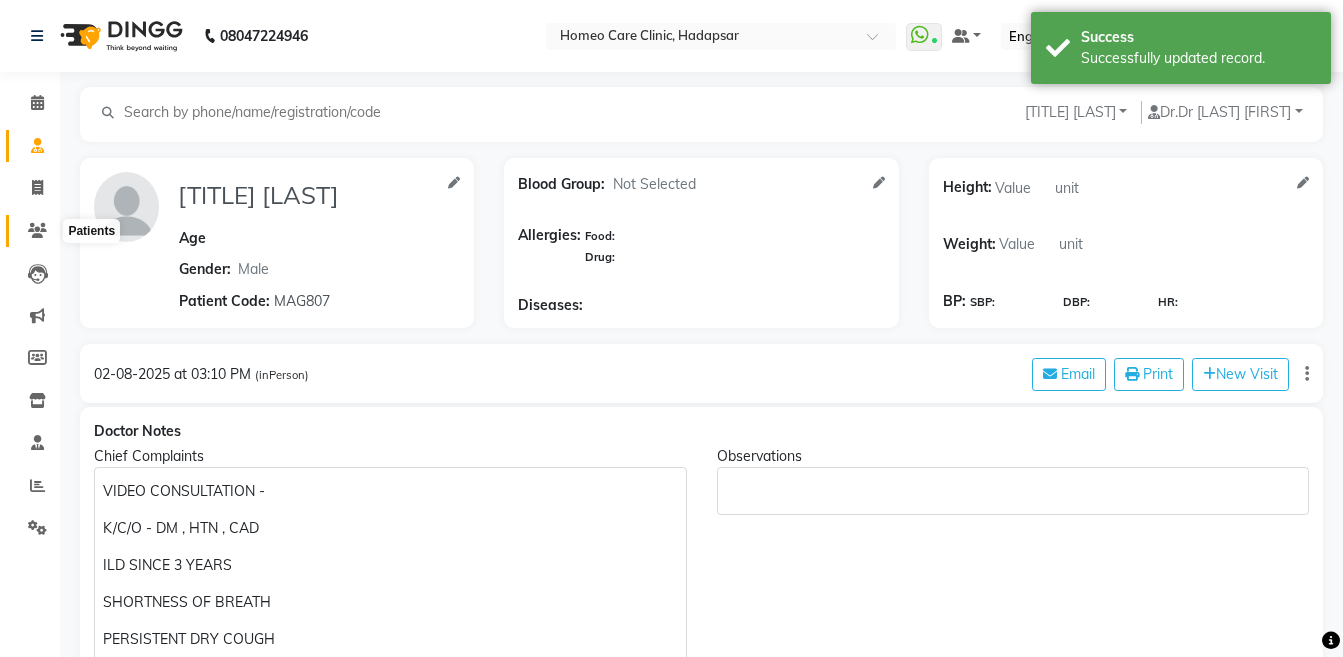 click 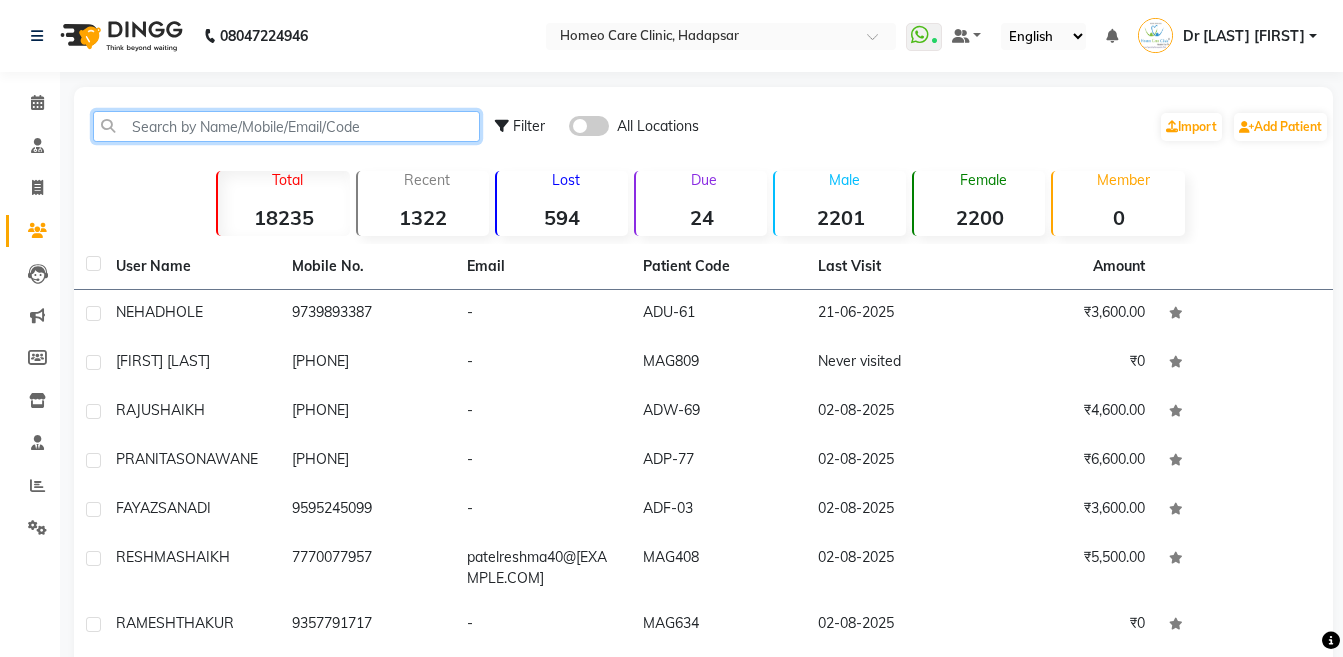 click 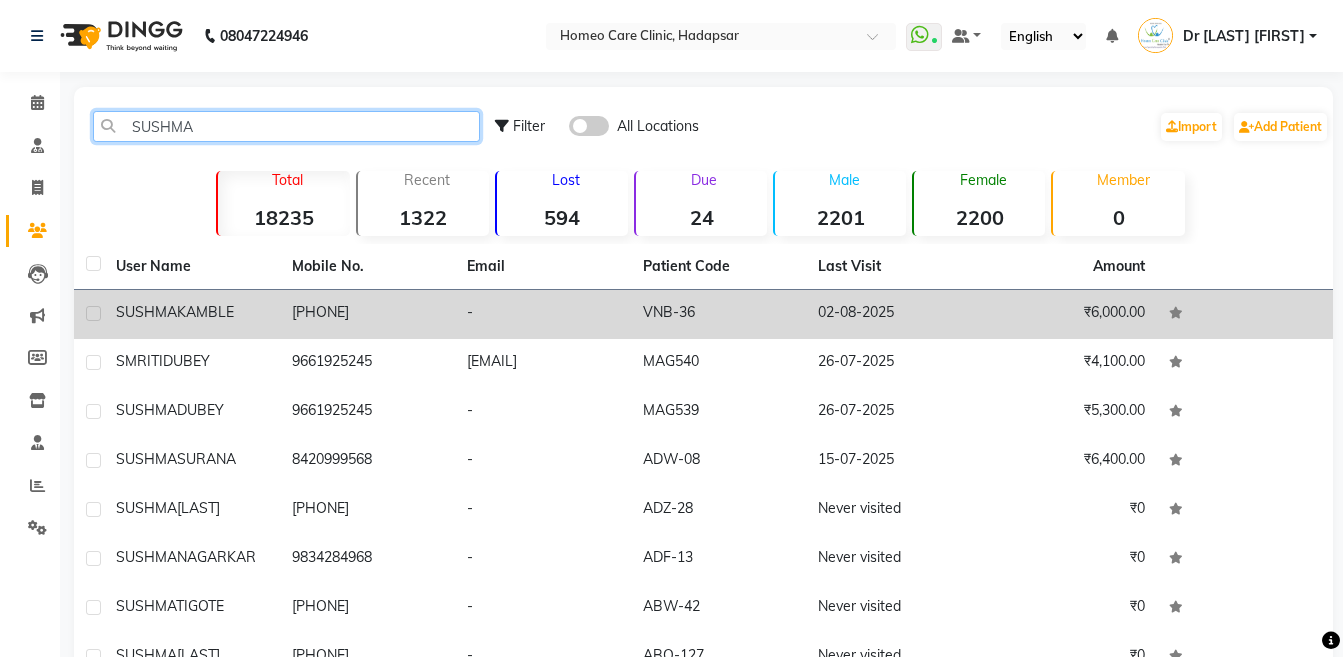 type on "SUSHMA" 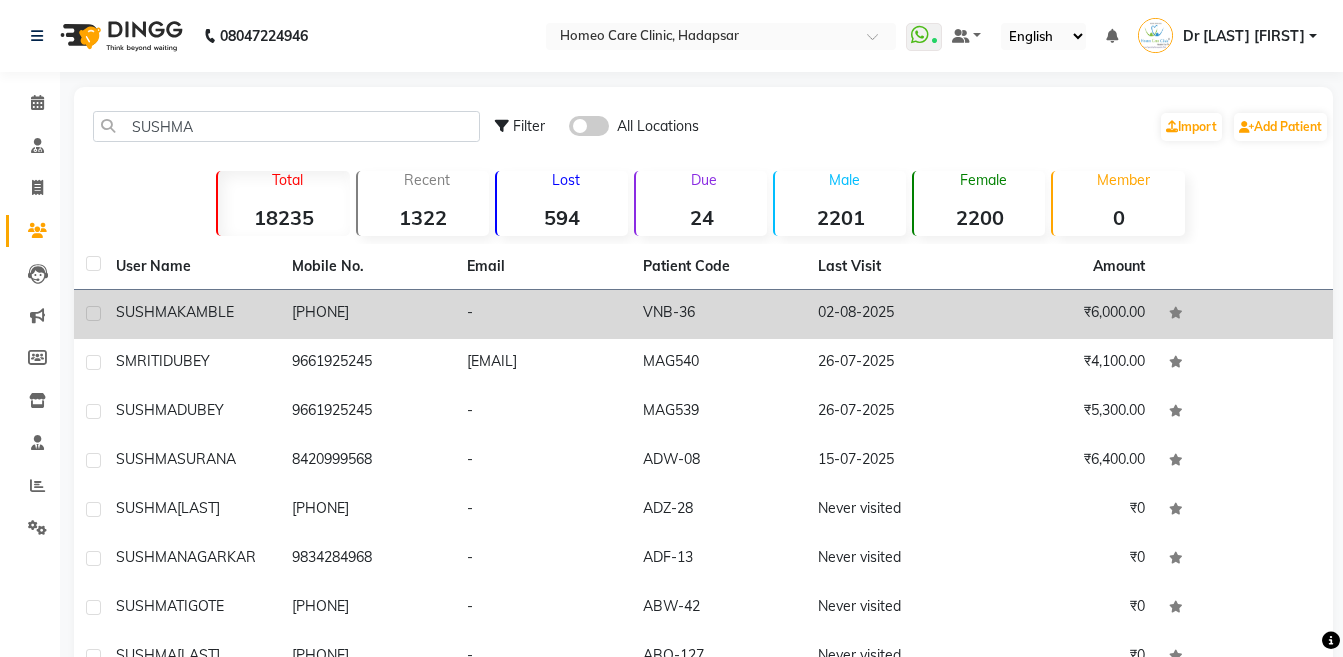 click on "[FIRST] [LAST]" 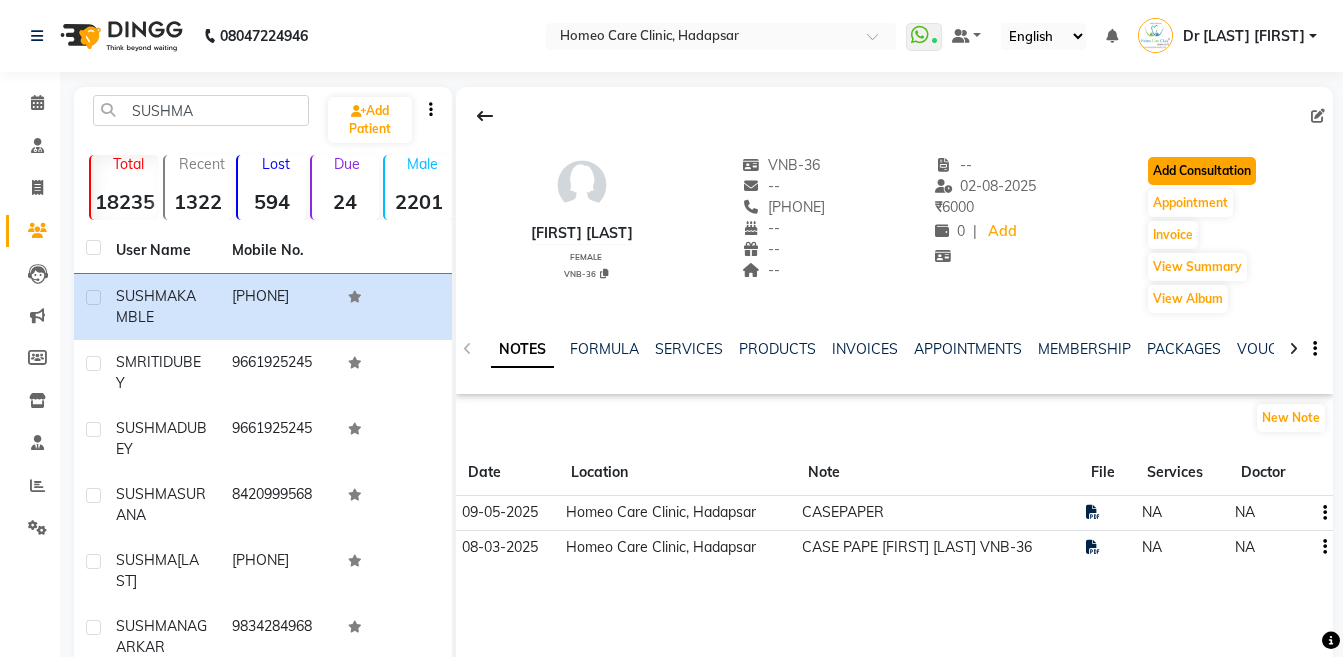 click on "Add Consultation" 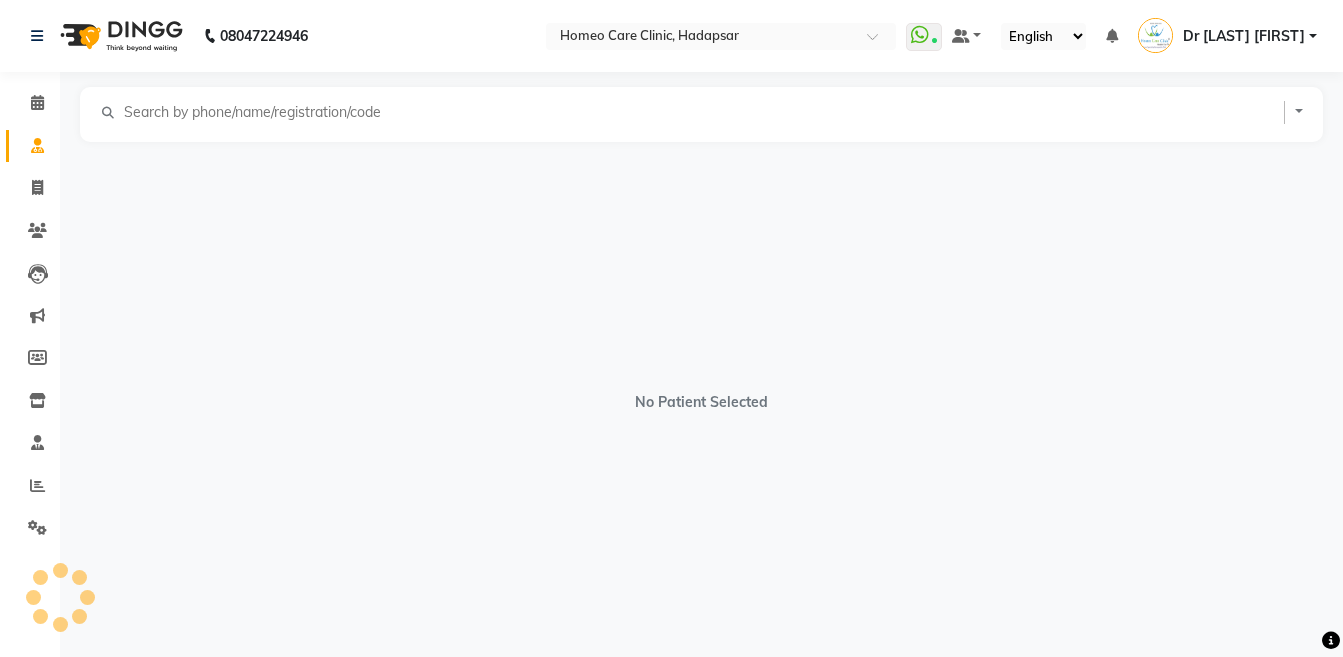 select on "female" 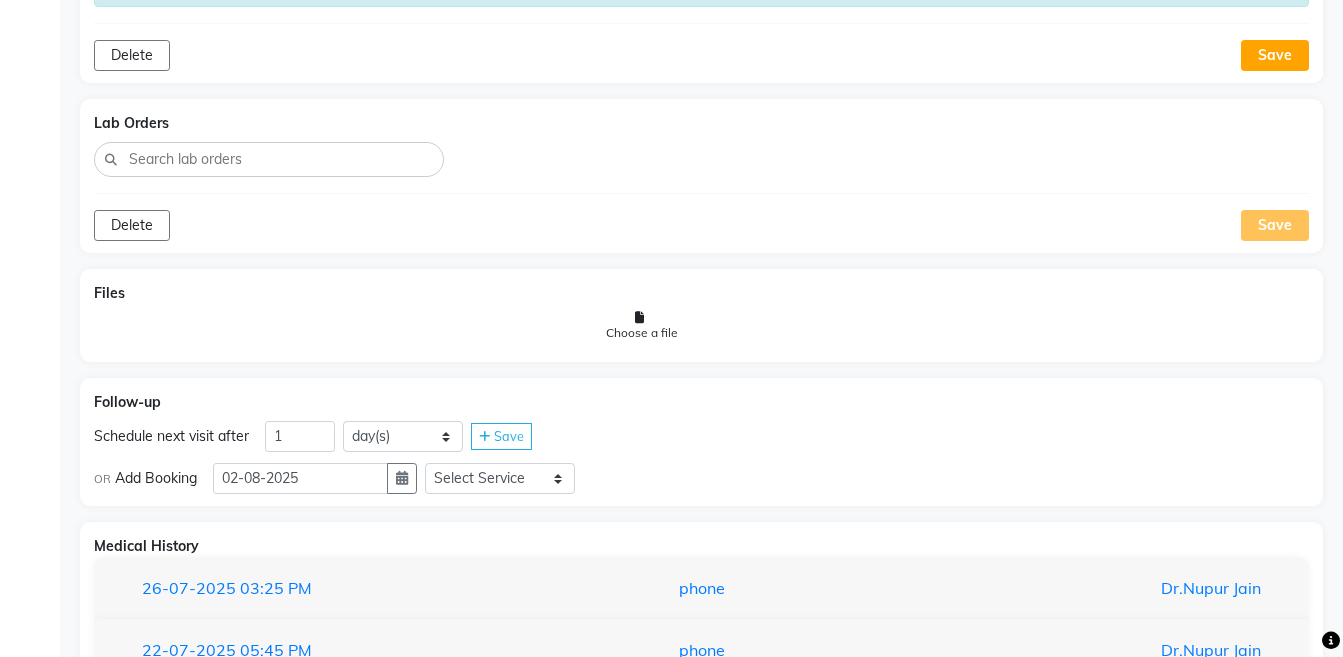scroll, scrollTop: 1126, scrollLeft: 0, axis: vertical 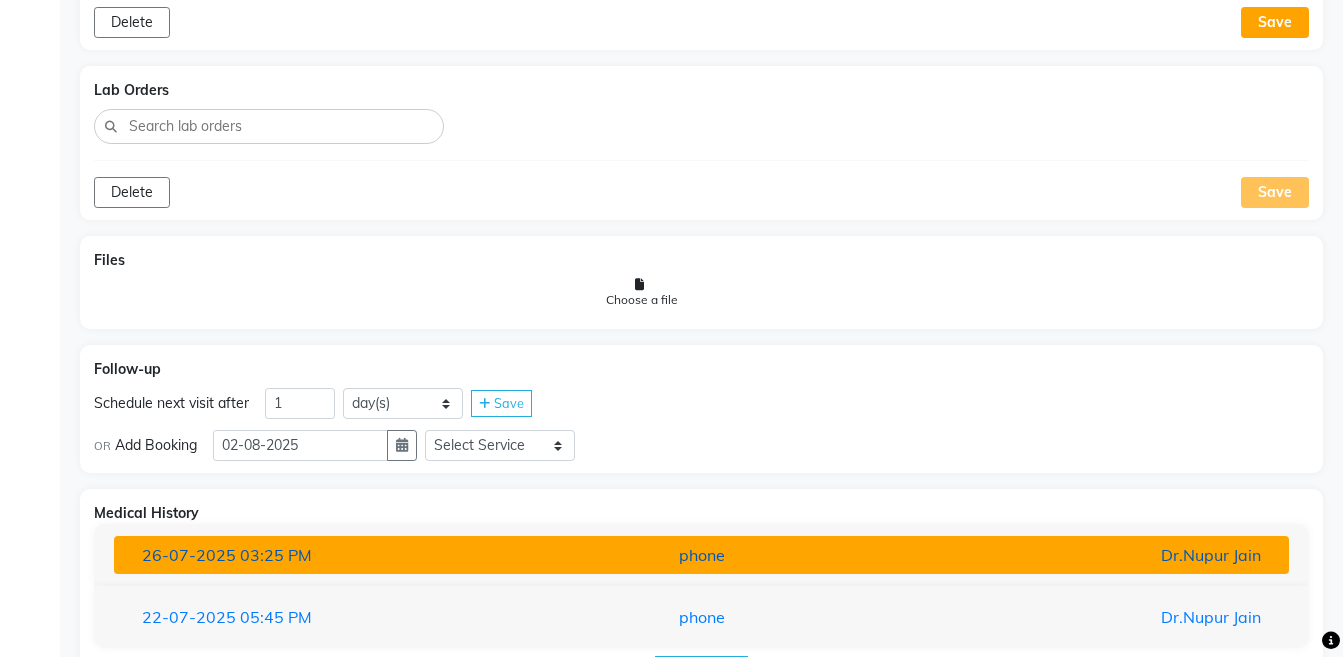 click on "Dr.Nupur Jain" at bounding box center [1084, 555] 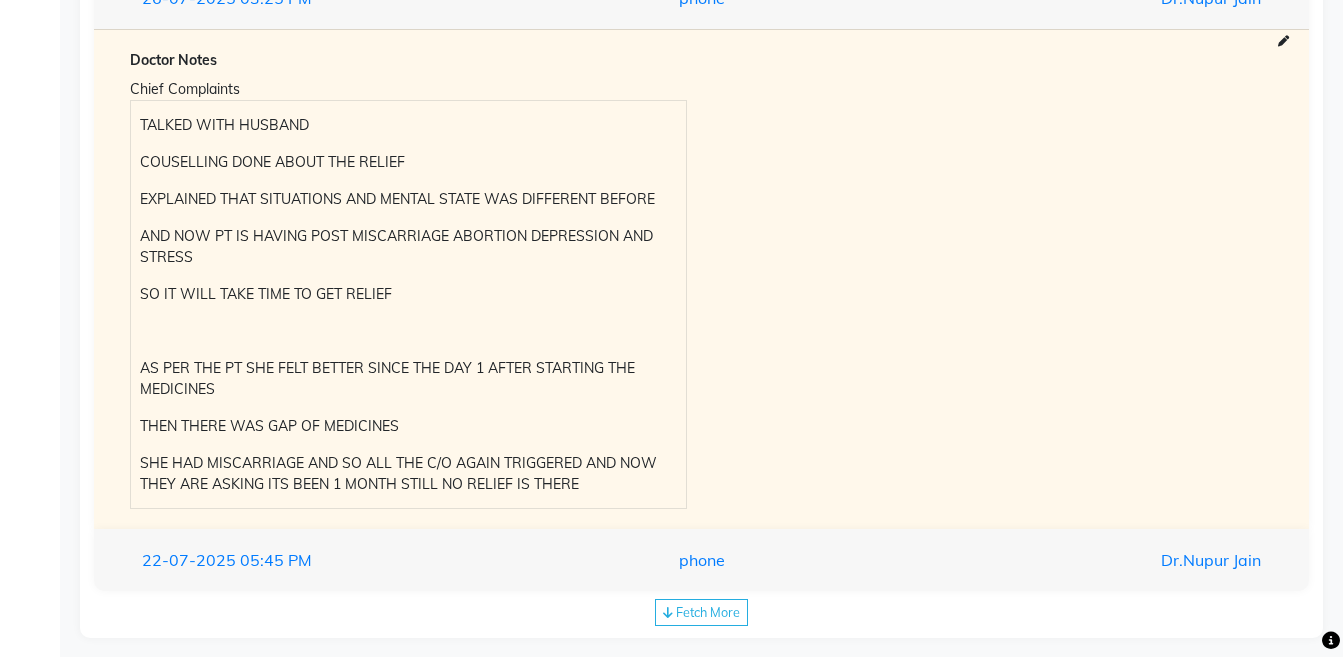 scroll, scrollTop: 1704, scrollLeft: 0, axis: vertical 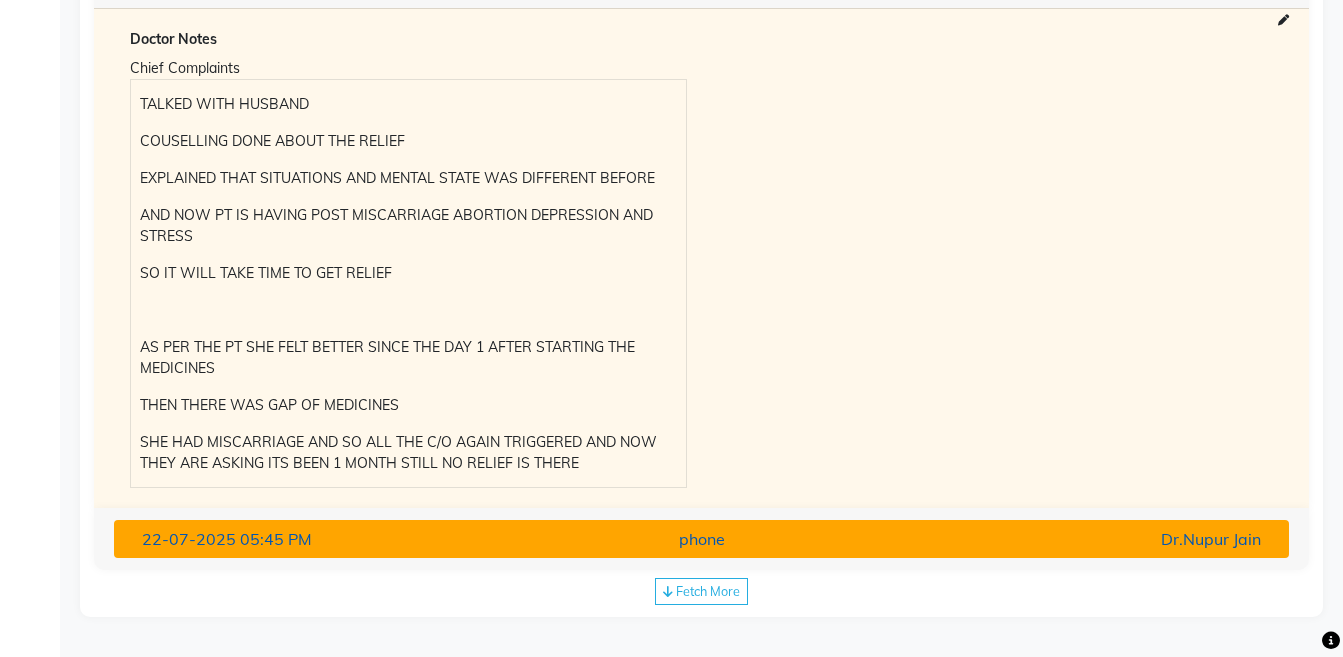 click on "Dr.Nupur Jain" at bounding box center (1084, 539) 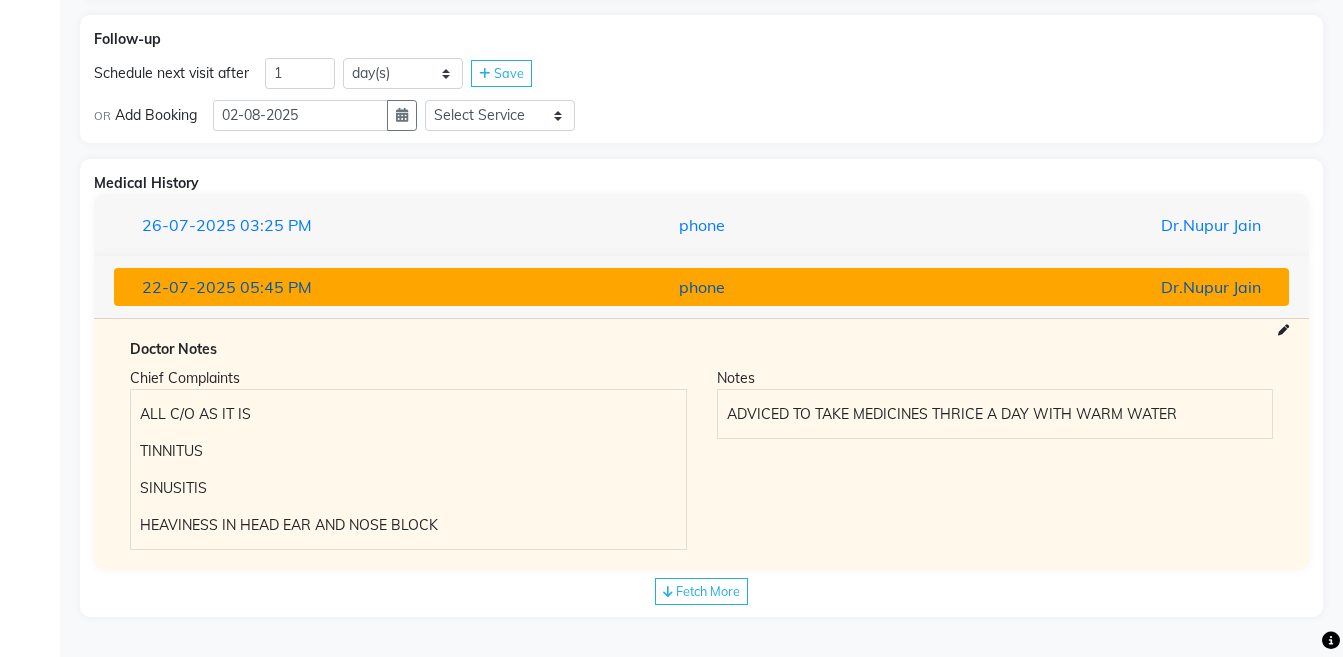scroll, scrollTop: 1456, scrollLeft: 0, axis: vertical 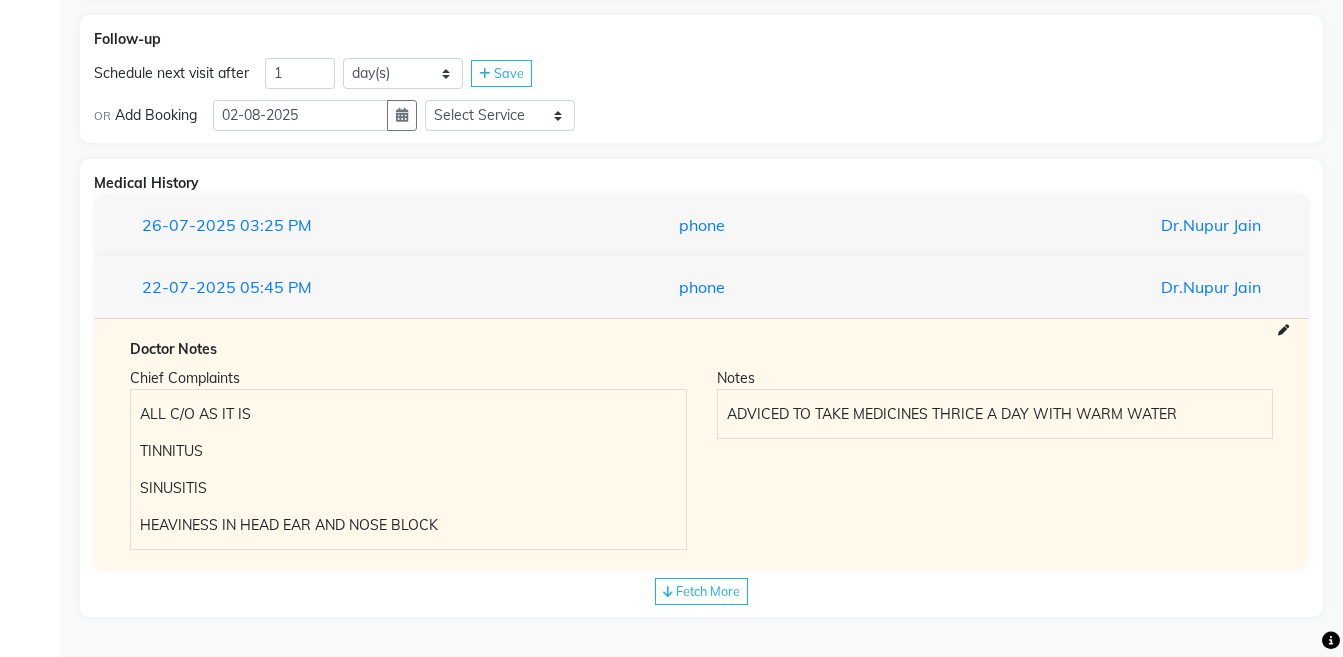 click on "Fetch More" 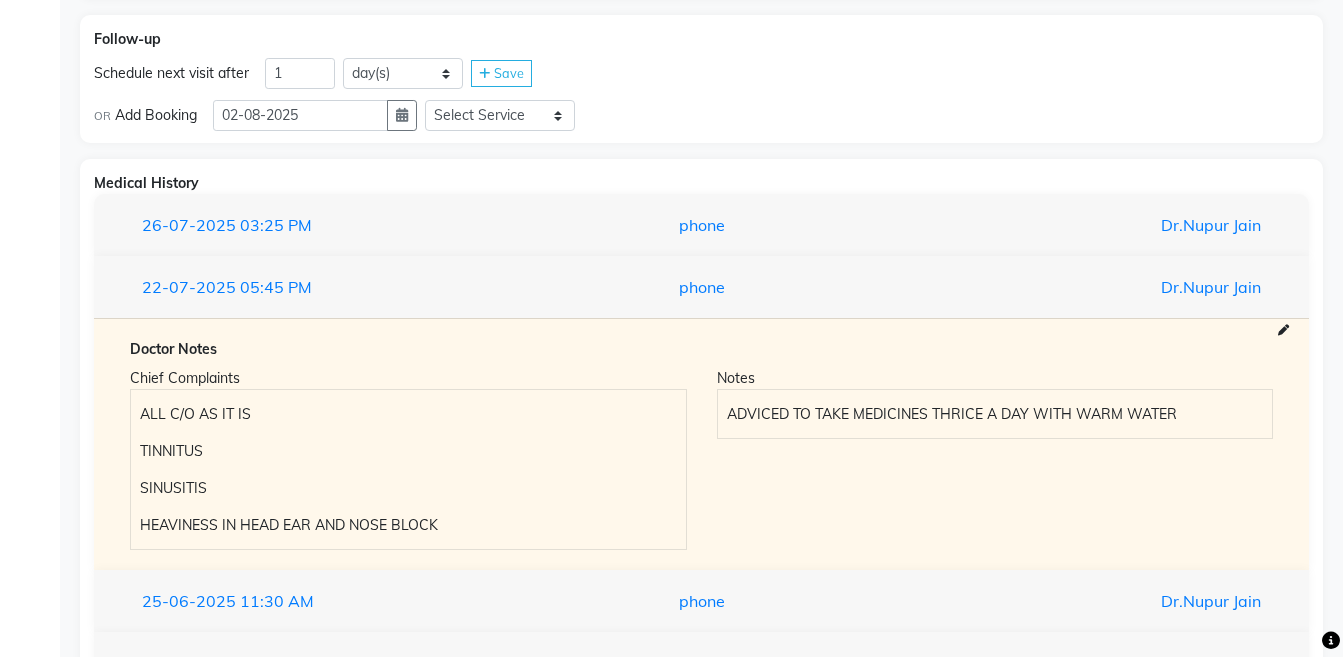 scroll, scrollTop: 1574, scrollLeft: 0, axis: vertical 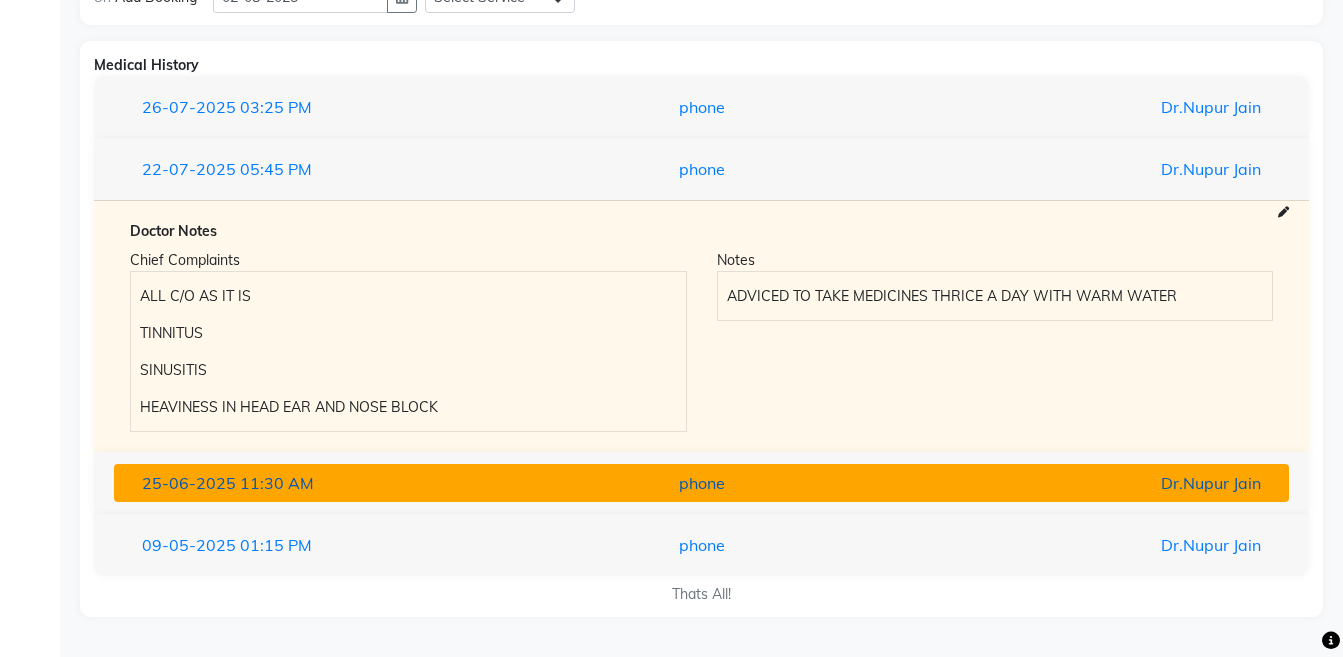 click on "25-06-2025 11:30 AM phone Dr.[LAST]" at bounding box center [701, 483] 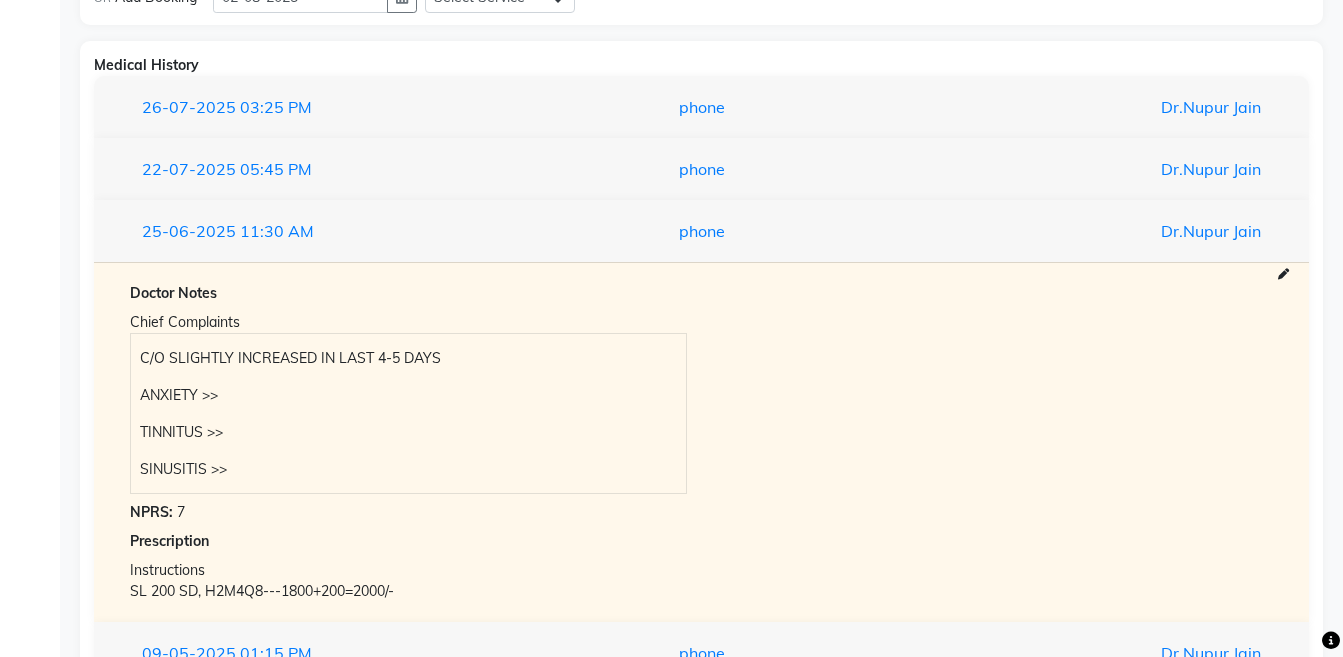 scroll, scrollTop: 1682, scrollLeft: 0, axis: vertical 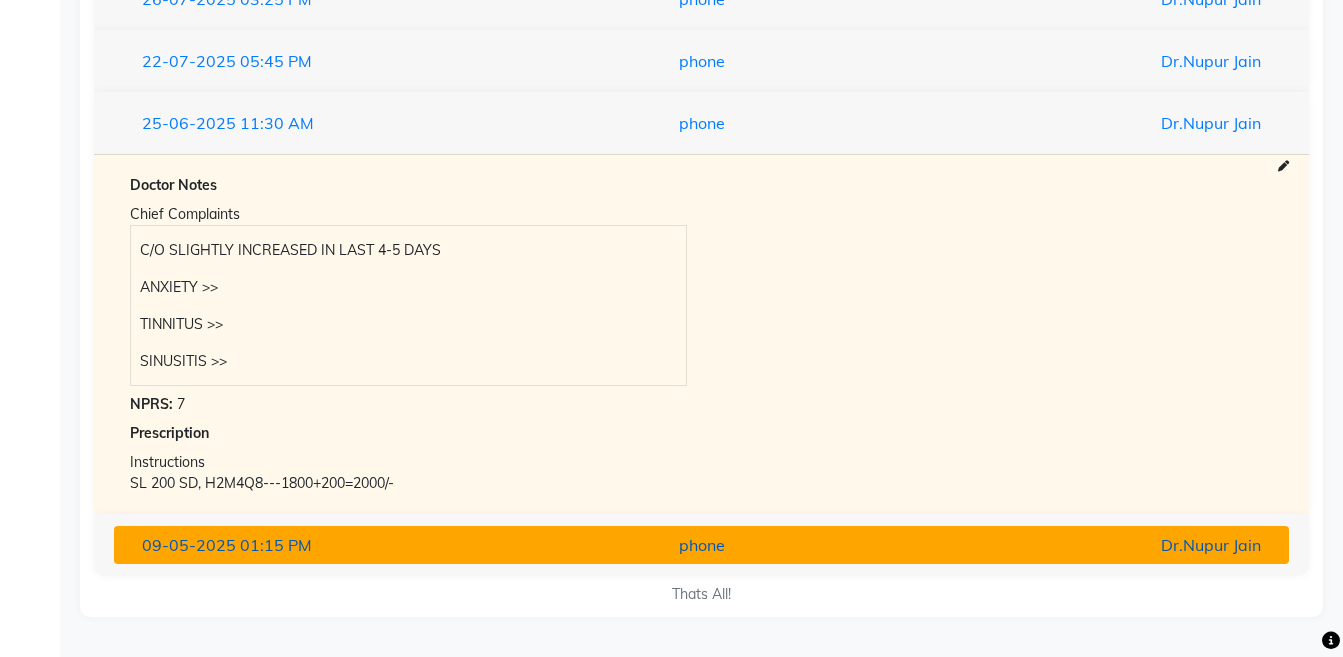 click on "phone" at bounding box center (701, 545) 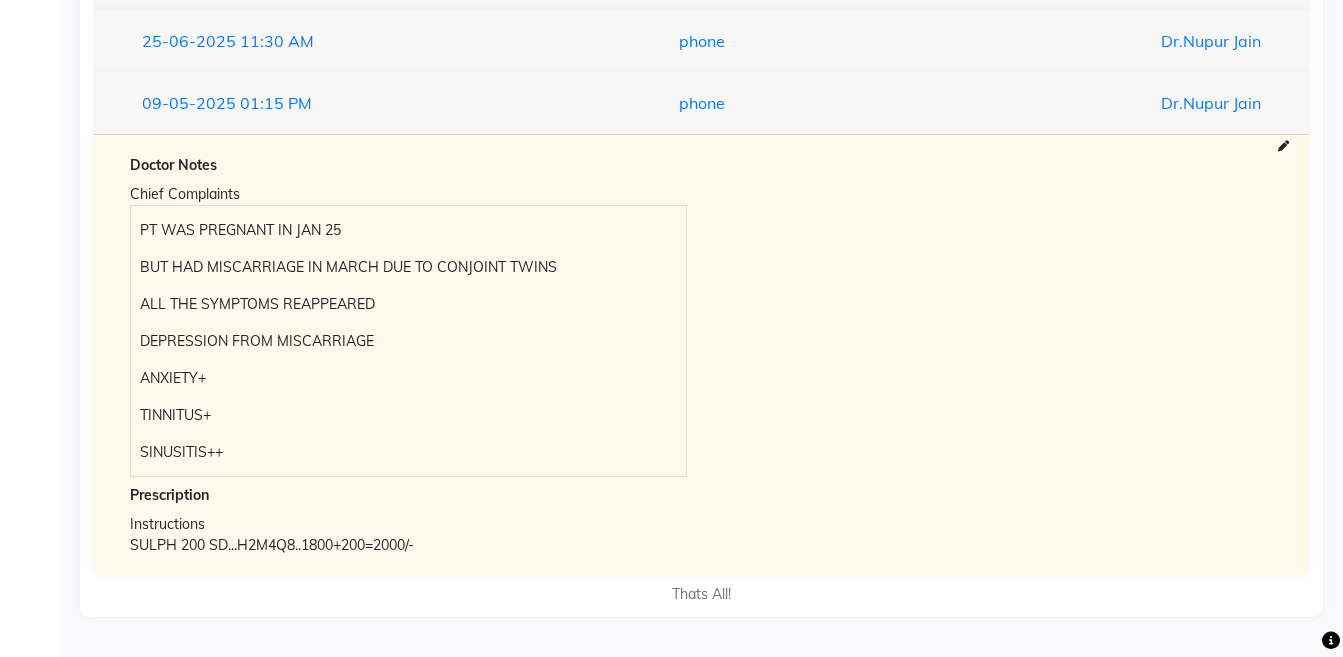 scroll, scrollTop: 1297, scrollLeft: 0, axis: vertical 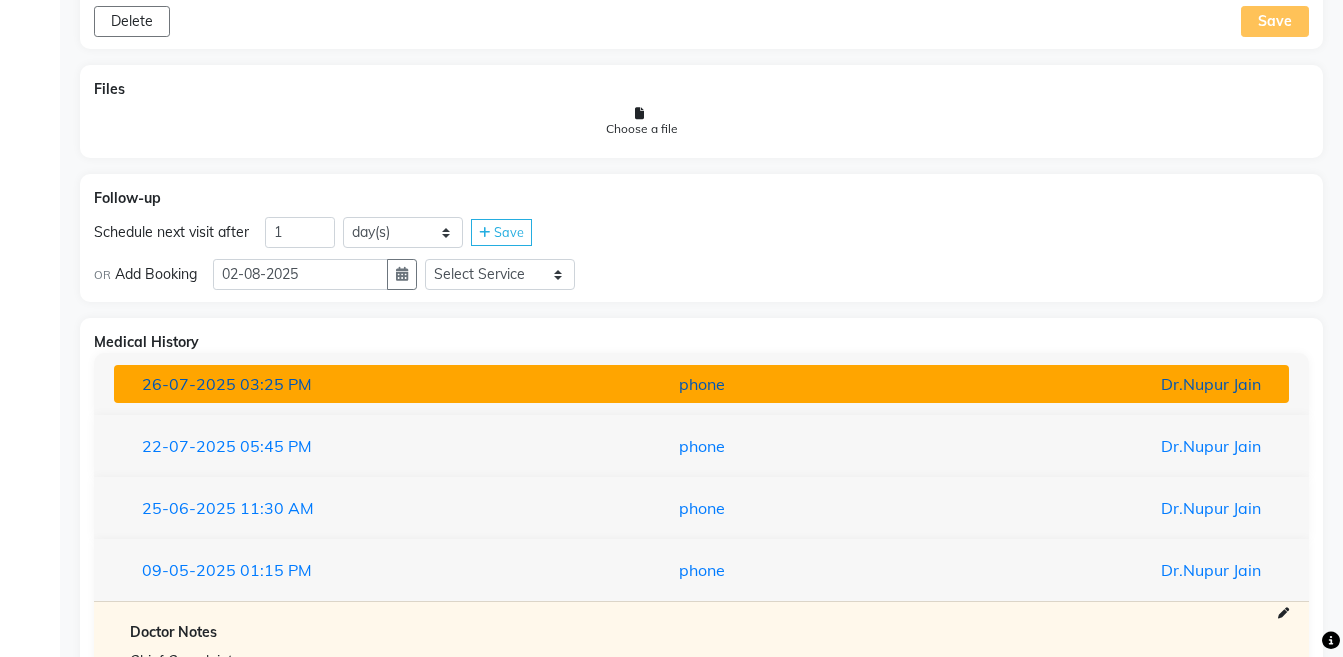 click on "Dr.Nupur Jain" at bounding box center (1084, 384) 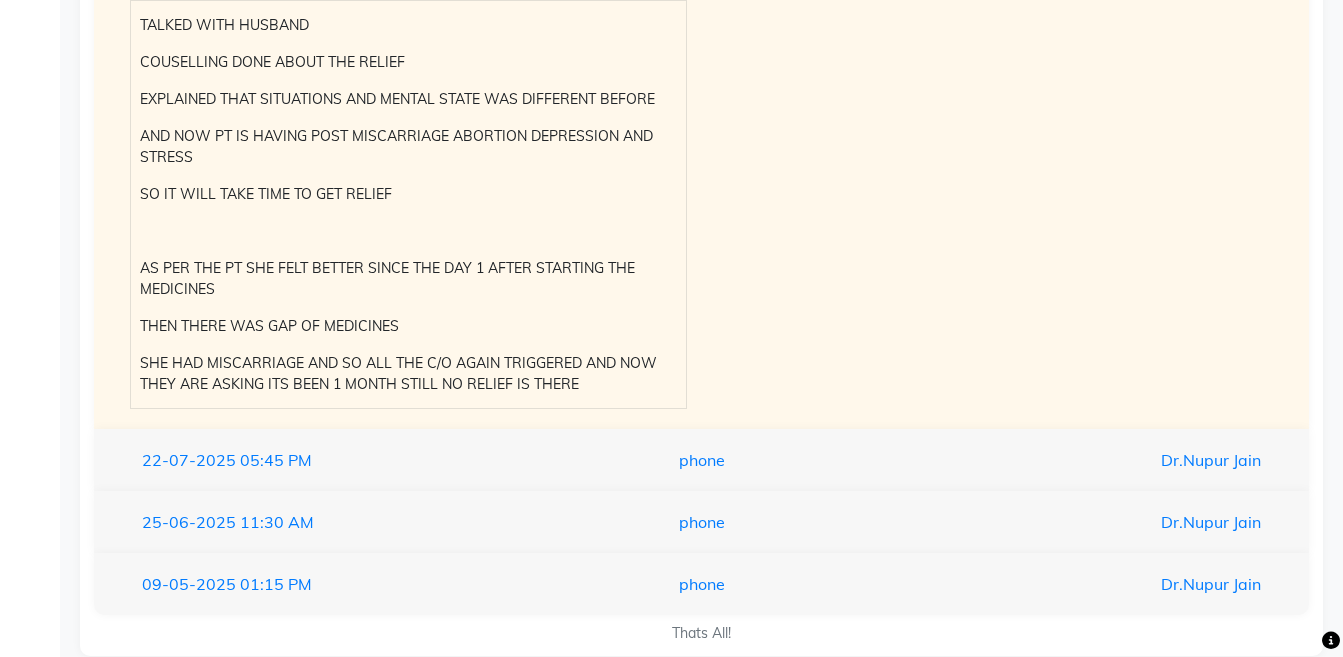 scroll, scrollTop: 1822, scrollLeft: 0, axis: vertical 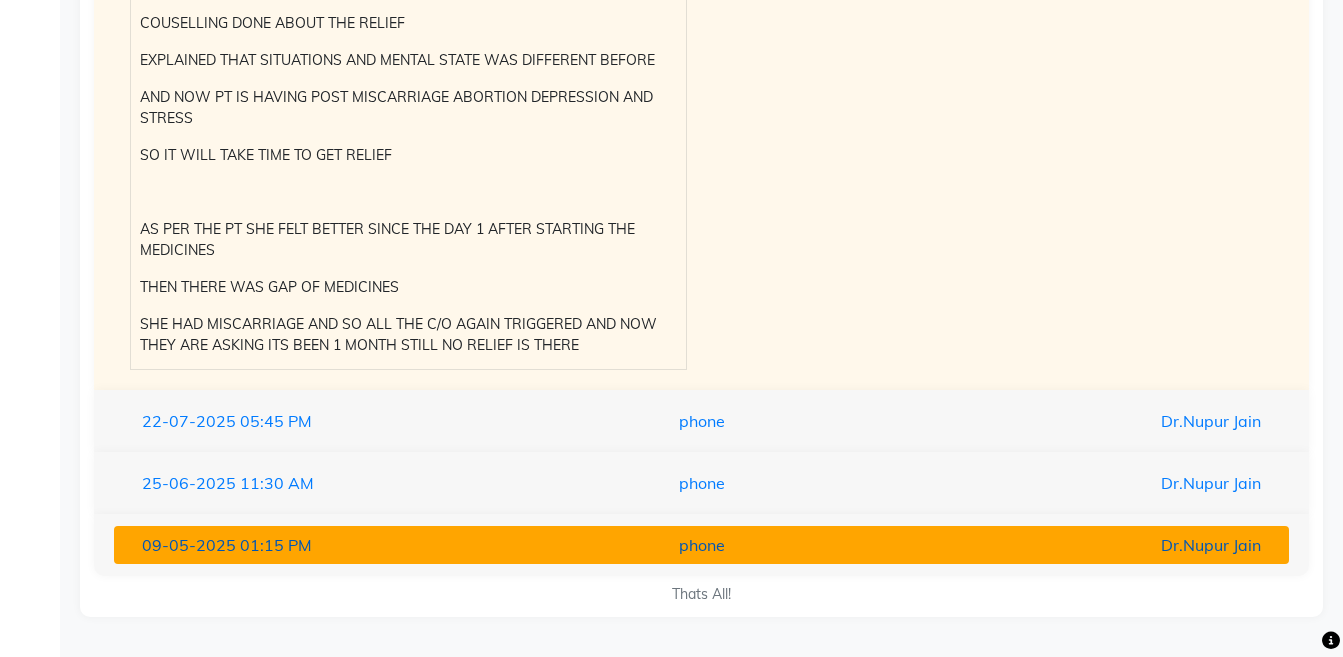 click on "phone" at bounding box center (701, 545) 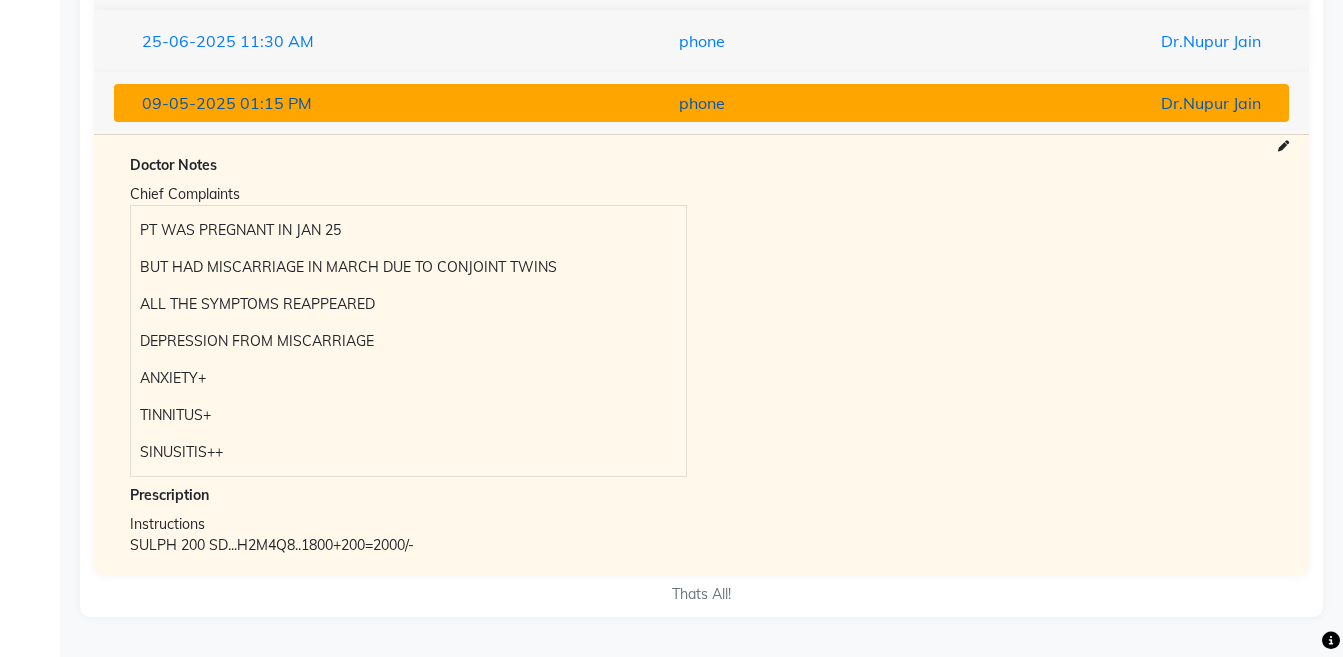 scroll, scrollTop: 1764, scrollLeft: 0, axis: vertical 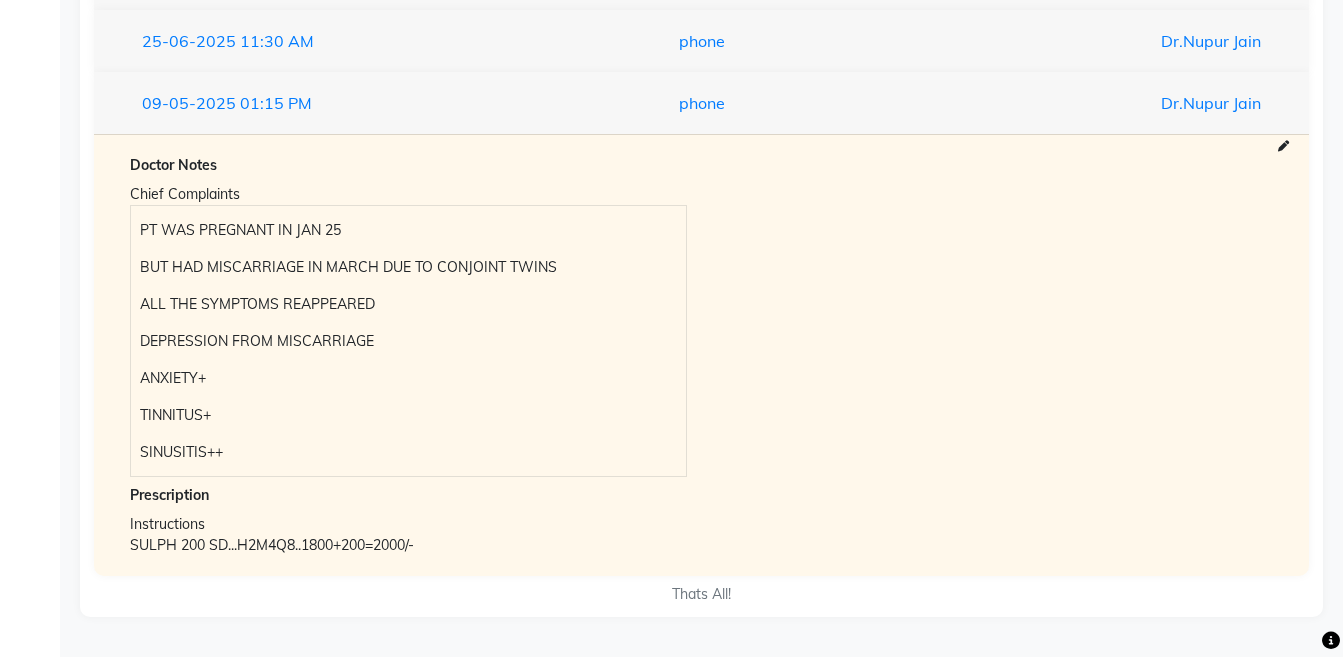 click on "SULPH 200 SD...H2M4Q8..1800+200=2000/-" at bounding box center [701, 545] 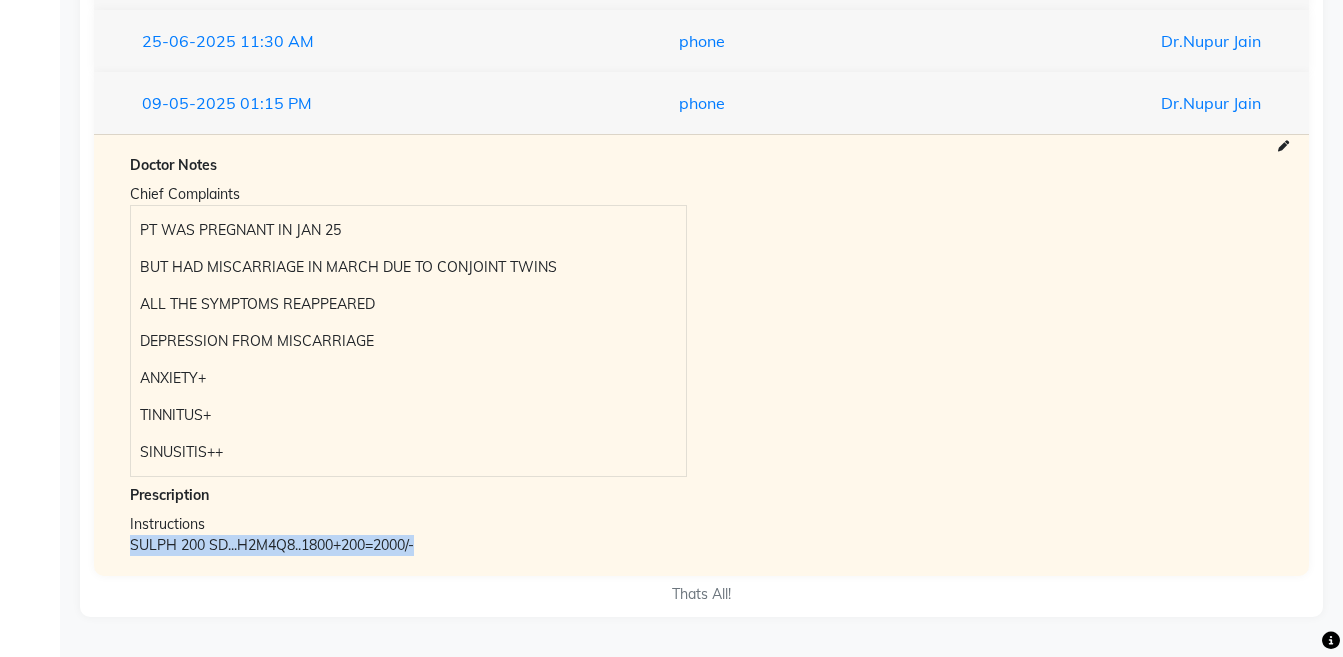 click on "SULPH 200 SD...H2M4Q8..1800+200=2000/-" at bounding box center (701, 545) 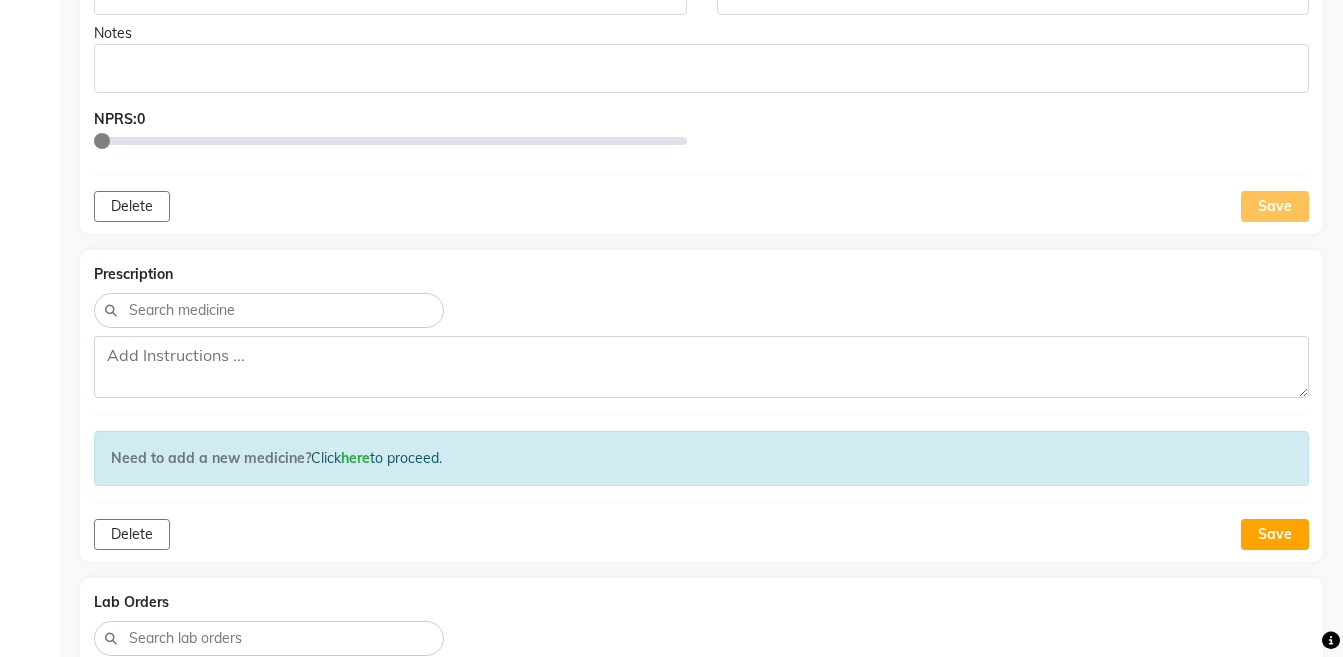 scroll, scrollTop: 237, scrollLeft: 0, axis: vertical 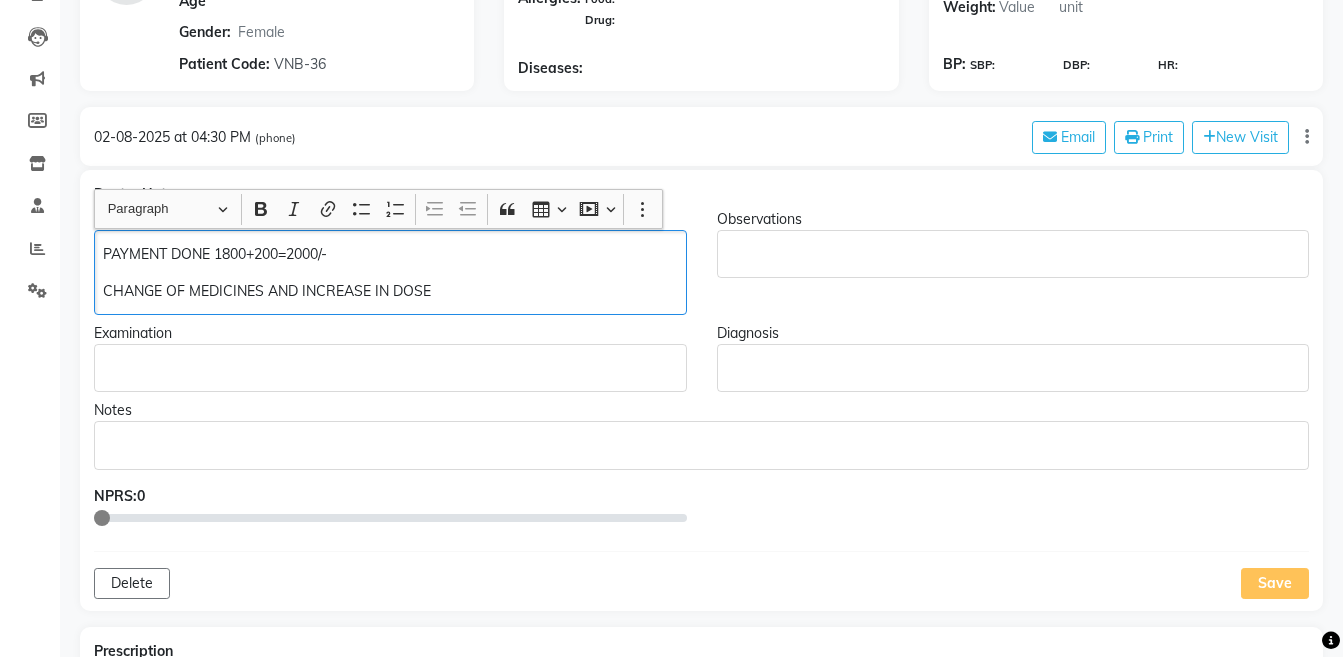 click on "CHANGE OF MEDICINES AND INCREASE IN DOSE" 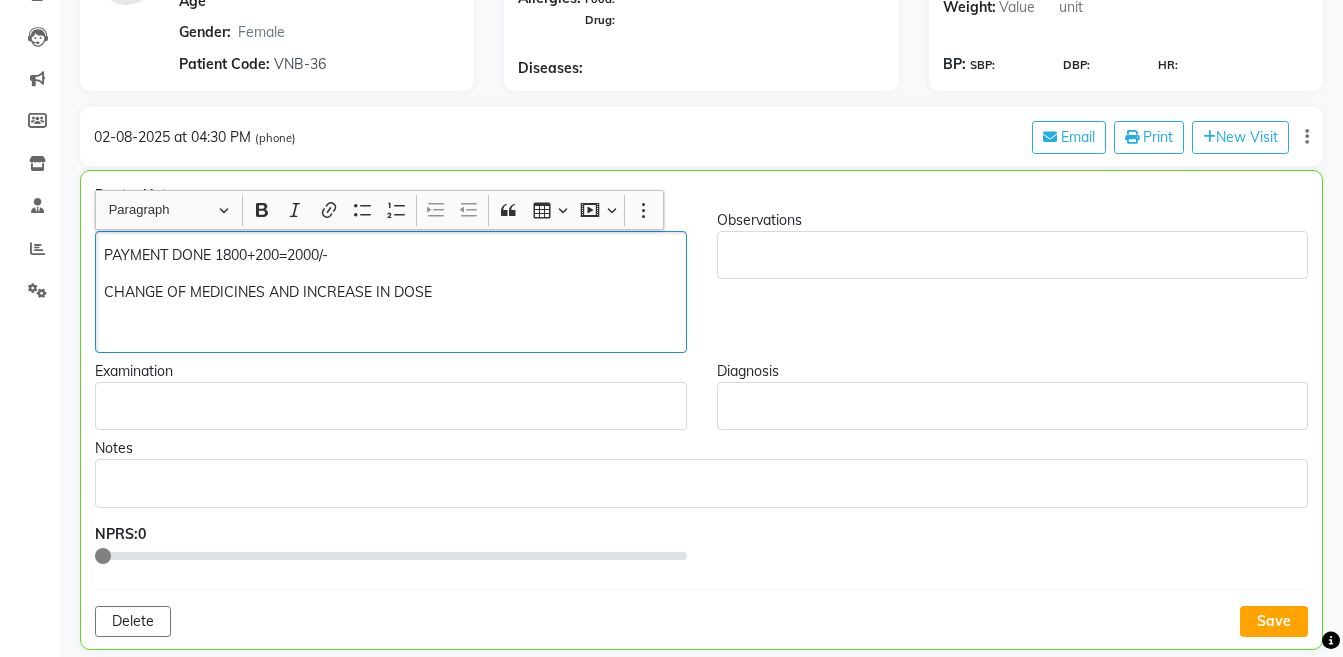 scroll, scrollTop: 238, scrollLeft: 0, axis: vertical 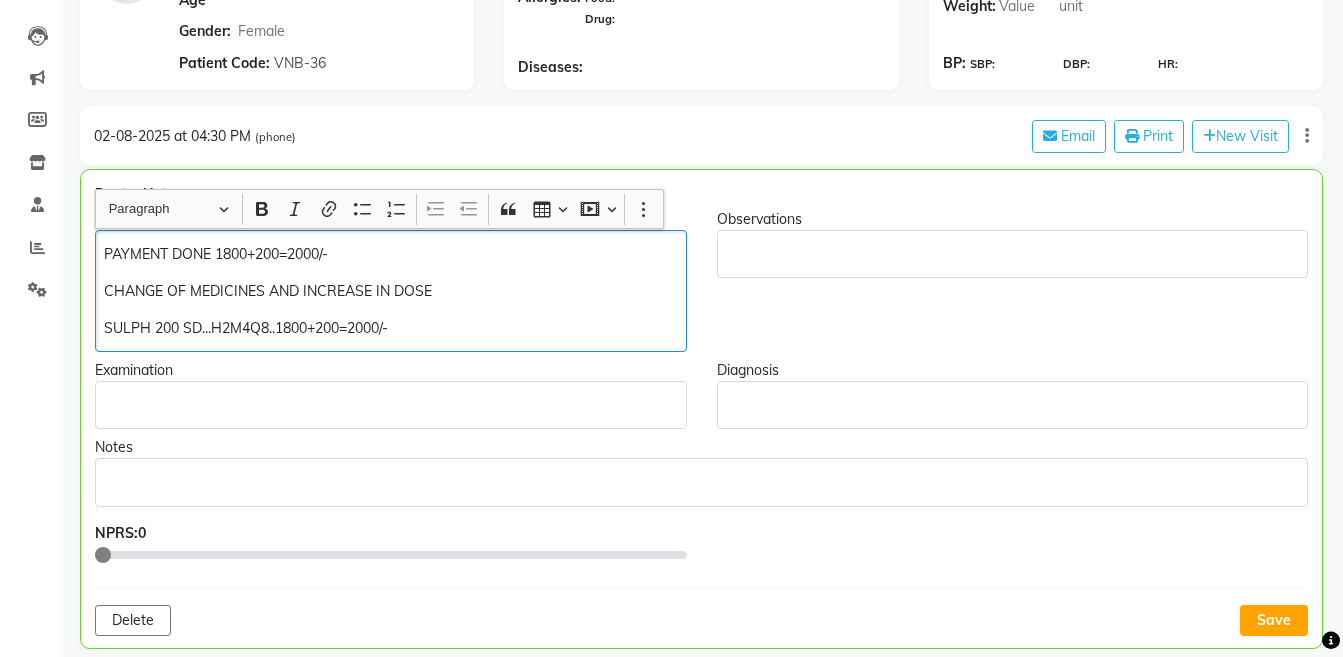 click on "PAYMENT DONE 1800+200=2000/- CHANGE OF MEDICINES AND INCREASE IN DOSE SULPH 200 SD...H2M4Q8..1800+200=2000/-" 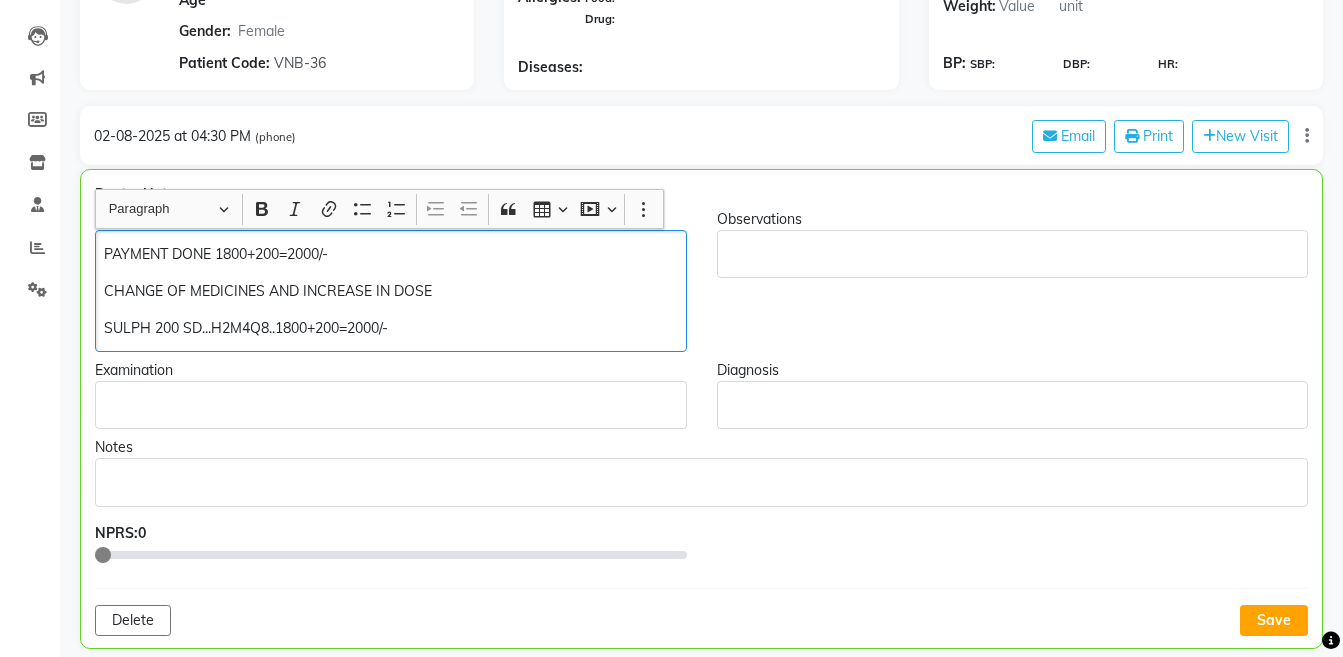type 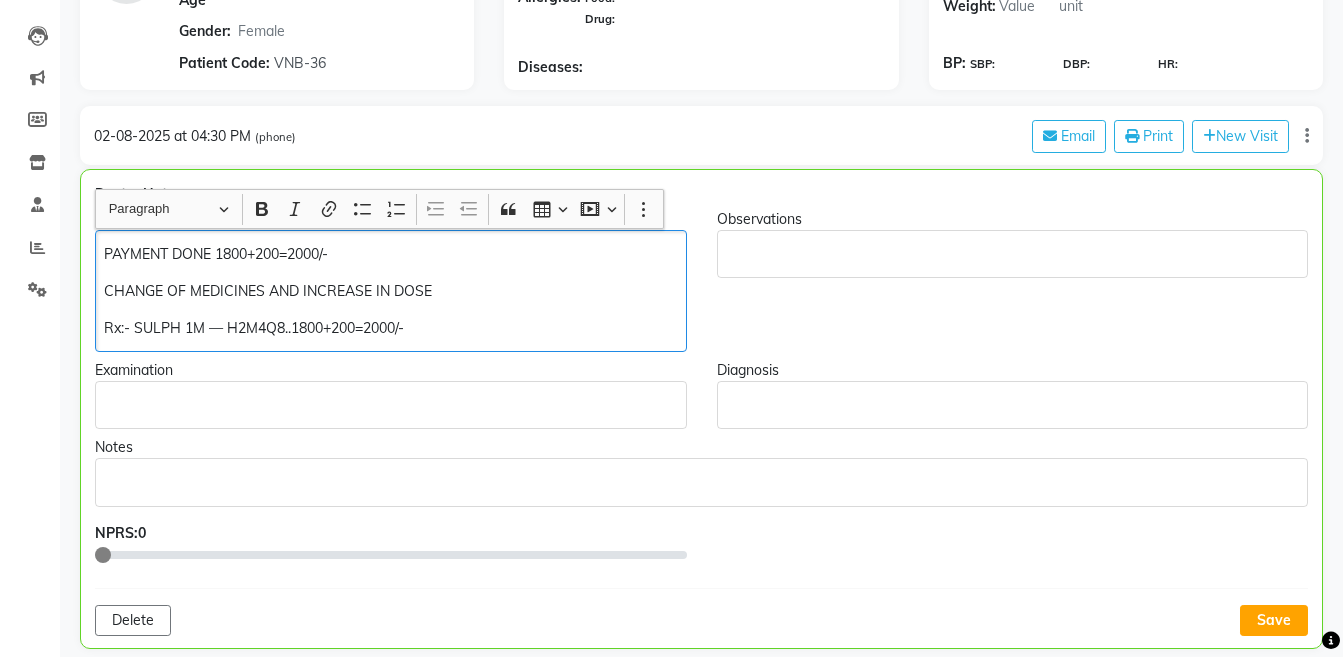 click on "Rx:- SULPH 1M — H2M4Q8..1800+200=2000/-" 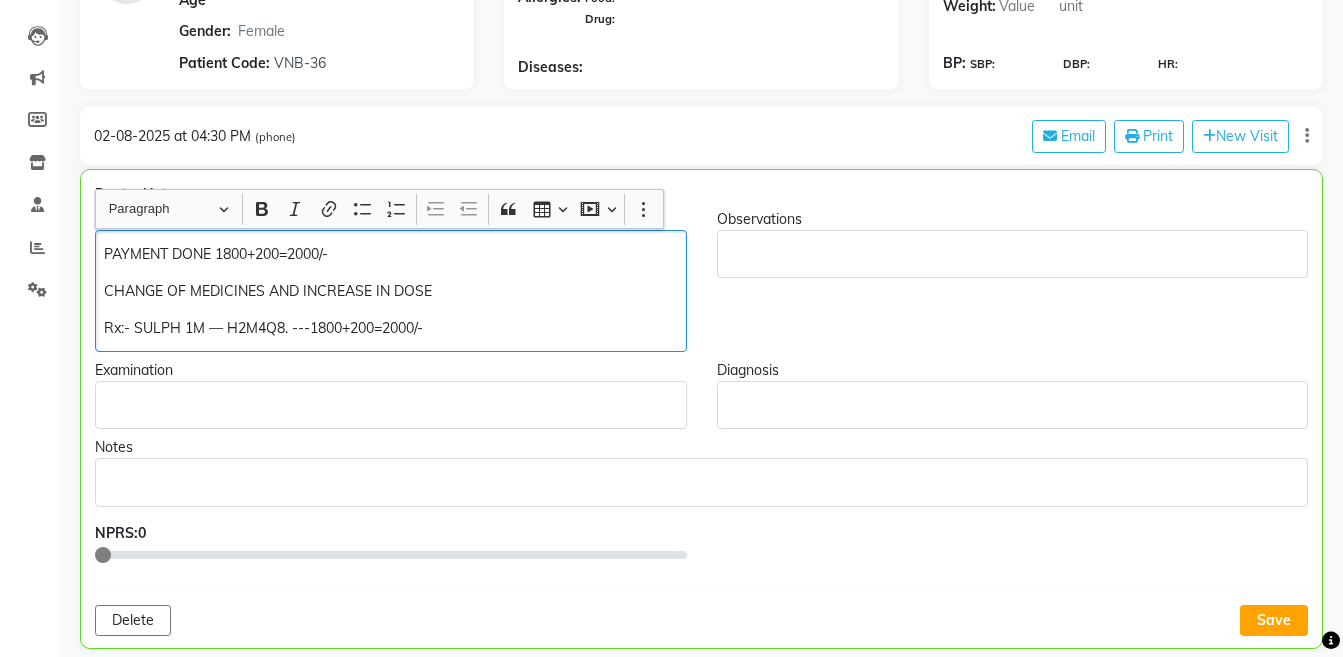 click on "Rx:- SULPH 1M — H2M4Q8. ---1800+200=2000/-" 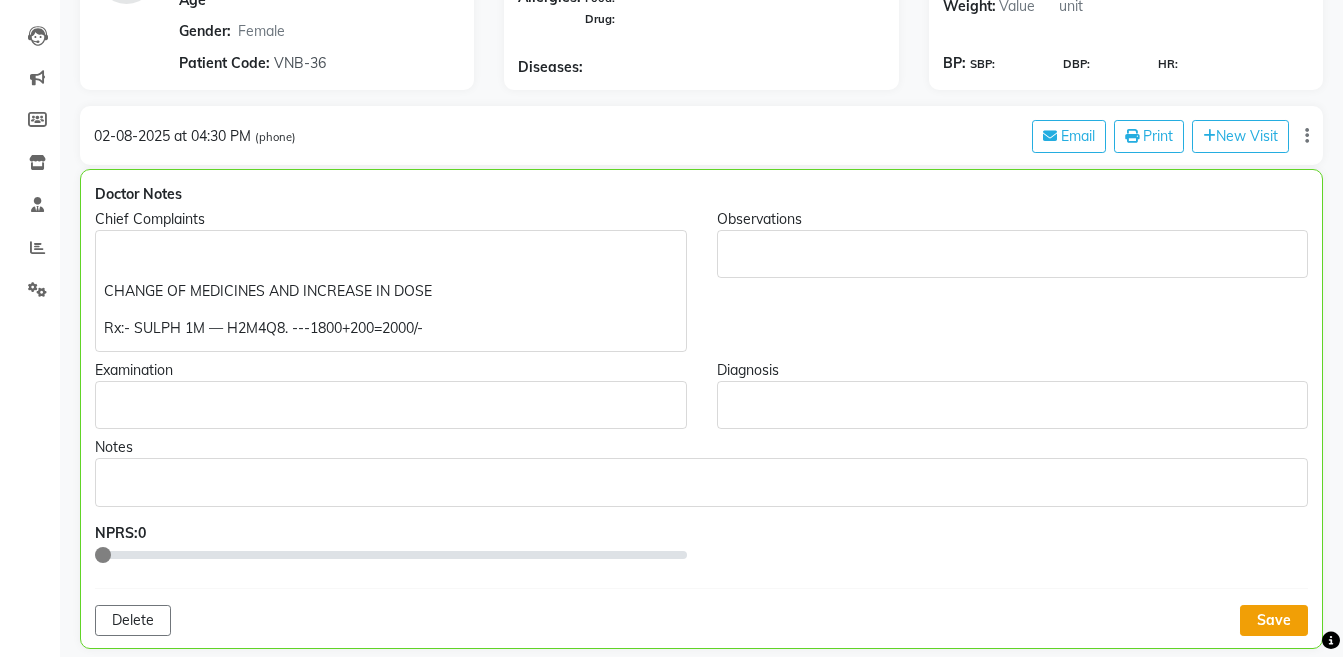 click on "Save" 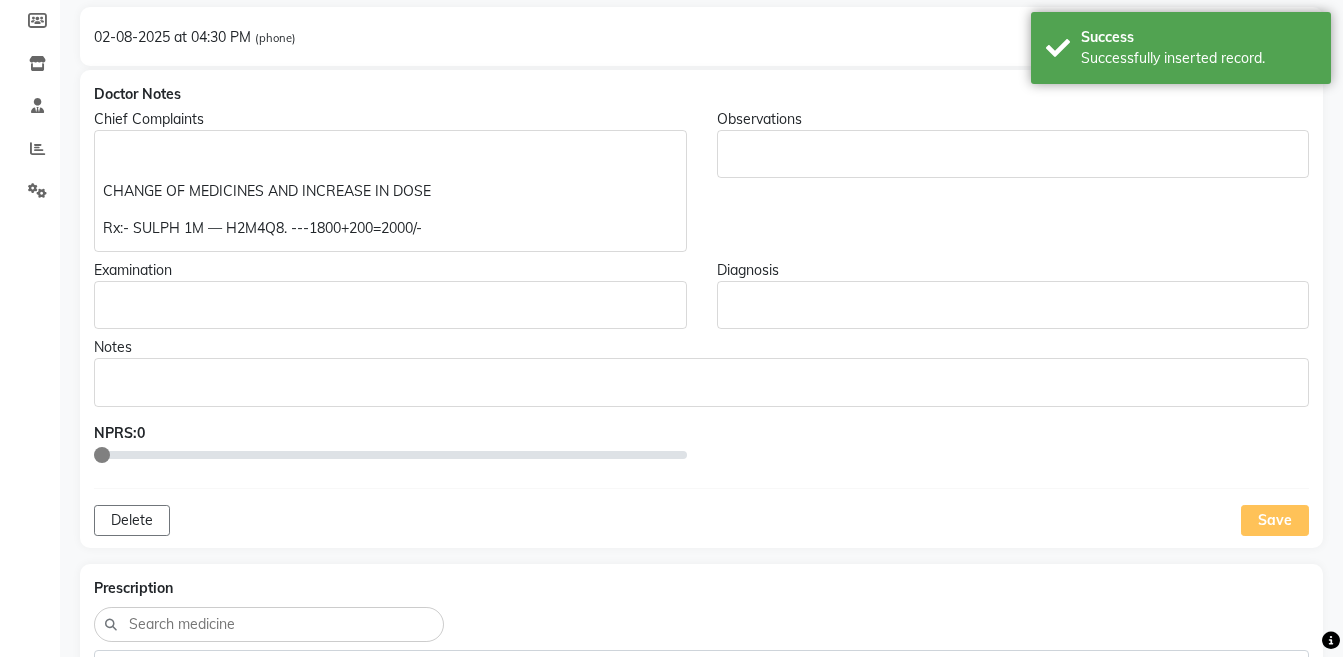 scroll, scrollTop: 325, scrollLeft: 0, axis: vertical 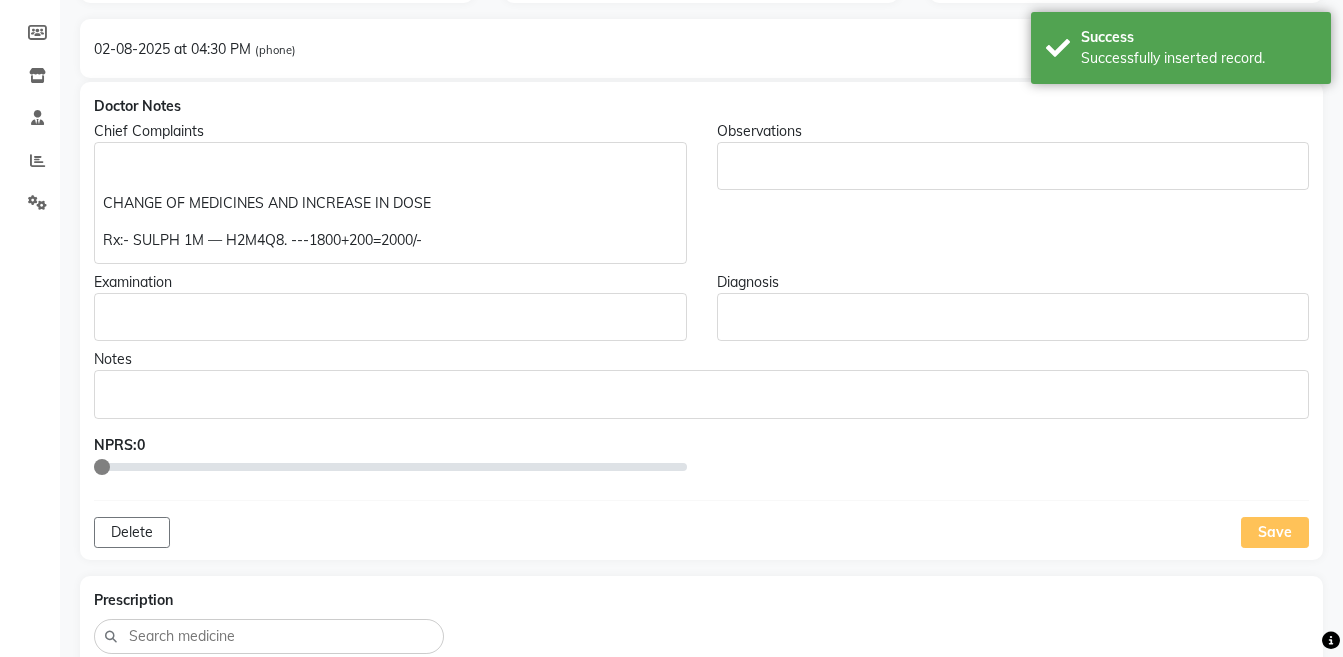 click on "CHANGE OF MEDICINES AND INCREASE IN DOSE Rx:- SULPH 1M — H2M4Q8. ---1800+200=2000/-" 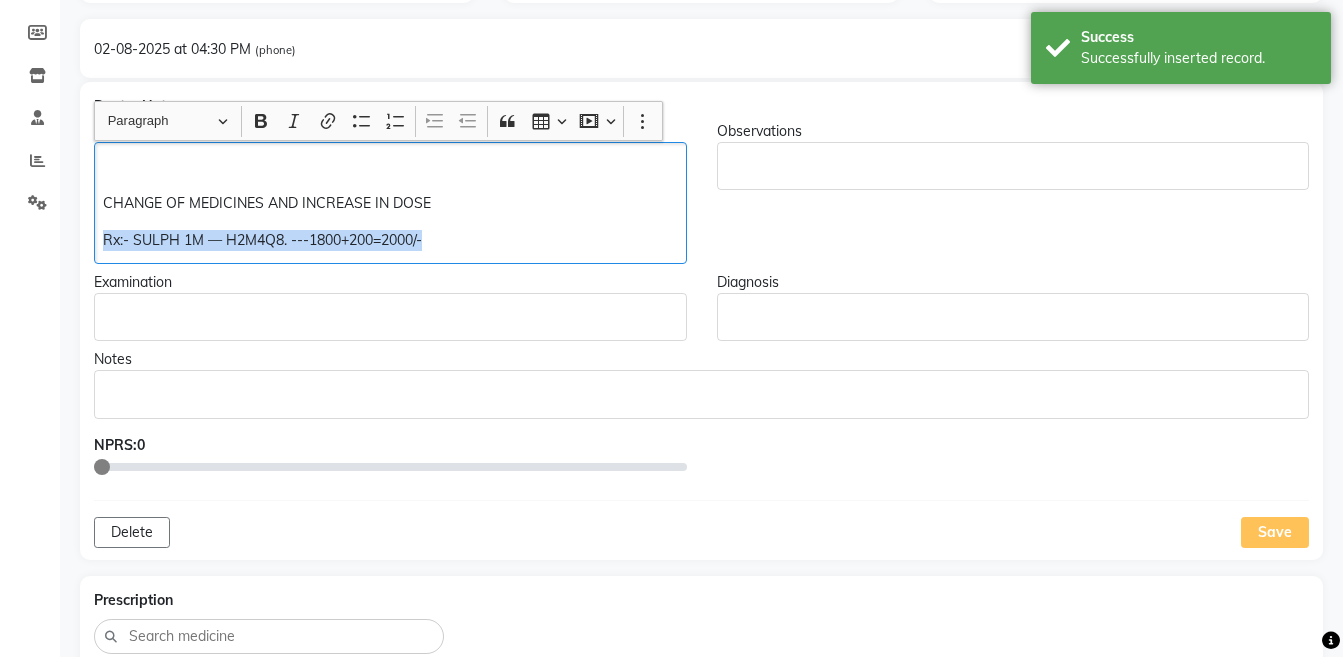 copy on "Rx:- SULPH 1M — H2M4Q8. ---1800+200=2000/-" 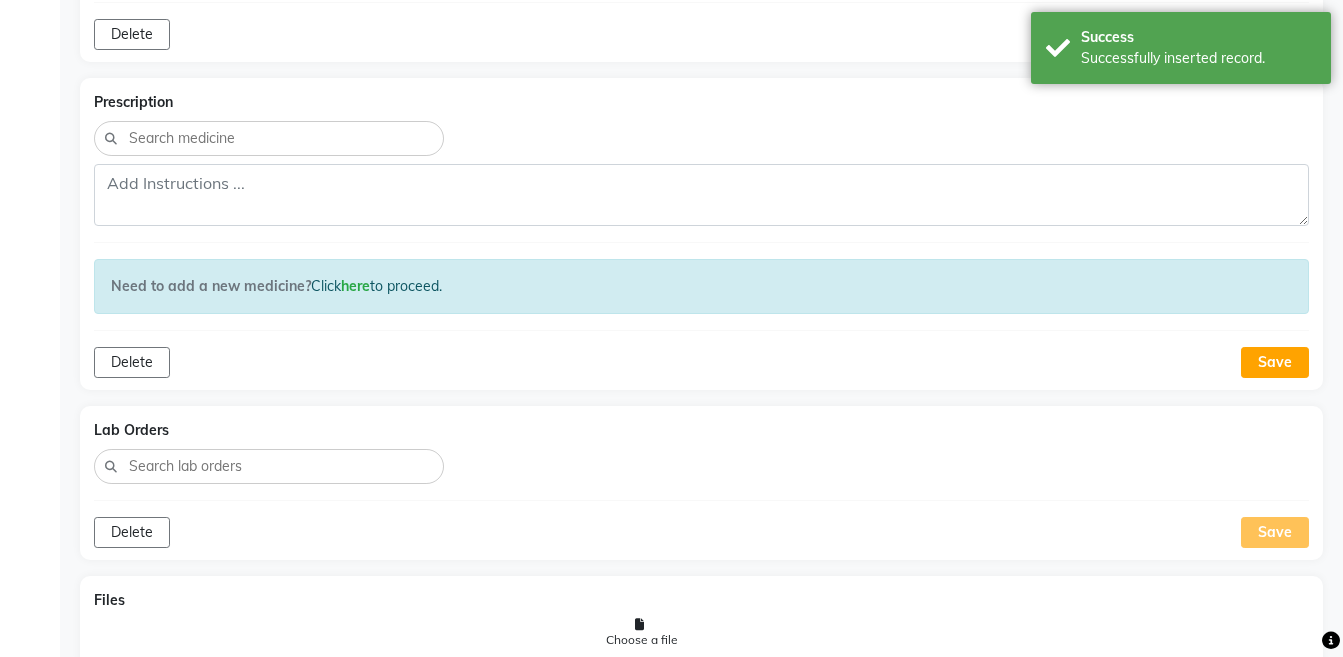 scroll, scrollTop: 827, scrollLeft: 0, axis: vertical 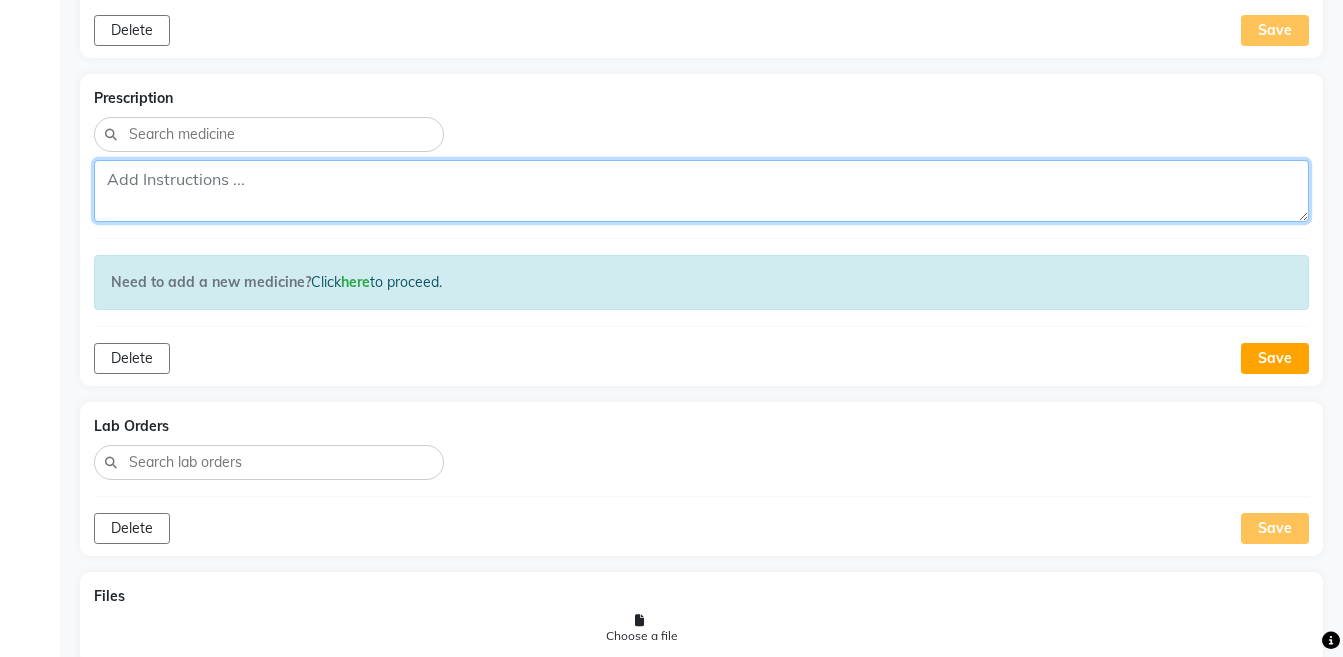 click 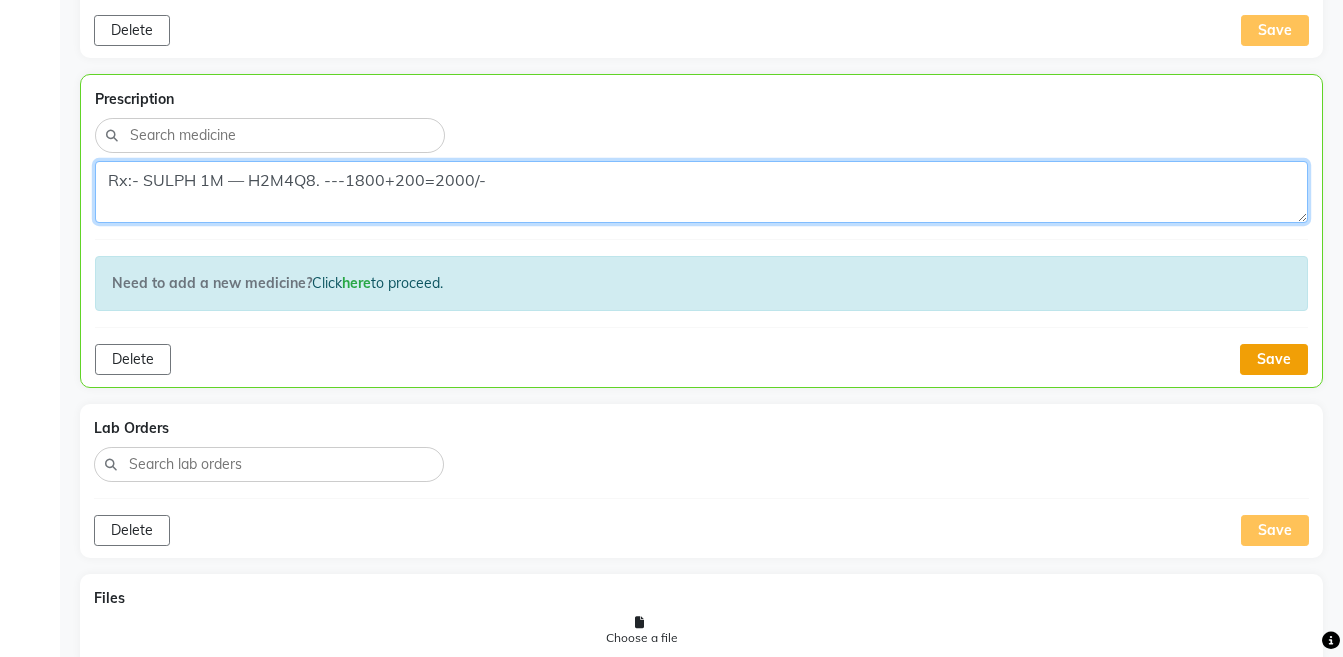 type on "Rx:- SULPH 1M — H2M4Q8. ---1800+200=2000/-" 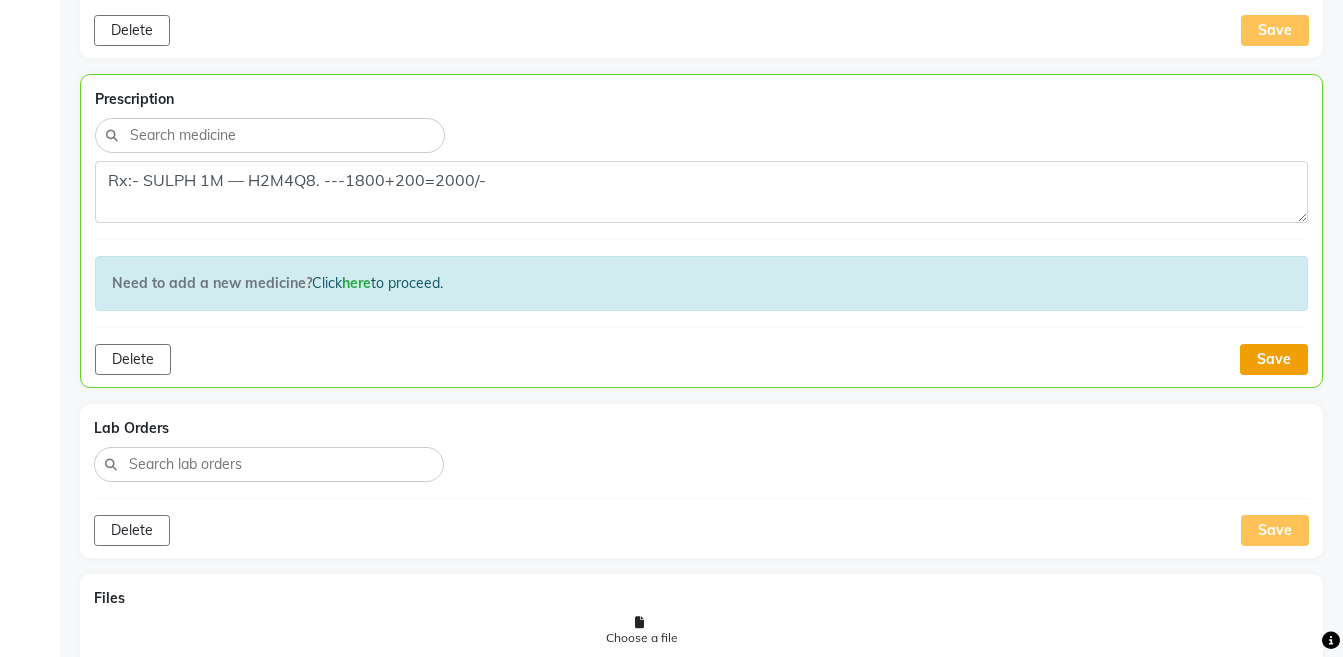 click on "Save" 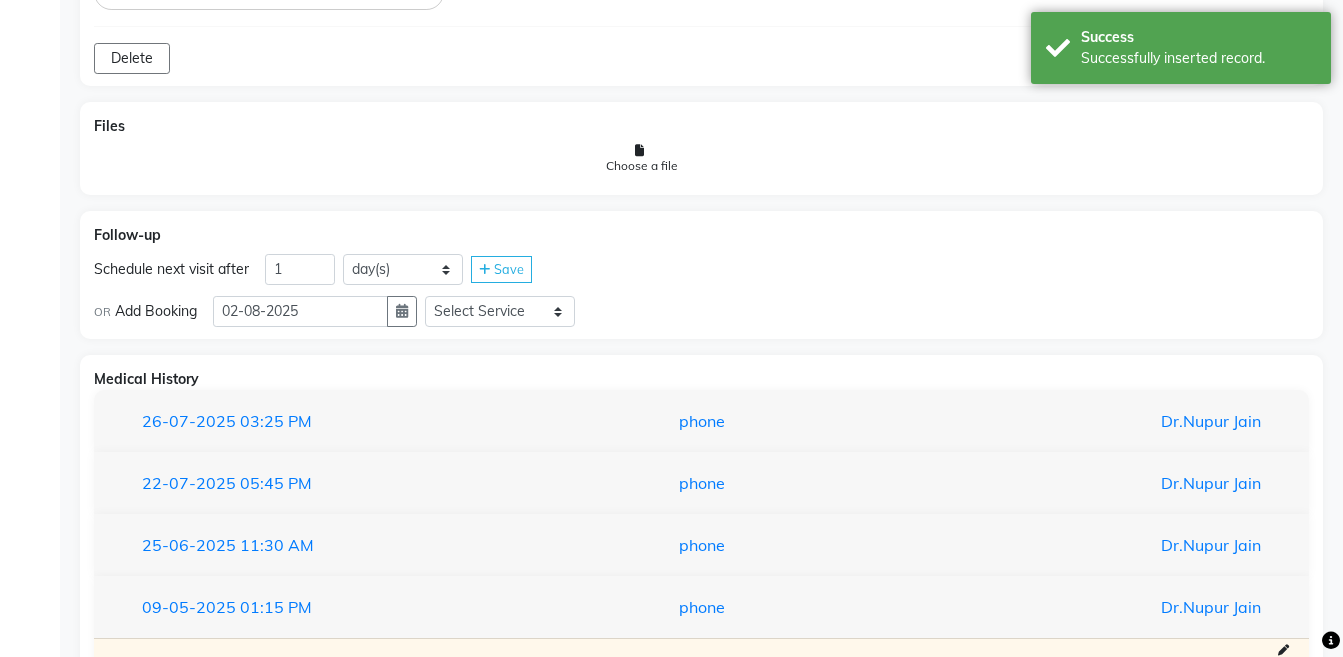 scroll, scrollTop: 1261, scrollLeft: 0, axis: vertical 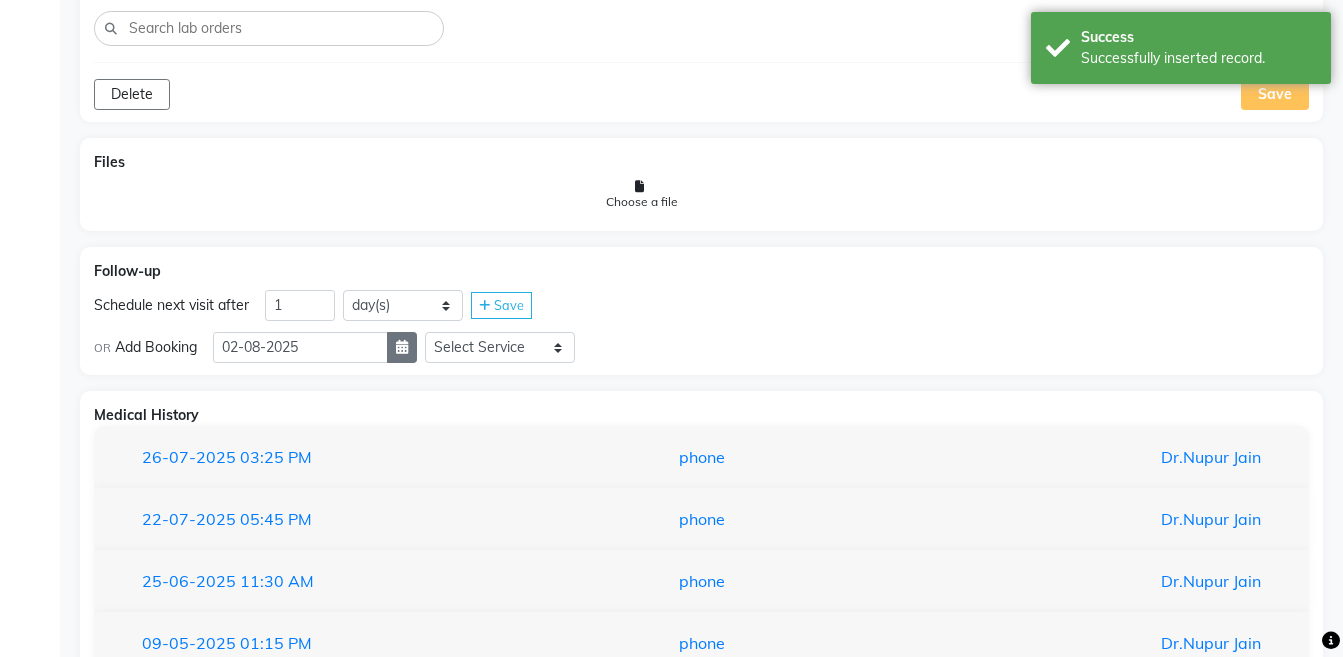 click 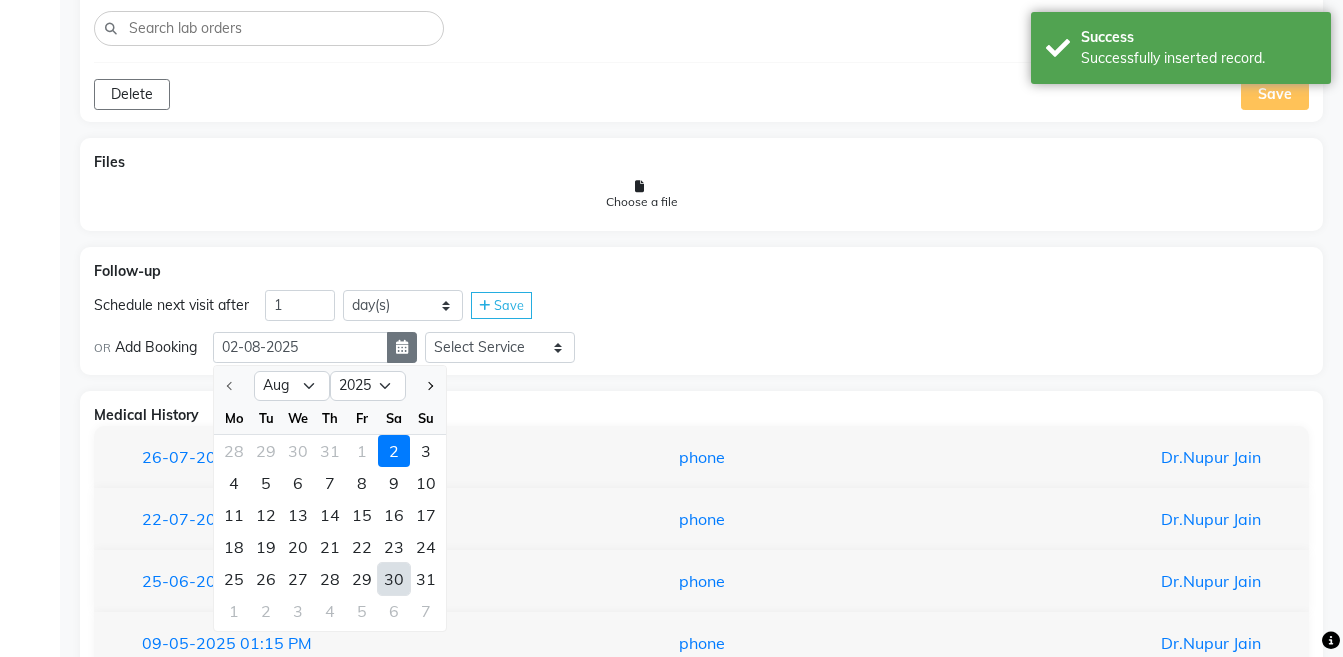 select on "9" 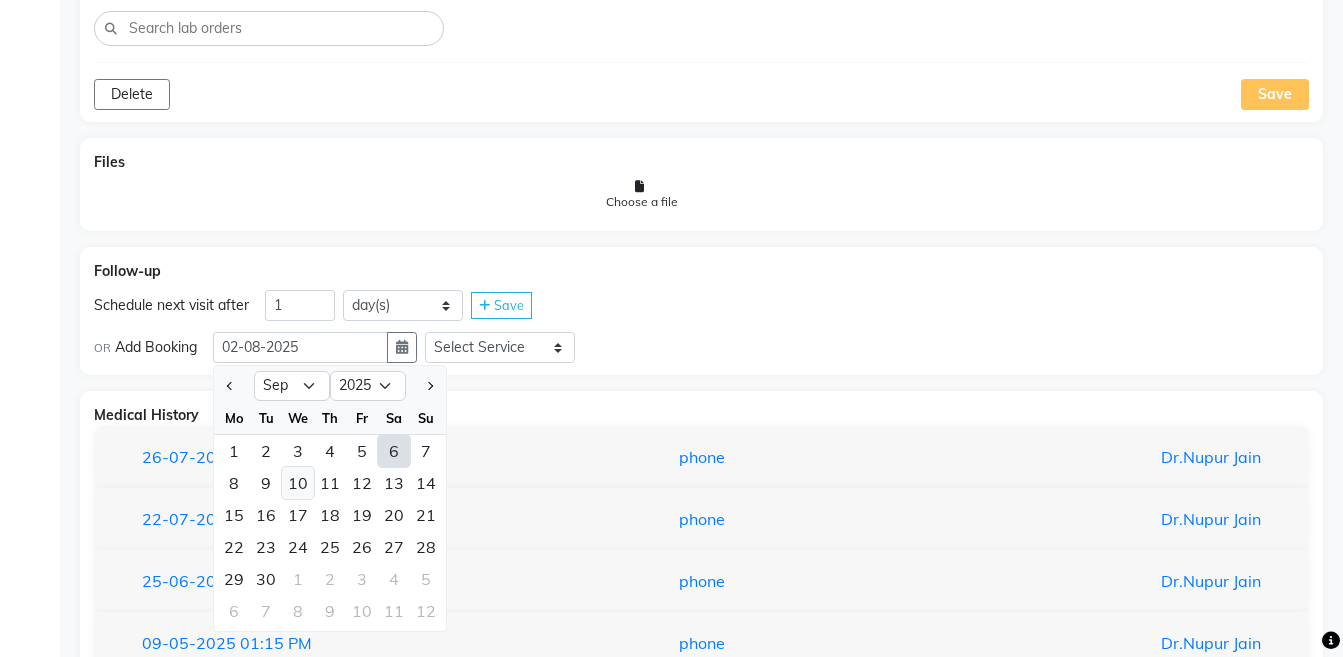 click on "10" 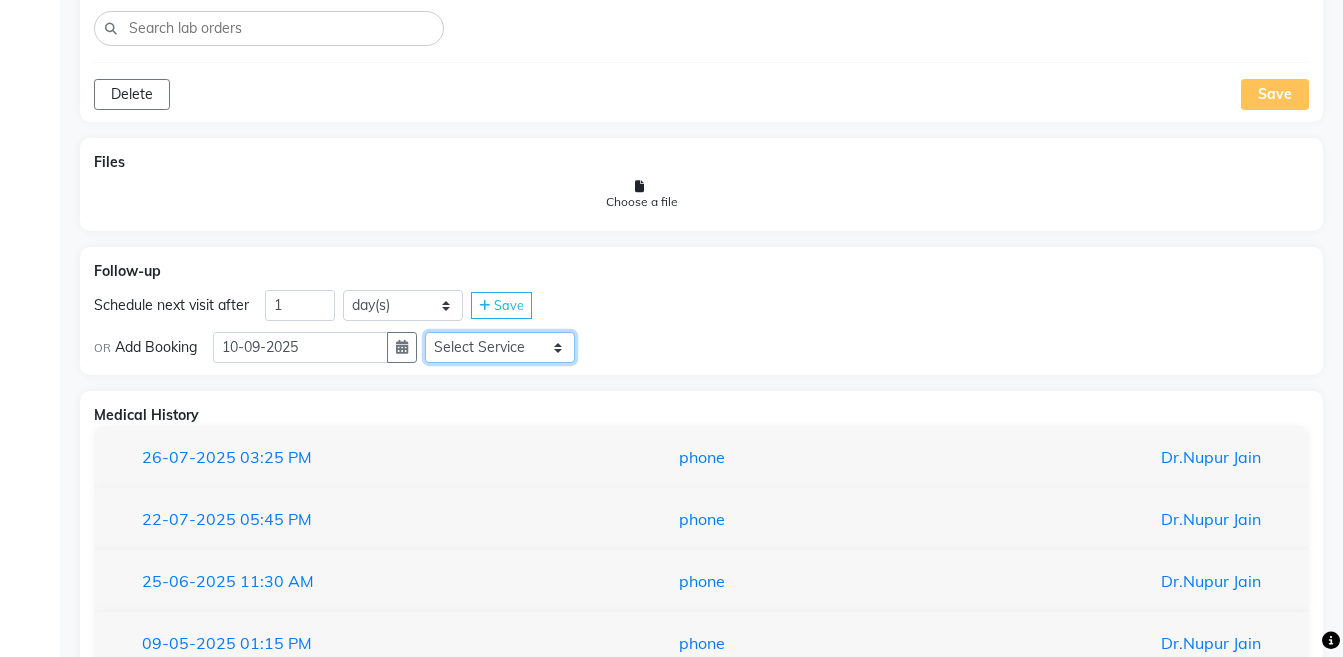 click on "Select Service << Medicine << Medicine 1 << Hydra Facial << Medi Facial << Vampire Facial With Plasma << Oxygeno Facial << Anti Aging Facial << Korean Glass GLow Facial << Full Face << Upper Lip << Chin << Underarms << Full Legs & arms << Back-side << Chest << Abdomen << Yellow Peel << Black Peel << Party Peel << Glow Peel << Argi Peel << Under-arm Peel << Depigmento Peel << Anti Aging Peel << Lip Peel << Hair PRP << GFC PRP << Mesotherapy / Dermaroller << Under Eye PRP << Face PRP << Dermapen / Mesotherapt for Full Face << Dermapen / Mesotherapt for Scars << Carbon Peel << LASER BLEECH Laser Bleech << BB Glow << Indian Glass Glow << In Person - Consultation << Courier Charges in City << Courier Charges out of City << In Person - Follow Up << Hair Treatment << Skin Treatment << Online - Consultation << Online - Follow Up" 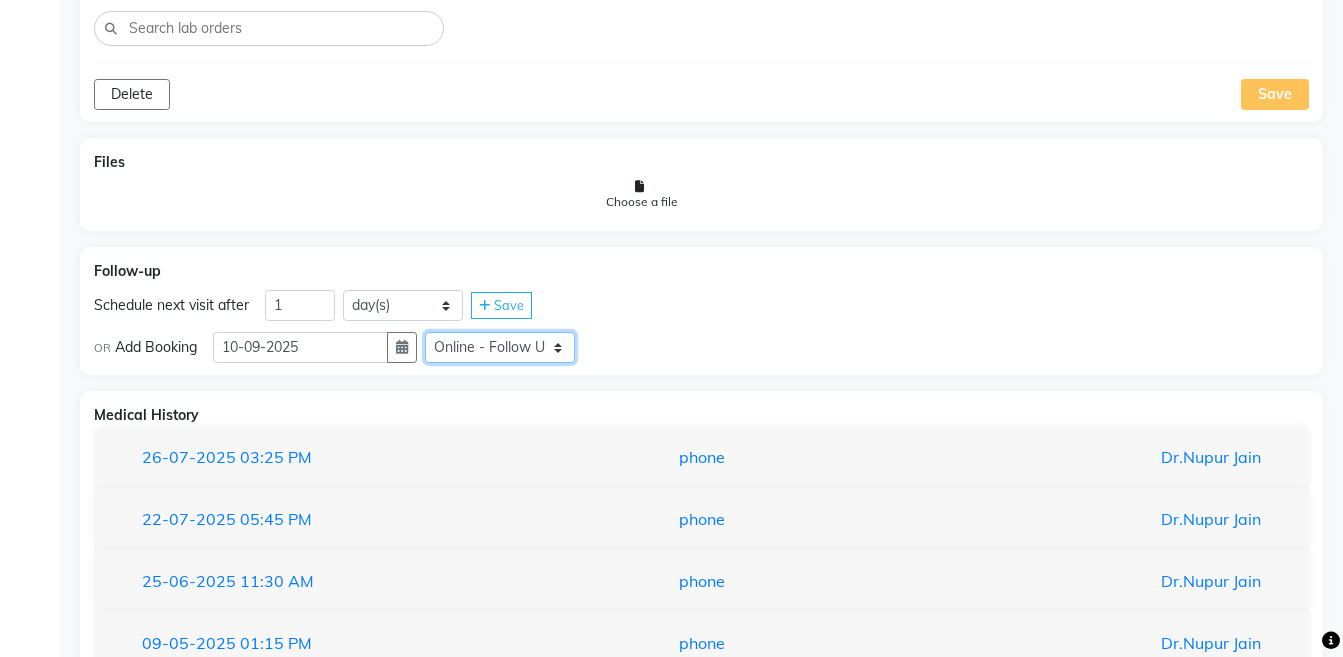 click on "Select Service << Medicine << Medicine 1 << Hydra Facial << Medi Facial << Vampire Facial With Plasma << Oxygeno Facial << Anti Aging Facial << Korean Glass GLow Facial << Full Face << Upper Lip << Chin << Underarms << Full Legs & arms << Back-side << Chest << Abdomen << Yellow Peel << Black Peel << Party Peel << Glow Peel << Argi Peel << Under-arm Peel << Depigmento Peel << Anti Aging Peel << Lip Peel << Hair PRP << GFC PRP << Mesotherapy / Dermaroller << Under Eye PRP << Face PRP << Dermapen / Mesotherapt for Full Face << Dermapen / Mesotherapt for Scars << Carbon Peel << LASER BLEECH Laser Bleech << BB Glow << Indian Glass Glow << In Person - Consultation << Courier Charges in City << Courier Charges out of City << In Person - Follow Up << Hair Treatment << Skin Treatment << Online - Consultation << Online - Follow Up" 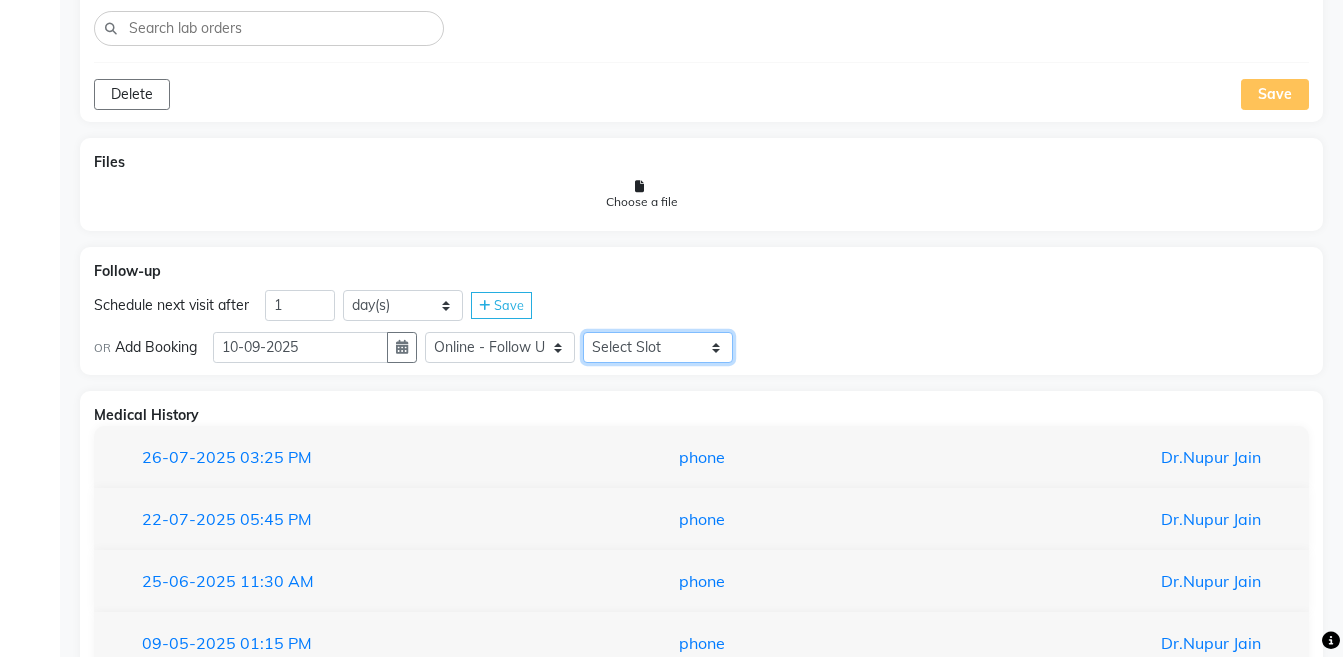 click on "Select Slot 10:15 10:30 10:45 11:00 11:15 11:30 11:45 12:30 12:45 13:00 13:15 13:30 13:45 14:00 14:15 14:30 14:45 15:15 15:30 16:00 16:15 16:30 16:45 17:00 17:15 17:30 17:45 18:00 18:15 18:30 18:45 19:00 19:15 19:30 19:45 20:00 20:15 20:30 20:45 21:00 21:15 21:30 21:45" 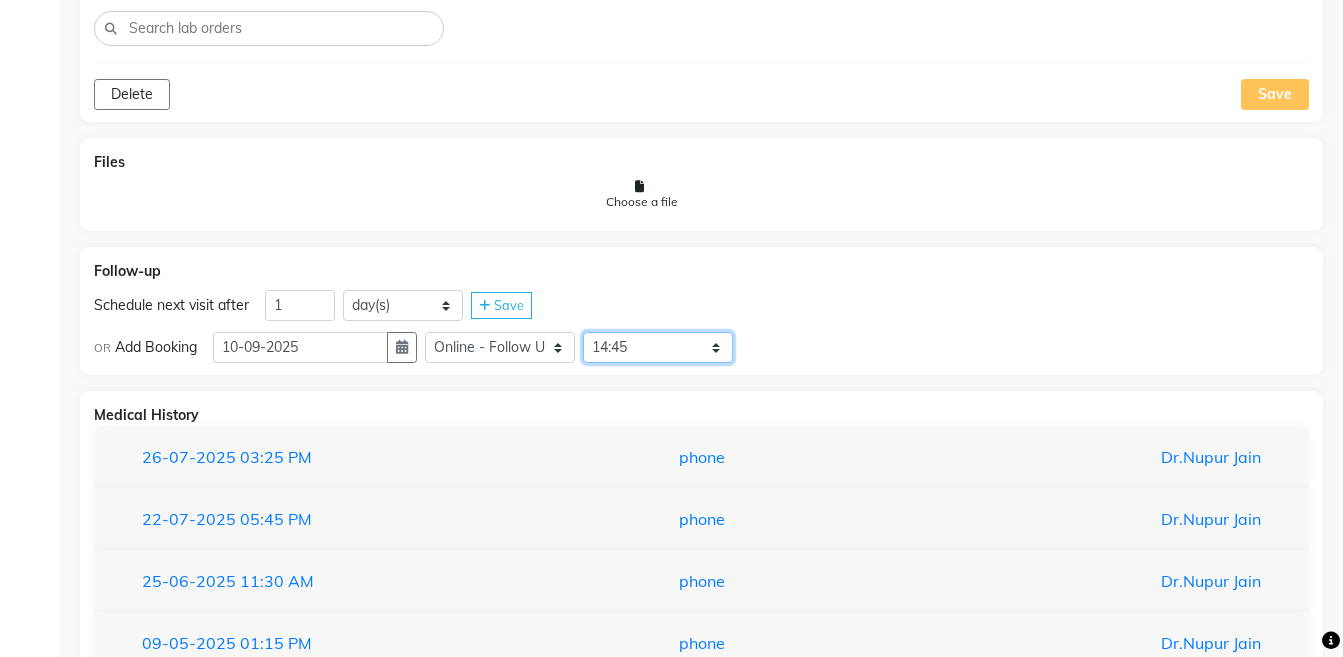 click on "Select Slot 10:15 10:30 10:45 11:00 11:15 11:30 11:45 12:30 12:45 13:00 13:15 13:30 13:45 14:00 14:15 14:30 14:45 15:15 15:30 16:00 16:15 16:30 16:45 17:00 17:15 17:30 17:45 18:00 18:15 18:30 18:45 19:00 19:15 19:30 19:45 20:00 20:15 20:30 20:45 21:00 21:15 21:30 21:45" 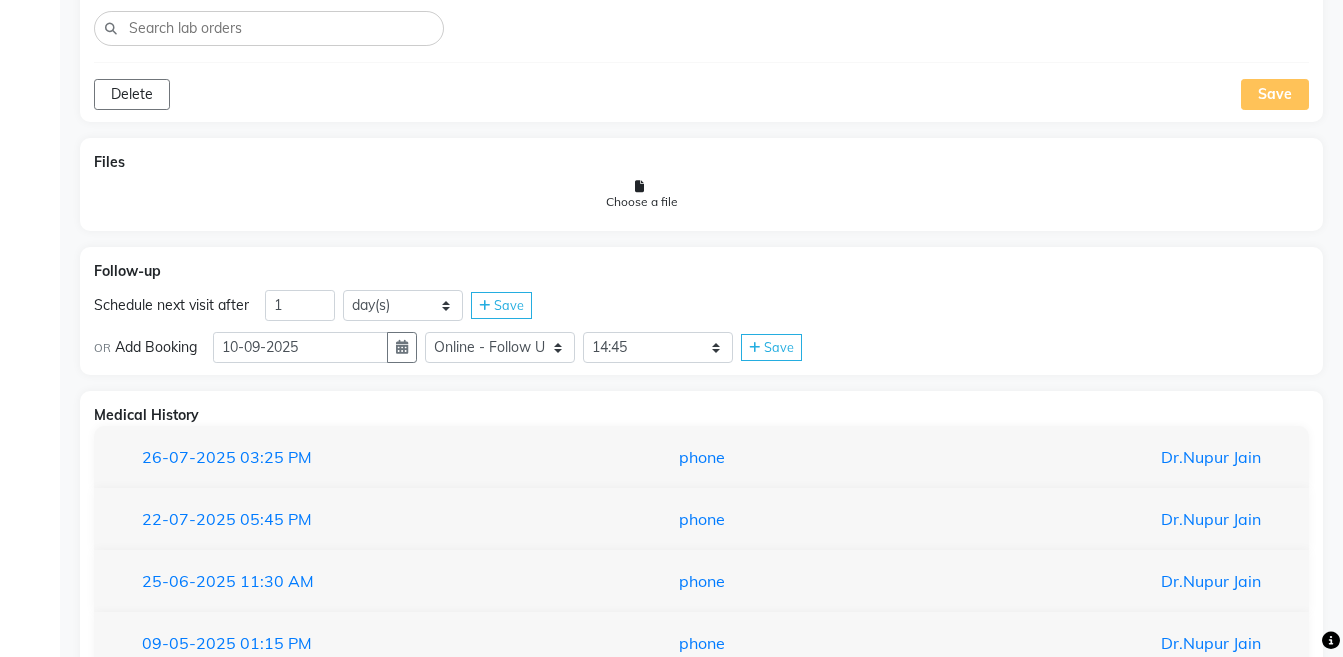 click on "Save" 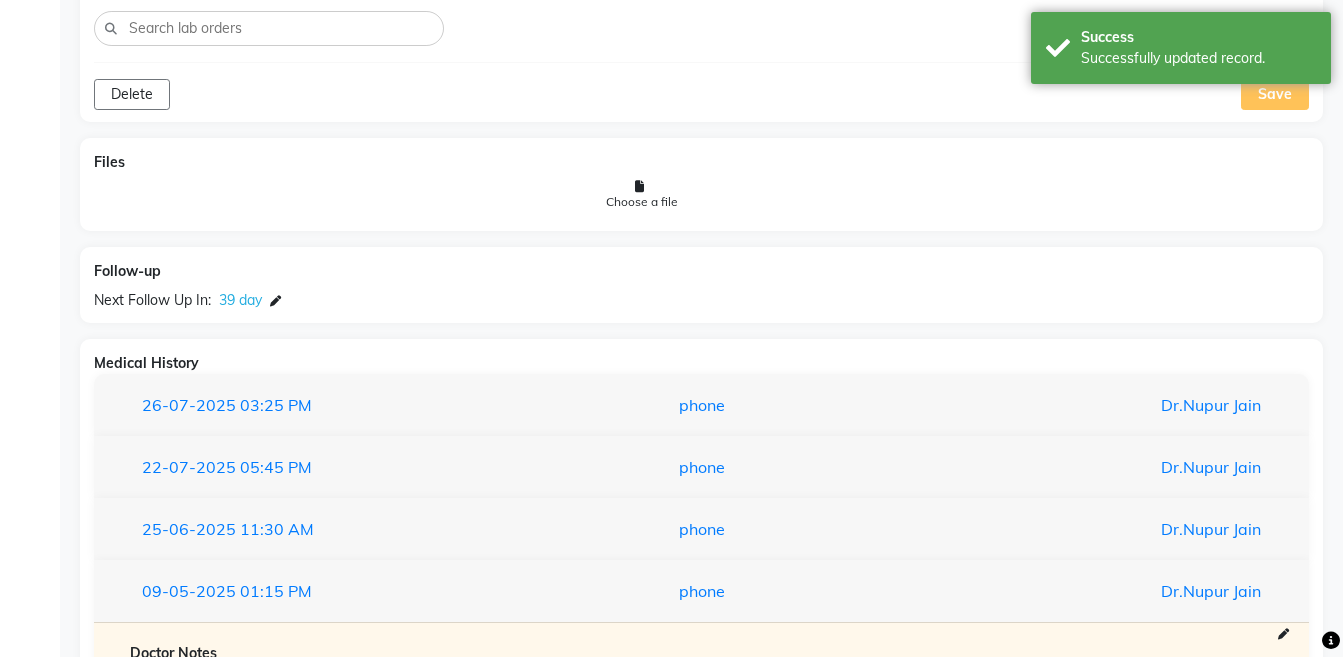 scroll, scrollTop: 686, scrollLeft: 0, axis: vertical 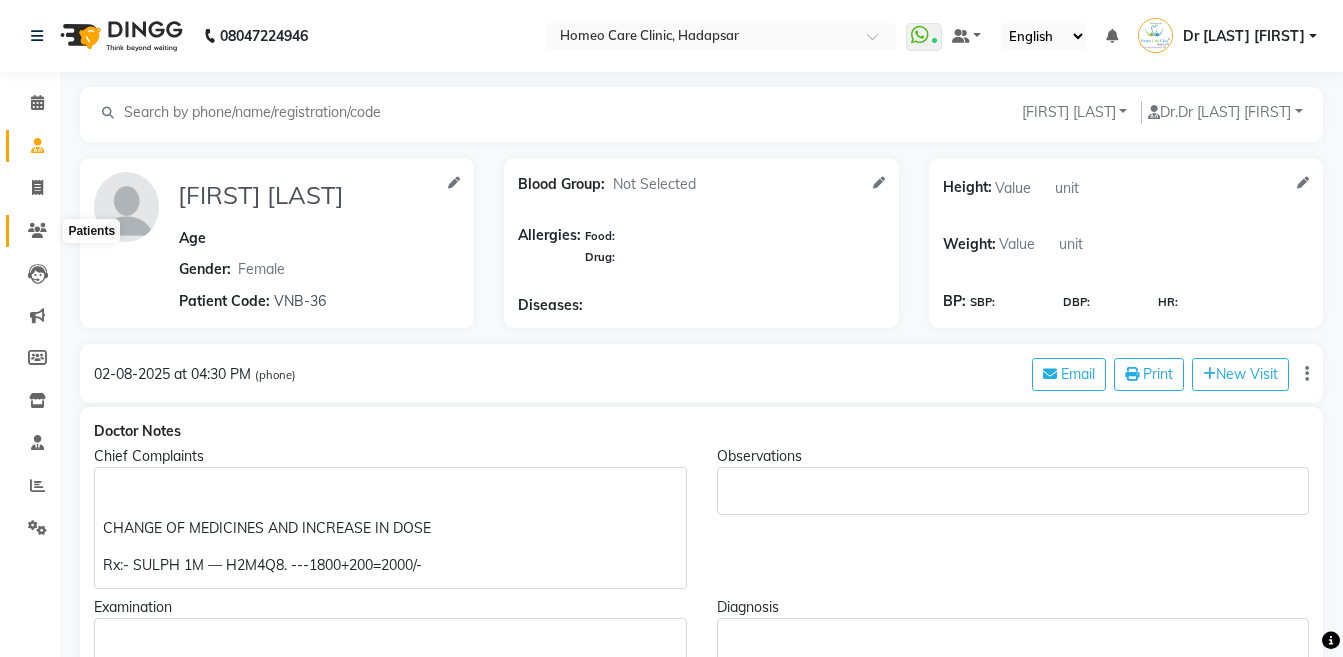 click 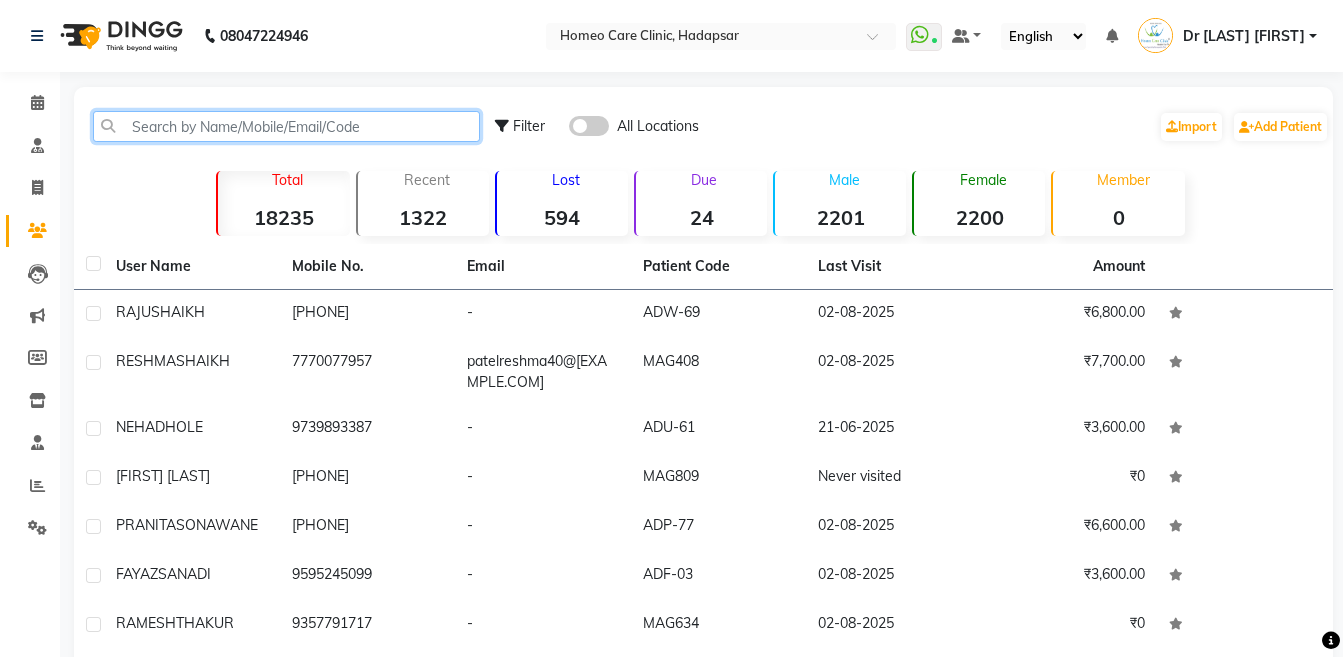 click 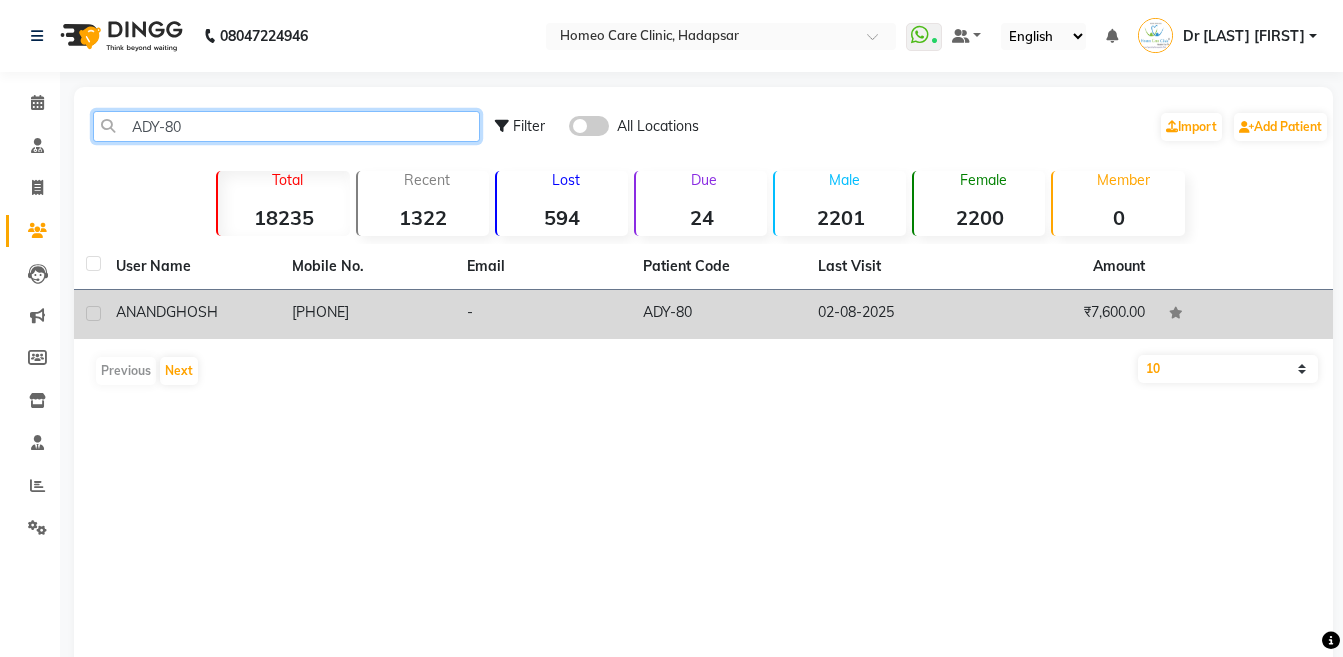 type on "ADY-80" 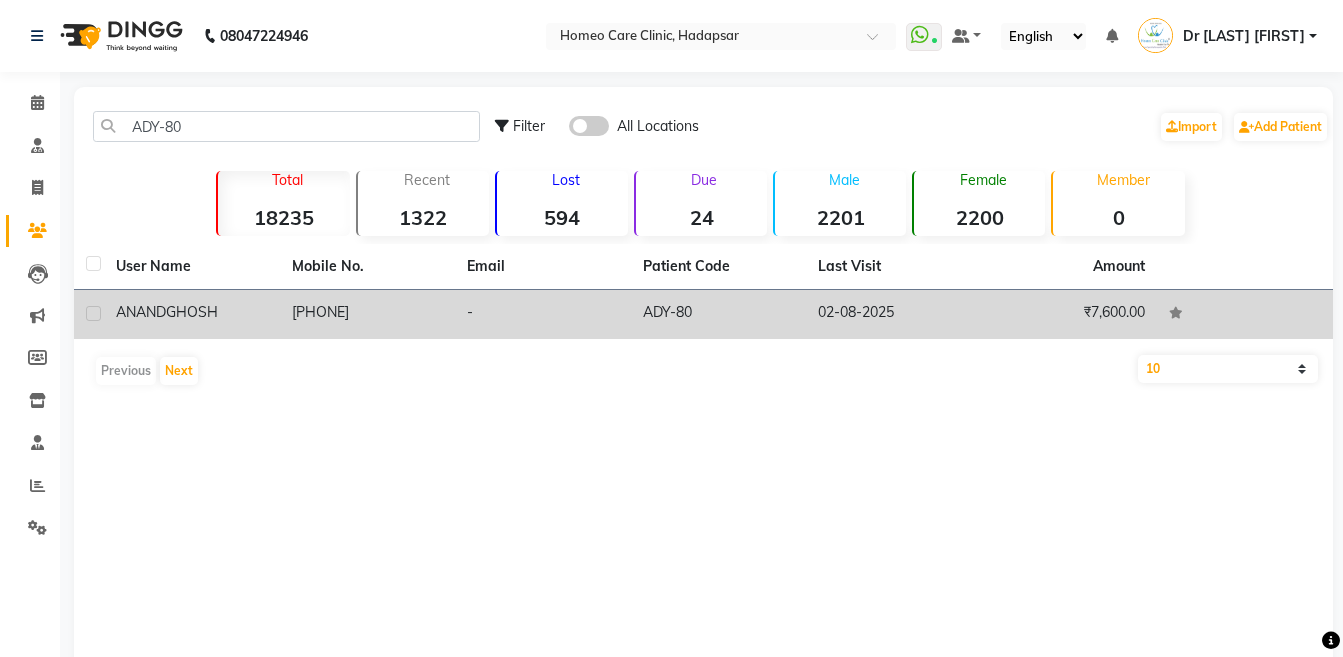click on "[PHONE]" 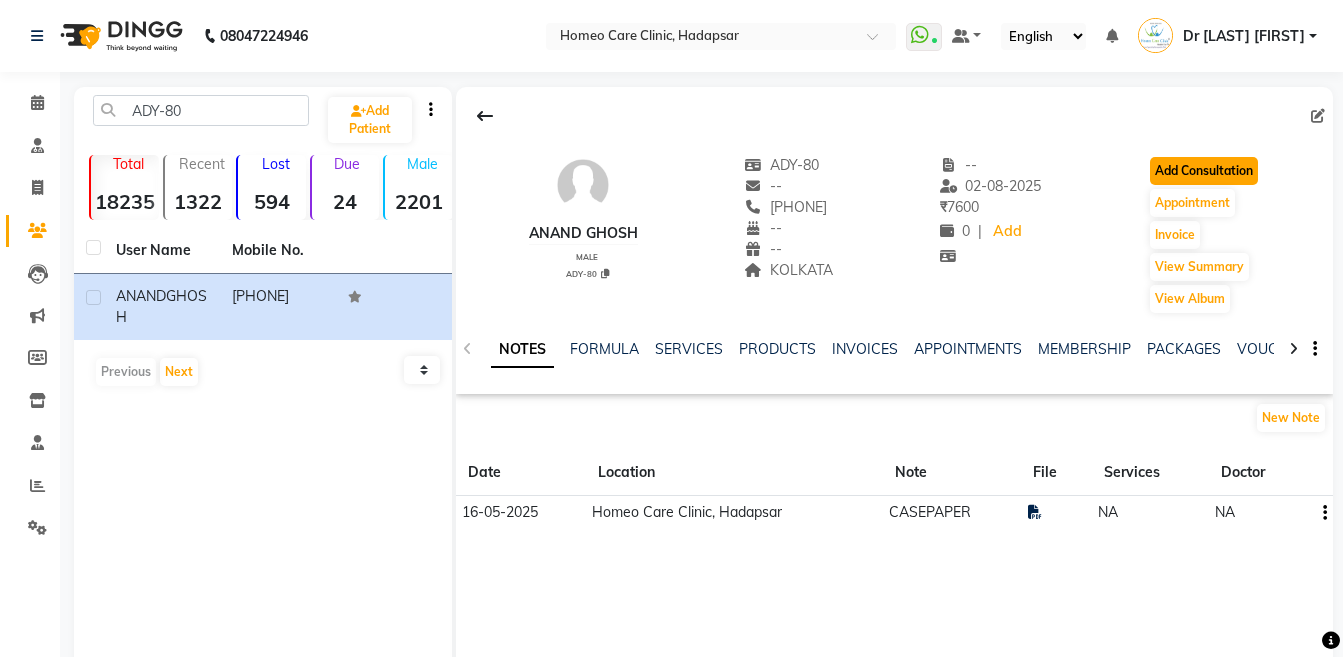 click on "Add Consultation" 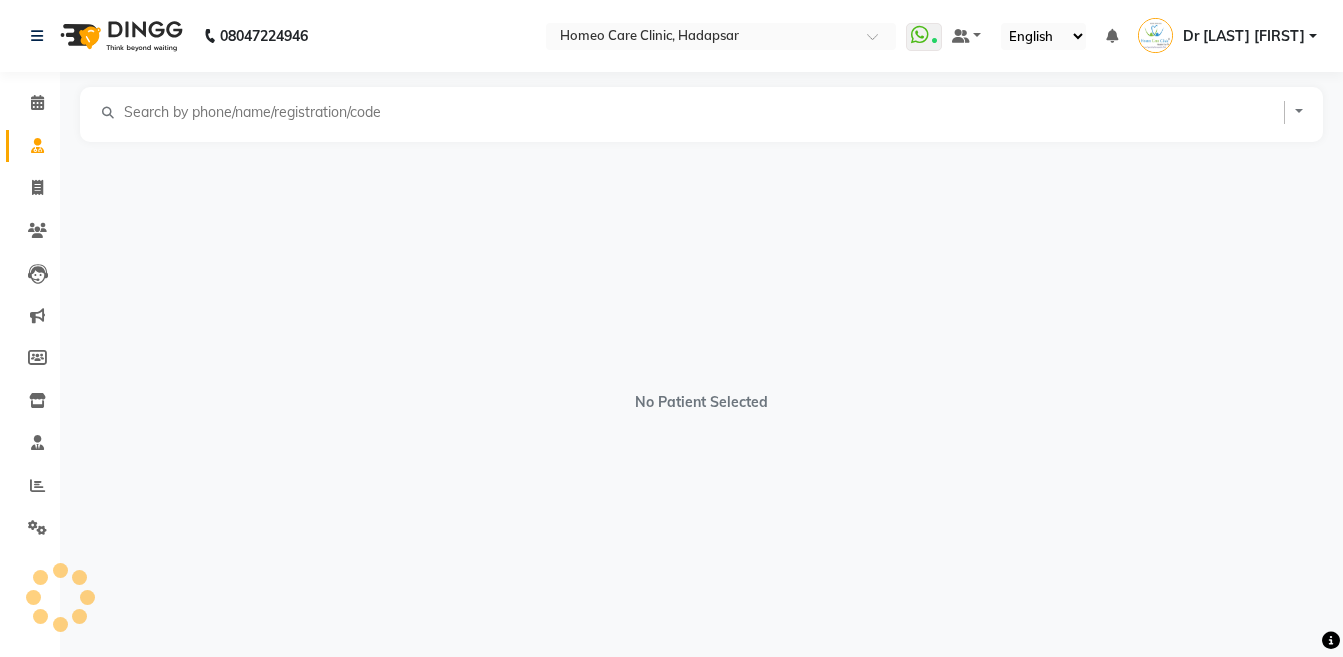 select on "male" 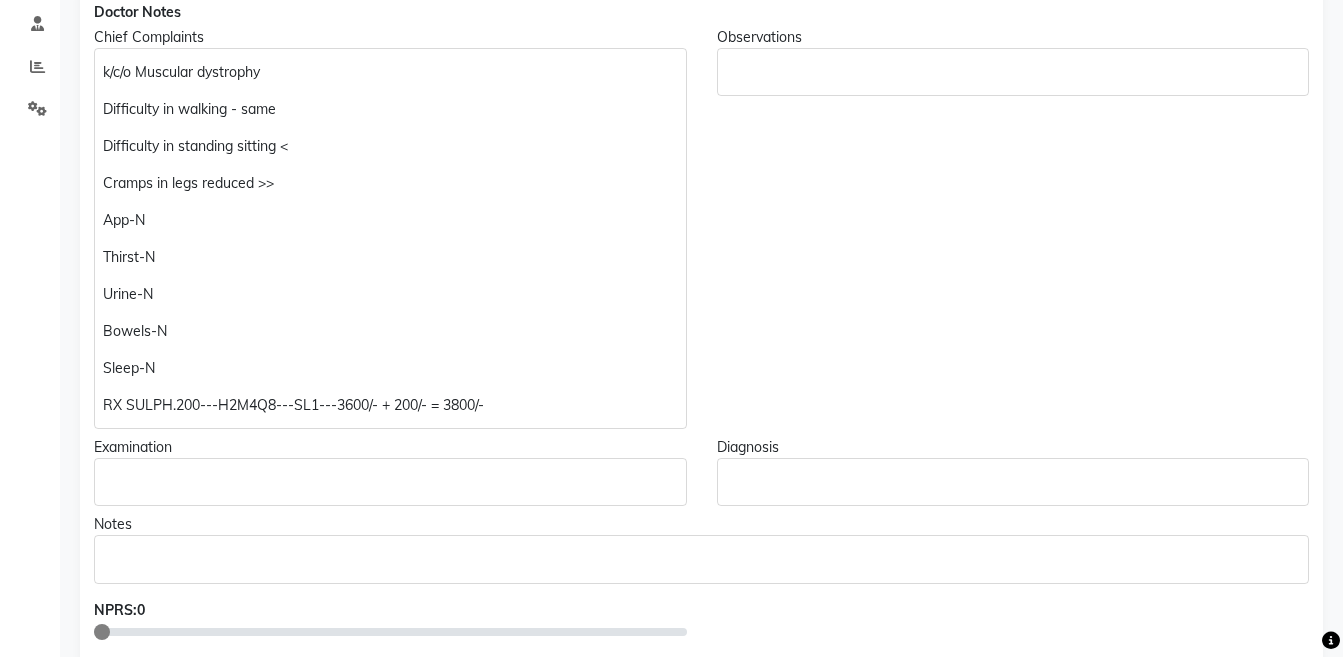 scroll, scrollTop: 626, scrollLeft: 0, axis: vertical 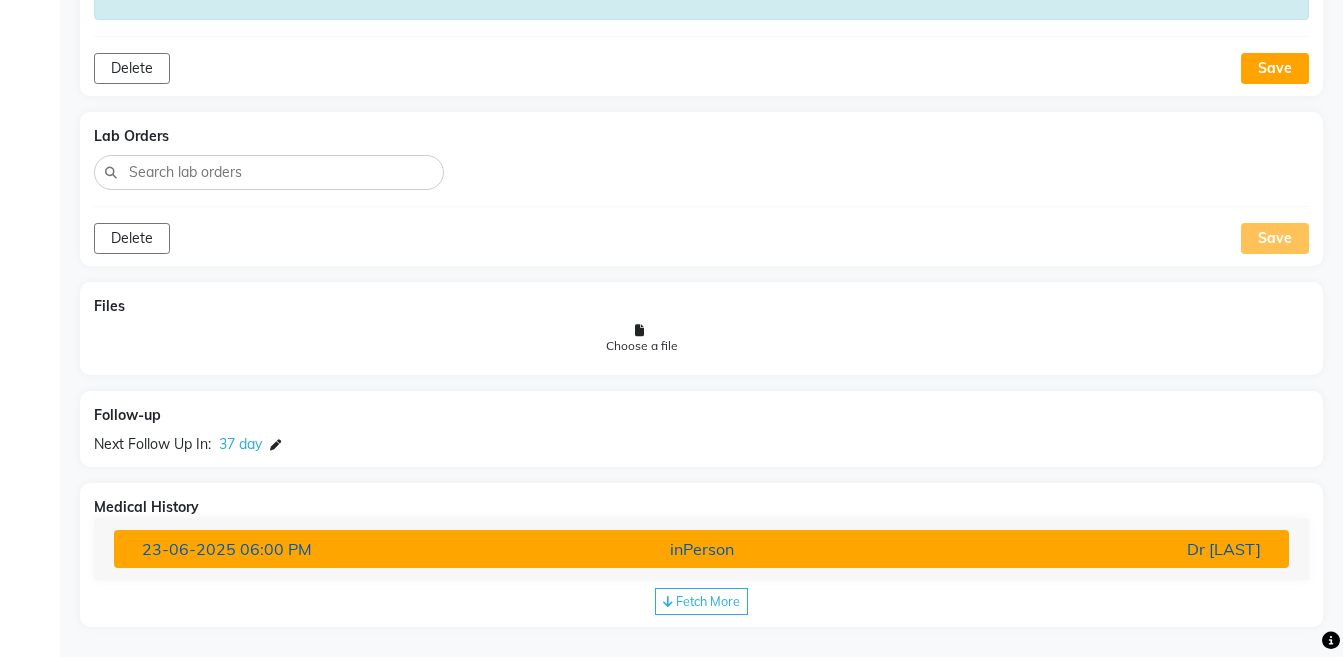 click on "Dr [LAST]" at bounding box center [1084, 549] 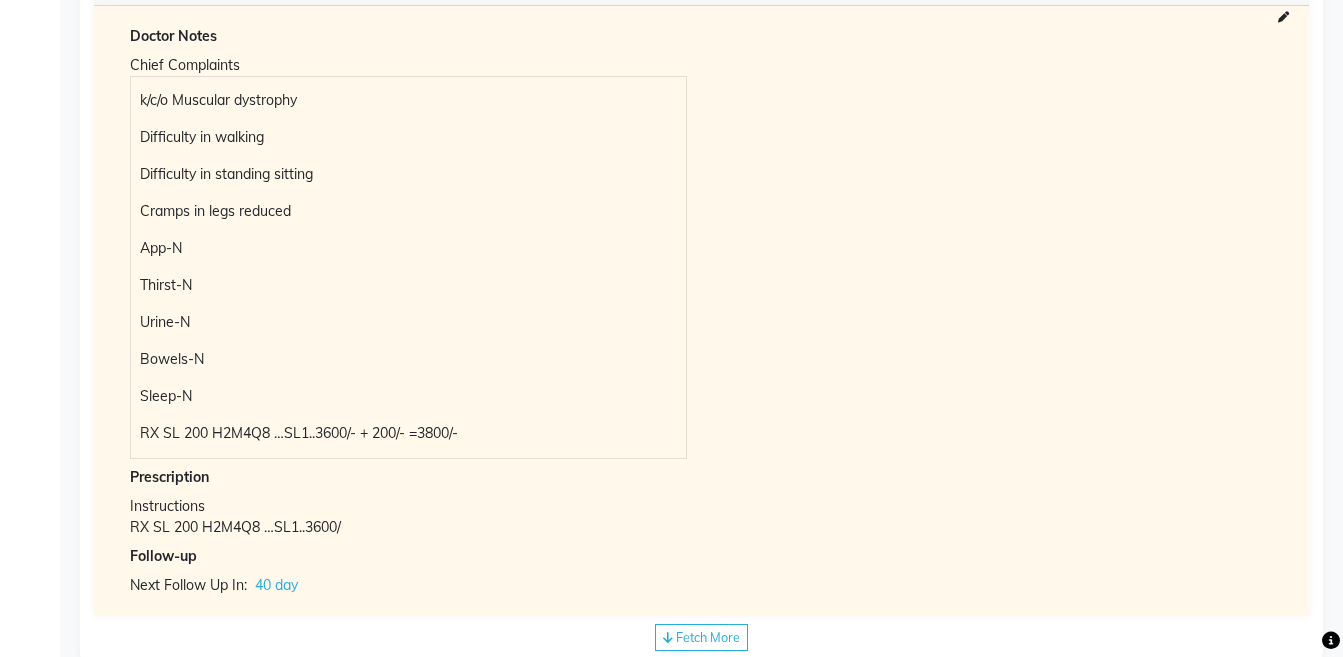scroll, scrollTop: 1997, scrollLeft: 0, axis: vertical 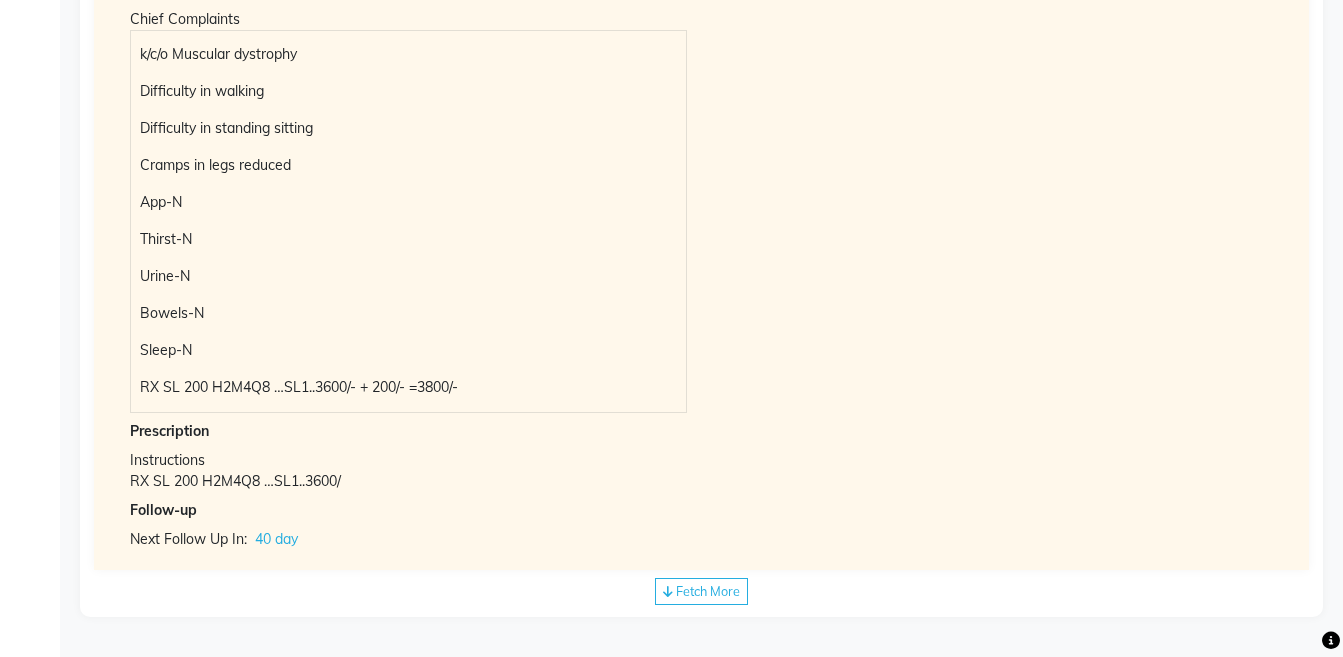 click on "Fetch More" 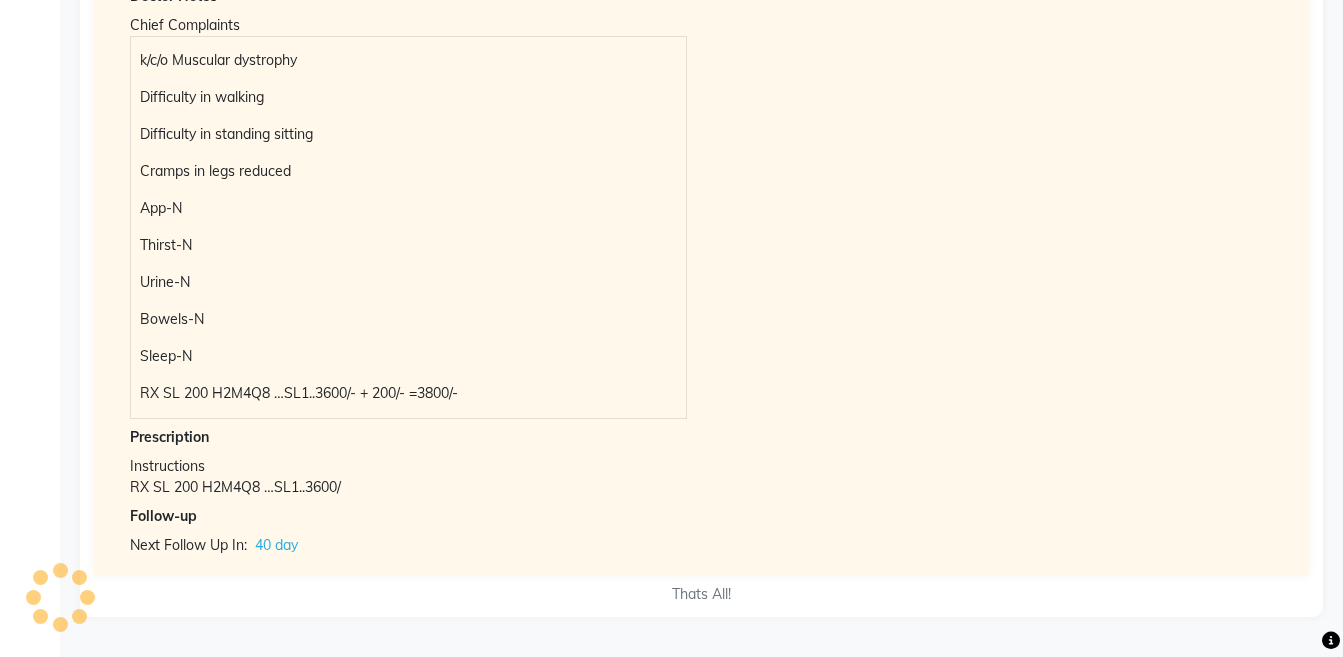 scroll, scrollTop: 1991, scrollLeft: 0, axis: vertical 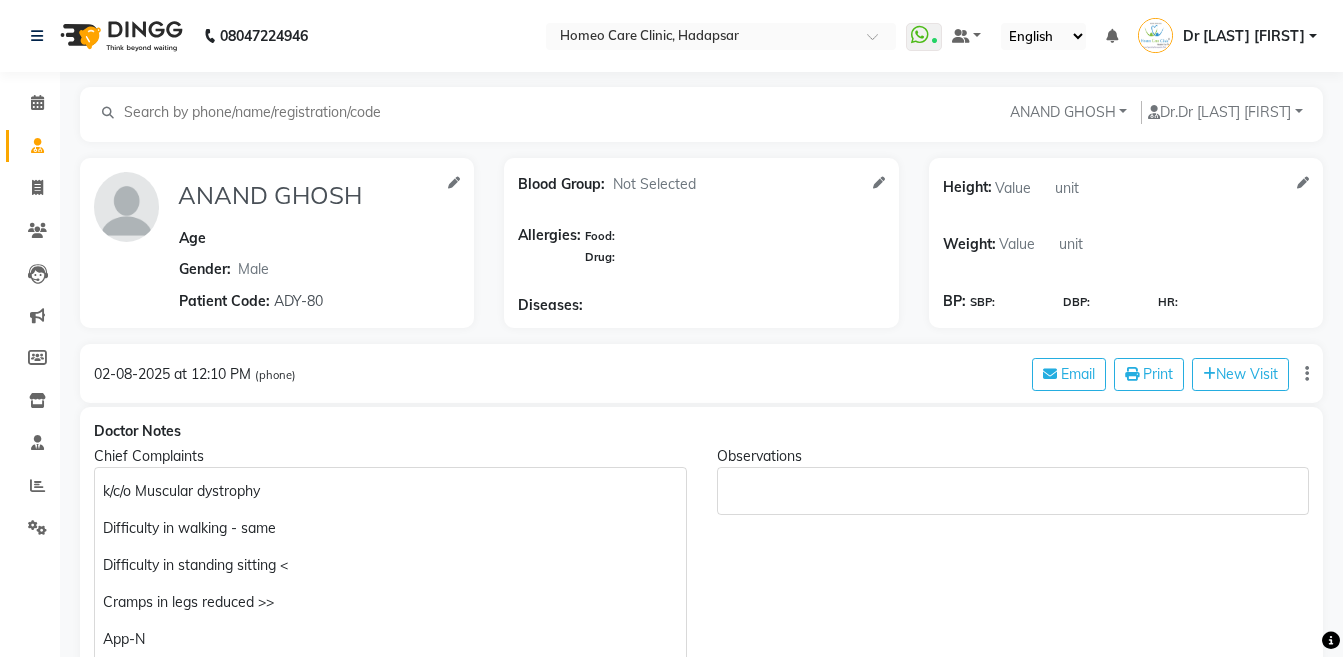 click on "02-08-2025 at 12:10 PM (phone) Email Print << New Visit" 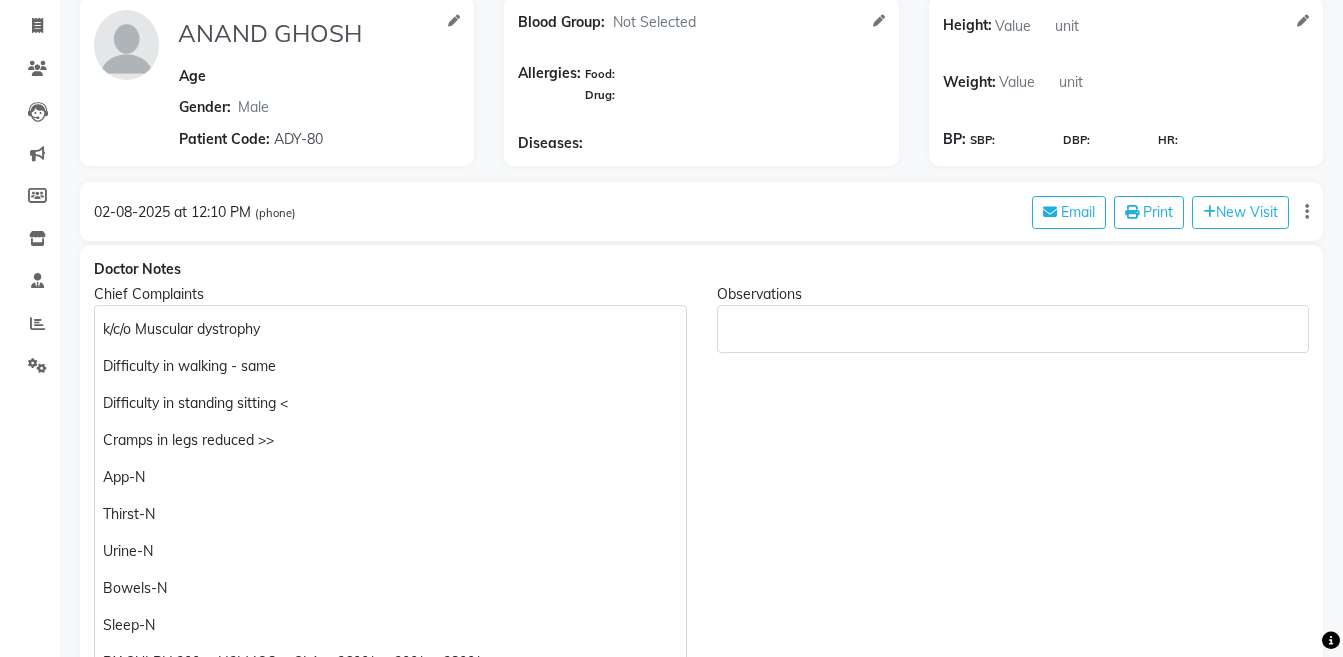 scroll, scrollTop: 166, scrollLeft: 0, axis: vertical 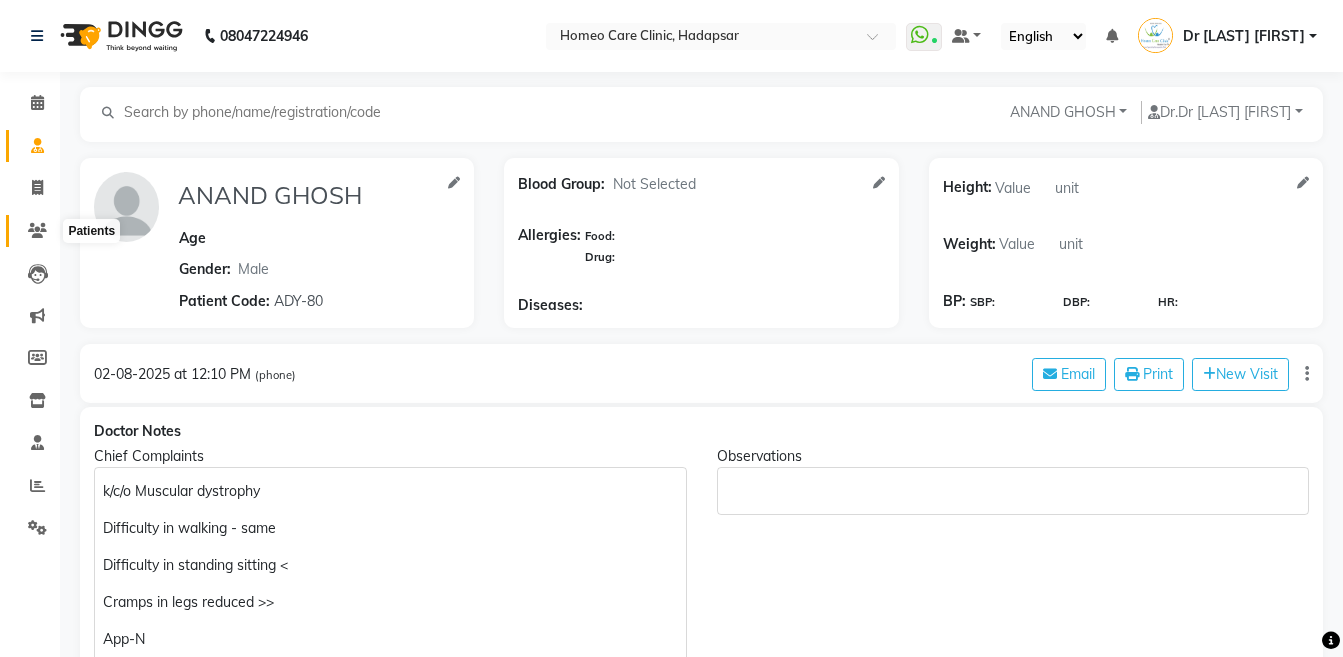 click 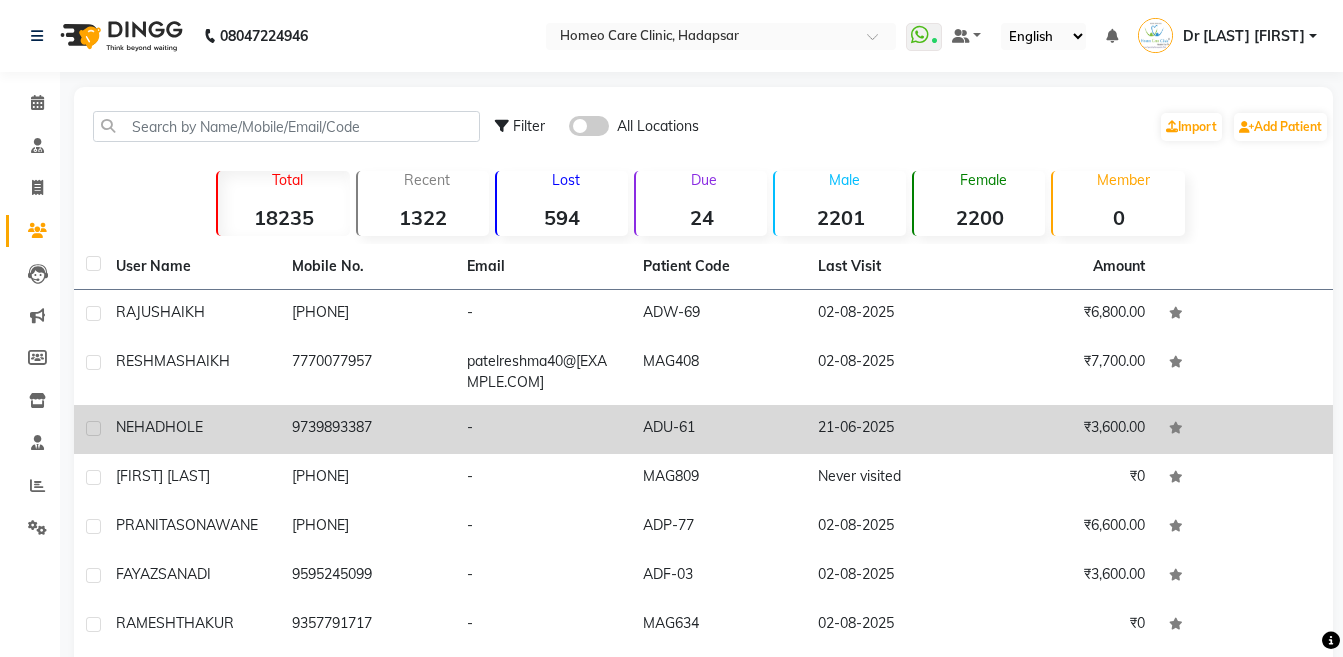 click on "NEHA" 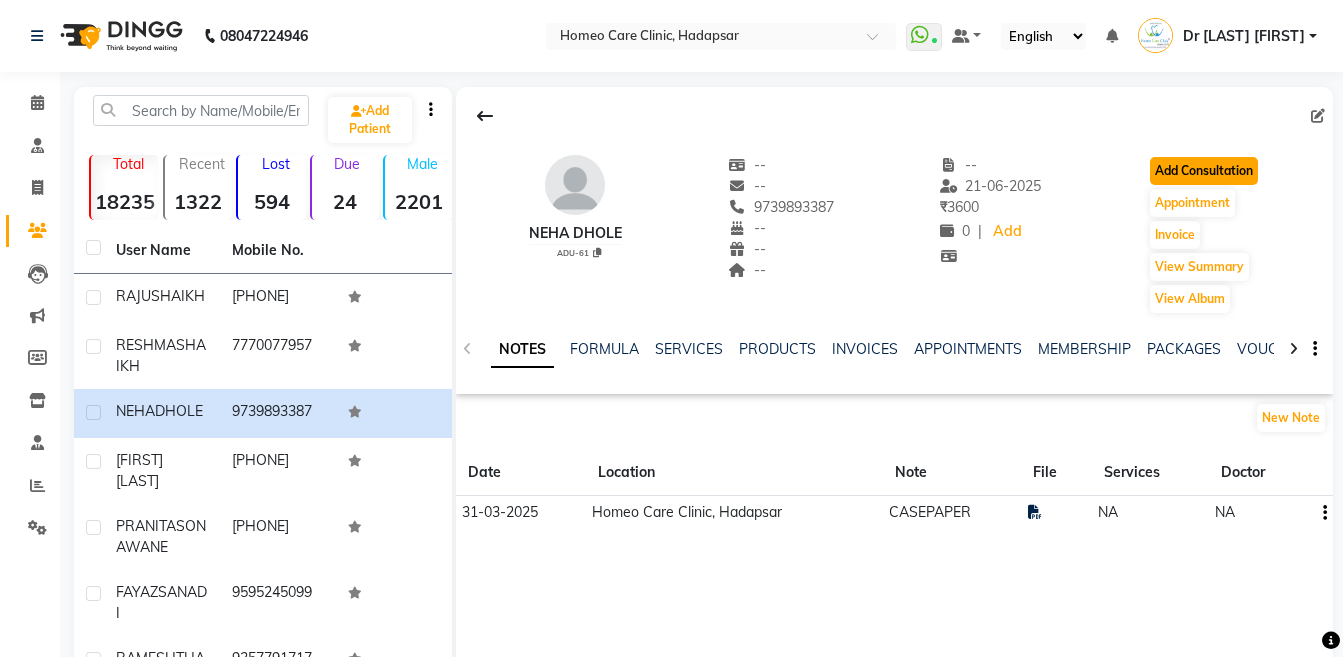 click on "Add Consultation" 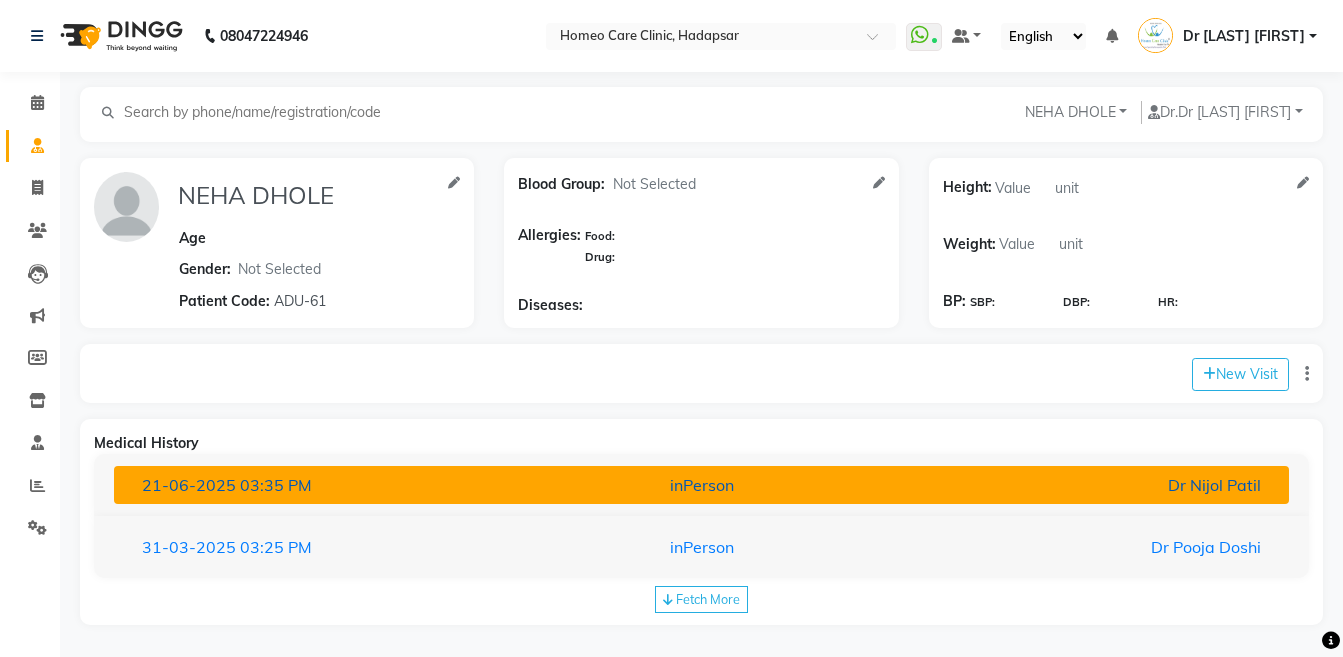 click on "inPerson" at bounding box center (701, 485) 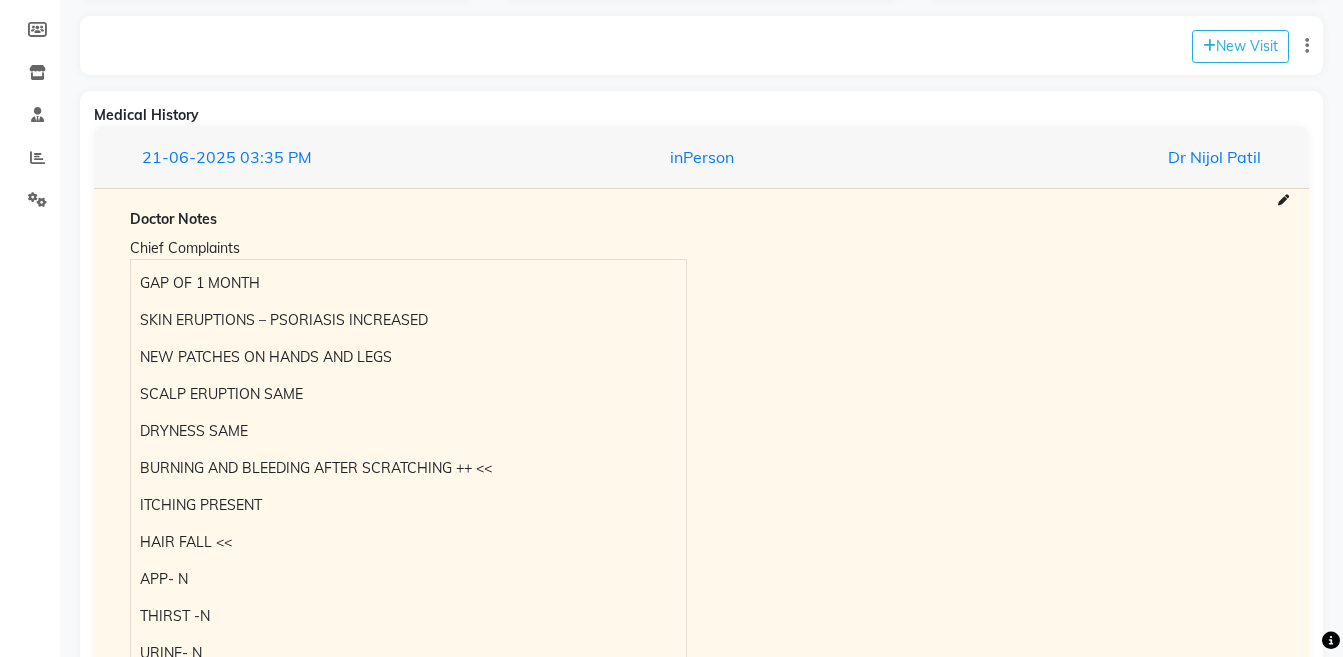 scroll, scrollTop: 335, scrollLeft: 0, axis: vertical 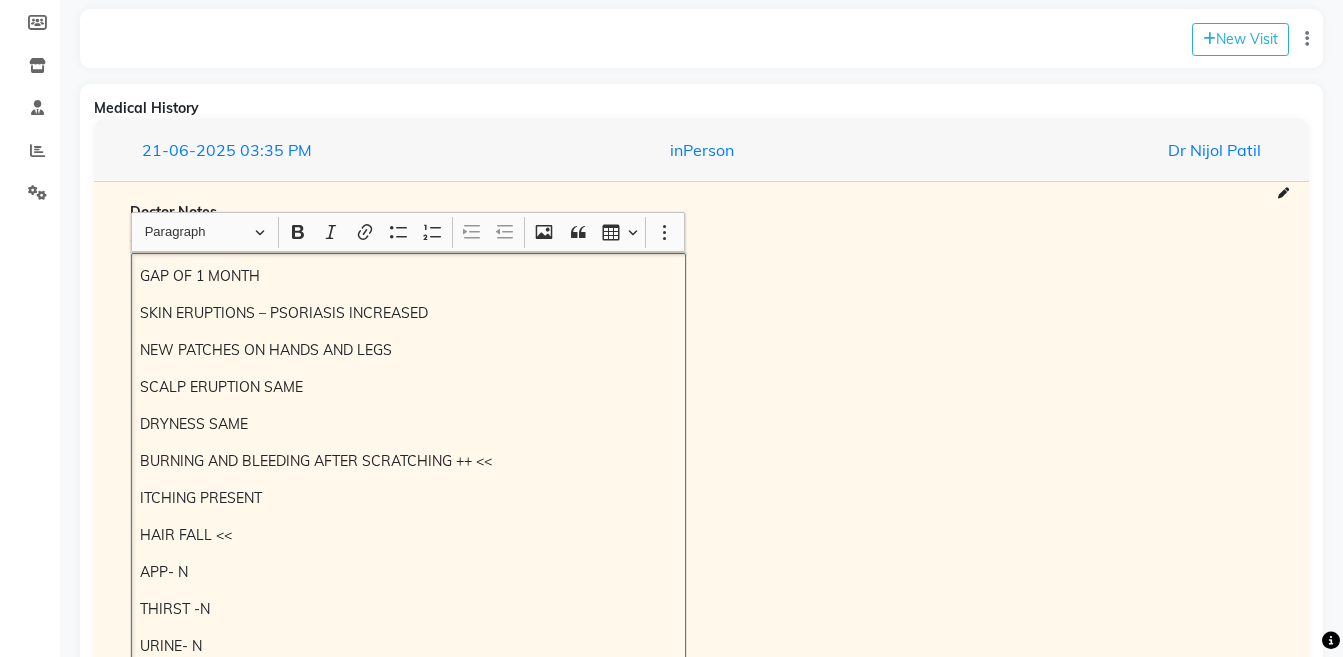 click on "GAP OF 1 MONTH" at bounding box center [408, 276] 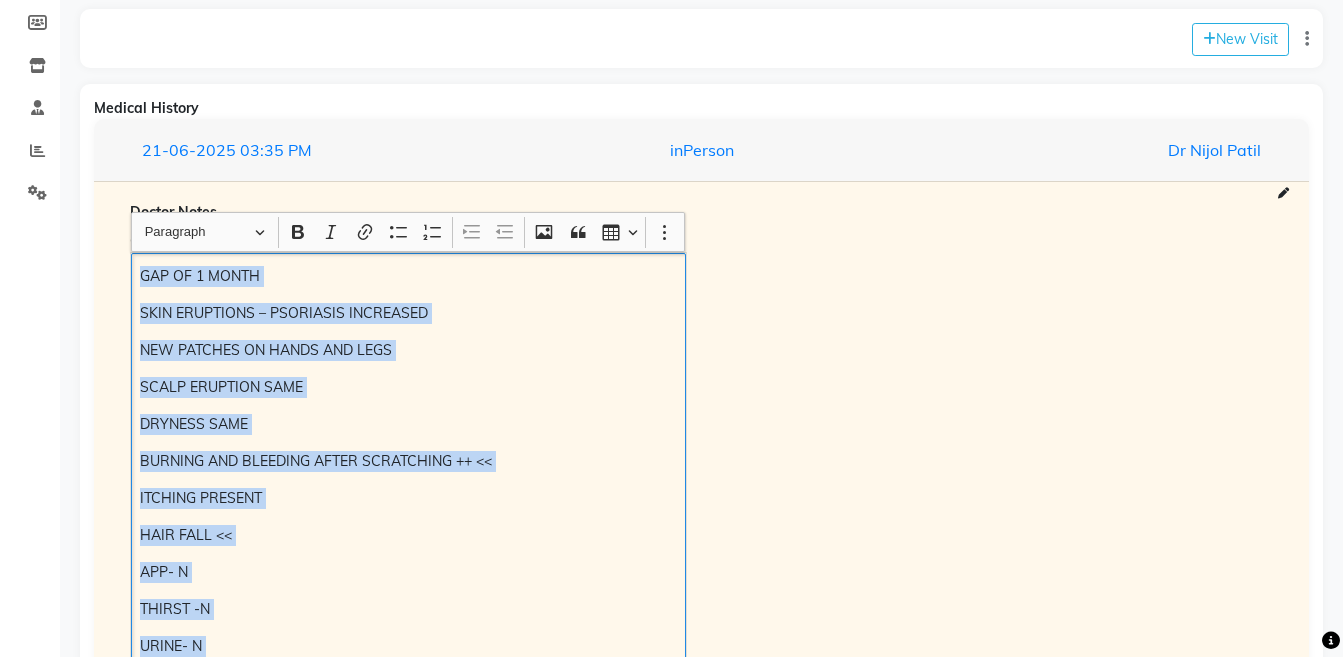 scroll, scrollTop: 482, scrollLeft: 0, axis: vertical 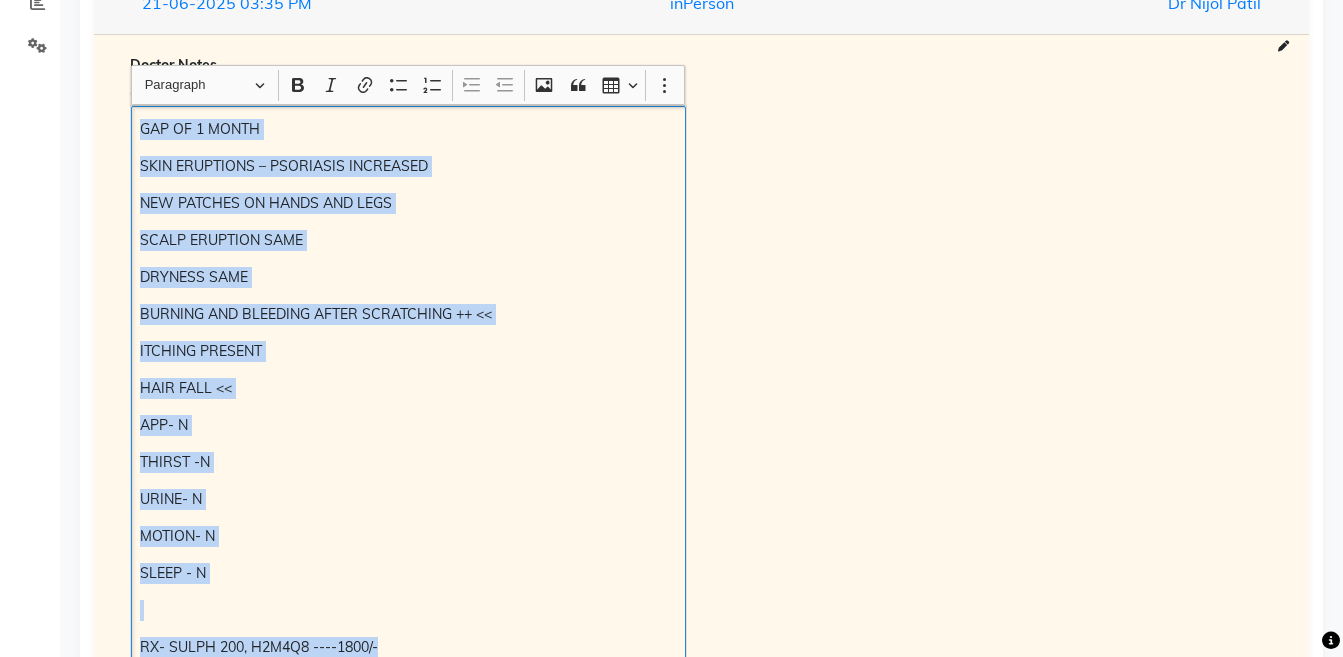copy on "GAP OF 1 MONTH SKIN ERUPTIONS – PSORIASIS INCREASED NEW PATCHES ON HANDS AND LEGS SCALP ERUPTION SAME DRYNESS SAME BURNING AND BLEEDING AFTER SCRATCHING ++ << ITCHING PRESENT HAIR FALL << APP- N THIRST -N URINE- N MOTION- N SLEEP - N RX- SULPH 200, H2M4Q8 ----1800/-" 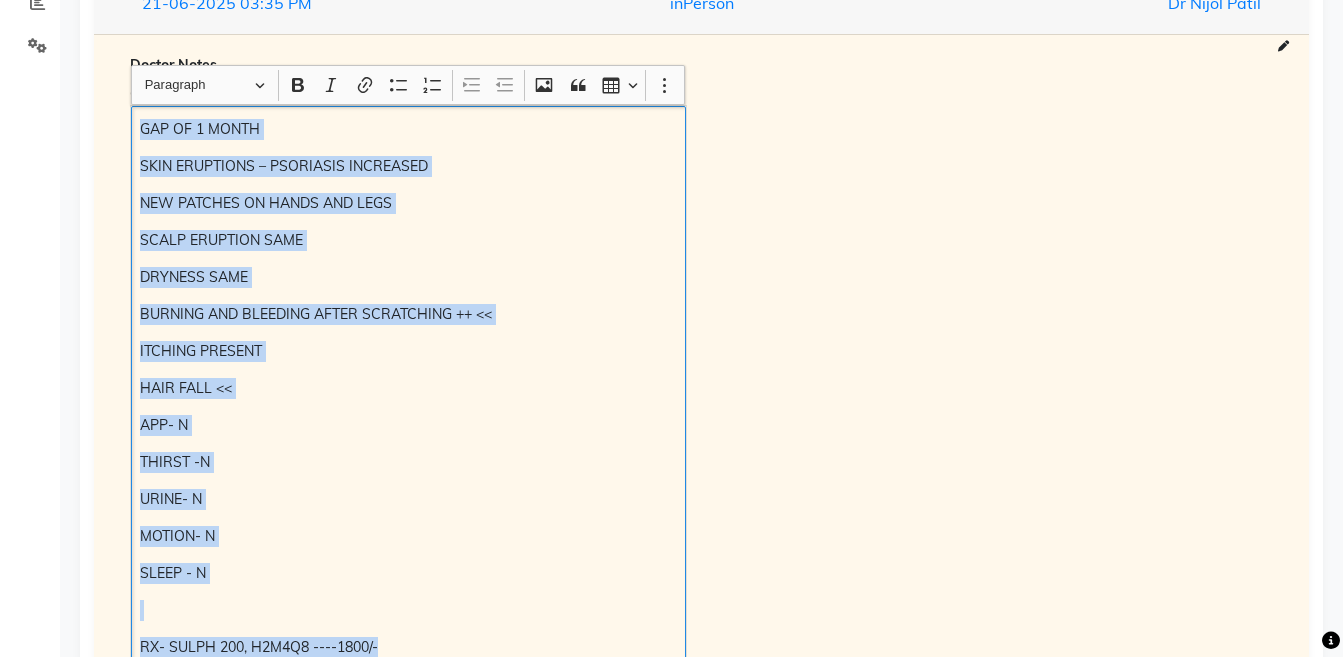 scroll, scrollTop: 0, scrollLeft: 0, axis: both 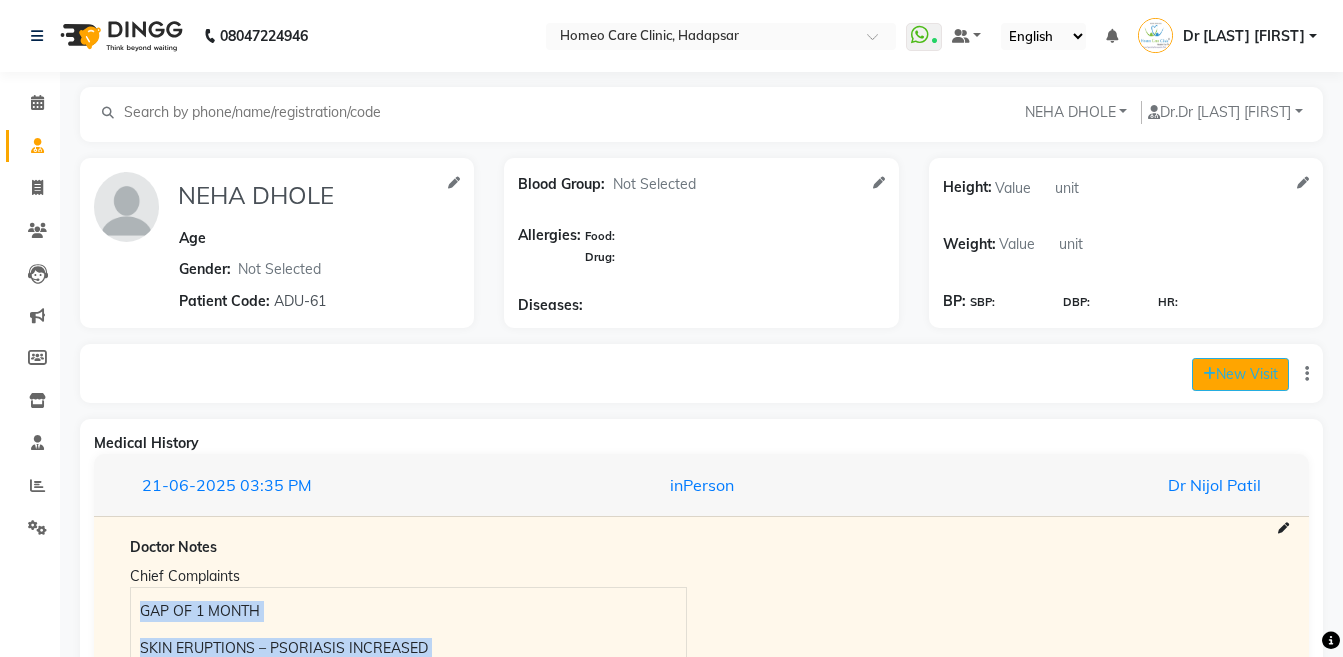 click 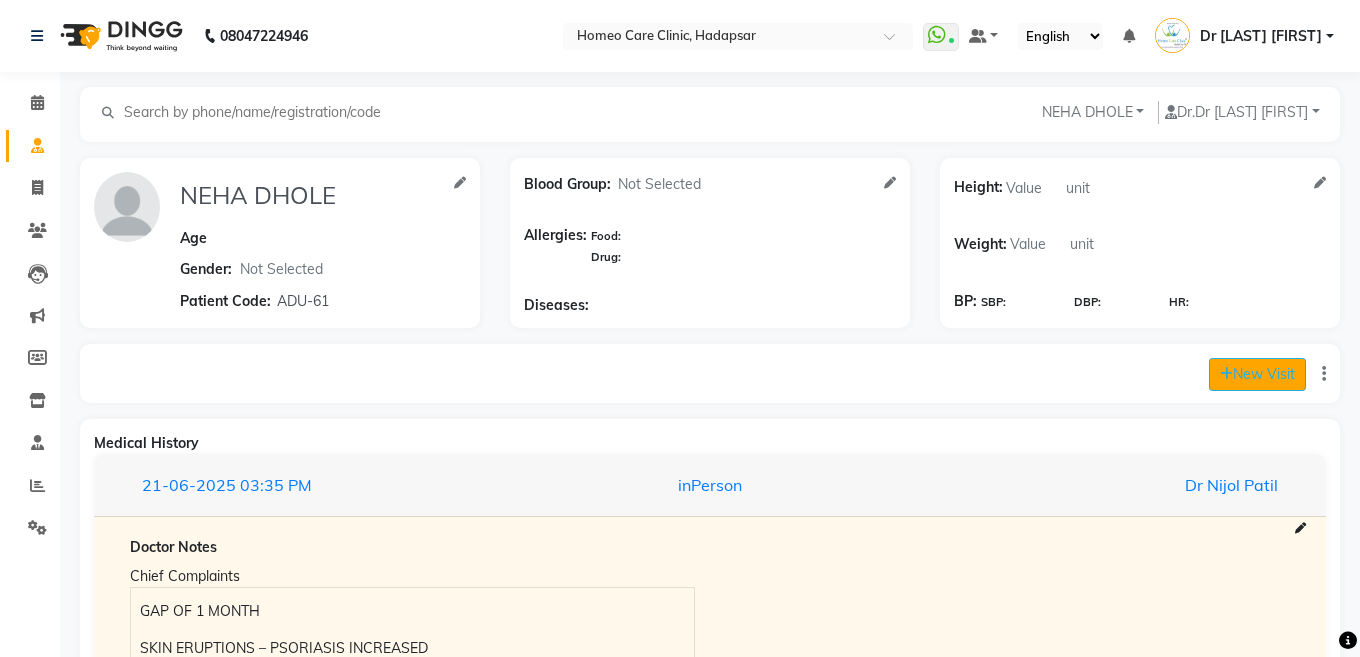 select on "1205" 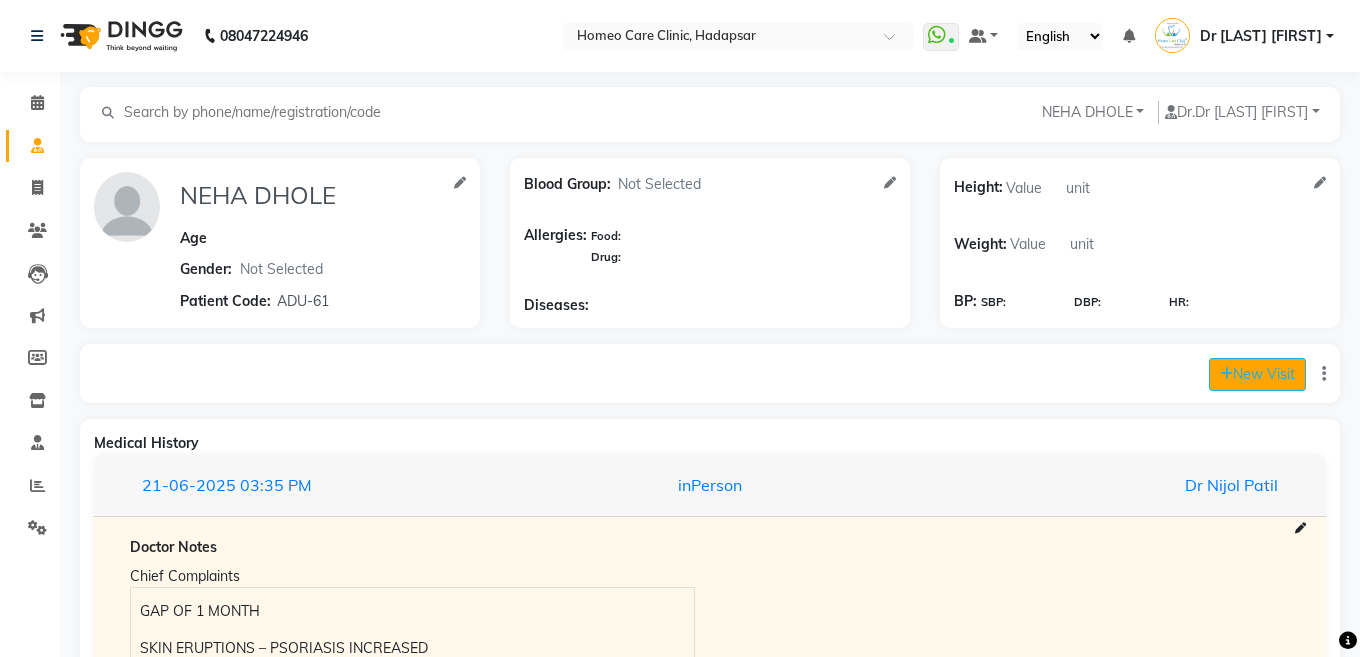 select on "inPerson" 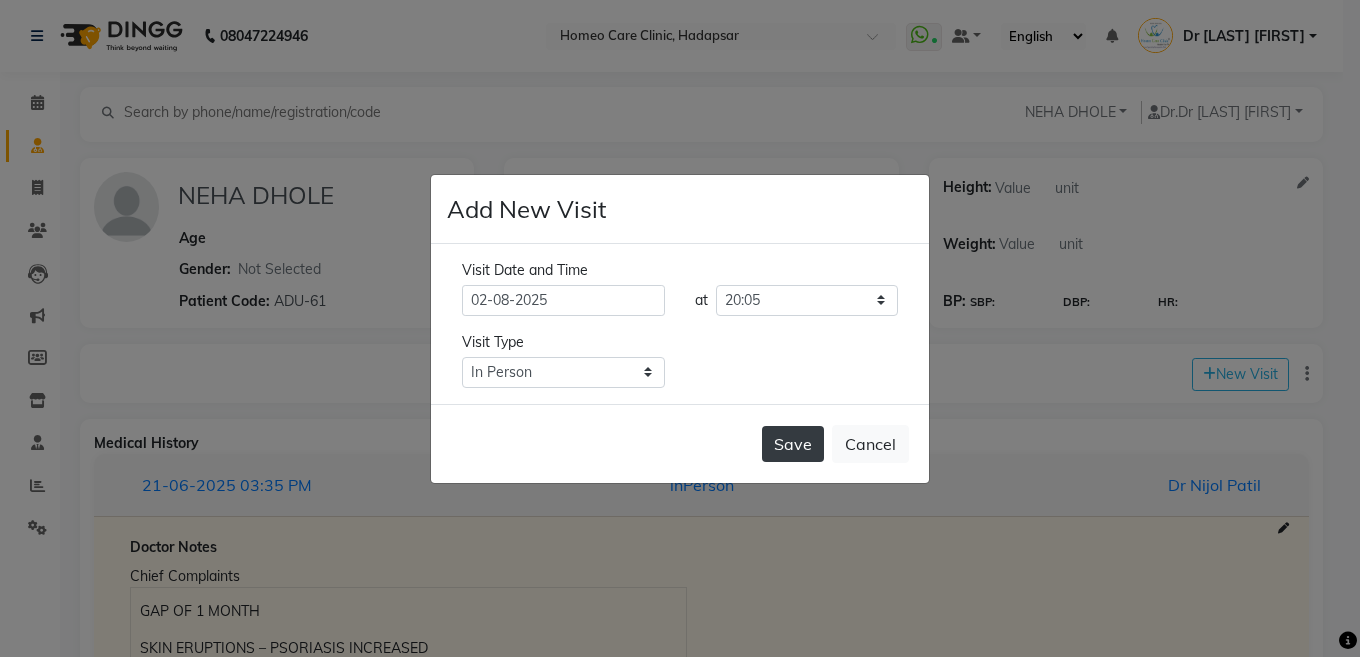 click on "Save" 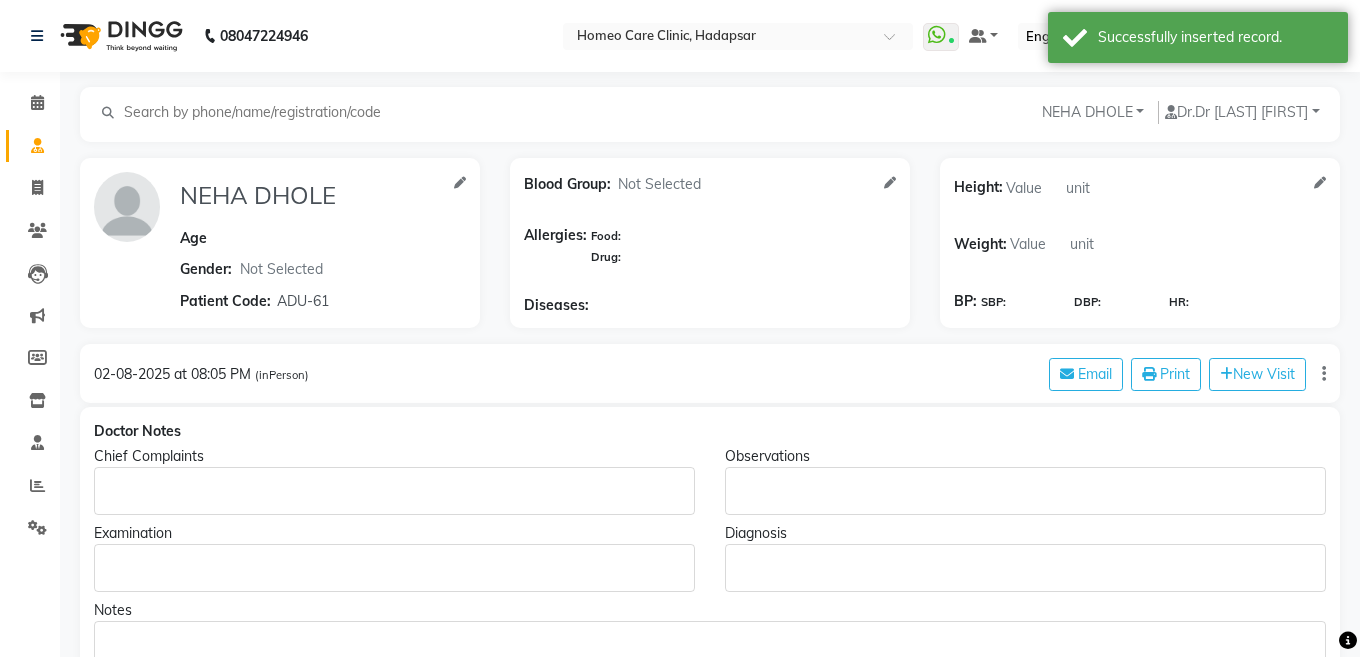 type on "NEHA DHOLE" 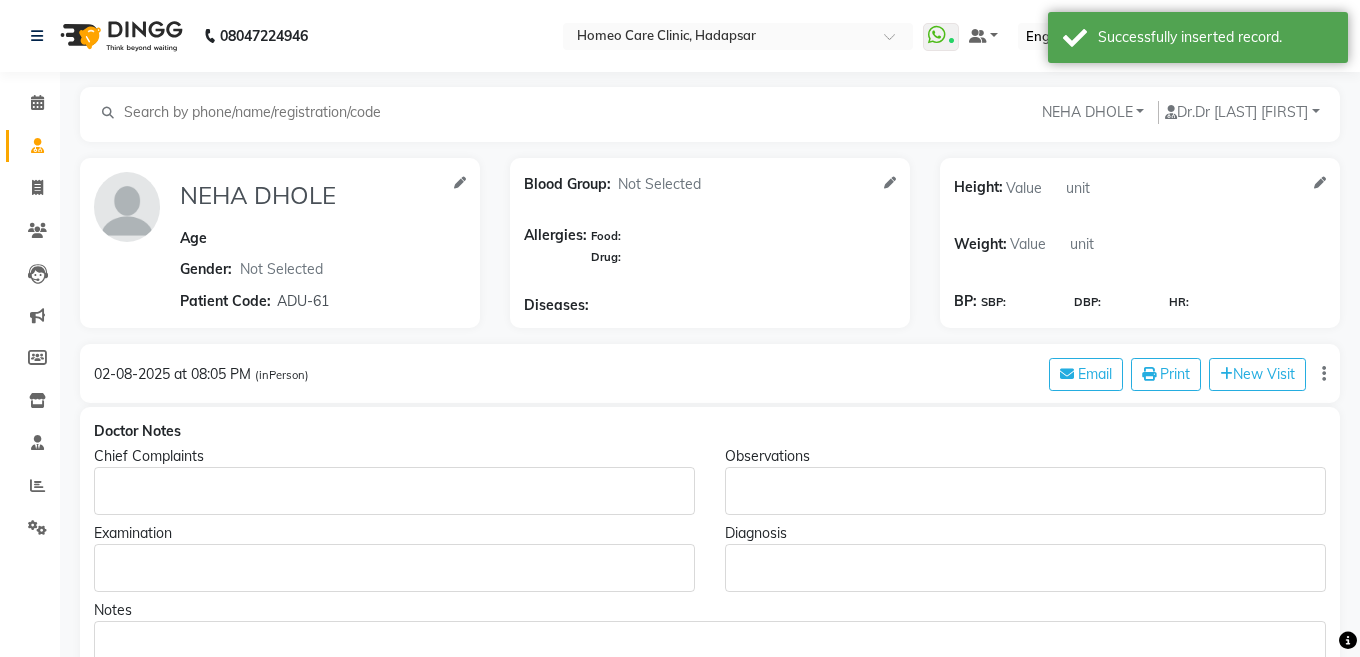 select 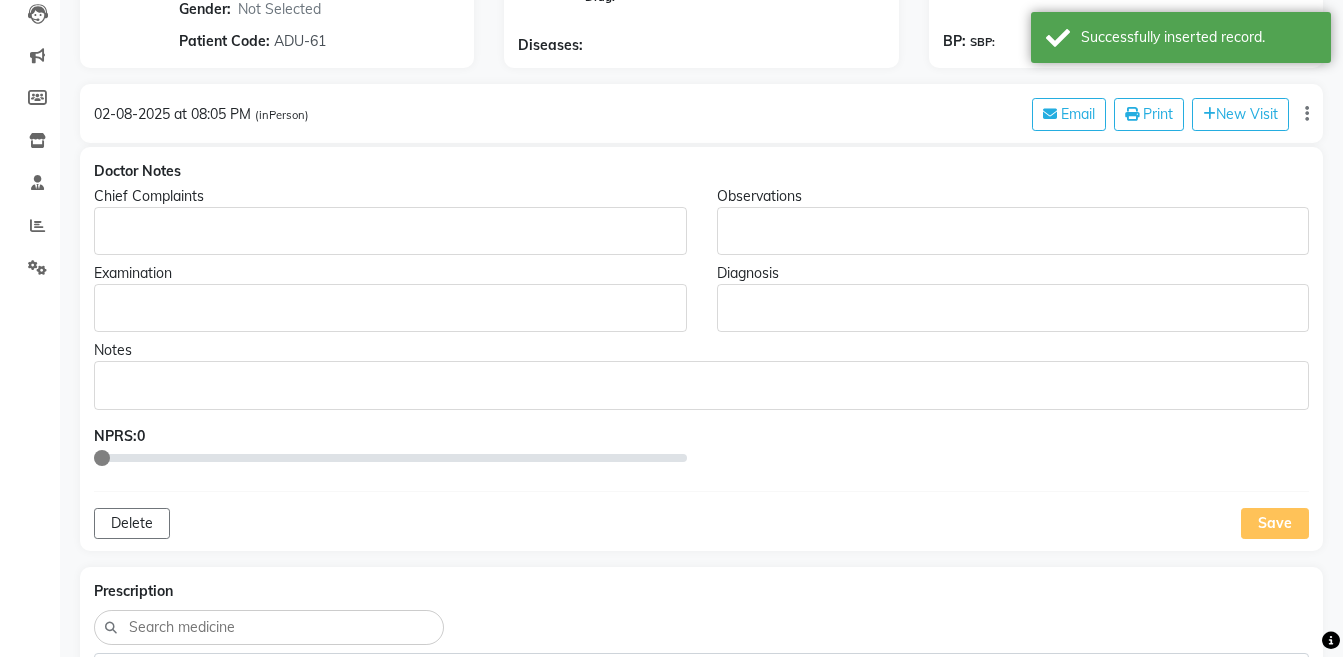 scroll, scrollTop: 225, scrollLeft: 0, axis: vertical 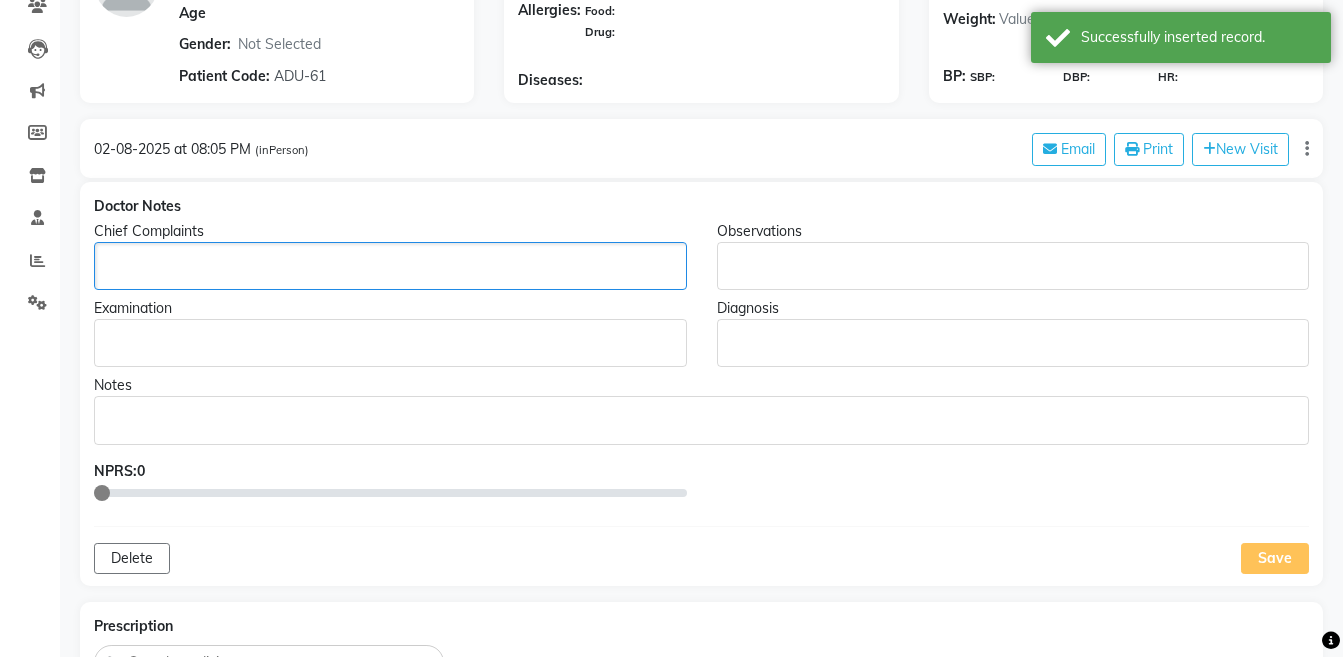 click 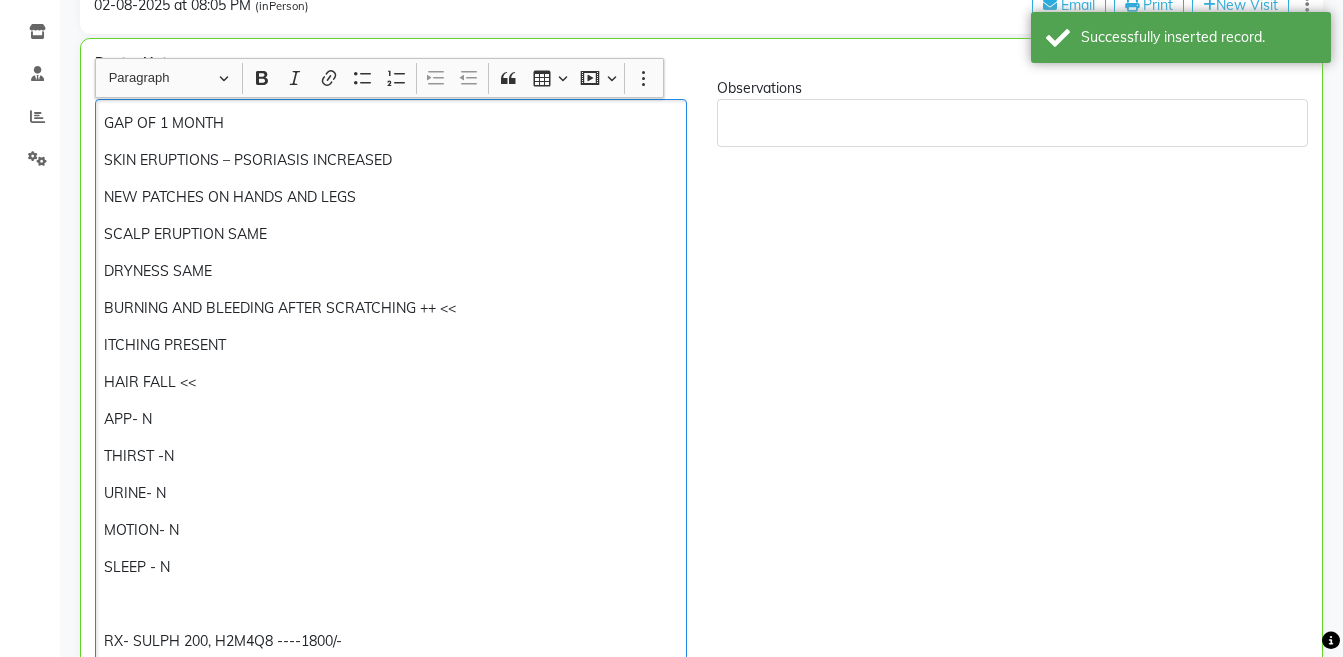 scroll, scrollTop: 382, scrollLeft: 0, axis: vertical 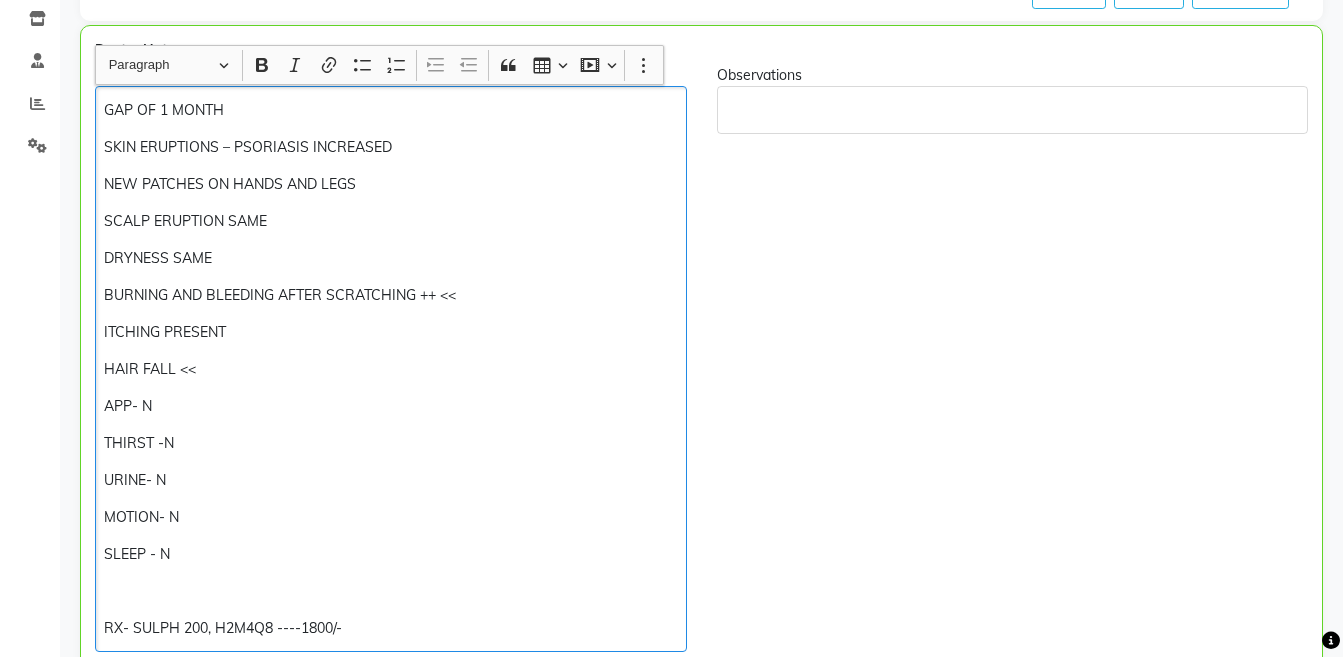 click on "GAP OF 1 MONTH SKIN ERUPTIONS – PSORIASIS INCREASED NEW PATCHES ON HANDS AND LEGS SCALP ERUPTION SAME DRYNESS SAME BURNING AND BLEEDING AFTER SCRATCHING ++ << ITCHING PRESENT HAIR FALL << APP- N THIRST -N URINE- N MOTION- N SLEEP - N RX- SULPH 200, H2M4Q8 ----1800/-" 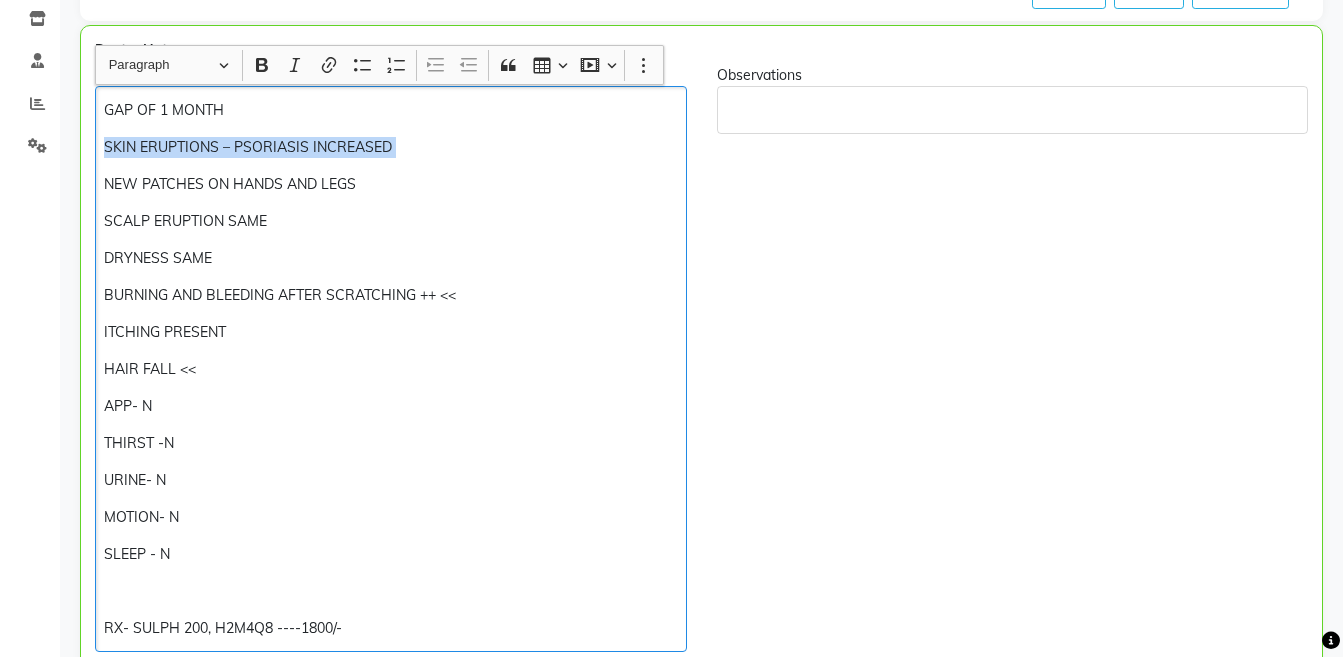 drag, startPoint x: 101, startPoint y: 135, endPoint x: 108, endPoint y: 187, distance: 52.46904 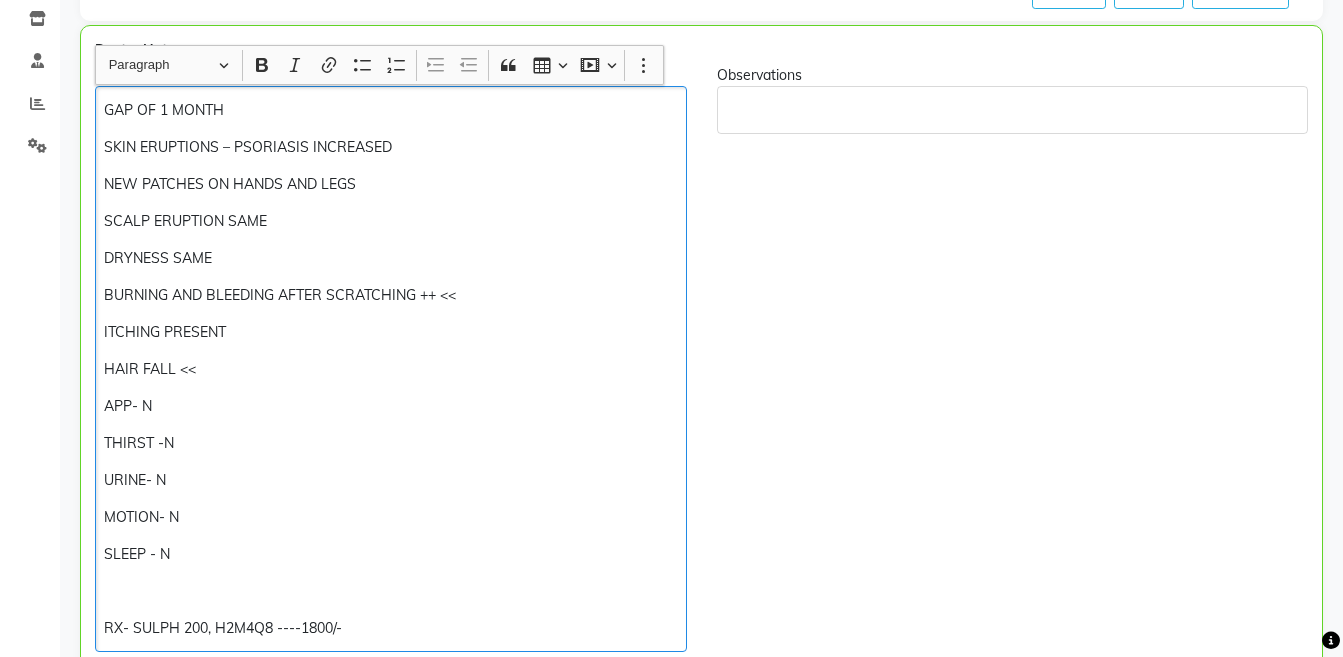 click on "APP- N" 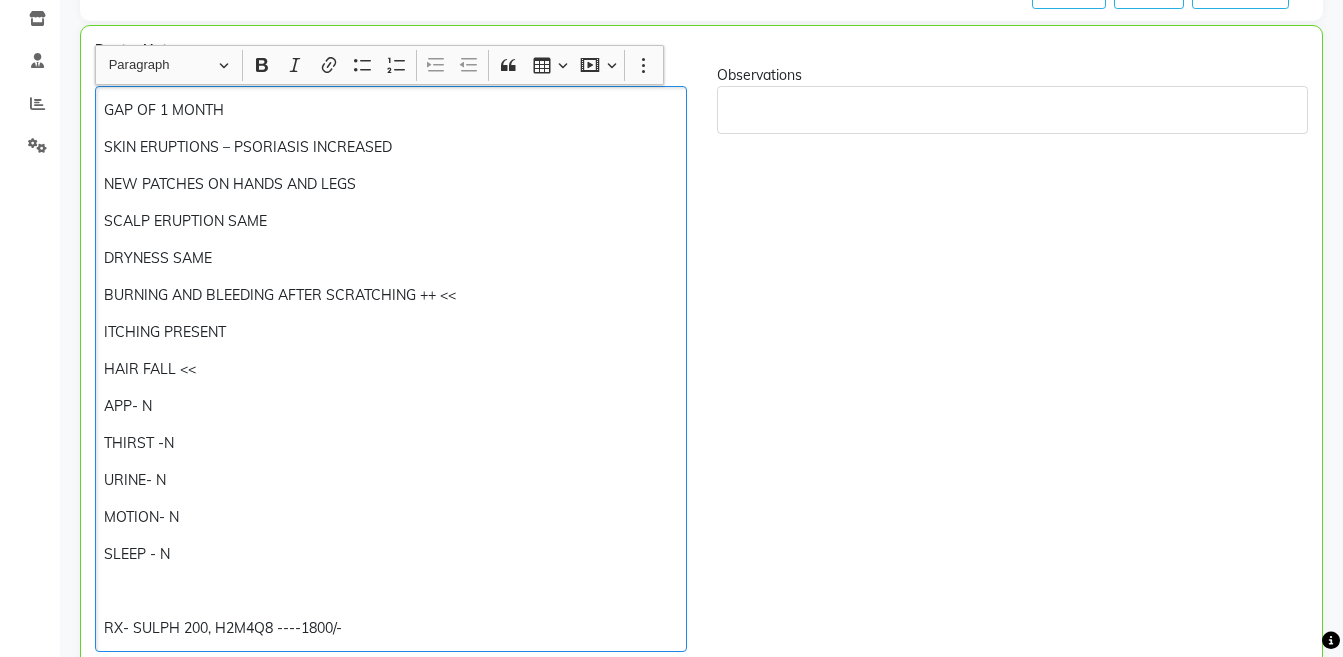 click on "RX- SULPH 200, H2M4Q8 ----1800/-" 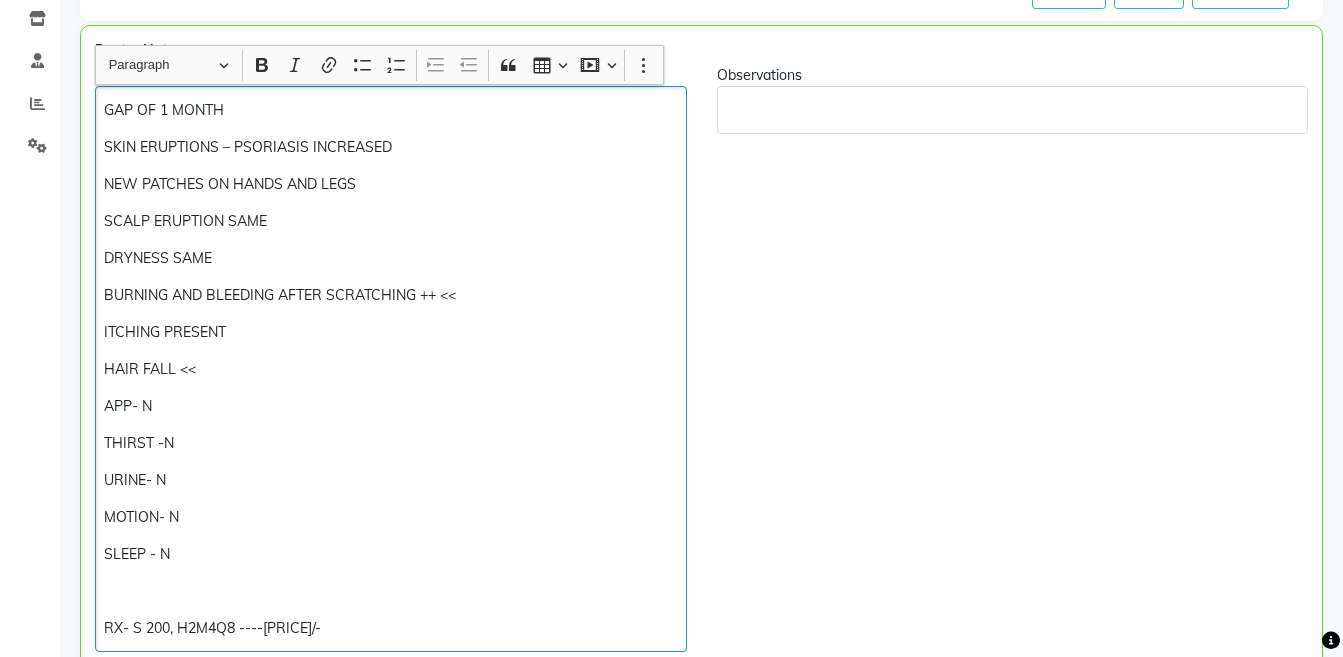 type 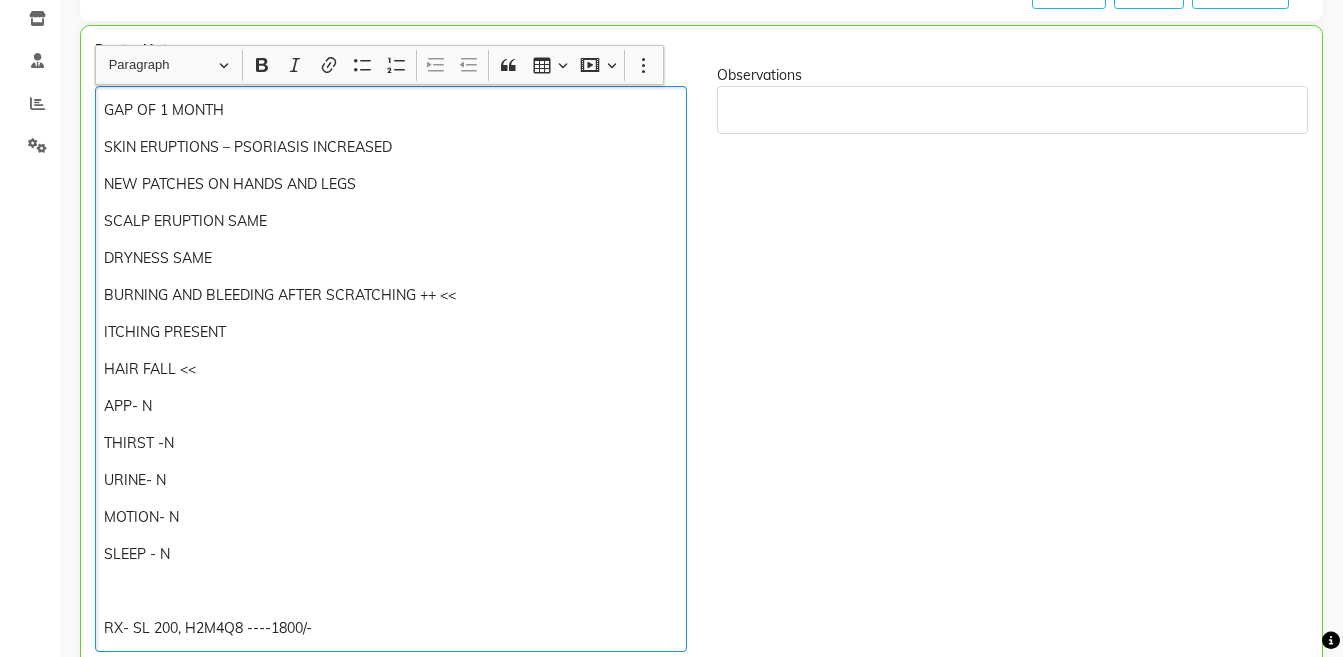click on "RX- SL 200, H2M4Q8 ----1800/-" 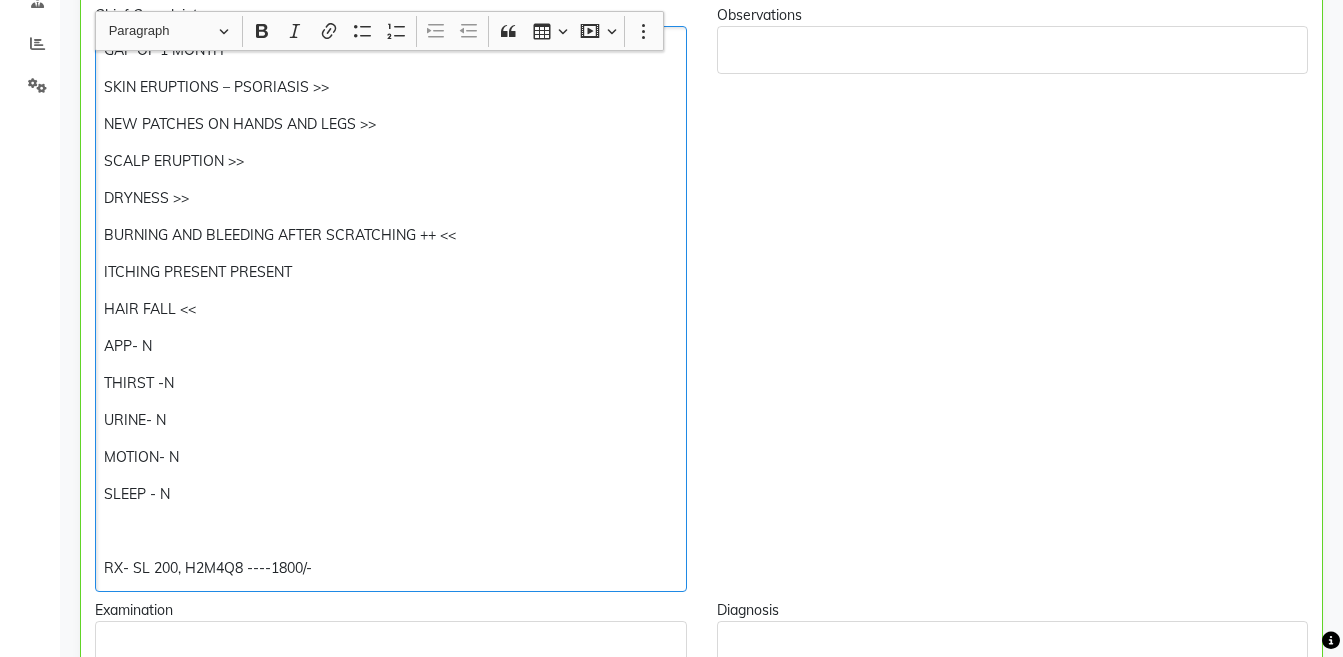 scroll, scrollTop: 453, scrollLeft: 0, axis: vertical 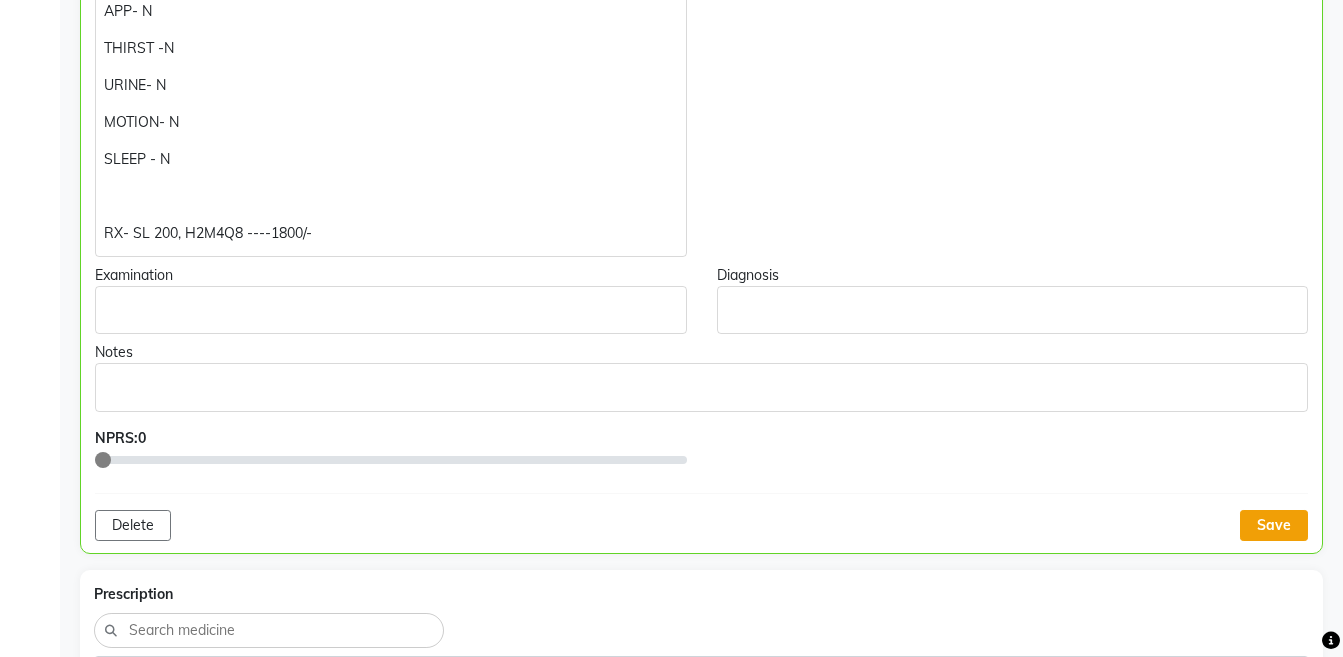 click on "Save" 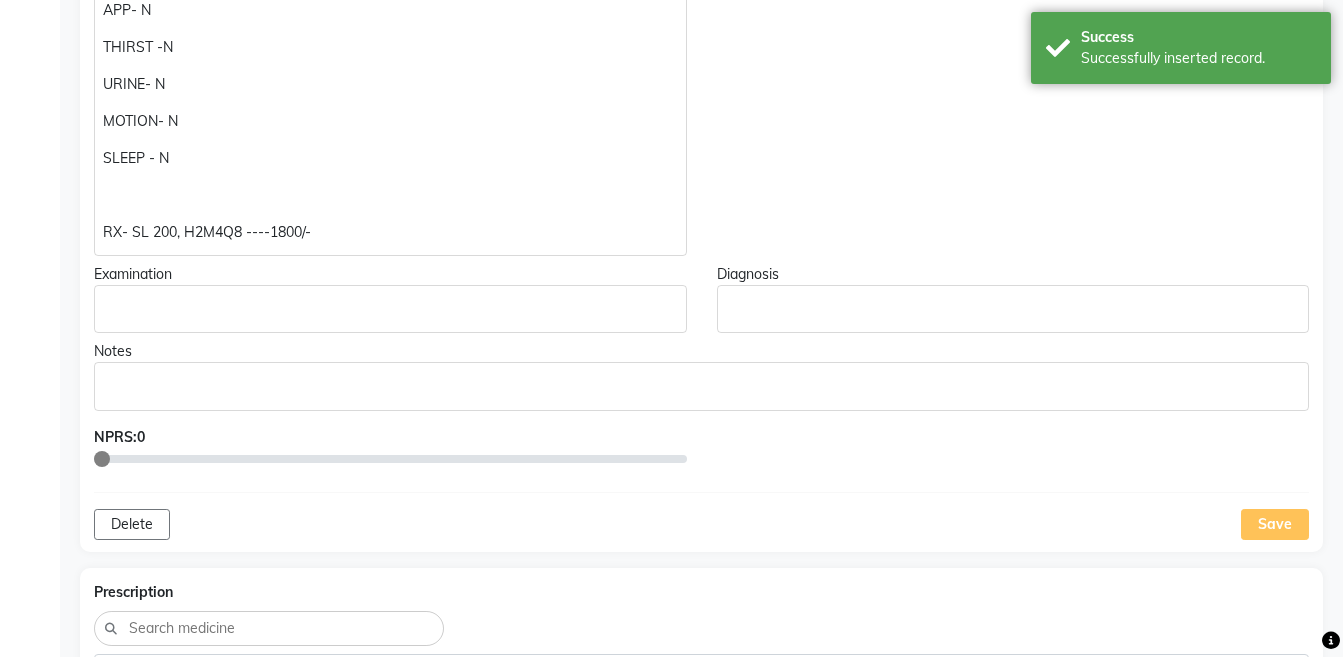 click on "Doctor Notes Chief Complaints GAP OF 1 MONTH SKIN ERUPTIONS – PSORIASIS >> NEW PATCHES ON HANDS AND LEGS >> SCALP ERUPTION >> DRYNESS >> BURNING AND BLEEDING AFTER SCRATCHING ++ << ITCHING PRESENT PRESENT HAIR FALL << APP- N THIRST -N URINE- N MOTION- N SLEEP - N RX- SL 200, H2M4Q8 ----1800/- Observations Examination Diagnosis Notes NPRS:  0 Delete Save" 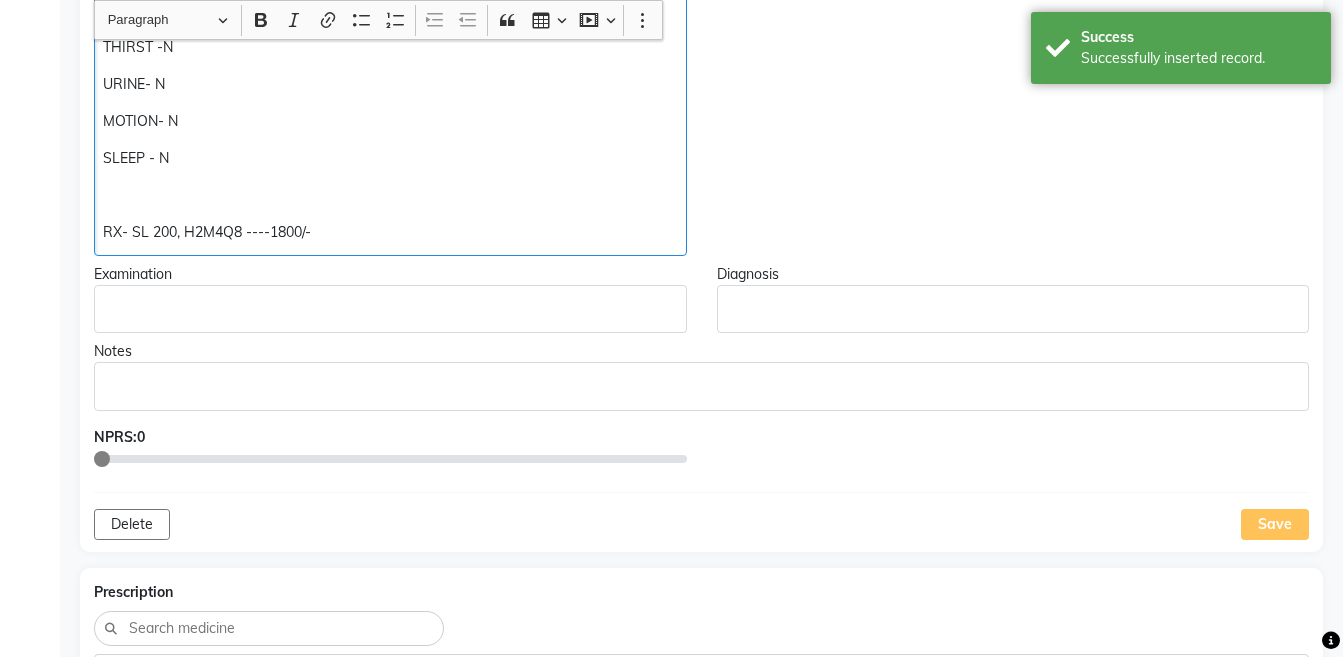 click on "GAP OF 1 MONTH SKIN ERUPTIONS – PSORIASIS >> NEW PATCHES ON HANDS AND LEGS >> SCALP ERUPTION >> DRYNESS >> BURNING AND BLEEDING AFTER SCRATCHING ++ << ITCHING PRESENT PRESENT HAIR FALL << APP- N THIRST -N URINE- N MOTION- N SLEEP - N RX- SL 200, H2M4Q8 ----1800/-" 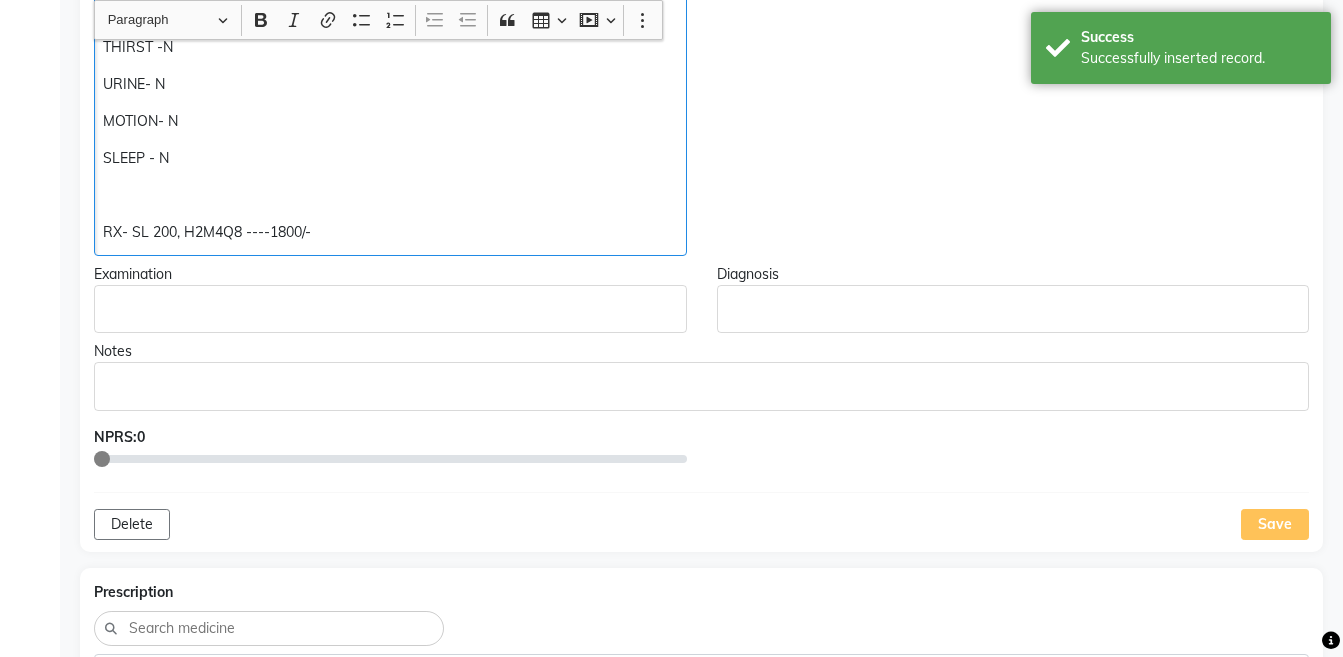 scroll, scrollTop: 778, scrollLeft: 0, axis: vertical 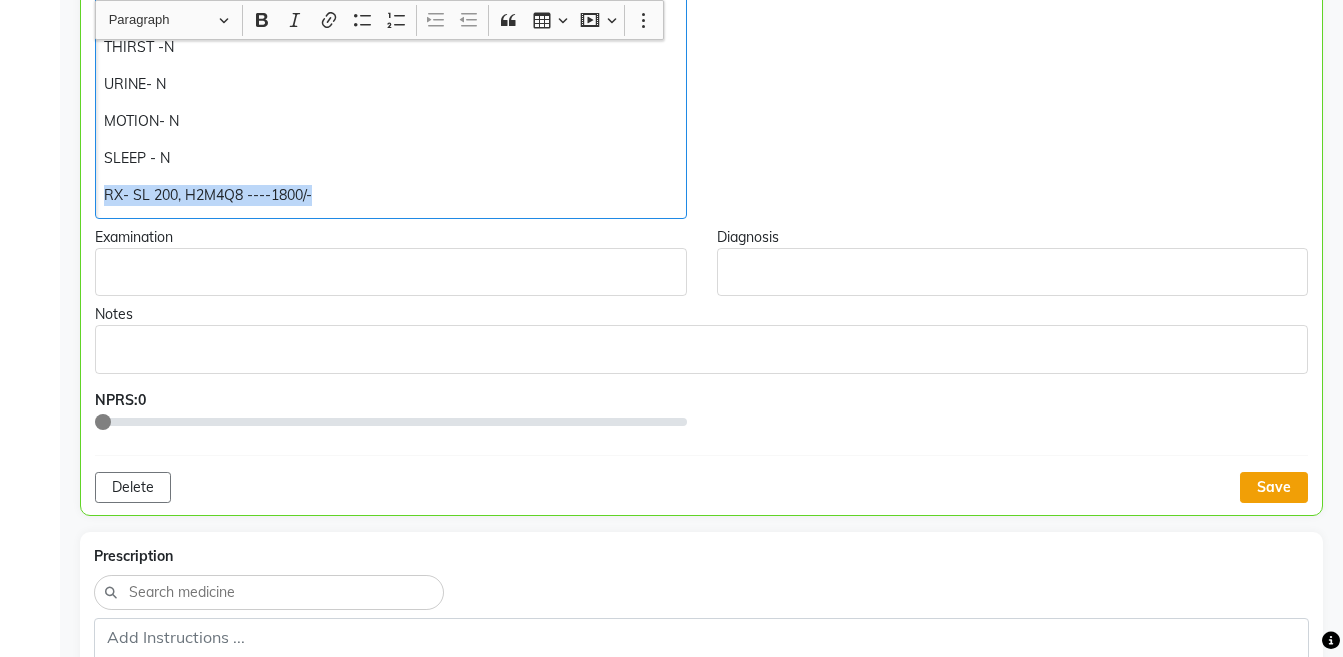 click on "Save" 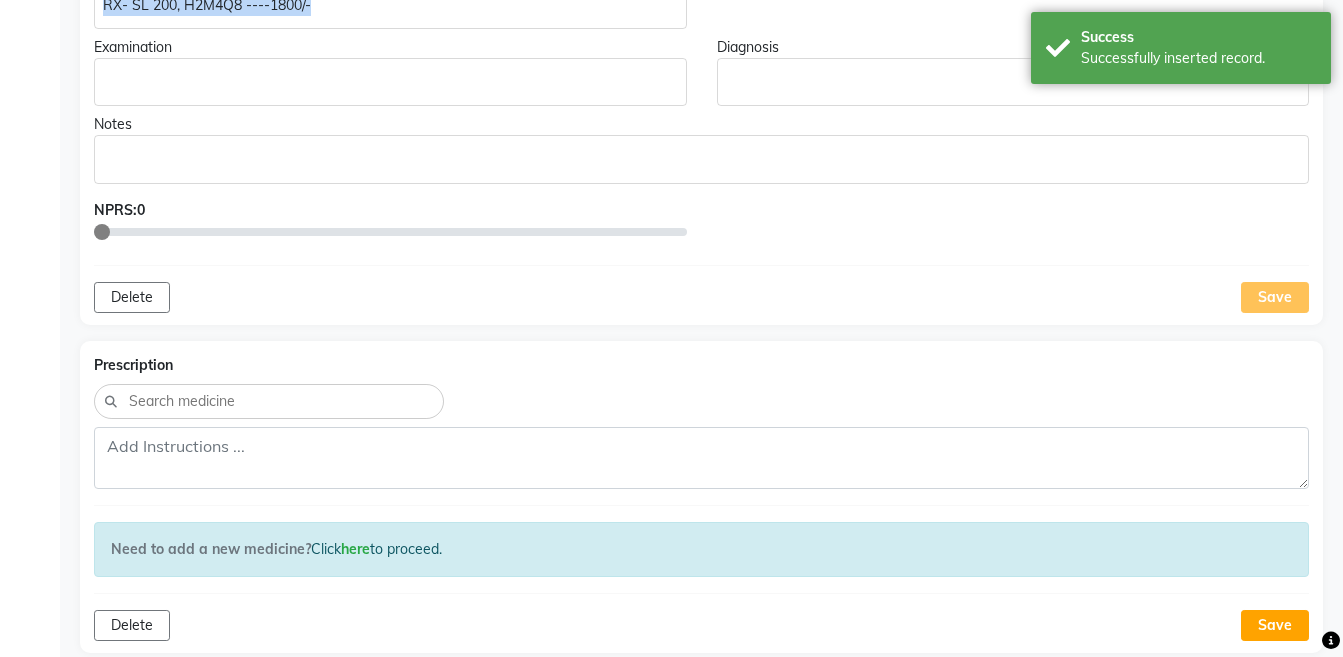 scroll, scrollTop: 974, scrollLeft: 0, axis: vertical 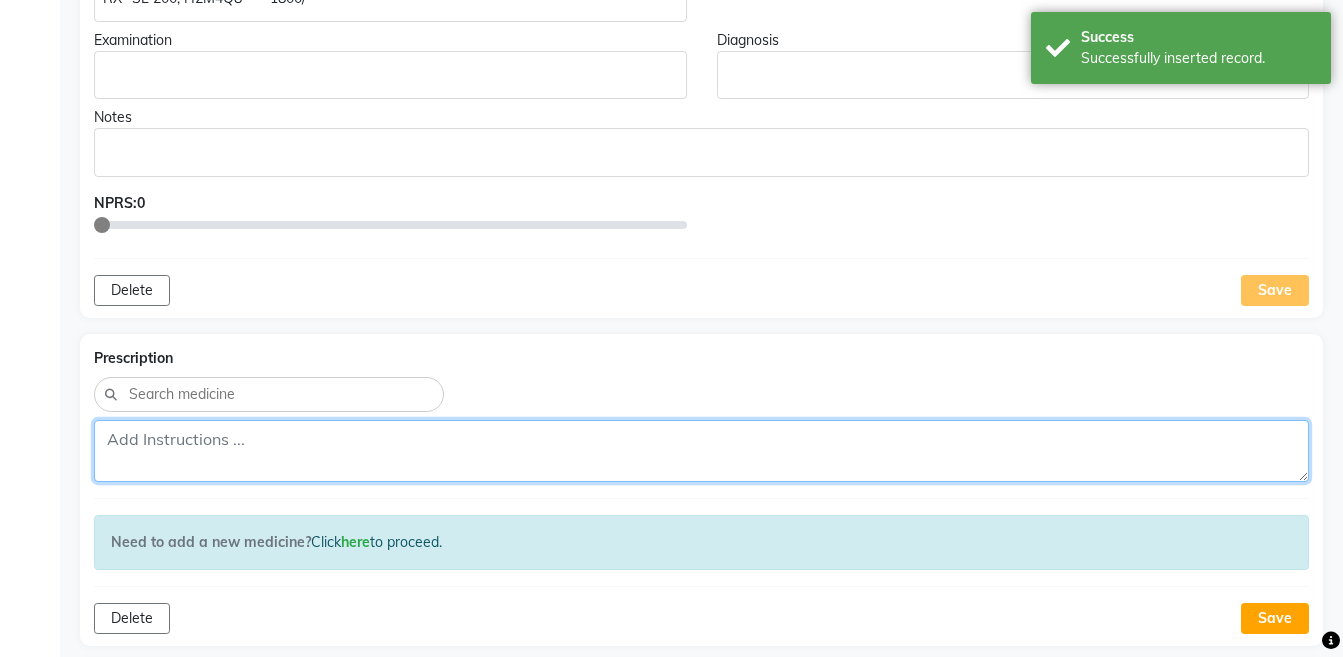 click 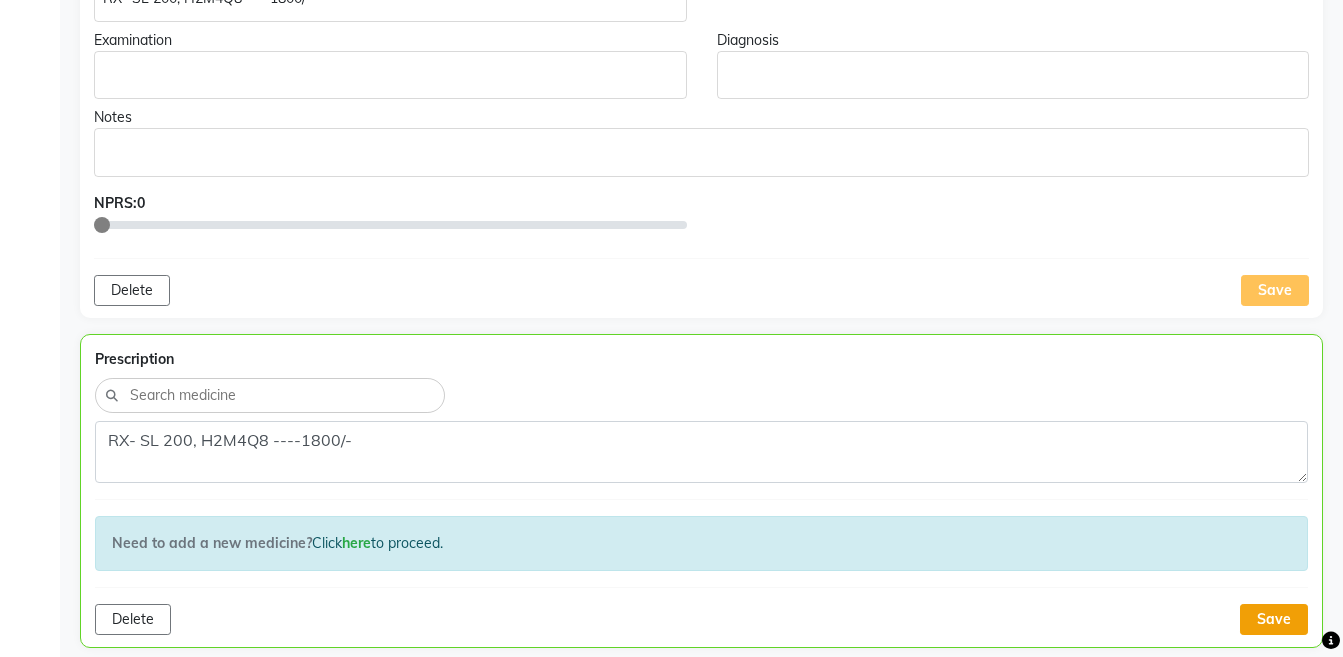click on "Save" 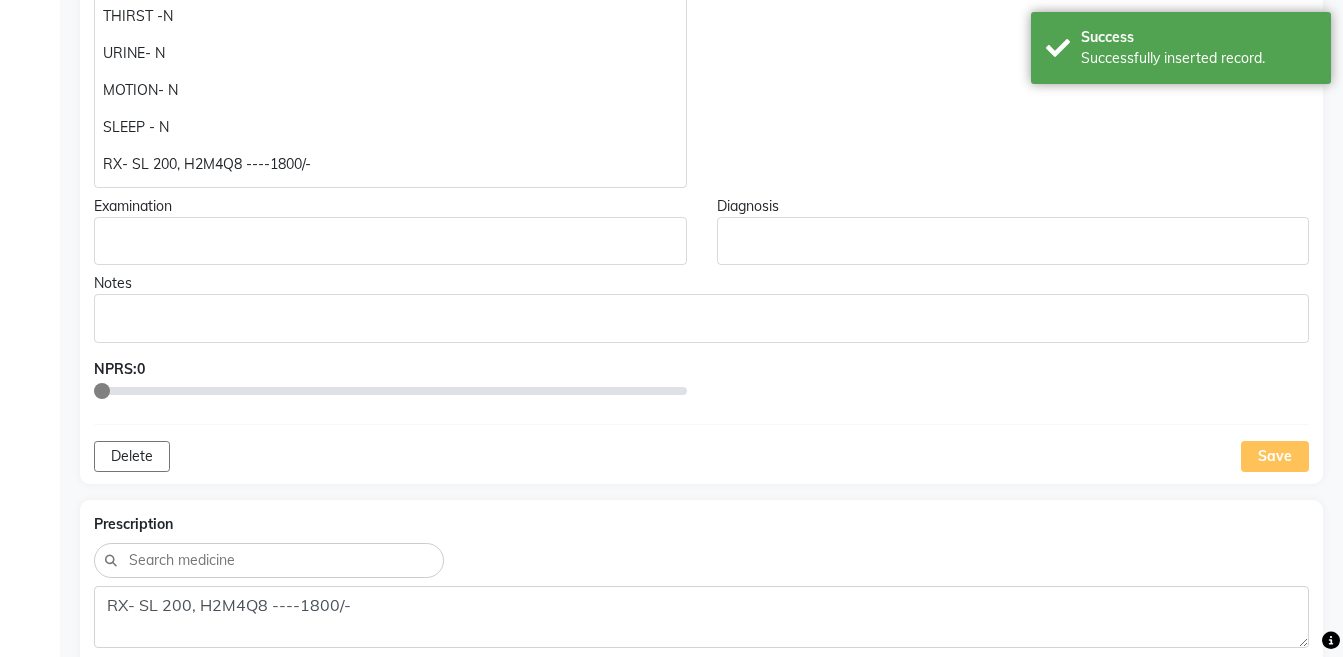 scroll, scrollTop: 797, scrollLeft: 0, axis: vertical 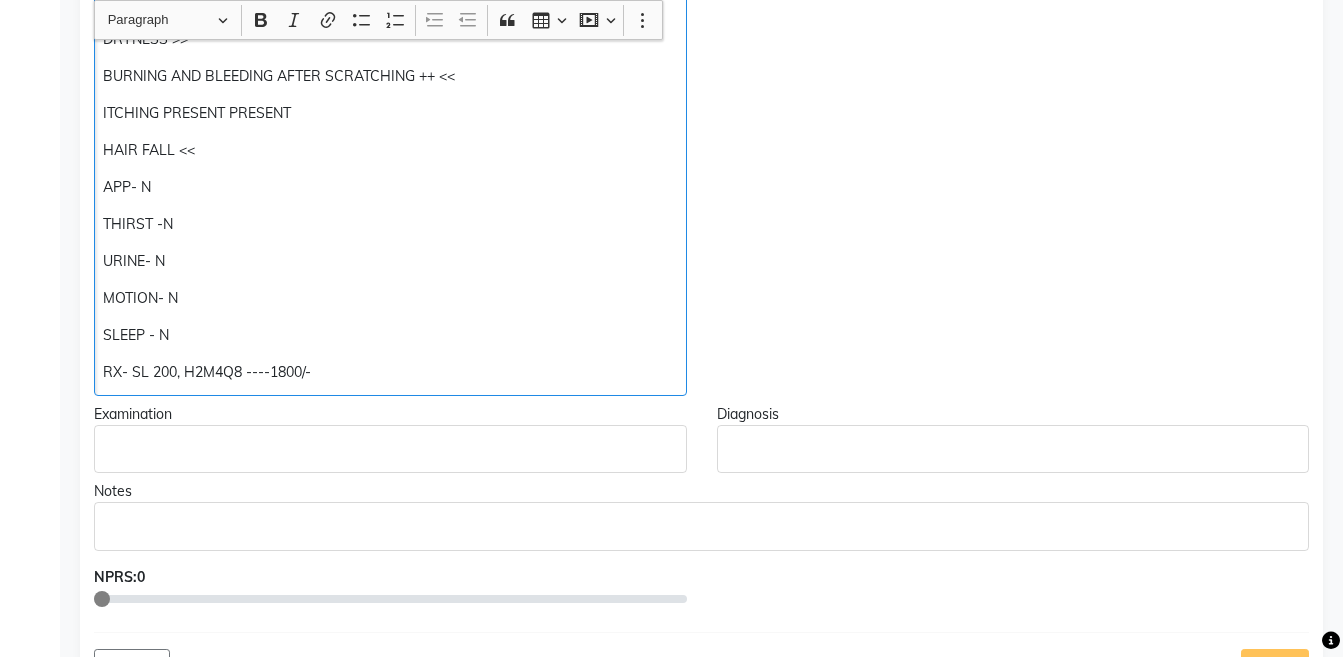click on "RX- SL 200, H2M4Q8 ----1800/-" 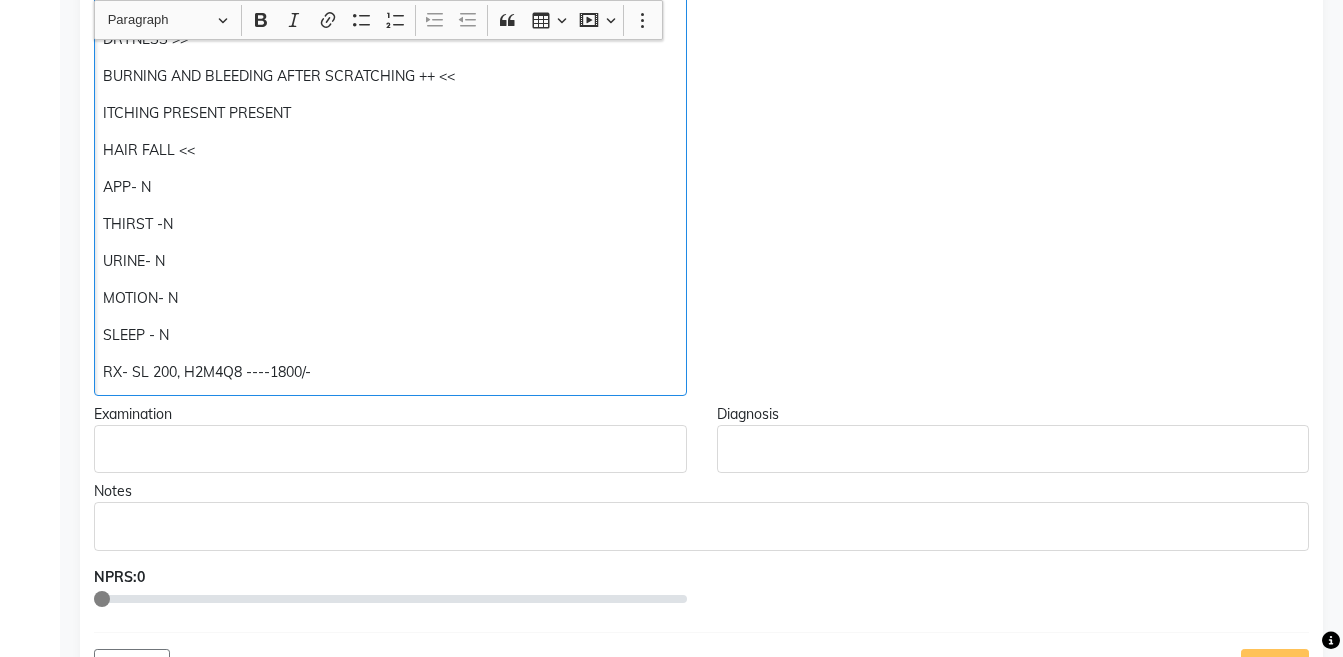 scroll, scrollTop: 601, scrollLeft: 0, axis: vertical 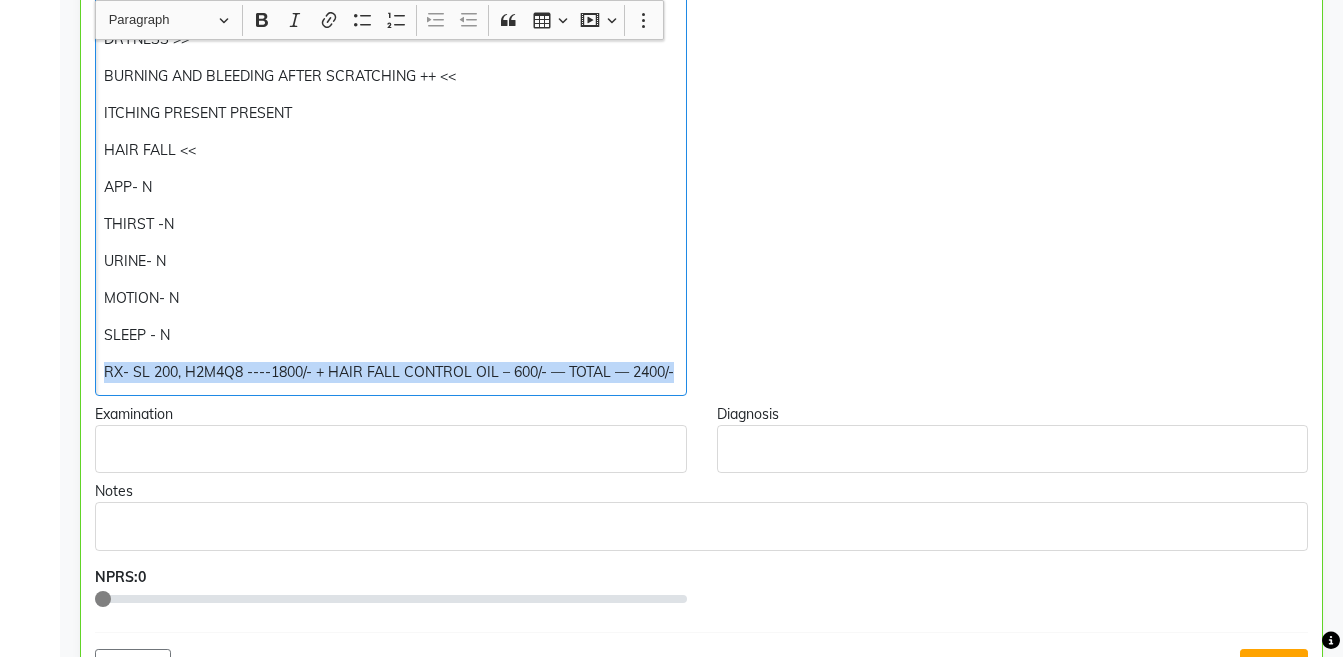 copy on "RX- SL 200, H2M4Q8 ----1800/- + HAIR FALL CONTROL OIL – 600/- — TOTAL — 2400/-" 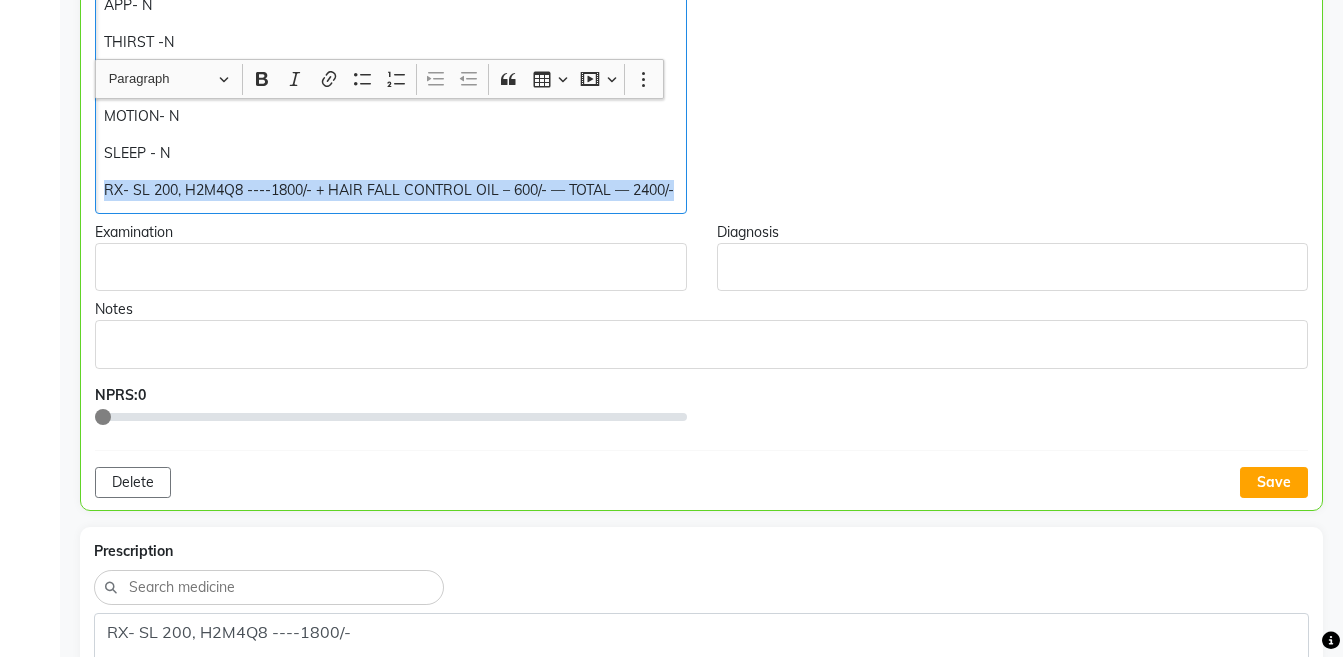 scroll, scrollTop: 882, scrollLeft: 0, axis: vertical 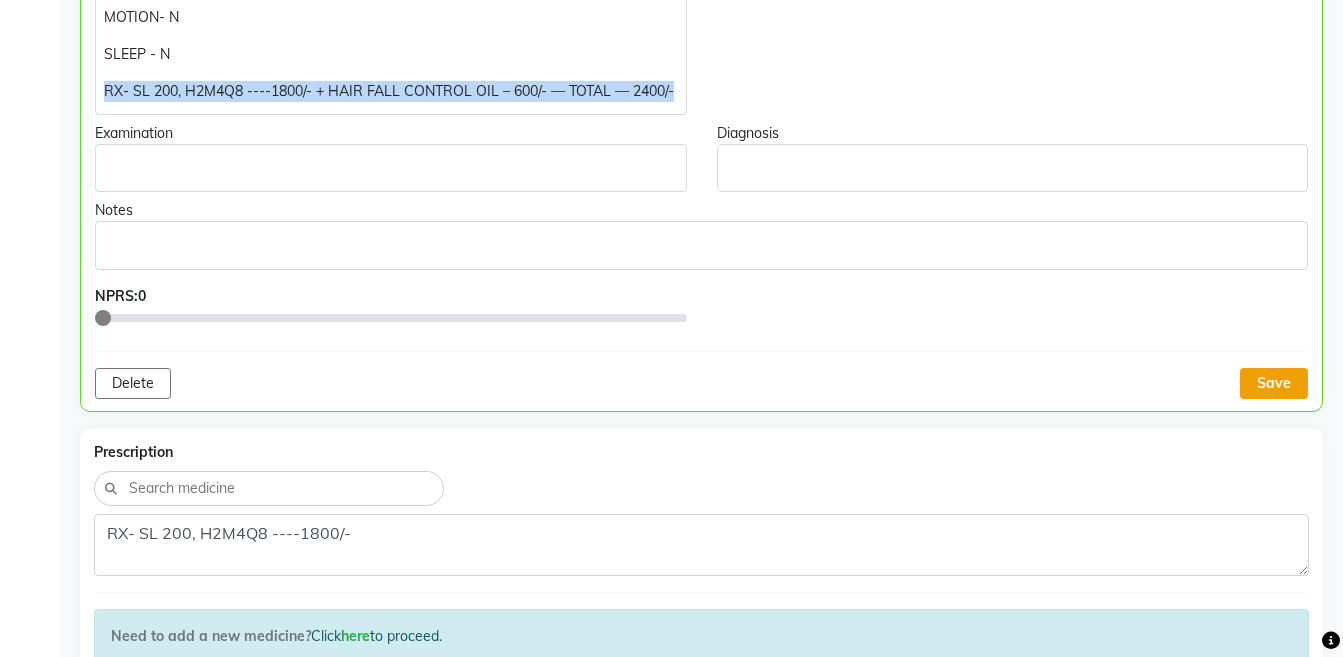 click on "Save" 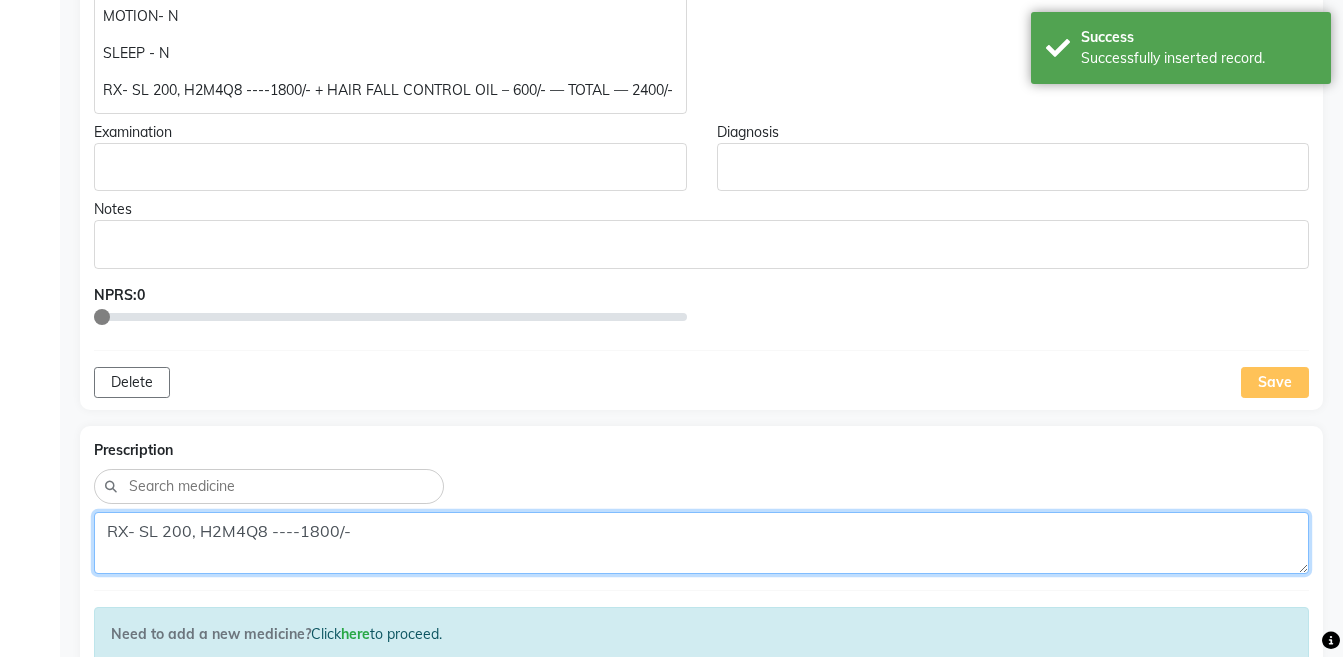 click on "RX- SL 200, H2M4Q8 ----1800/-" 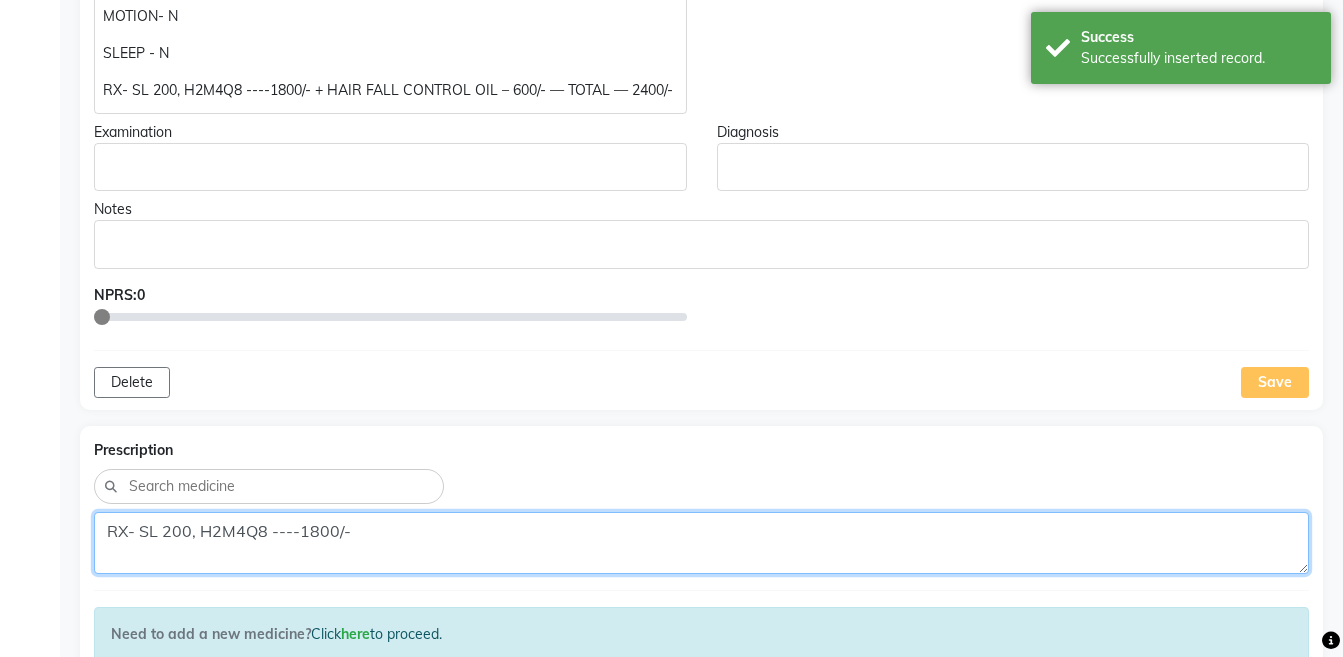 paste on "+ HAIR FALL CONTROL OIL – 600/- — TOTAL — 2400/-" 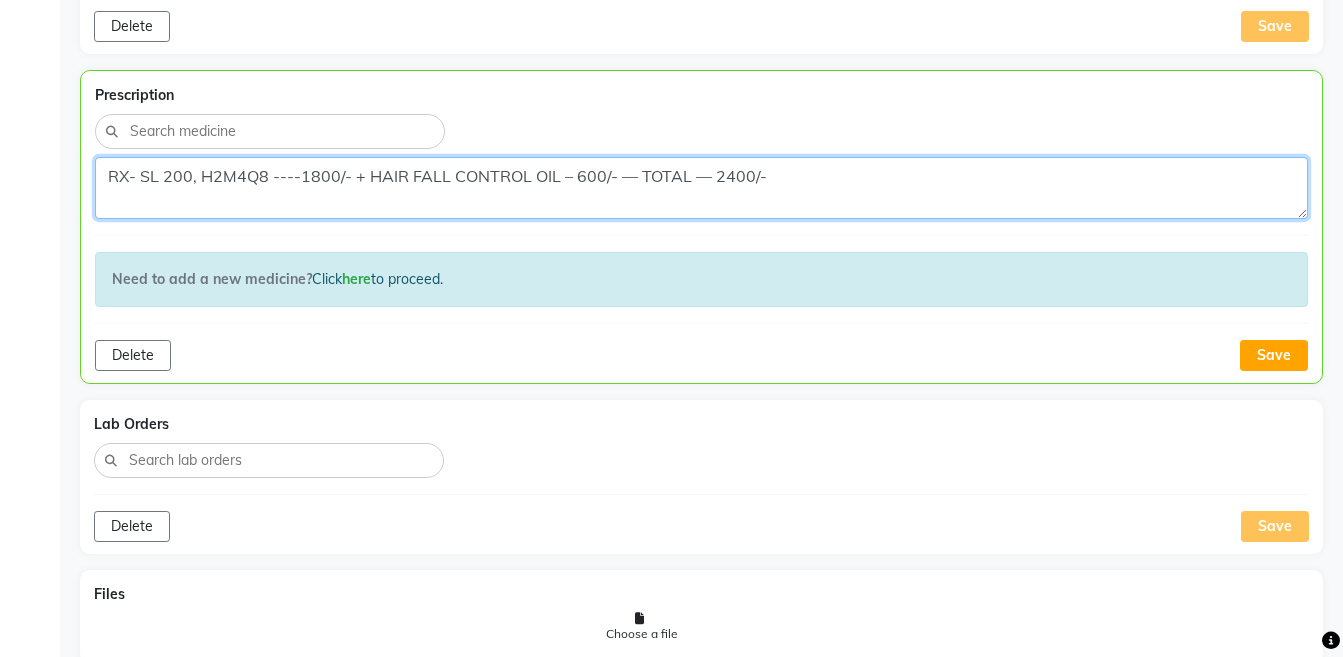 scroll, scrollTop: 1252, scrollLeft: 0, axis: vertical 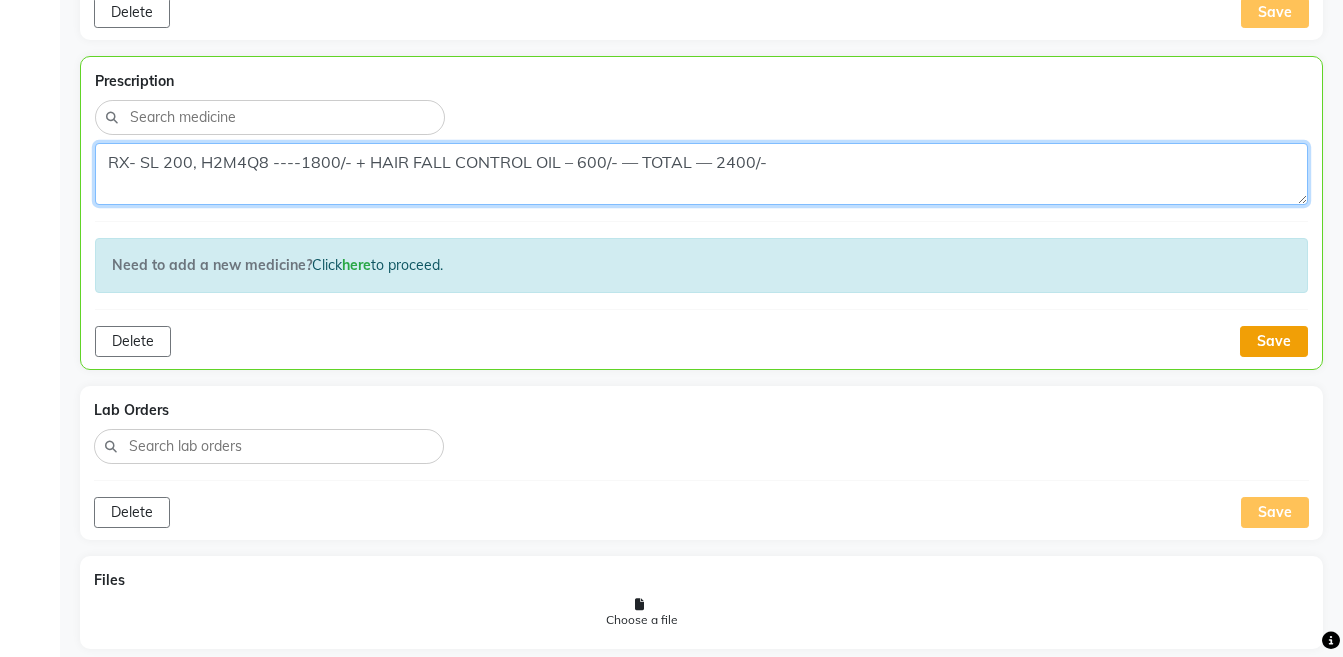 type on "RX- SL 200, H2M4Q8 ----1800/- + HAIR FALL CONTROL OIL – 600/- — TOTAL — 2400/-" 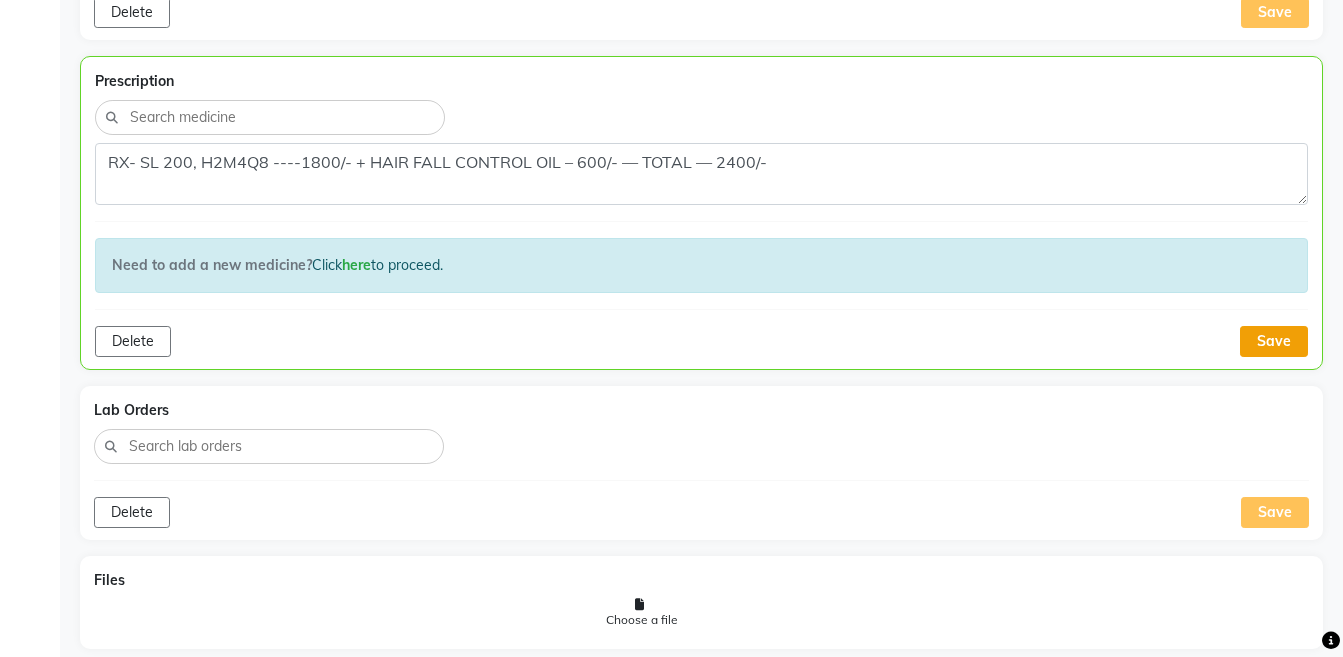 click on "Save" 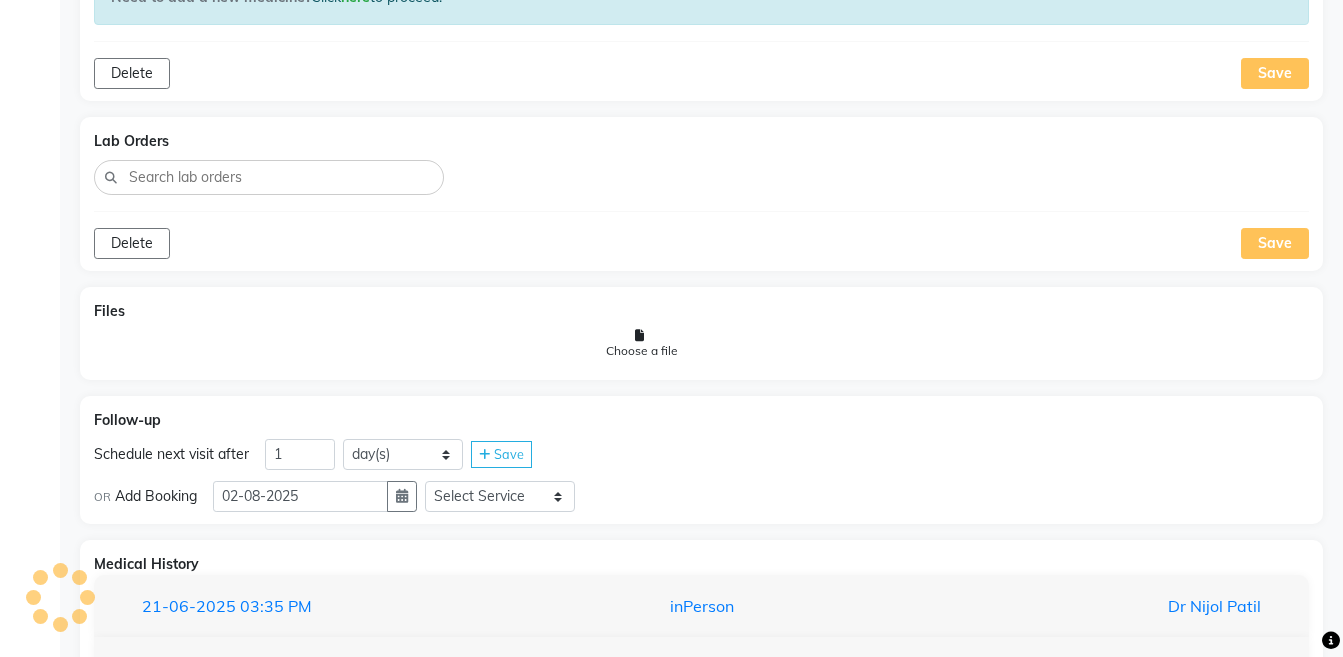 scroll, scrollTop: 1648, scrollLeft: 0, axis: vertical 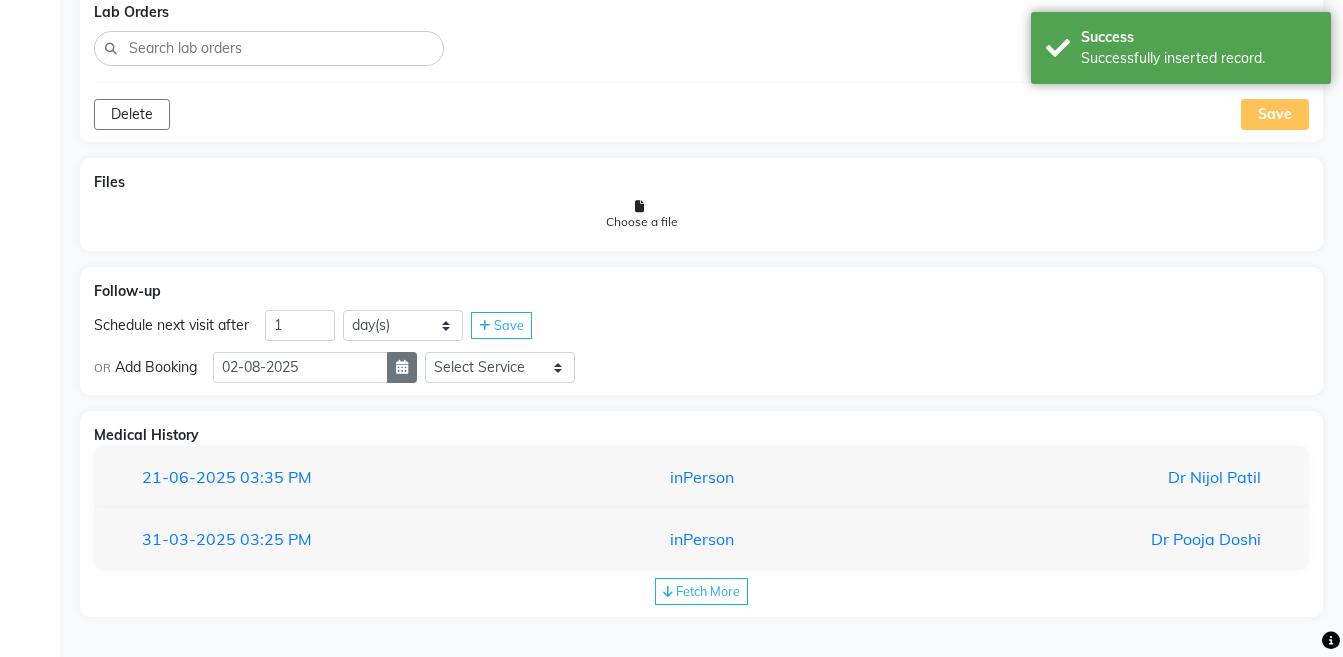 click 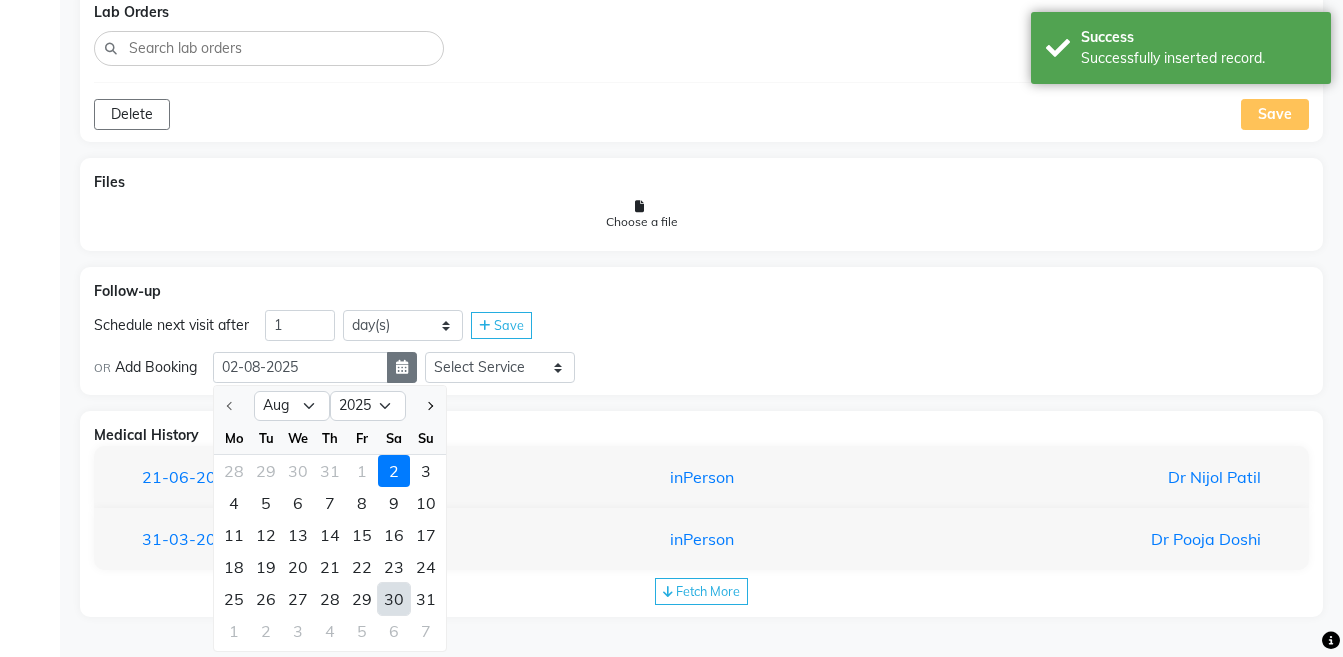 select on "9" 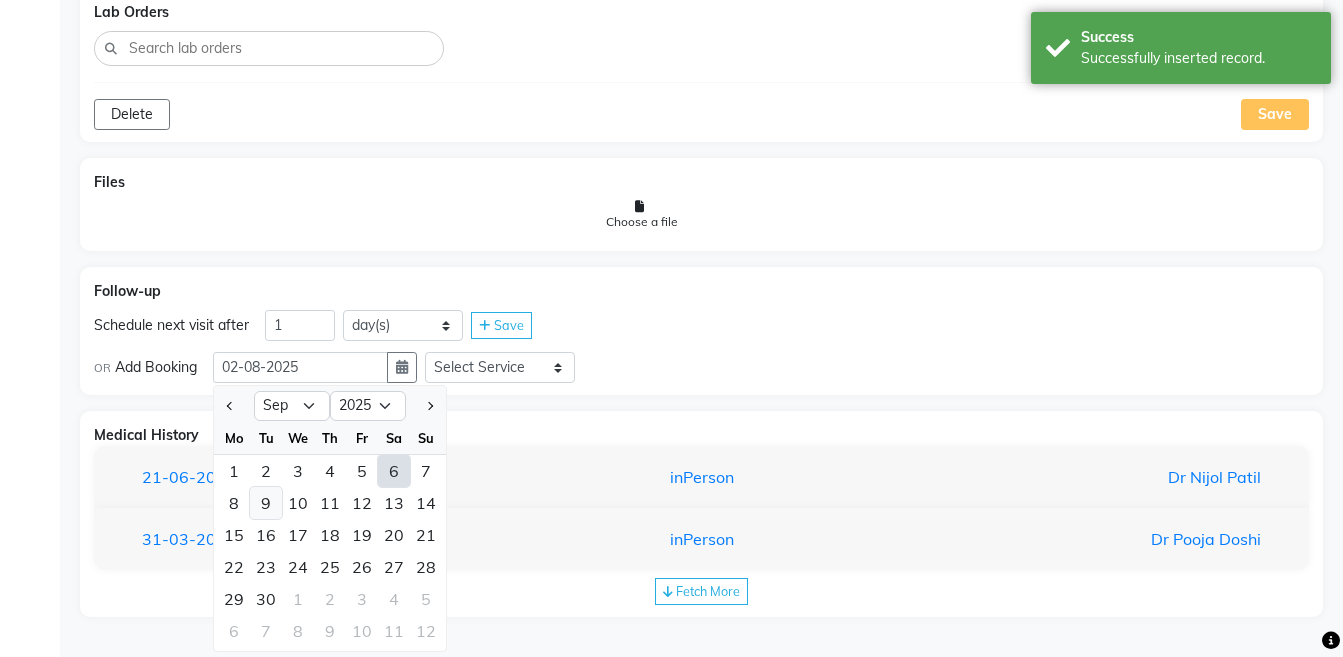 click on "9" 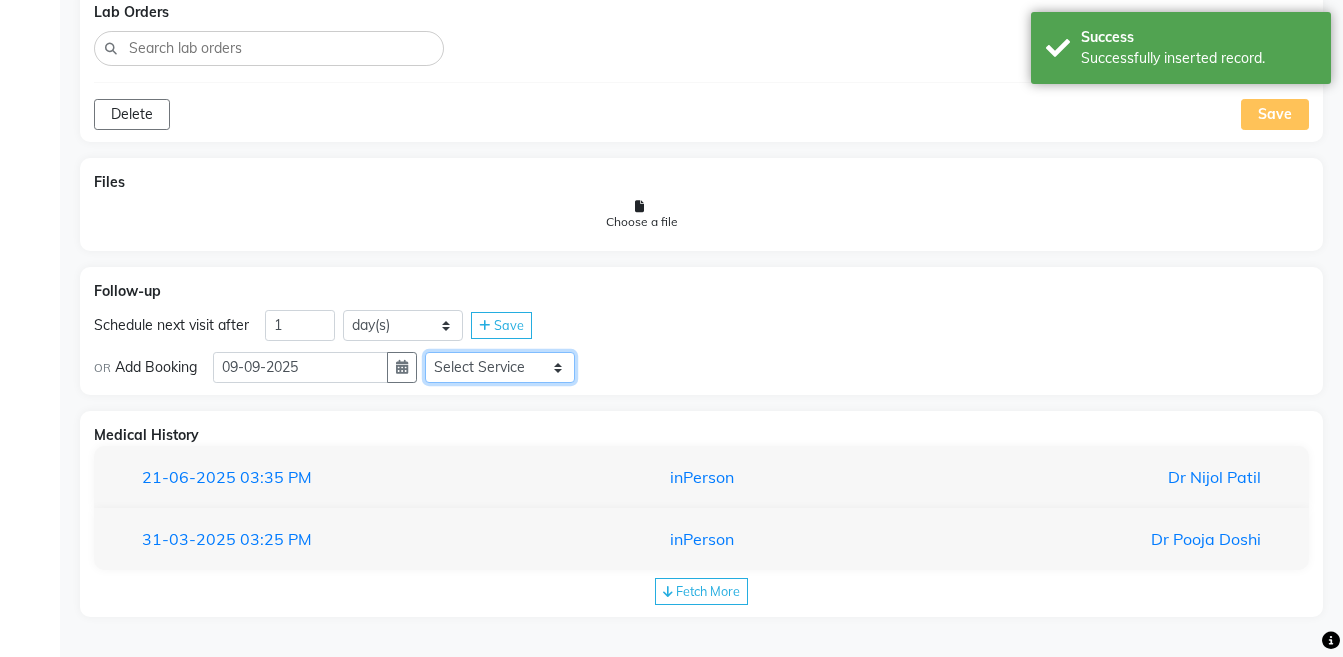 click on "Select Service << Medicine << Medicine 1 << Hydra Facial << Medi Facial << Vampire Facial With Plasma << Oxygeno Facial << Anti Aging Facial << Korean Glass GLow Facial << Full Face << Upper Lip << Chin << Underarms << Full Legs & arms << Back-side << Chest << Abdomen << Yellow Peel << Black Peel << Party Peel << Glow Peel << Argi Peel << Under-arm Peel << Depigmento Peel << Anti Aging Peel << Lip Peel << Hair PRP << GFC PRP << Mesotherapy / Dermaroller << Under Eye PRP << Face PRP << Dermapen / Mesotherapt for Full Face << Dermapen / Mesotherapt for Scars << Carbon Peel << LASER BLEECH Laser Bleech << BB Glow << Indian Glass Glow << In Person - Consultation << Courier Charges in City << Courier Charges out of City << In Person - Follow Up << Hair Treatment << Skin Treatment << Online - Consultation << Online - Follow Up" 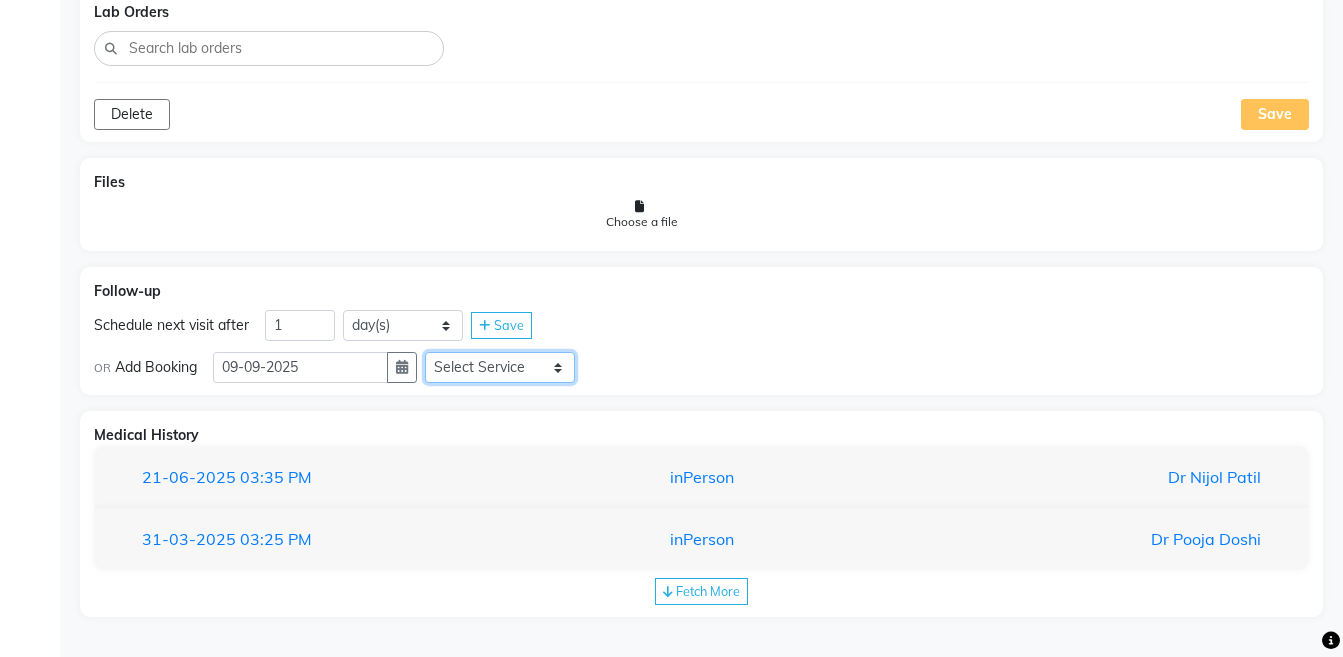 select on "972997" 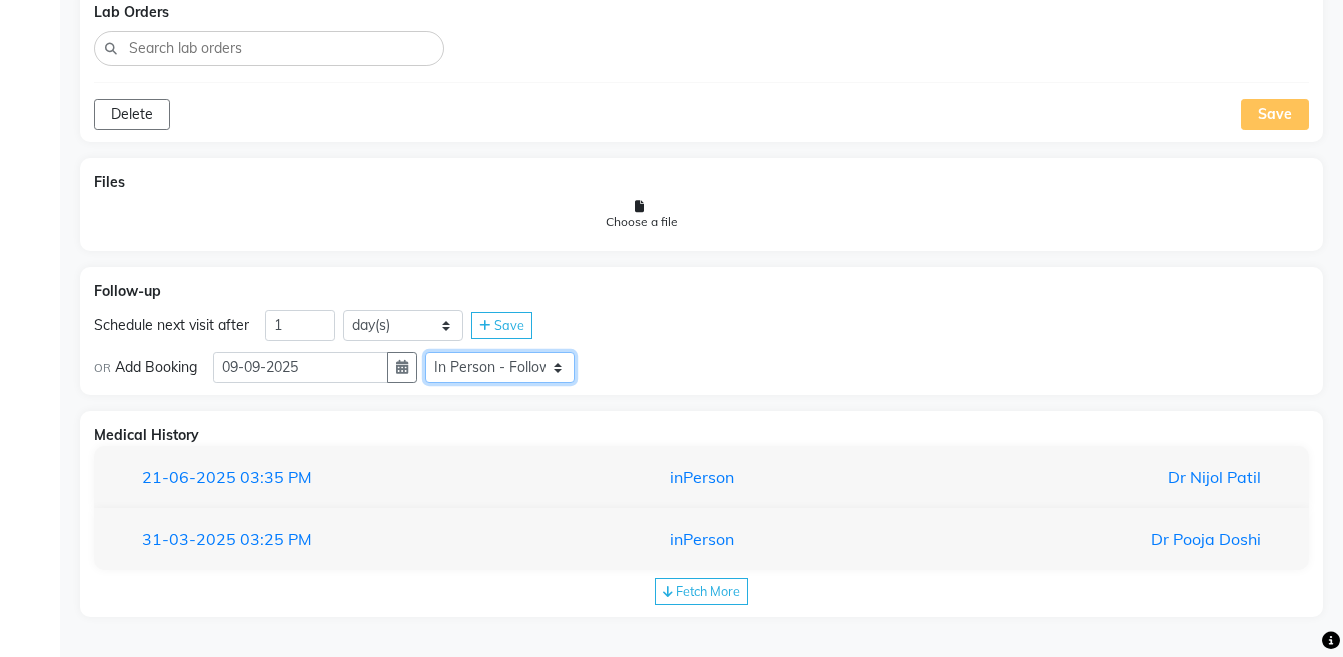 click on "Select Service << Medicine << Medicine 1 << Hydra Facial << Medi Facial << Vampire Facial With Plasma << Oxygeno Facial << Anti Aging Facial << Korean Glass GLow Facial << Full Face << Upper Lip << Chin << Underarms << Full Legs & arms << Back-side << Chest << Abdomen << Yellow Peel << Black Peel << Party Peel << Glow Peel << Argi Peel << Under-arm Peel << Depigmento Peel << Anti Aging Peel << Lip Peel << Hair PRP << GFC PRP << Mesotherapy / Dermaroller << Under Eye PRP << Face PRP << Dermapen / Mesotherapt for Full Face << Dermapen / Mesotherapt for Scars << Carbon Peel << LASER BLEECH Laser Bleech << BB Glow << Indian Glass Glow << In Person - Consultation << Courier Charges in City << Courier Charges out of City << In Person - Follow Up << Hair Treatment << Skin Treatment << Online - Consultation << Online - Follow Up" 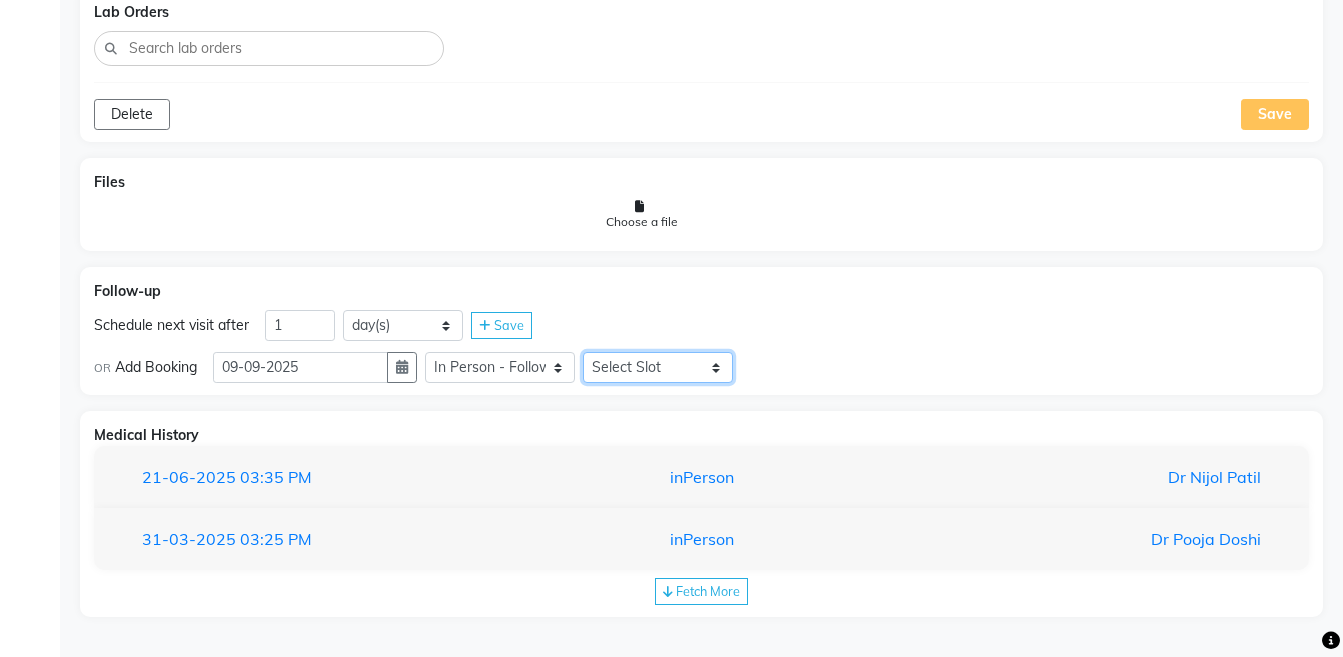 click on "Select Slot 10:15 10:30 10:45 11:00 11:15 11:30 11:45 12:00 12:15 12:30 12:45 13:00 13:15 13:30 13:45 14:00 14:15 14:30 14:45 15:00 15:15 15:30 15:45 16:00 16:15 16:30 16:45 17:00 17:15 17:30 17:45 18:00 18:15 18:30 18:45 19:00 19:15 20:15 21:00 21:15 21:30 21:45" 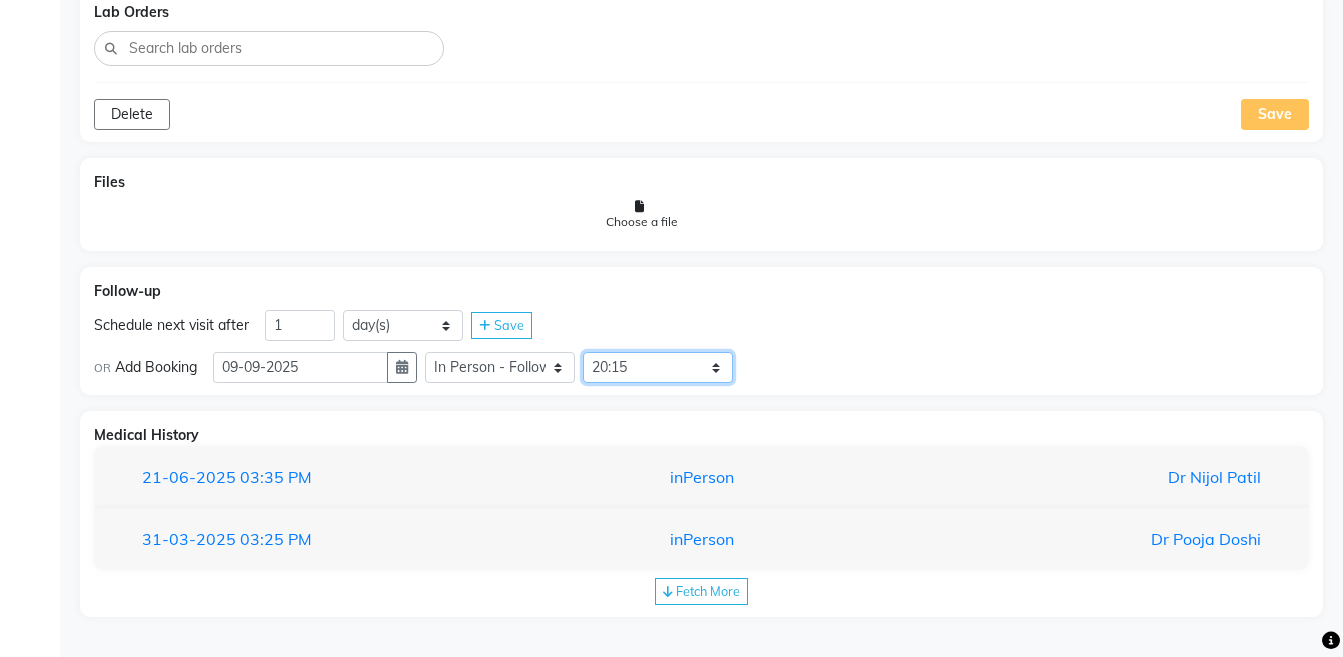 click on "Select Slot 10:15 10:30 10:45 11:00 11:15 11:30 11:45 12:00 12:15 12:30 12:45 13:00 13:15 13:30 13:45 14:00 14:15 14:30 14:45 15:00 15:15 15:30 15:45 16:00 16:15 16:30 16:45 17:00 17:15 17:30 17:45 18:00 18:15 18:30 18:45 19:00 19:15 20:15 21:00 21:15 21:30 21:45" 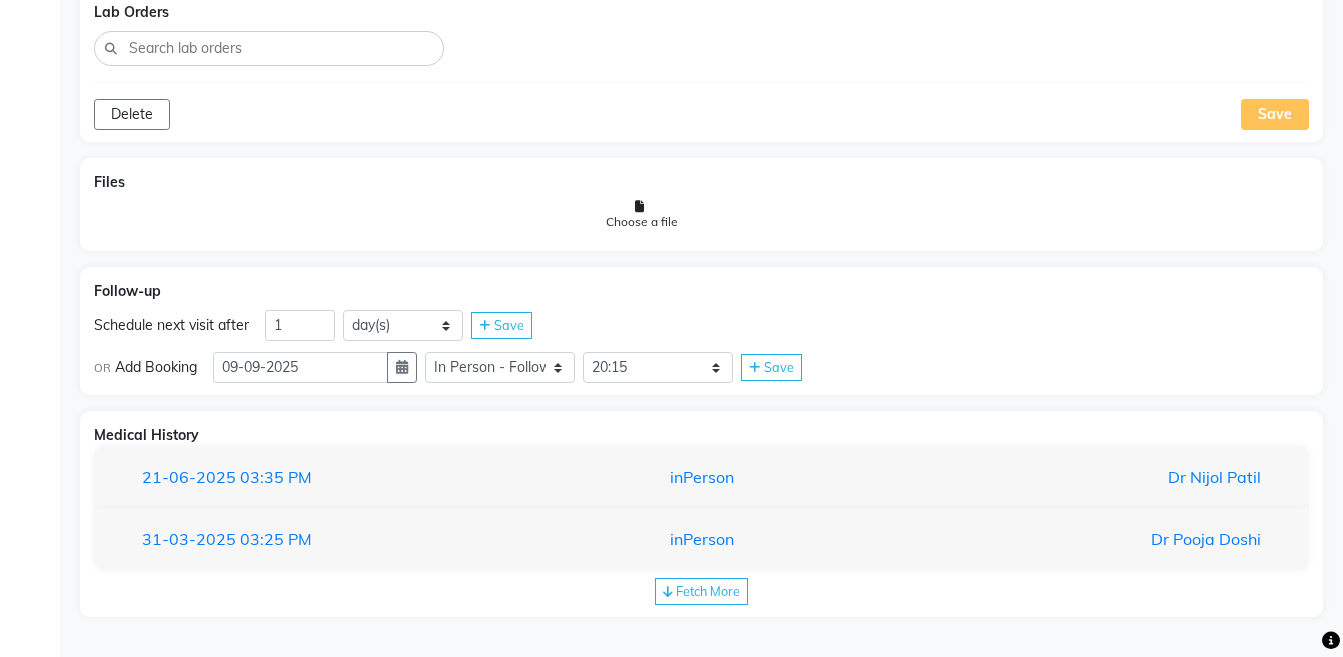 click on "Save" 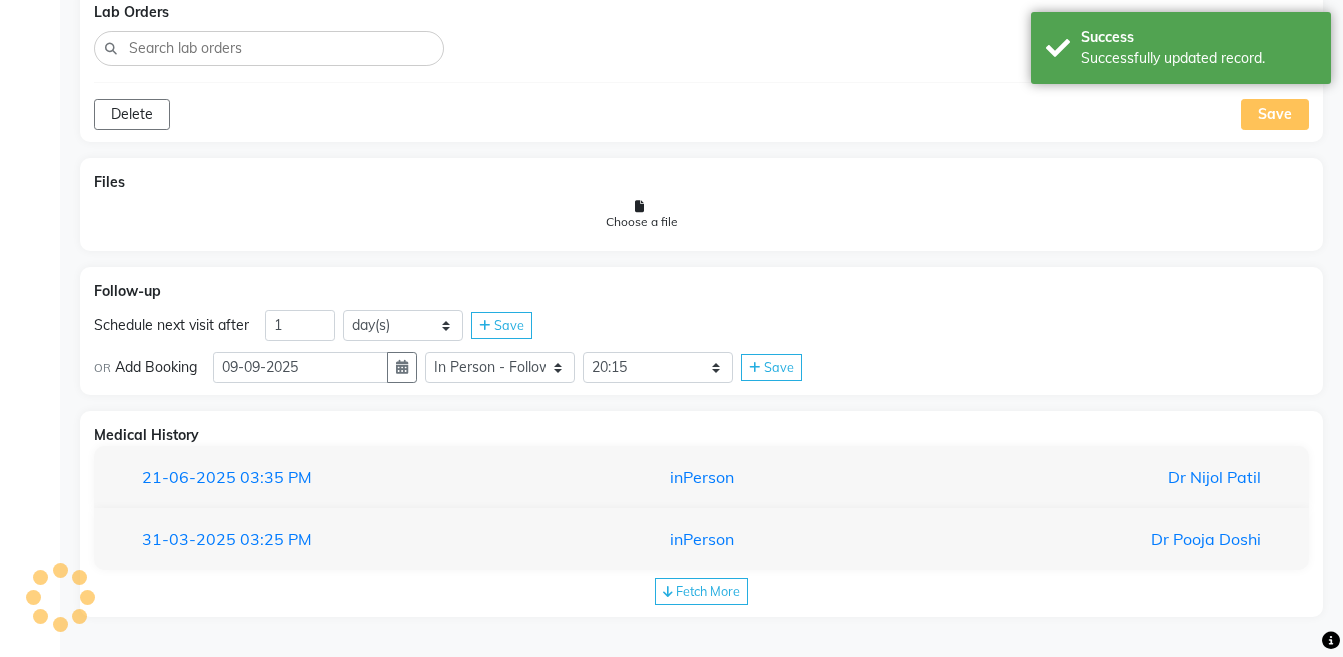 scroll, scrollTop: 1596, scrollLeft: 0, axis: vertical 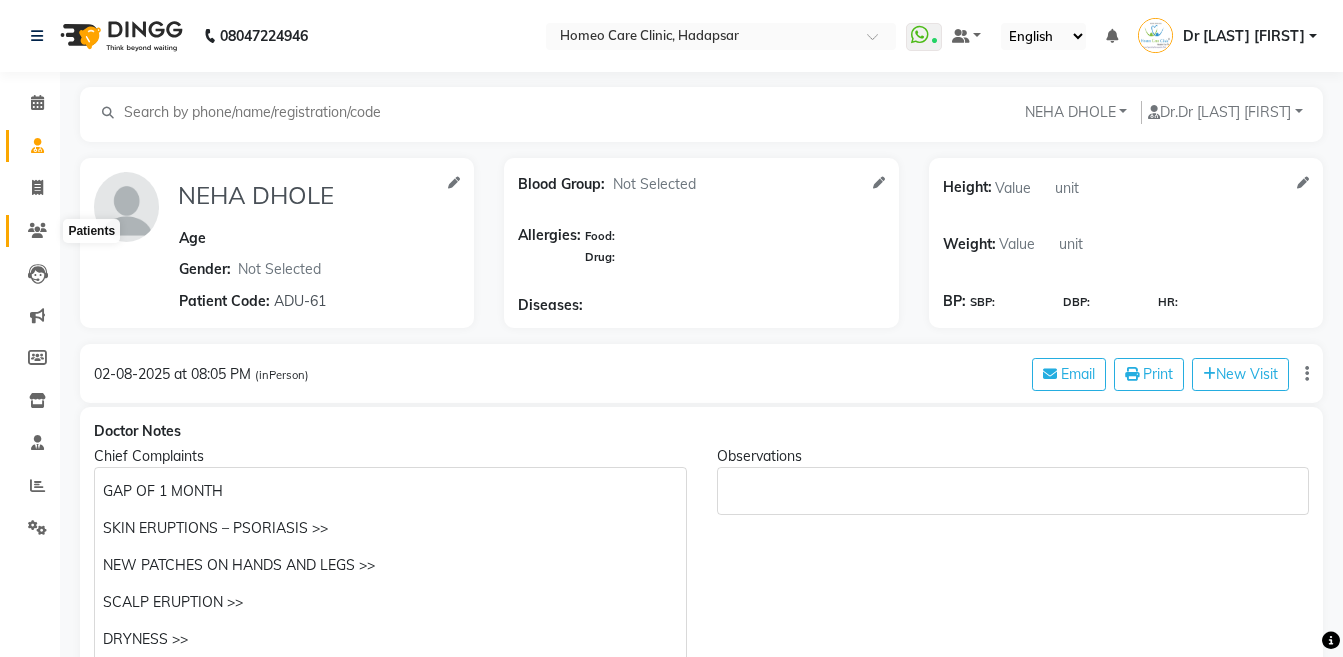 click 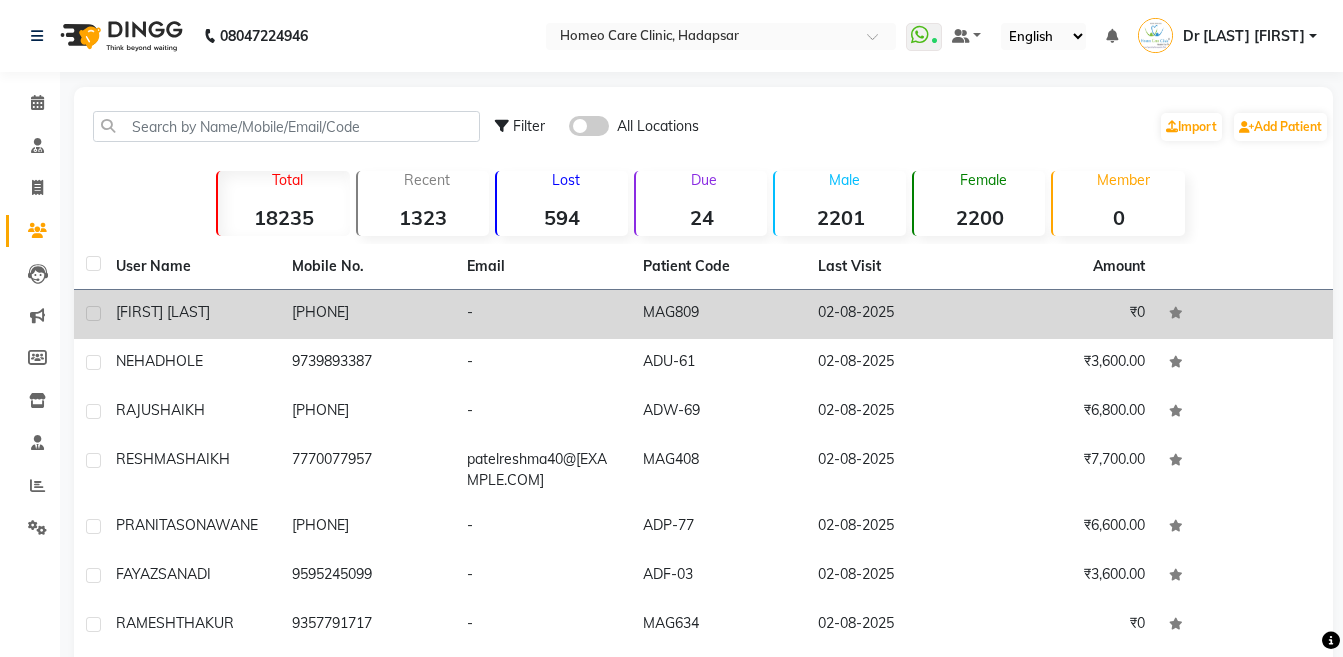 click on "[FIRST] [LAST]" 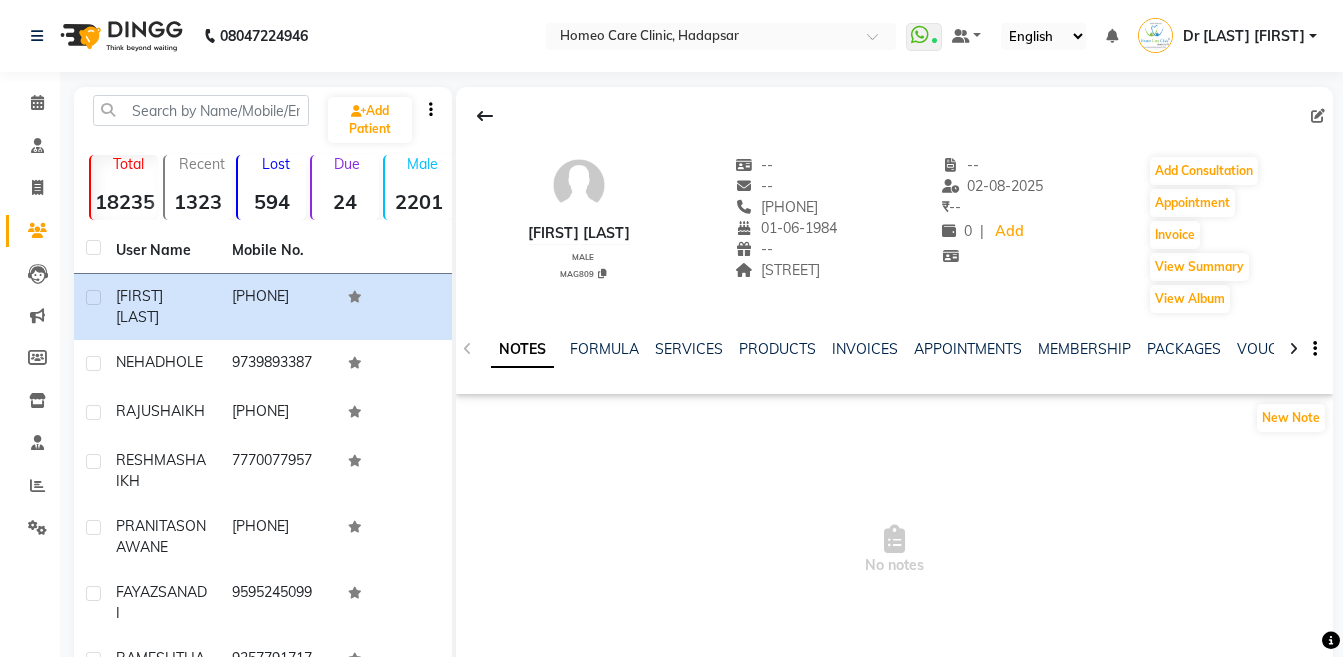 click 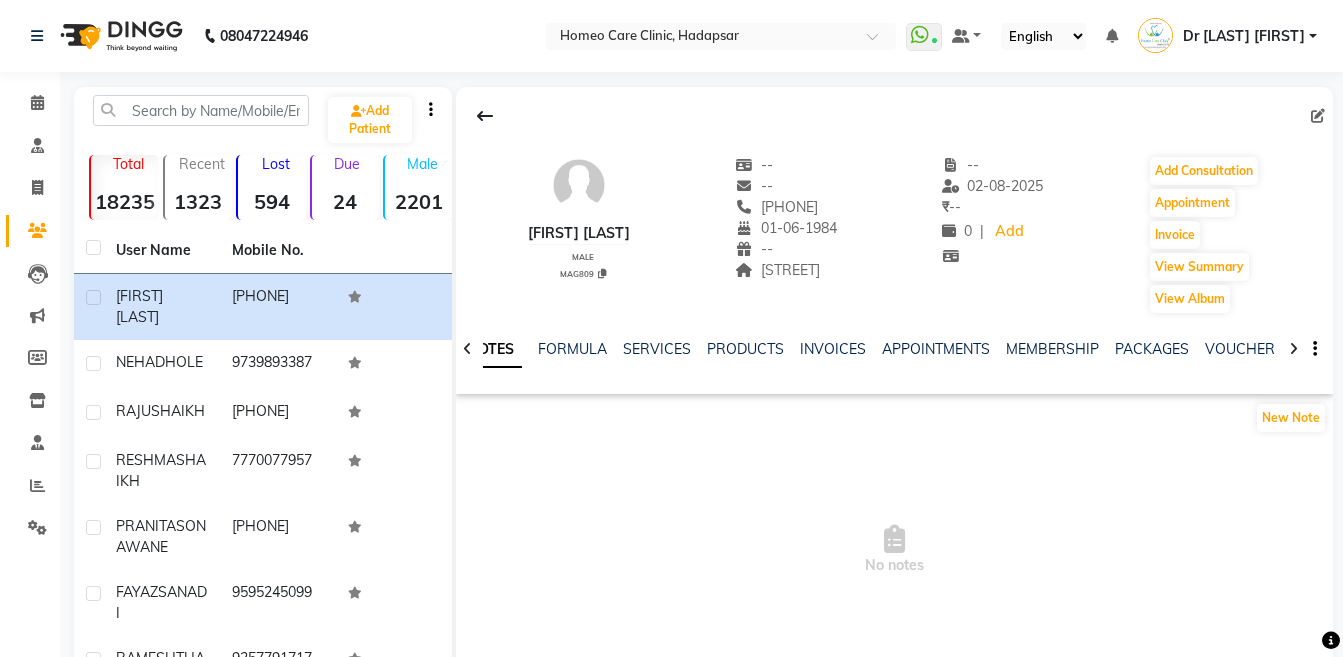 click 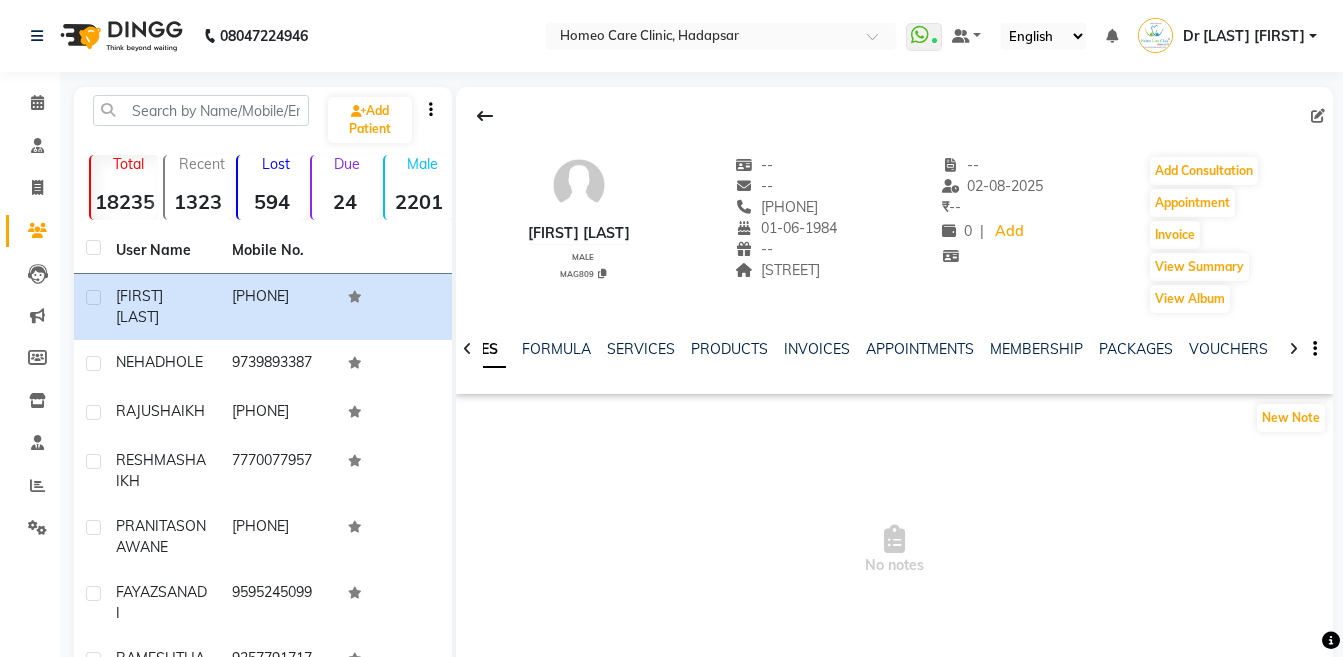 click 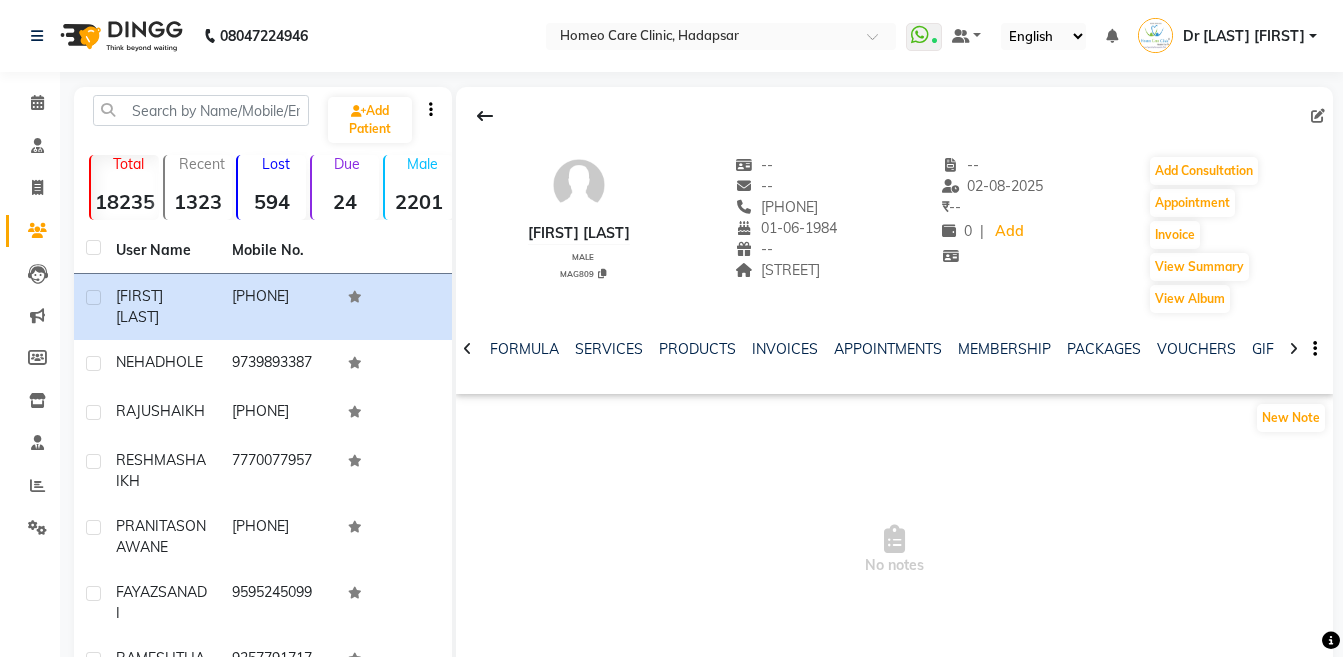 click 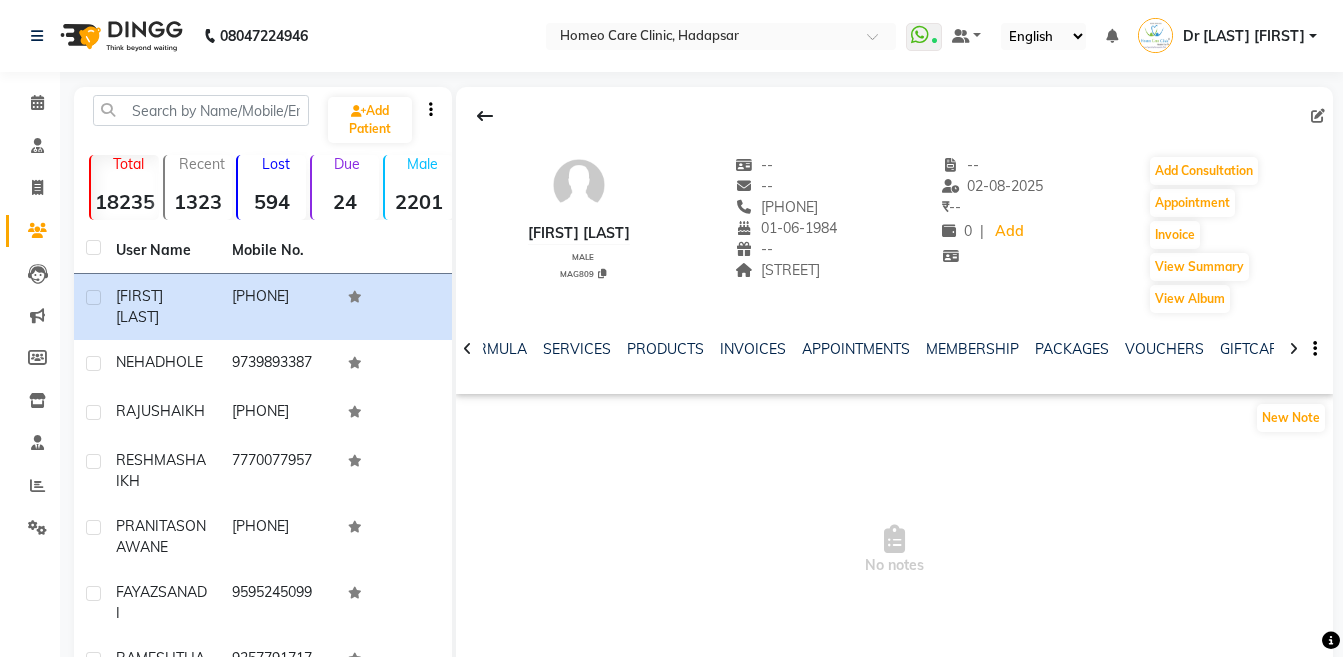 click 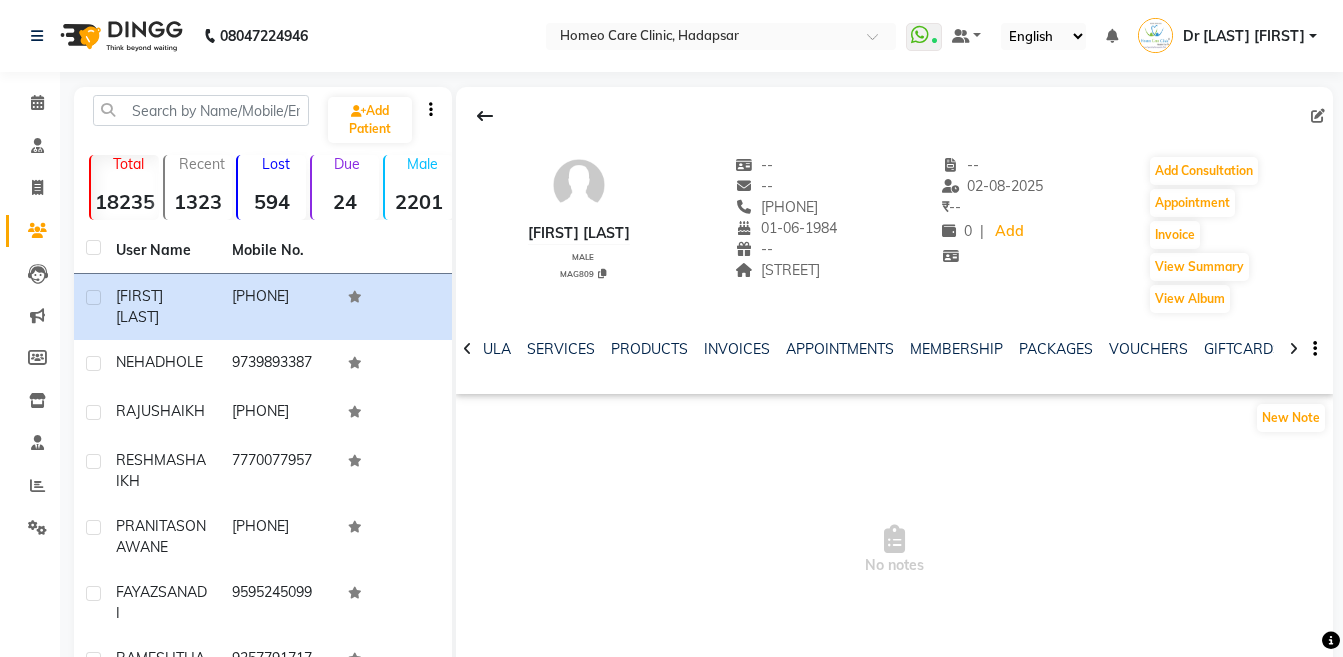 click 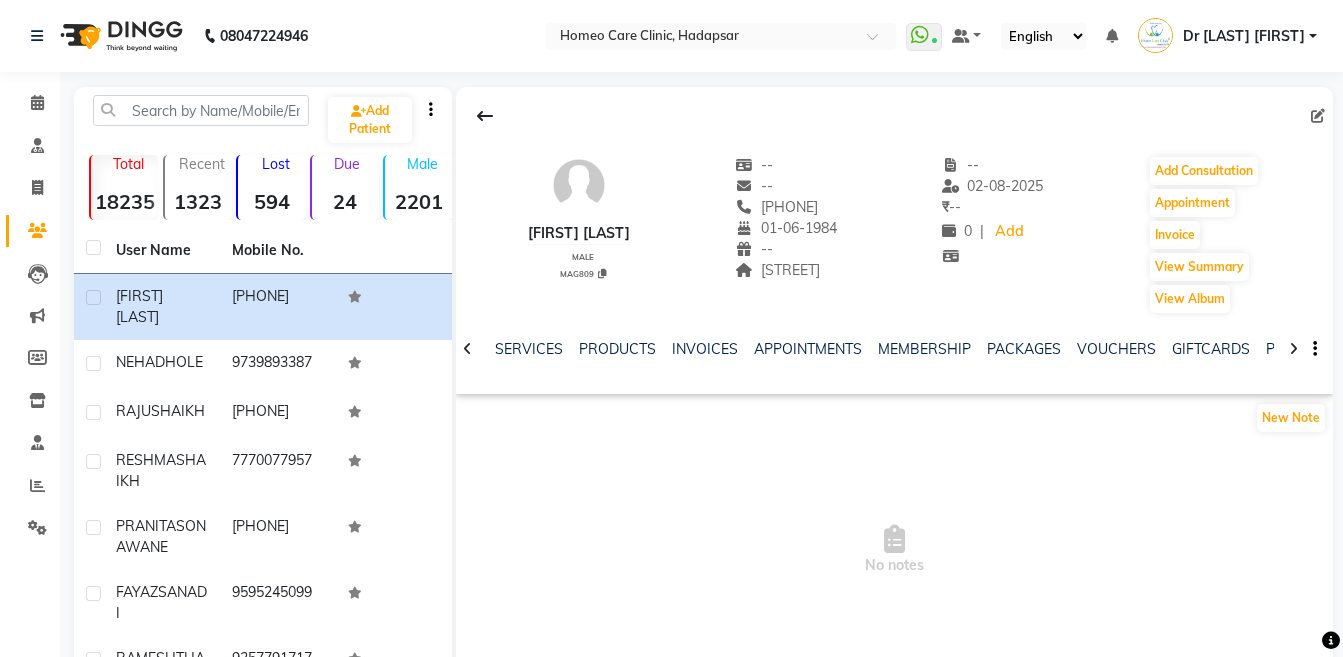 click 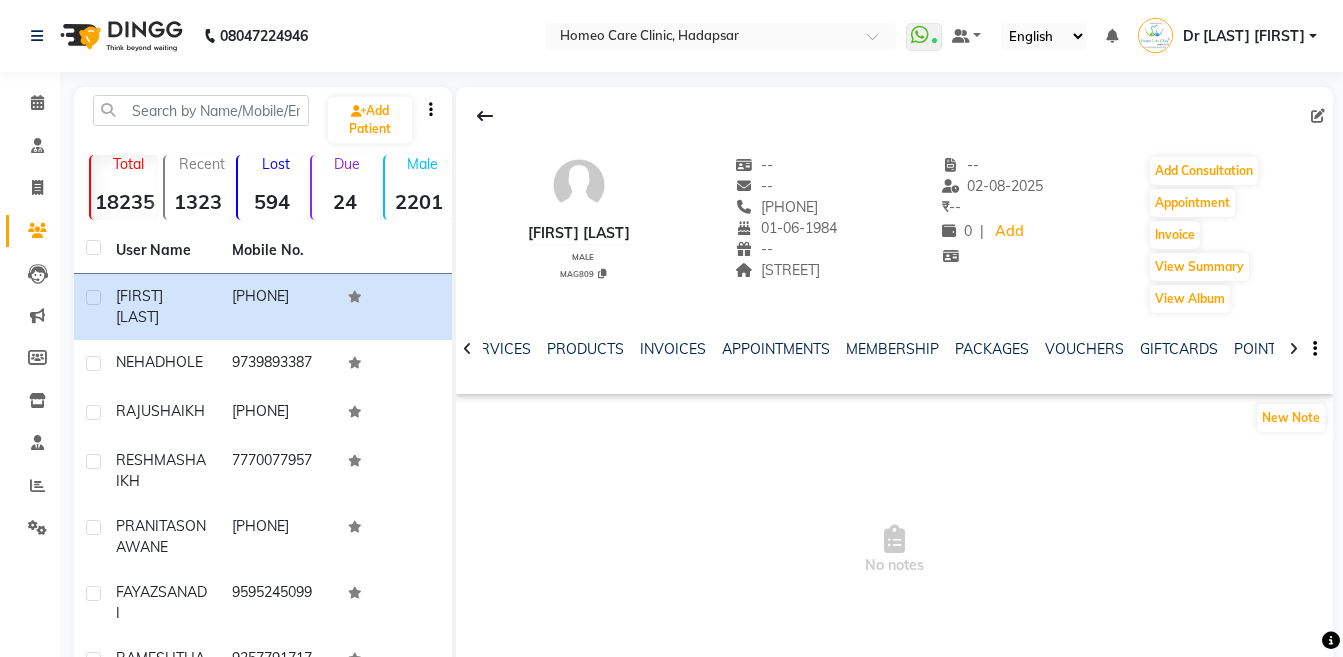 click 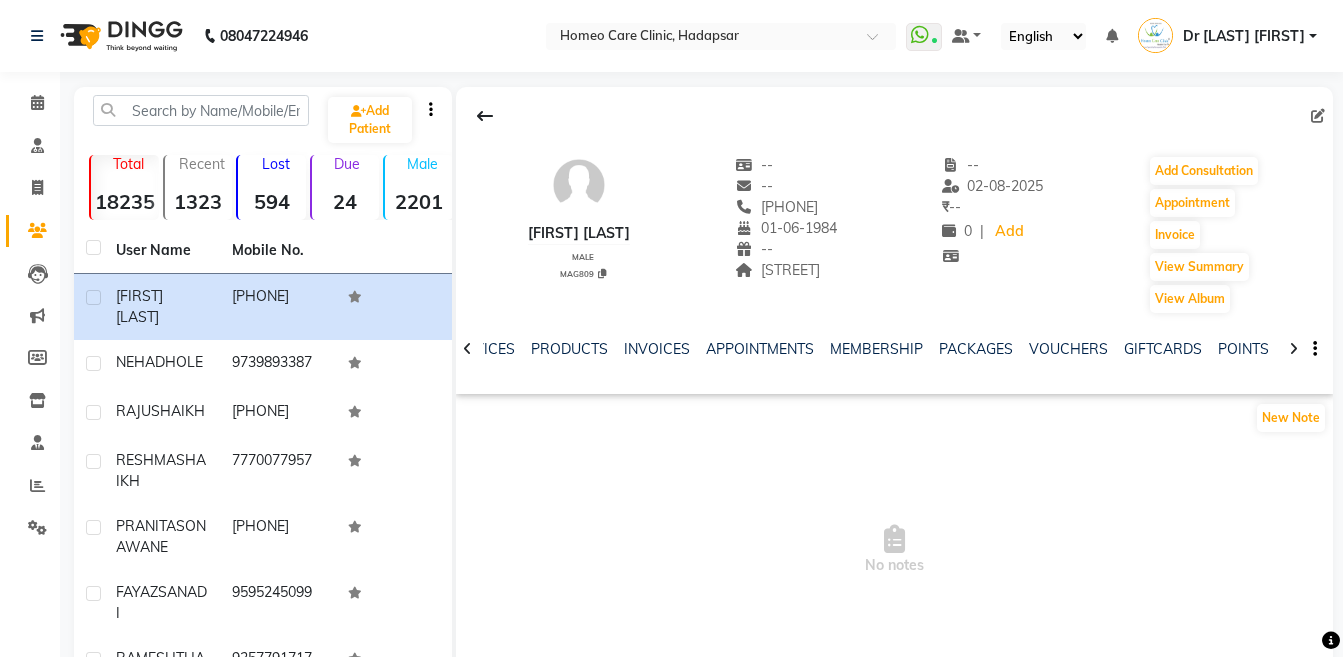 click 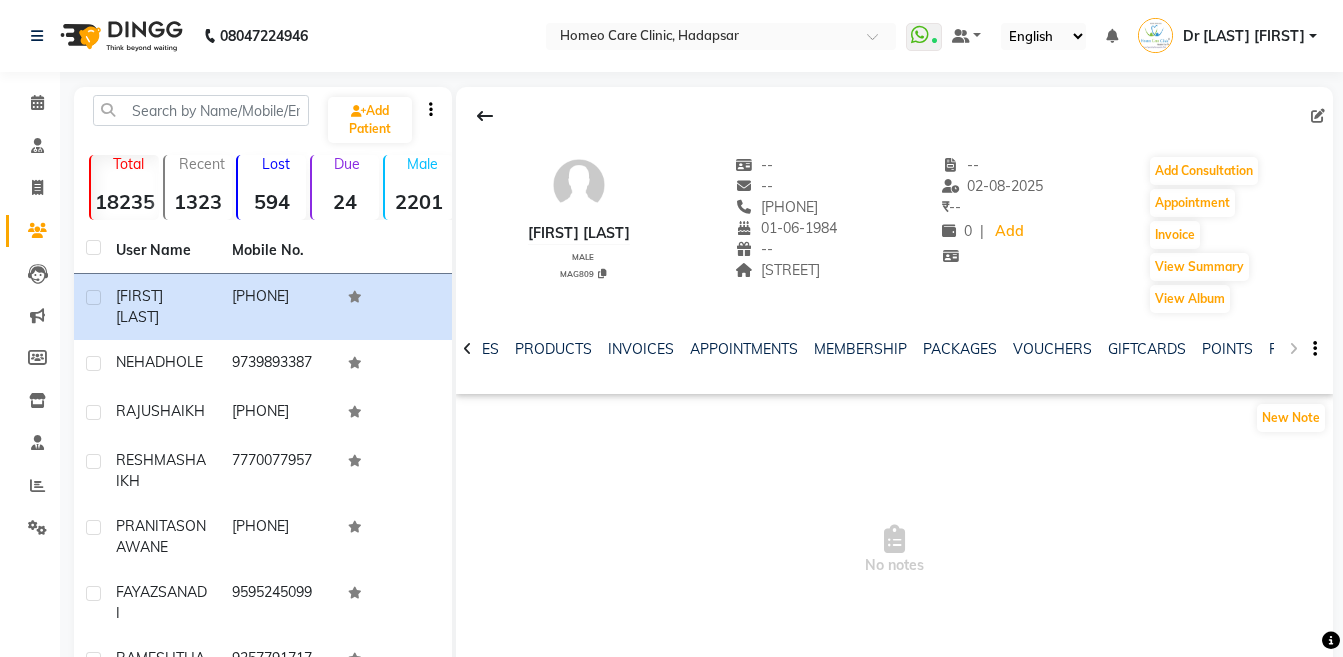 click on "NOTES FORMULA SERVICES PRODUCTS INVOICES APPOINTMENTS MEMBERSHIP PACKAGES VOUCHERS GIFTCARDS POINTS FORMS FAMILY CARDS WALLET" 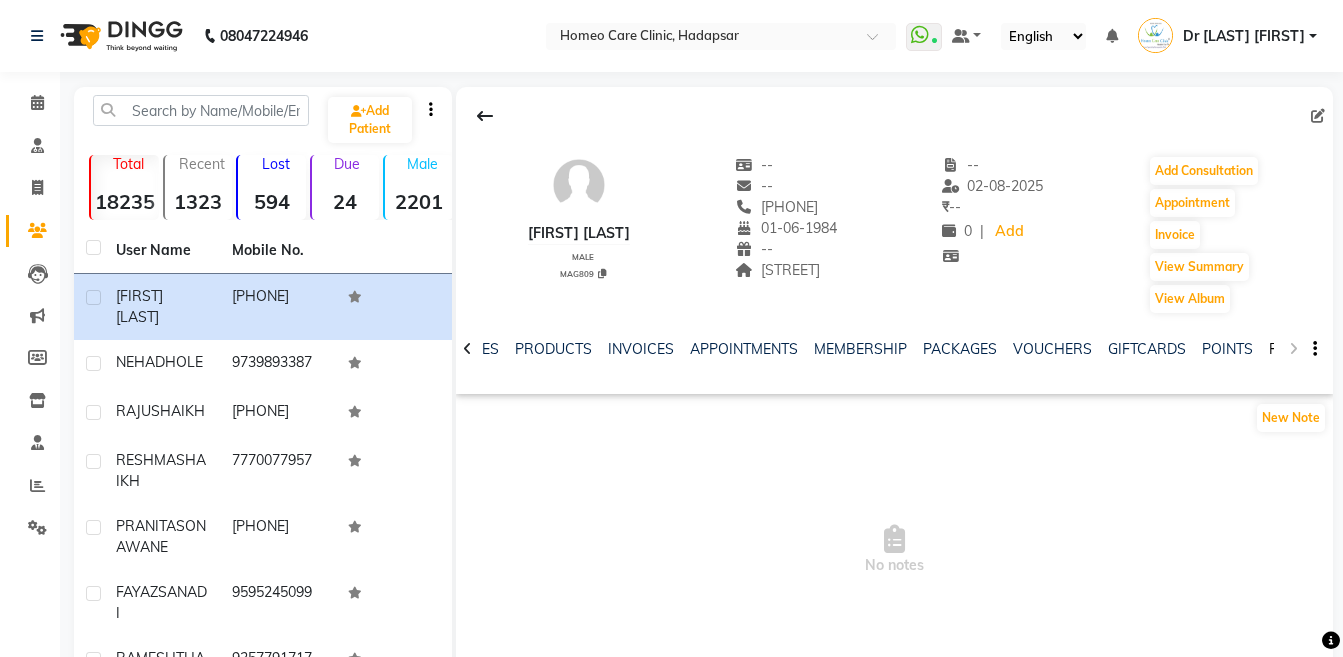 click on "FORMS" 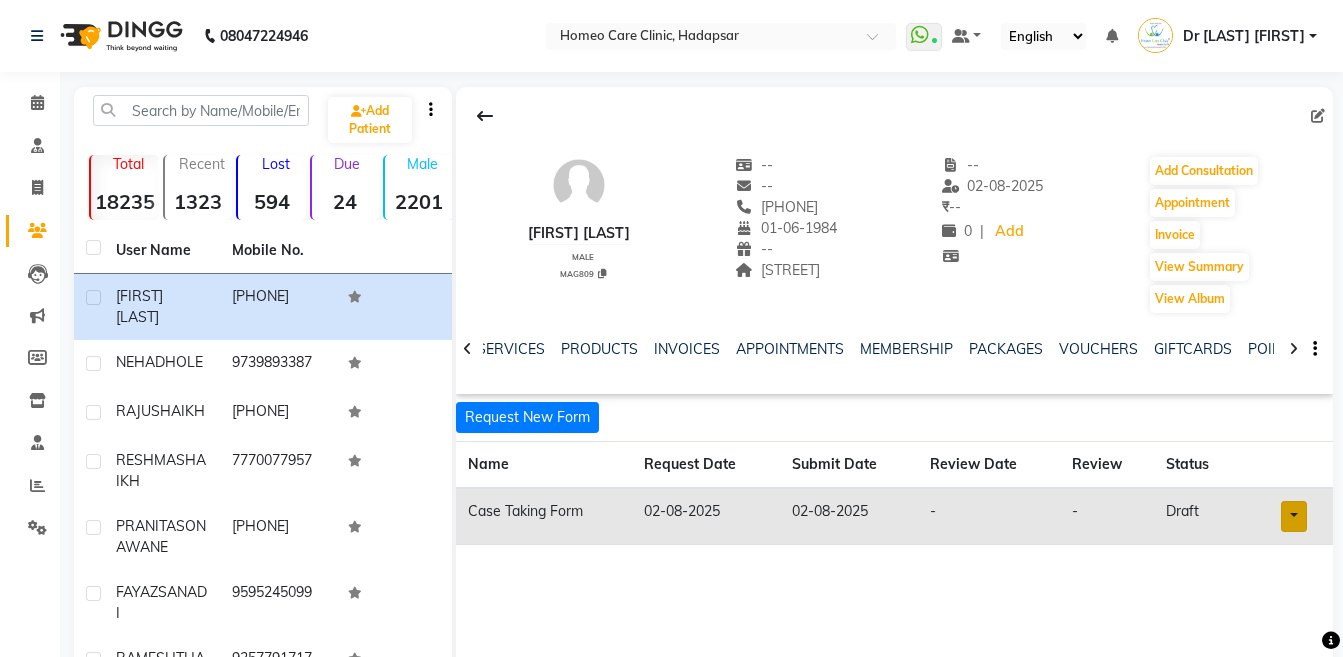click at bounding box center [1294, 516] 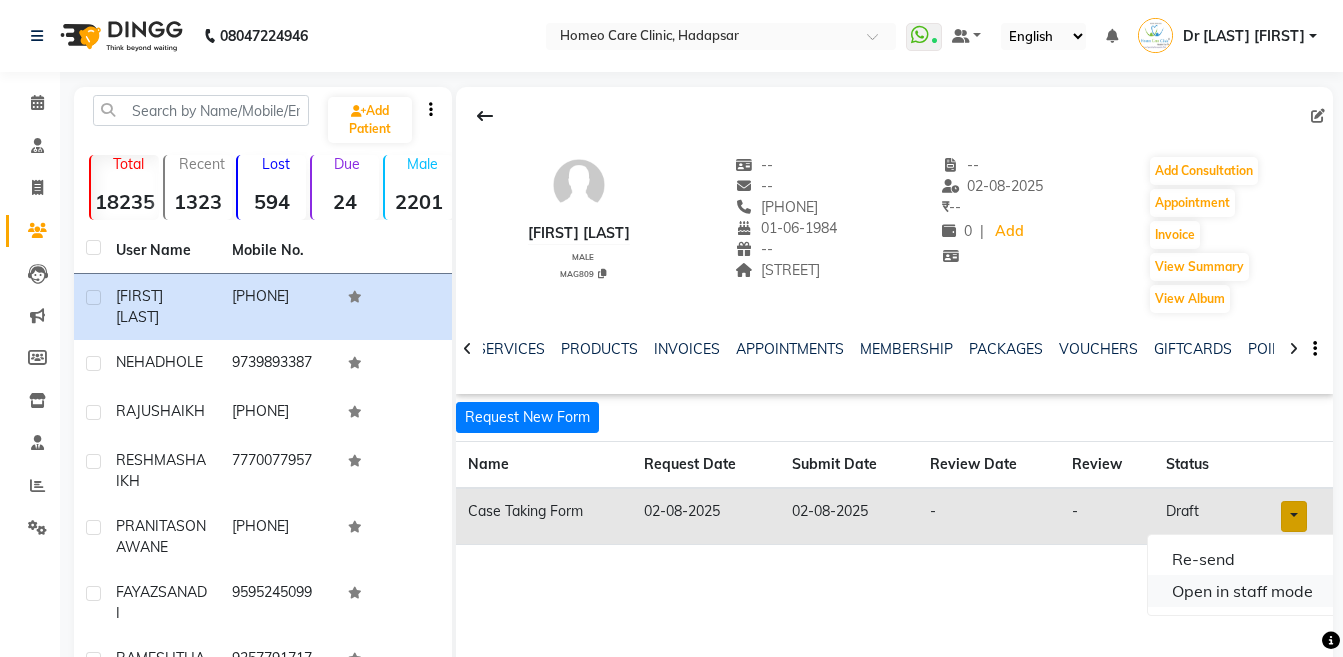 click on "Open in staff mode" 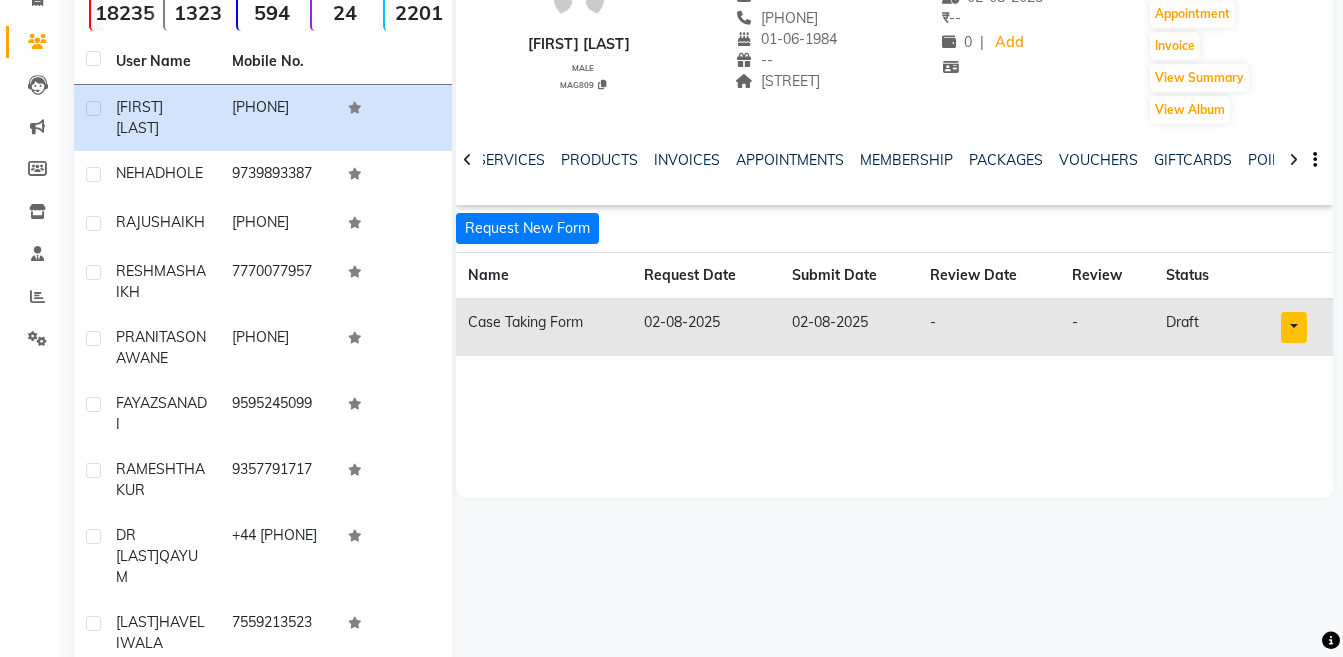 scroll, scrollTop: 0, scrollLeft: 0, axis: both 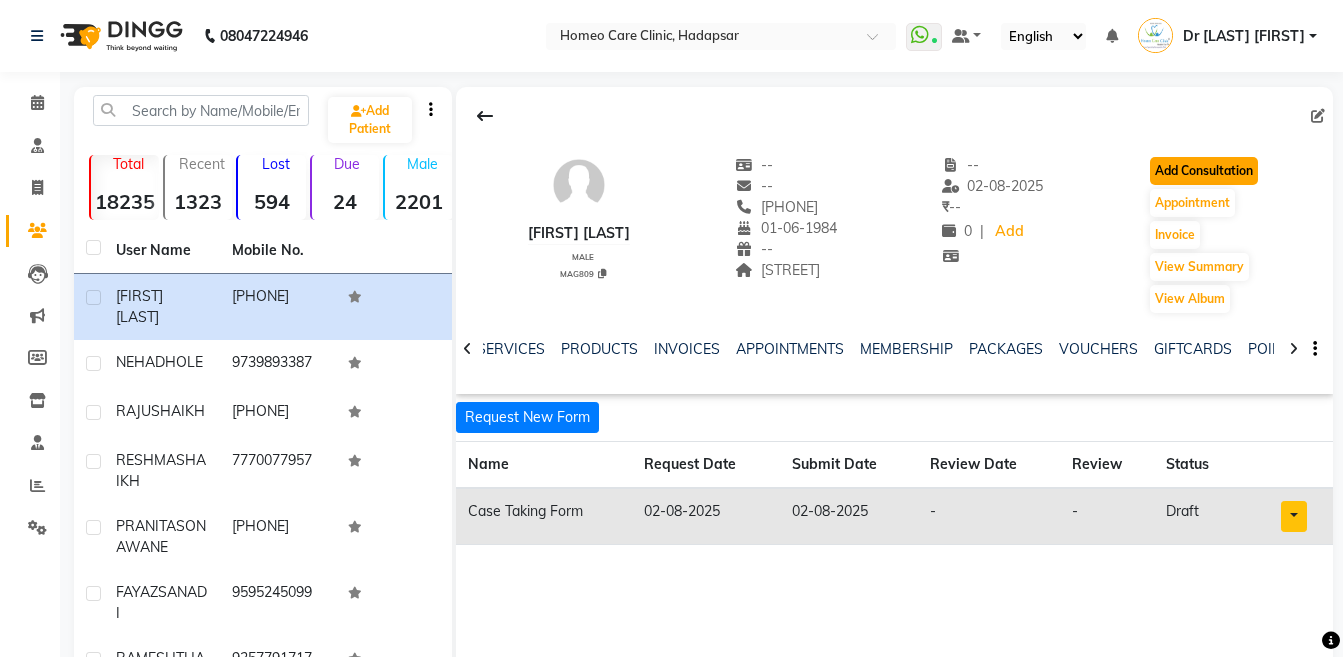 click on "Add Consultation" 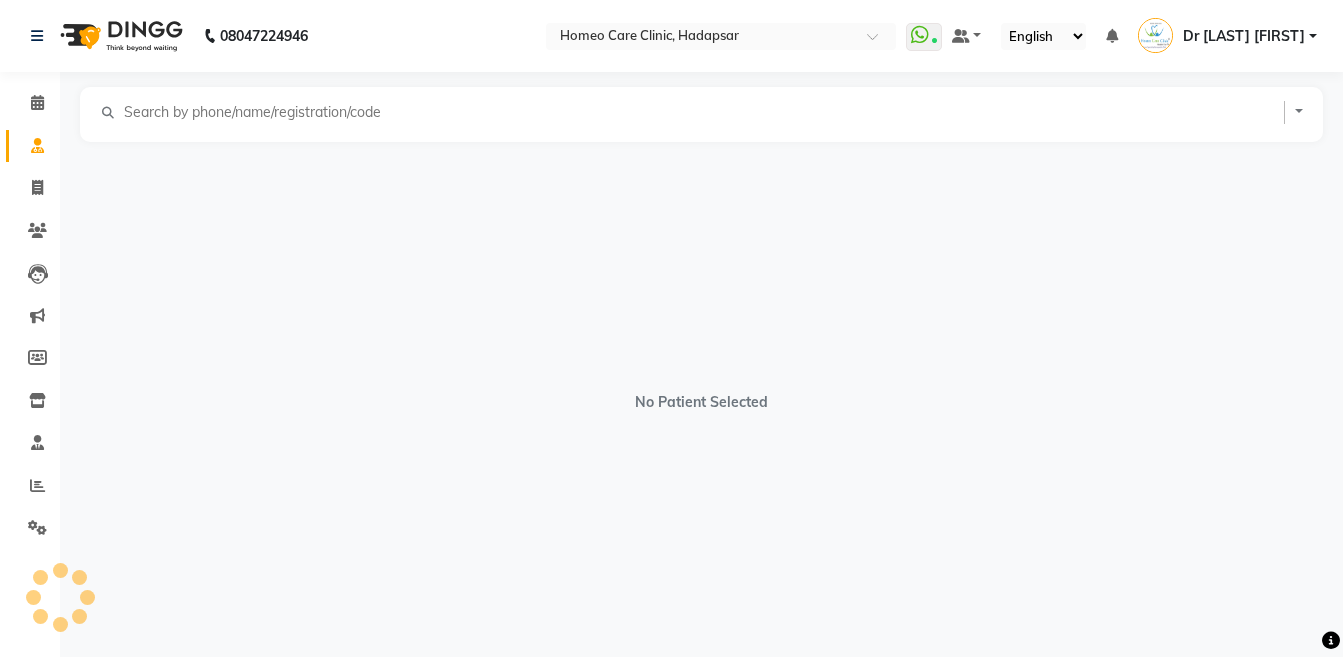 select on "male" 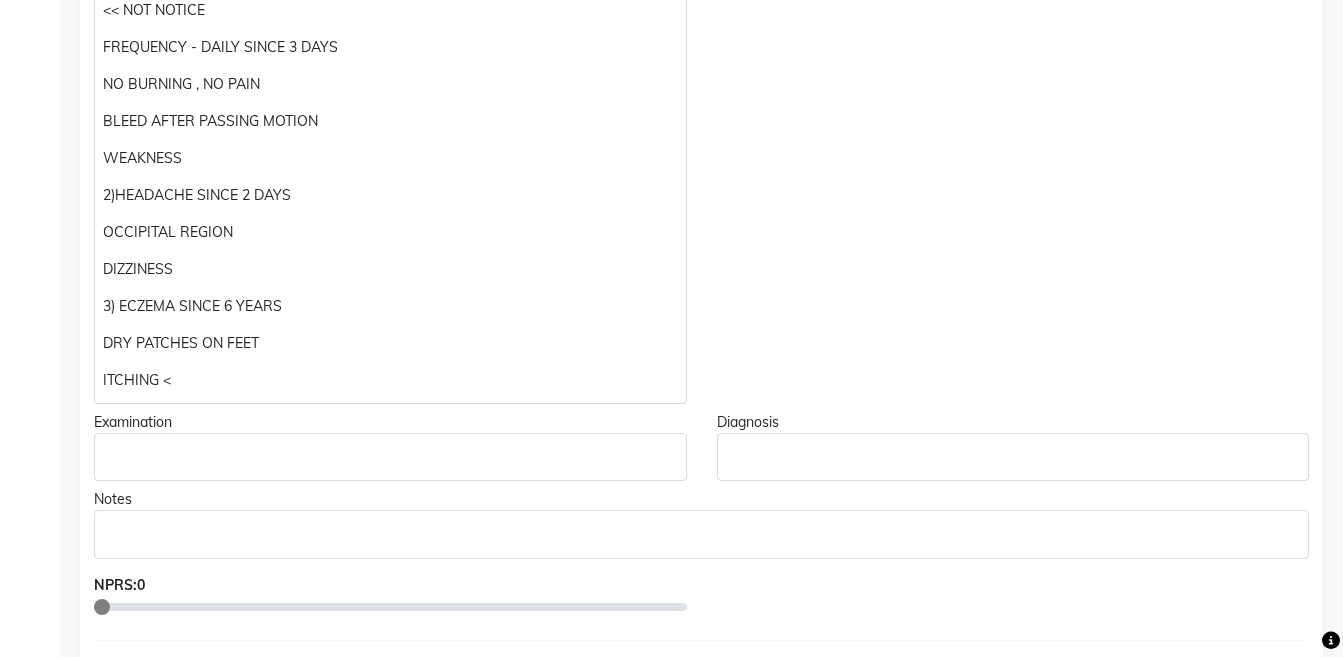 scroll, scrollTop: 640, scrollLeft: 0, axis: vertical 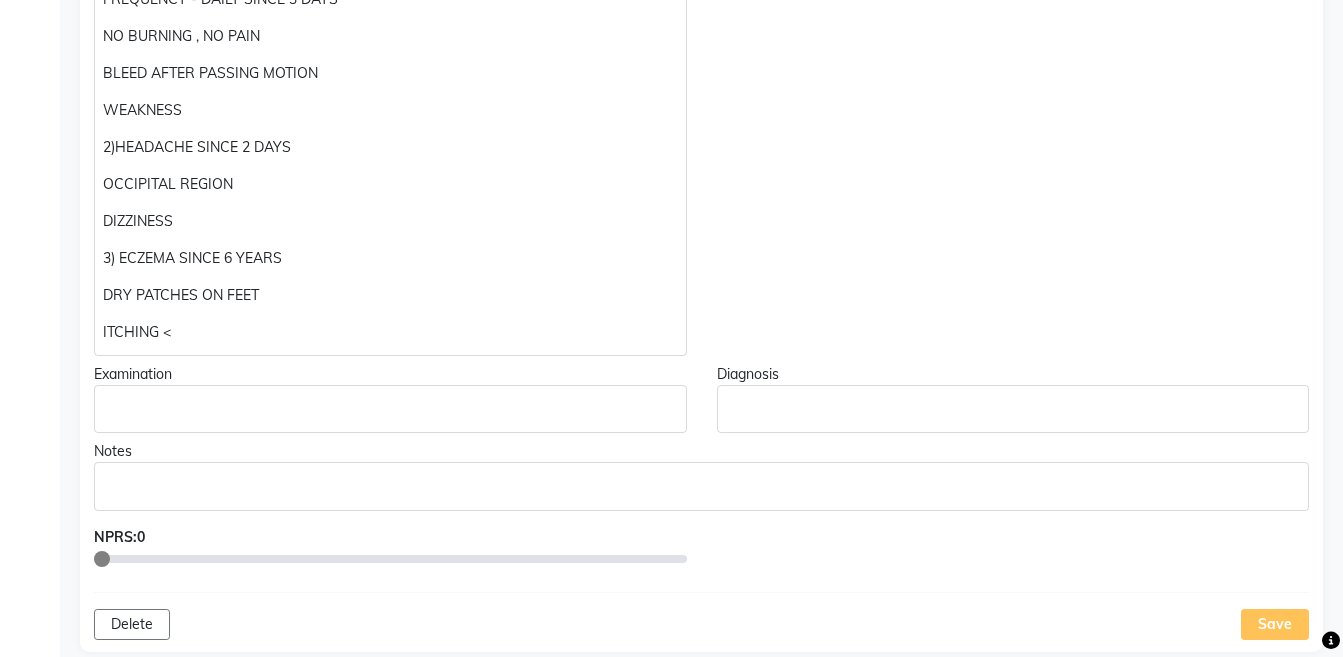 click on "ITCHING <" 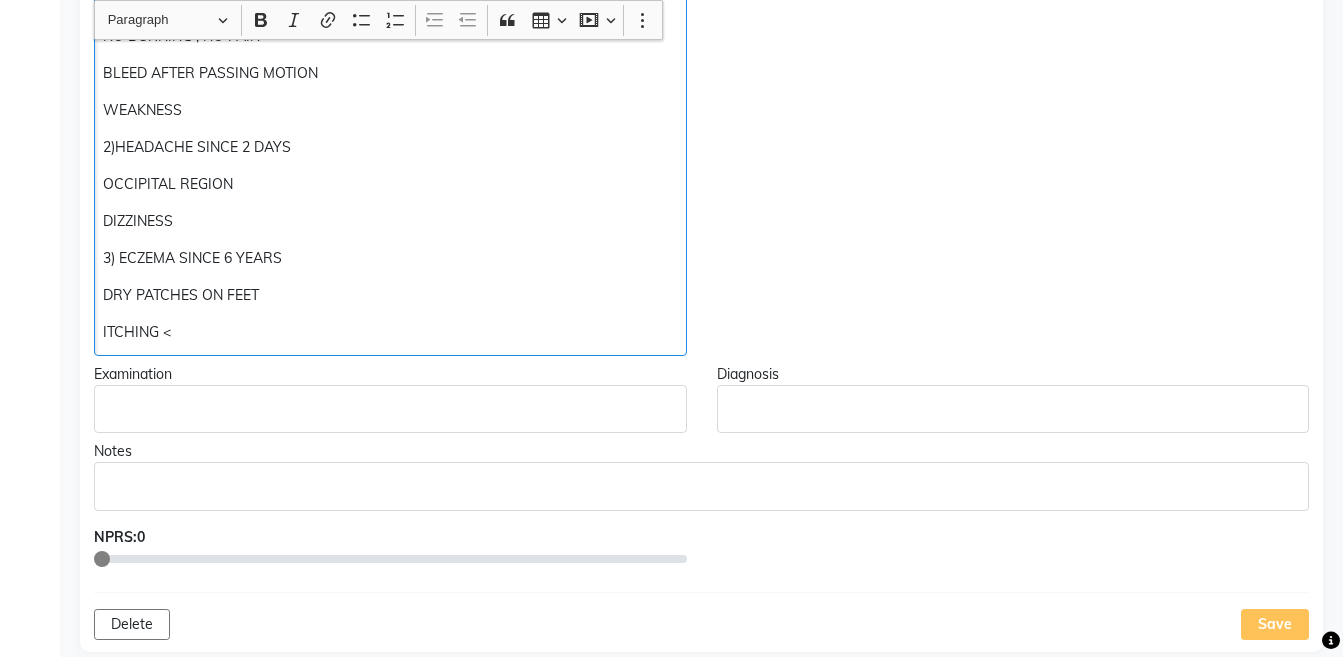 scroll, scrollTop: 641, scrollLeft: 0, axis: vertical 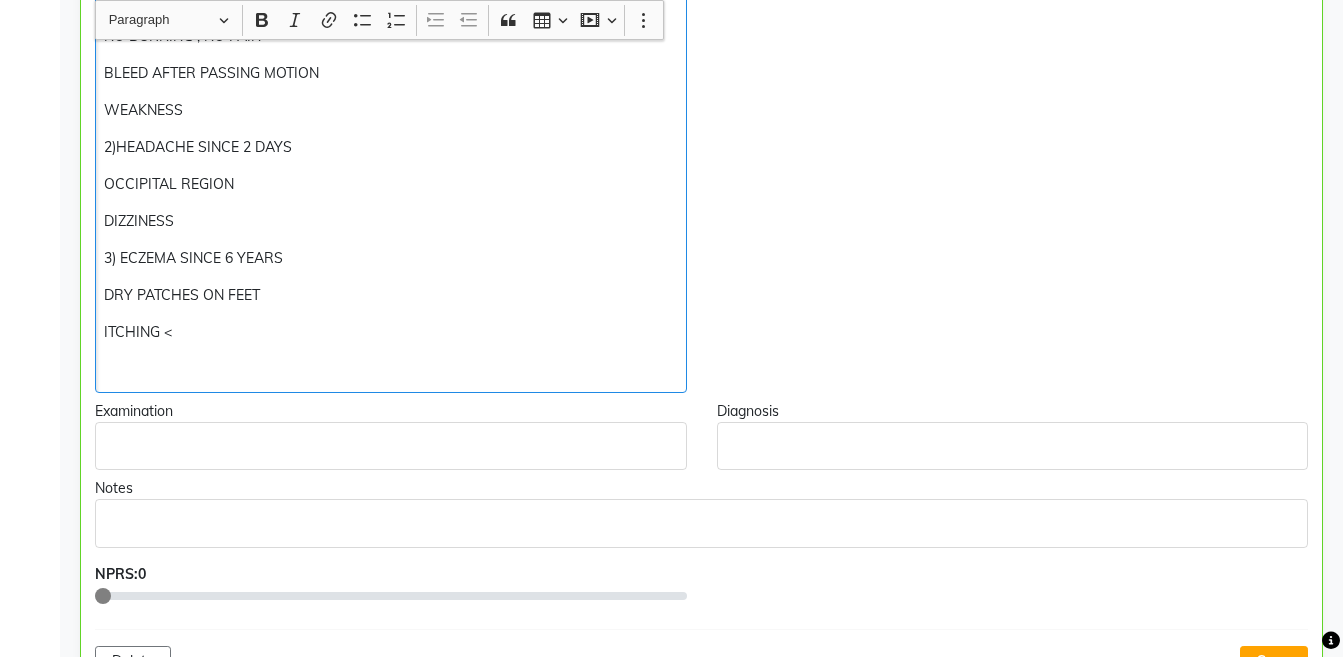 type 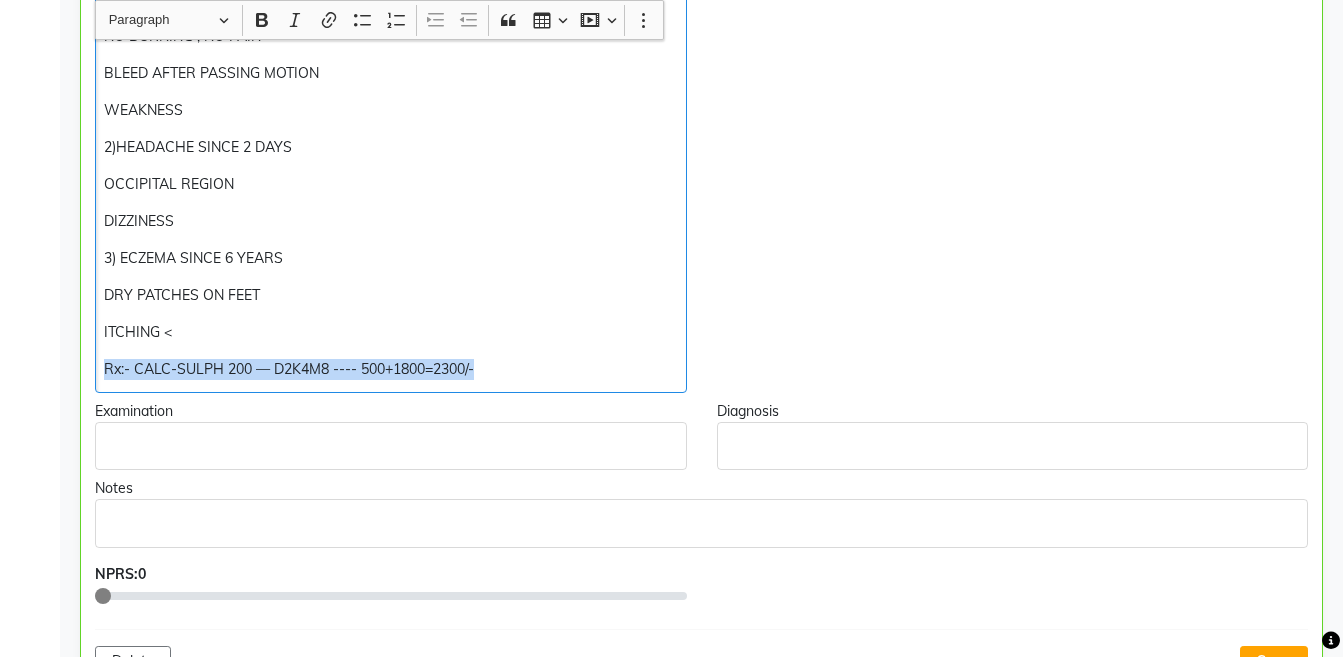 copy on "Rx:- CALC-SULPH 200 — D2K4M8 ---- 500+1800=2300/-" 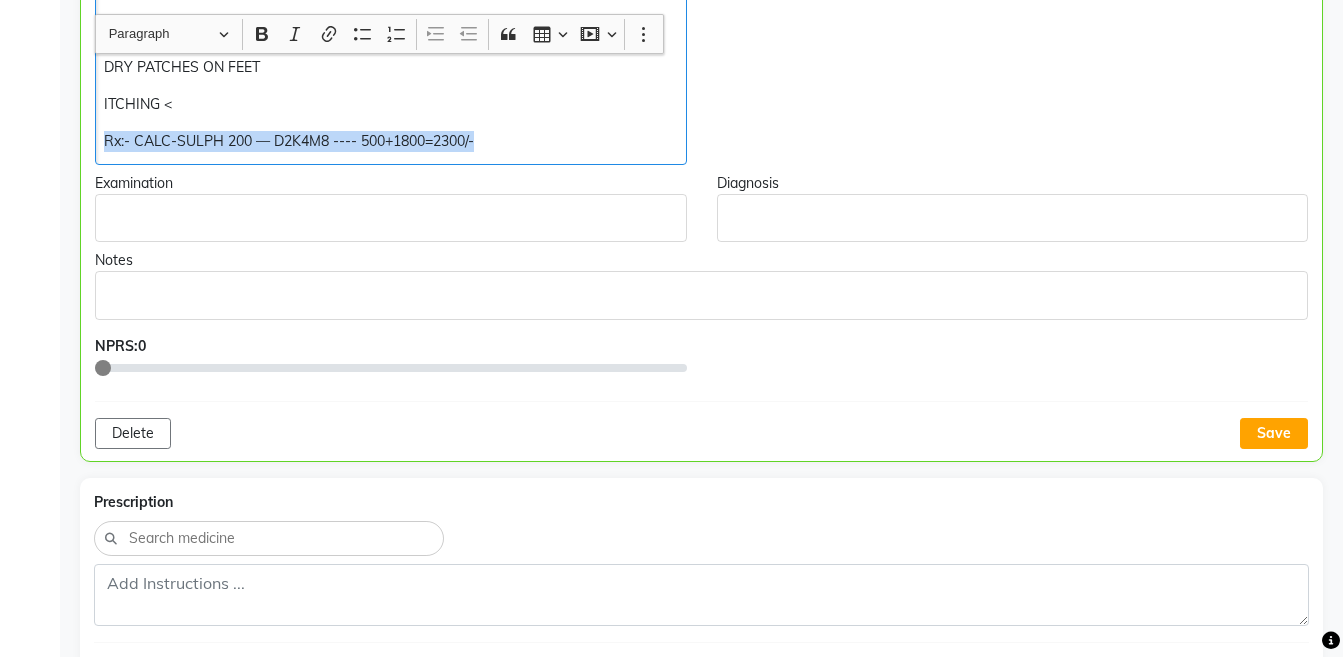 scroll, scrollTop: 883, scrollLeft: 0, axis: vertical 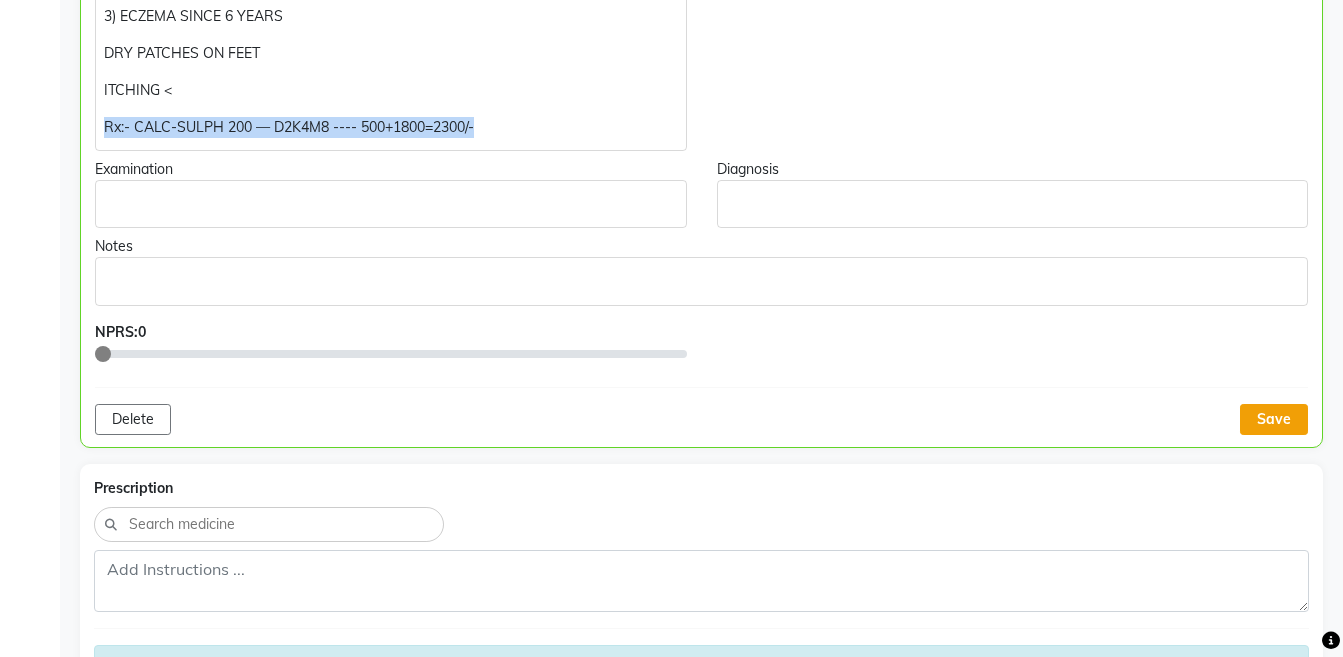 click on "Save" 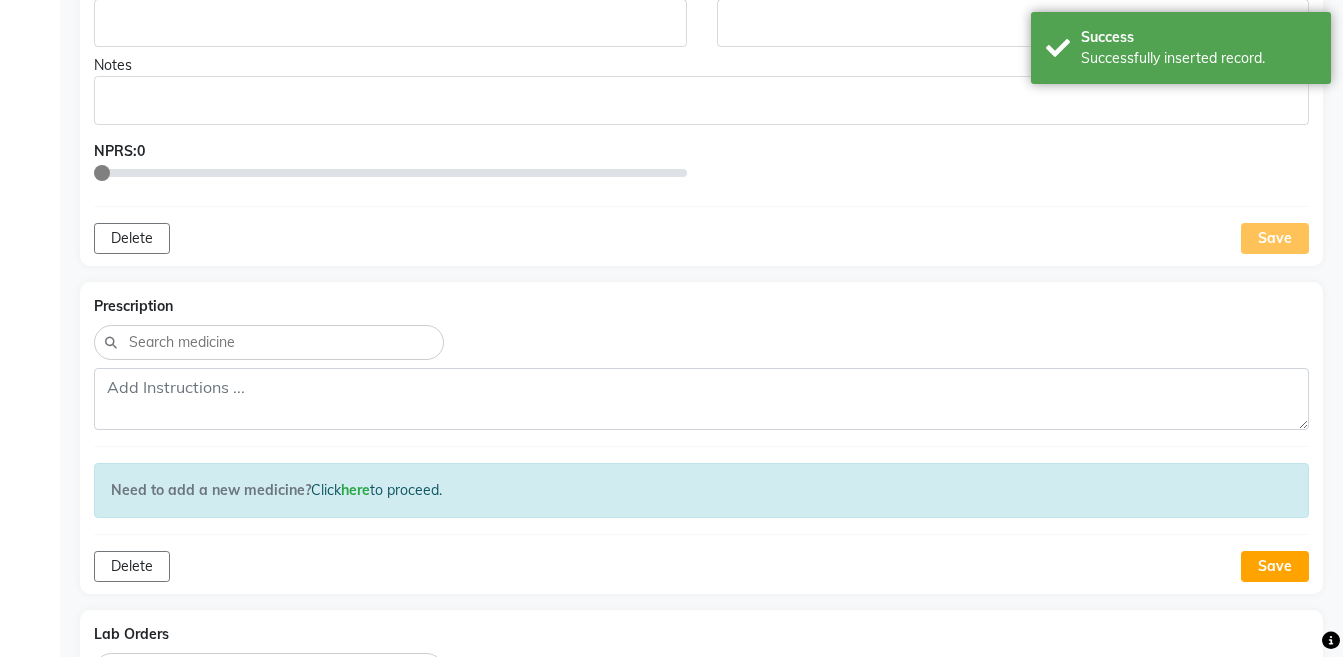 scroll, scrollTop: 1141, scrollLeft: 0, axis: vertical 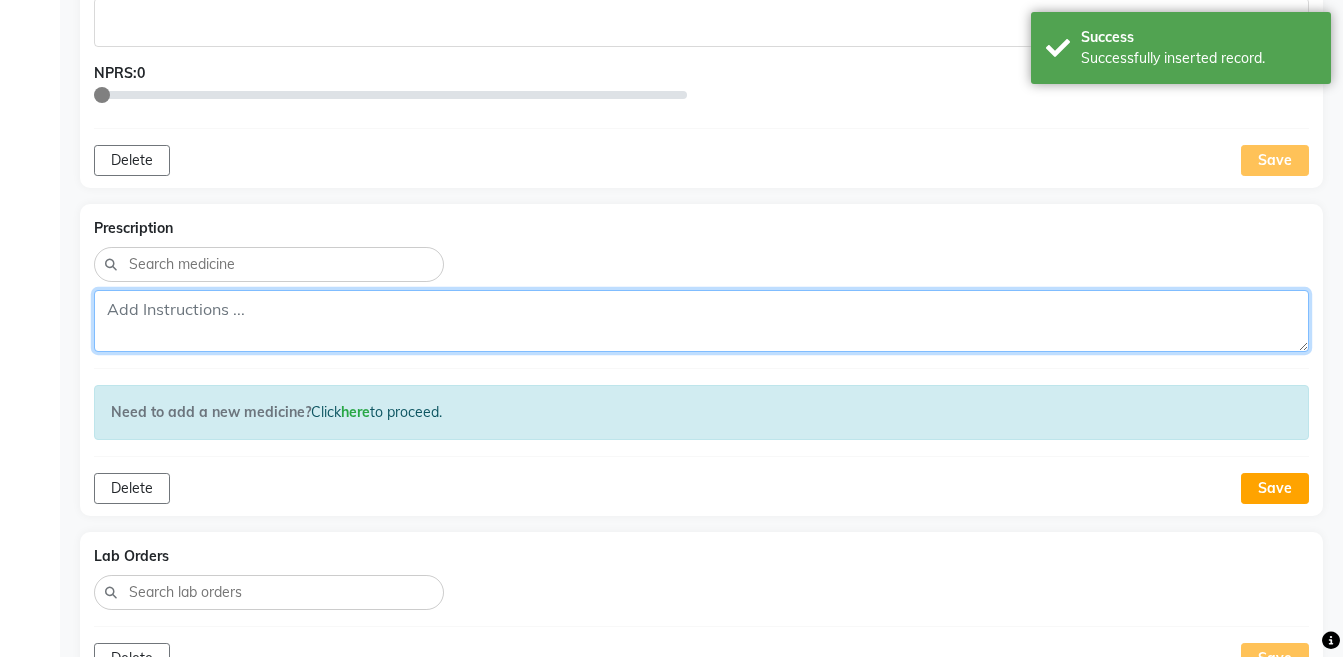 click 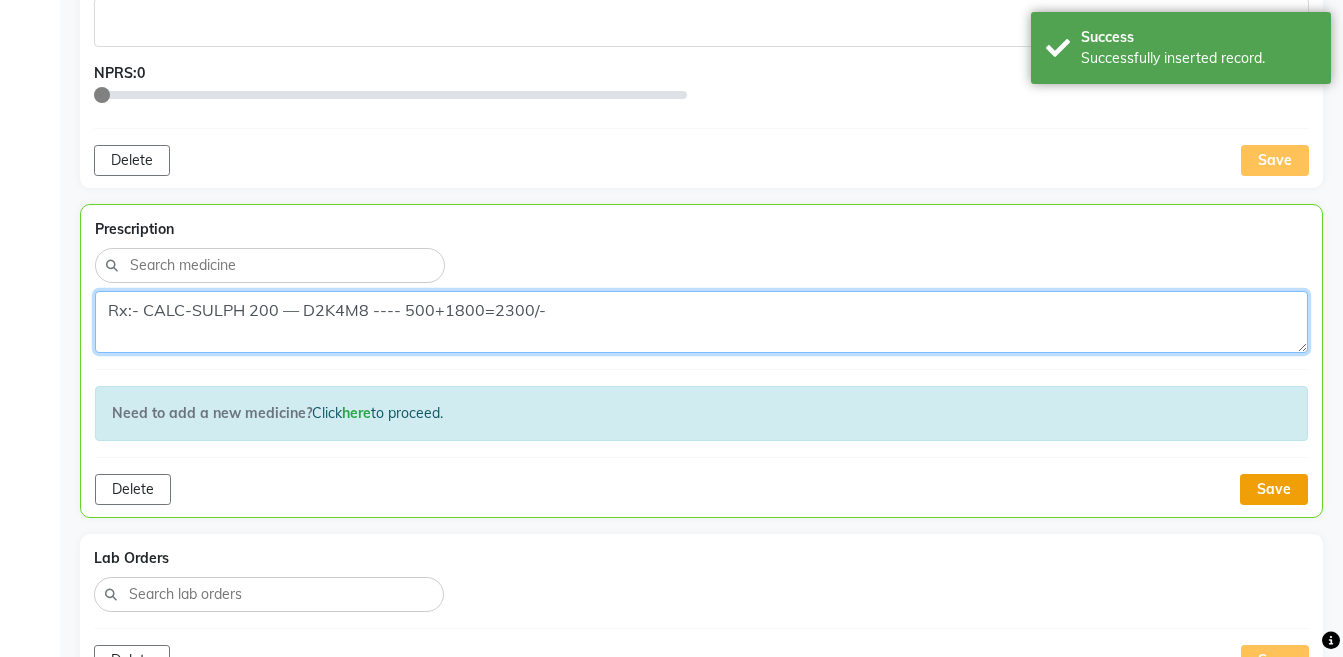 type on "Rx:- CALC-SULPH 200 — D2K4M8 ---- 500+1800=2300/-" 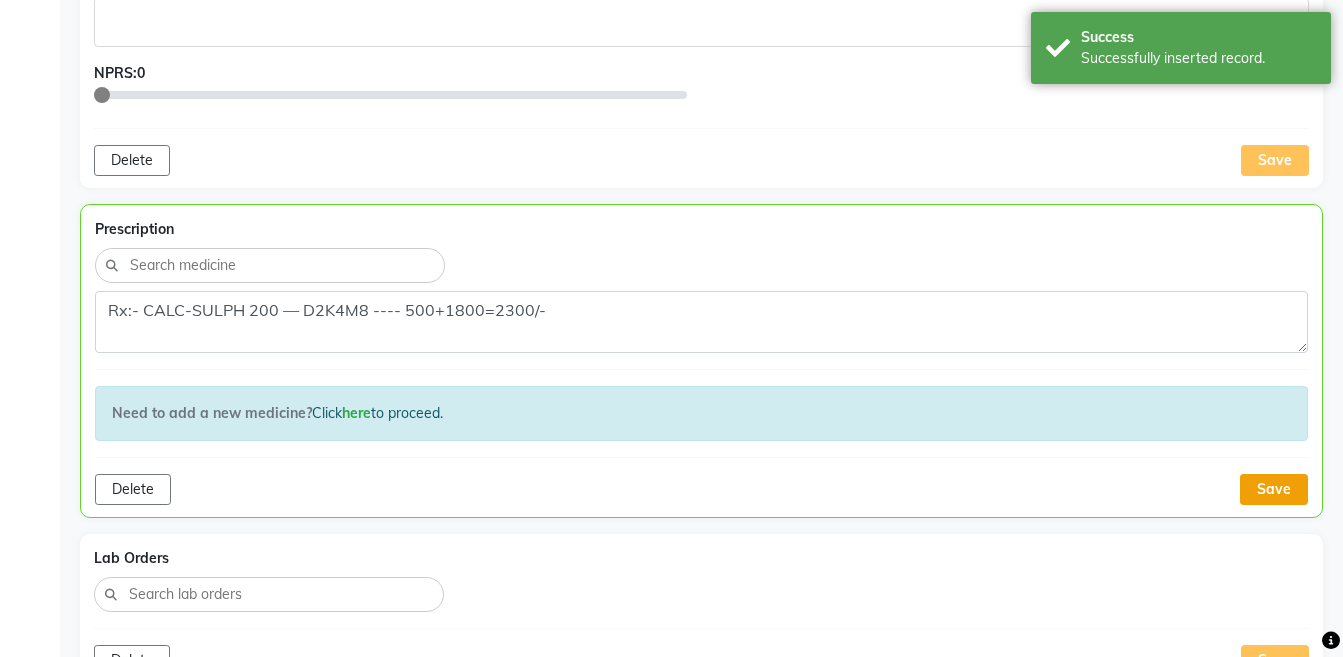 click on "Save" 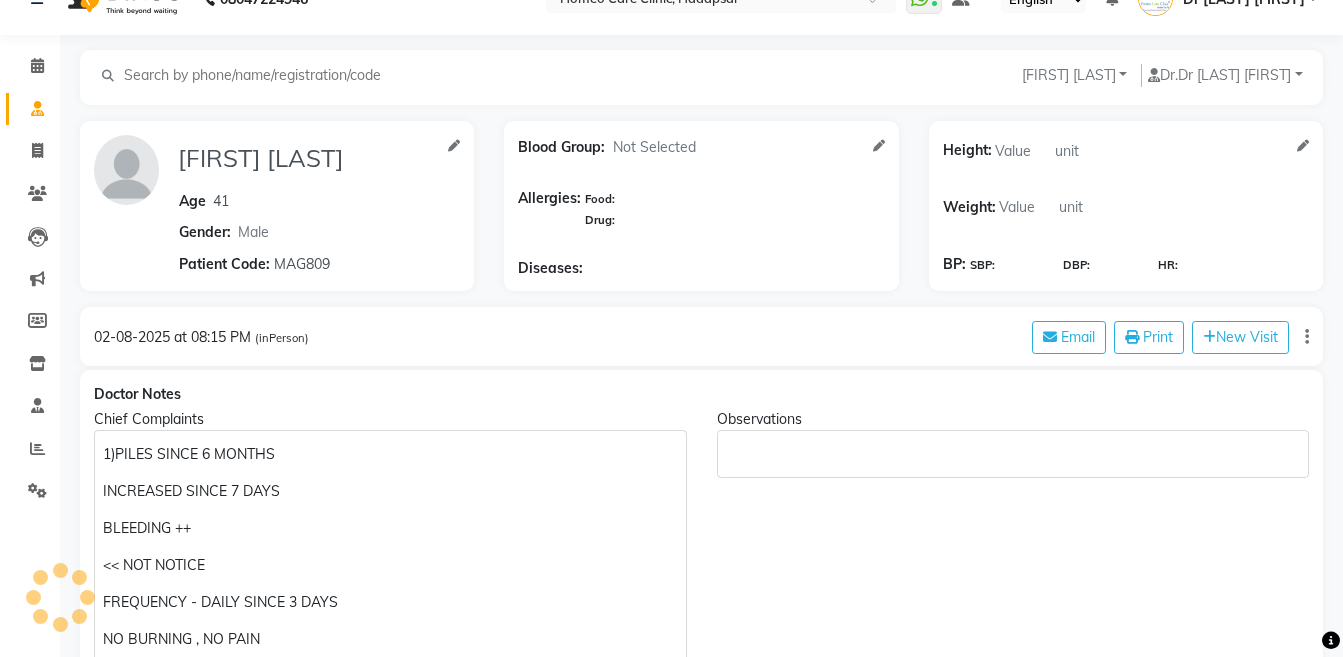 scroll, scrollTop: 6, scrollLeft: 0, axis: vertical 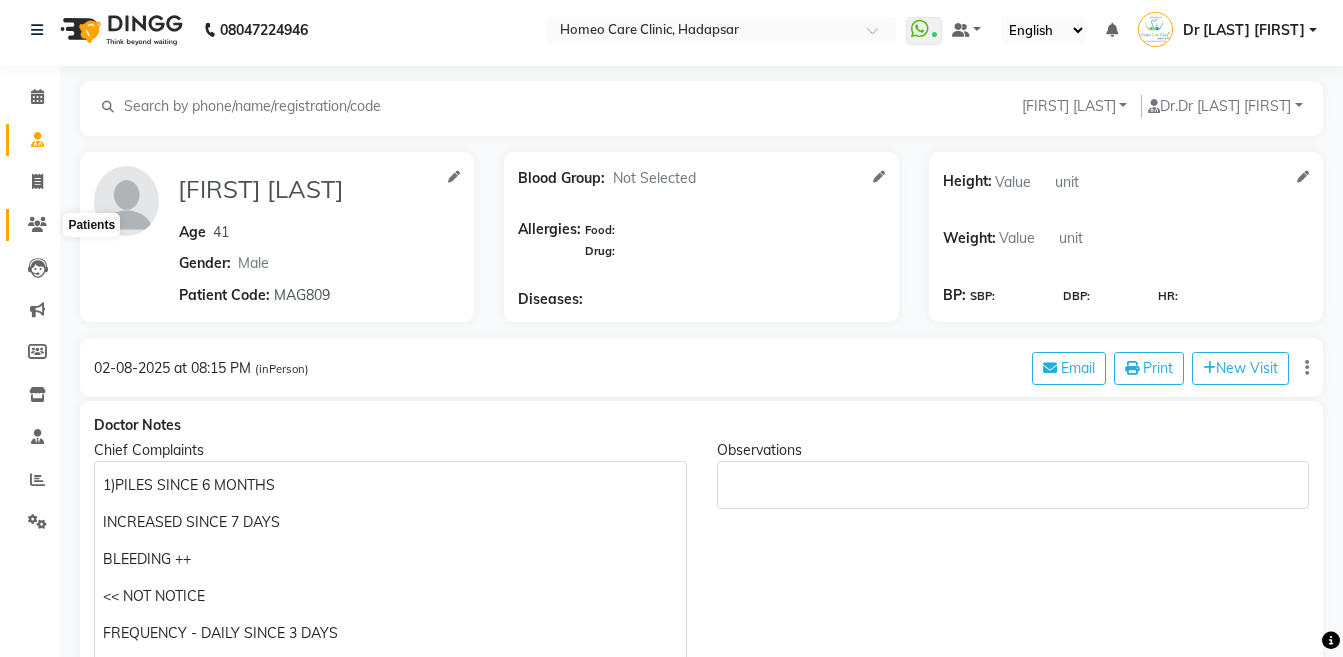 click 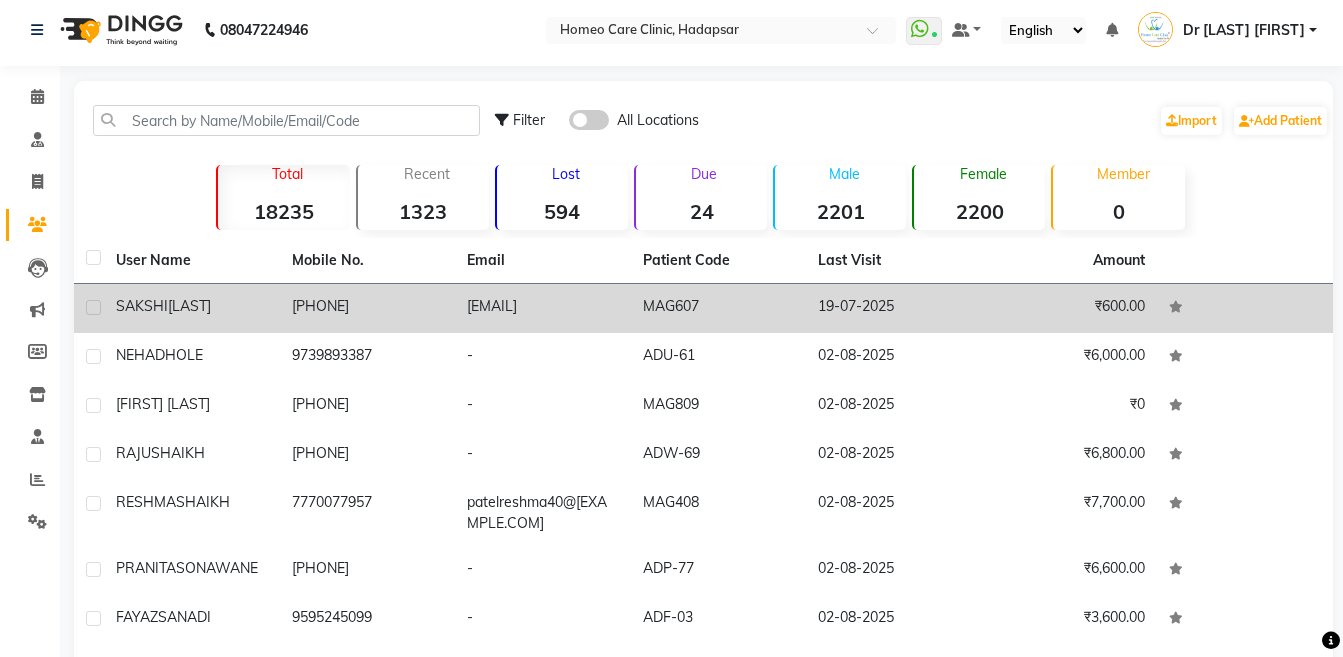 click on "[PHONE]" 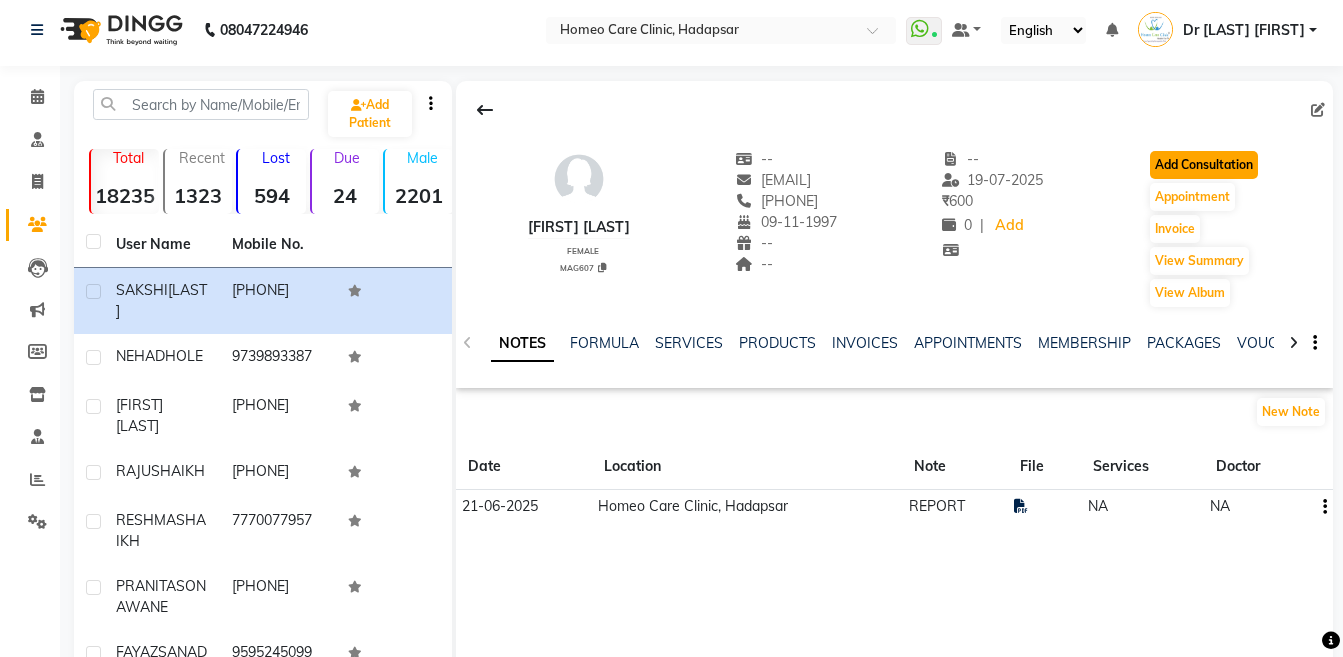 click on "Add Consultation" 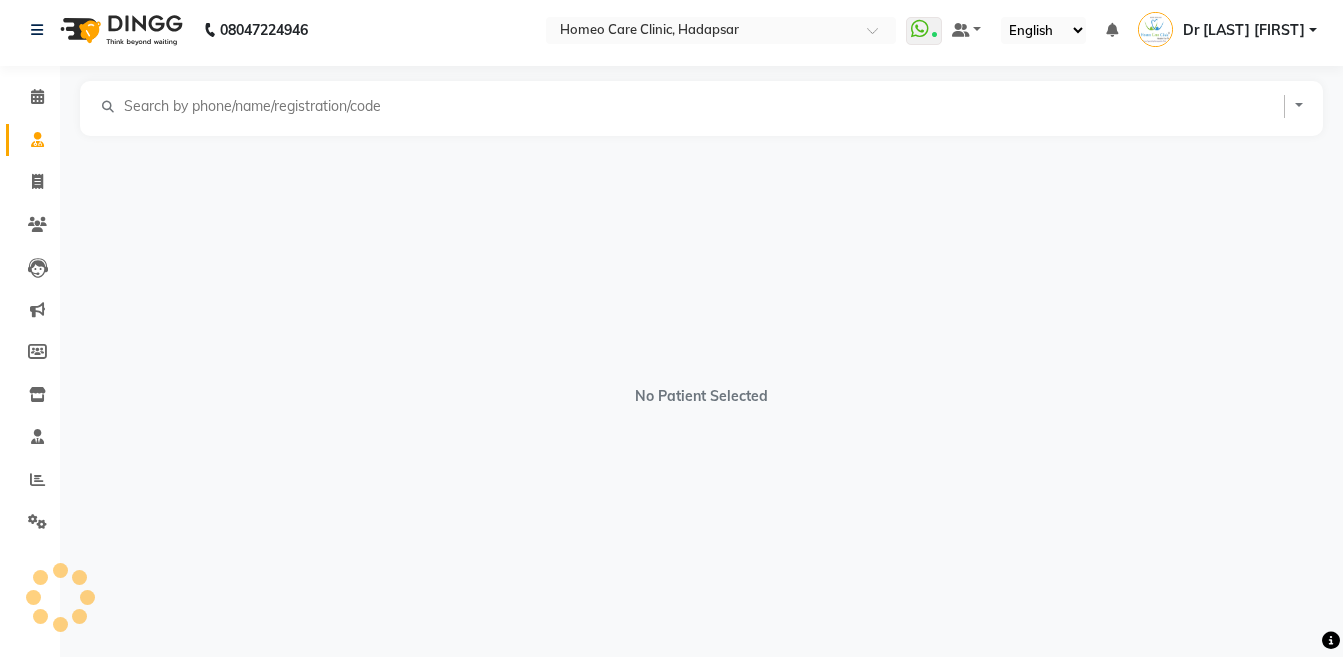 select on "female" 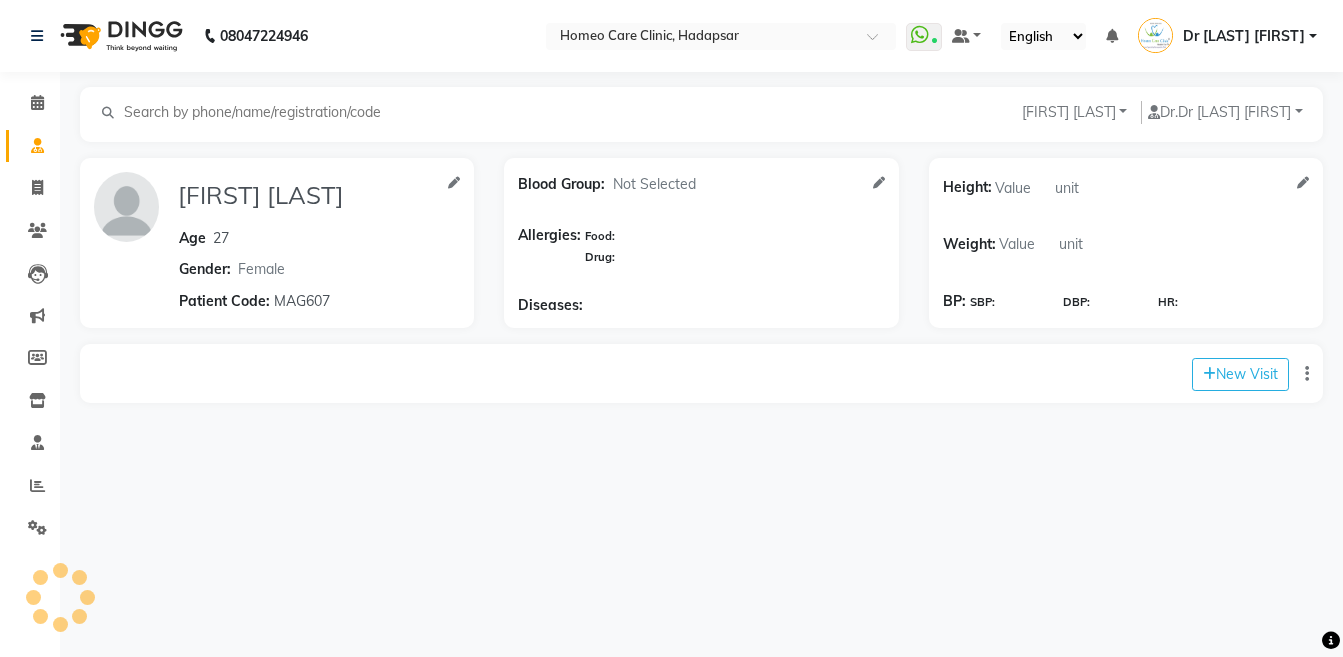 scroll, scrollTop: 0, scrollLeft: 0, axis: both 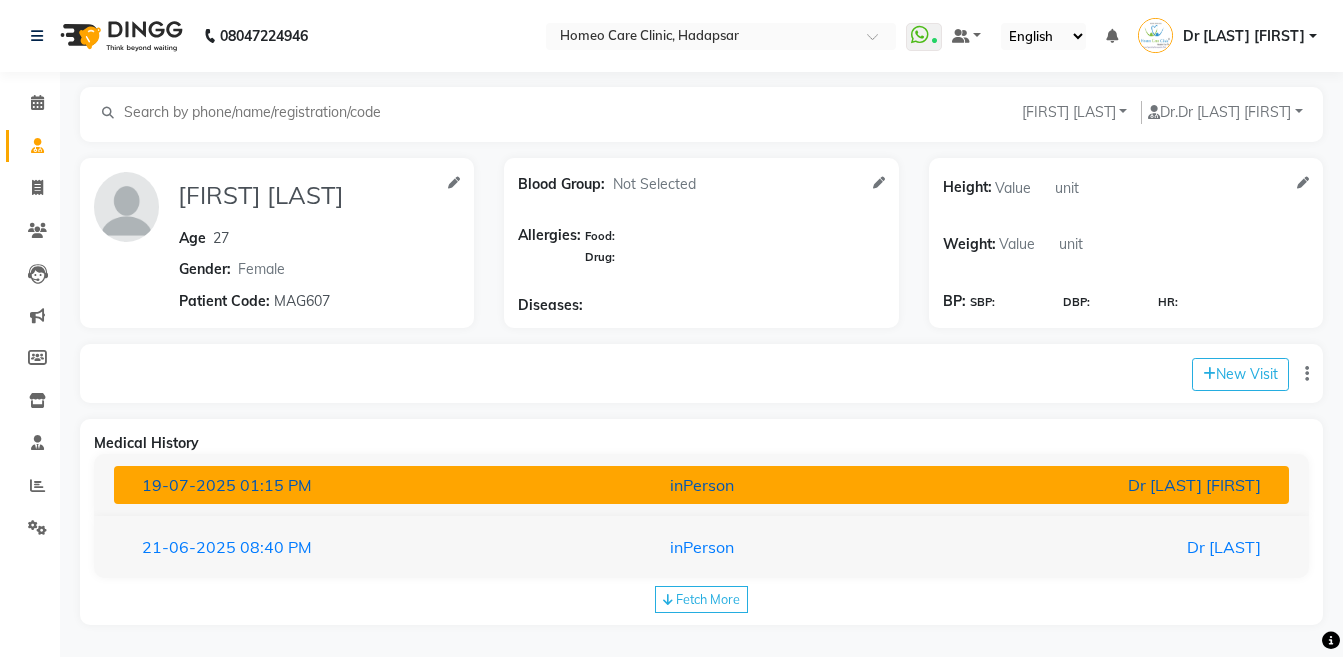 click on "Dr [LAST] [FIRST]" at bounding box center (1084, 485) 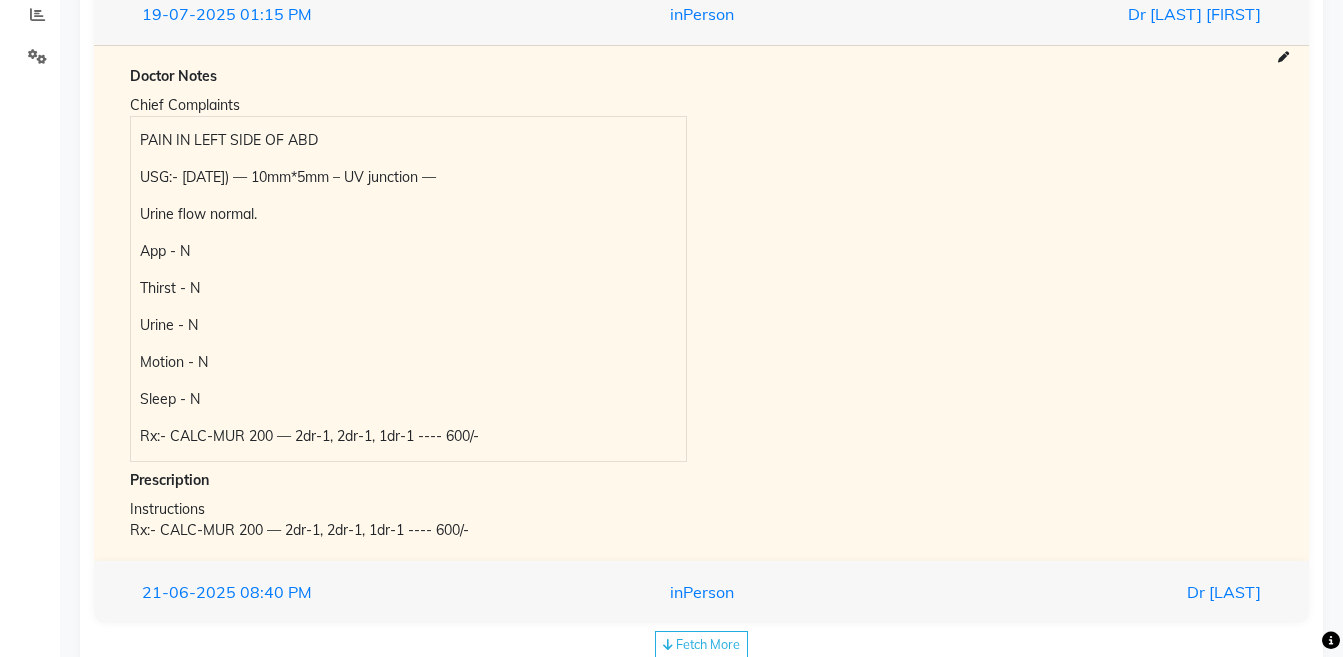 scroll, scrollTop: 473, scrollLeft: 0, axis: vertical 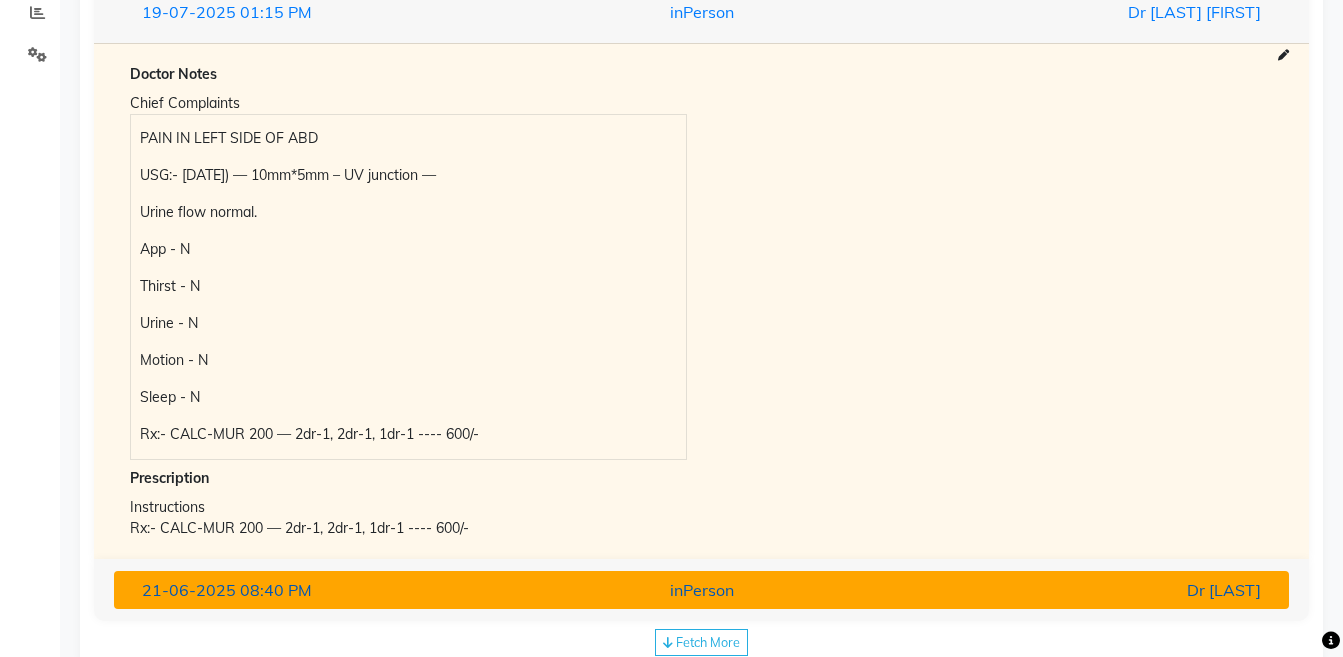 click on "Dr [LAST]" at bounding box center (1084, 590) 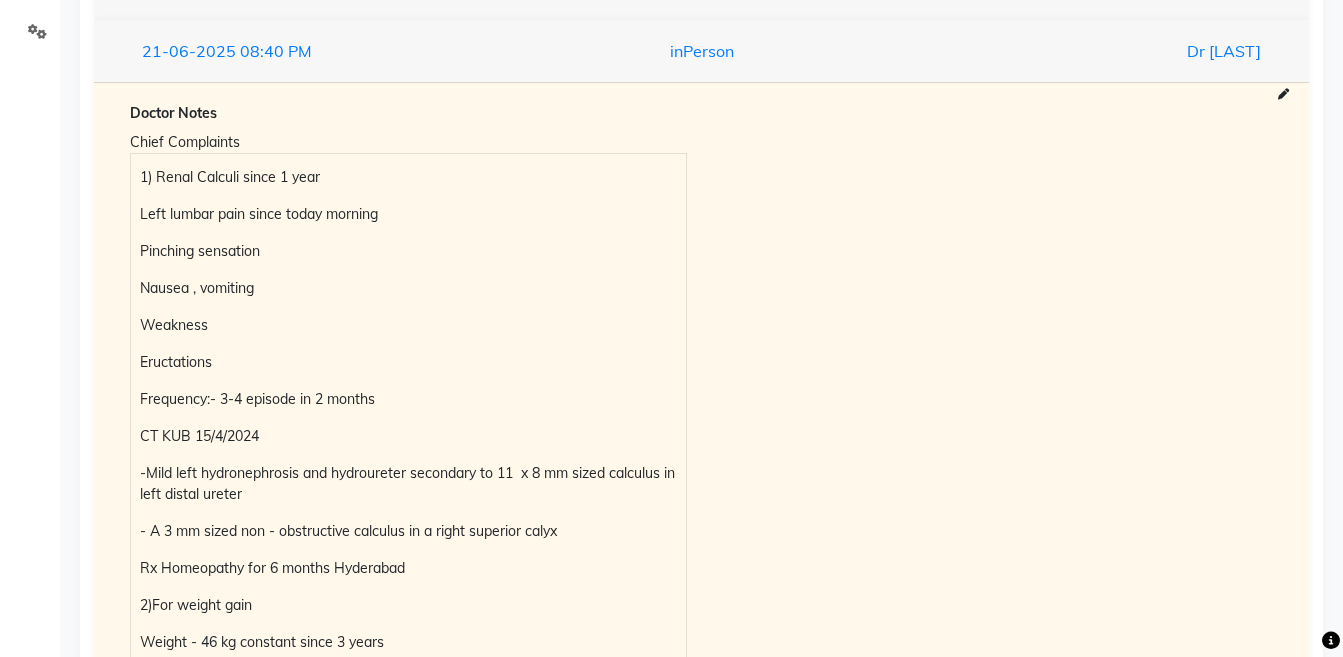 scroll, scrollTop: 72, scrollLeft: 0, axis: vertical 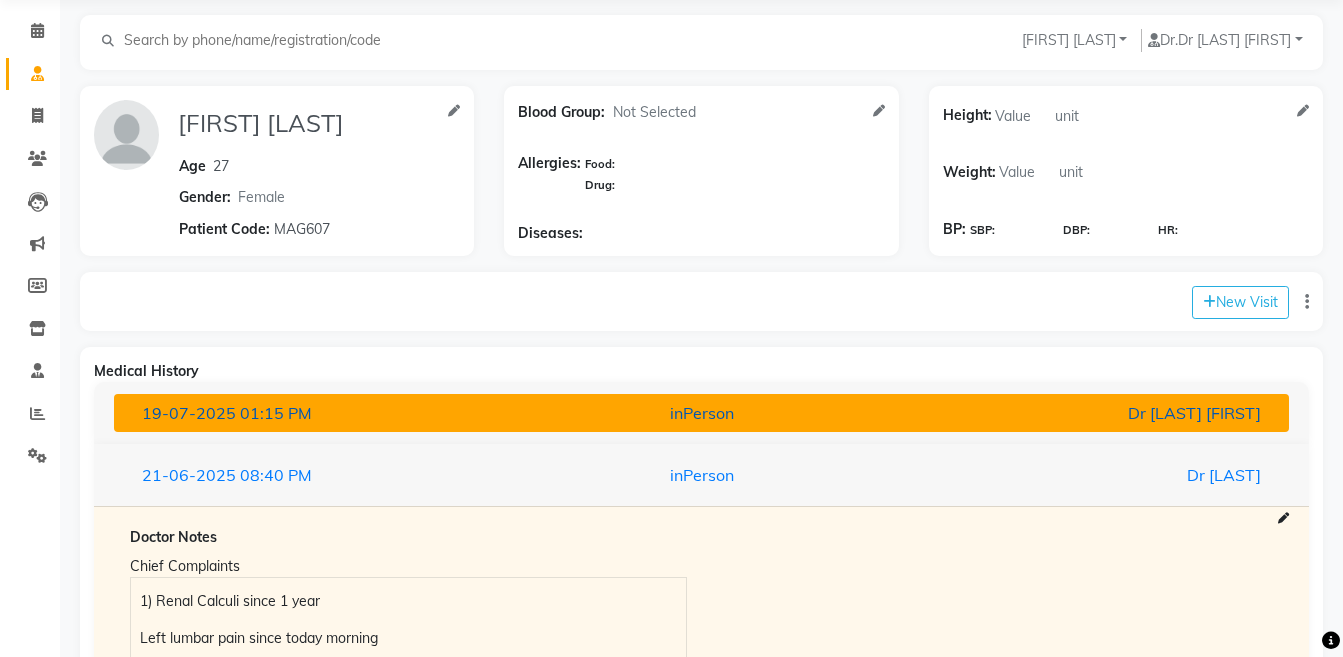 click on "Dr [LAST] [FIRST]" at bounding box center (1084, 413) 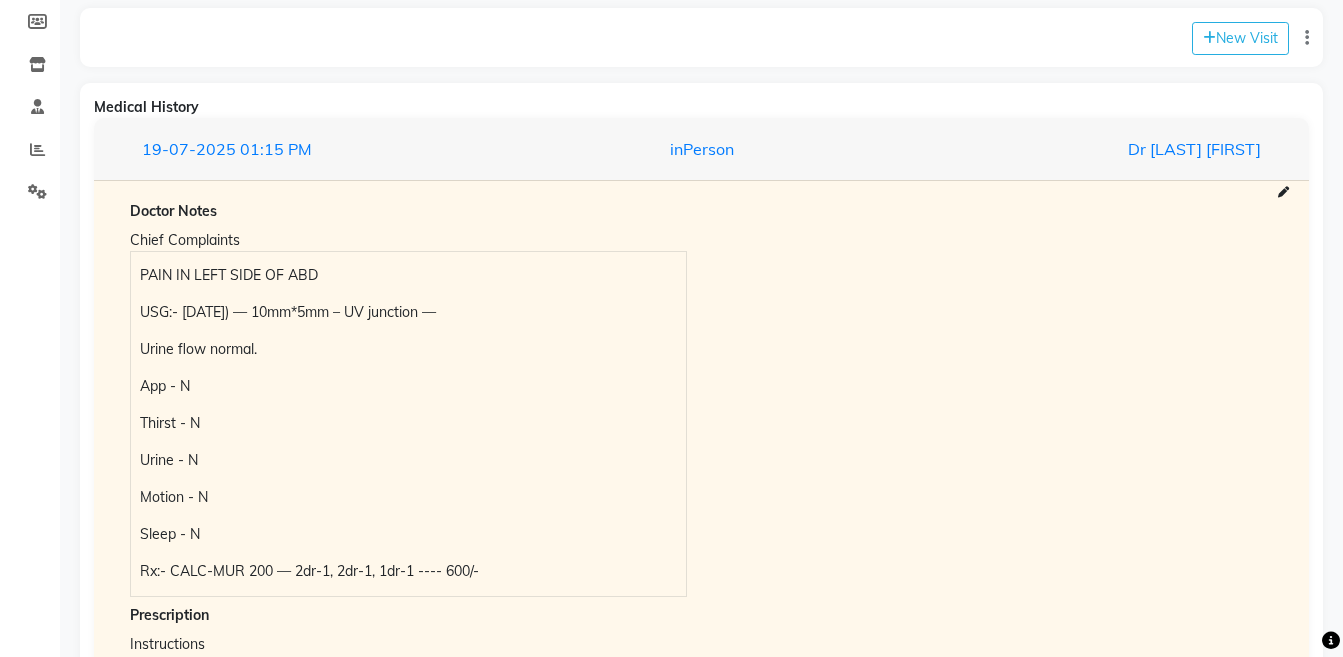 scroll, scrollTop: 449, scrollLeft: 0, axis: vertical 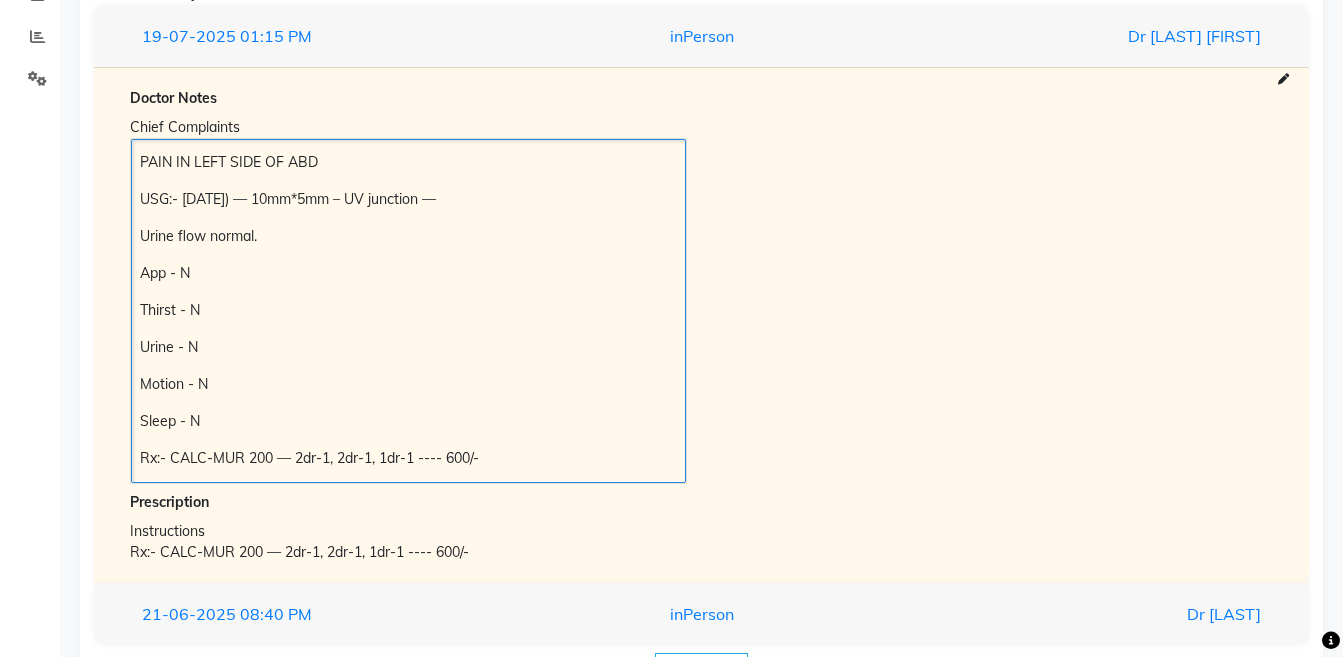 click on "PAIN IN LEFT SIDE OF ABD" at bounding box center [408, 162] 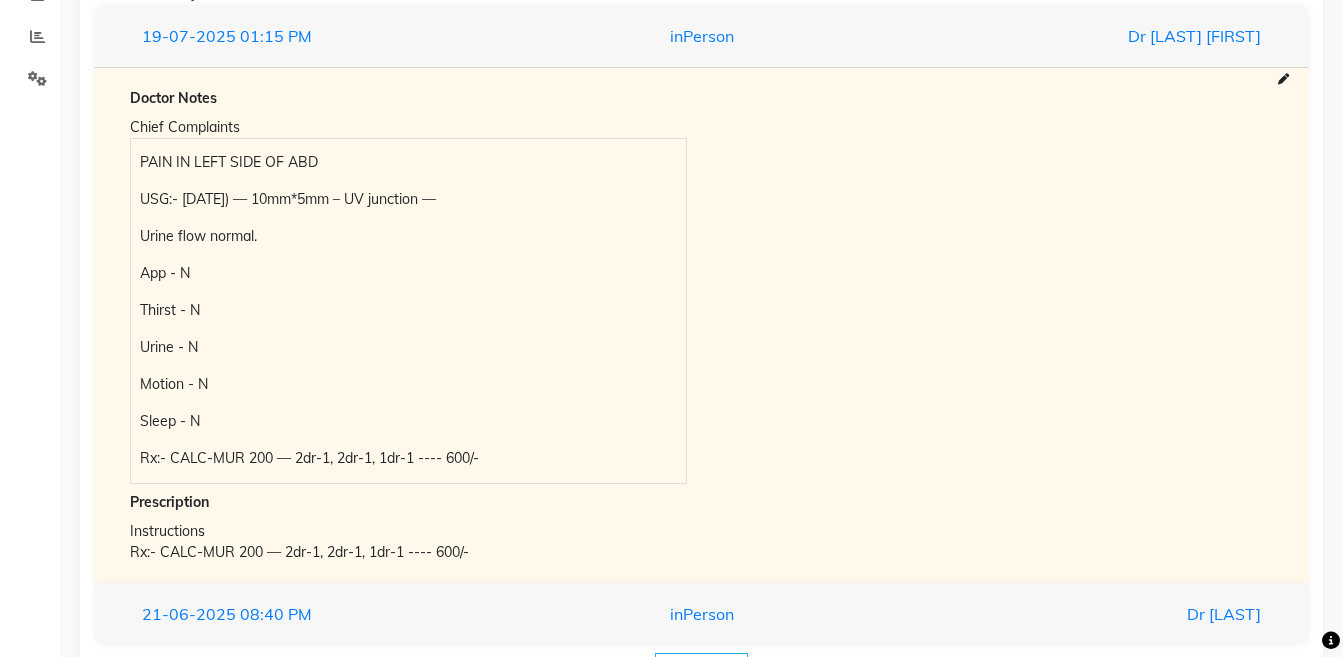 click on "Chief Complaints PAIN IN LEFT SIDE OF ABD  USG:- 19/07/2025) — 10mm*5mm – UV junction —  Urine flow normal. App - N Thirst - N Urine - N Motion - N Sleep - N Rx:- CALC-MUR 200 — 2dr-1, 2dr-1, 1dr-1 ---- 600/-" at bounding box center [701, 298] 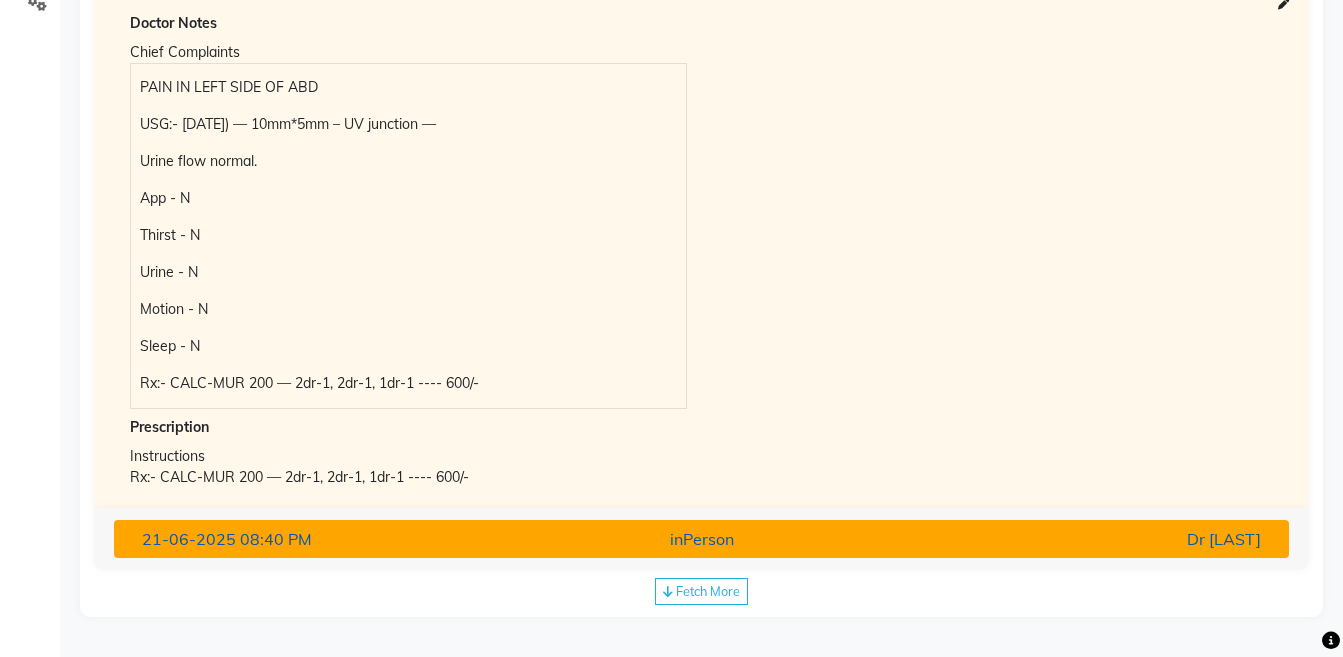 click on "Dr [LAST]" at bounding box center (1084, 539) 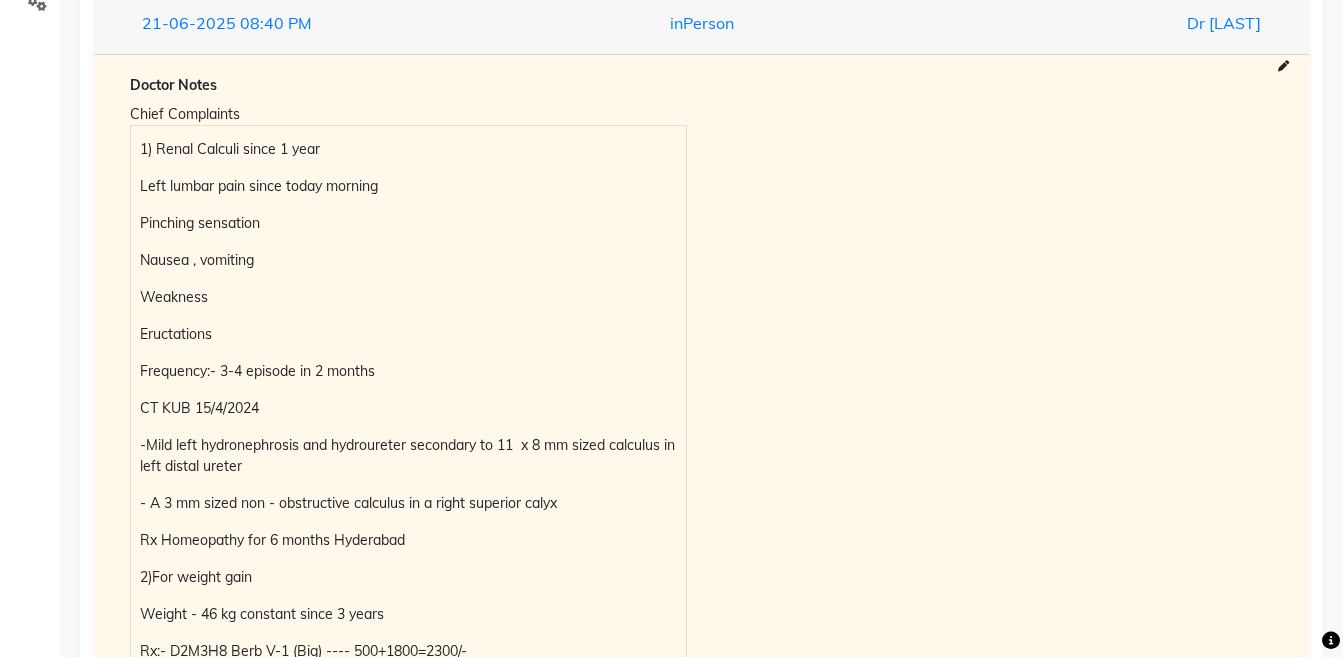 click on "1) Renal Calculi since 1 year" at bounding box center (408, 149) 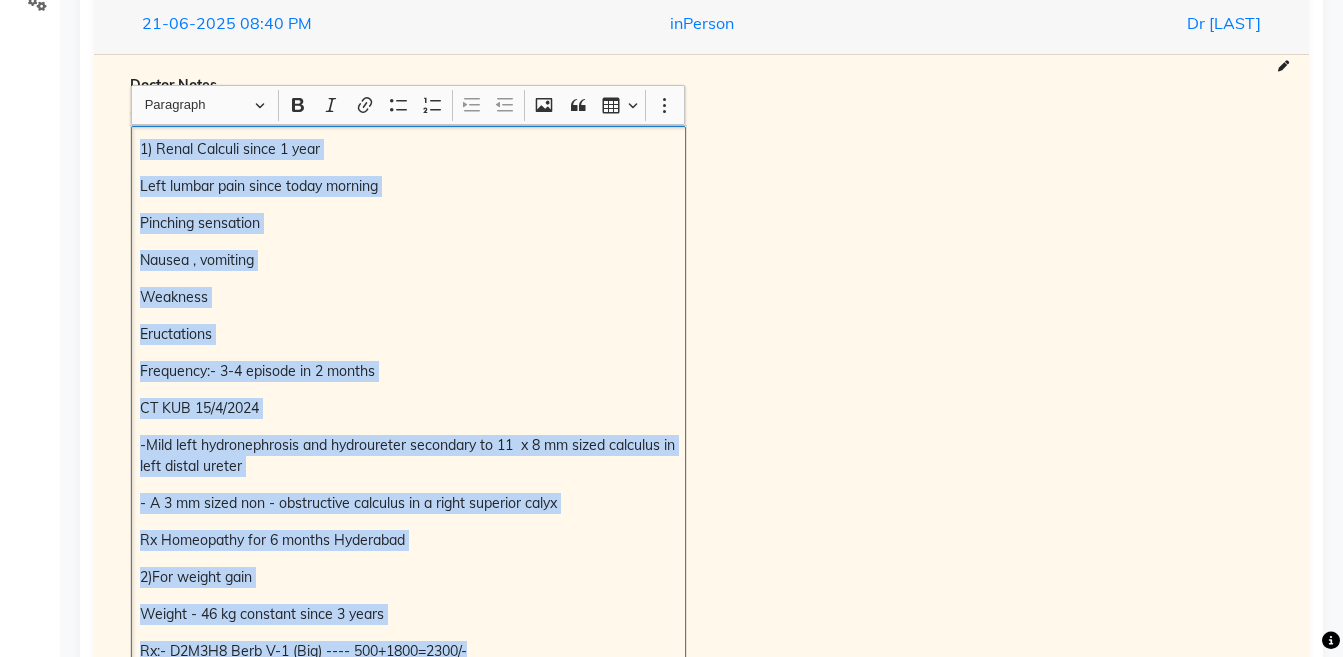 scroll, scrollTop: 528, scrollLeft: 0, axis: vertical 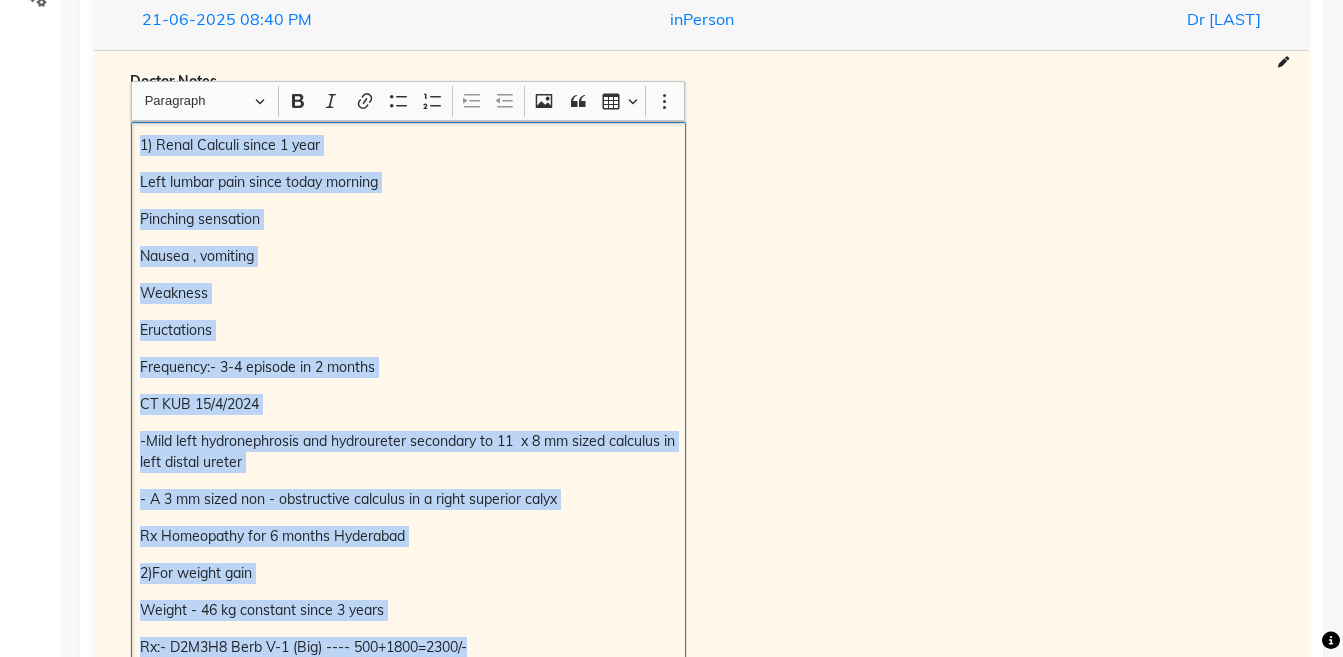 copy on "1) Renal Calculi since 1 year Left lumbar pain since today morning Pinching sensation Nausea , vomiting Weakness Eructations Frequency:- 3-4 episode in 2 months CT KUB 15/4/2024 -Mild left hydronephrosis and hydroureter secondary to 11 x 8 mm sized calculus in left distal ureter - A 3 mm sized non - obstructive calculus in a right superior calyx Rx Homeopathy for 6 months [CITY] 2)For weight gain Weight - 46 kg constant since 3 years Rx:- D2M3H8 Berb V-1 (Big) ---- 500+1800=2300/-" 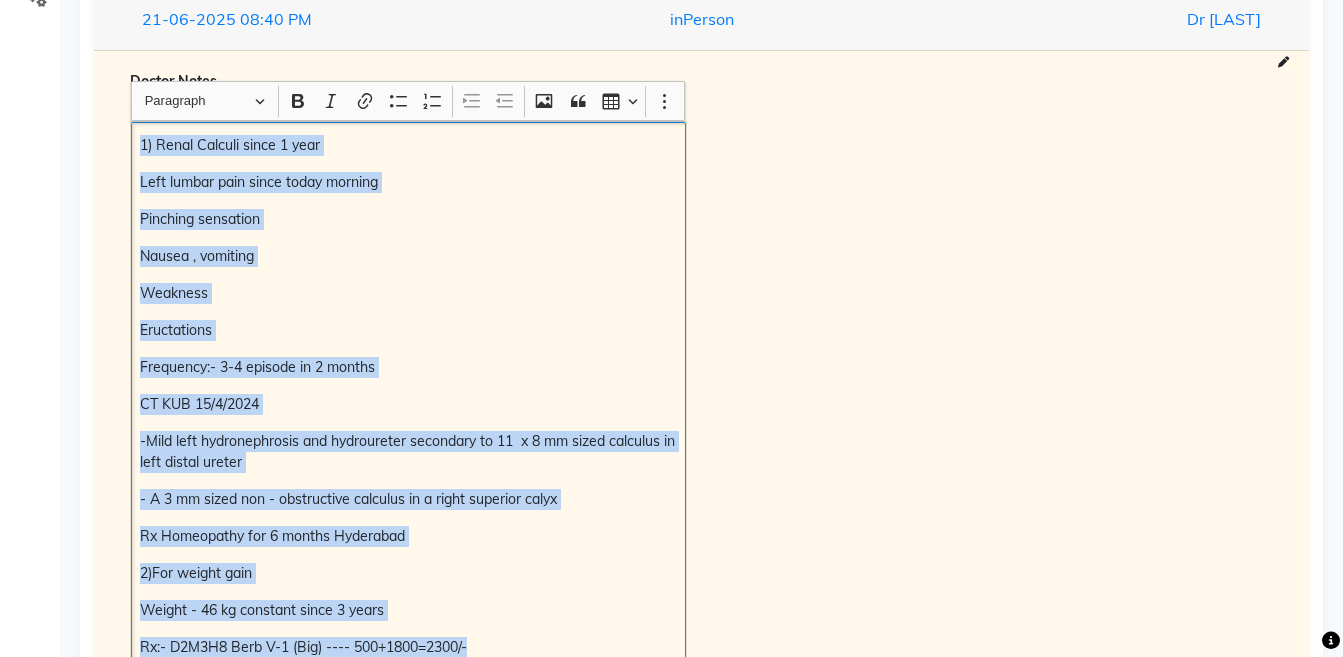 scroll, scrollTop: 0, scrollLeft: 0, axis: both 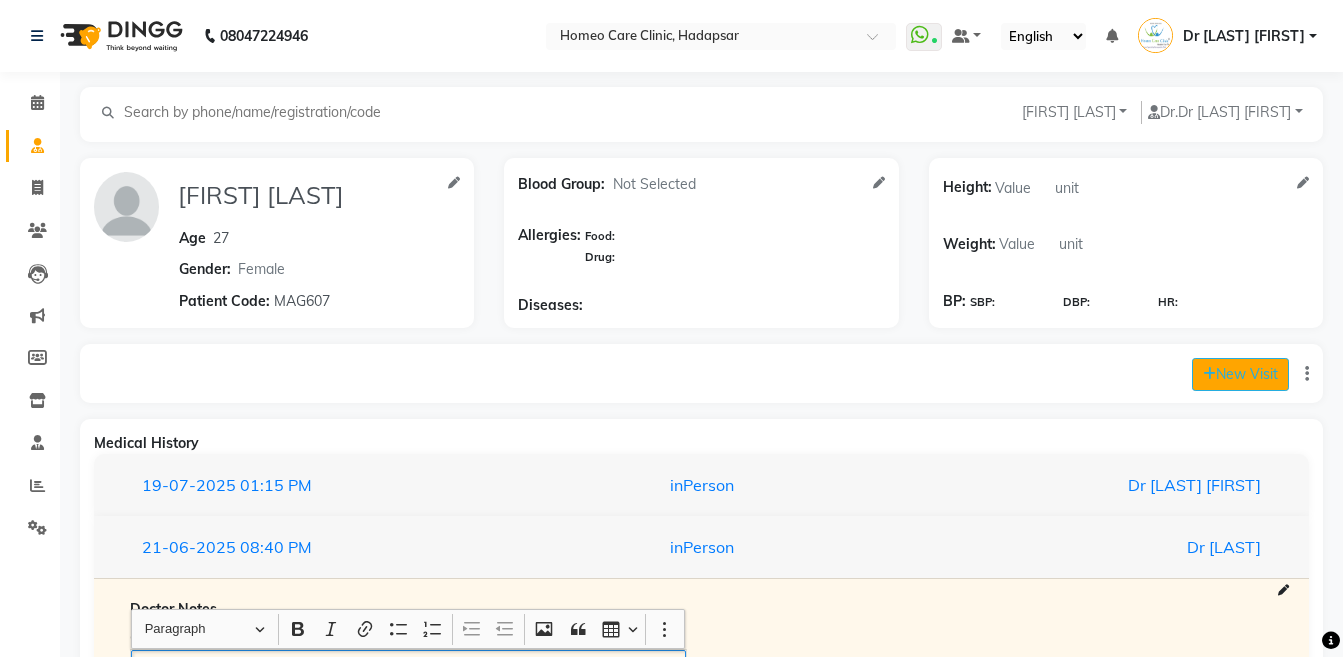 click 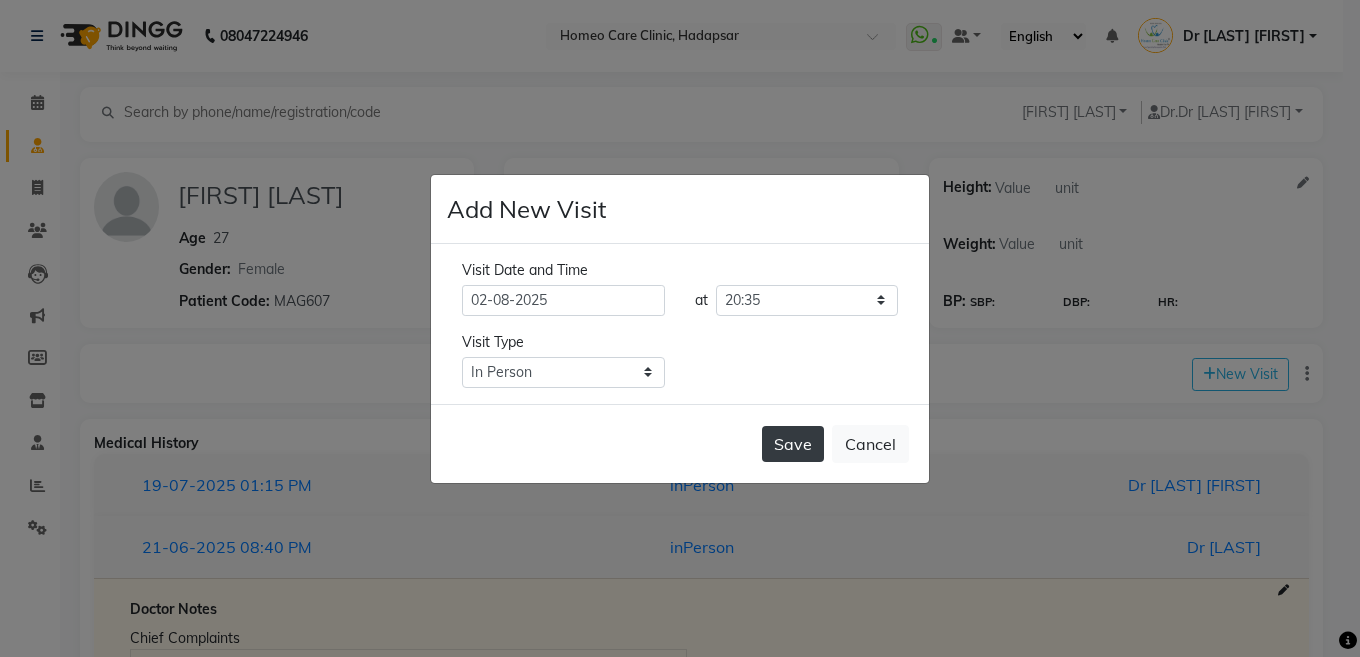 click on "Save" 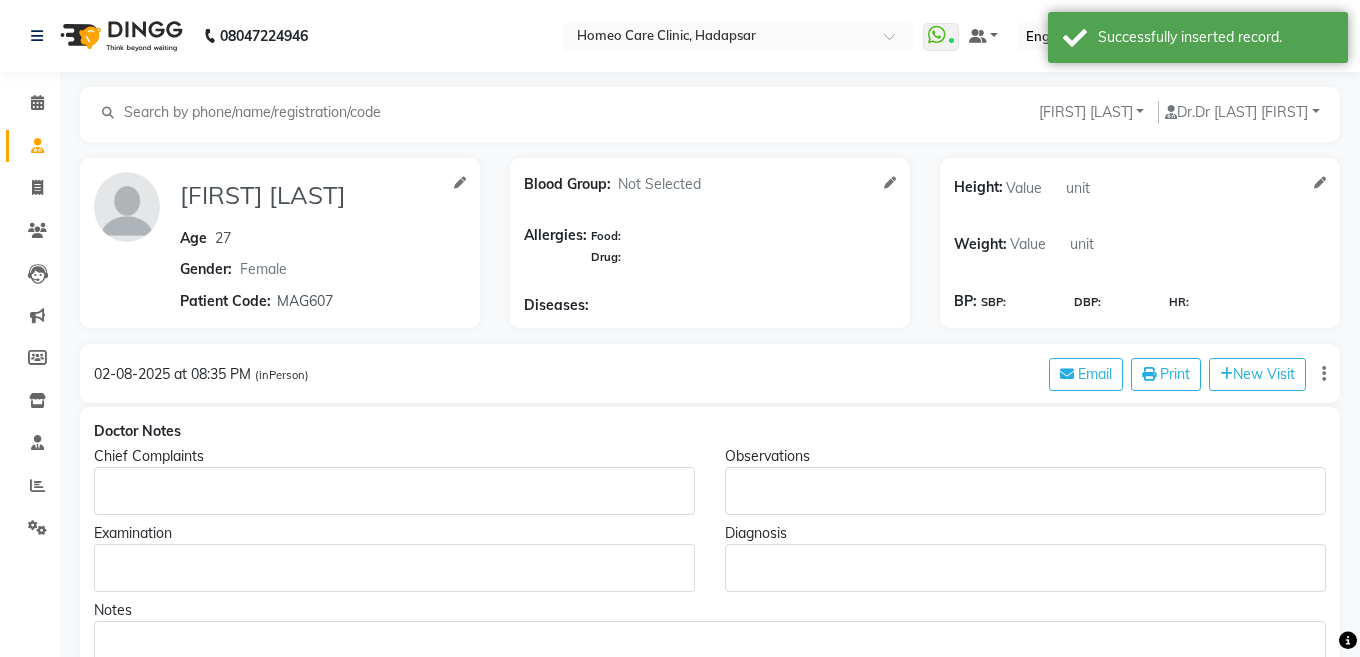 type on "[FIRST] [LAST]" 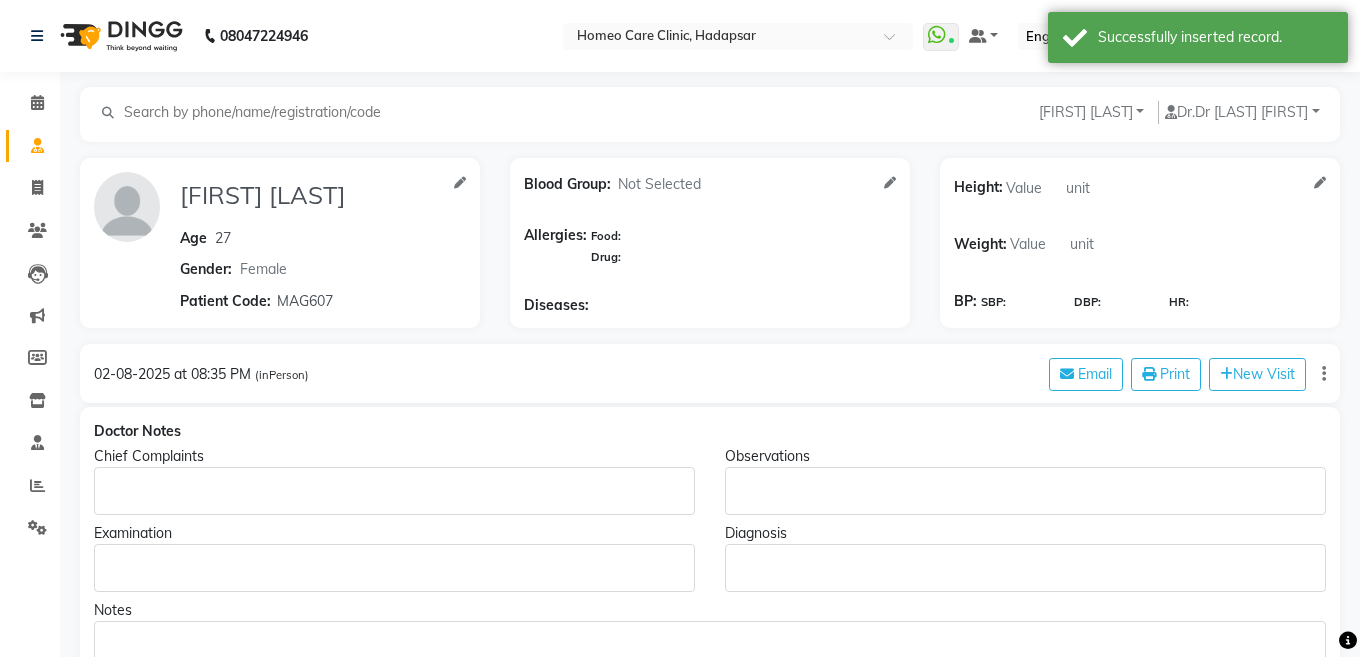 type on "27" 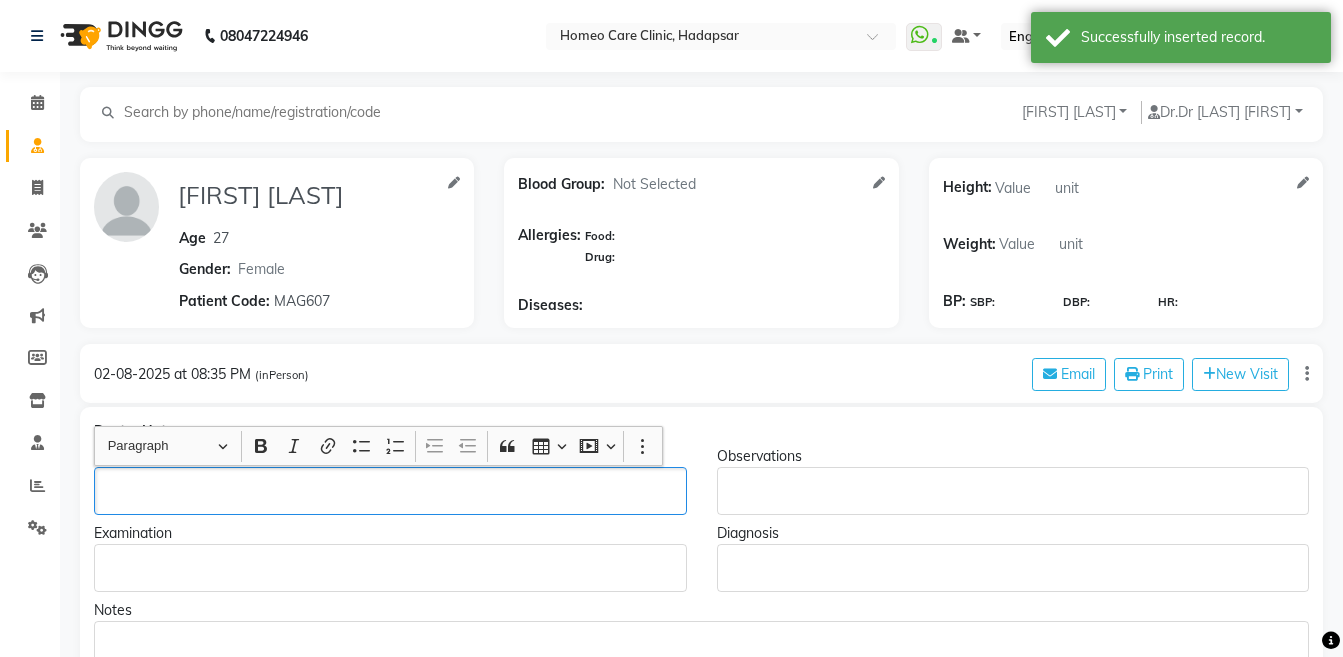 click 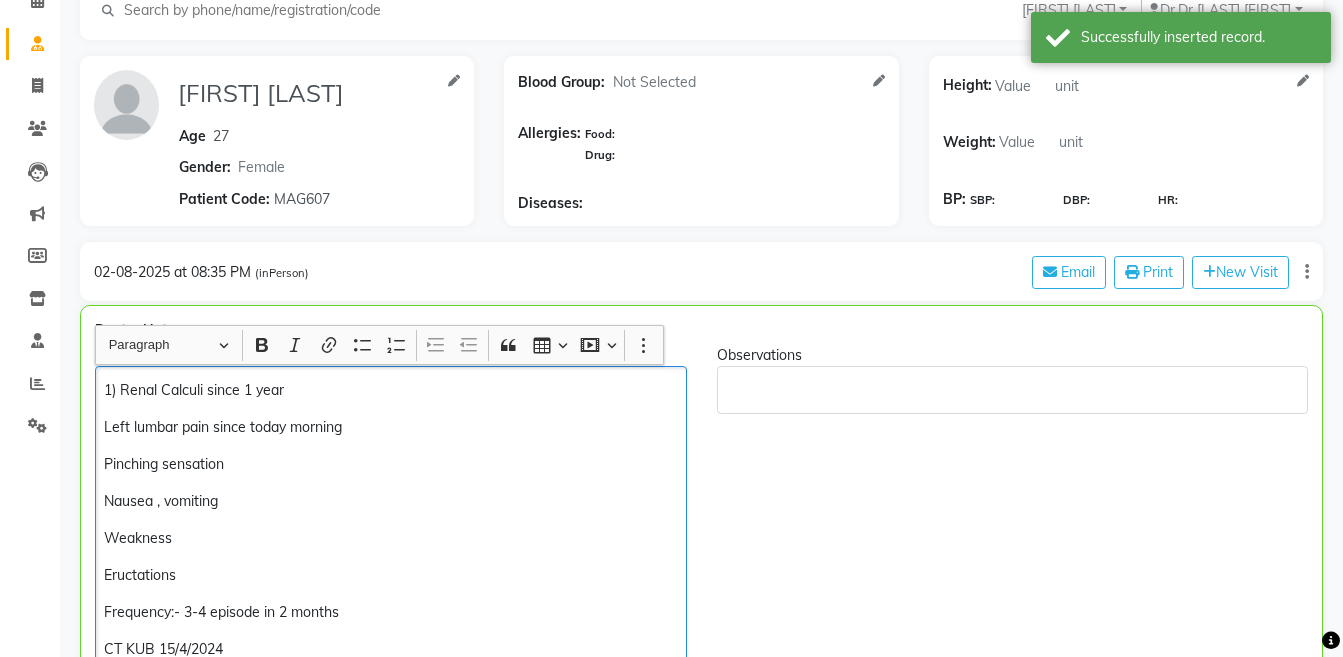 scroll, scrollTop: 366, scrollLeft: 0, axis: vertical 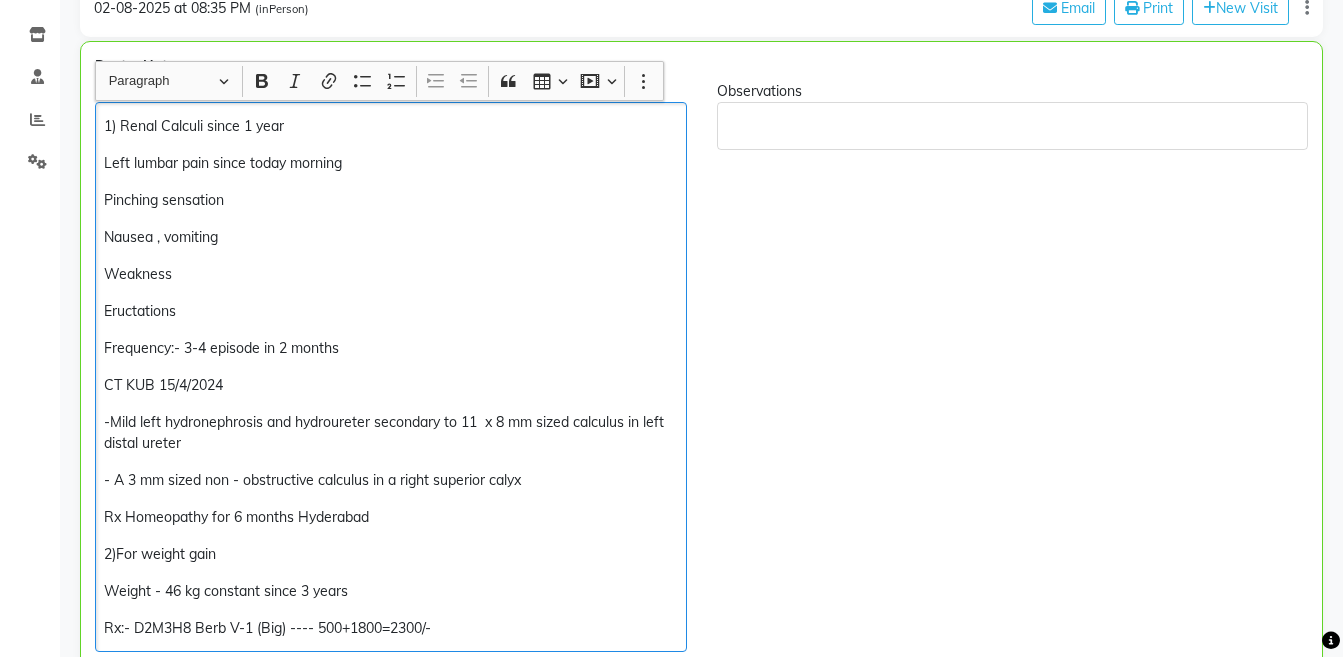 click on "1) Renal Calculi since 1 year Left lumbar pain since today morning Pinching sensation Nausea , vomiting Weakness Eructations Frequency:- 3-4 episode in 2 months CT KUB 15/4/2024 -Mild left hydronephrosis and hydroureter secondary to 11 x 8 mm sized calculus in left distal ureter - A 3 mm sized non - obstructive calculus in a right superior calyx Rx Homeopathy for 6 months [CITY] 2)For weight gain Weight - 46 kg constant since 3 years Rx:- D2M3H8 Berb V-1 (Big) ---- 500+1800=2300/-" 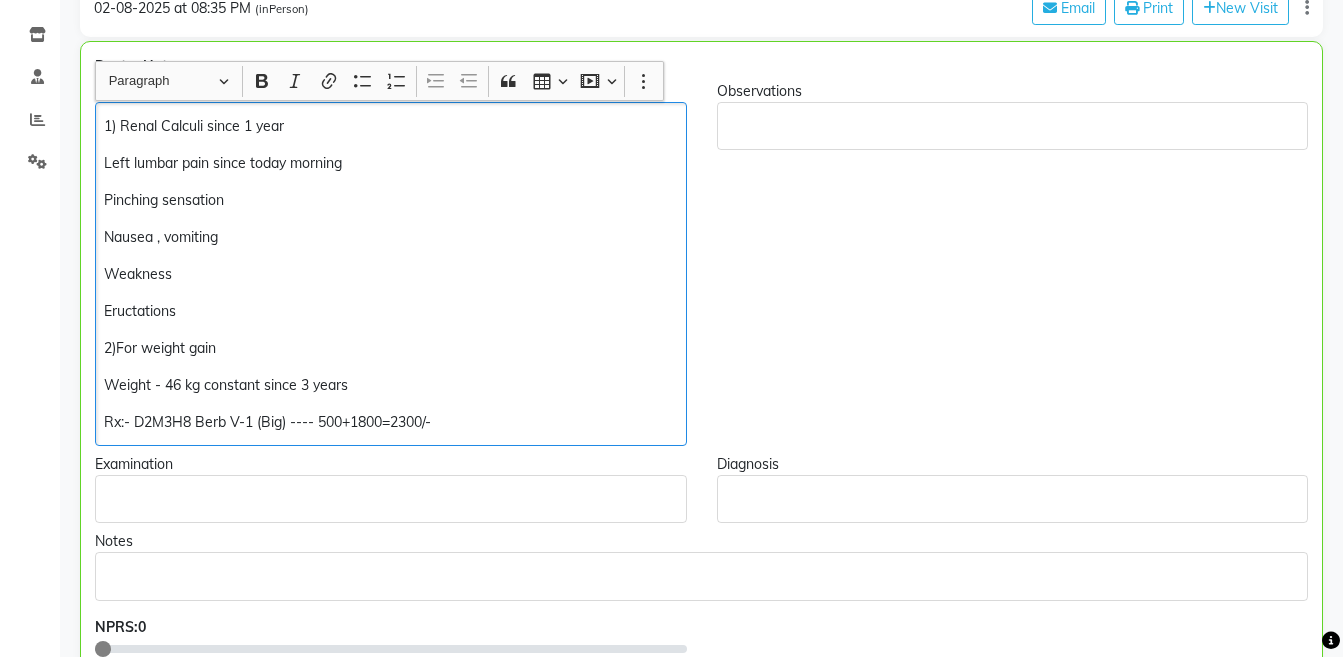 click on "Left lumbar pain since today morning" 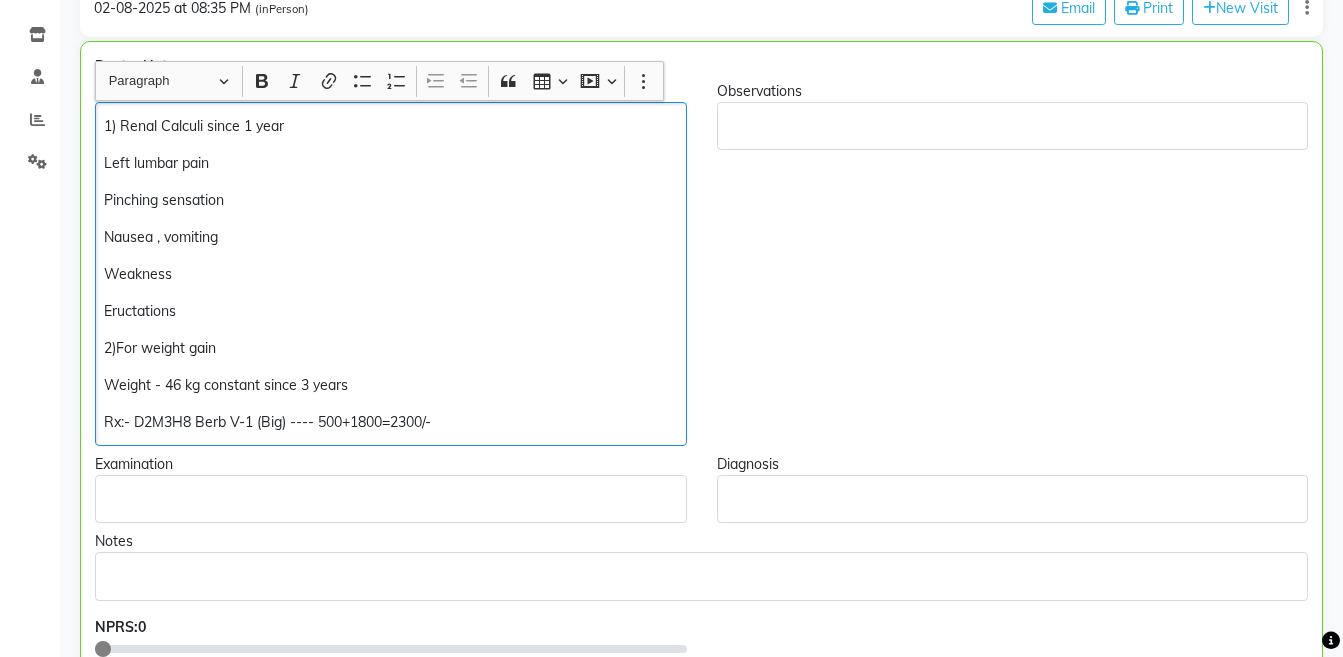 type 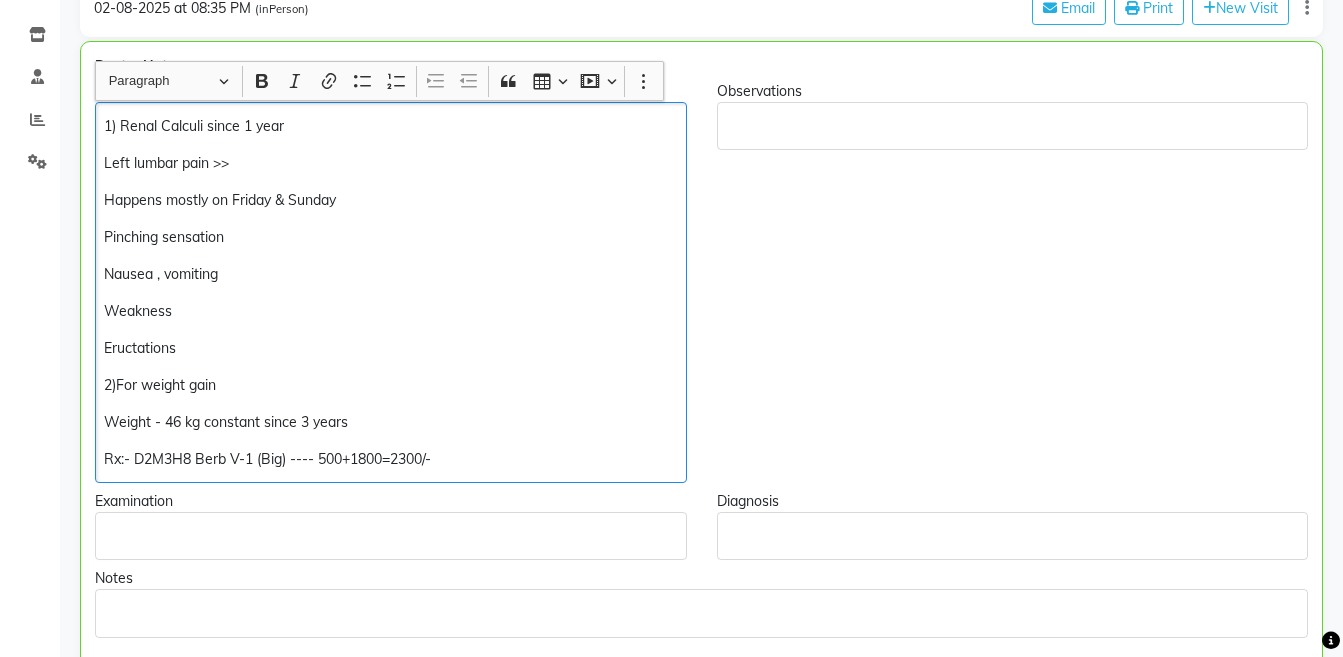 click on "Nausea , vomiting" 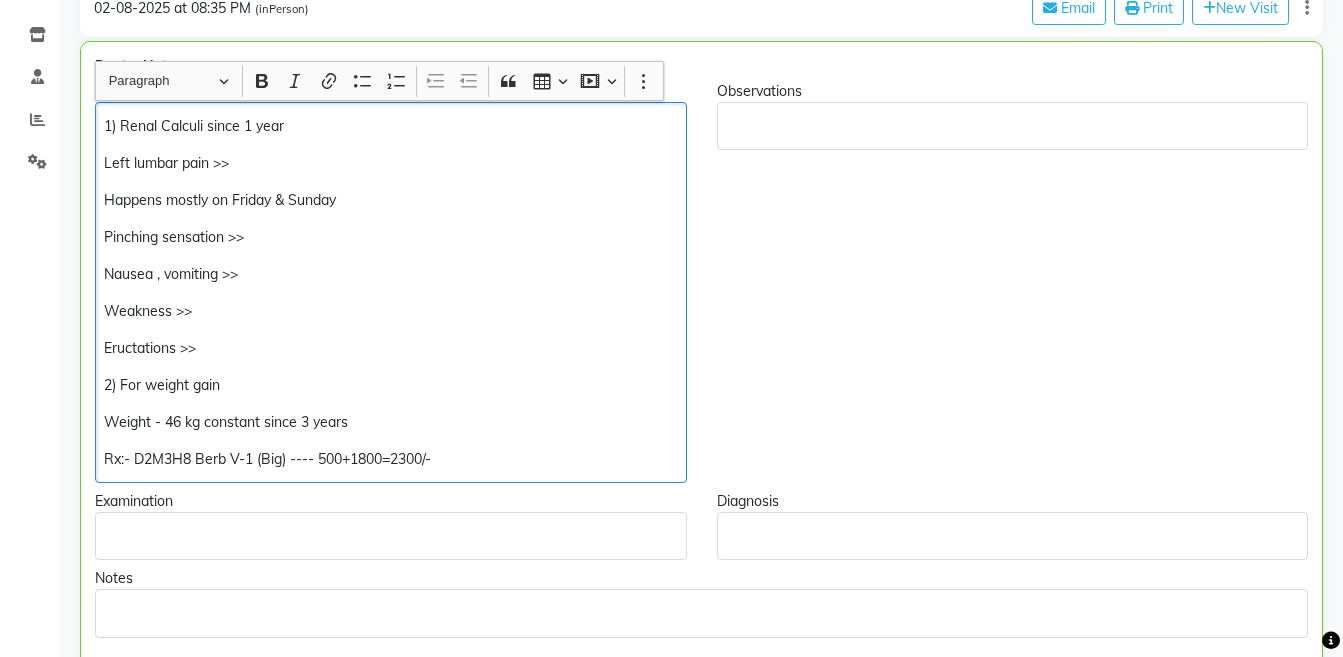 click on "1) Renal Calculi since 1 year Left lumbar pain >> Happens mostly on Friday & Sunday Pinching sensation >> Nausea , vomiting >> Weakness >> Eructations >> 2) For weight gain Weight - 46 kg constant since 3 years Rx:- D2M3H8 Berb V-1 (Big) ---- 500+1800=2300/-" 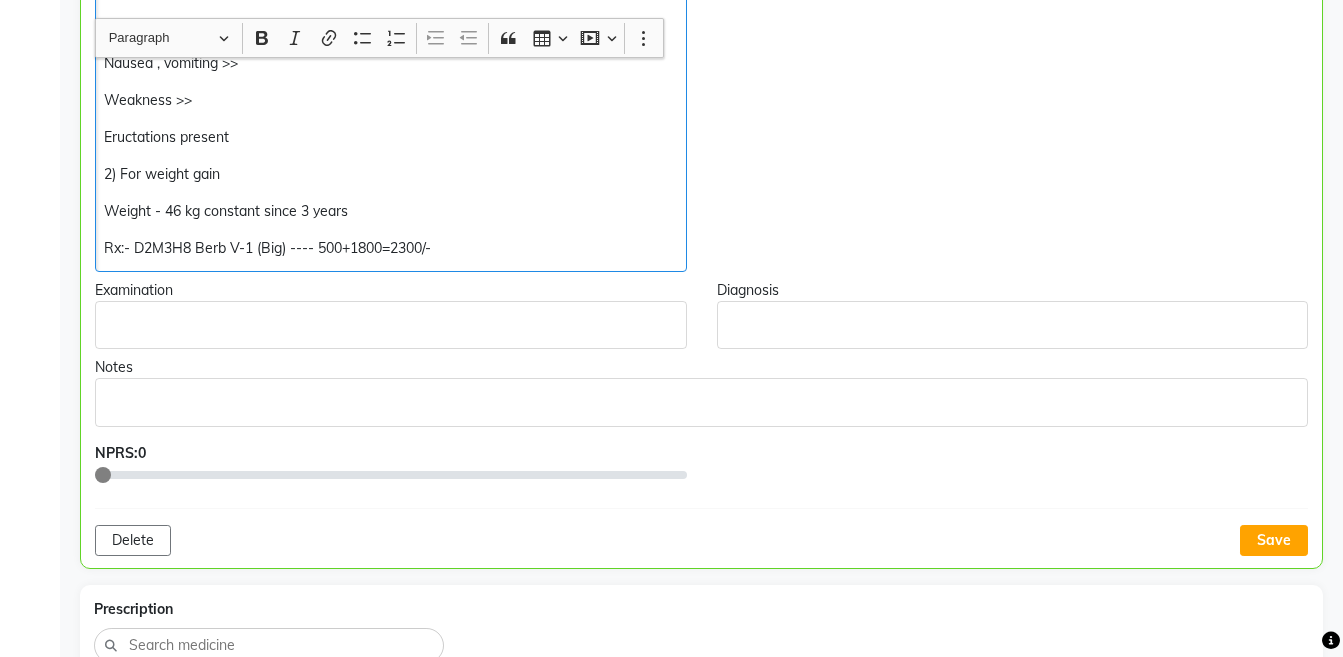scroll, scrollTop: 601, scrollLeft: 0, axis: vertical 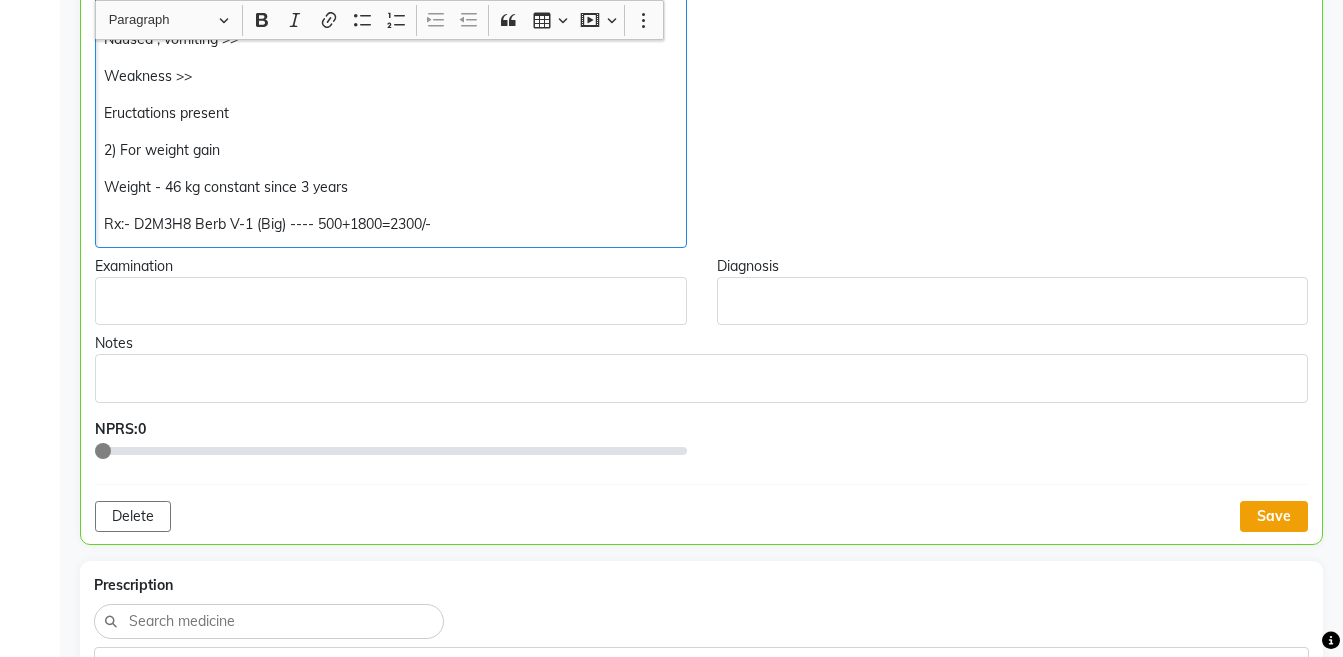click on "Save" 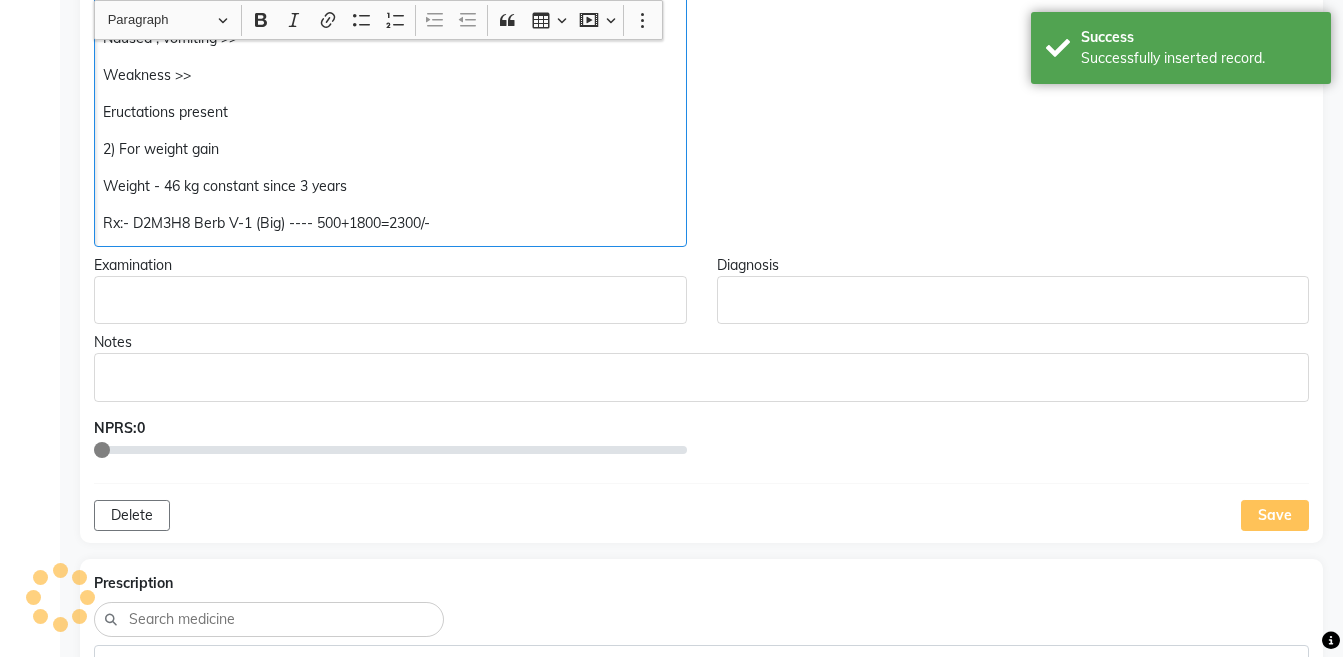 click on "Rx:- D2M3H8 Berb V-1 (Big) ---- 500+1800=2300/-" 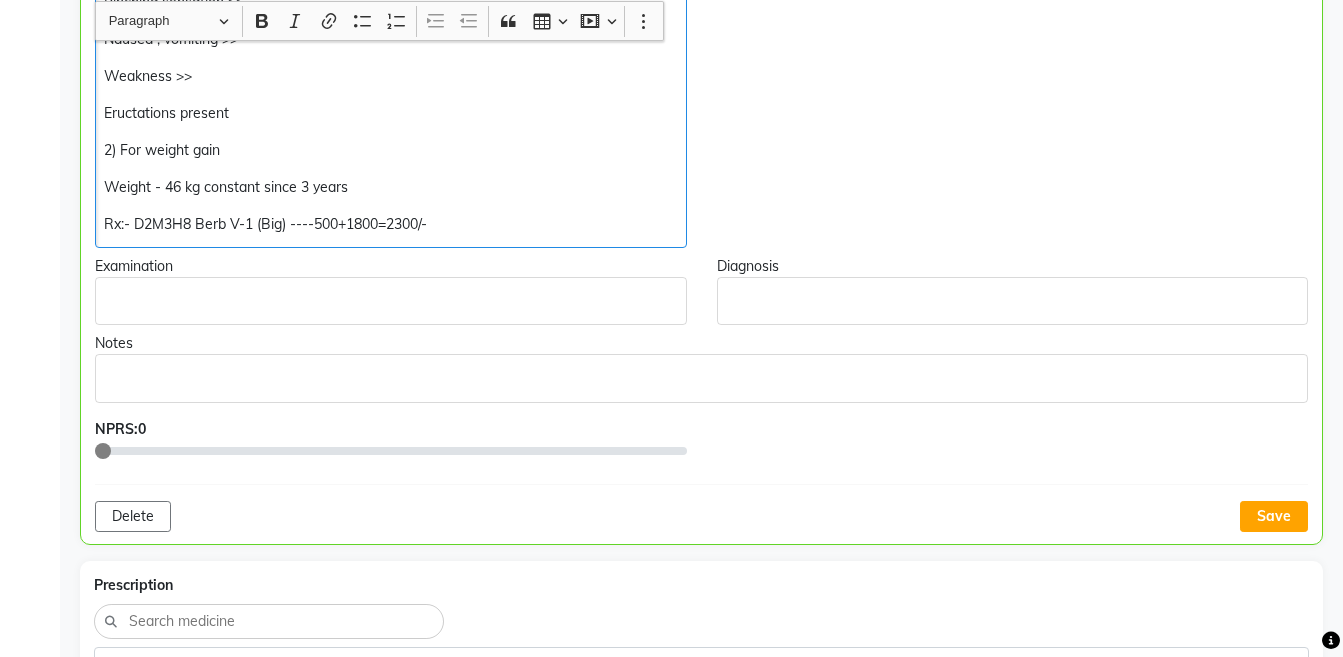 scroll, scrollTop: 602, scrollLeft: 0, axis: vertical 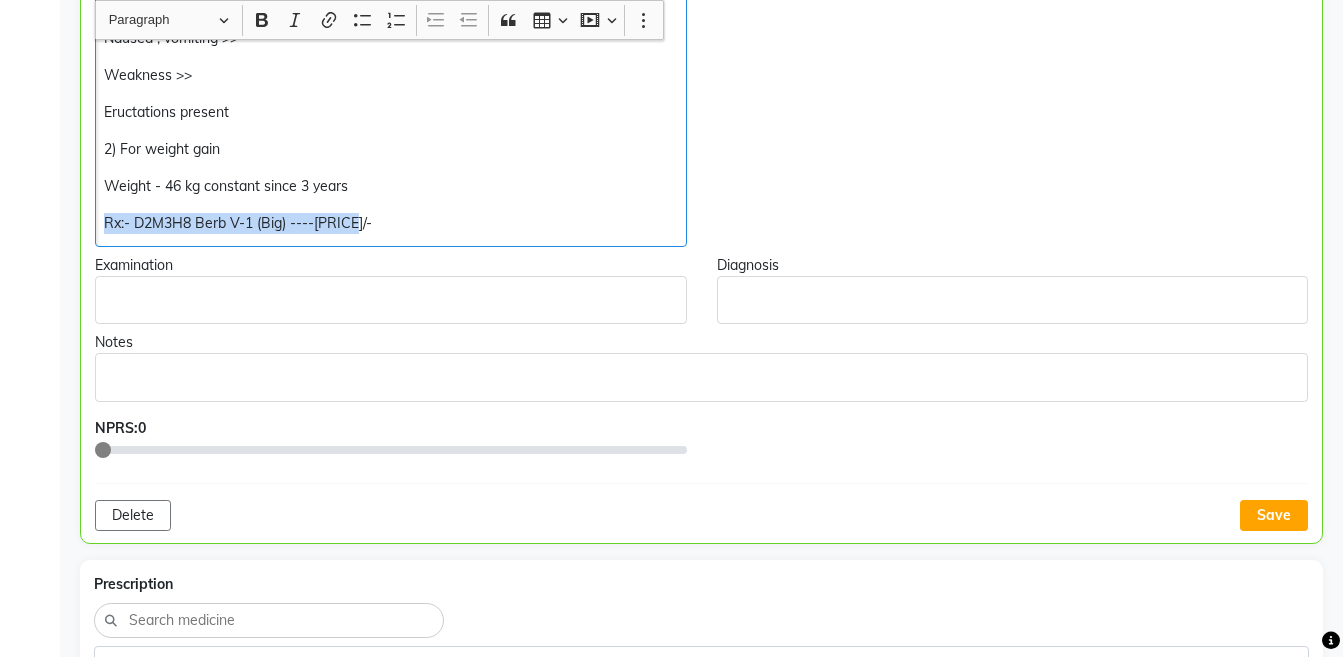copy on "Rx:- D2M3H8 Berb V-1 (Big) ----[PRICE]/-" 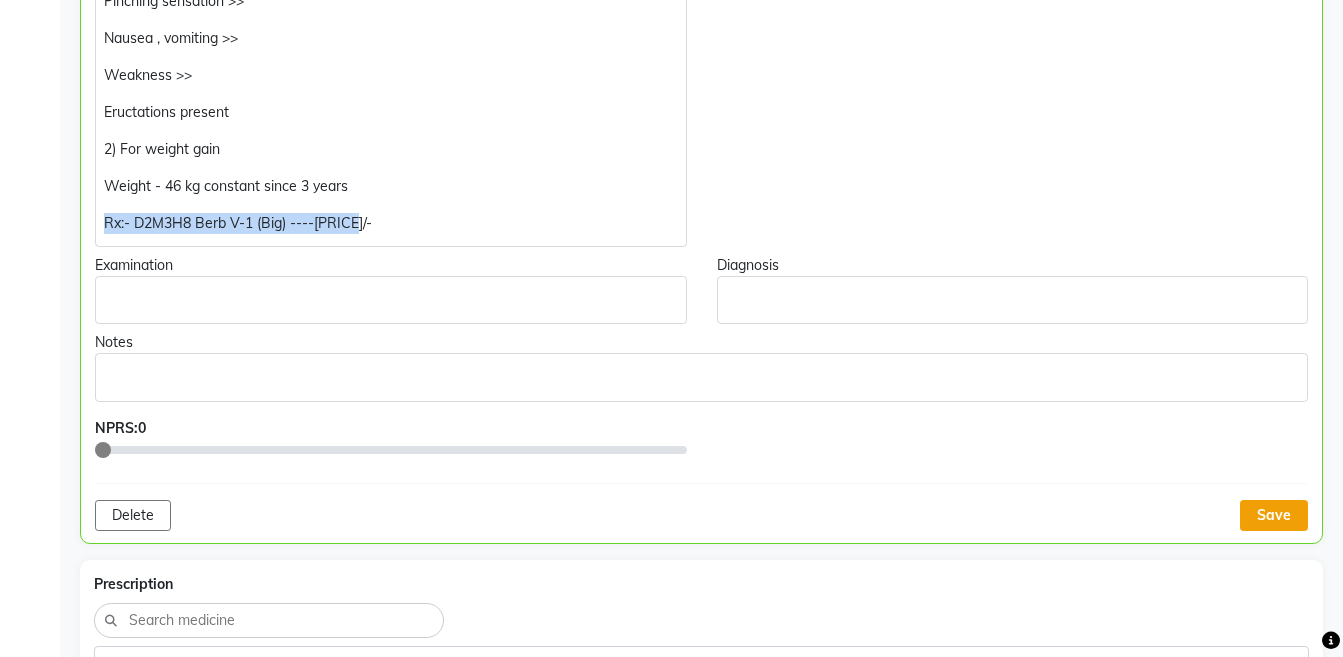 click on "Save" 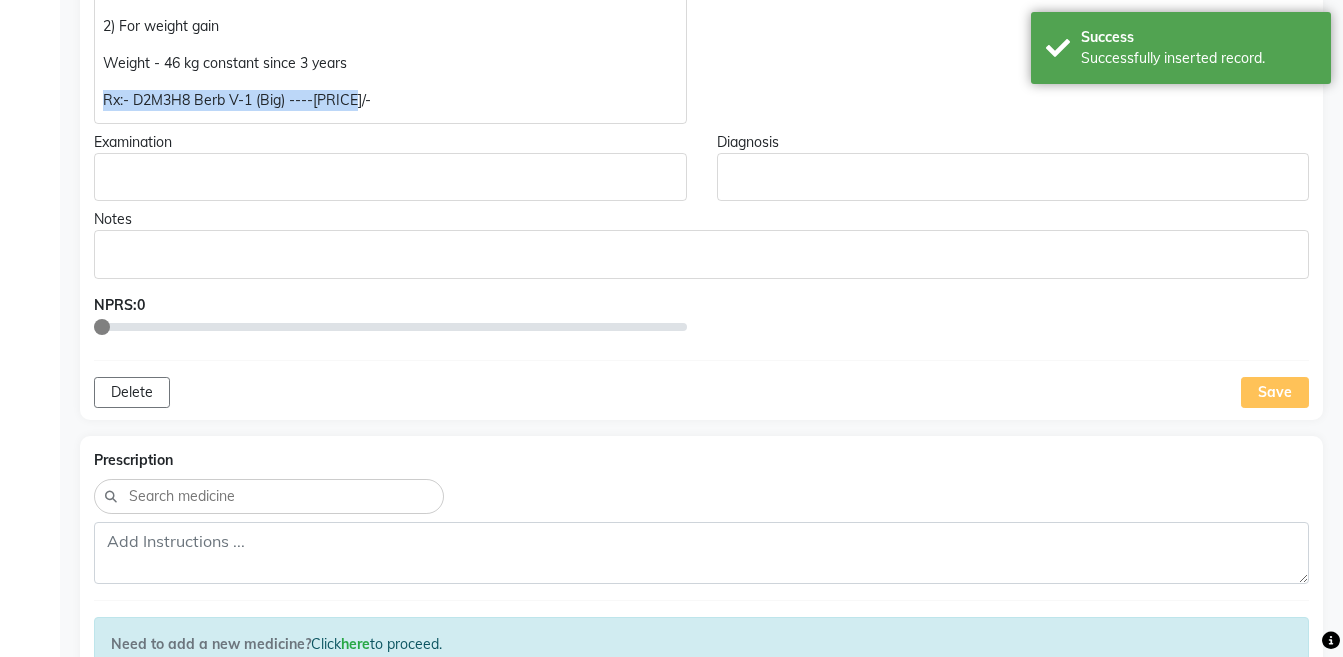 scroll, scrollTop: 779, scrollLeft: 0, axis: vertical 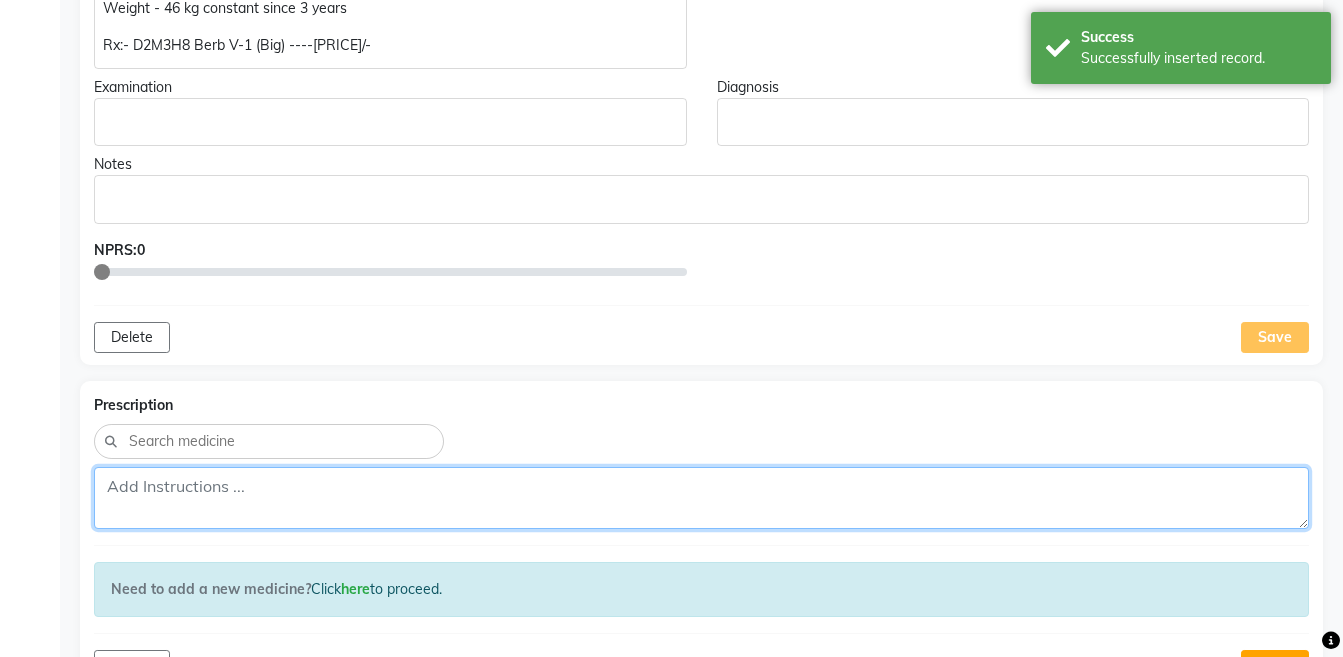 click 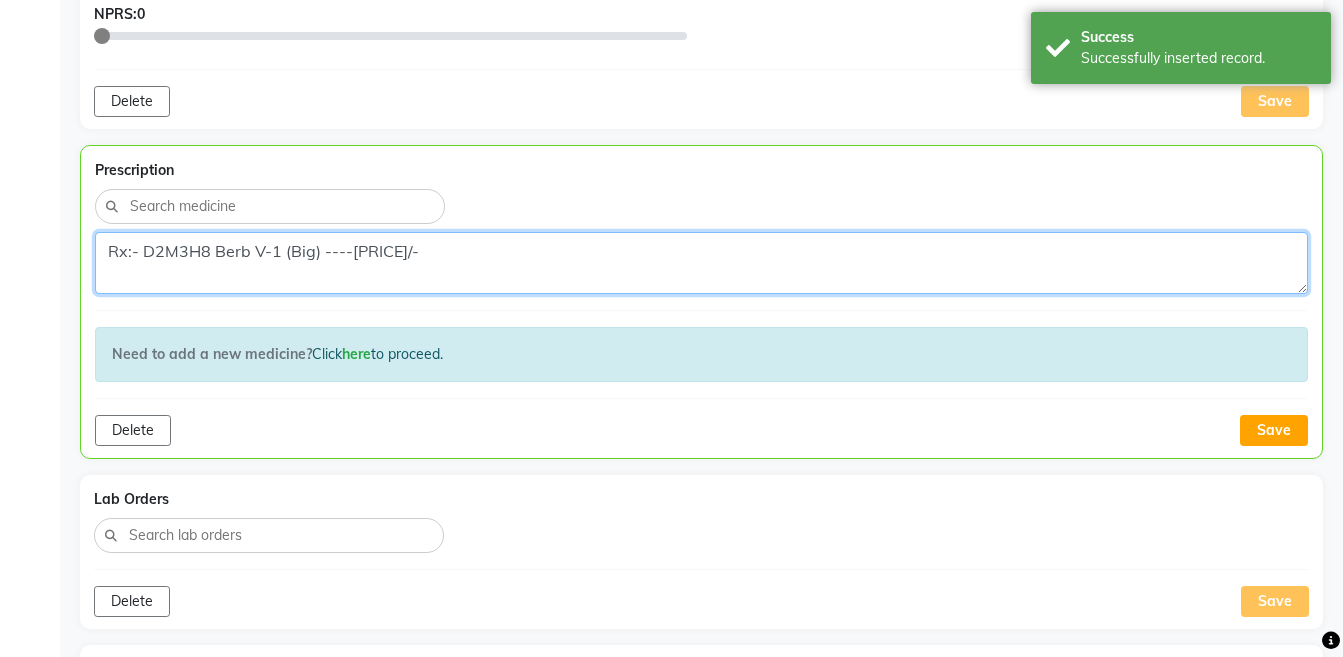 scroll, scrollTop: 1091, scrollLeft: 0, axis: vertical 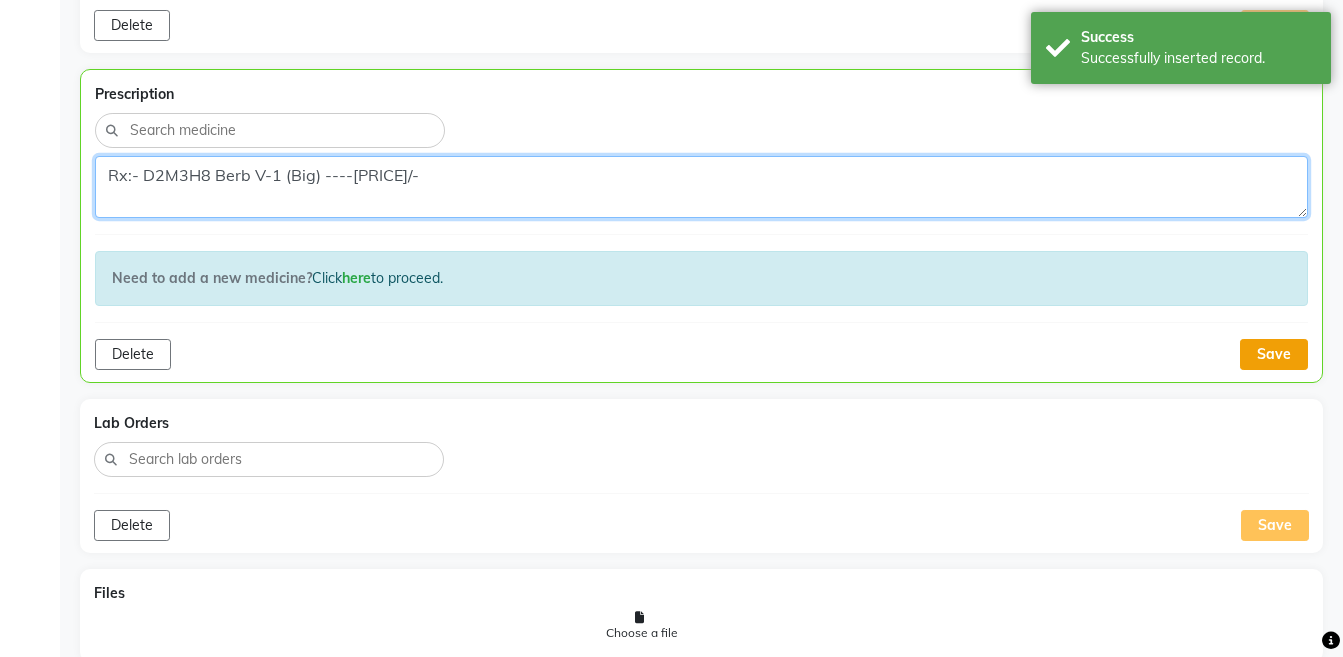 type on "Rx:- D2M3H8 Berb V-1 (Big) ----[PRICE]/-" 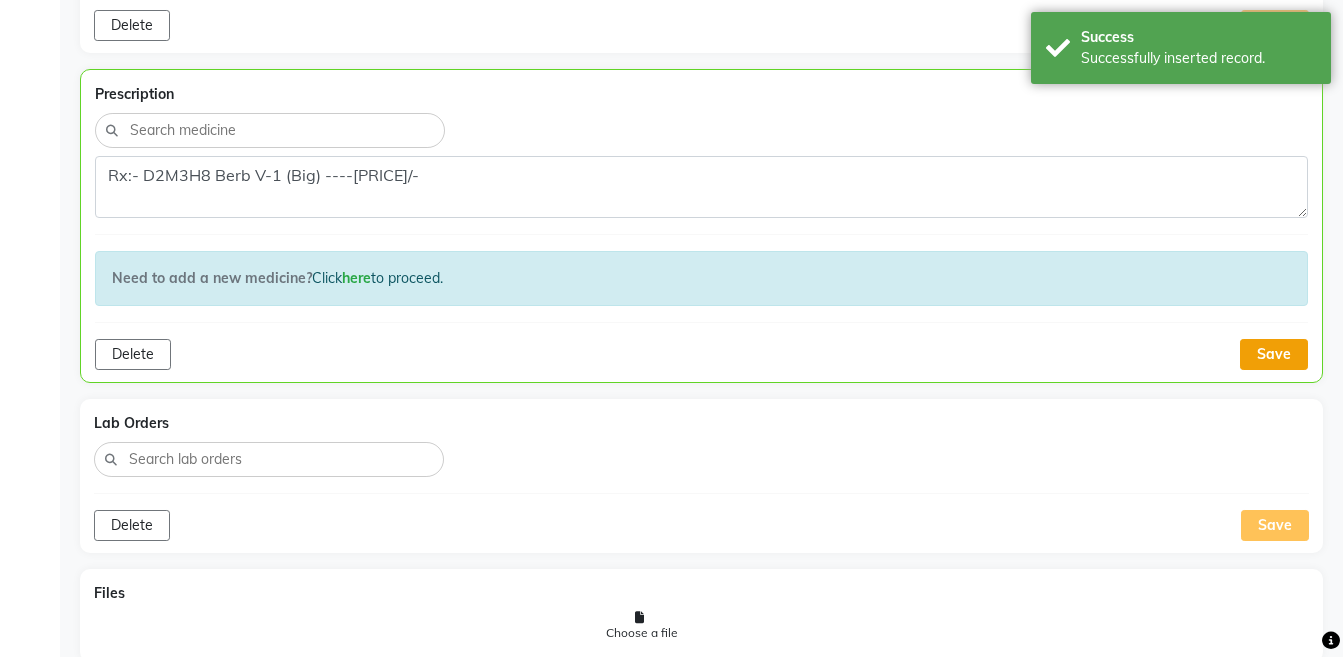 click on "Save" 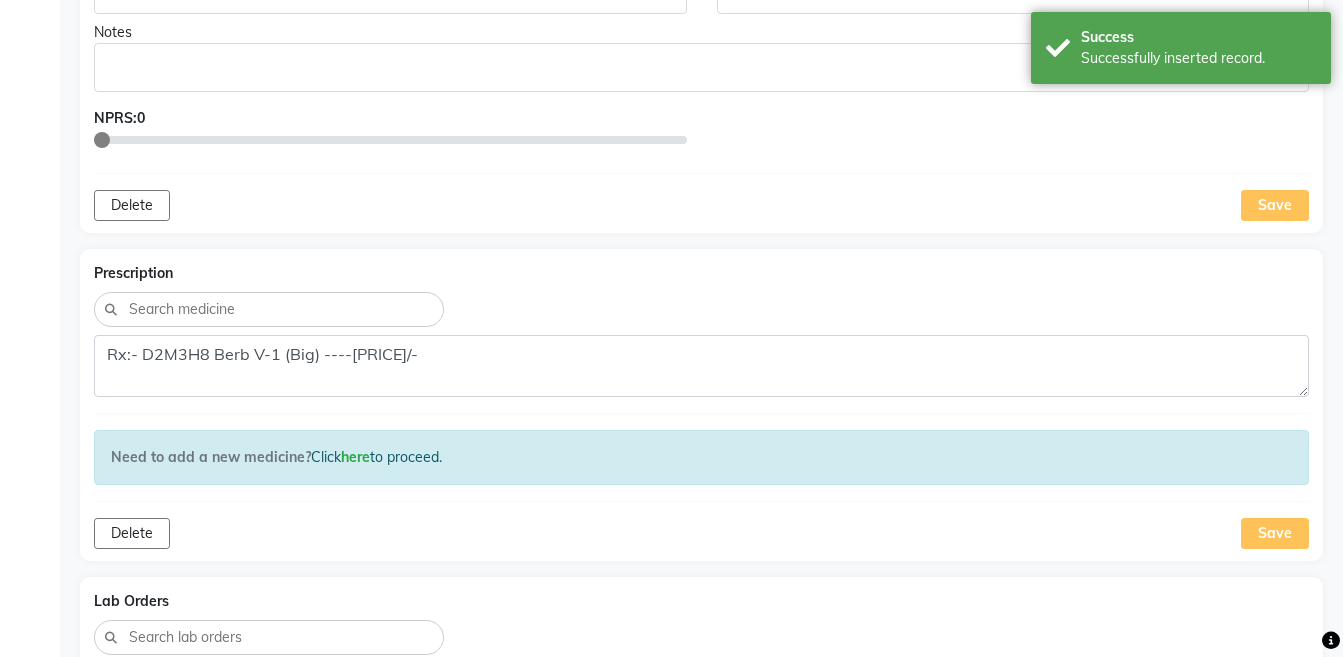 scroll, scrollTop: 624, scrollLeft: 0, axis: vertical 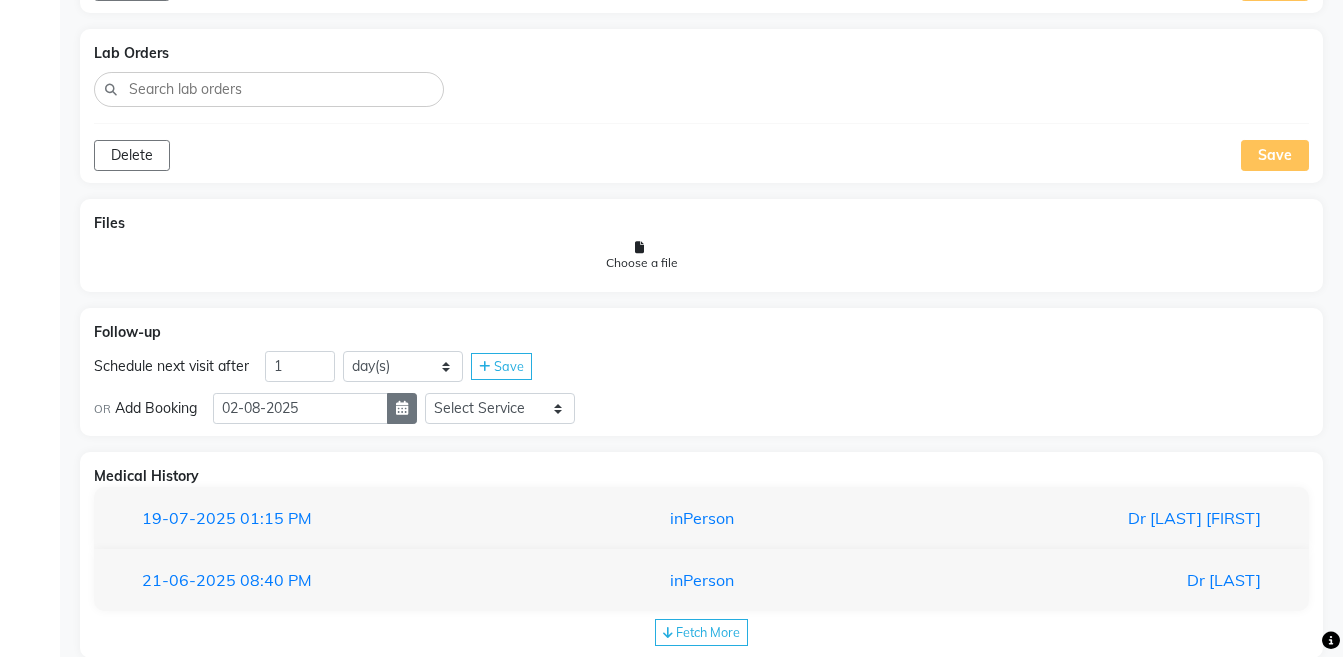 click 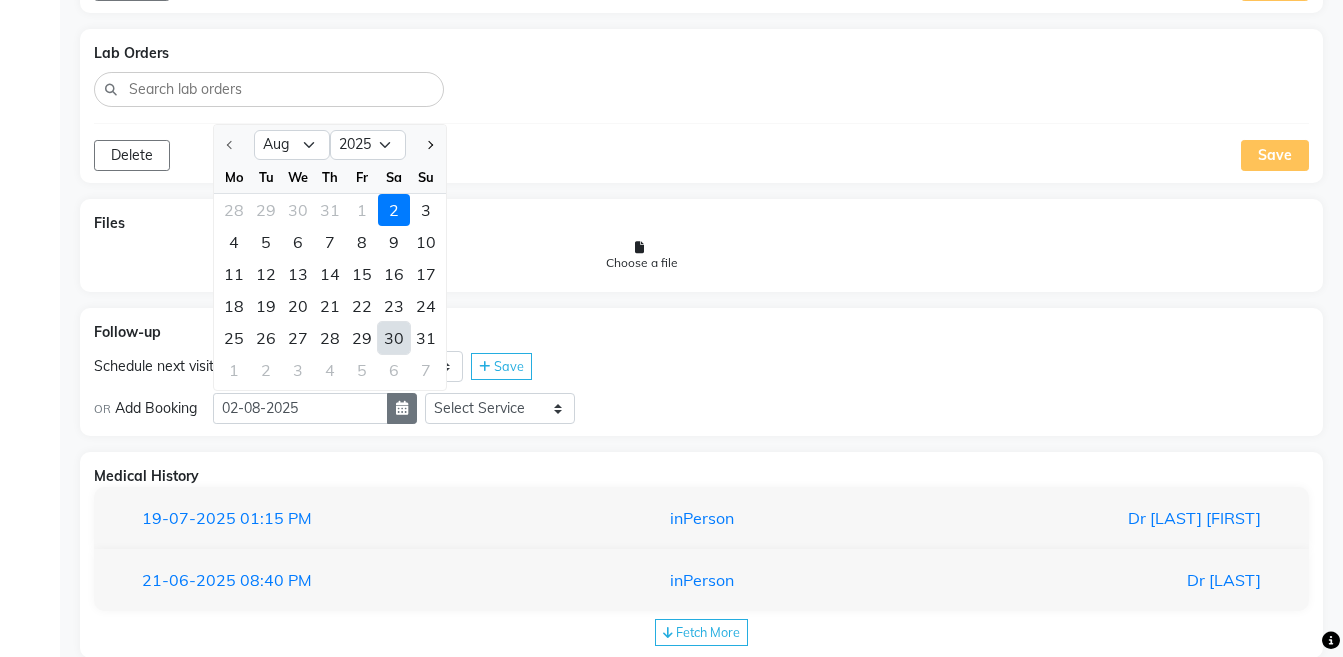 select on "9" 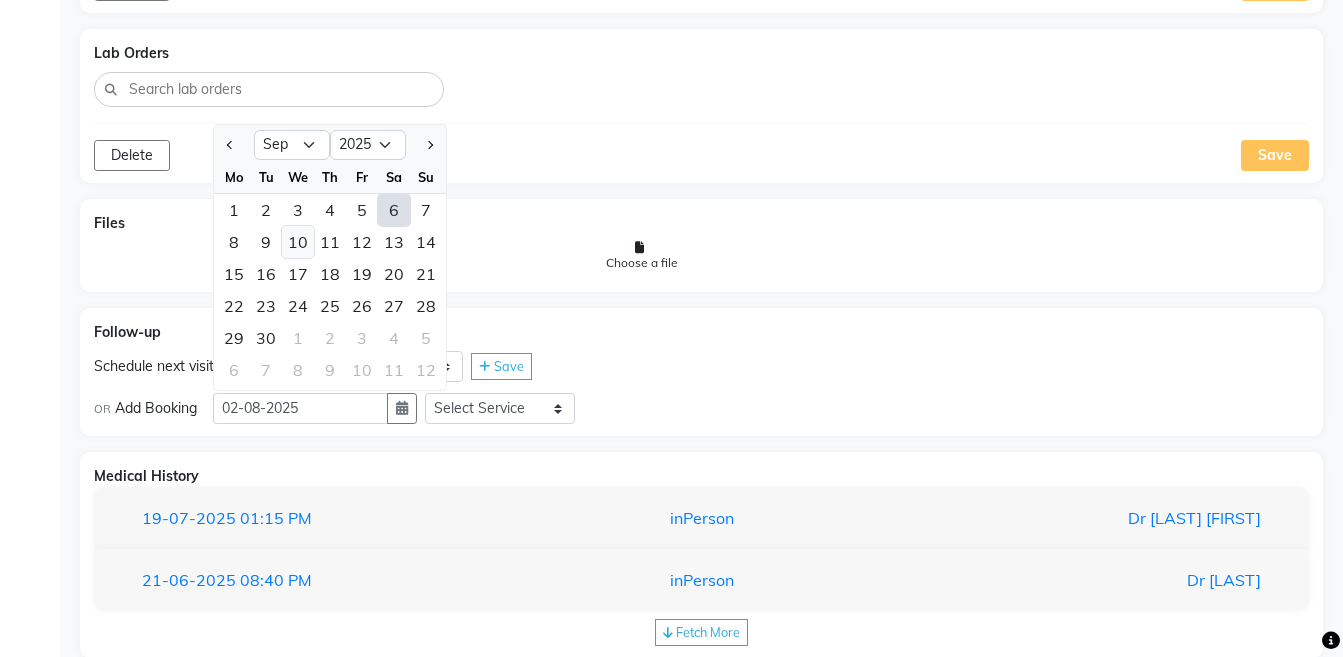 click on "10" 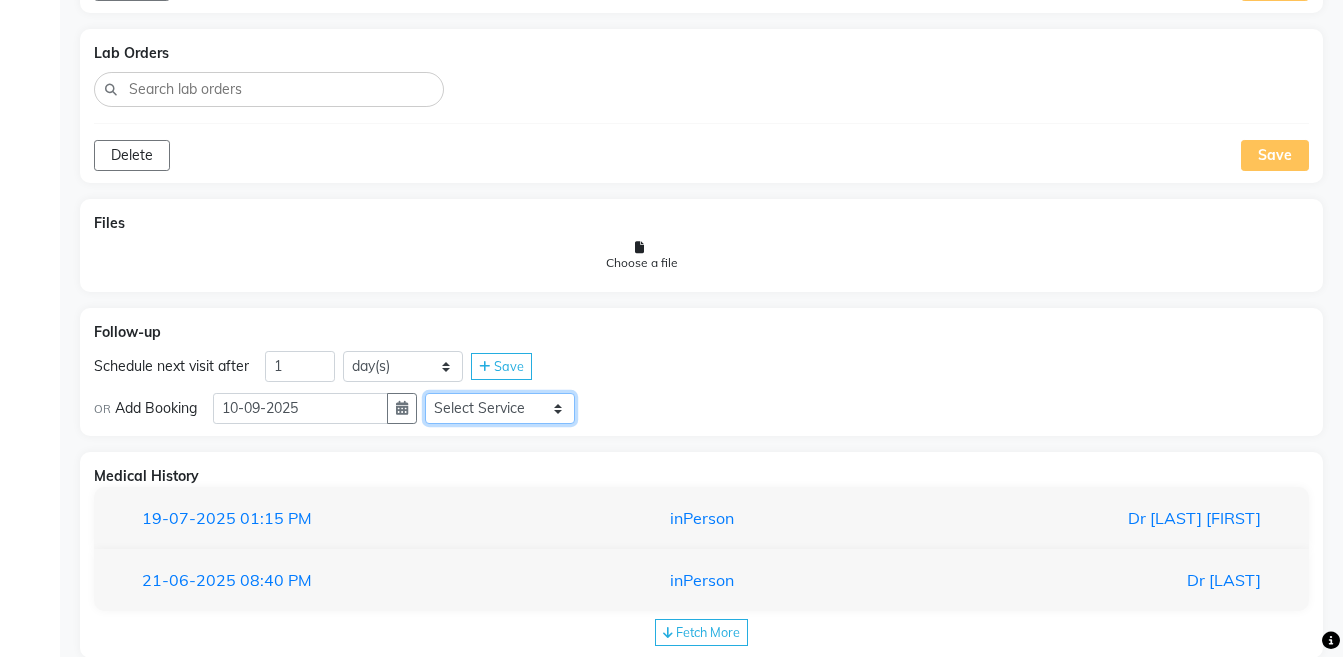 click on "Select Service << Medicine << Medicine 1 << Hydra Facial << Medi Facial << Vampire Facial With Plasma << Oxygeno Facial << Anti Aging Facial << Korean Glass GLow Facial << Full Face << Upper Lip << Chin << Underarms << Full Legs & arms << Back-side << Chest << Abdomen << Yellow Peel << Black Peel << Party Peel << Glow Peel << Argi Peel << Under-arm Peel << Depigmento Peel << Anti Aging Peel << Lip Peel << Hair PRP << GFC PRP << Mesotherapy / Dermaroller << Under Eye PRP << Face PRP << Dermapen / Mesotherapt for Full Face << Dermapen / Mesotherapt for Scars << Carbon Peel << LASER BLEECH Laser Bleech << BB Glow << Indian Glass Glow << In Person - Consultation << Courier Charges in City << Courier Charges out of City << In Person - Follow Up << Hair Treatment << Skin Treatment << Online - Consultation << Online - Follow Up" 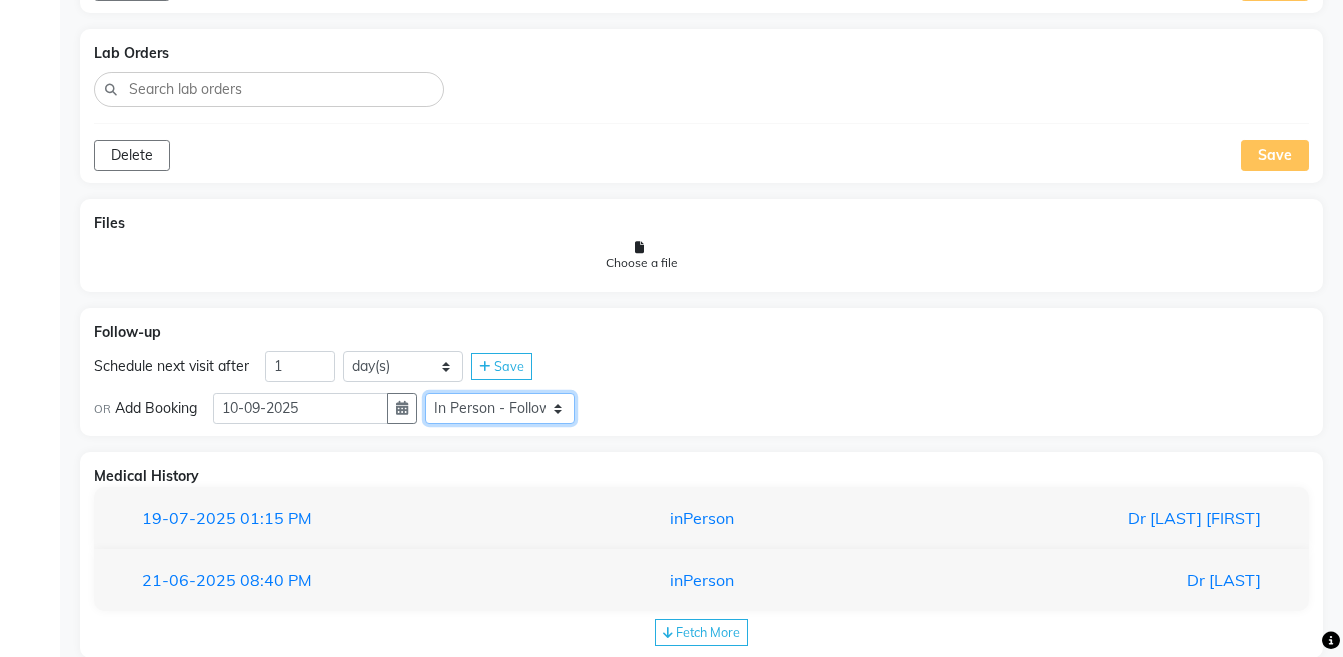 click on "Select Service << Medicine << Medicine 1 << Hydra Facial << Medi Facial << Vampire Facial With Plasma << Oxygeno Facial << Anti Aging Facial << Korean Glass GLow Facial << Full Face << Upper Lip << Chin << Underarms << Full Legs & arms << Back-side << Chest << Abdomen << Yellow Peel << Black Peel << Party Peel << Glow Peel << Argi Peel << Under-arm Peel << Depigmento Peel << Anti Aging Peel << Lip Peel << Hair PRP << GFC PRP << Mesotherapy / Dermaroller << Under Eye PRP << Face PRP << Dermapen / Mesotherapt for Full Face << Dermapen / Mesotherapt for Scars << Carbon Peel << LASER BLEECH Laser Bleech << BB Glow << Indian Glass Glow << In Person - Consultation << Courier Charges in City << Courier Charges out of City << In Person - Follow Up << Hair Treatment << Skin Treatment << Online - Consultation << Online - Follow Up" 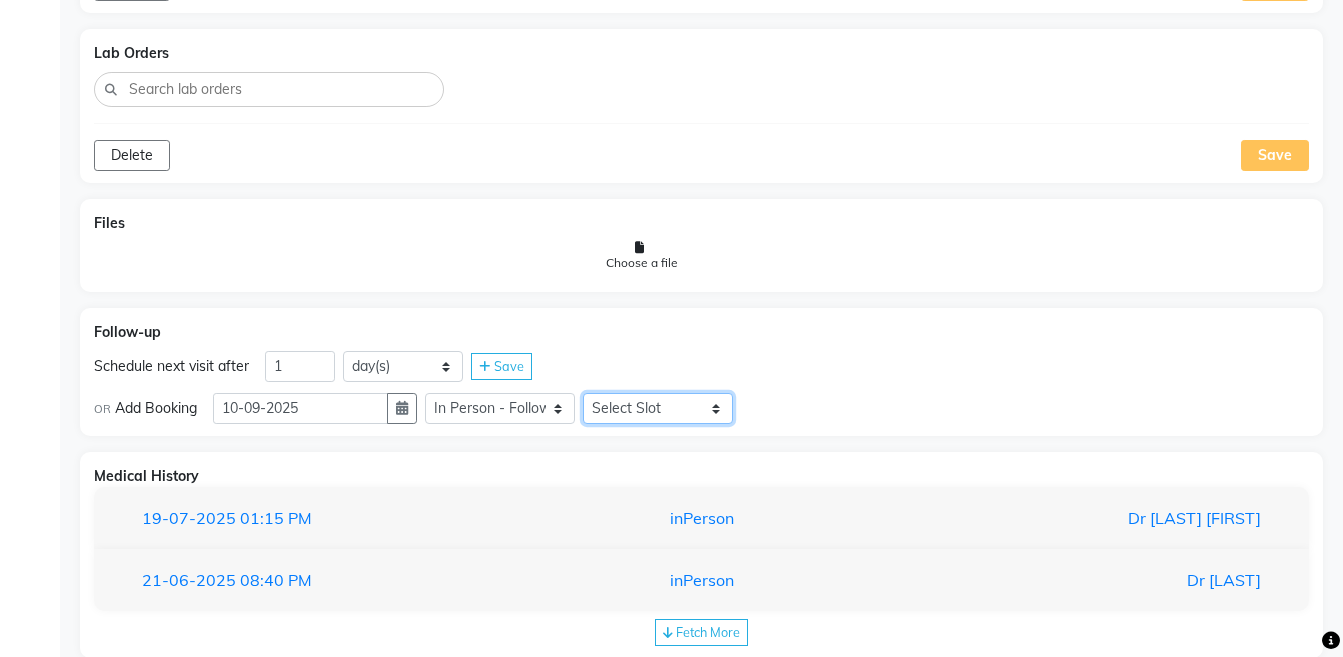 click on "Select Slot 10:15 10:30 10:45 11:00 11:15 11:30 11:45 12:30 12:45 13:00 13:15 13:30 13:45 14:00 14:15 14:30 14:45 15:15 15:30 16:00 16:15 16:30 16:45 17:00 17:15 17:30 17:45 18:00 18:15 18:30 18:45 19:00 19:15 19:30 19:45 20:00 20:15 20:30 20:45 21:00 21:15 21:30 21:45" 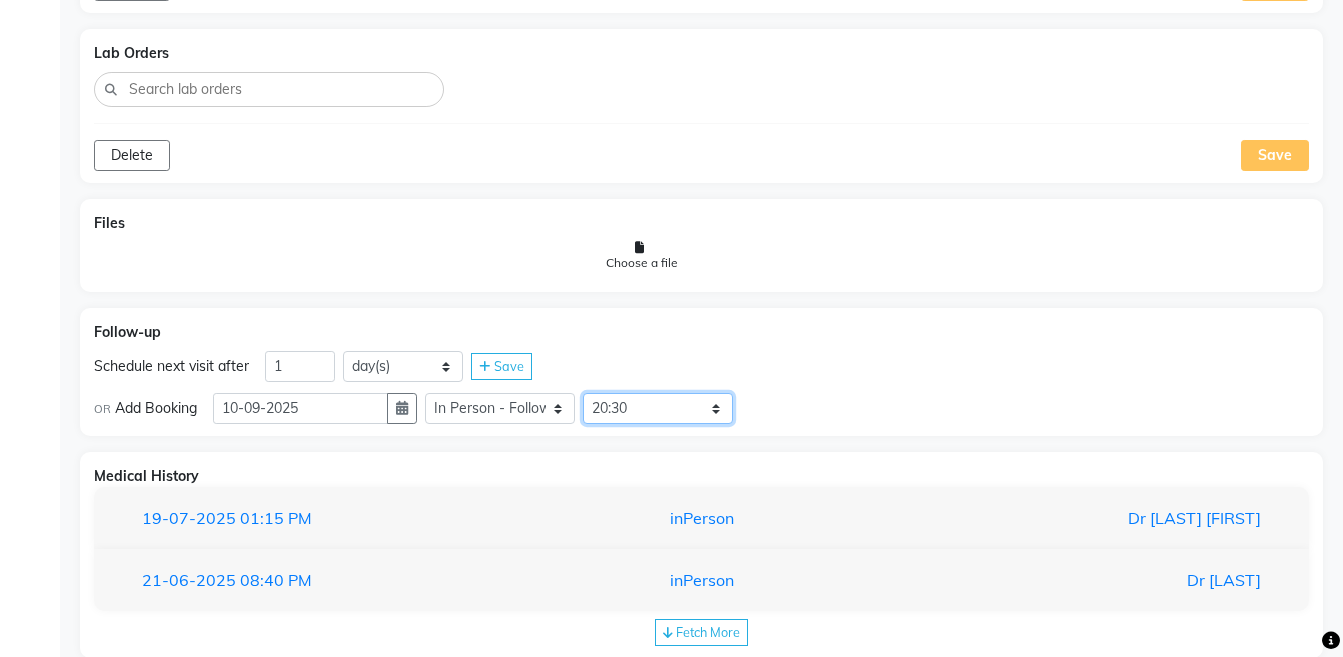 click on "Select Slot 10:15 10:30 10:45 11:00 11:15 11:30 11:45 12:30 12:45 13:00 13:15 13:30 13:45 14:00 14:15 14:30 14:45 15:15 15:30 16:00 16:15 16:30 16:45 17:00 17:15 17:30 17:45 18:00 18:15 18:30 18:45 19:00 19:15 19:30 19:45 20:00 20:15 20:30 20:45 21:00 21:15 21:30 21:45" 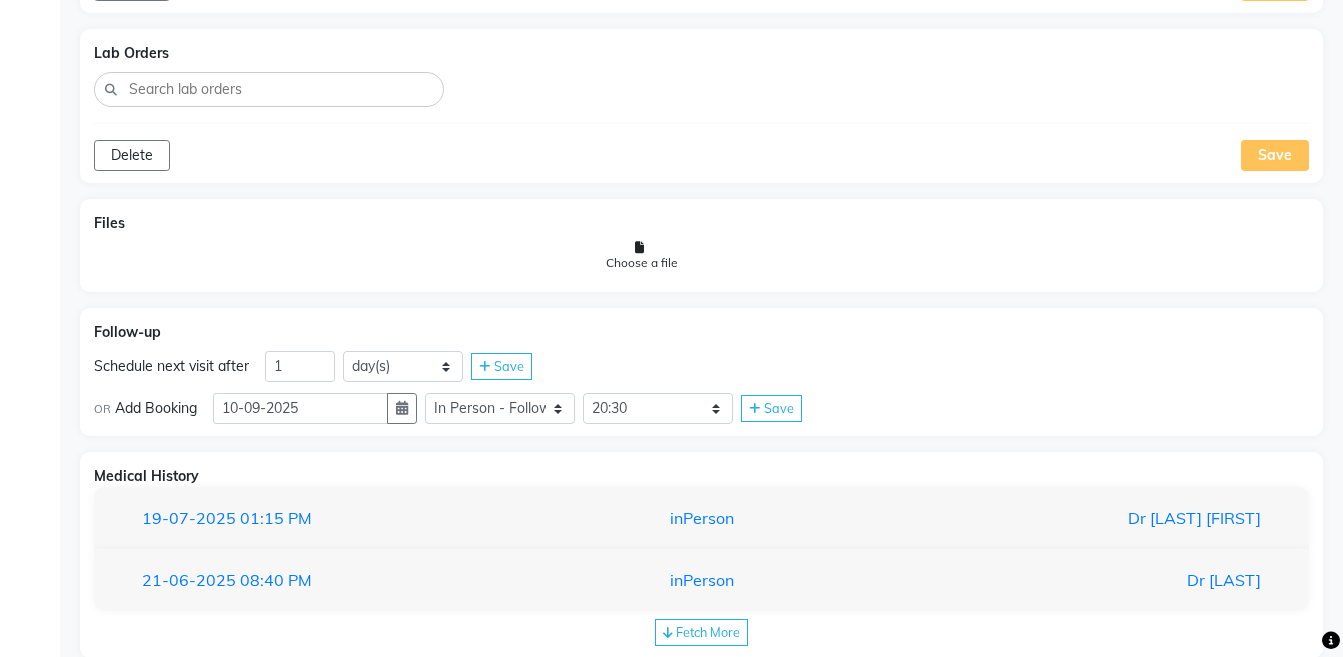click 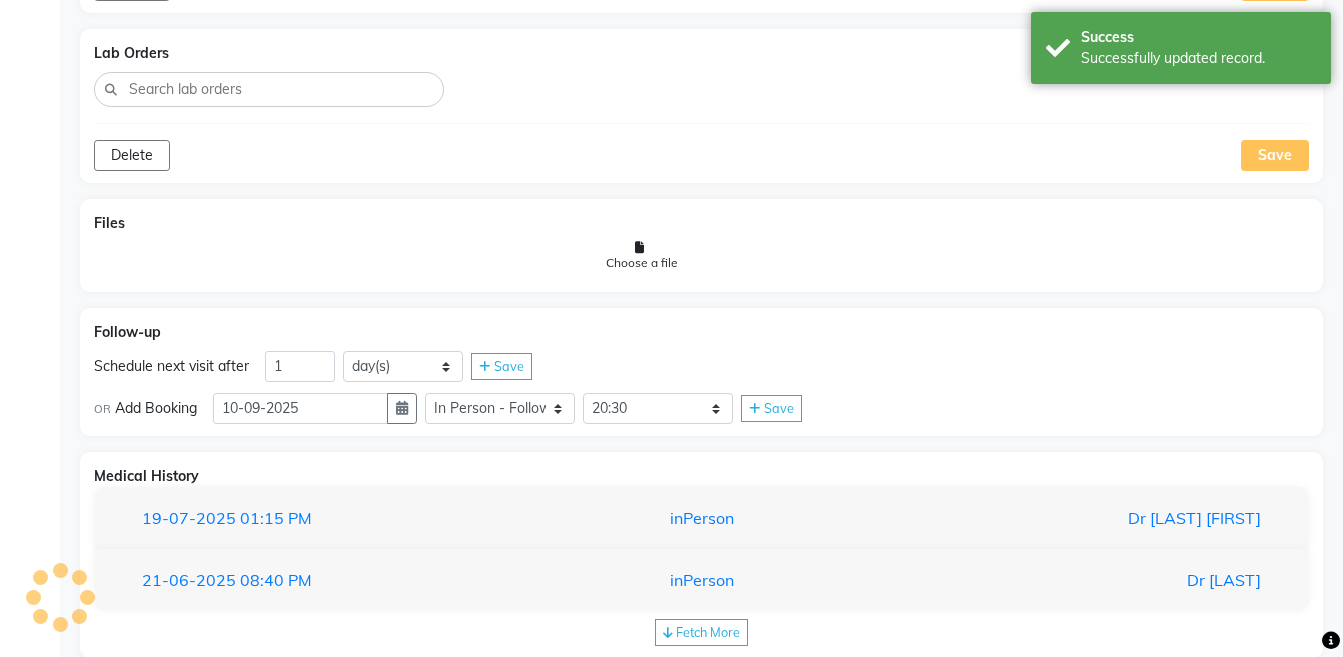 scroll, scrollTop: 1448, scrollLeft: 0, axis: vertical 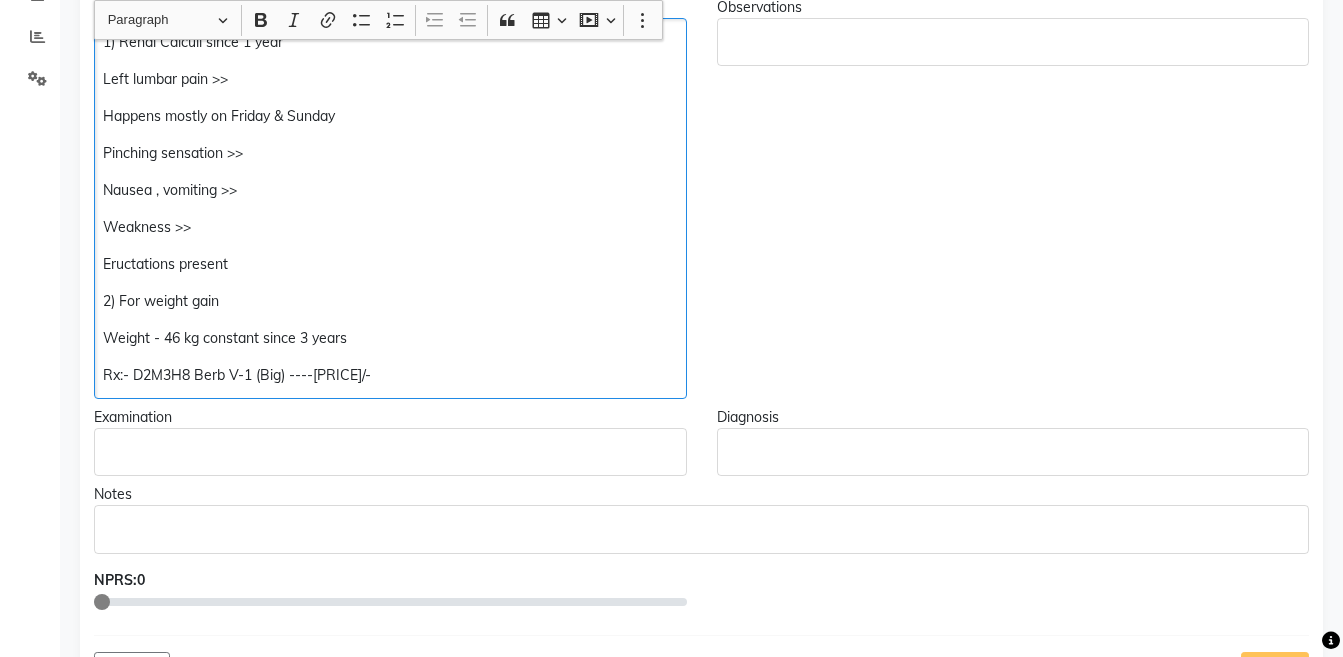 click on "Rx:- D2M3H8 Berb V-1 (Big) ----[PRICE]/-" 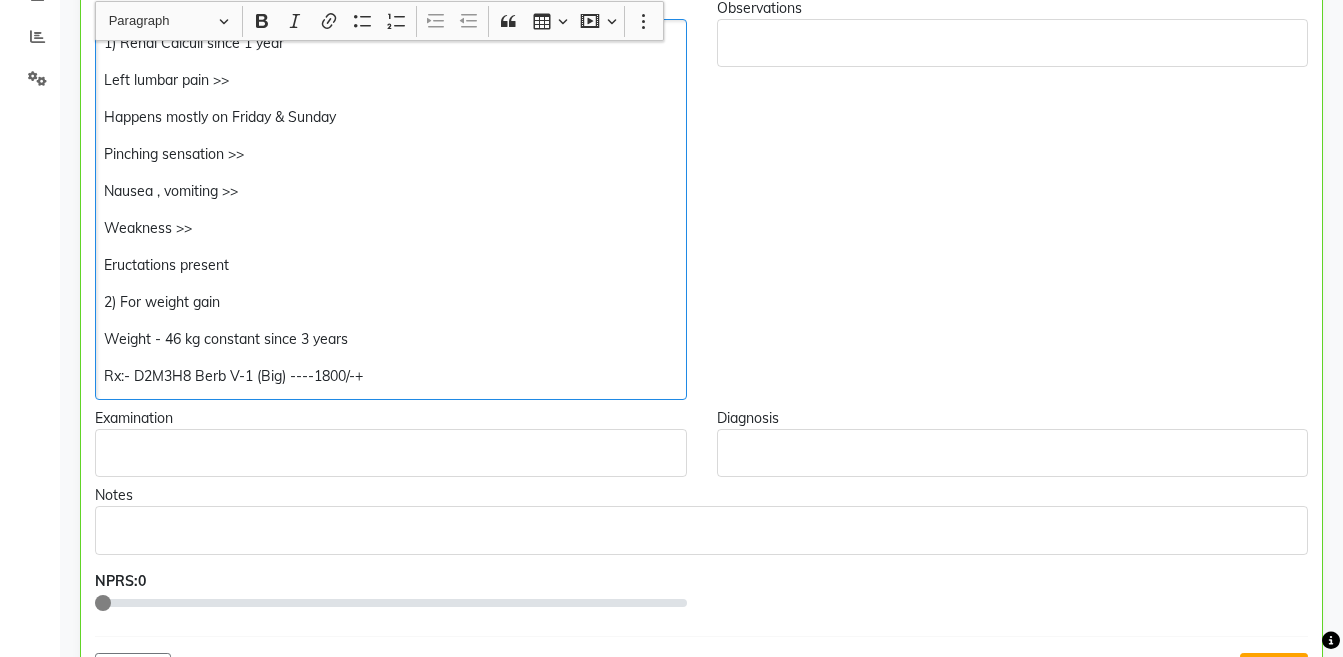 scroll, scrollTop: 450, scrollLeft: 0, axis: vertical 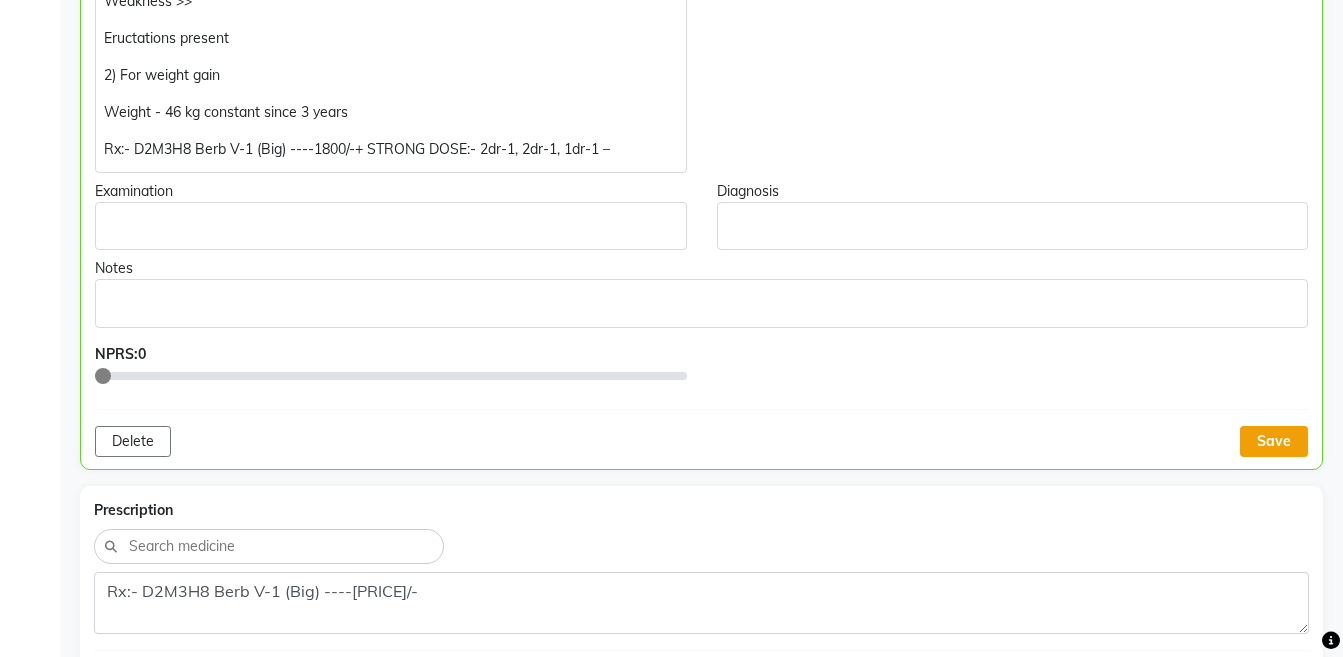 click on "Save" 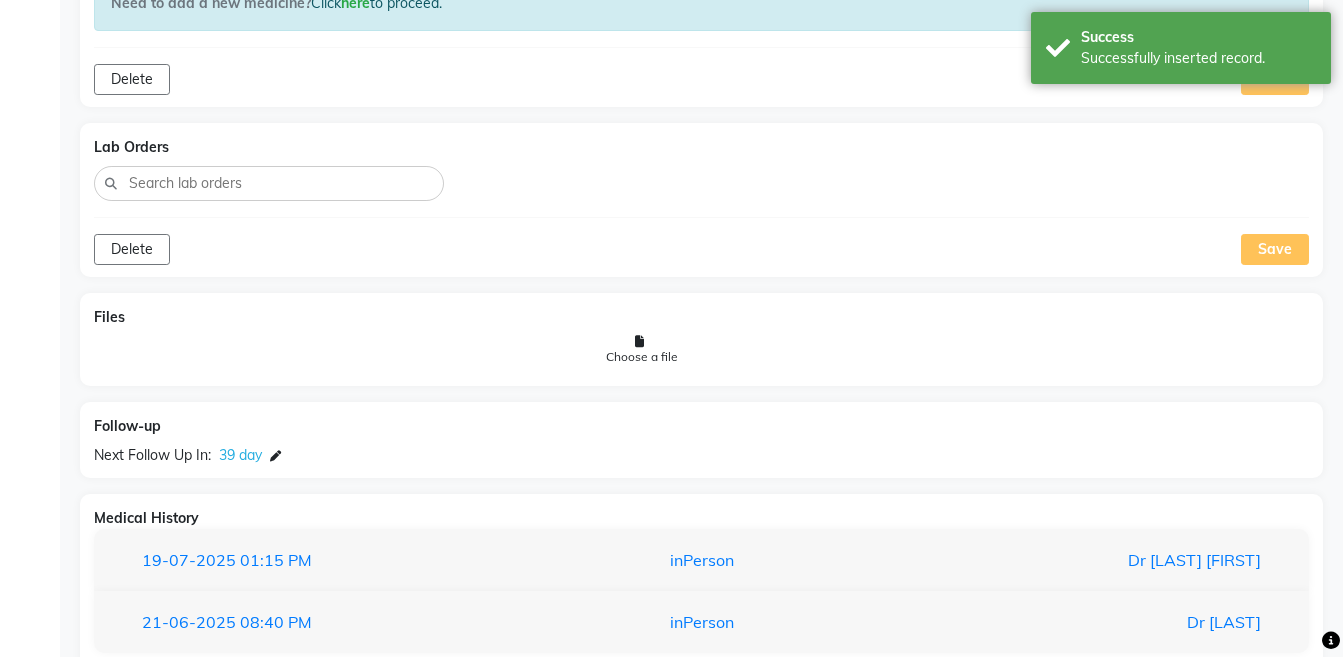 scroll, scrollTop: 1448, scrollLeft: 0, axis: vertical 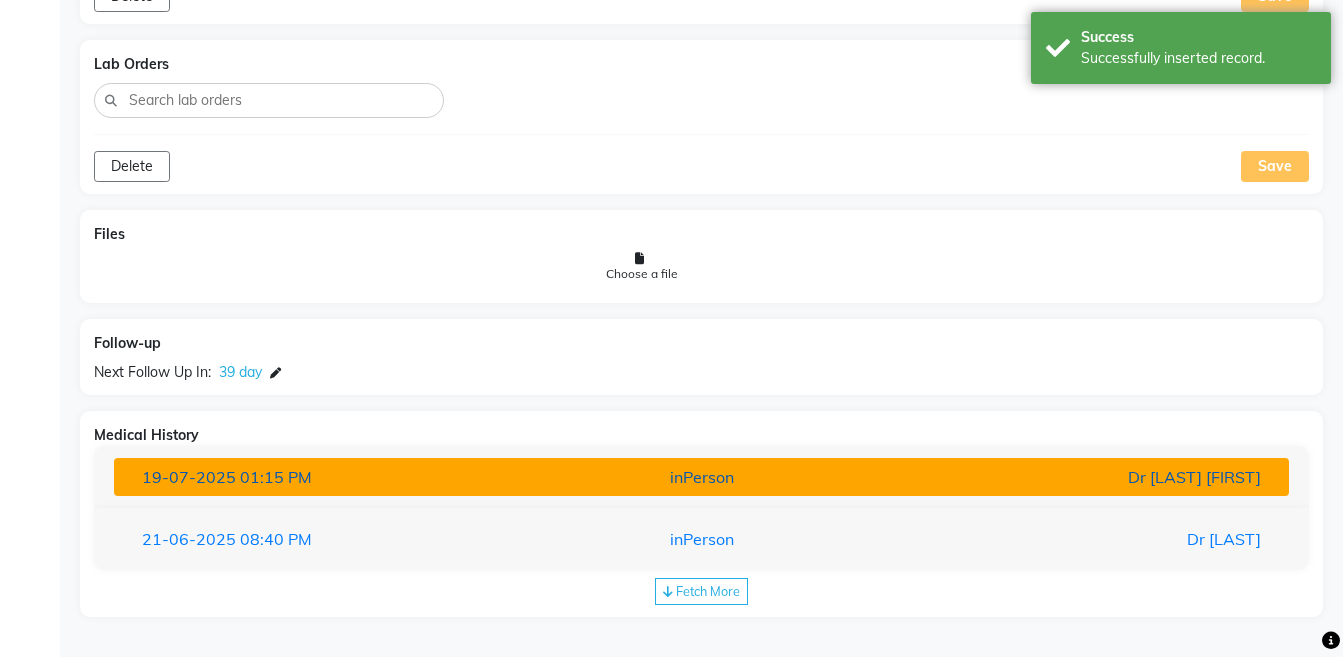 click on "Dr [LAST] [FIRST]" at bounding box center (1084, 477) 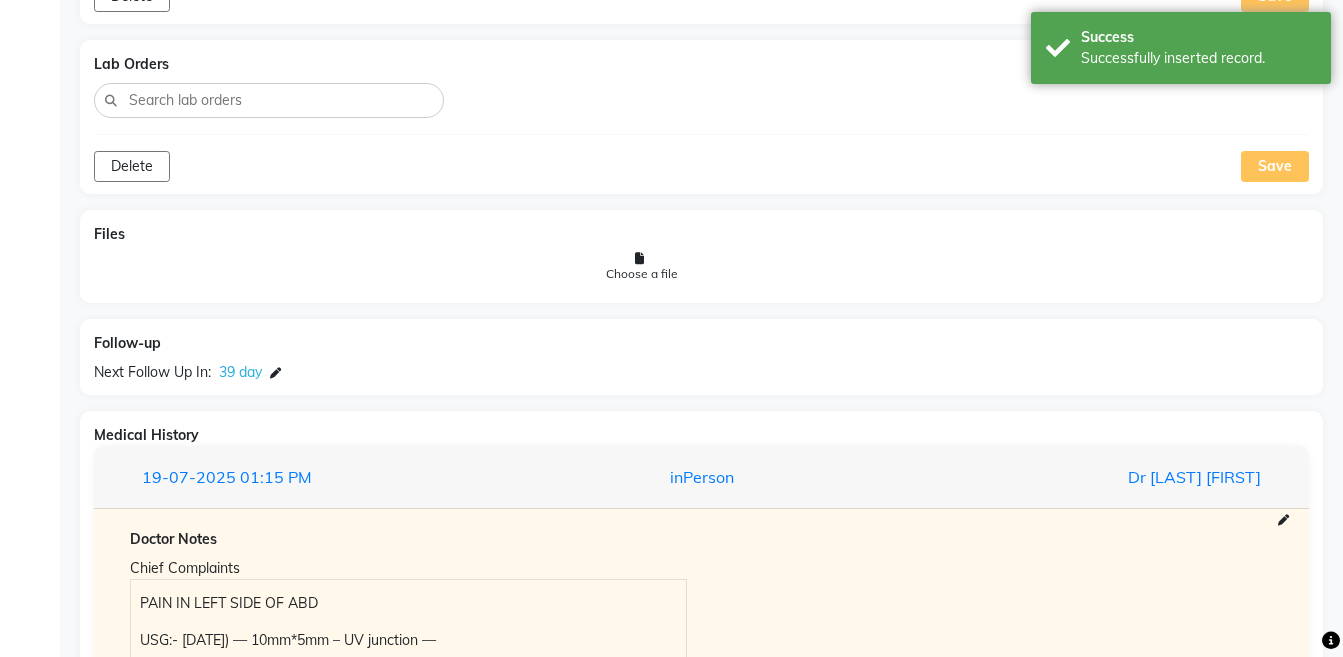 scroll, scrollTop: 1964, scrollLeft: 0, axis: vertical 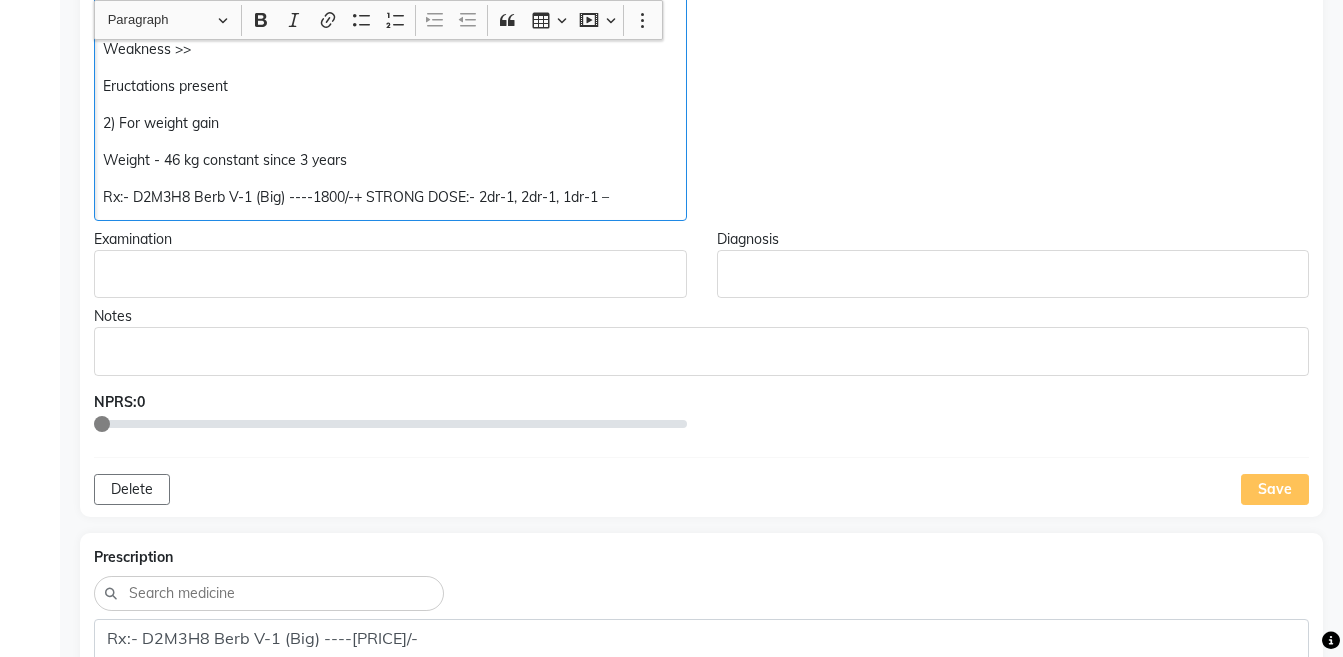 click on "Rx:- D2M3H8 Berb V-1 (Big) ----1800/-+ STRONG DOSE:- 2dr-1, 2dr-1, 1dr-1 –" 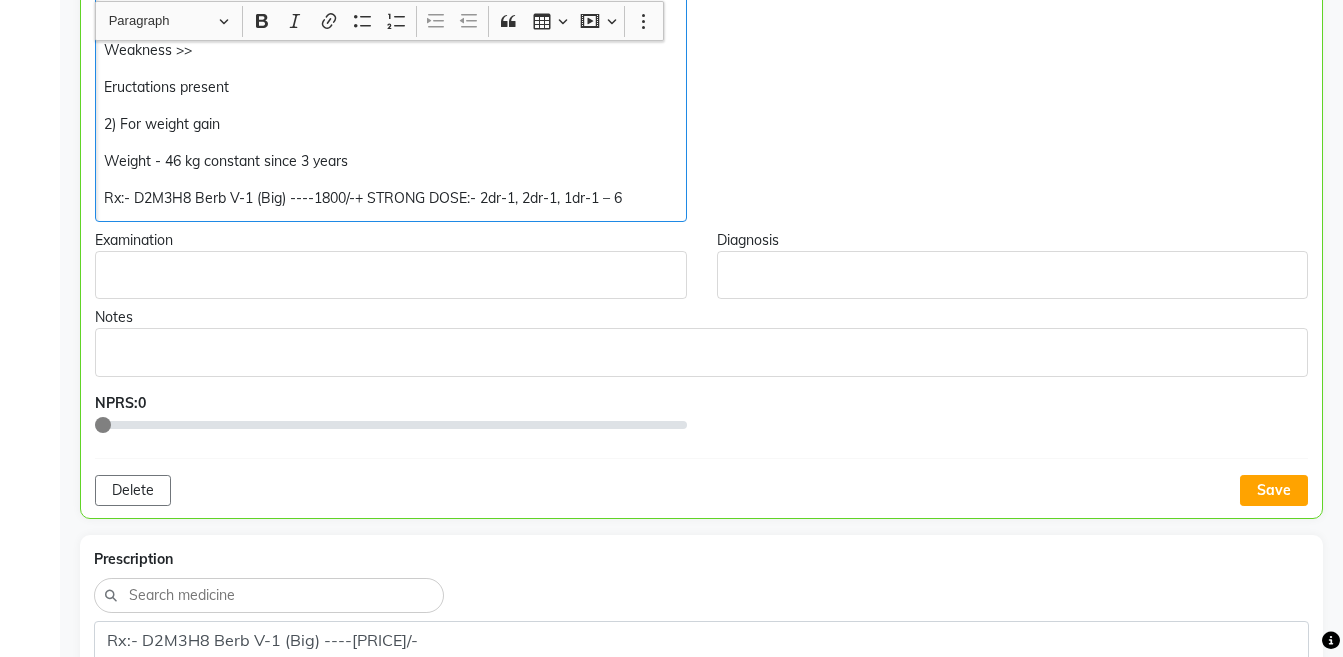 scroll, scrollTop: 628, scrollLeft: 0, axis: vertical 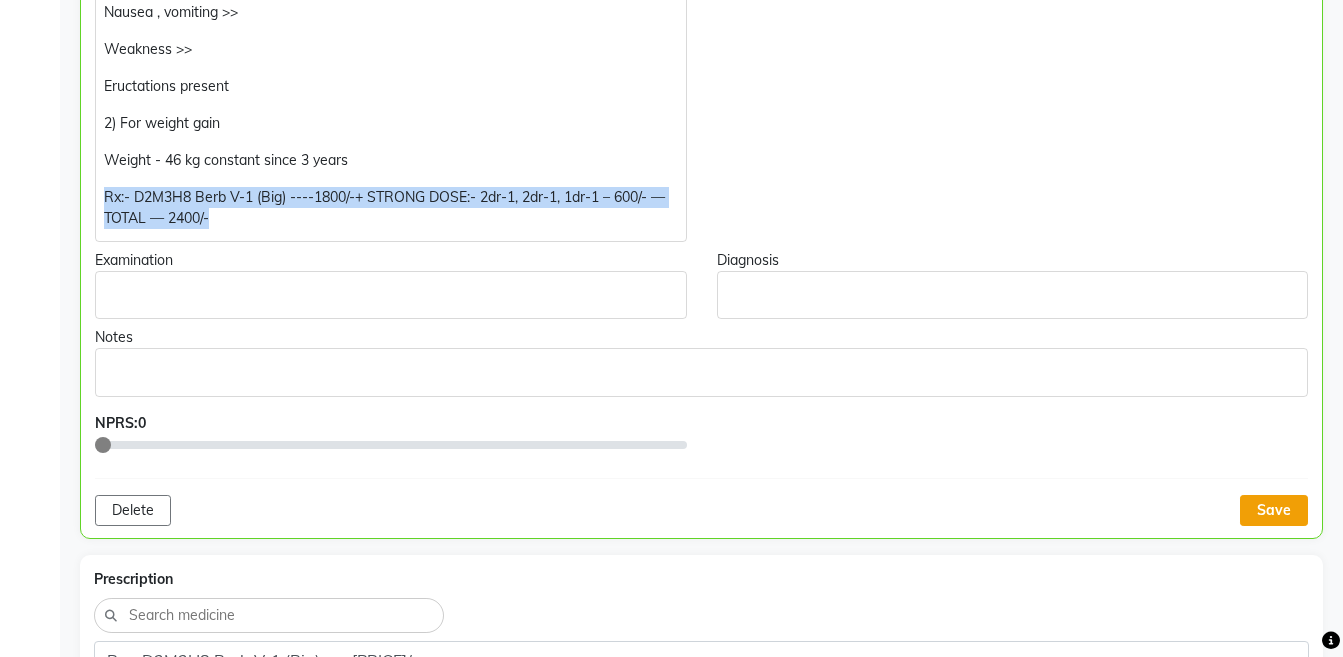 click on "Save" 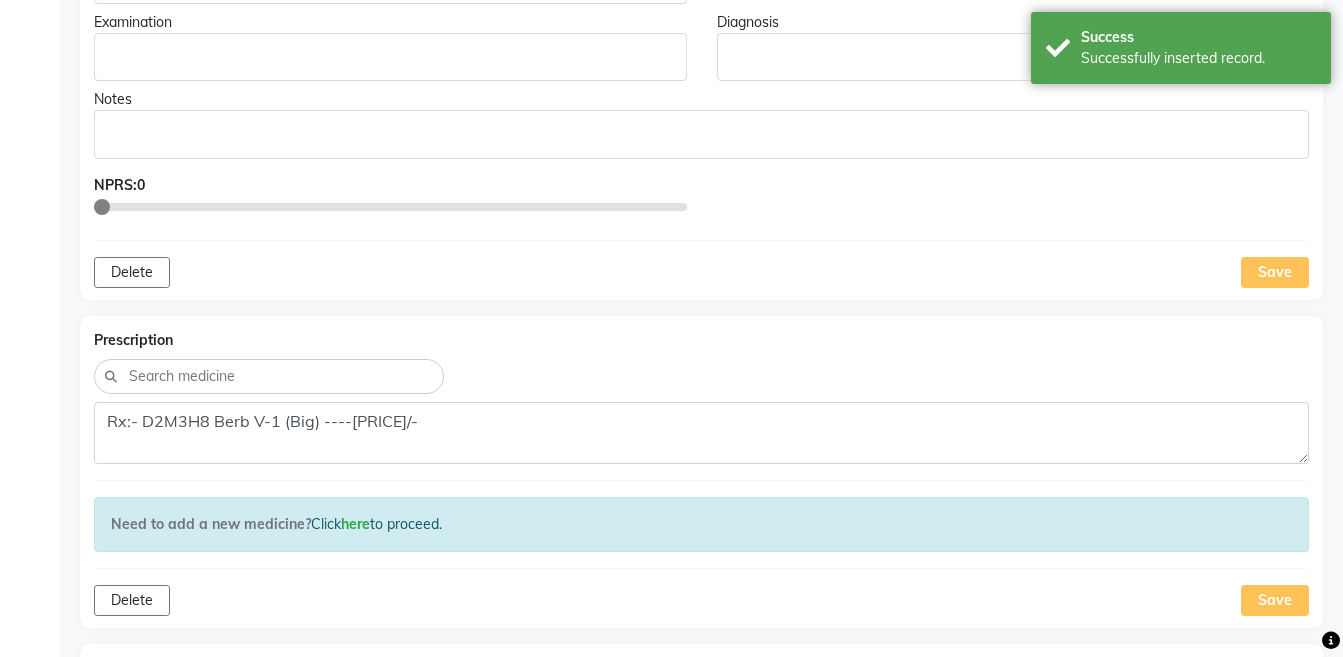 scroll, scrollTop: 1081, scrollLeft: 0, axis: vertical 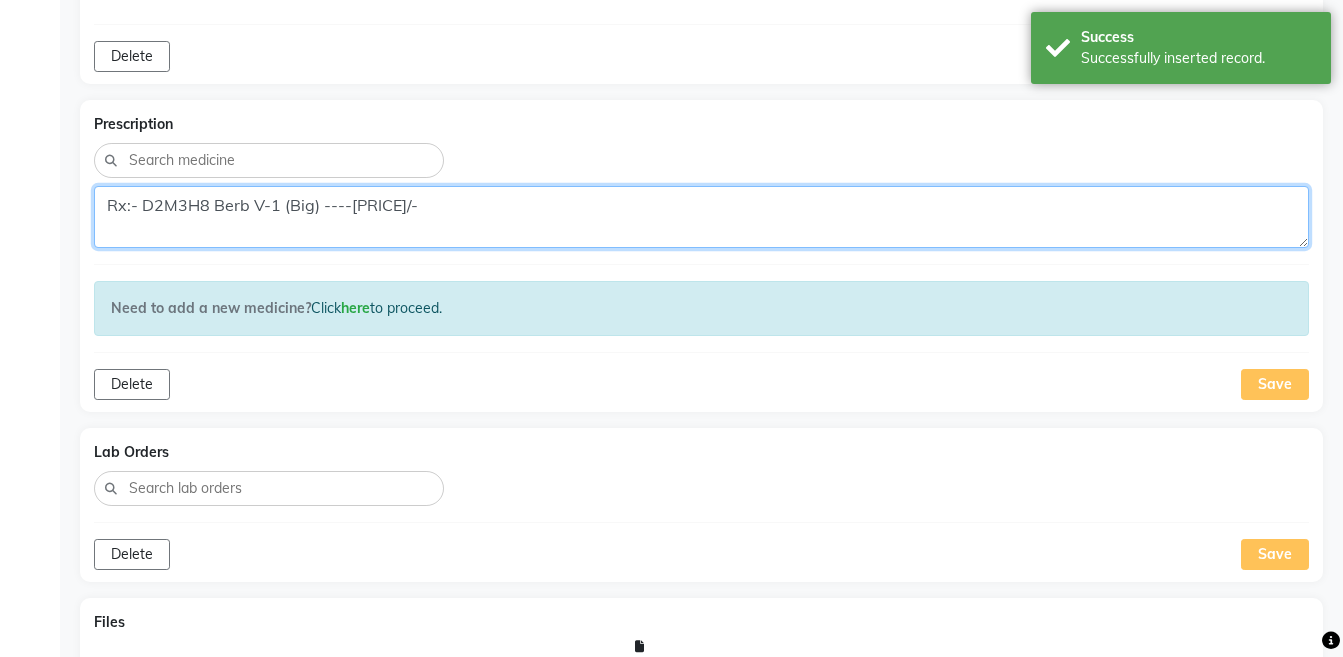 click on "Rx:- D2M3H8 Berb V-1 (Big) ----[PRICE]/-" 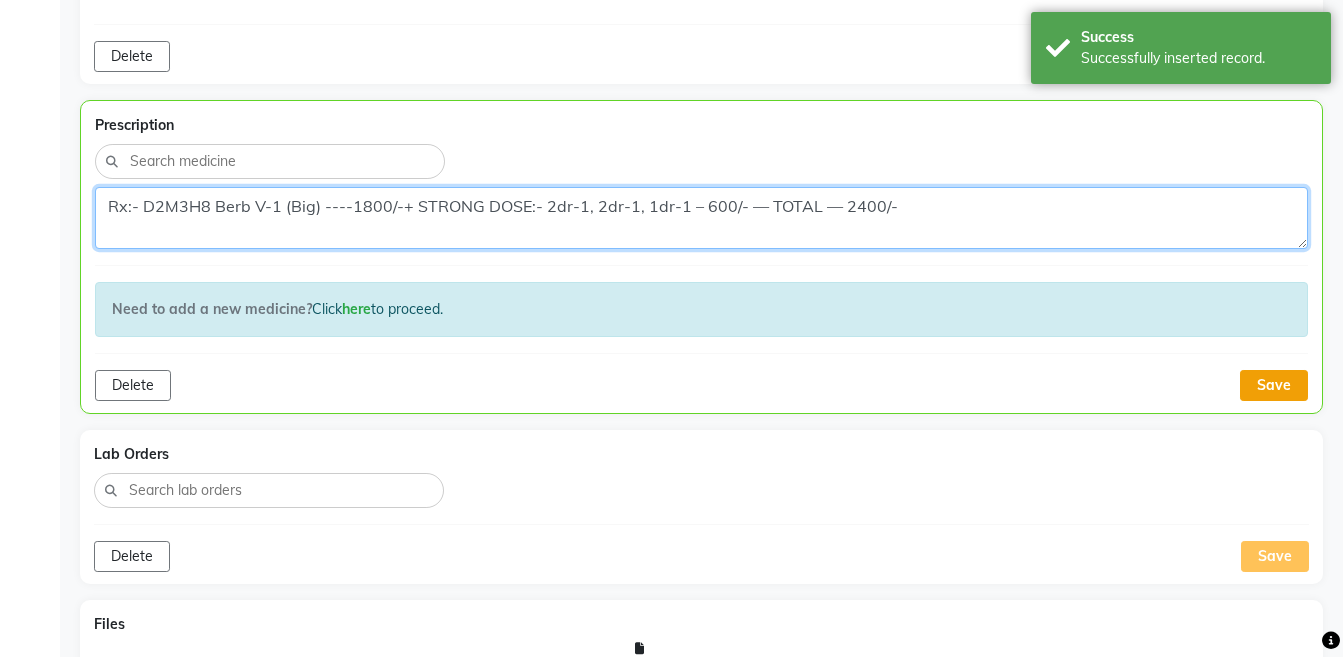 type on "Rx:- D2M3H8 Berb V-1 (Big) ----1800/-+ STRONG DOSE:- 2dr-1, 2dr-1, 1dr-1 – 600/- — TOTAL — 2400/-" 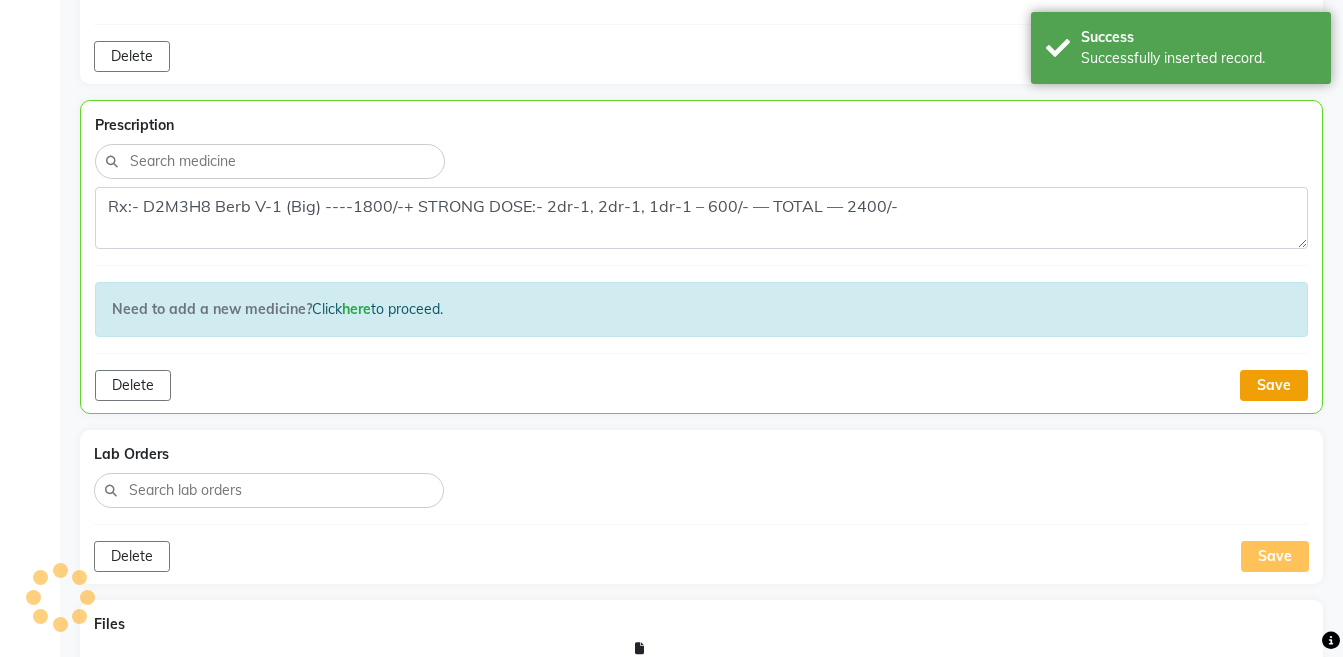 click on "Save" 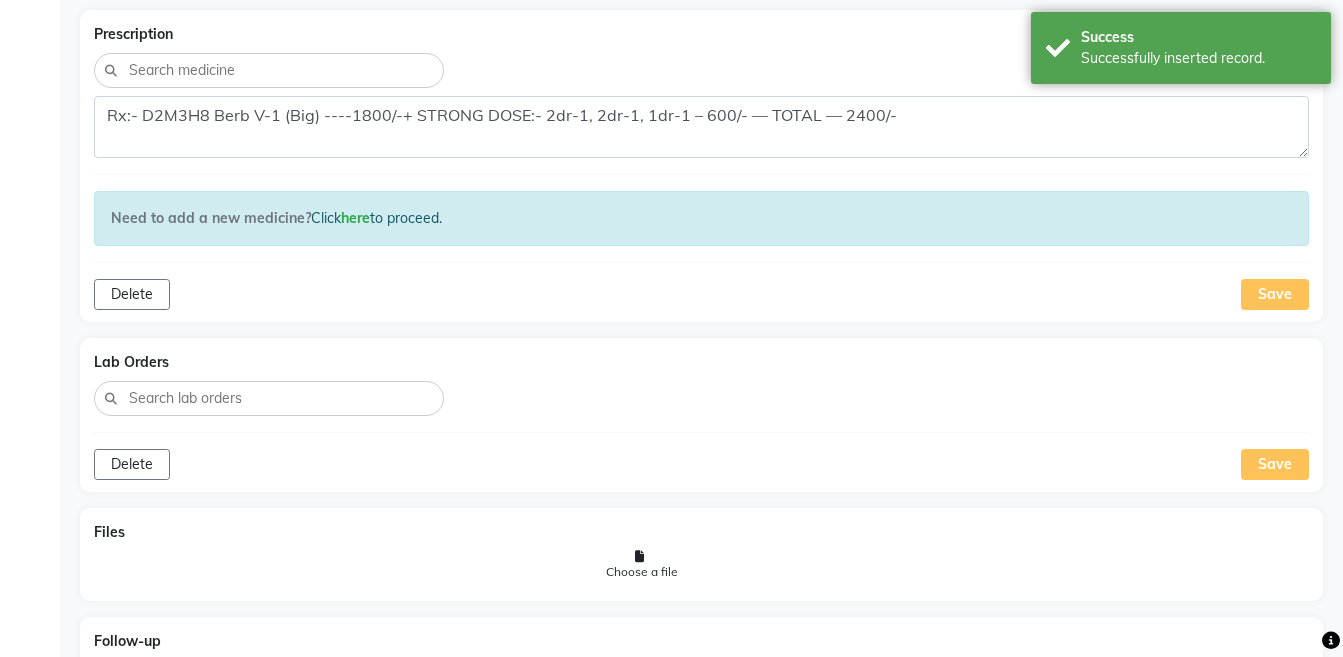 scroll, scrollTop: 1527, scrollLeft: 0, axis: vertical 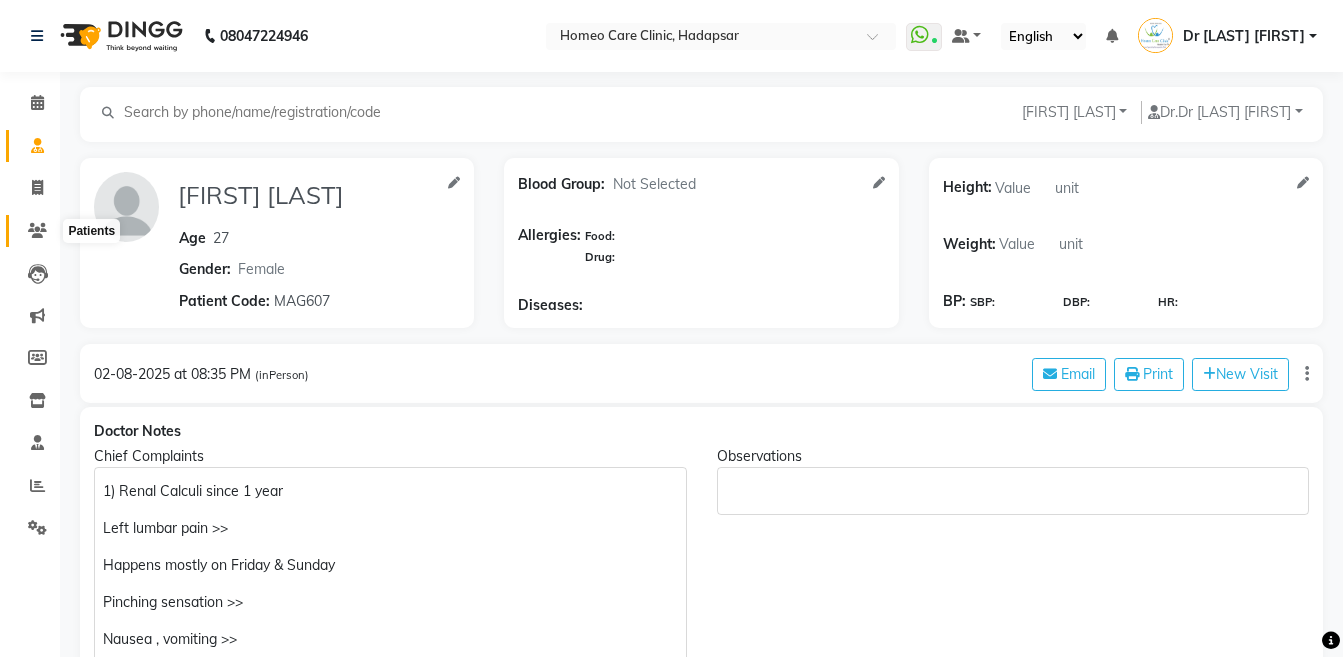 click 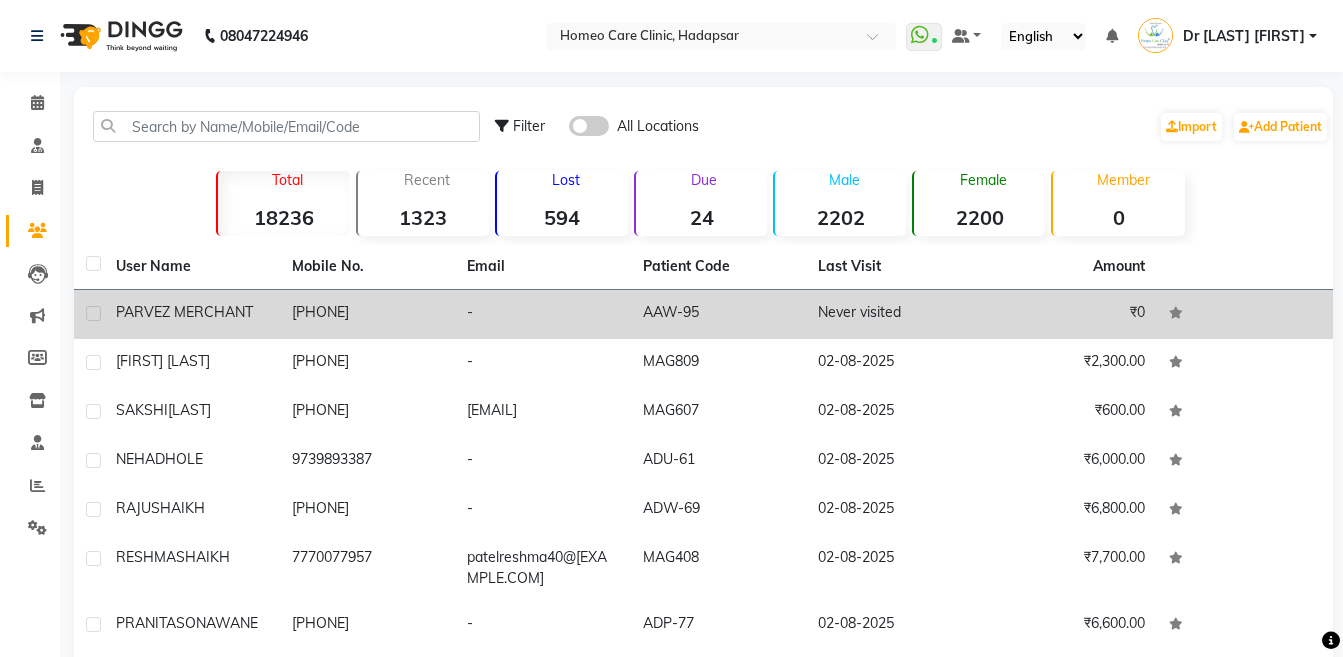click on "PARVEZ MERCHANT" 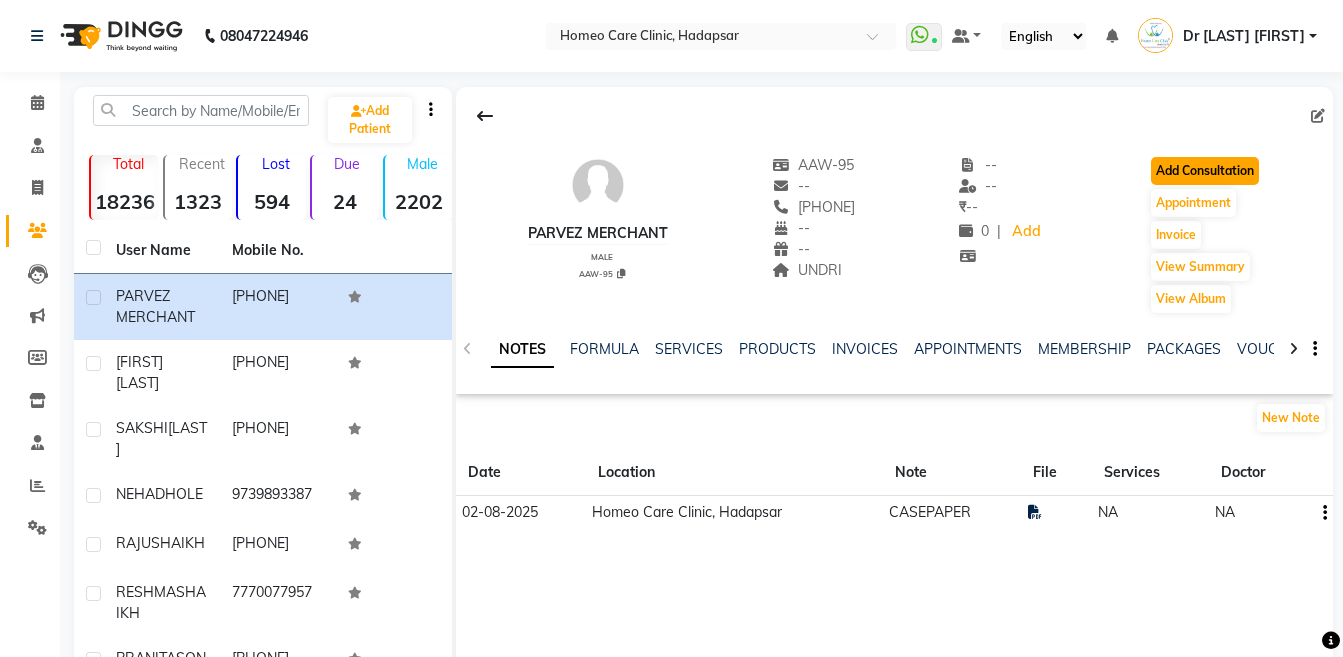 click on "Add Consultation" 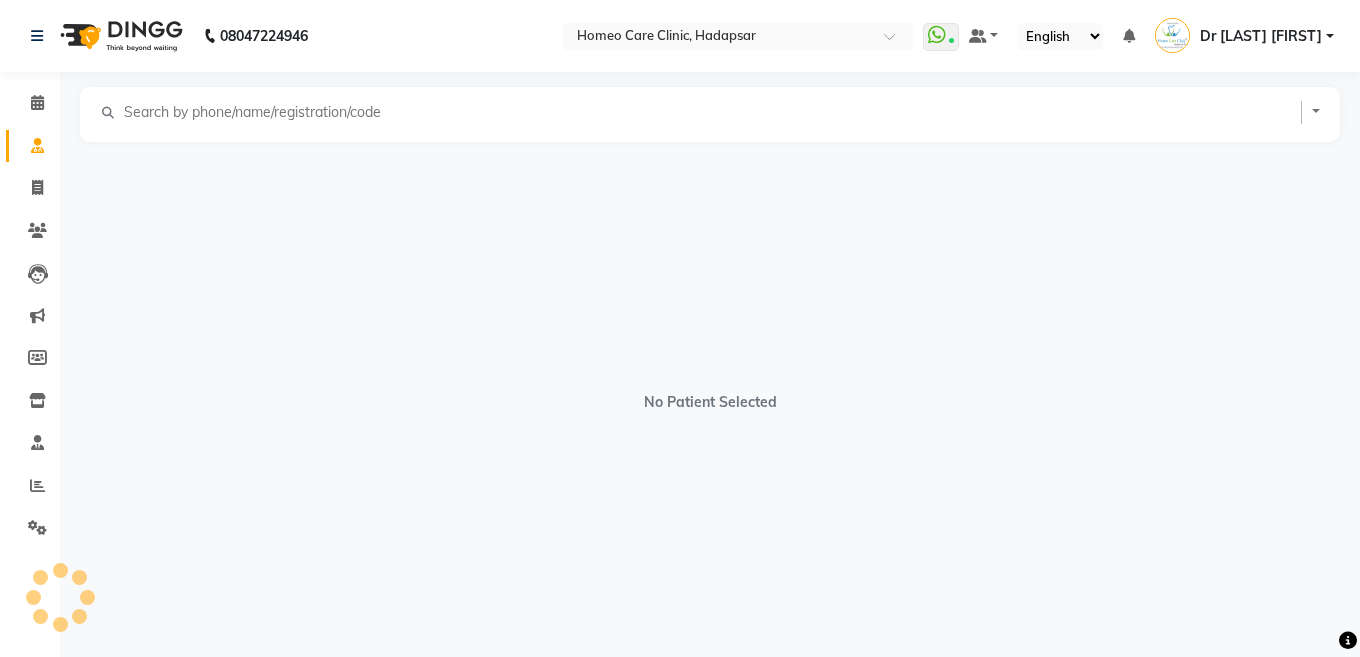 select on "male" 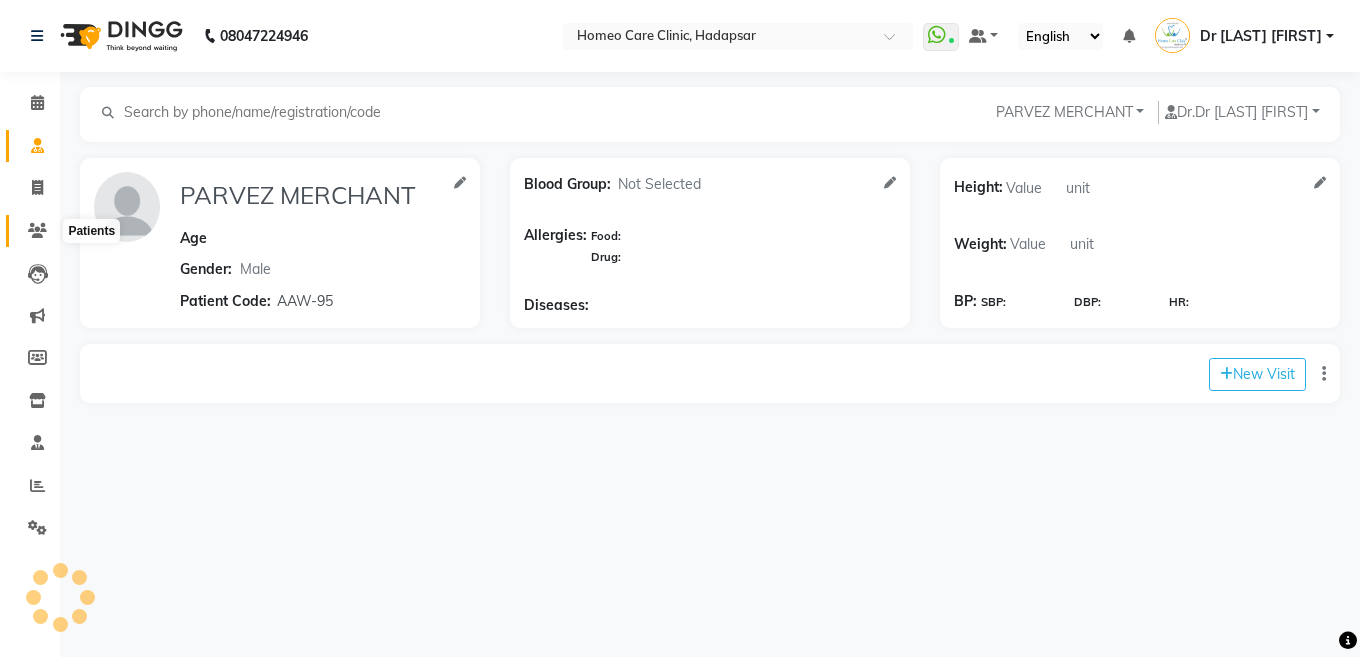 click 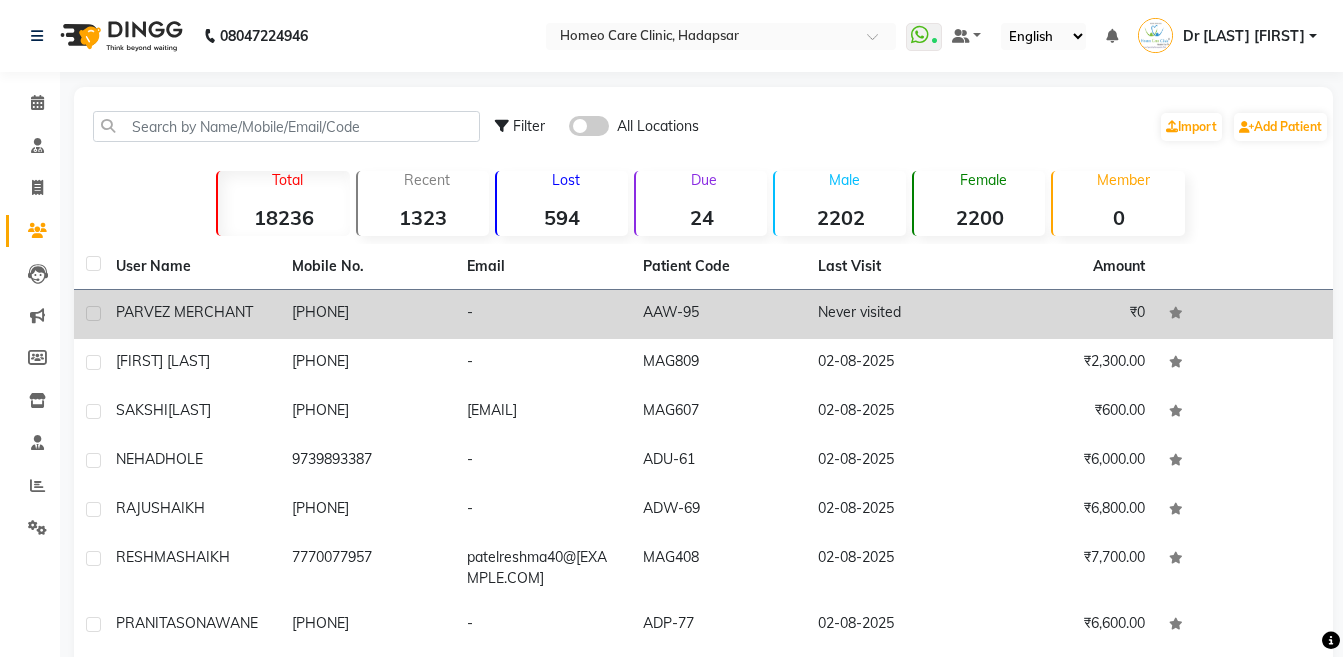click on "PARVEZ MERCHANT" 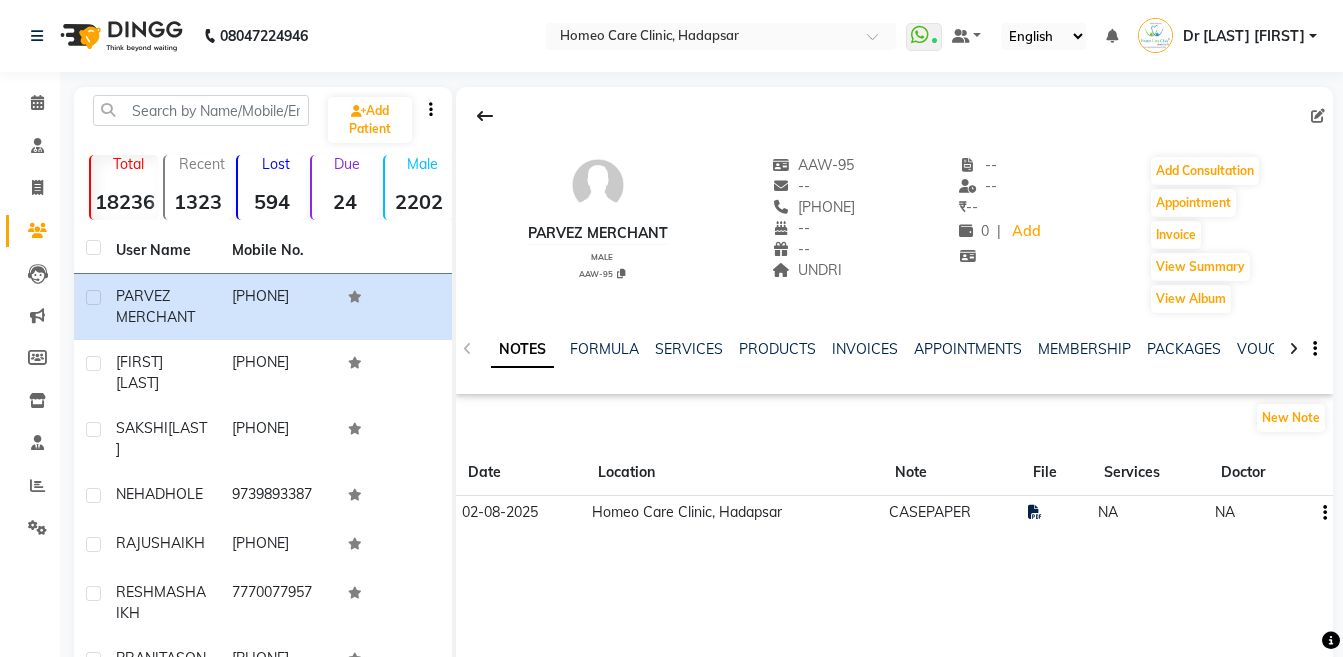 click 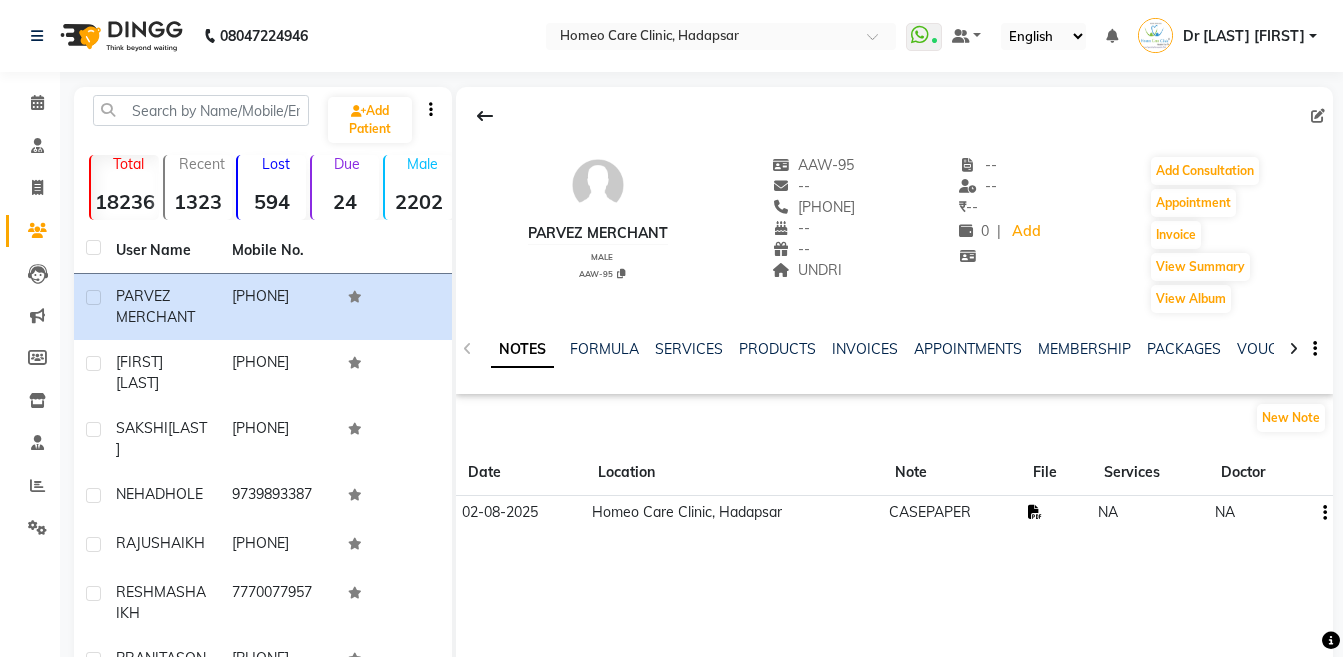 click 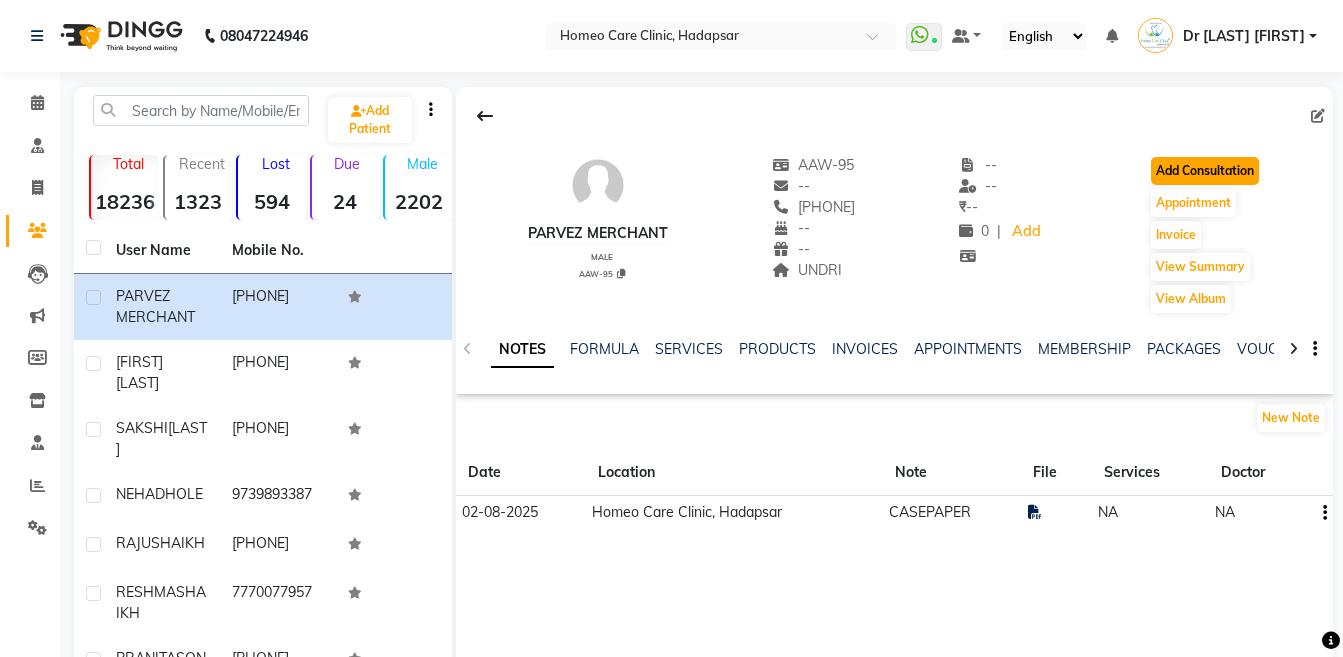 click on "Add Consultation" 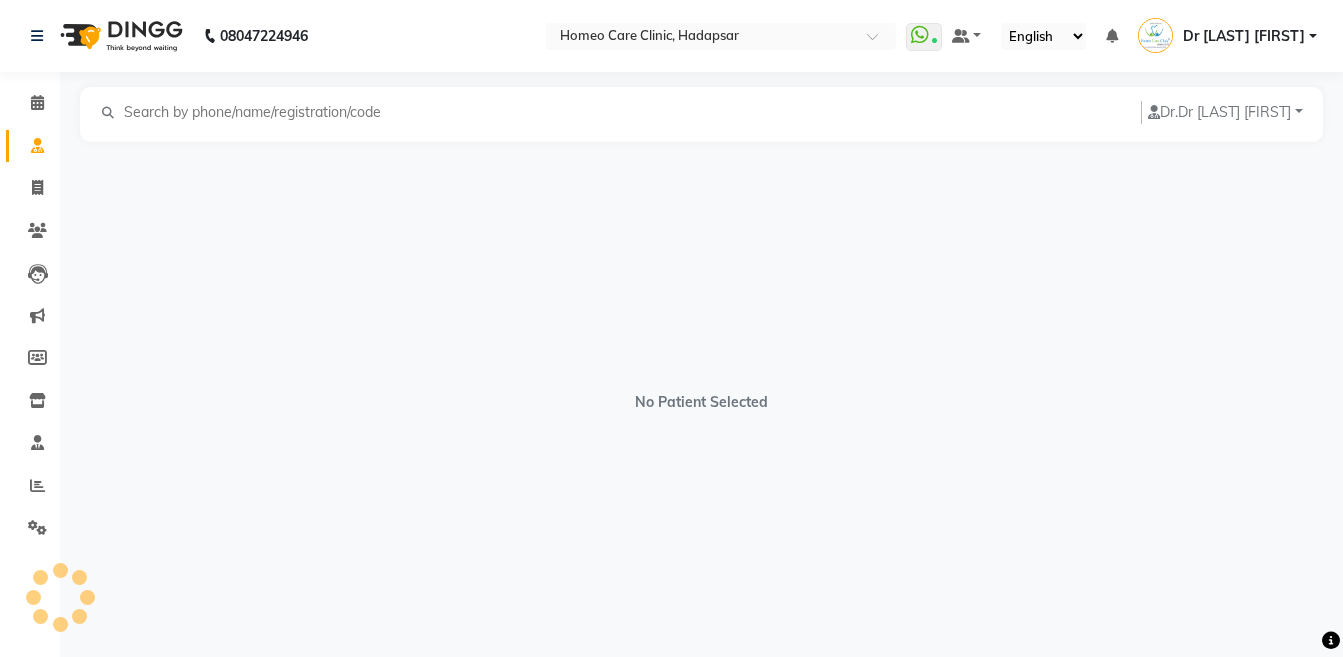 select on "male" 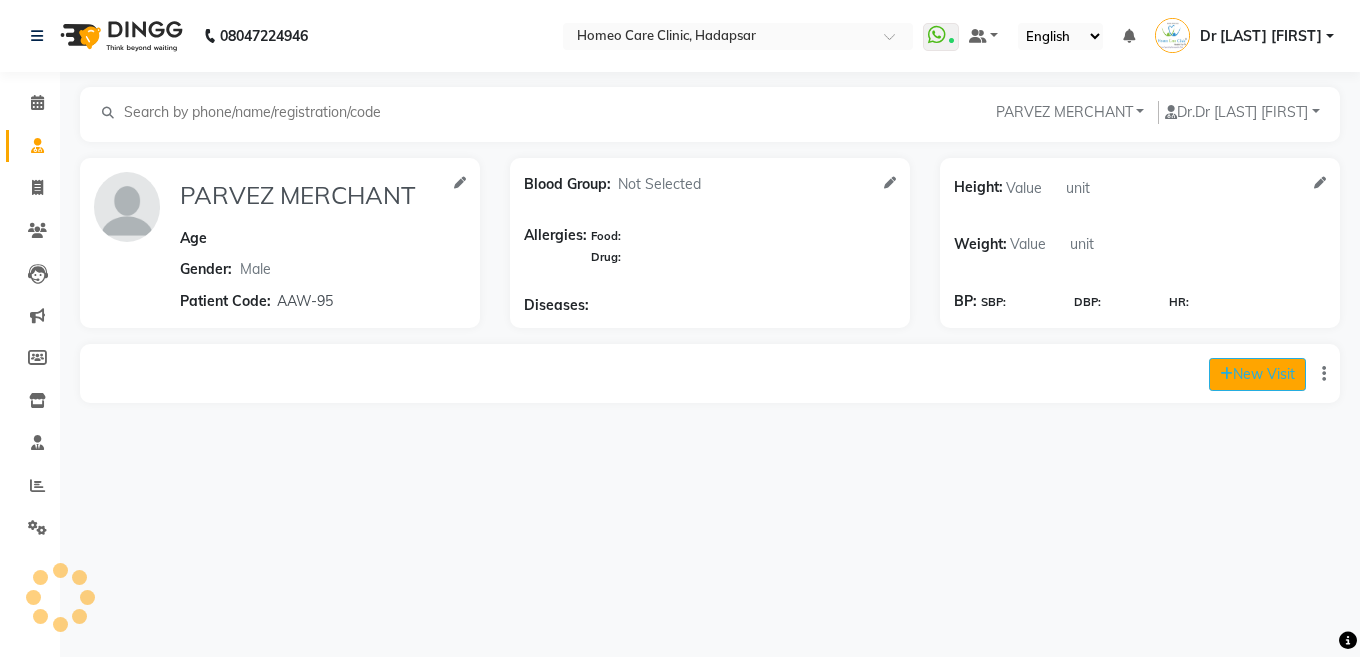 click on "New Visit" 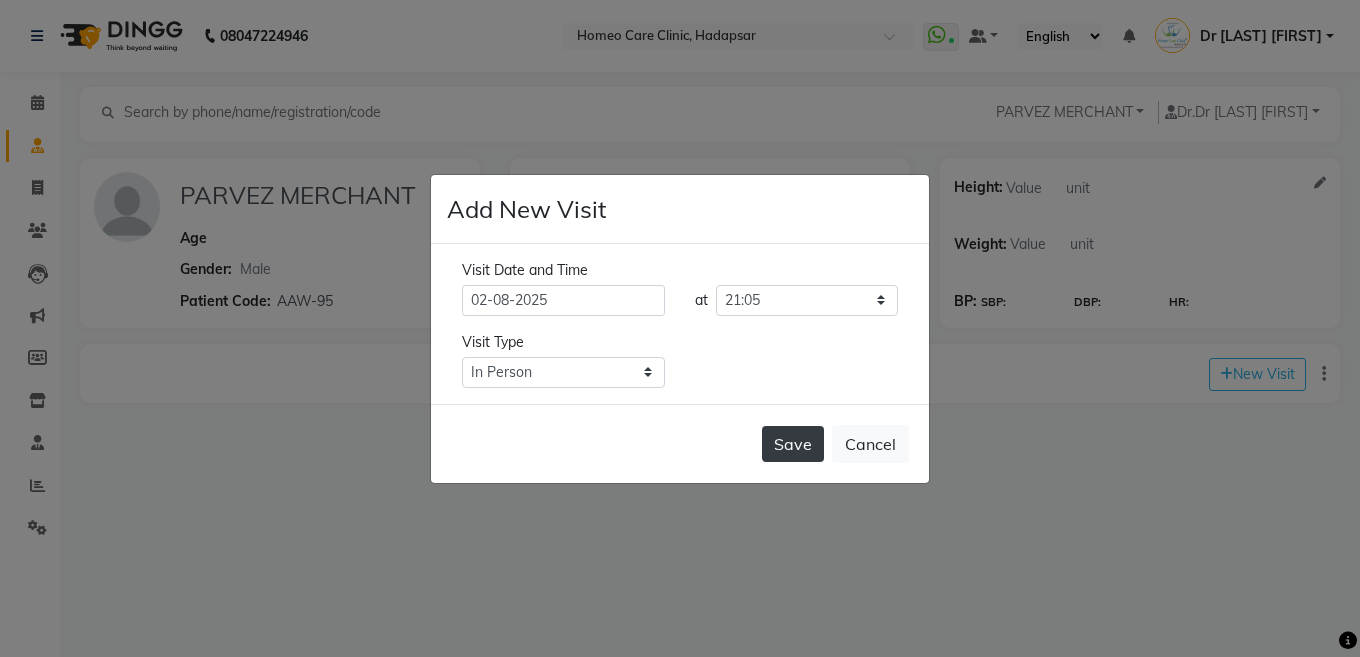 click on "Save" 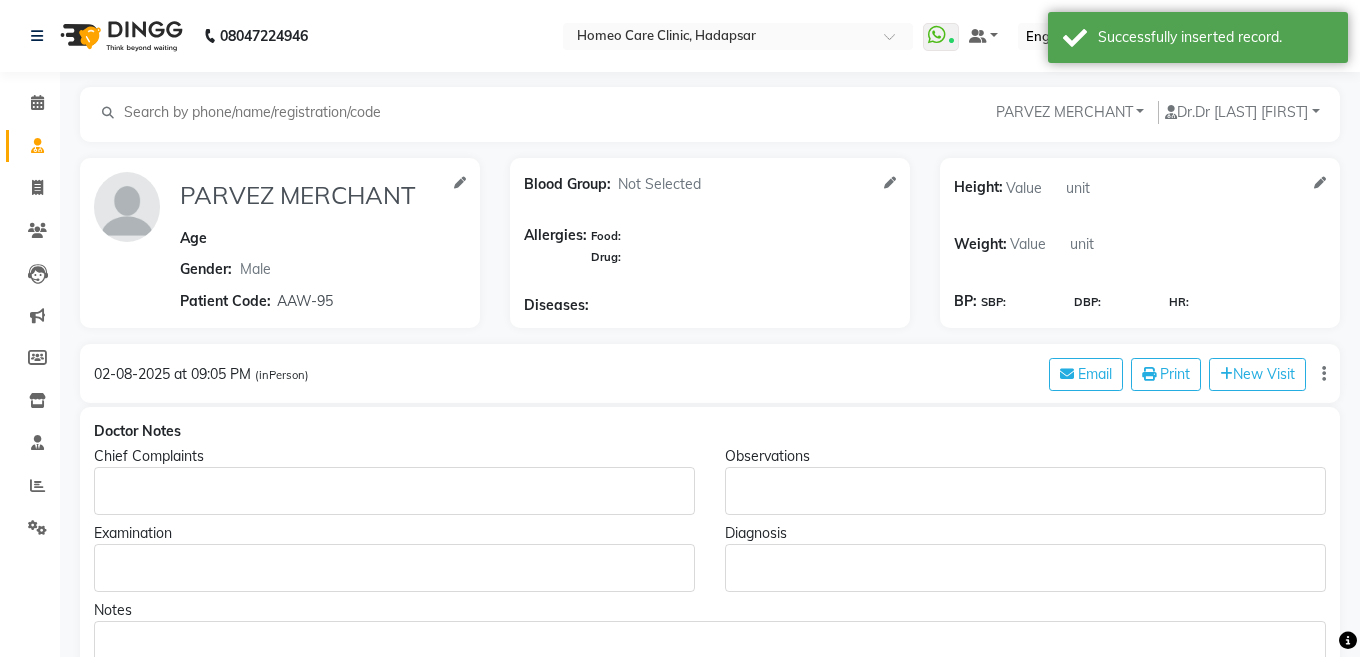 type on "PARVEZ MERCHANT" 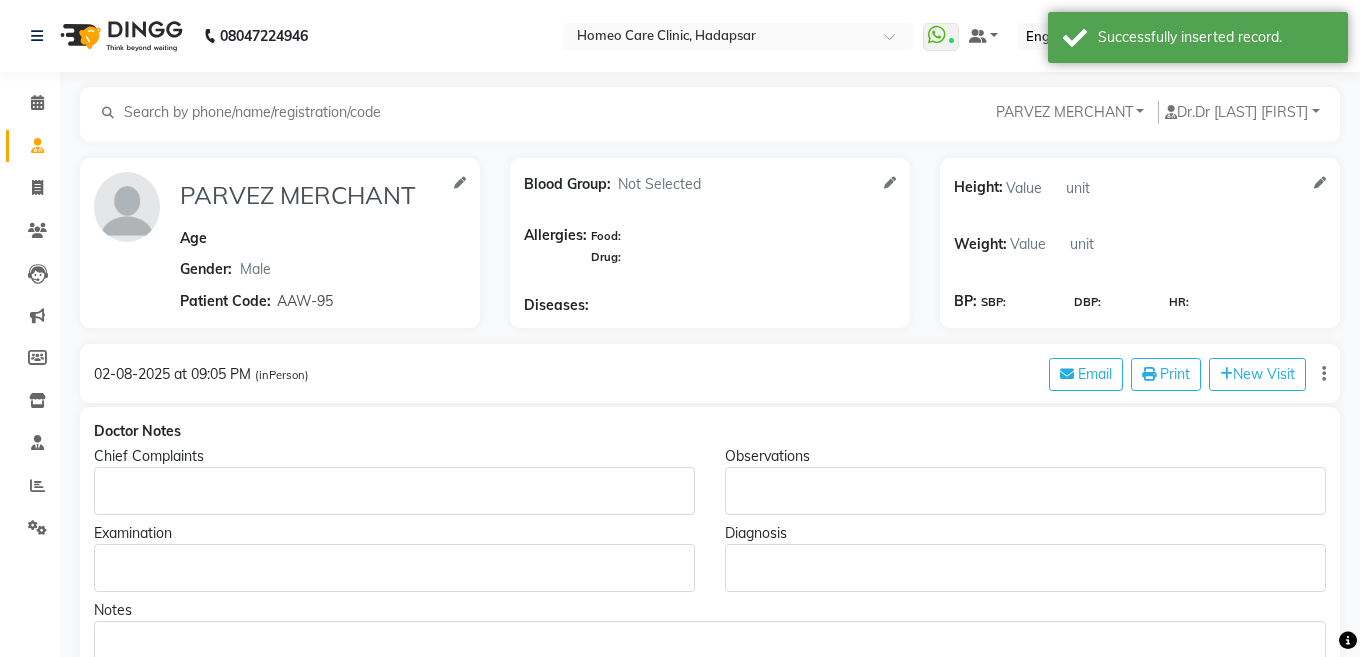 select on "male" 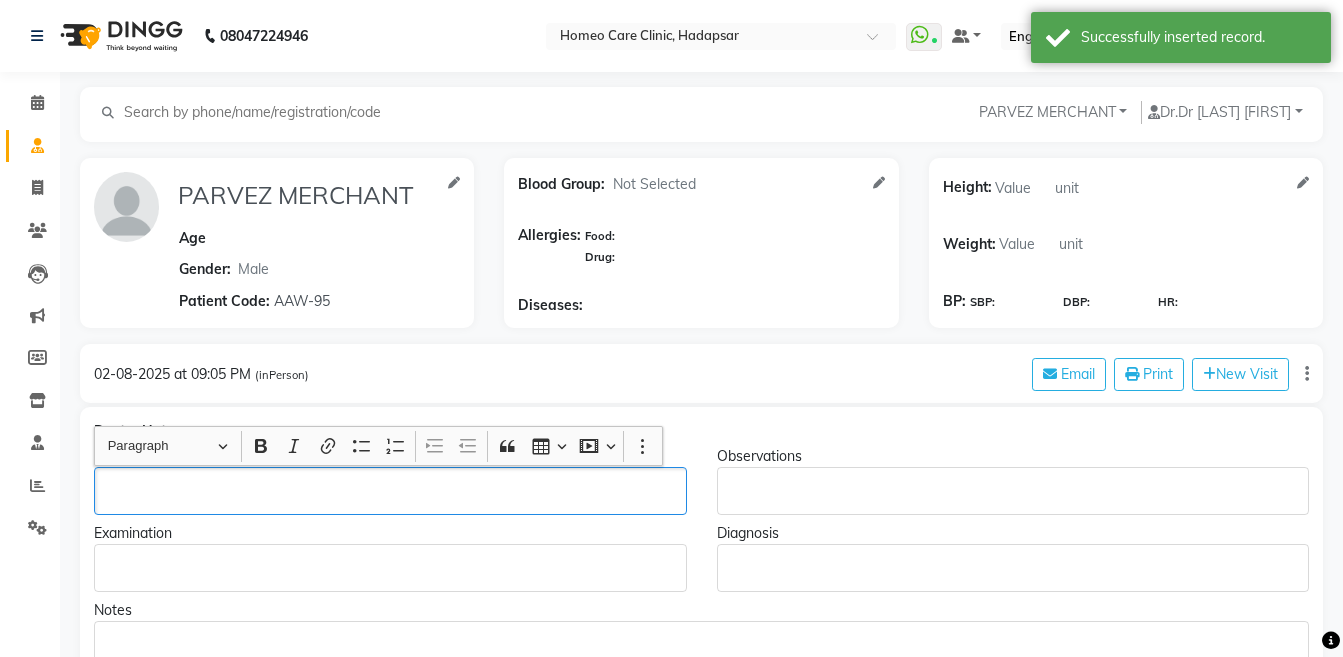 click 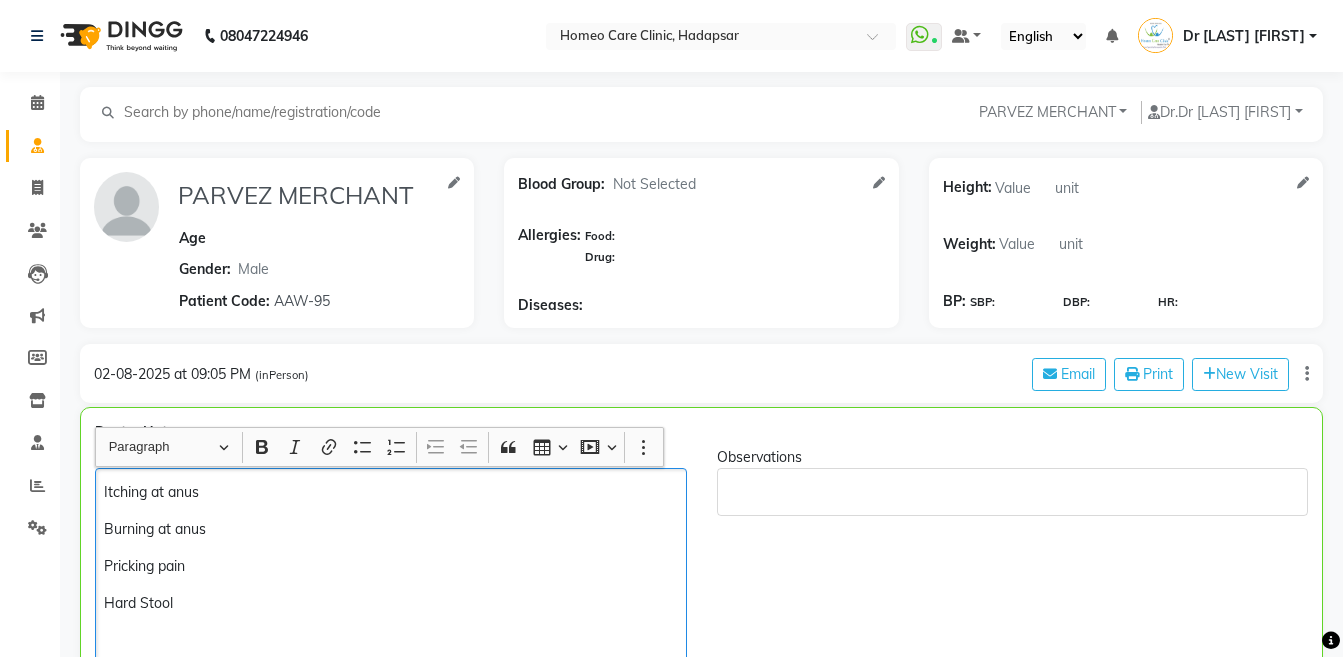 scroll, scrollTop: 14, scrollLeft: 0, axis: vertical 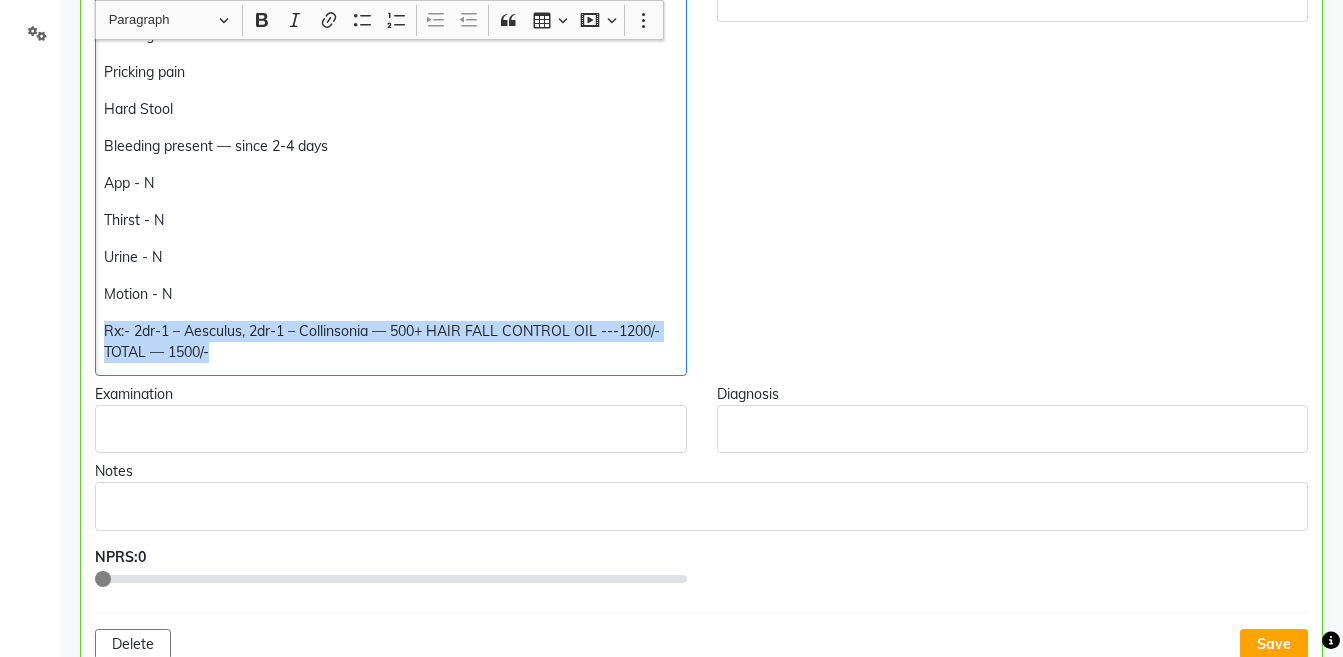 click on "Rx:- 2dr-1 – Aesculus, 2dr-1 – Collinsonia — 500+ HAIR FALL CONTROL OIL ---1200/- TOTAL — 1500/-" 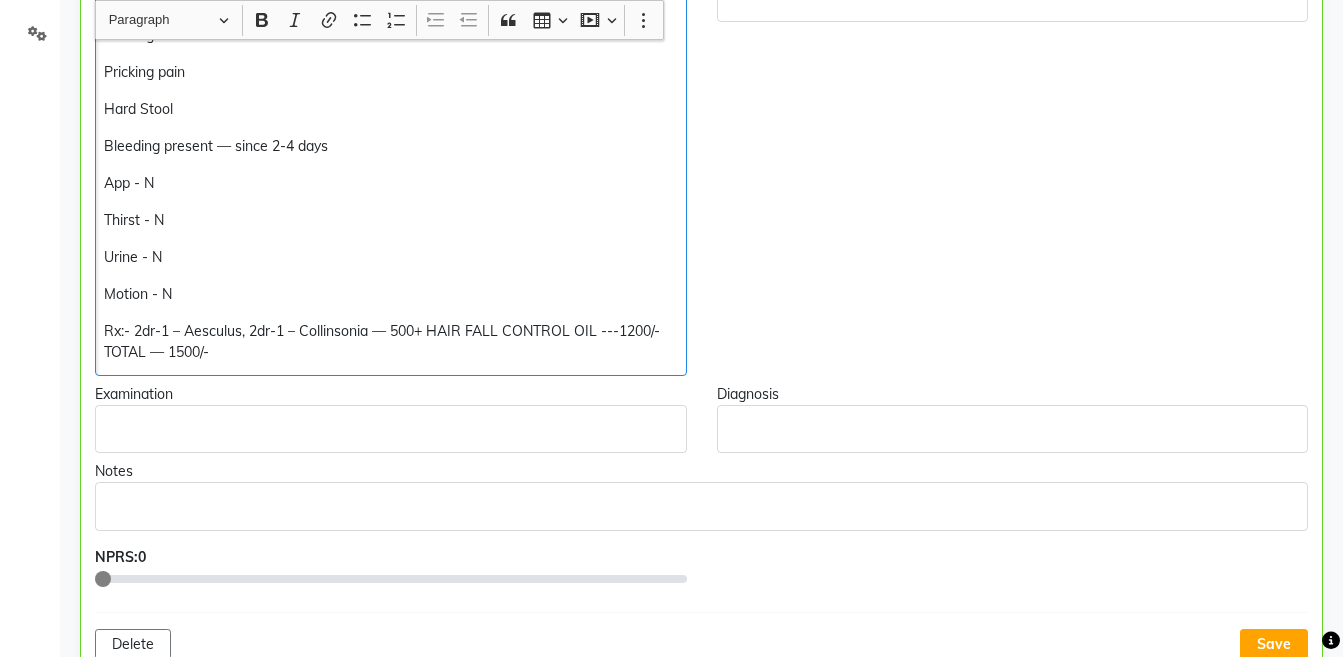 click on "Rx:- 2dr-1 – Aesculus, 2dr-1 – Collinsonia — 500+ HAIR FALL CONTROL OIL ---1200/- TOTAL — 1500/-" 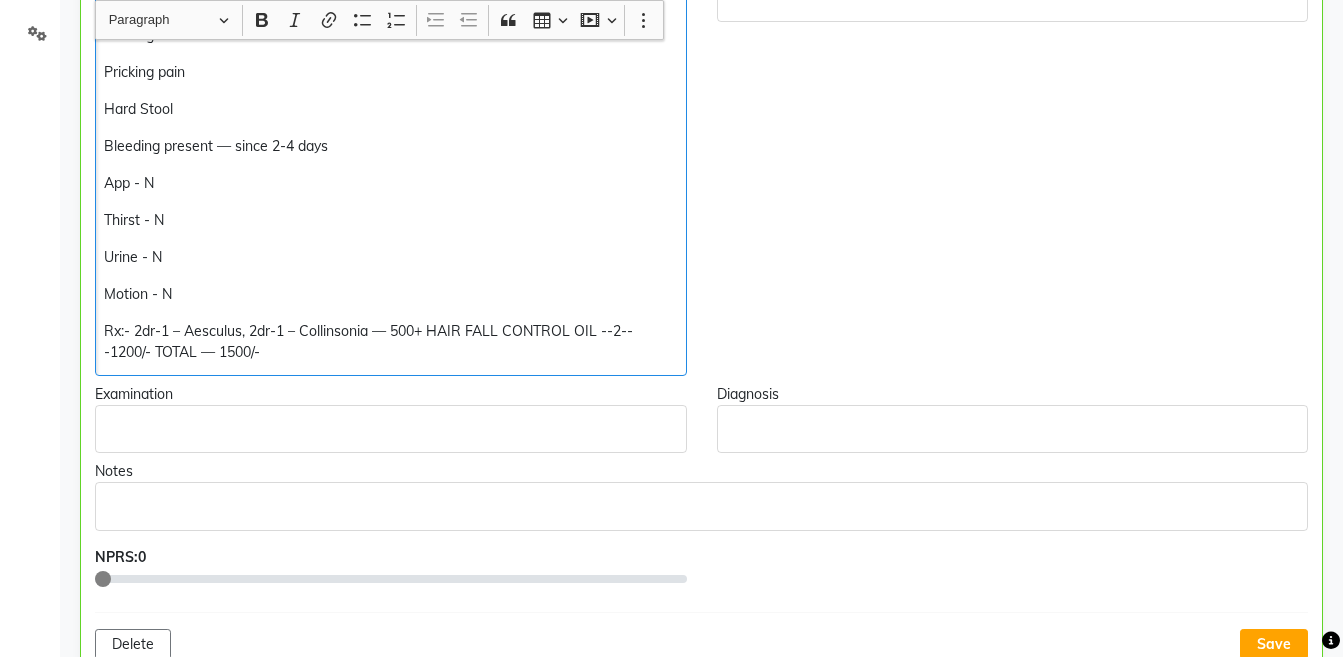 click on "Rx:- 2dr-1 – Aesculus, 2dr-1 – Collinsonia — 500+ HAIR FALL CONTROL OIL --2---1200/- TOTAL — 1500/-" 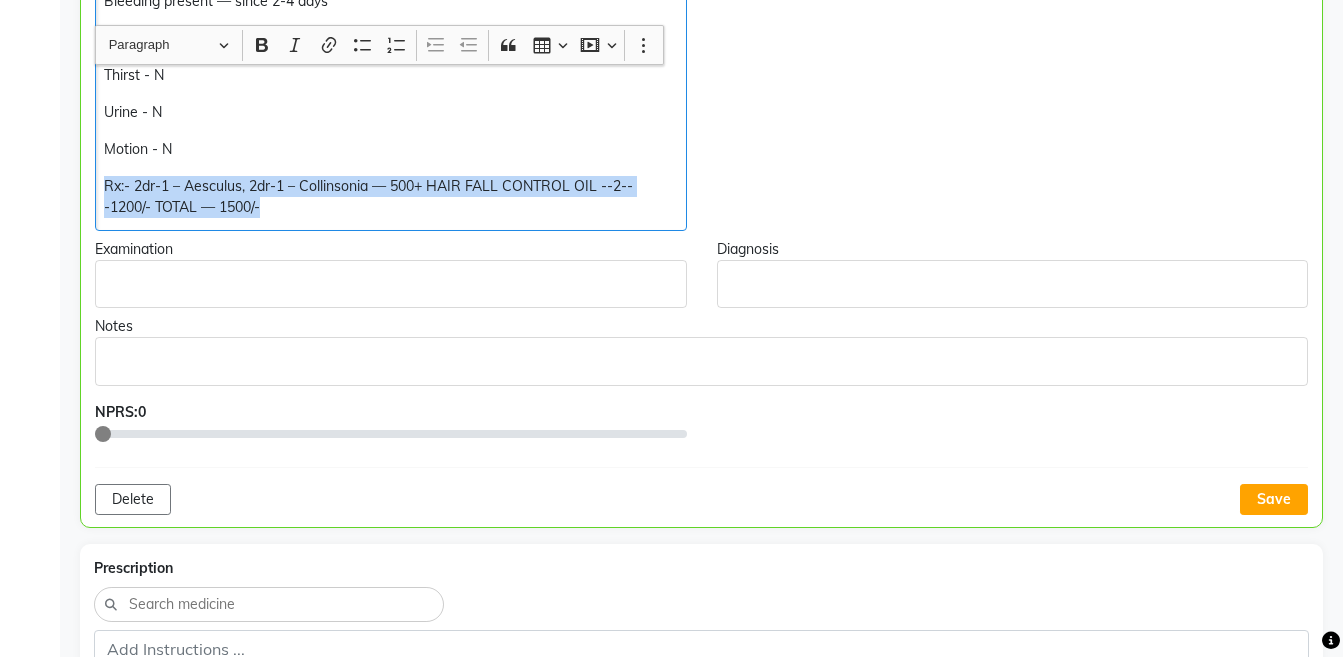 scroll, scrollTop: 686, scrollLeft: 0, axis: vertical 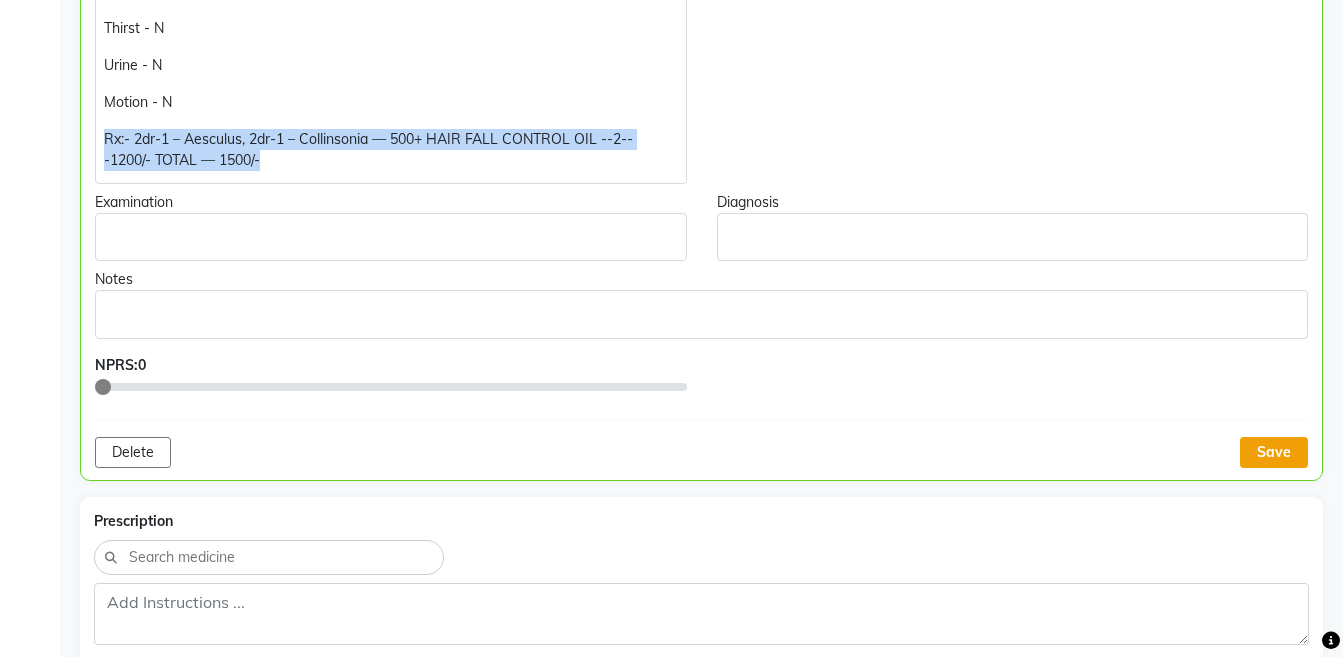 click on "Save" 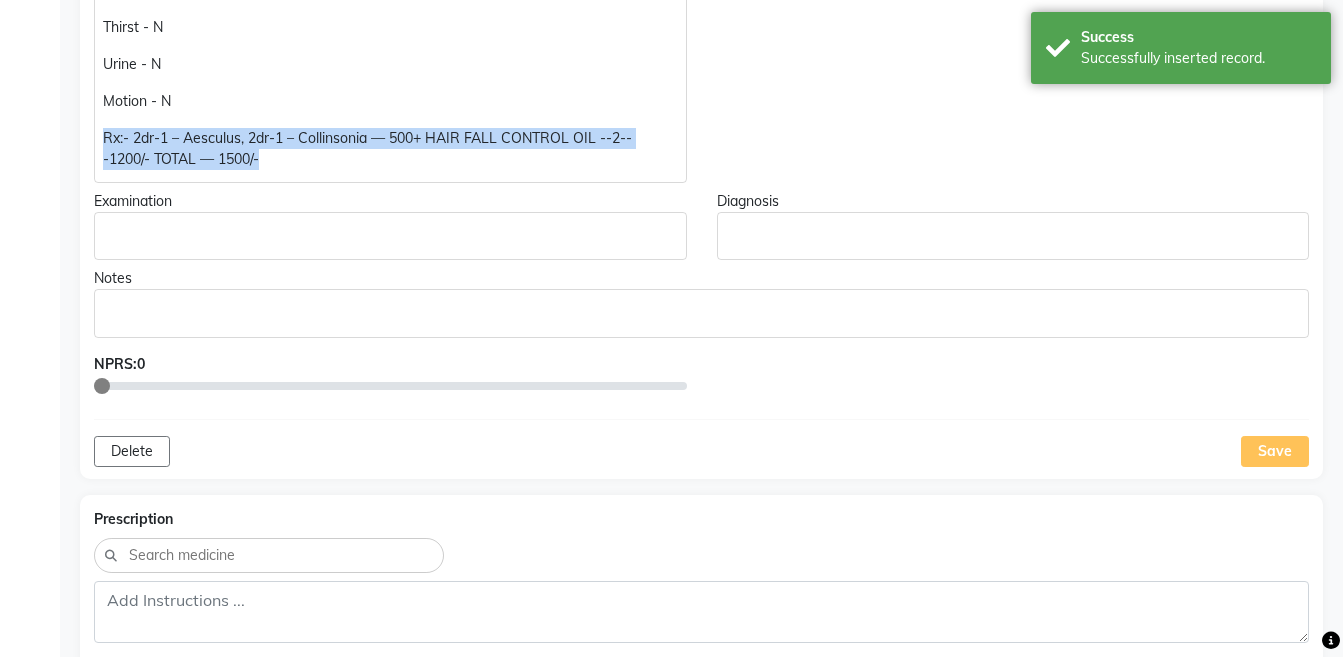 scroll, scrollTop: 956, scrollLeft: 0, axis: vertical 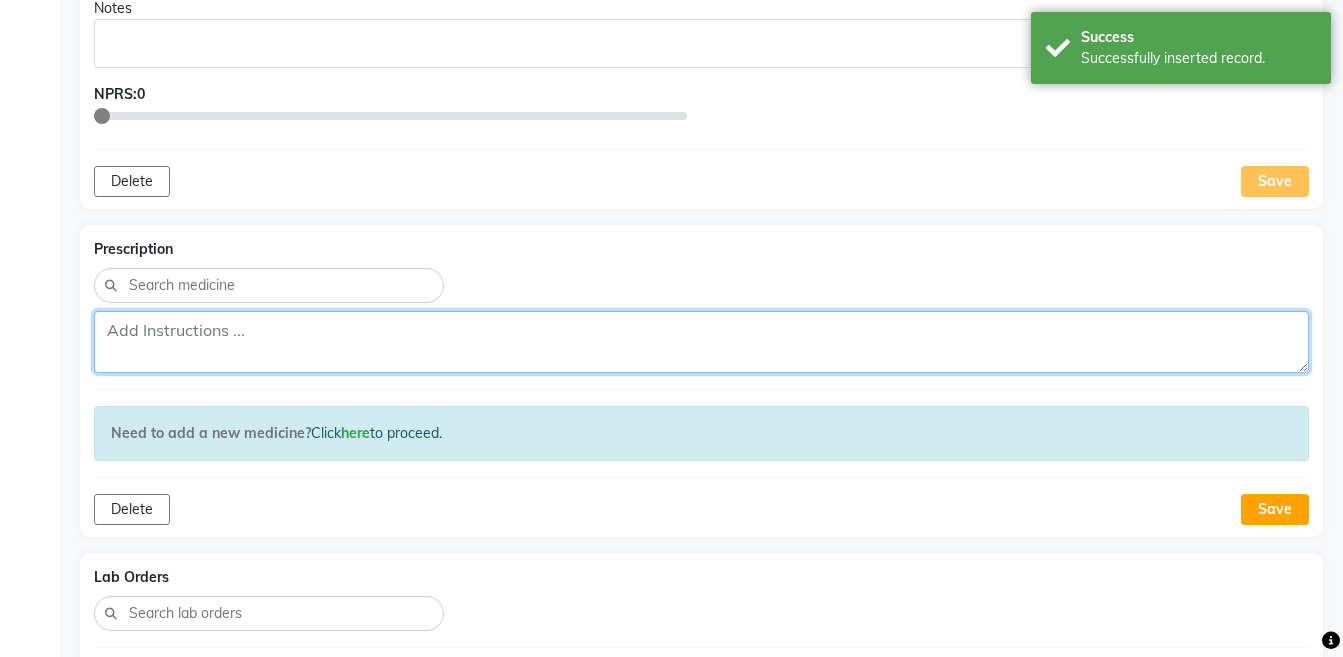 click 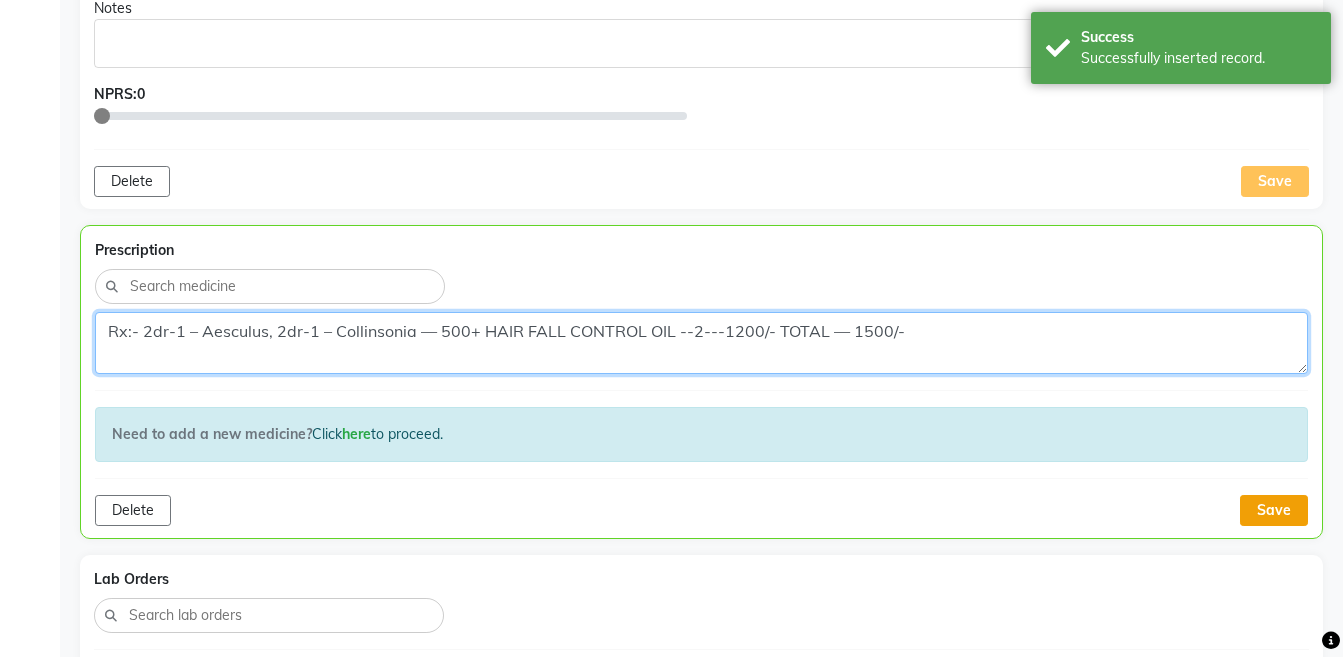 type on "Rx:- 2dr-1 – Aesculus, 2dr-1 – Collinsonia — 500+ HAIR FALL CONTROL OIL --2---1200/- TOTAL — 1500/-" 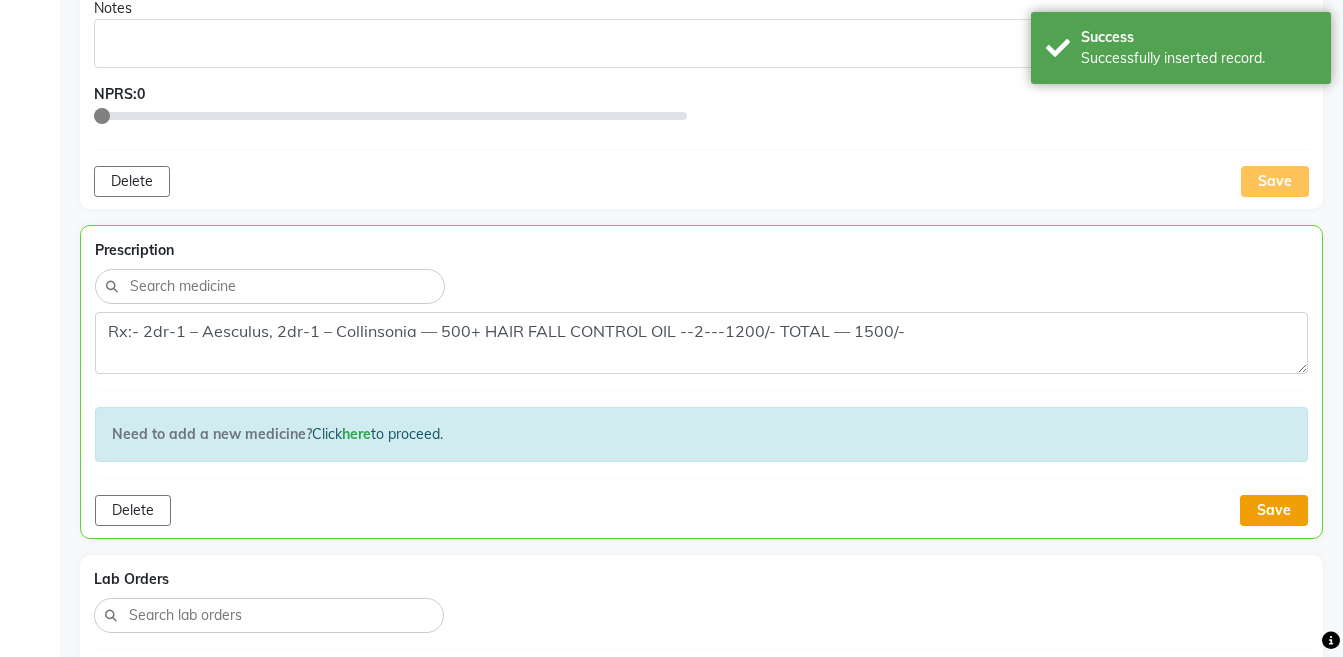 click on "Save" 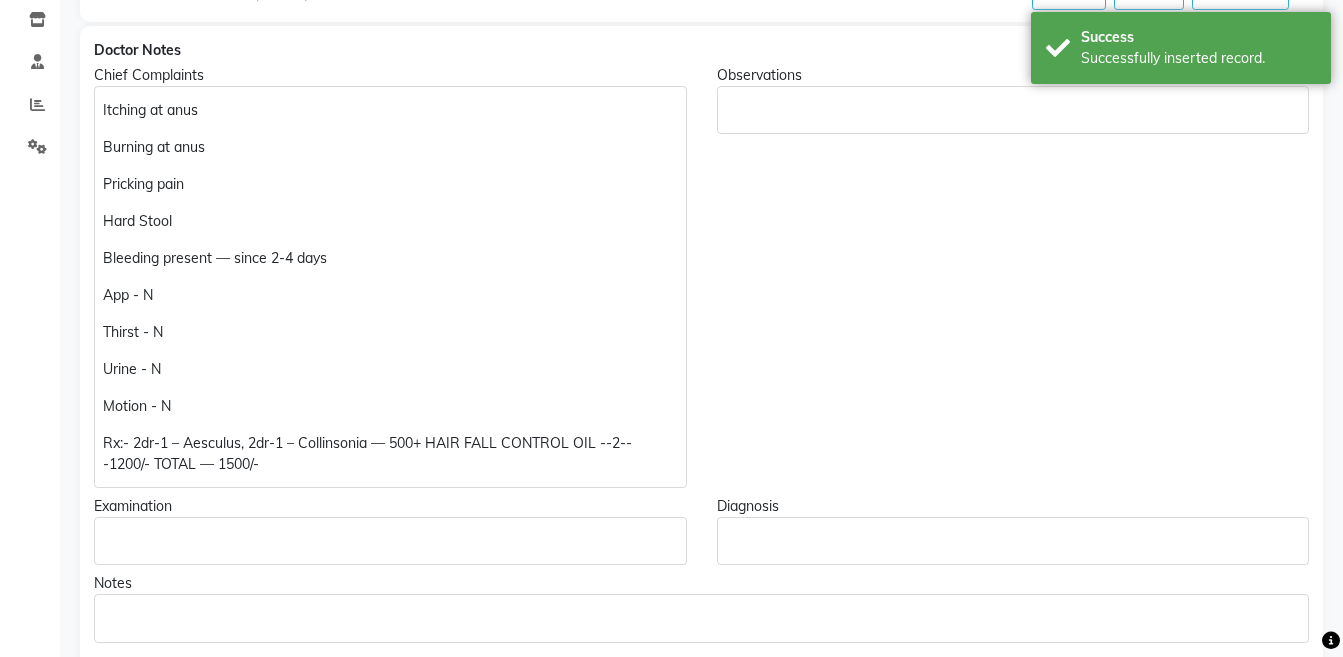 scroll, scrollTop: 4, scrollLeft: 0, axis: vertical 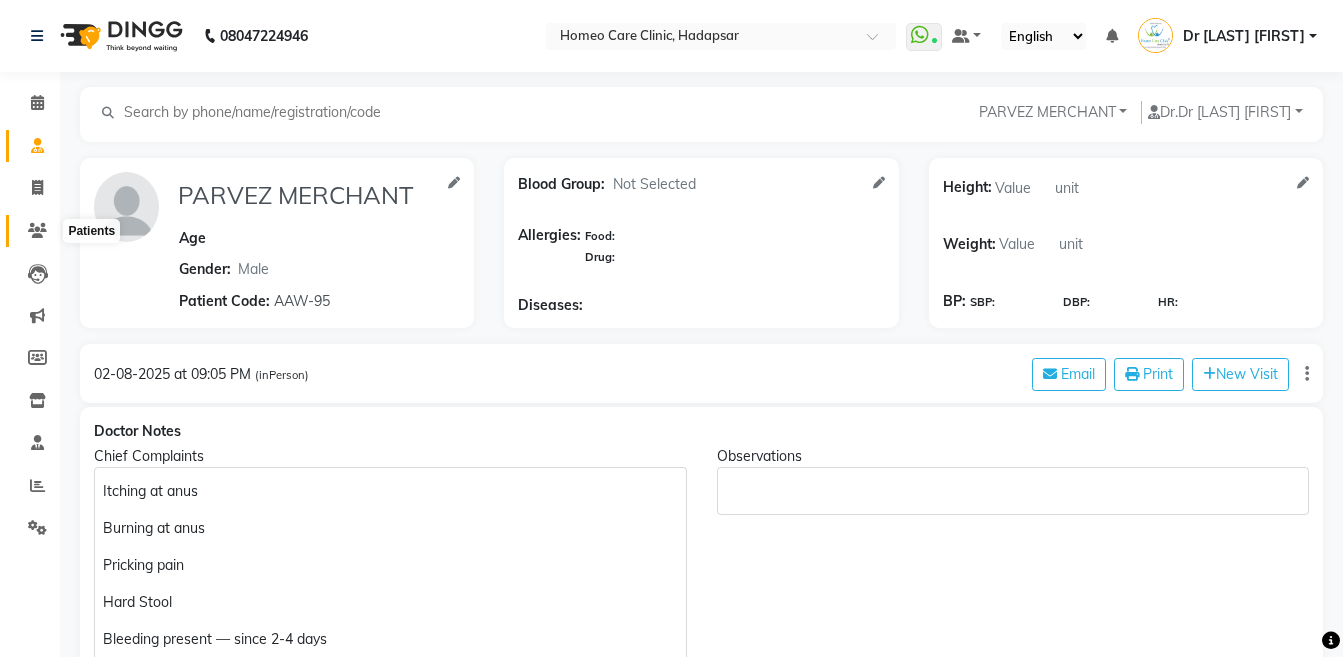 click 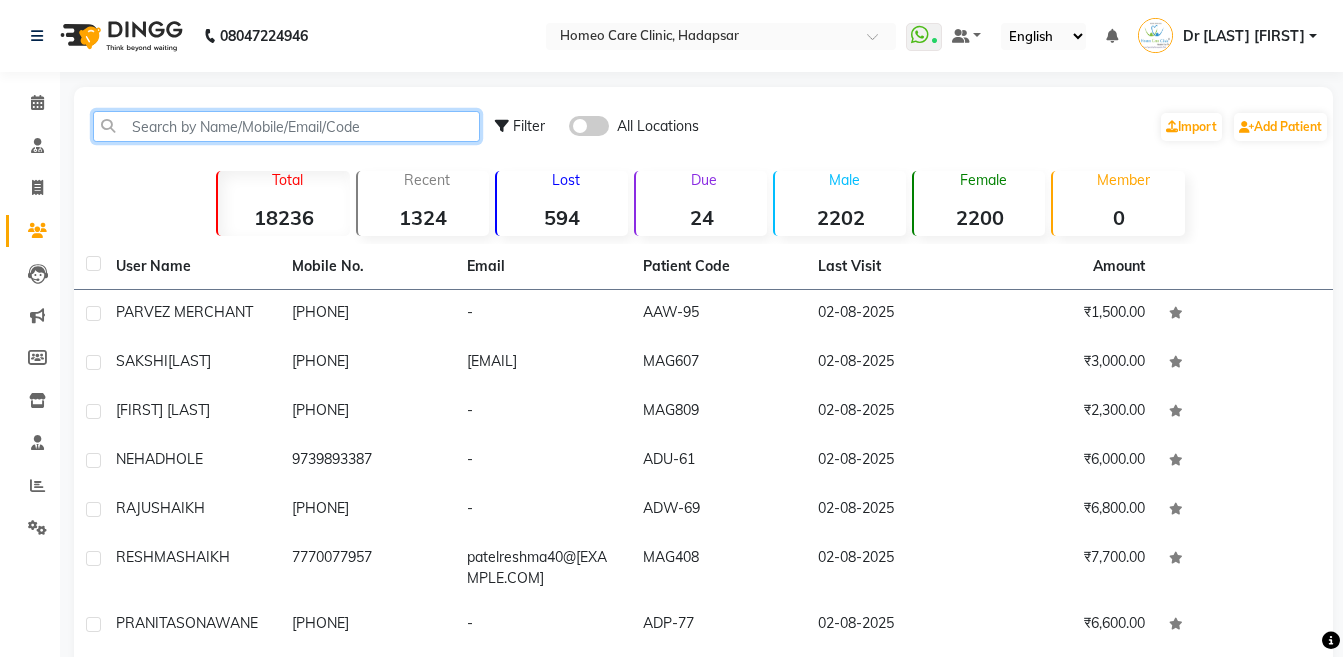 click 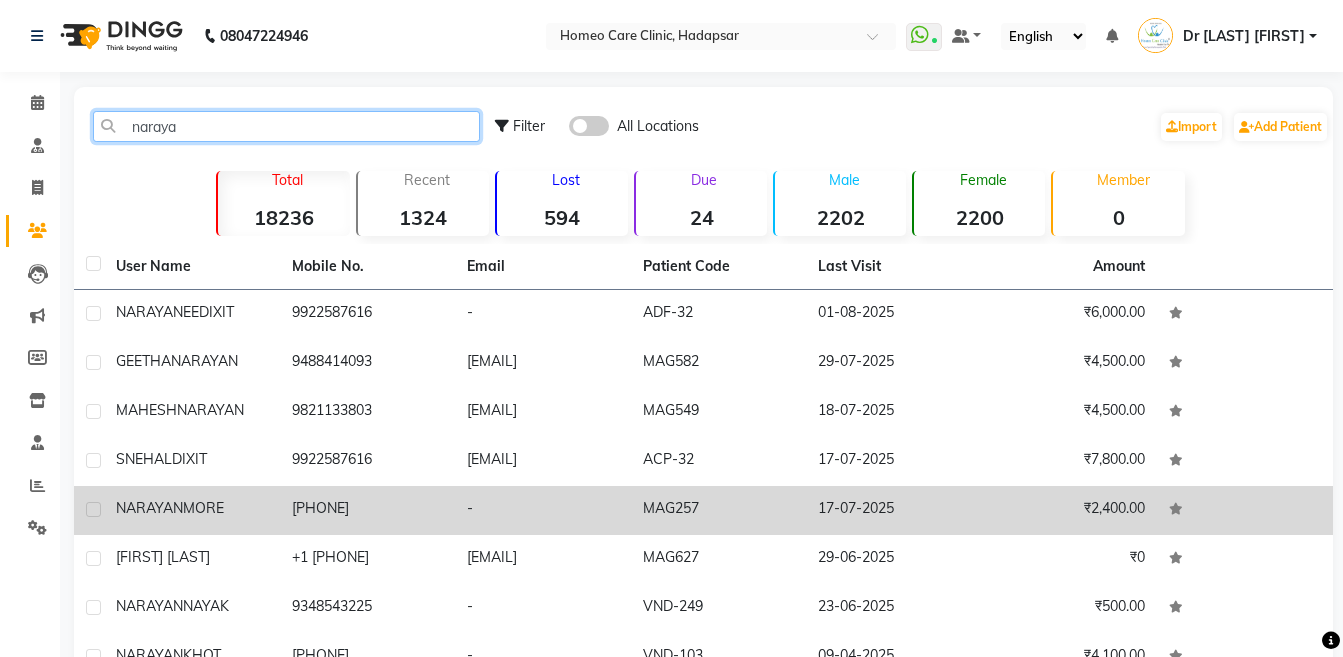 type on "naraya" 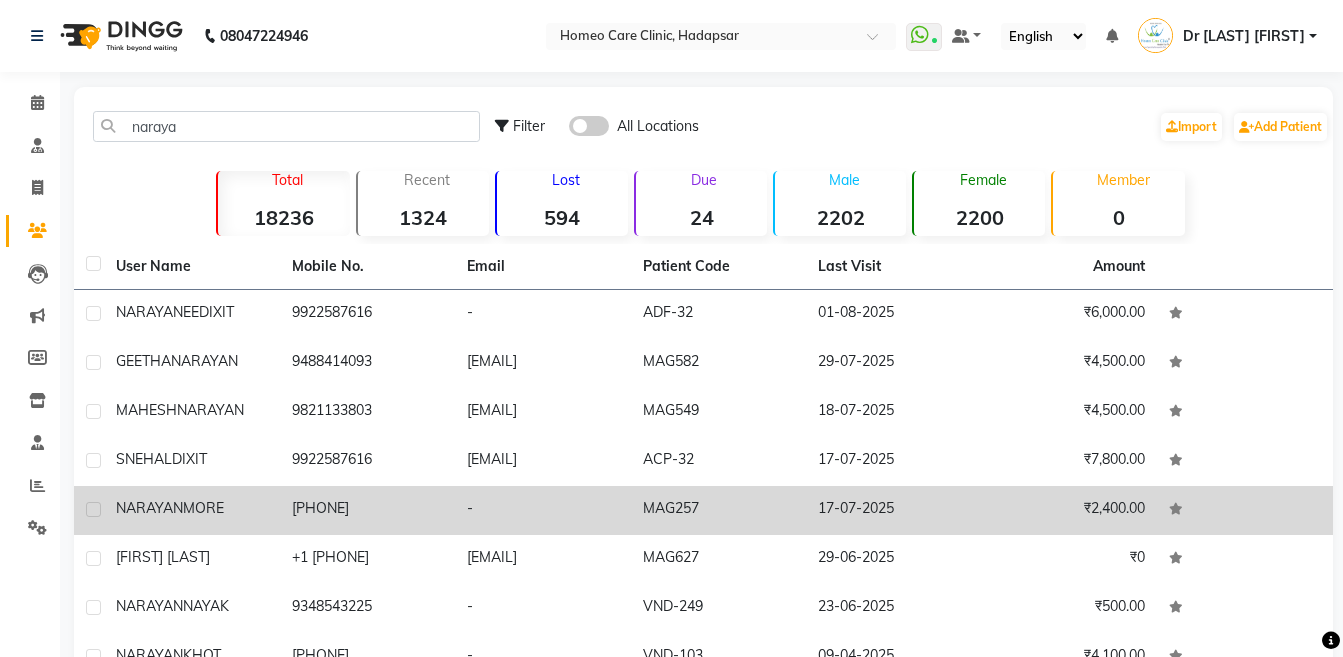 click on "[PHONE]" 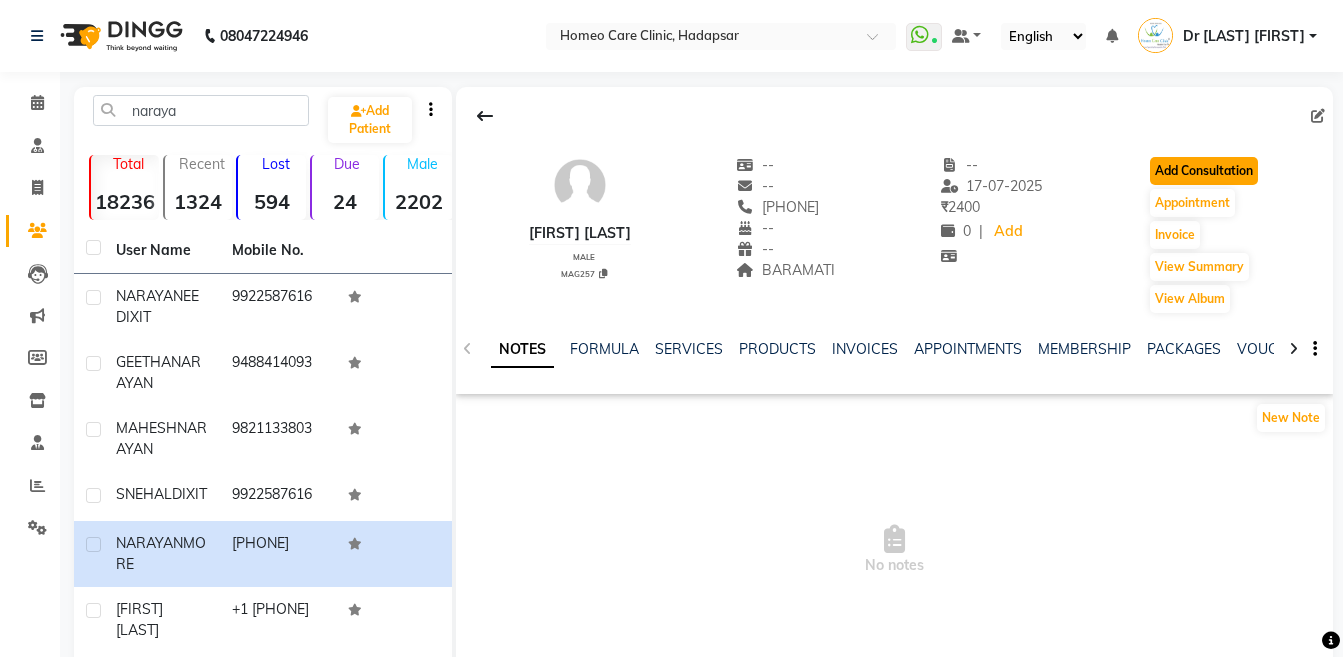 click on "Add Consultation" 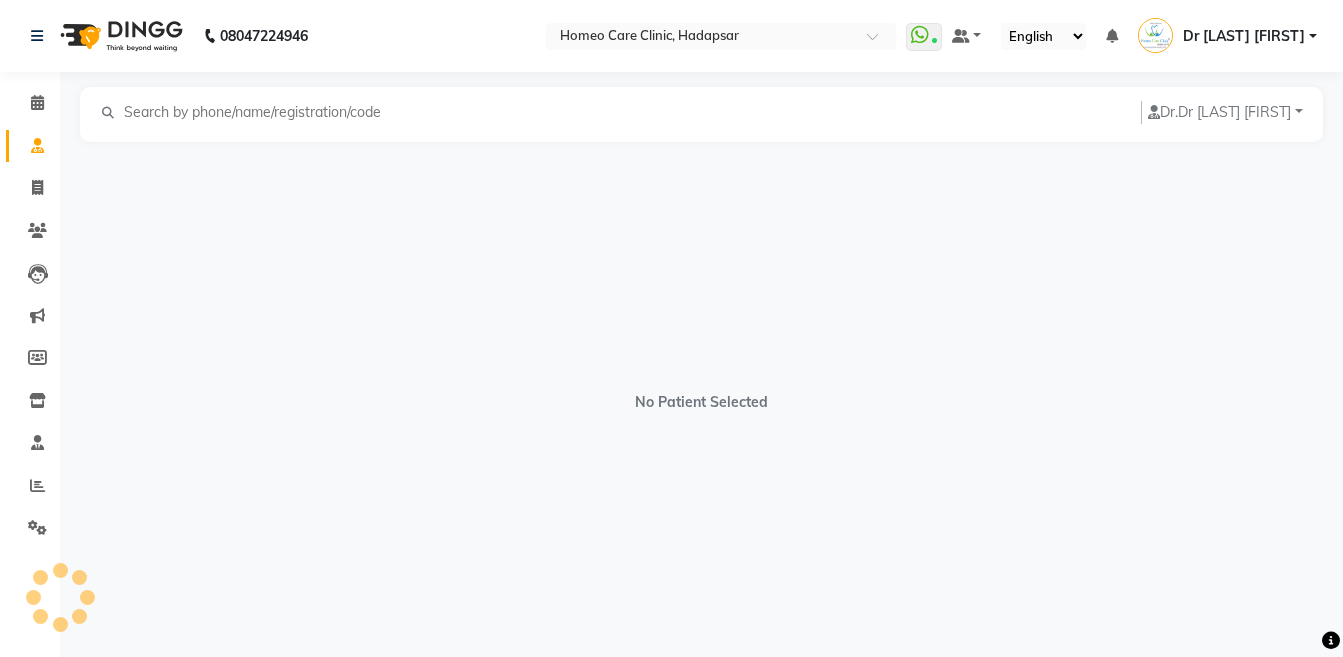 select on "male" 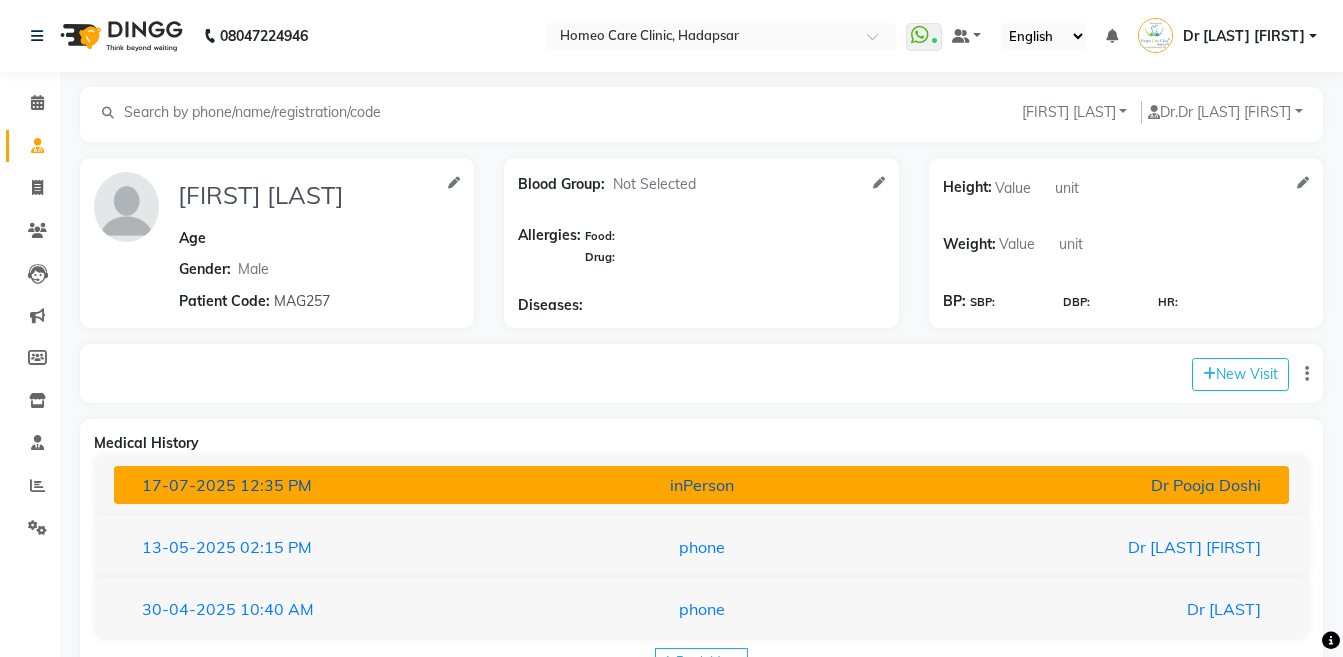 click on "17-07-2025 12:35 PM inPerson Dr Pooja Doshi" at bounding box center (701, 485) 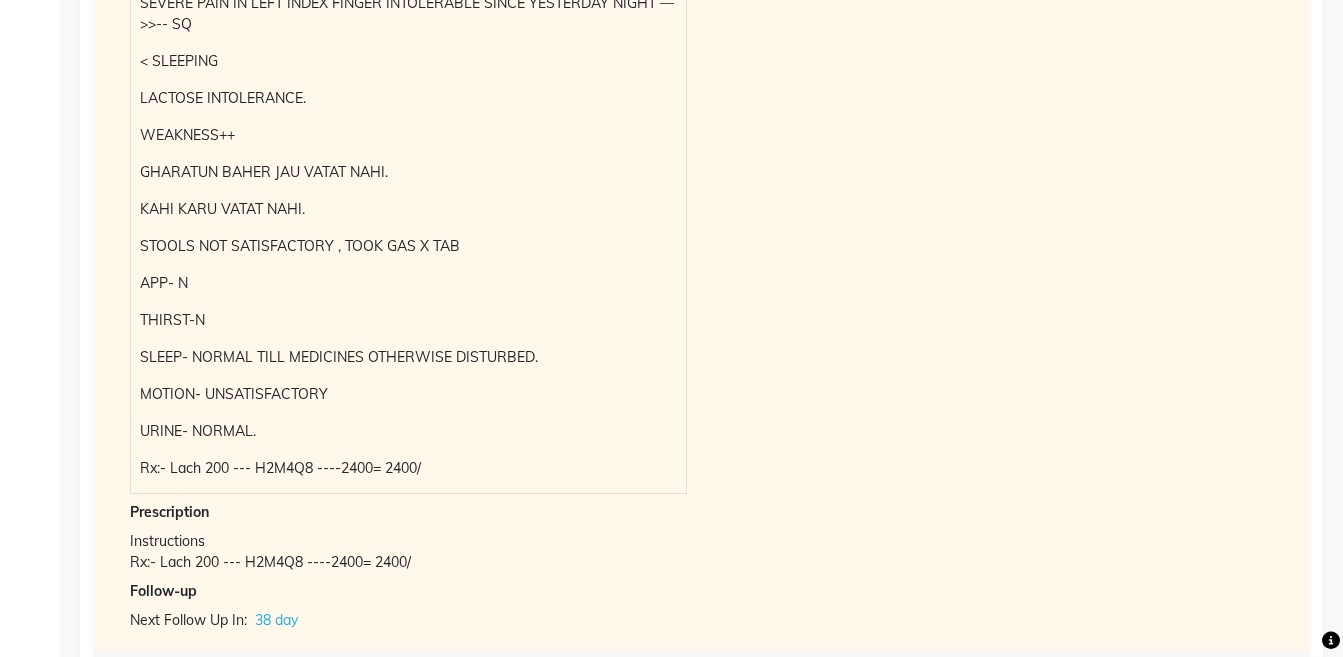scroll, scrollTop: 601, scrollLeft: 0, axis: vertical 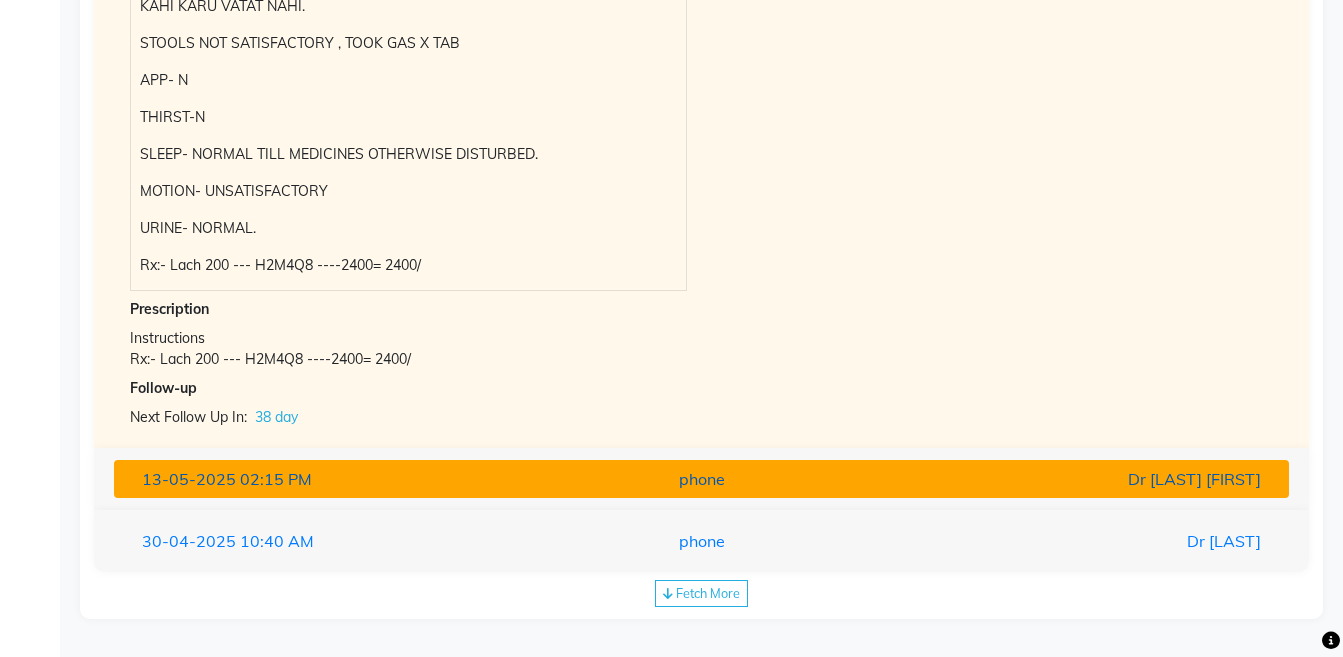 click on "Dr [LAST] [FIRST]" at bounding box center [1084, 479] 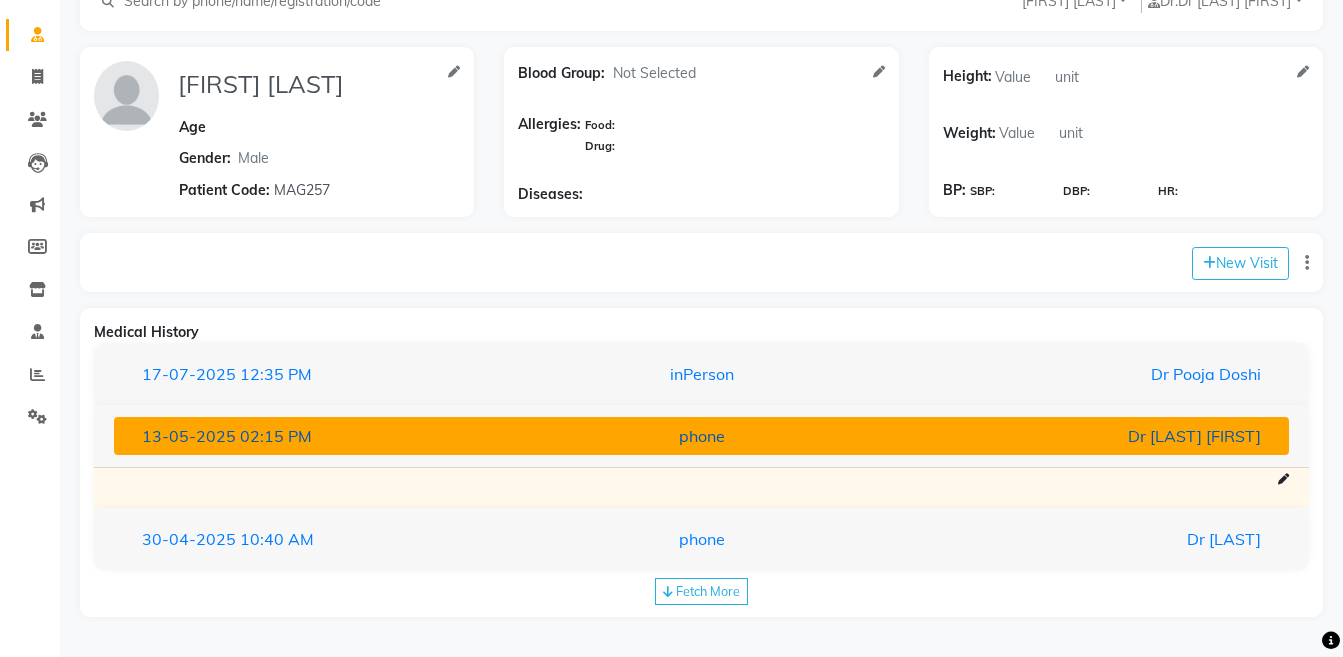 scroll, scrollTop: 111, scrollLeft: 0, axis: vertical 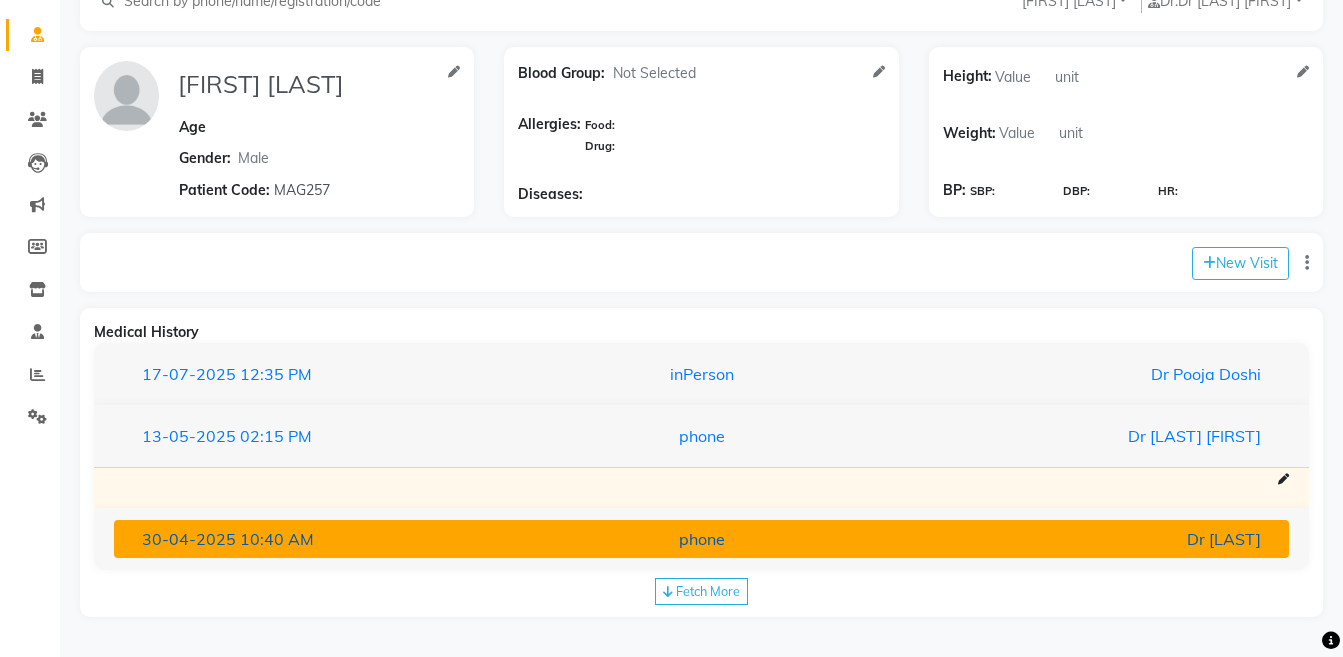 click on "Dr [LAST]" at bounding box center [1084, 539] 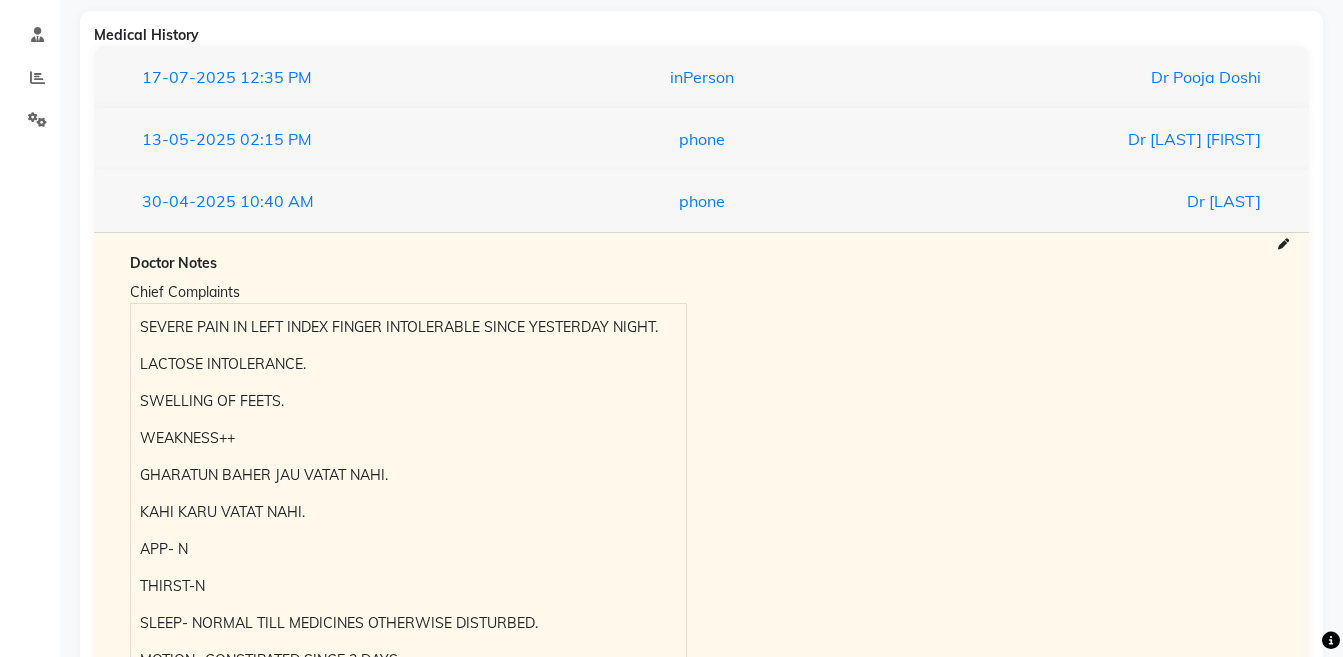scroll, scrollTop: 0, scrollLeft: 0, axis: both 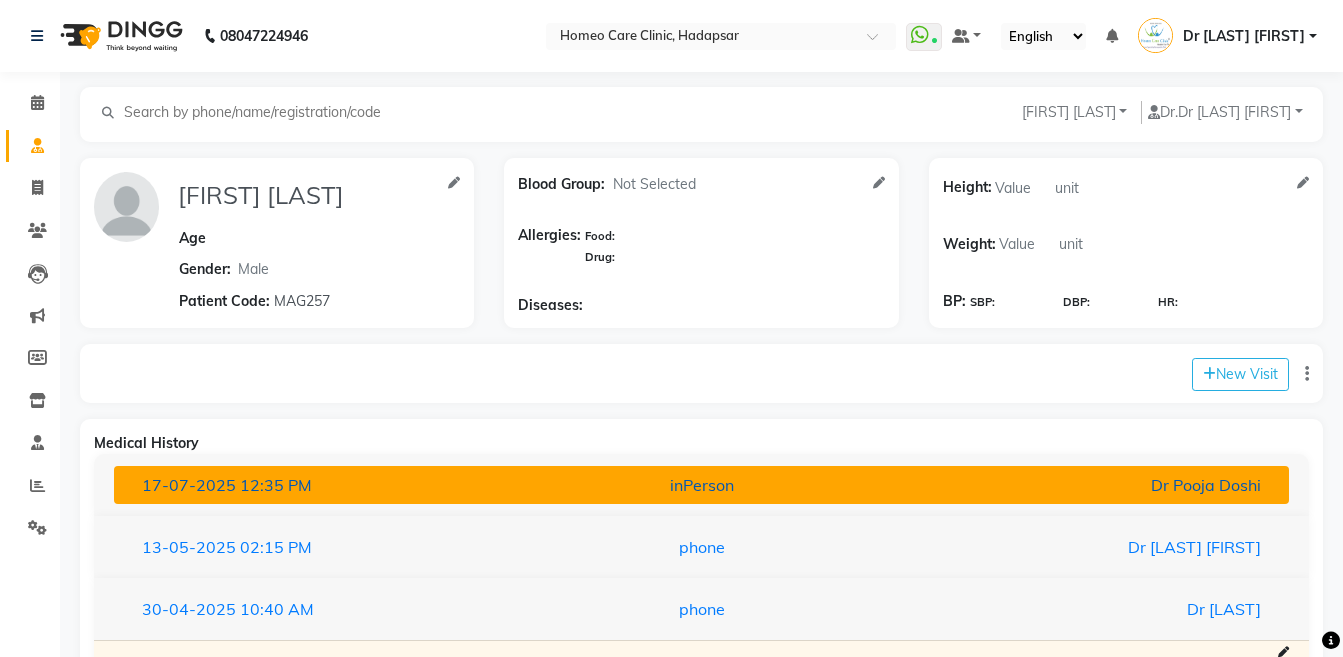 click on "inPerson" at bounding box center [701, 485] 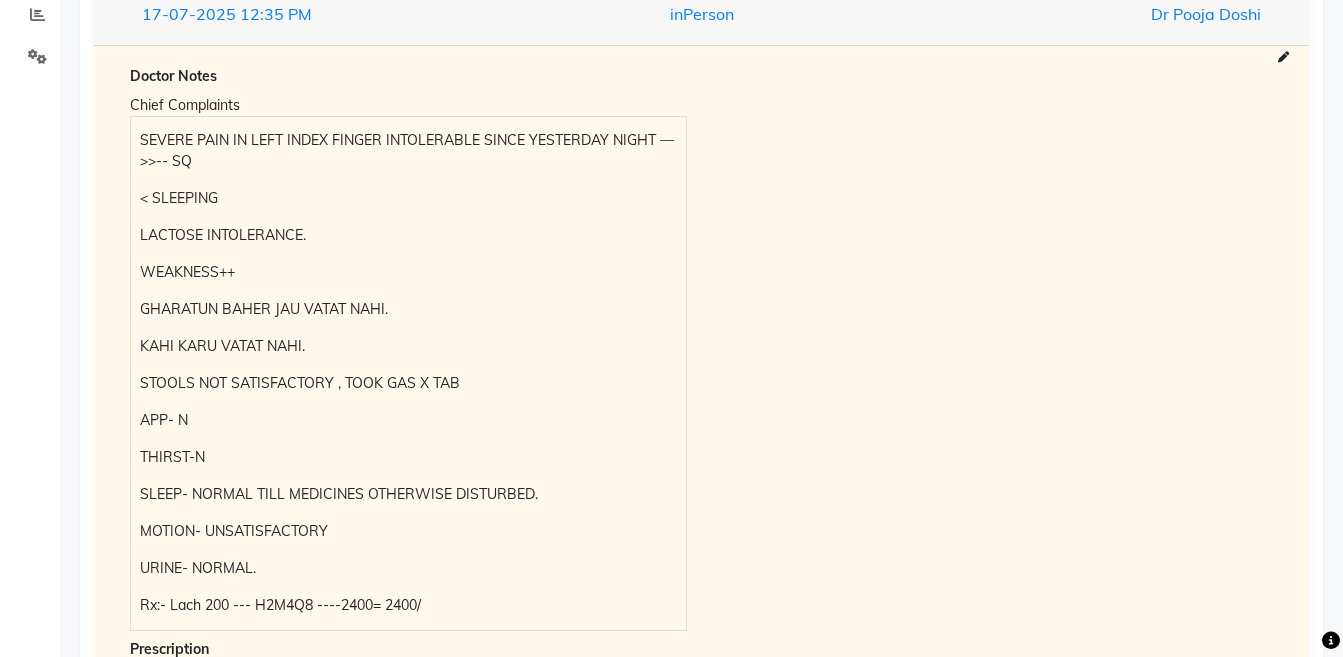 scroll, scrollTop: 481, scrollLeft: 0, axis: vertical 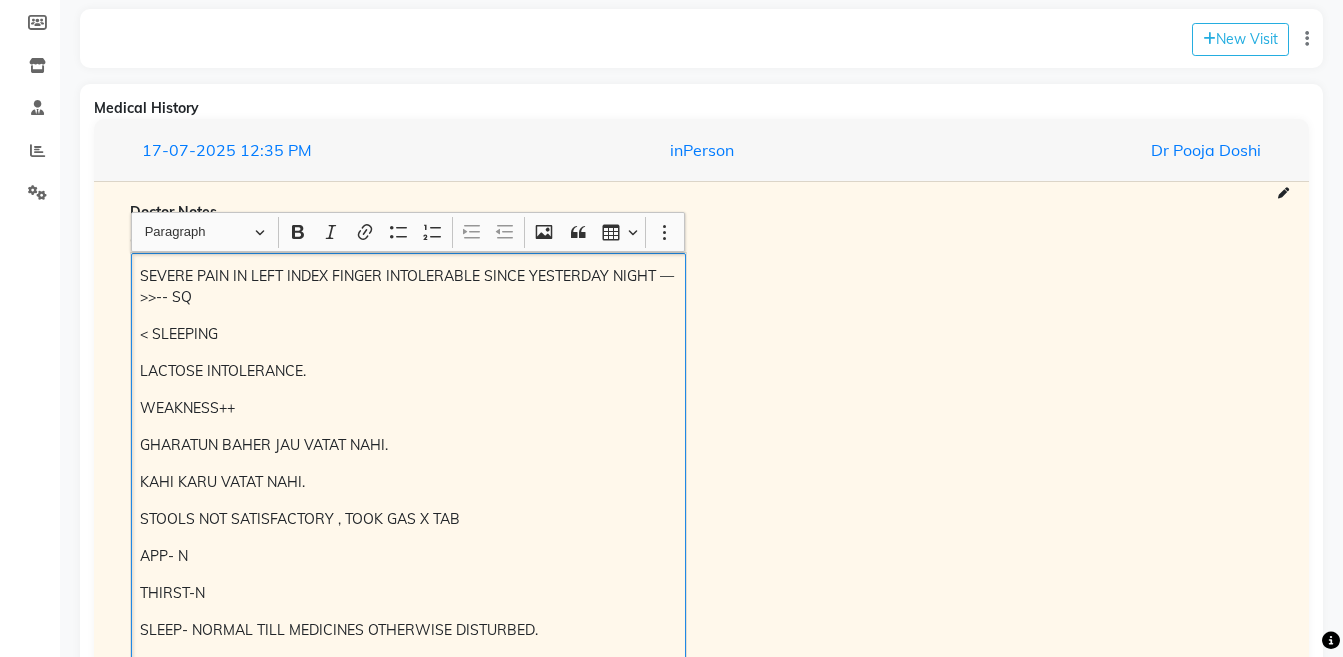 click on "SEVERE PAIN IN LEFT INDEX FINGER INTOLERABLE SINCE YESTERDAY NIGHT — >>-- SQ" at bounding box center (408, 287) 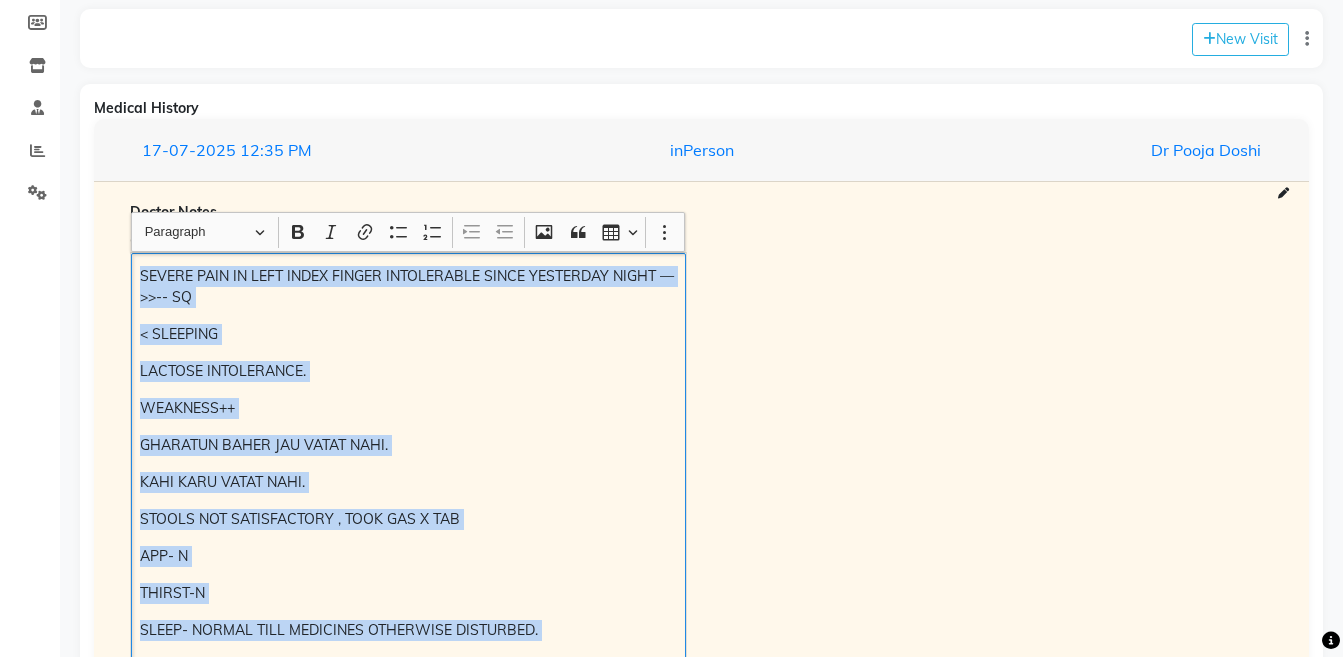 scroll, scrollTop: 429, scrollLeft: 0, axis: vertical 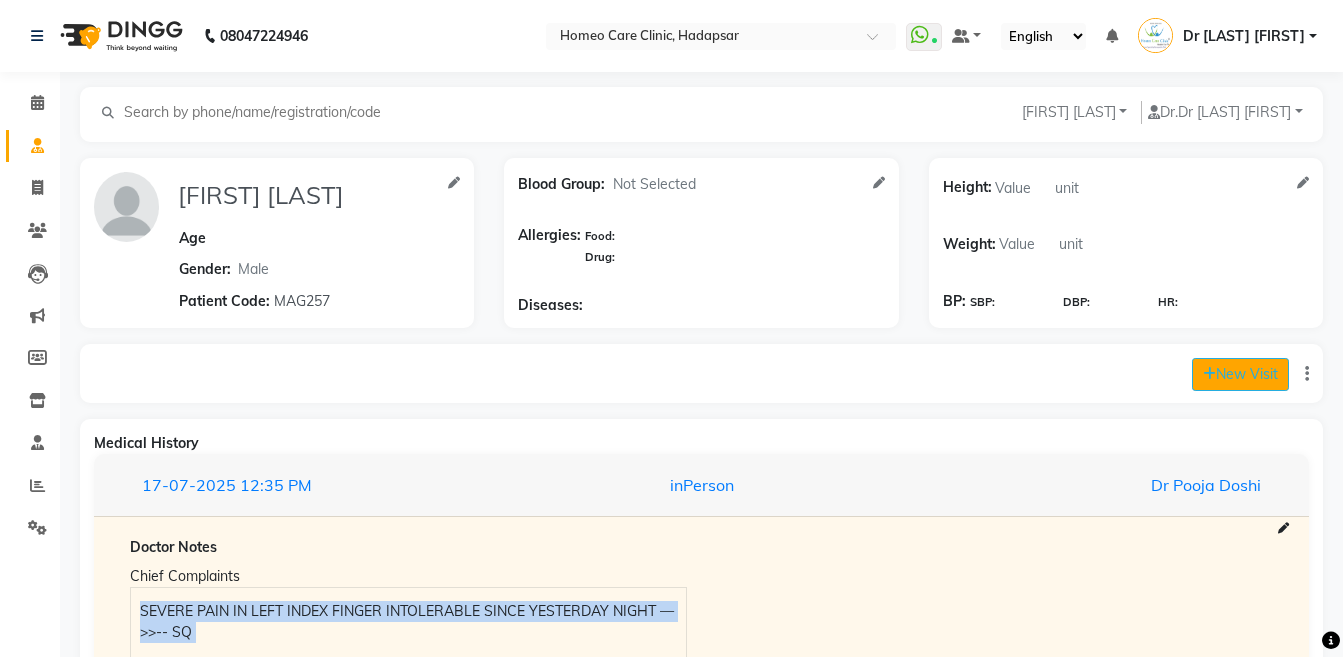 click on "New Visit" 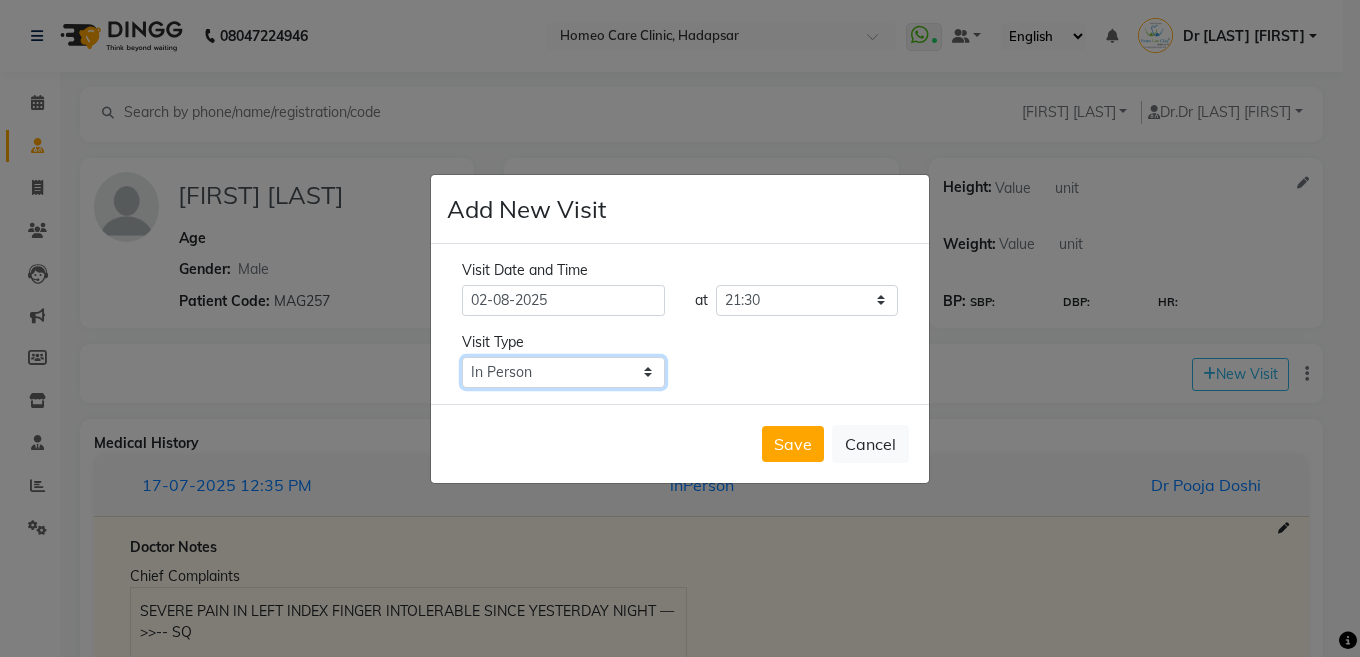 click on "Select Type In Person Video Phone Chat" 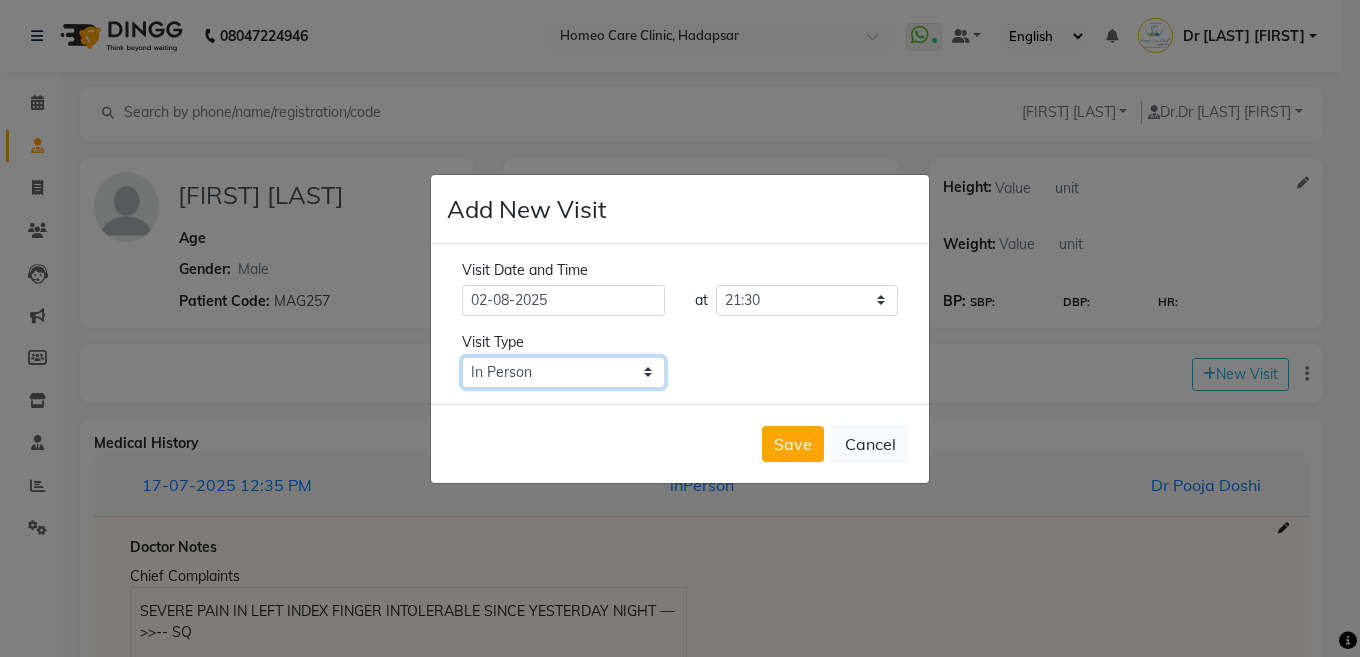 select on "phone" 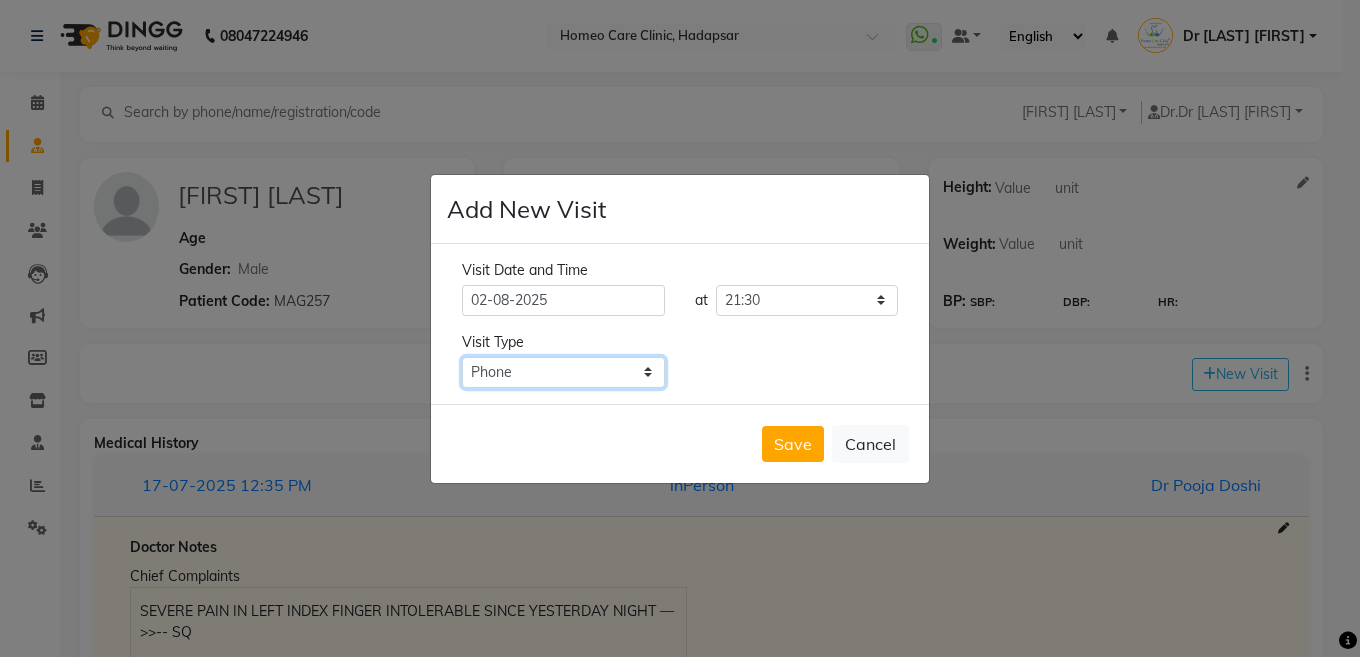 click on "Select Type In Person Video Phone Chat" 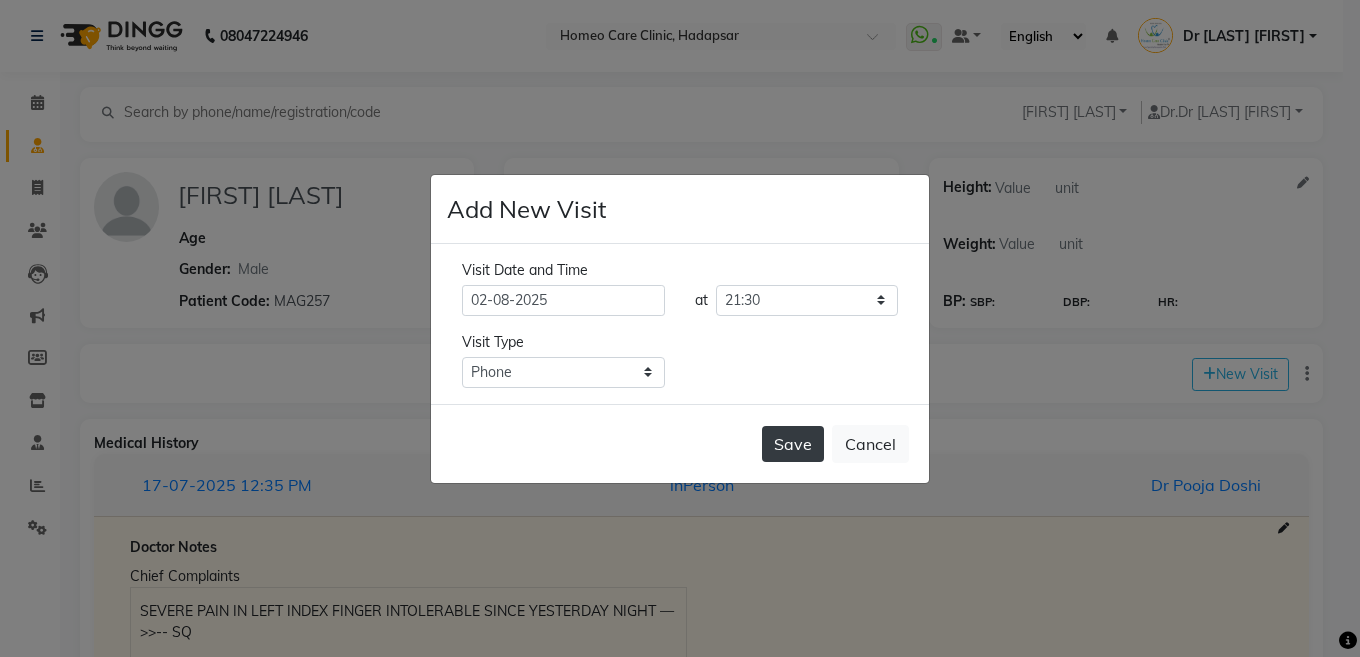 click on "Save" 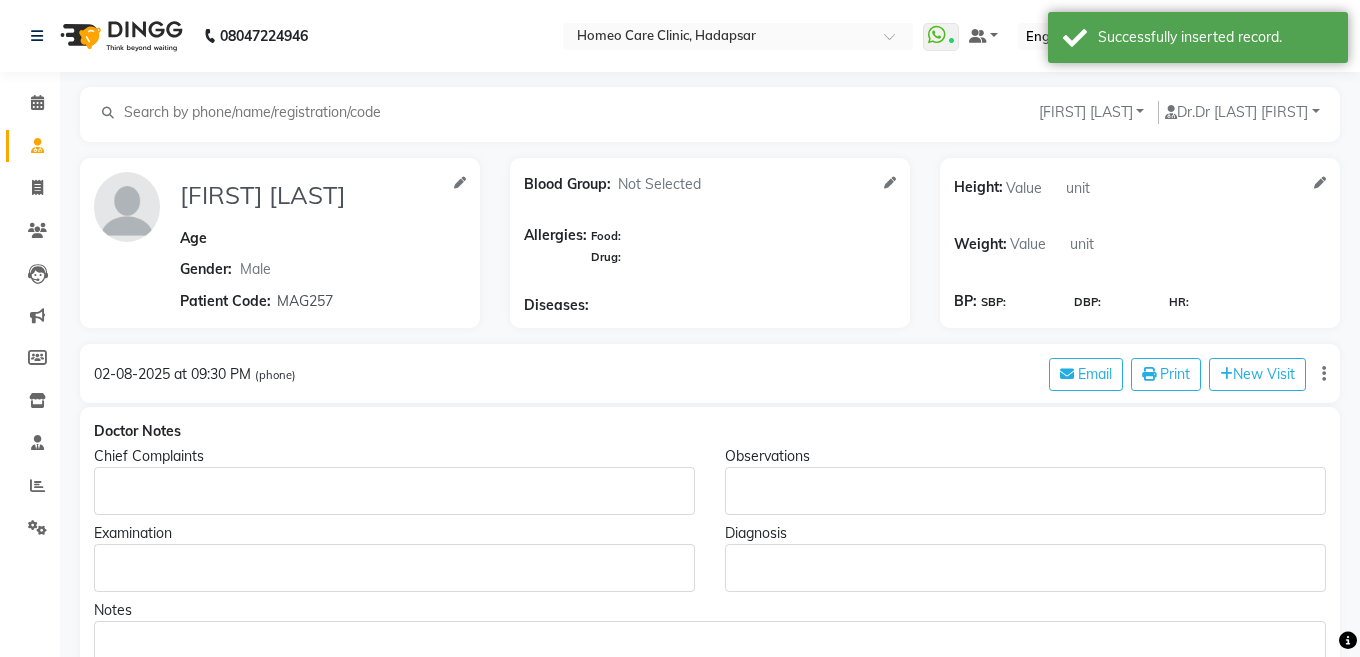type on "[FIRST] [LAST]" 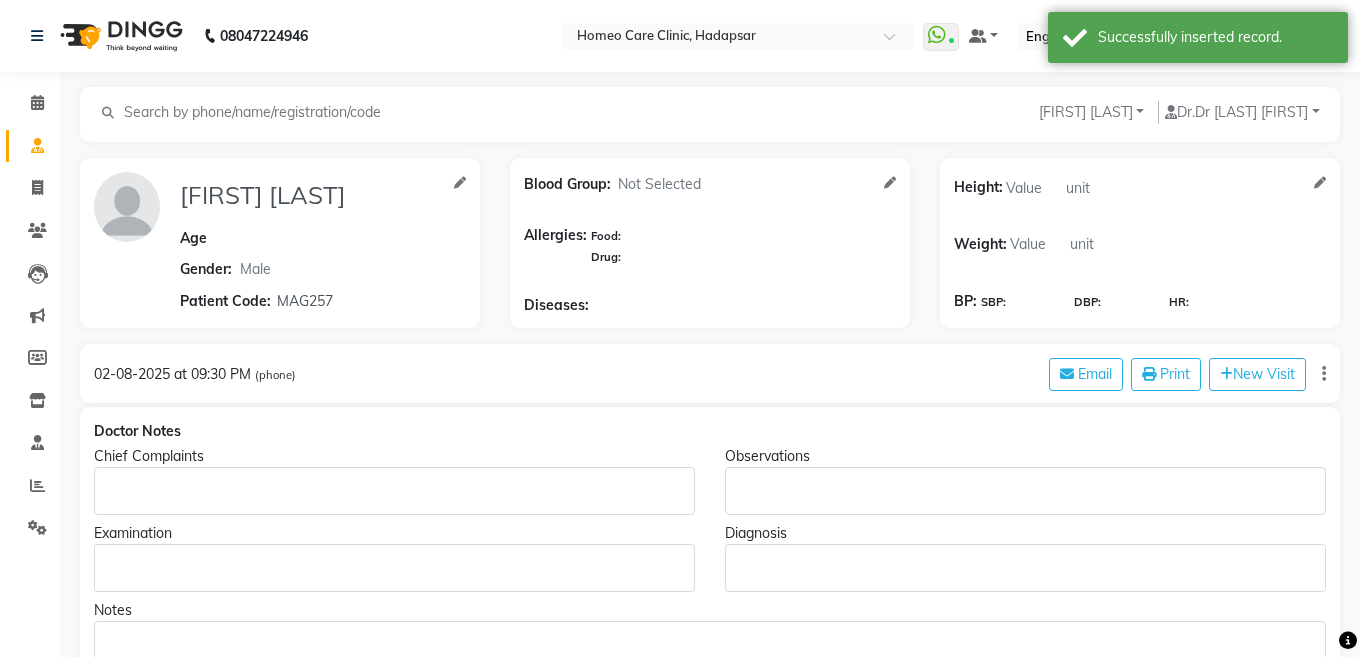 select on "male" 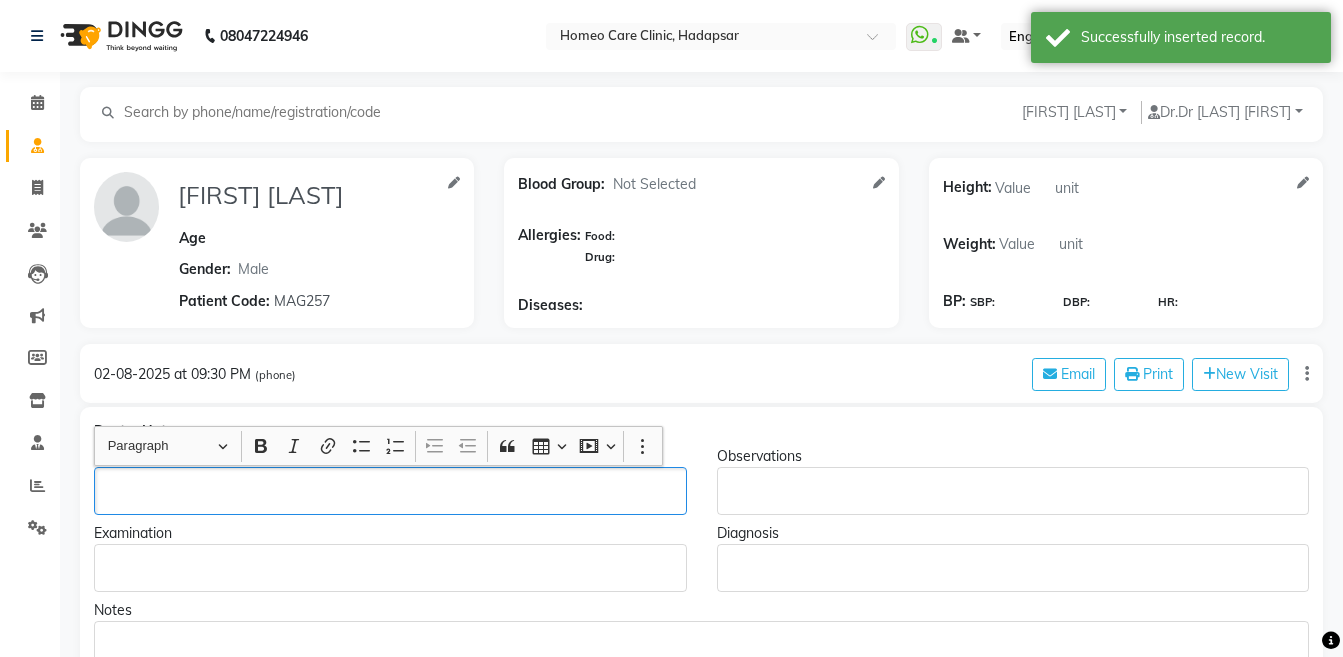 click 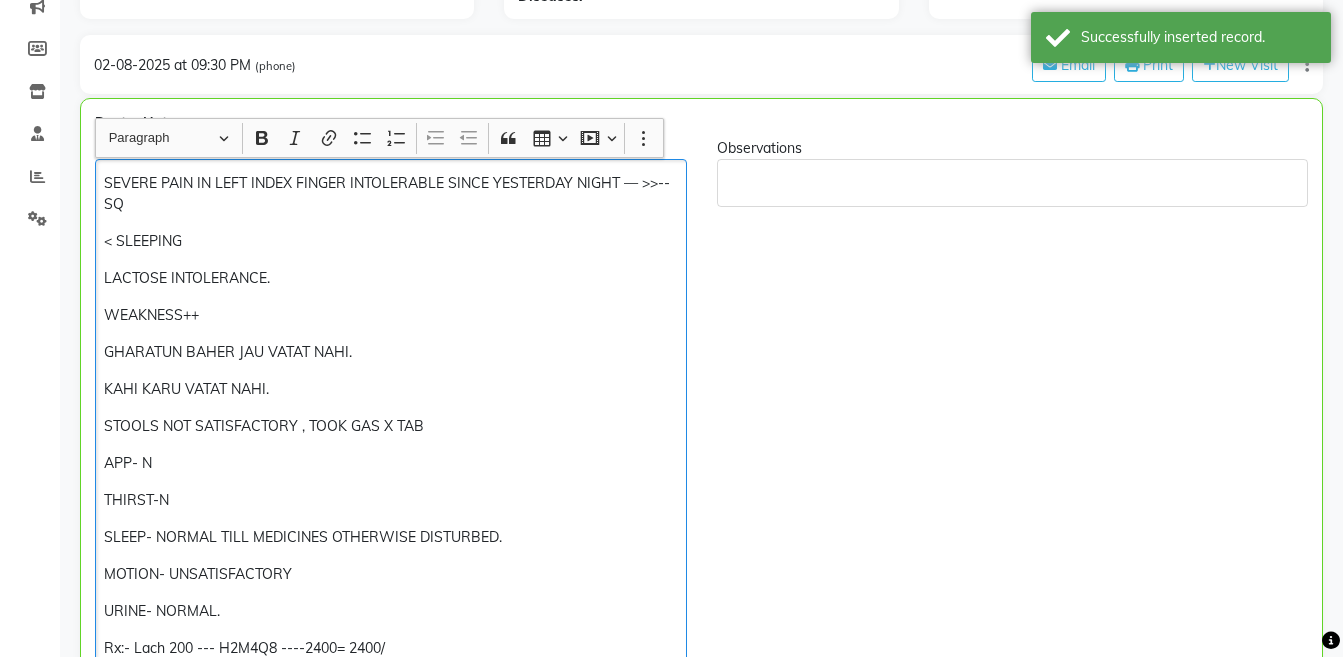 scroll, scrollTop: 329, scrollLeft: 0, axis: vertical 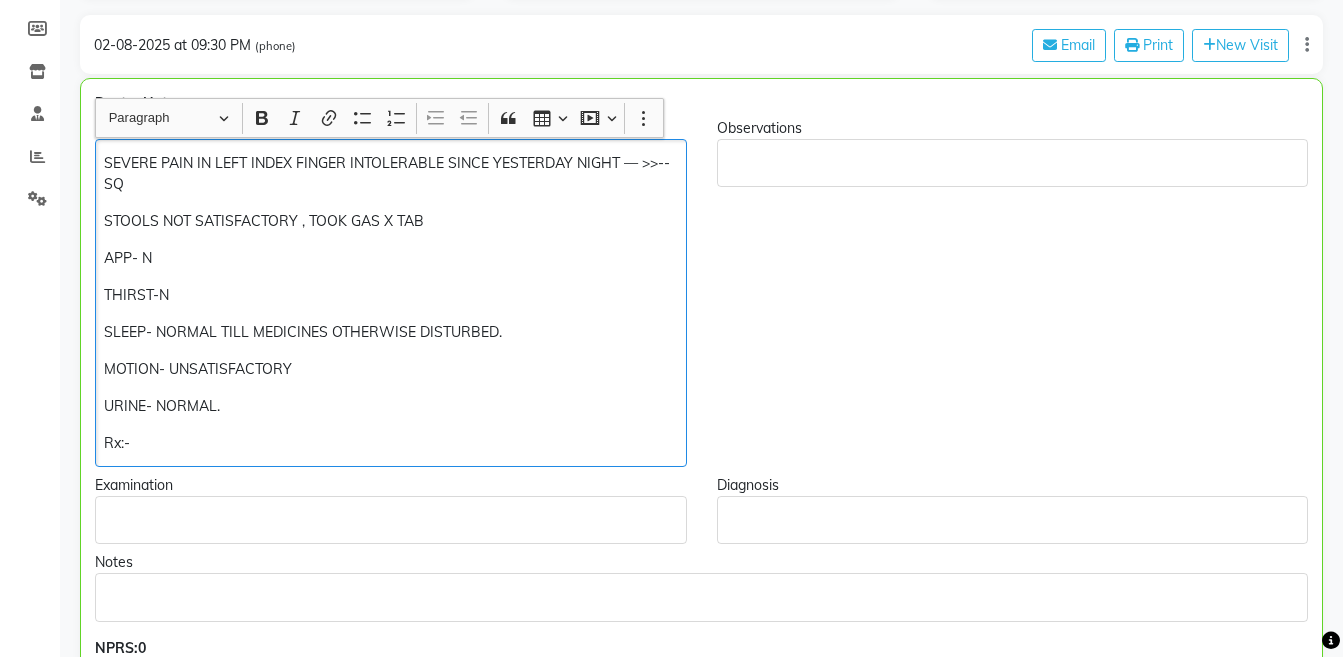 type 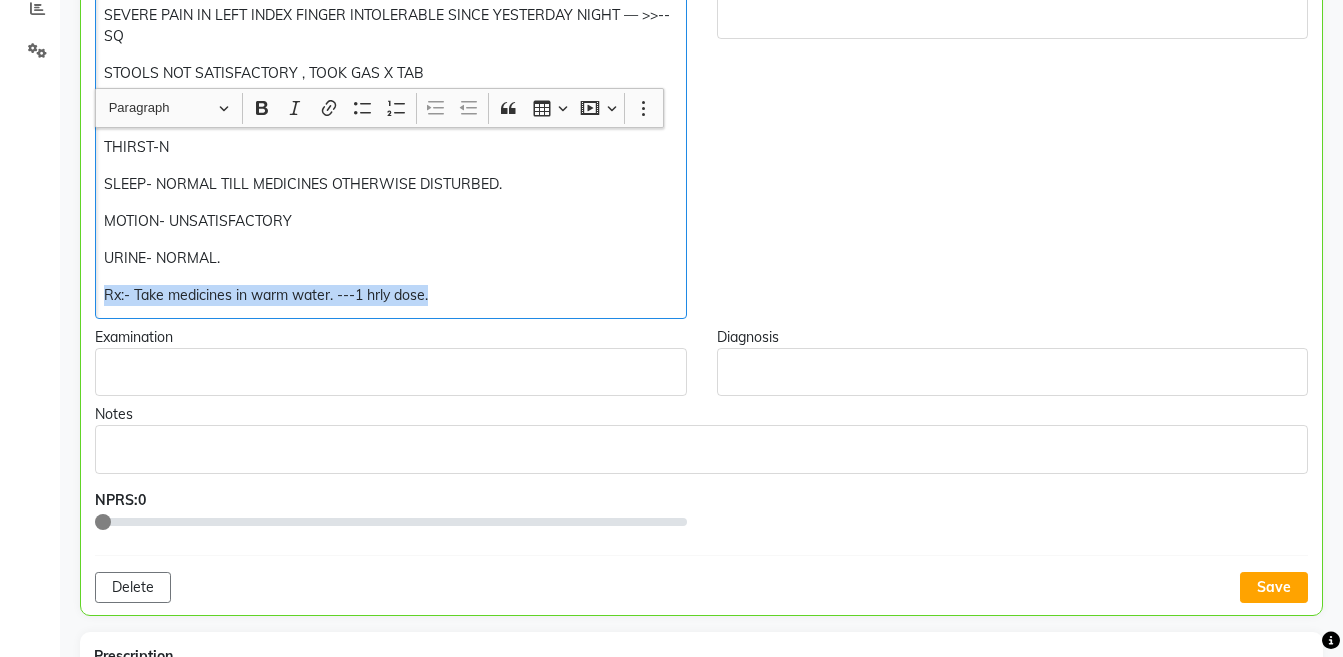 scroll, scrollTop: 568, scrollLeft: 0, axis: vertical 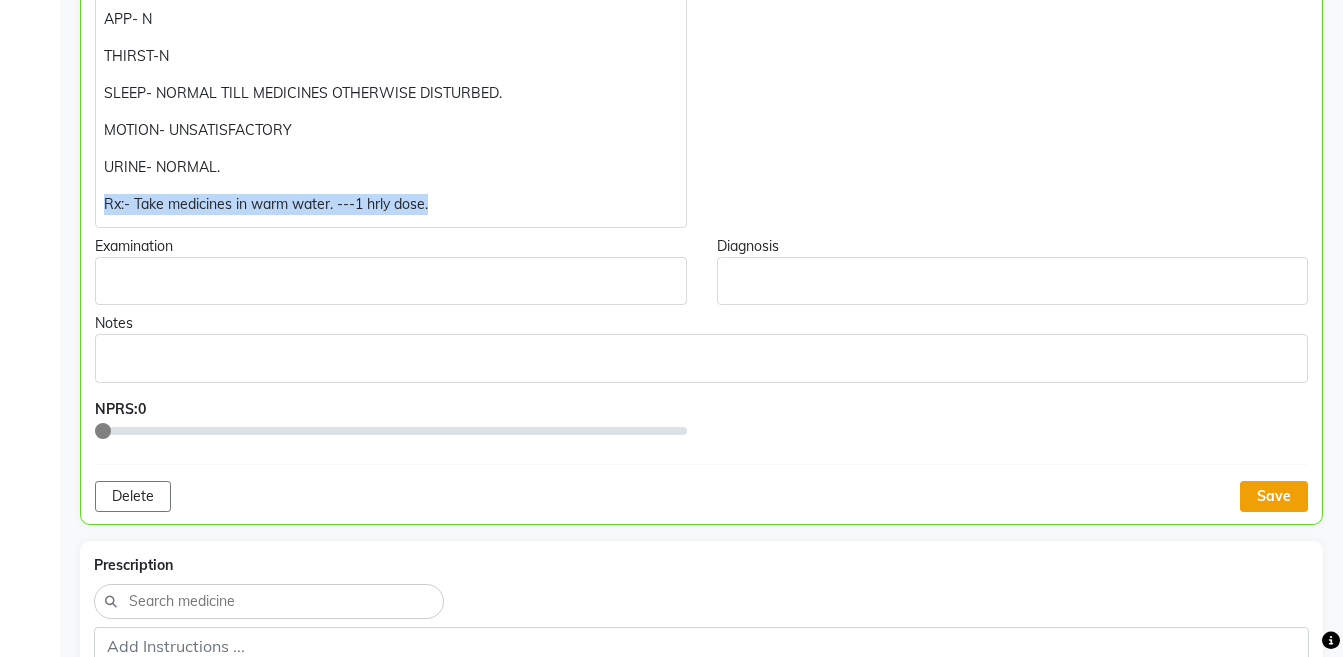 click on "Save" 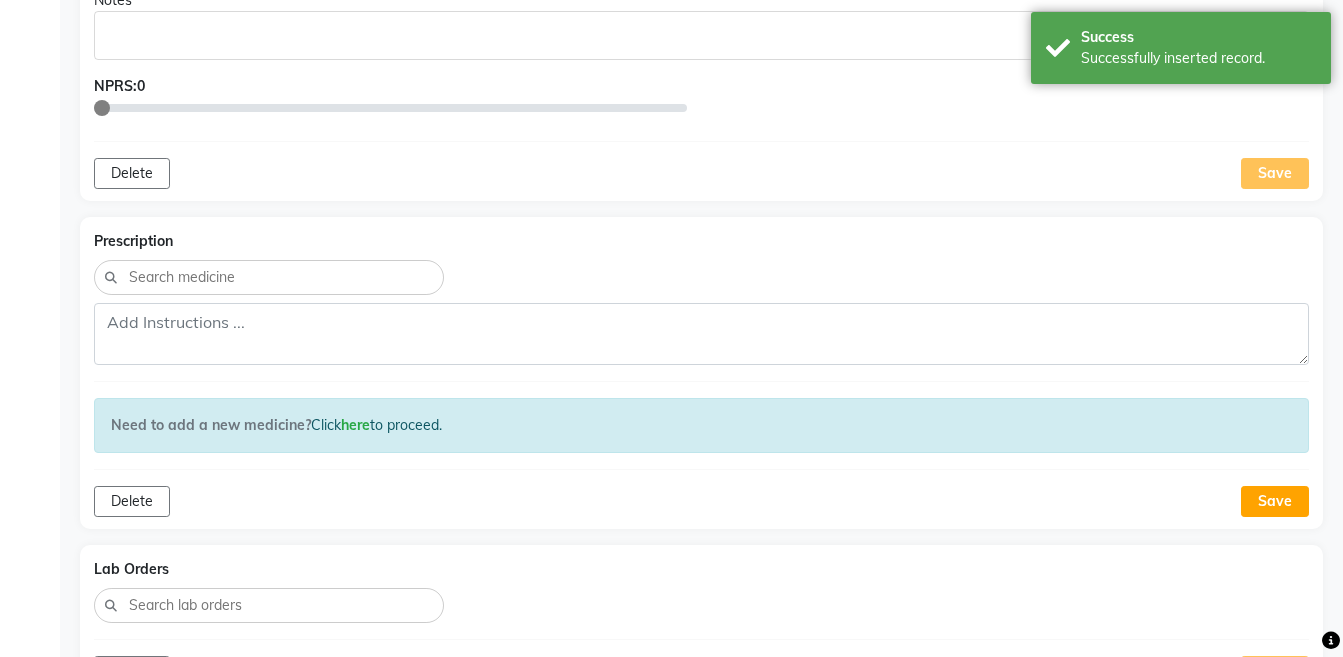 scroll, scrollTop: 950, scrollLeft: 0, axis: vertical 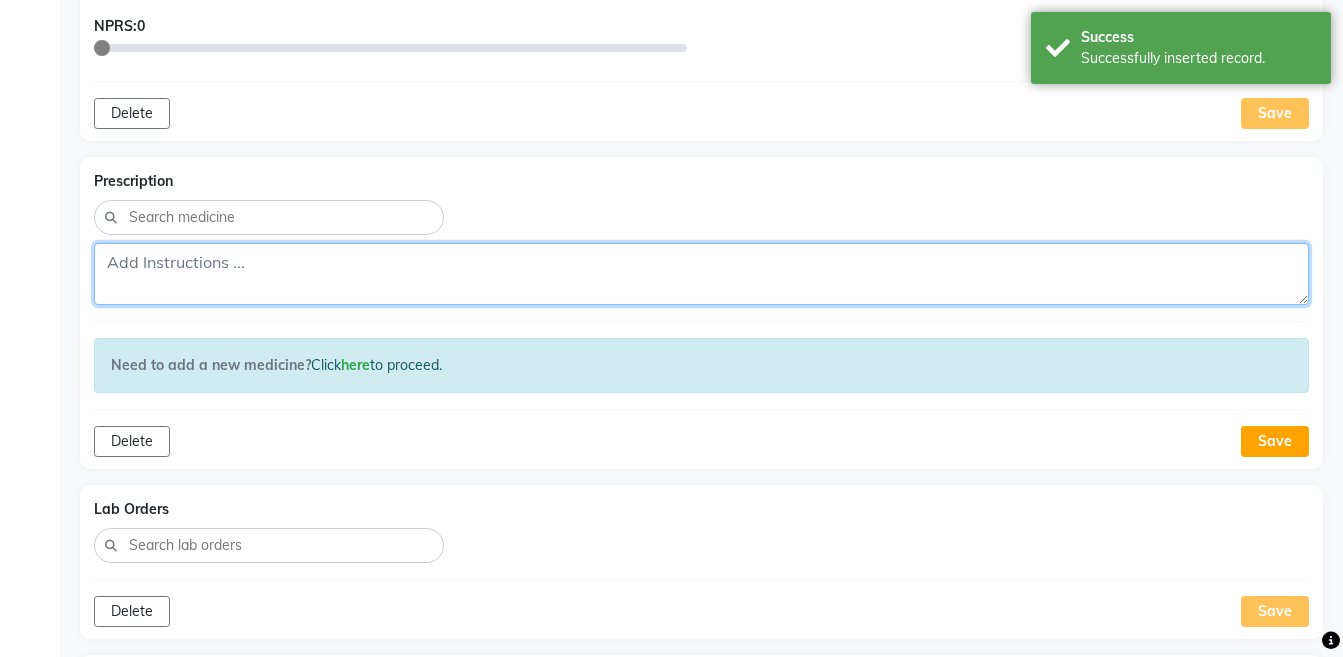 click 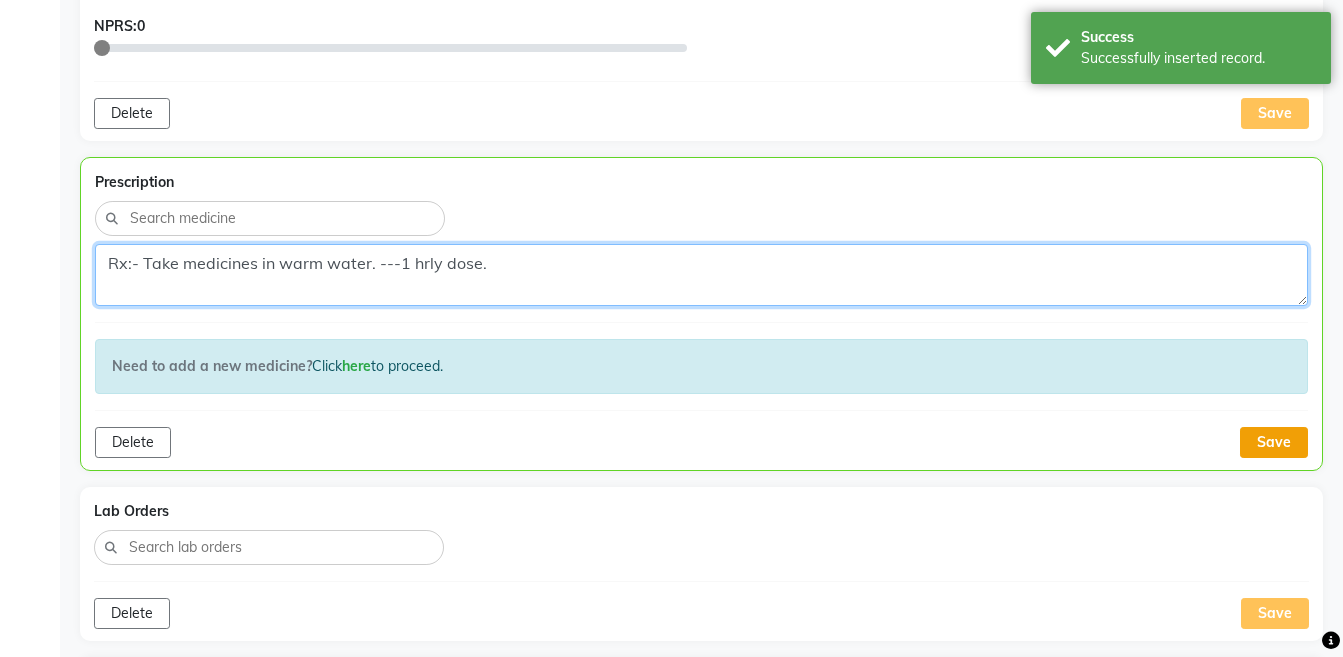 type on "Rx:- Take medicines in warm water. ---1 hrly dose." 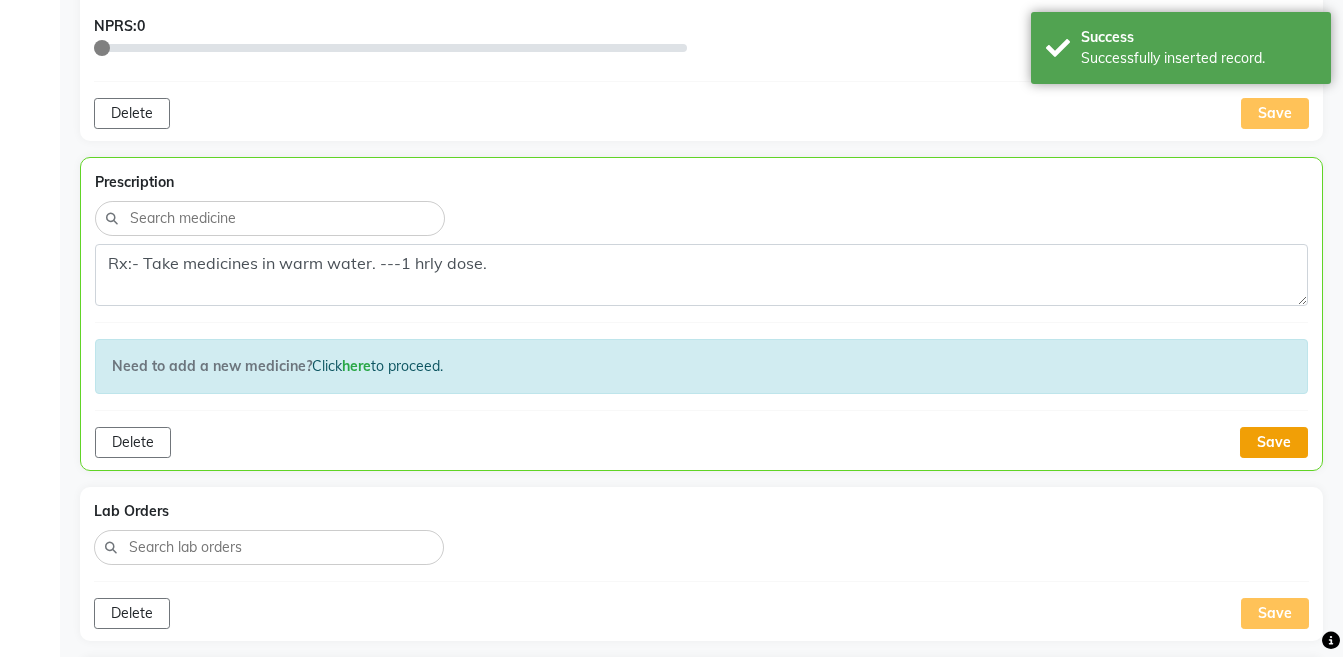 click on "Save" 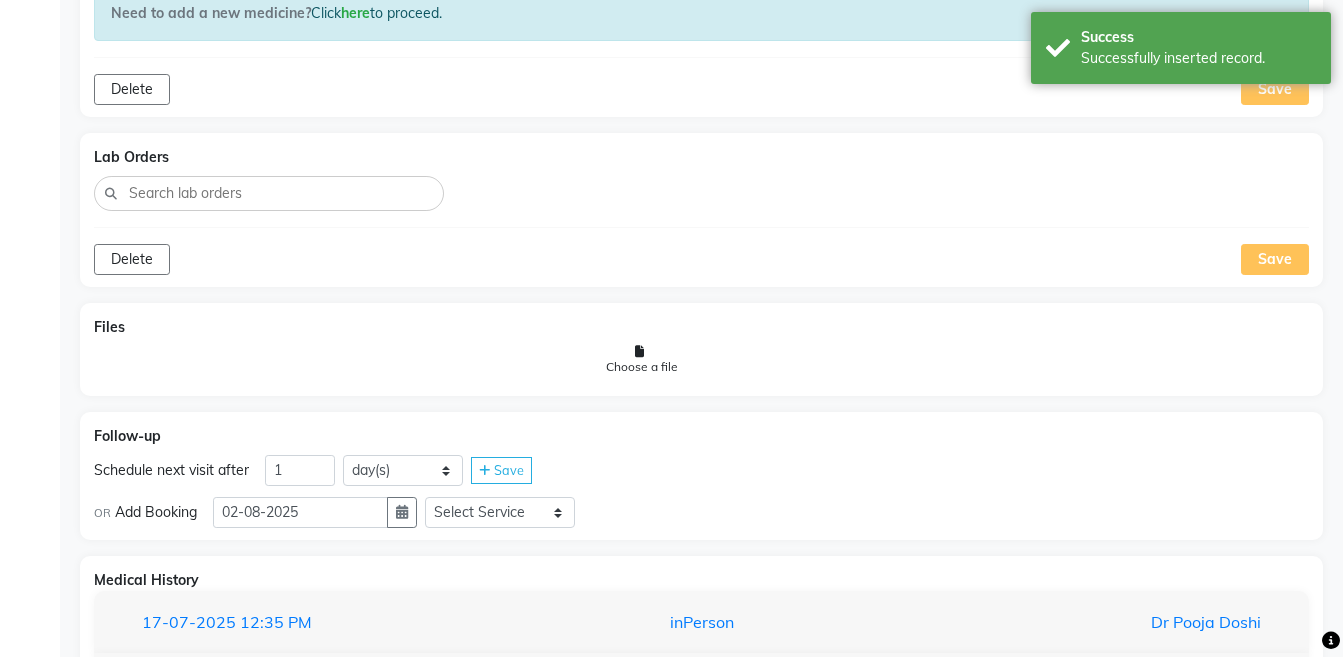 scroll, scrollTop: 1322, scrollLeft: 0, axis: vertical 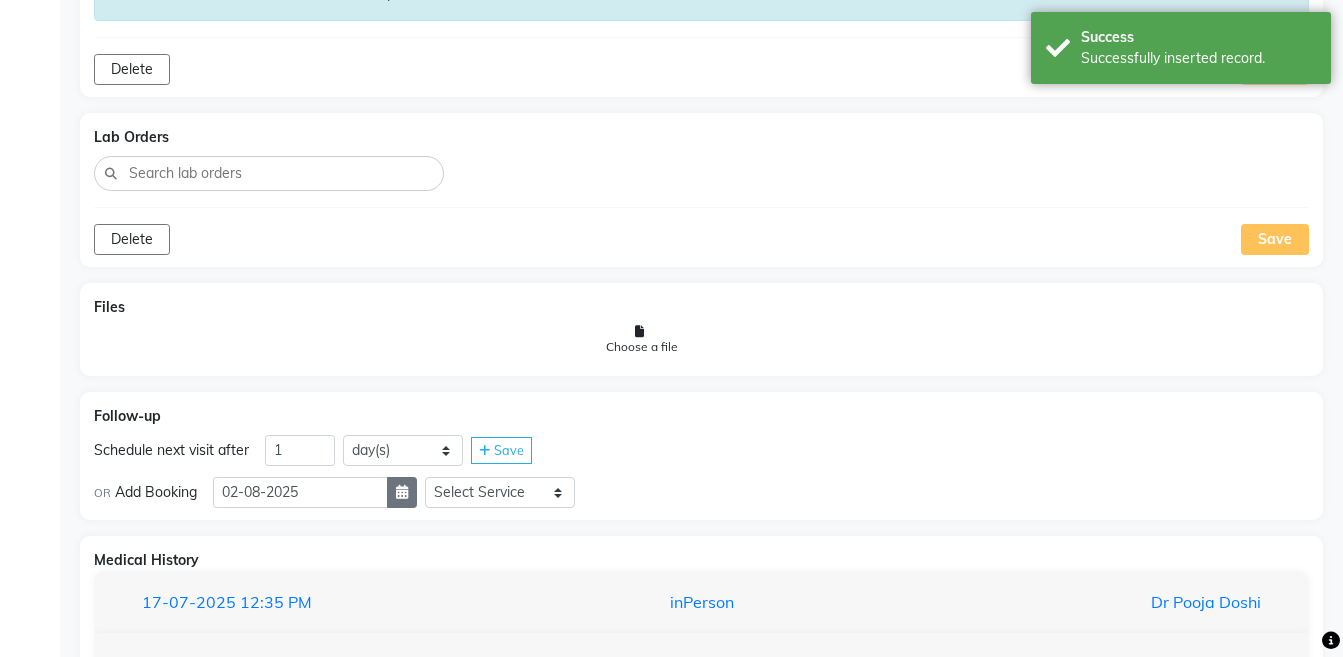 click 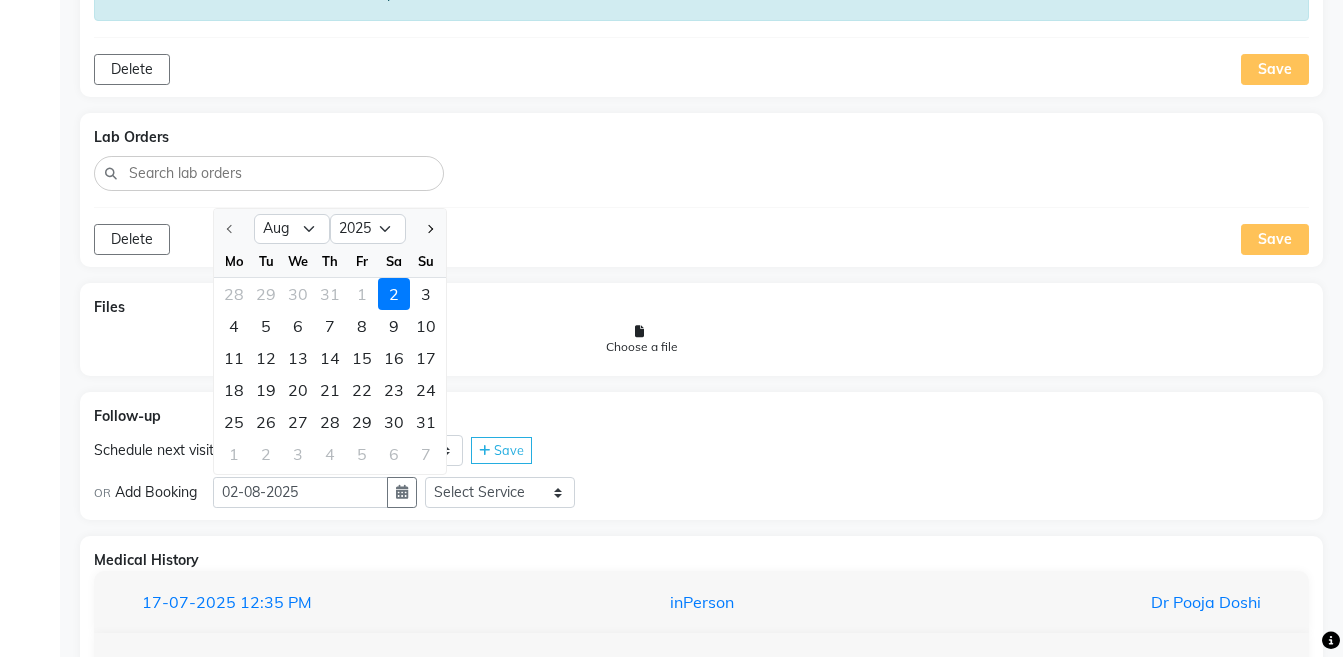 click on "Lab Orders Delete Save" 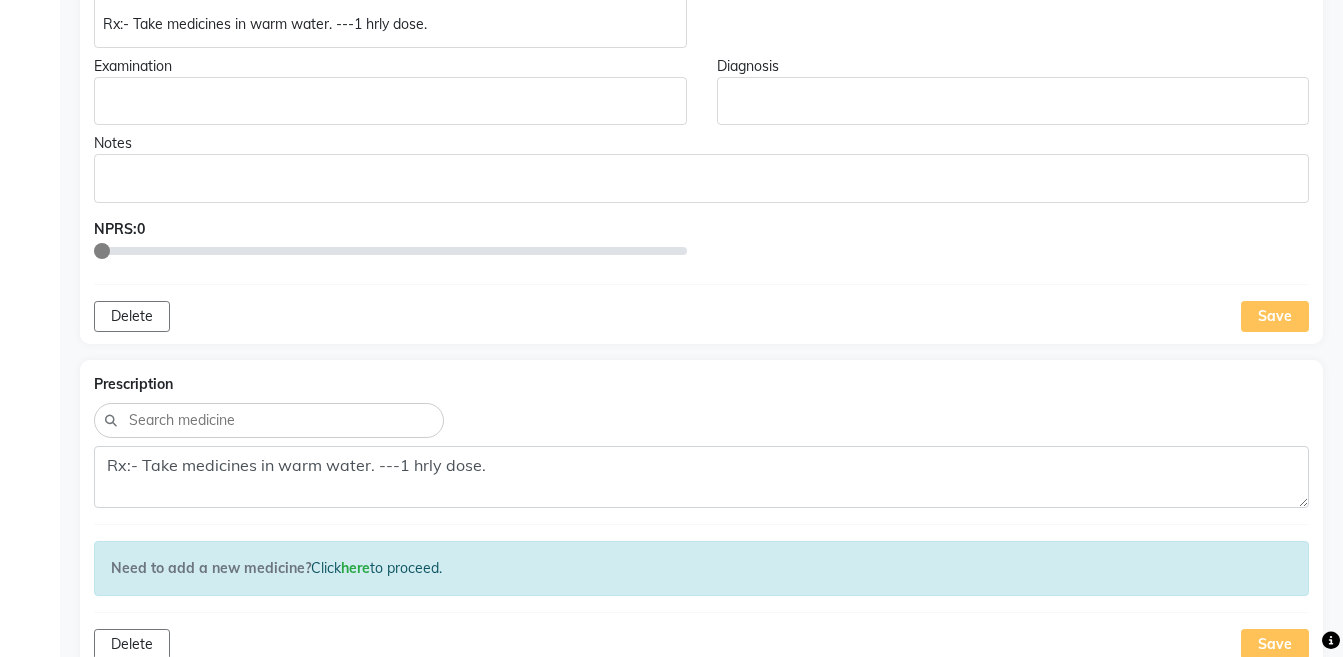 scroll, scrollTop: 276, scrollLeft: 0, axis: vertical 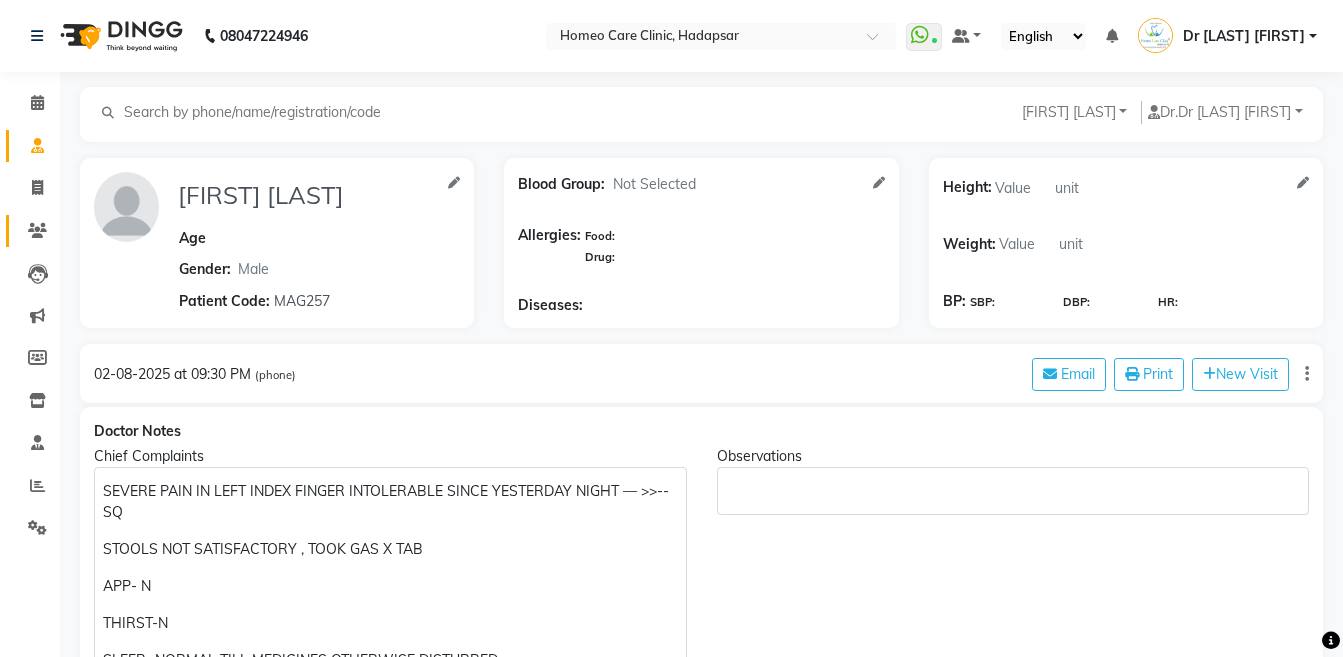 click on "Patients" 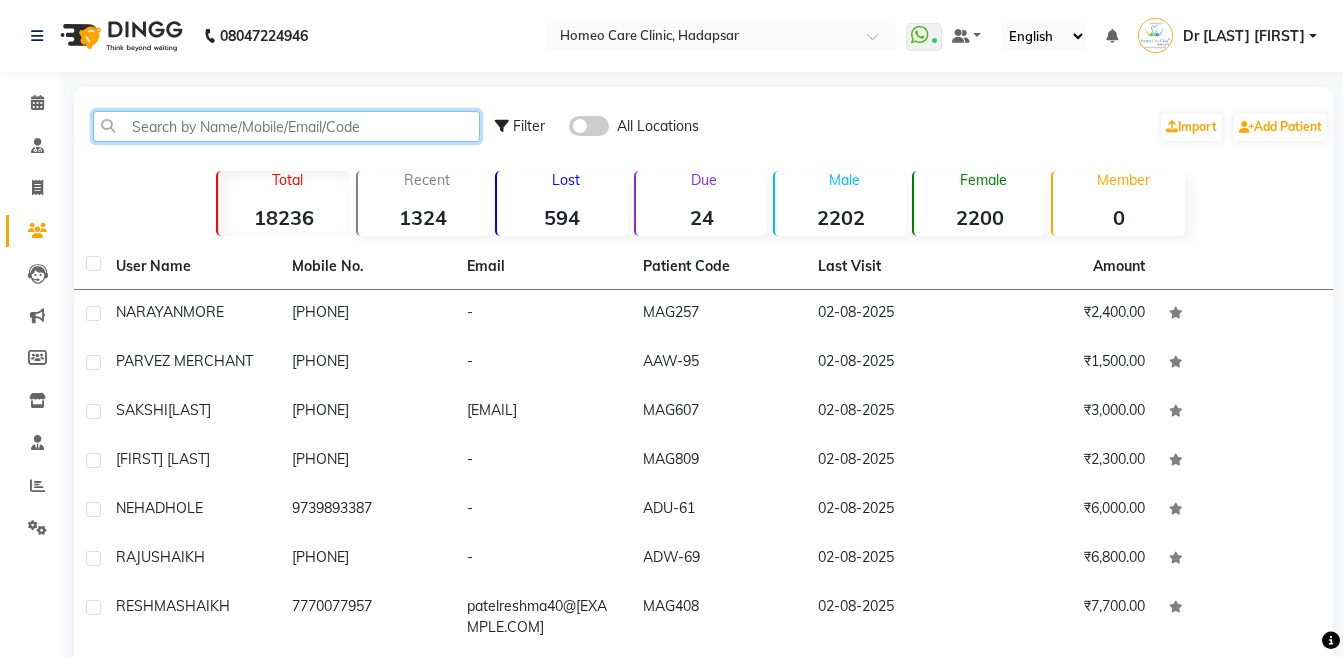 click 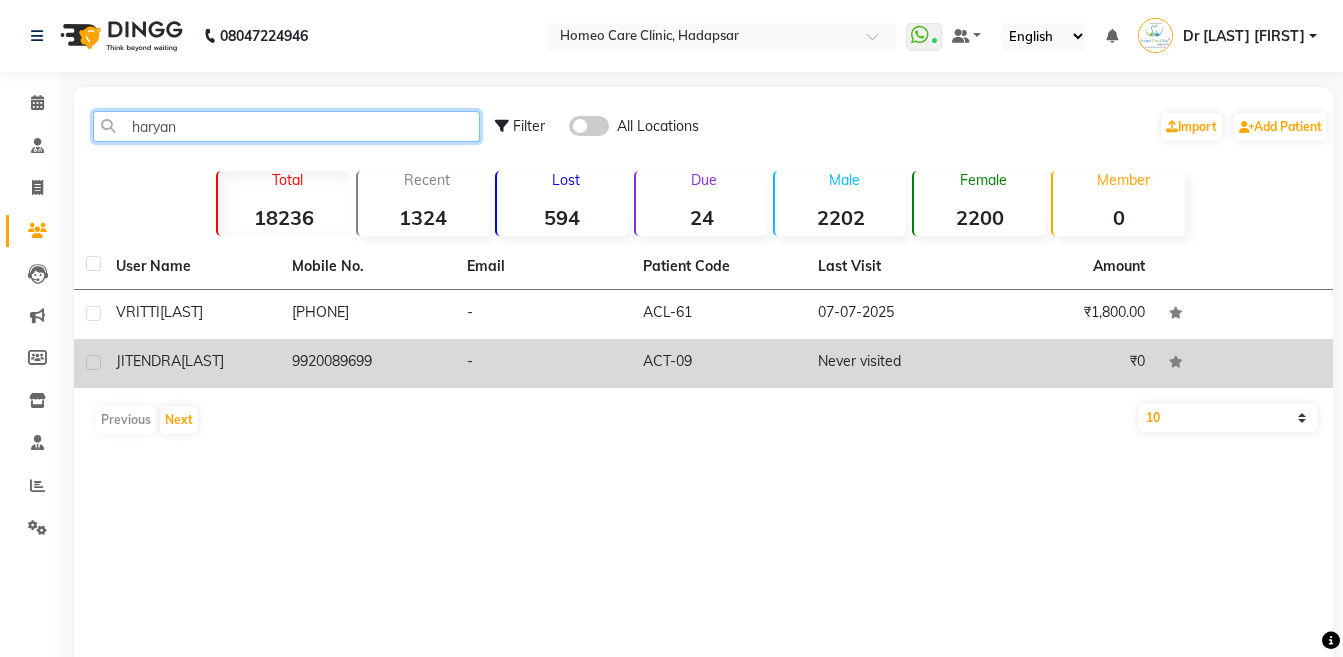 type on "haryan" 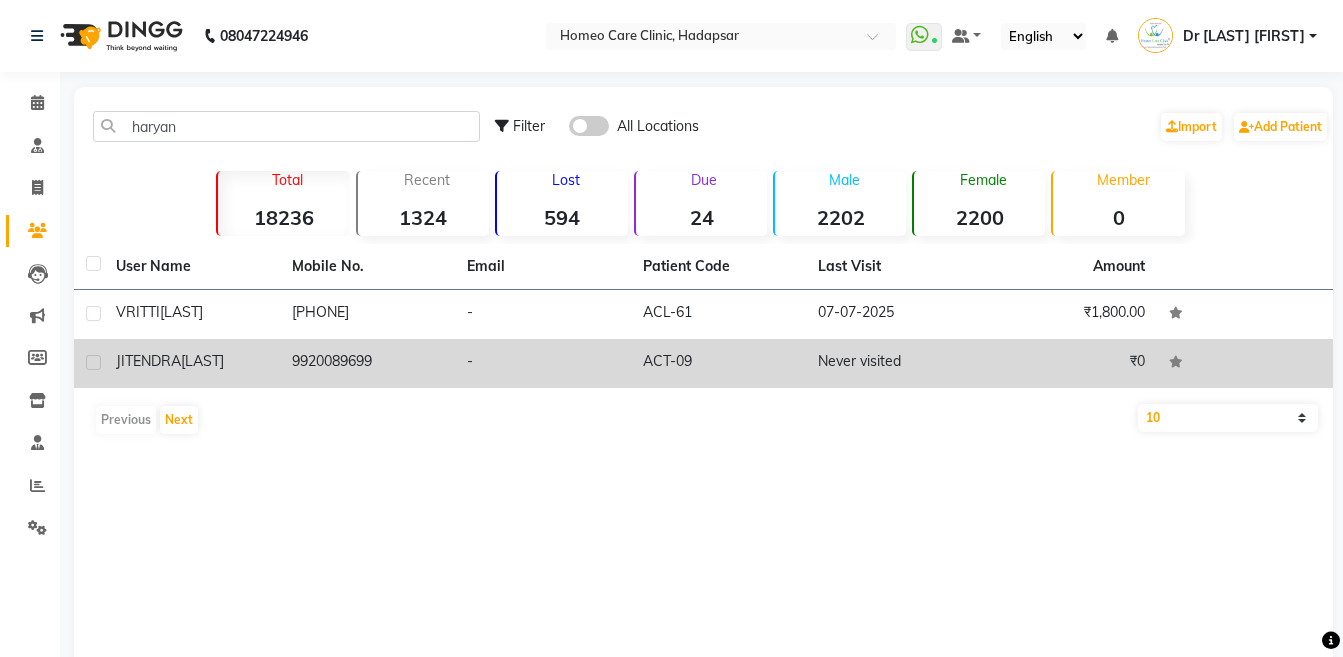 click on "9920089699" 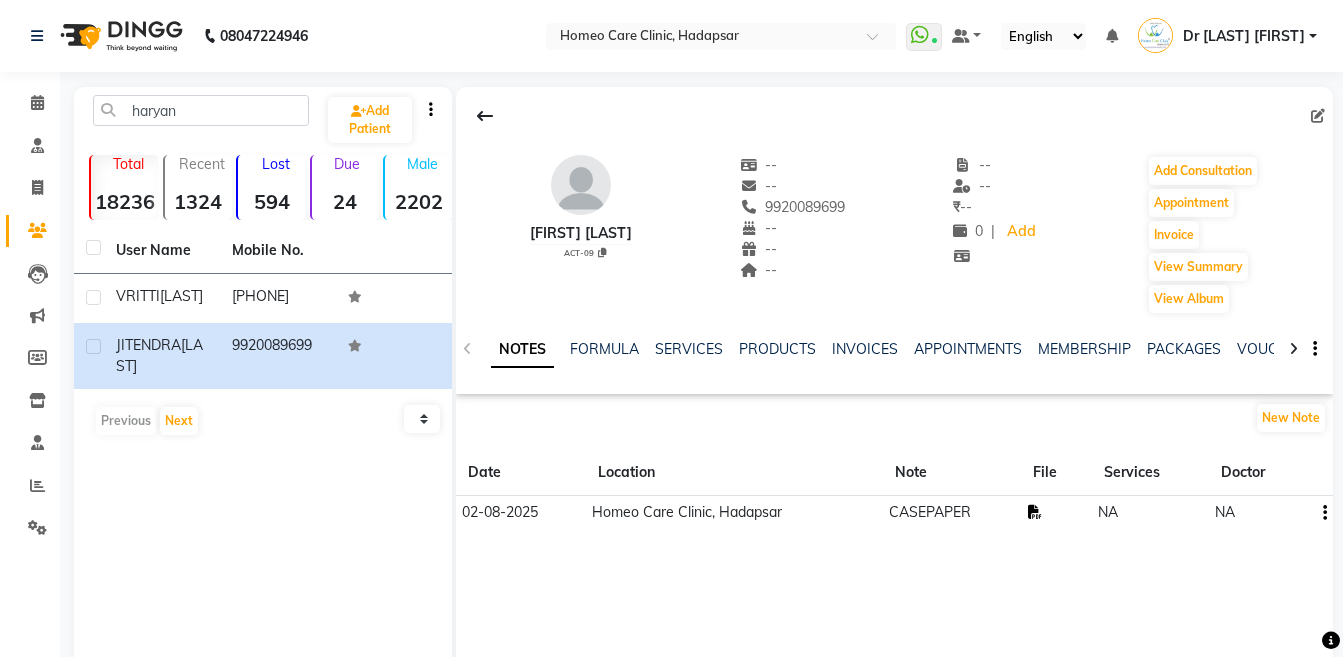 click 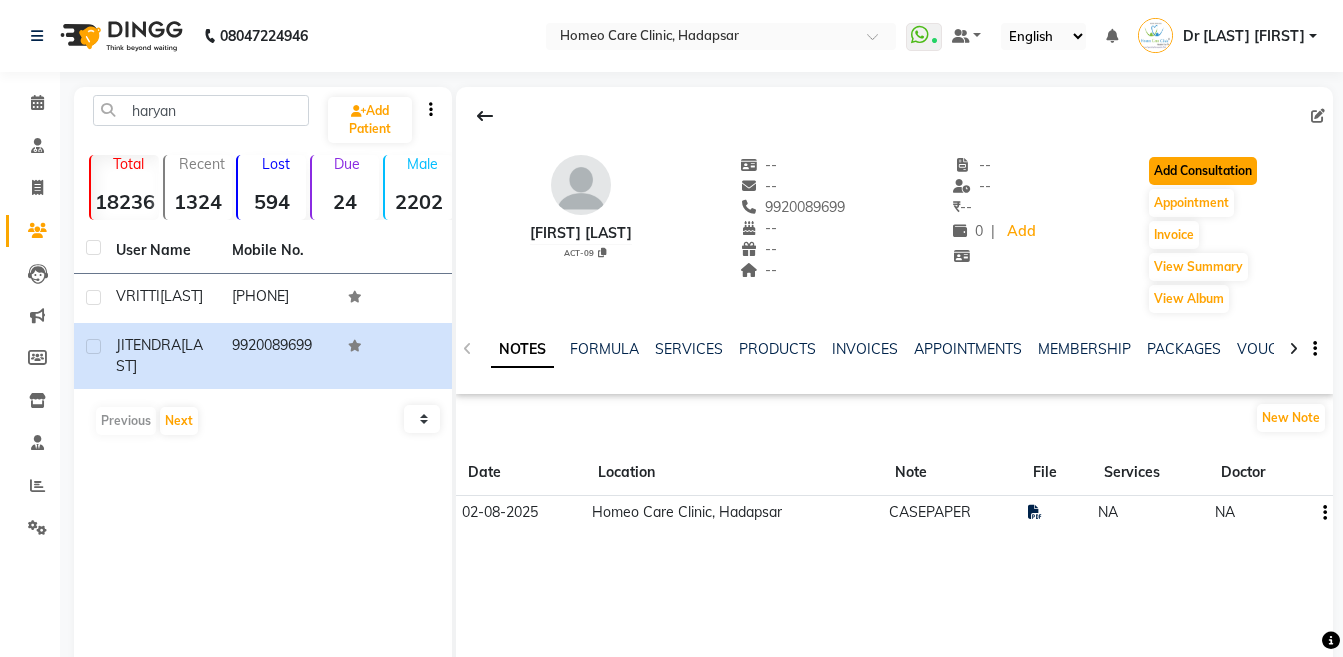 click on "Add Consultation" 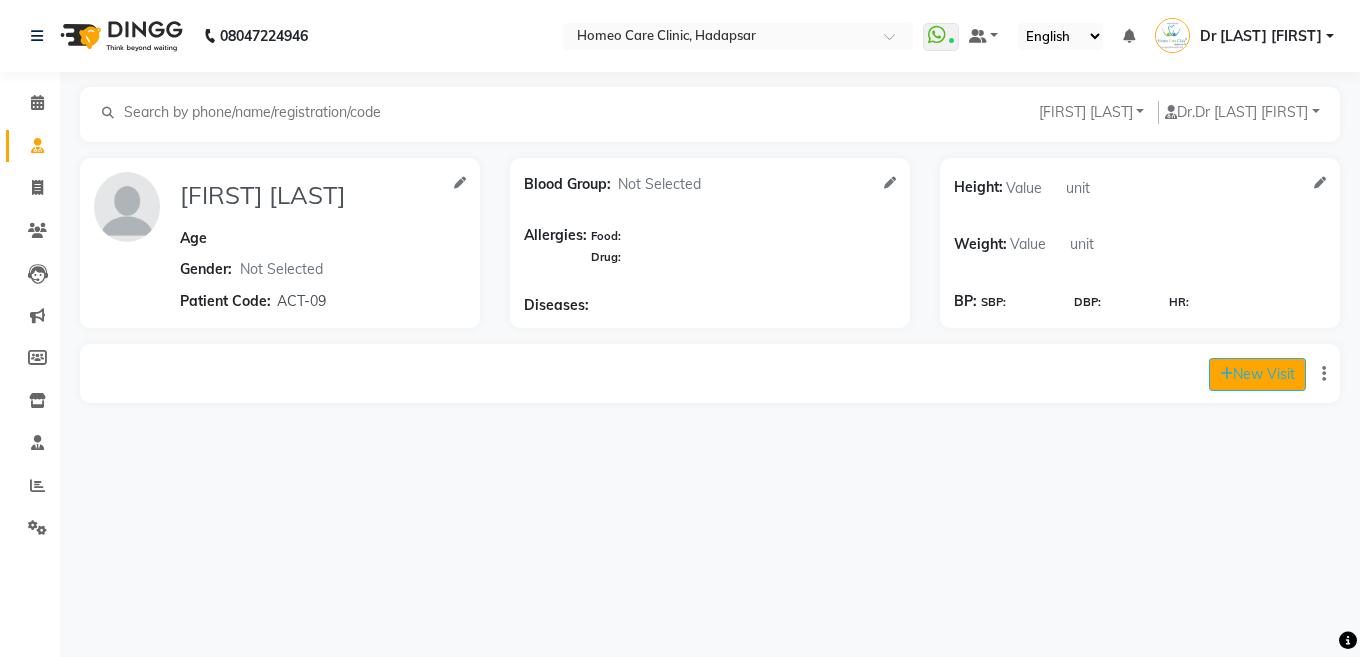 click on "New Visit" 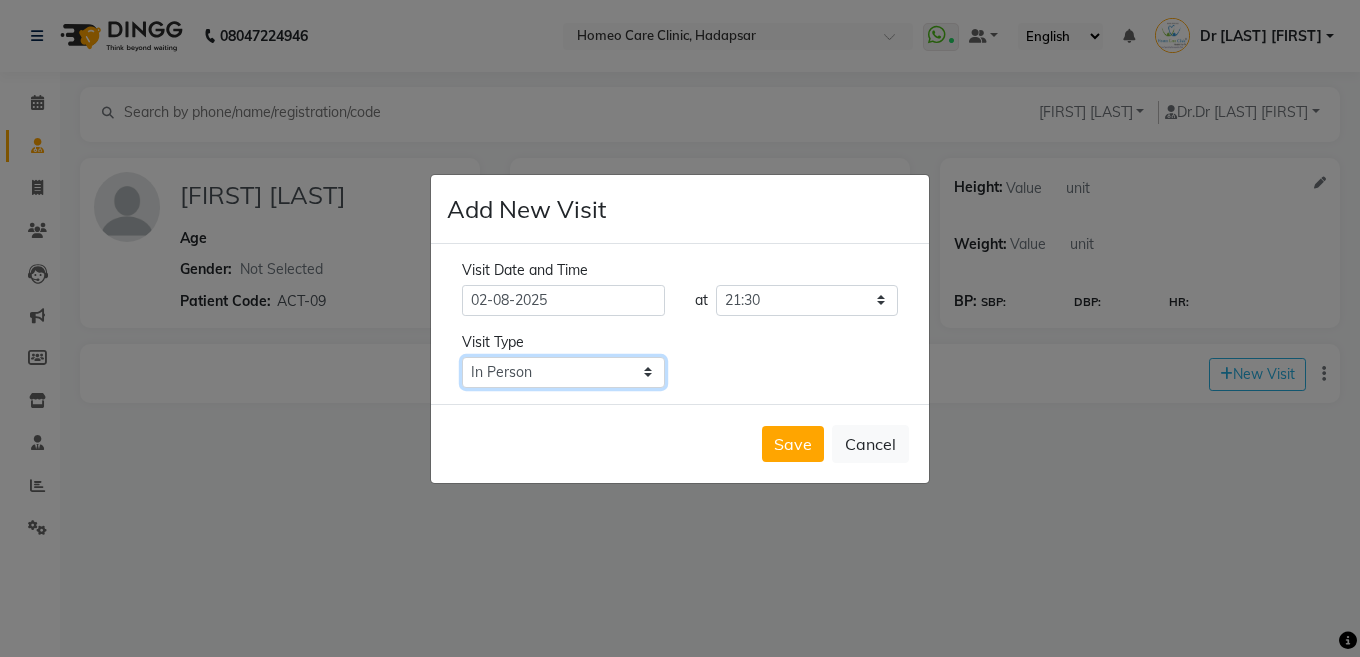 click on "Select Type In Person Video Phone Chat" 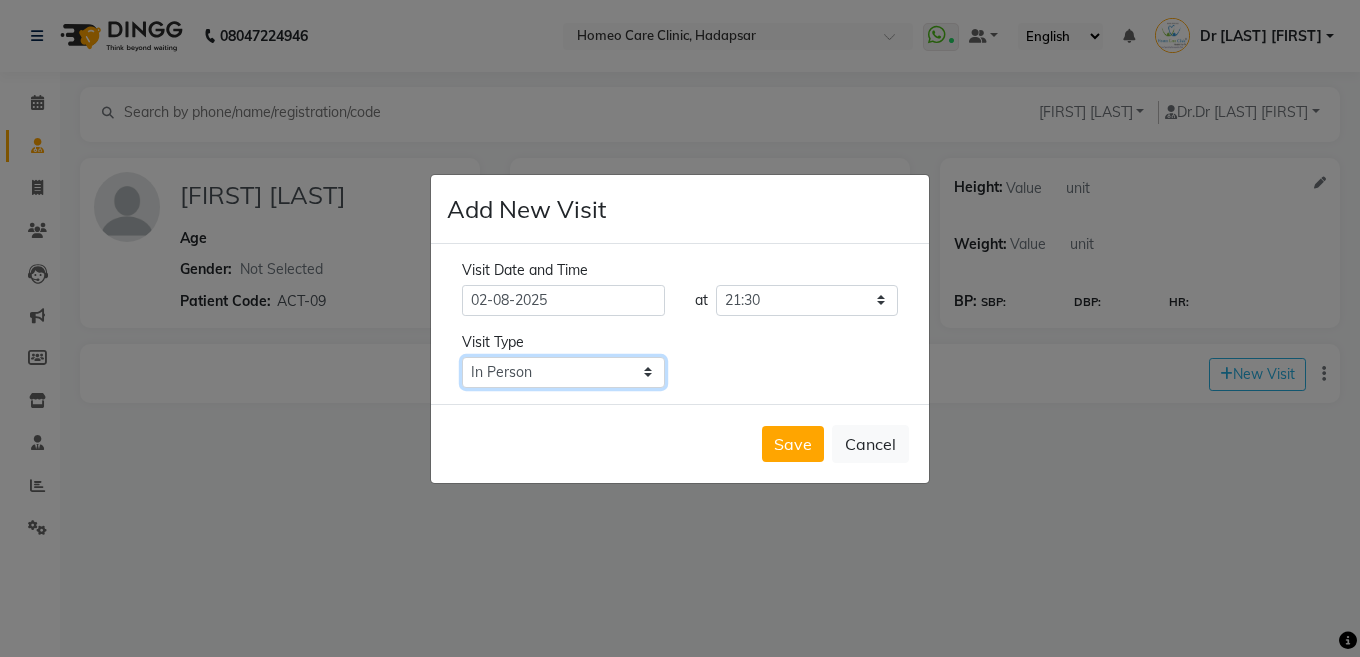 select on "phone" 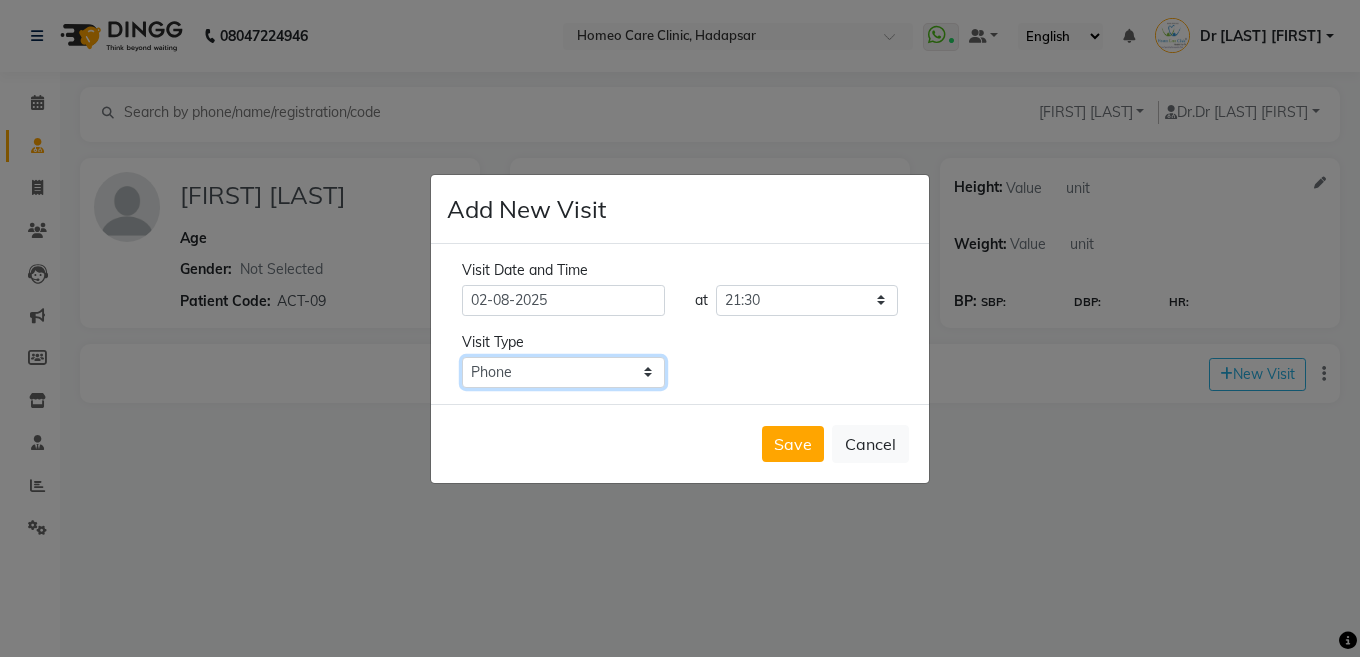 click on "Select Type In Person Video Phone Chat" 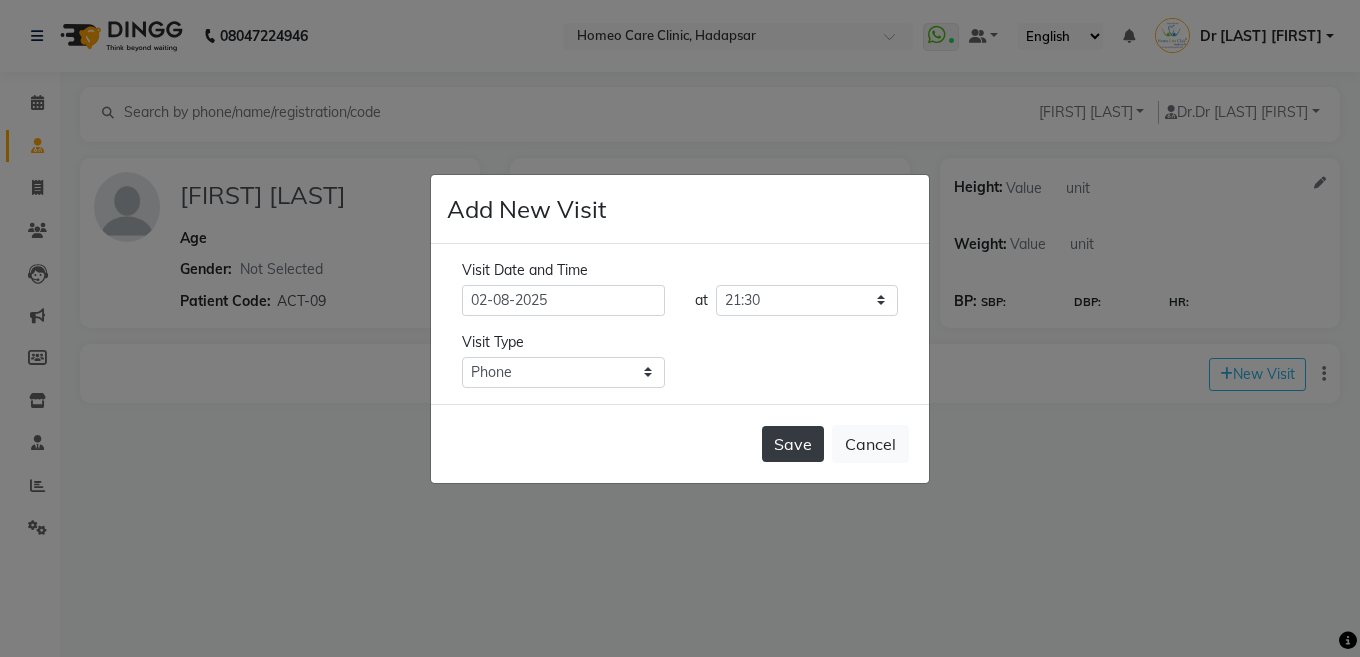 click on "Save" 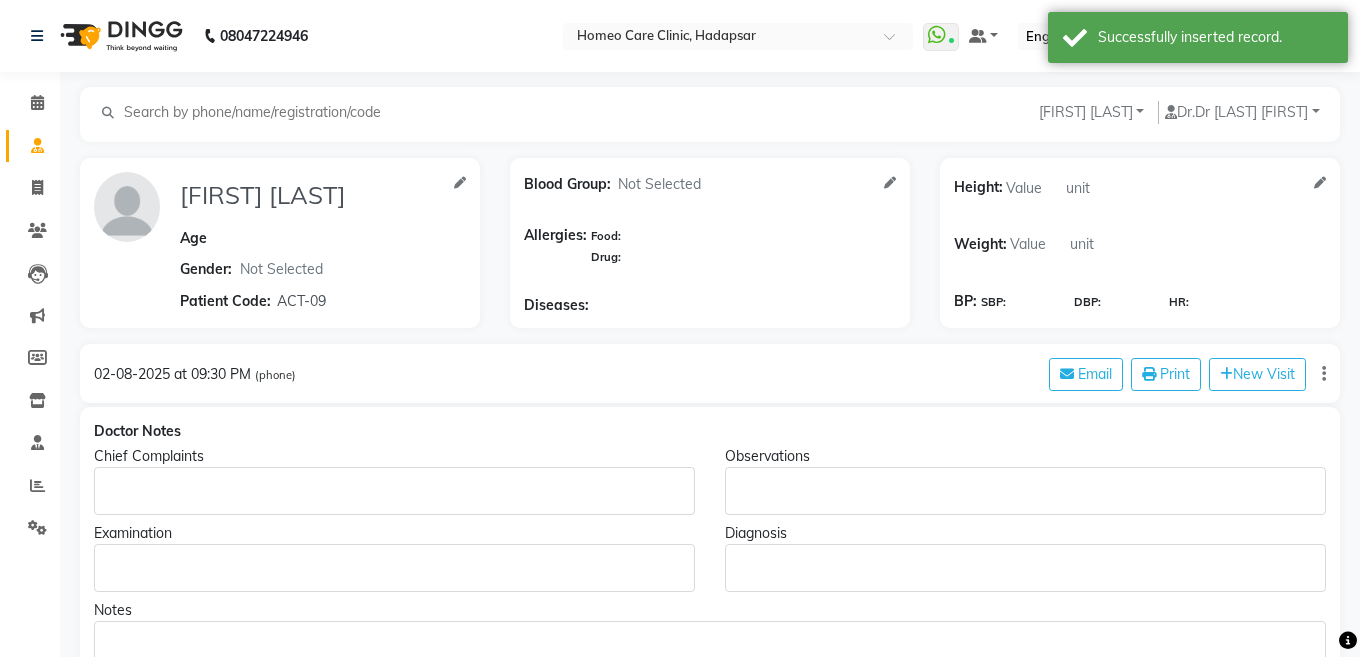 type on "[FIRST] [LAST]" 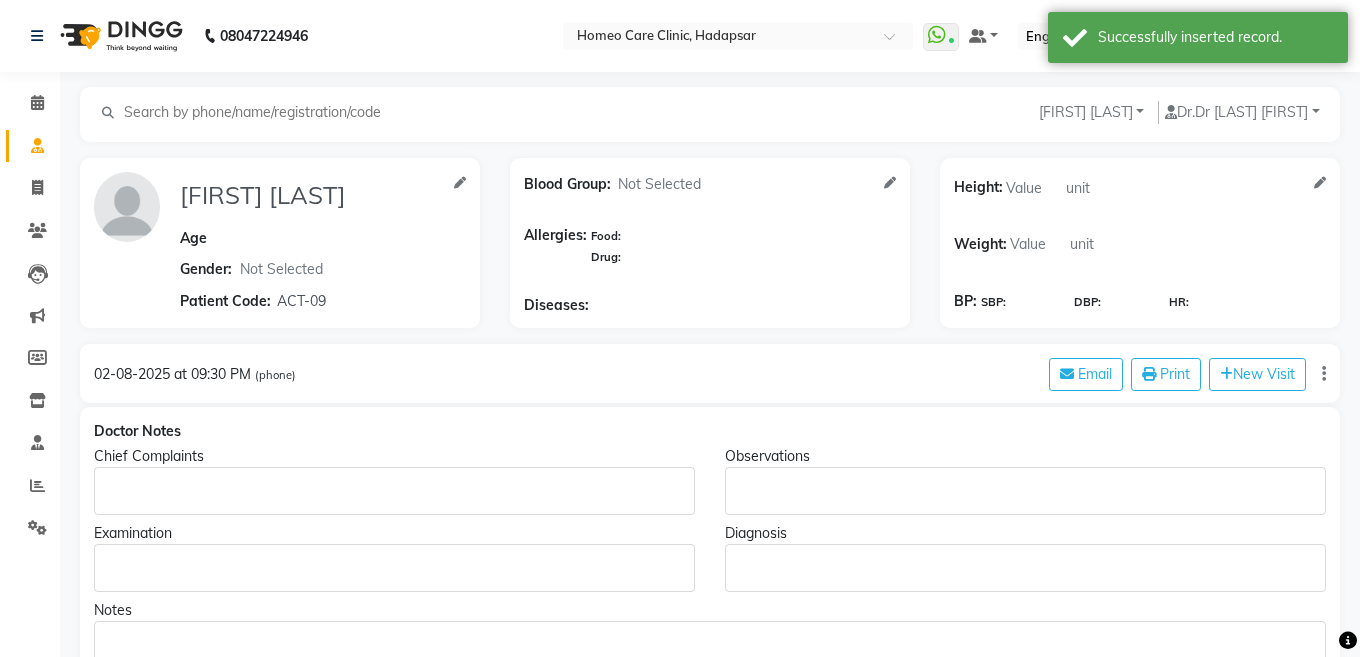 select 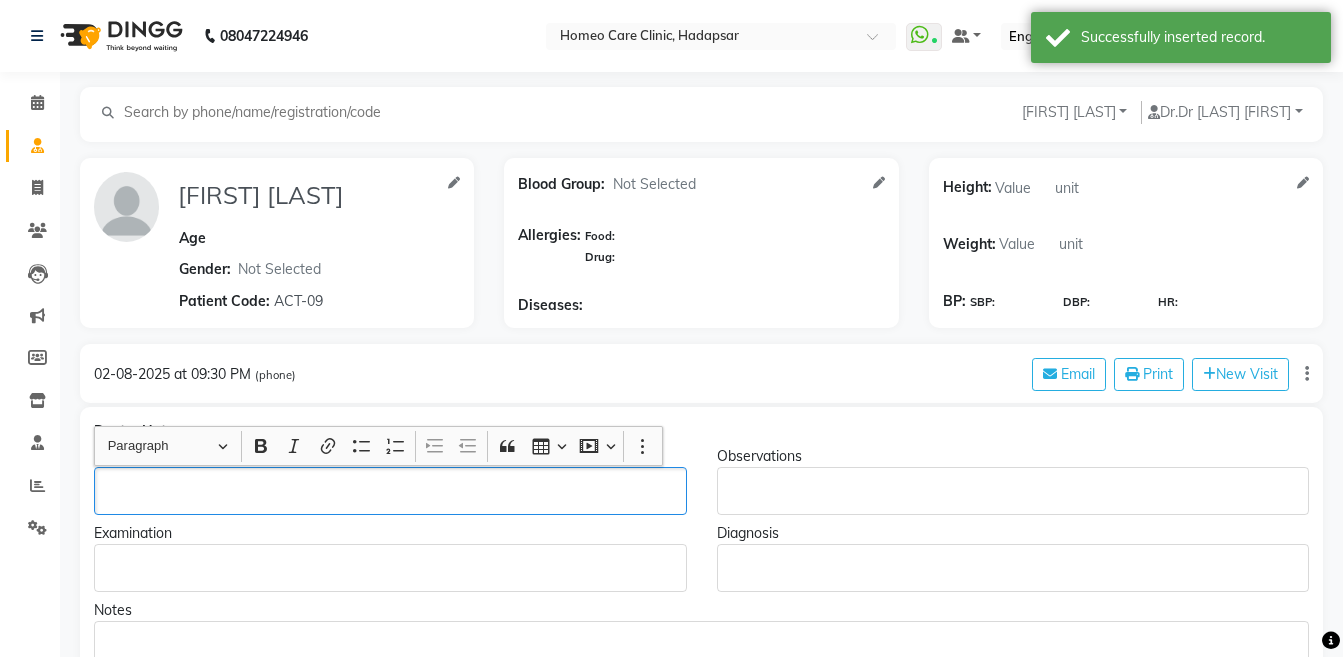 click 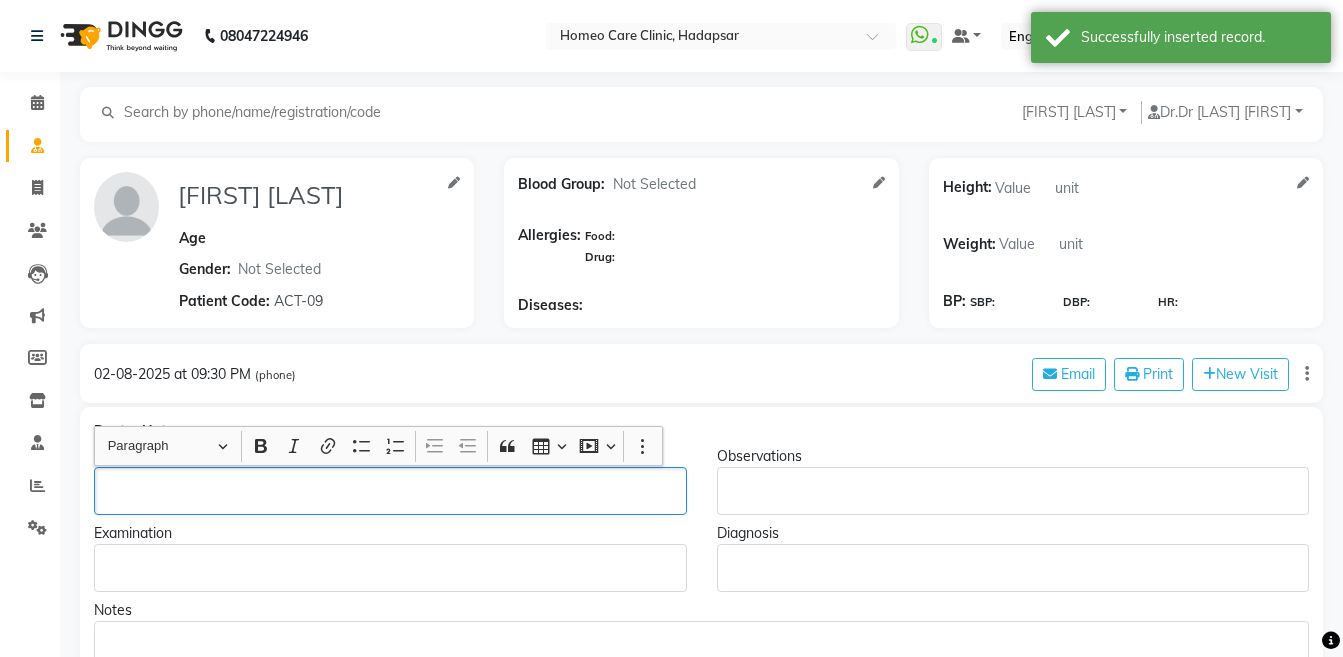 type 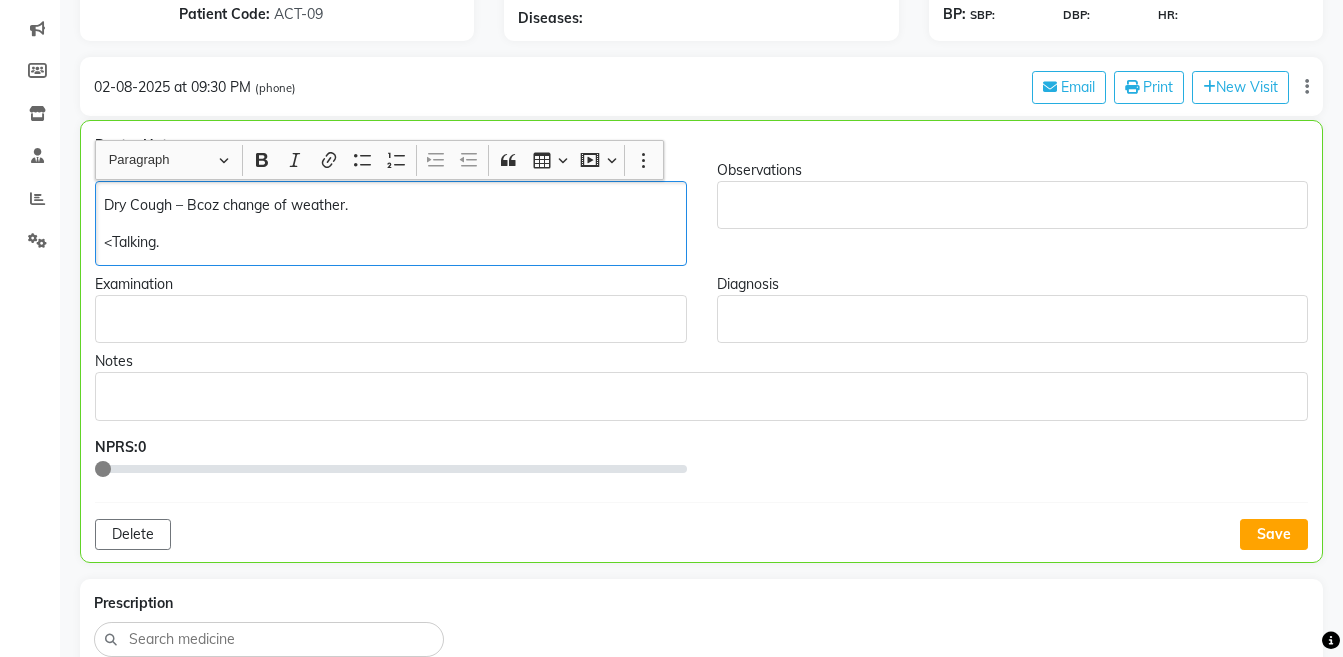 scroll, scrollTop: 318, scrollLeft: 0, axis: vertical 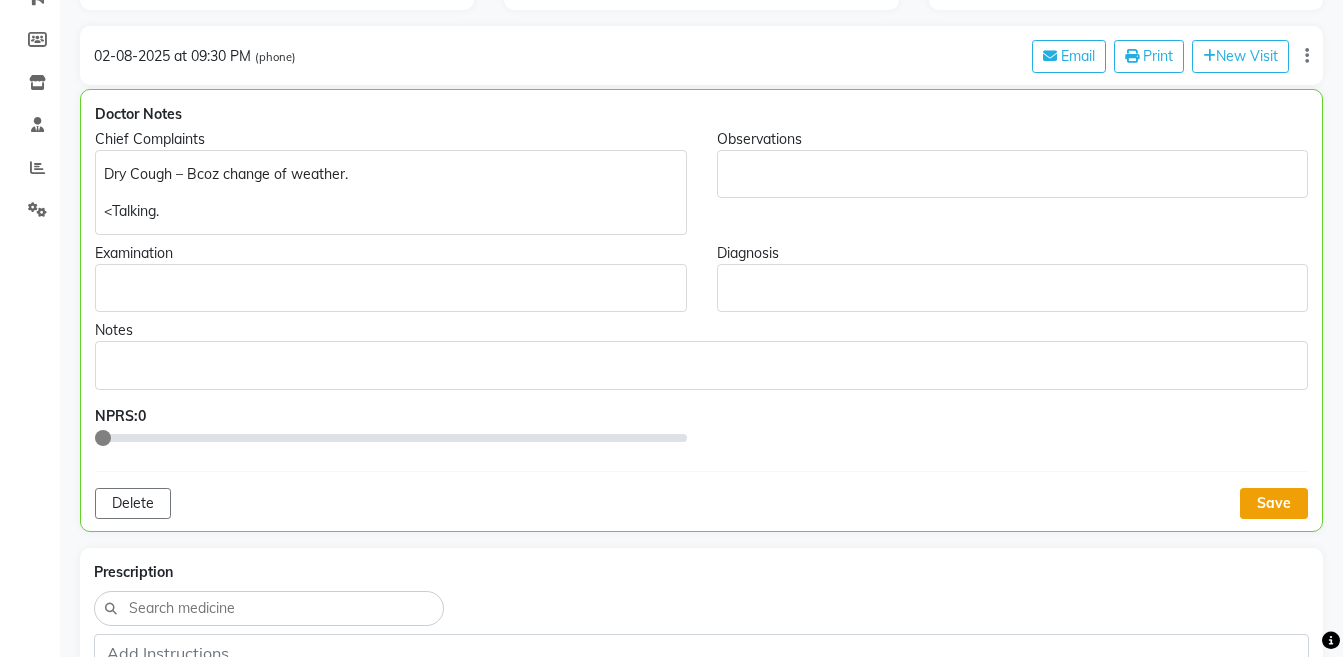 click on "Save" 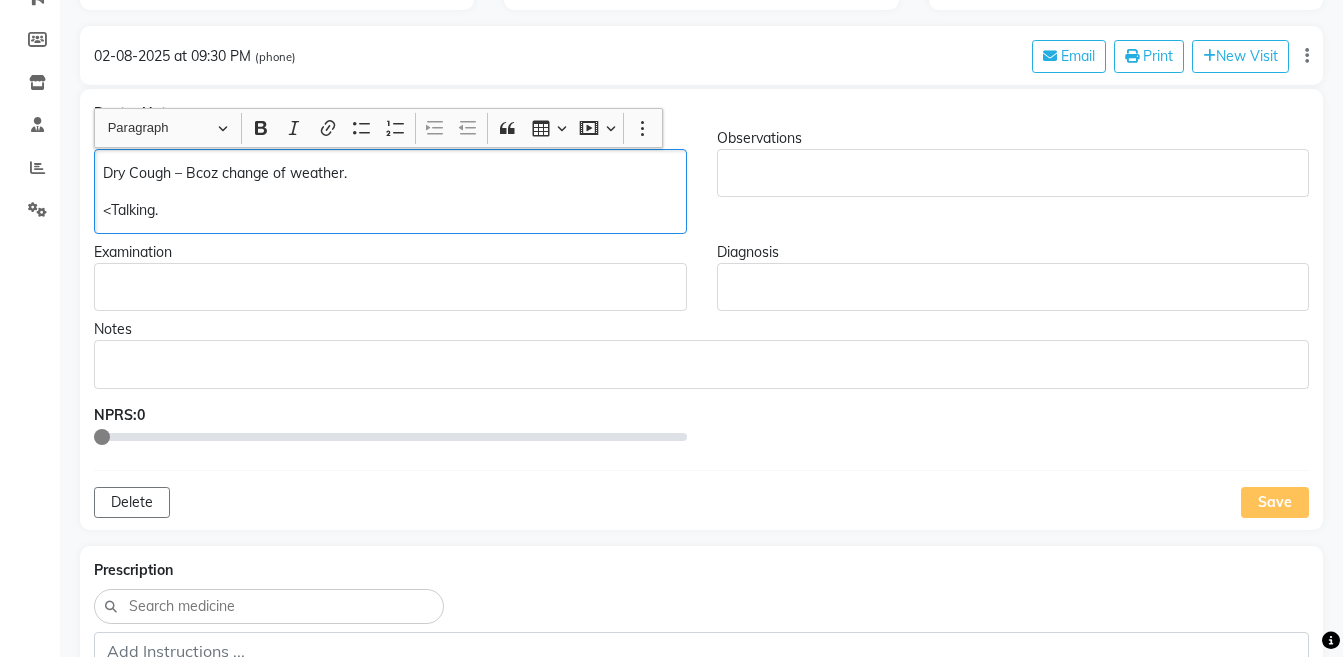 click on "<Talking." 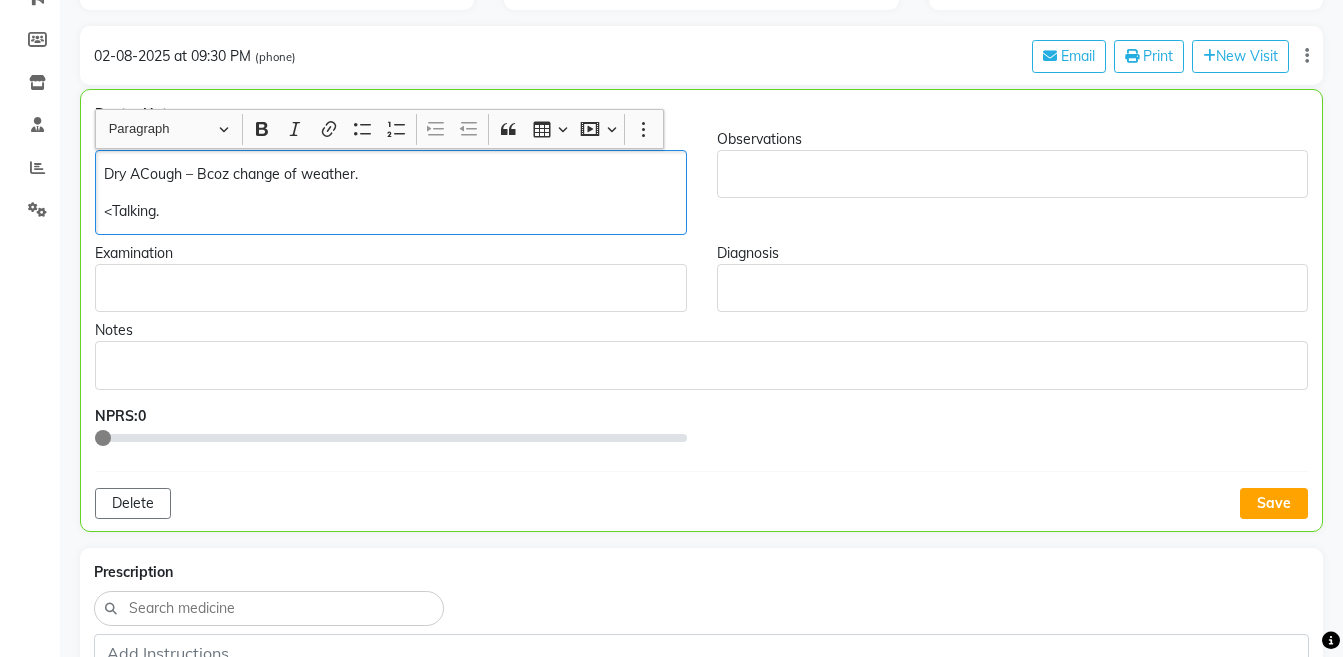 scroll, scrollTop: 319, scrollLeft: 0, axis: vertical 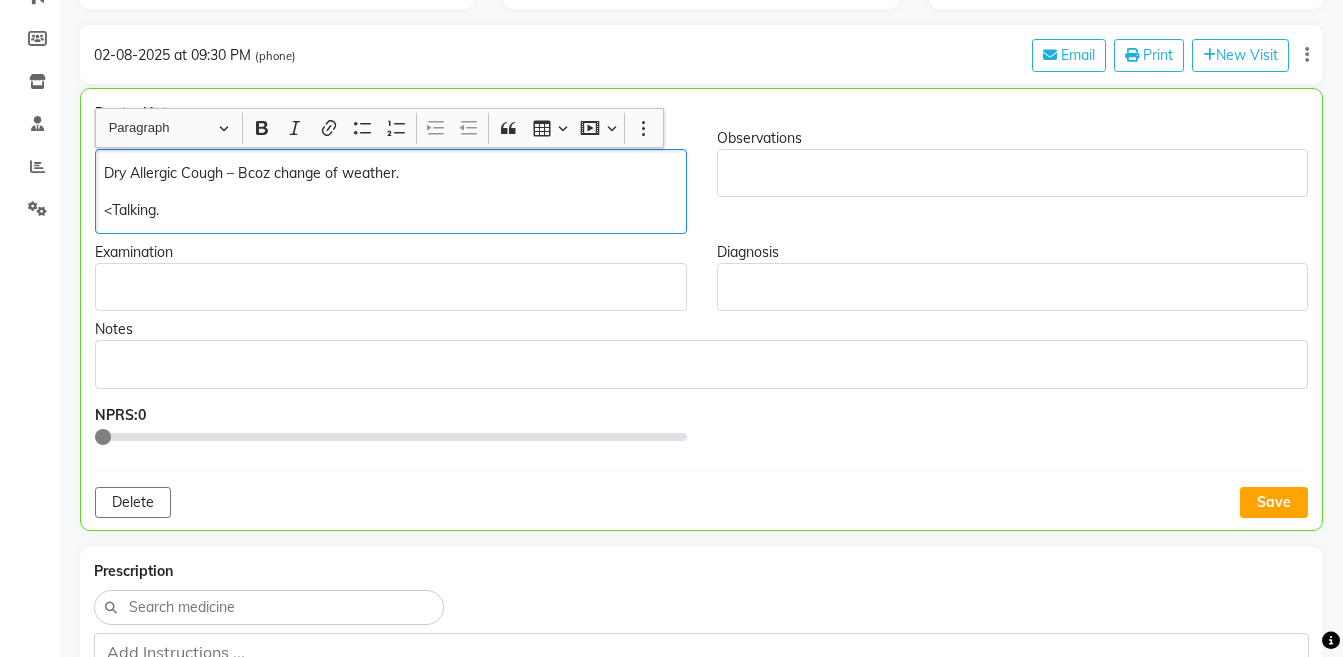 click on "<Talking." 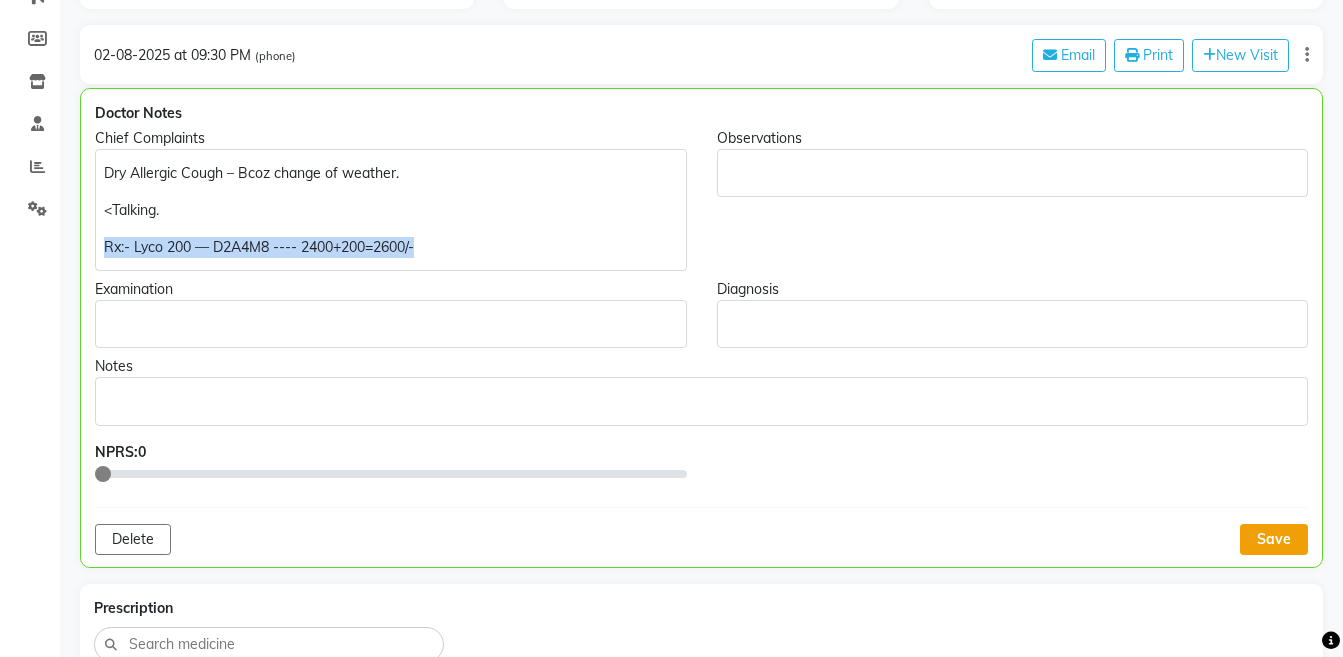 click on "Save" 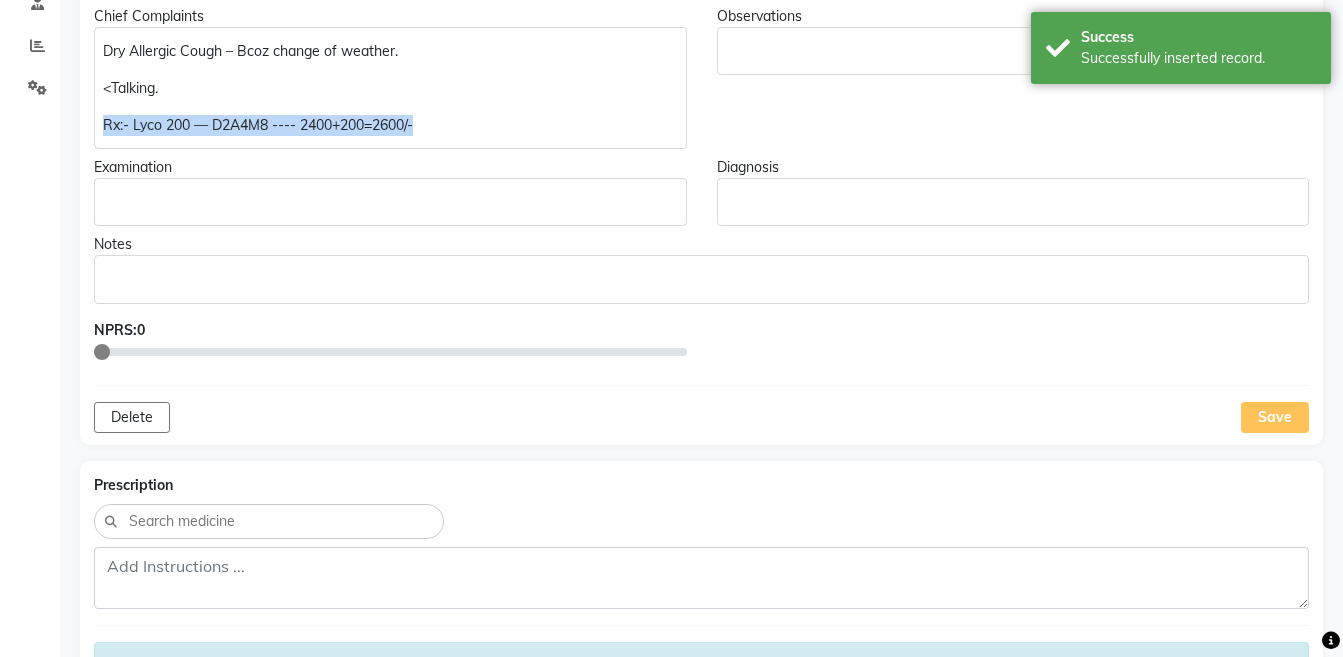 scroll, scrollTop: 543, scrollLeft: 0, axis: vertical 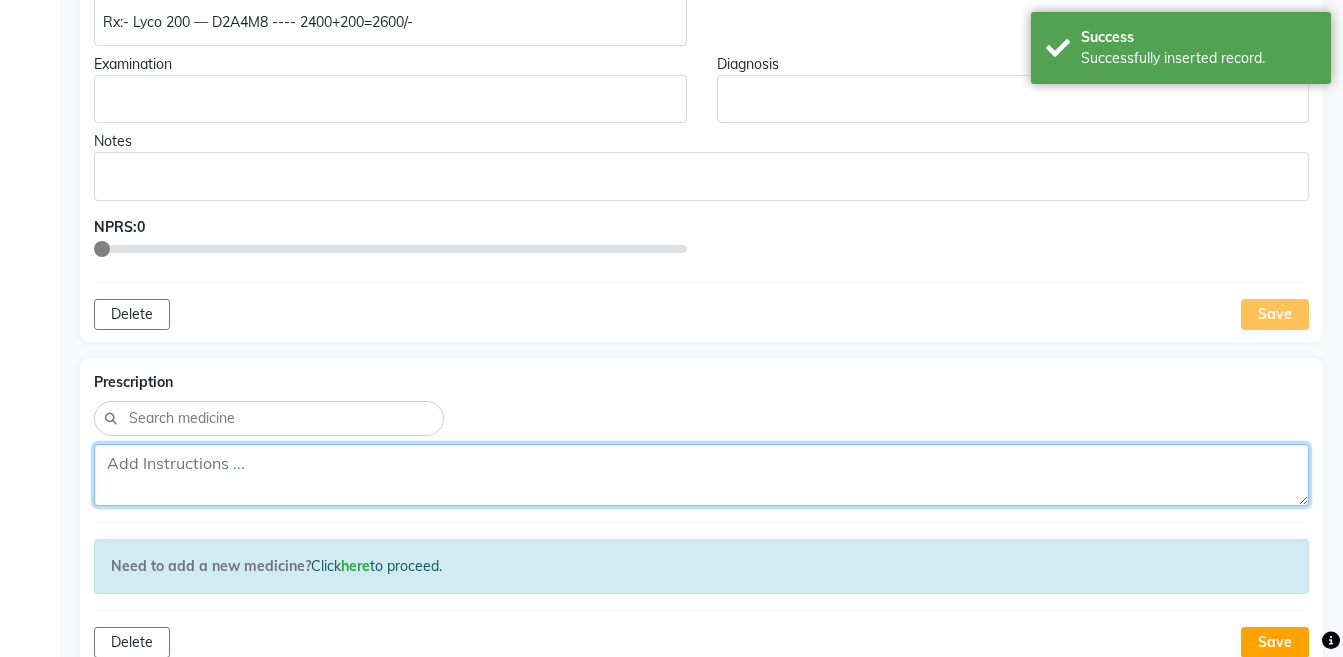click 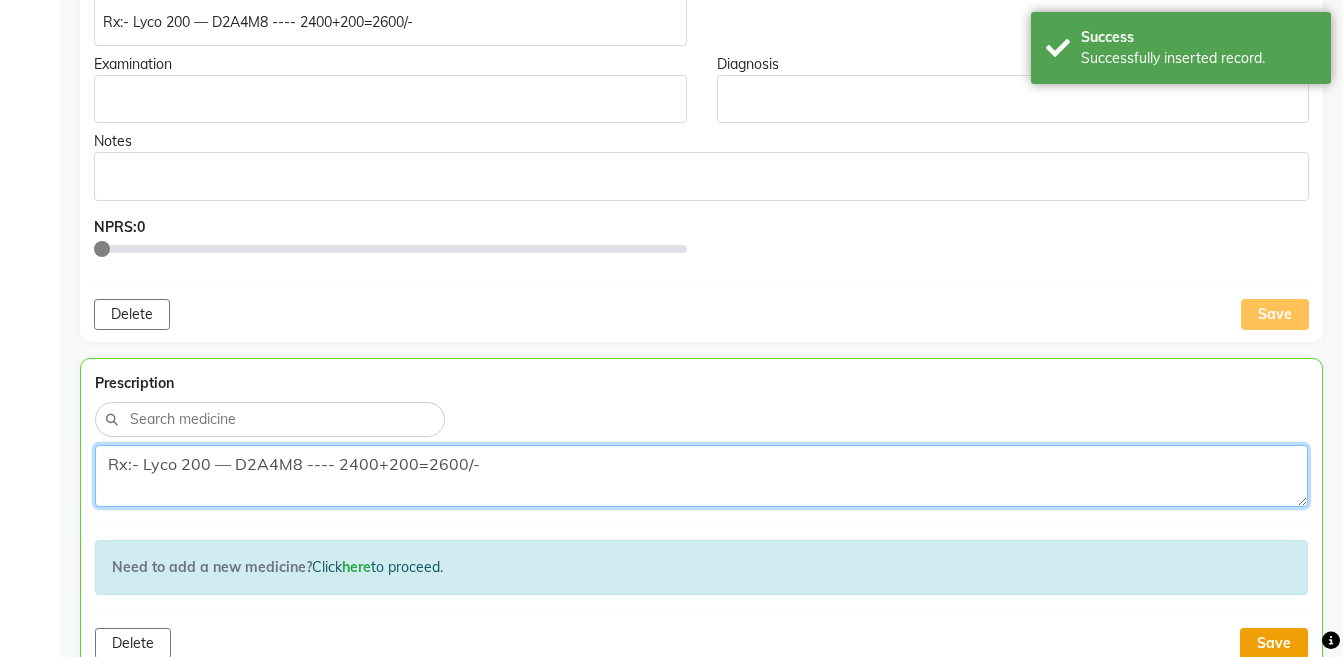 type on "Rx:- Lyco 200 — D2A4M8 ---- 2400+200=2600/-" 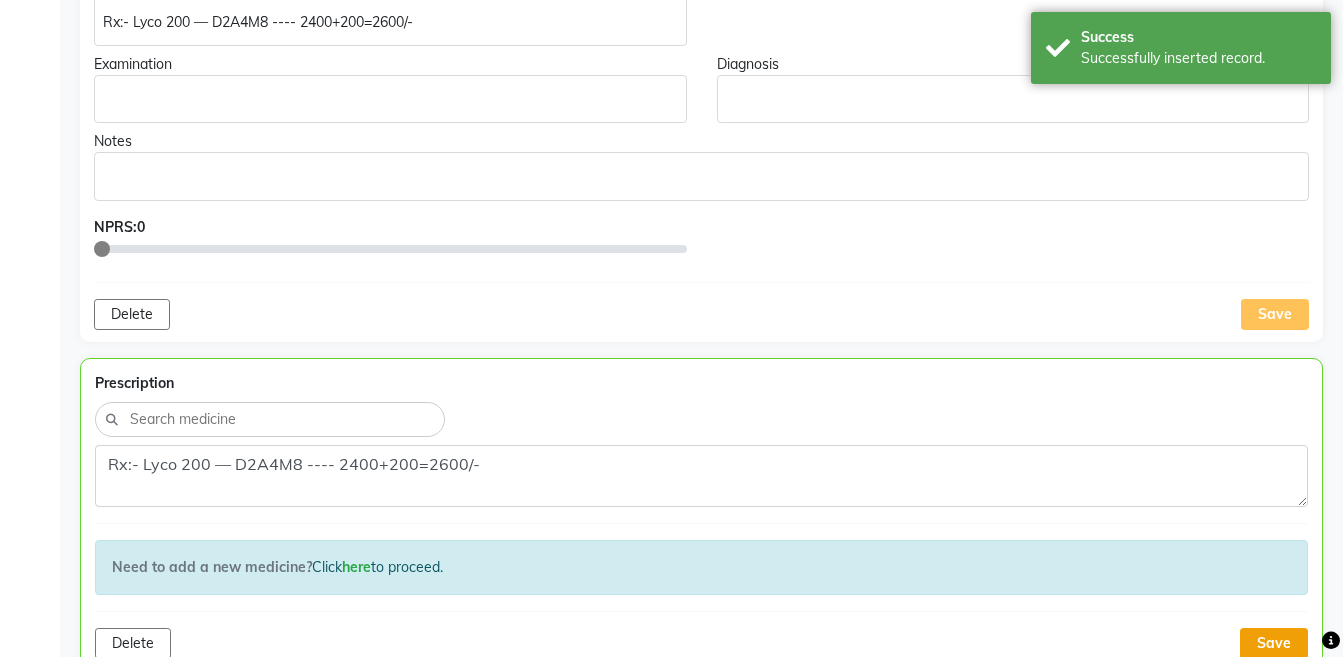 click on "Save" 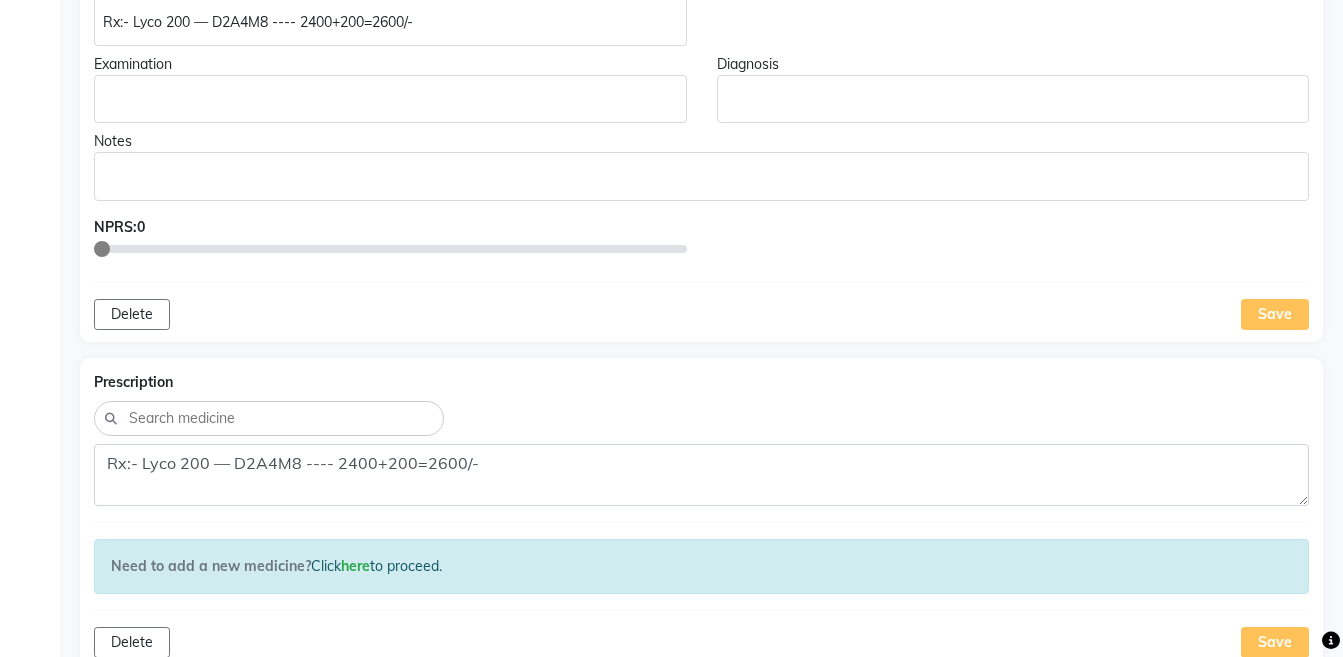scroll, scrollTop: 0, scrollLeft: 0, axis: both 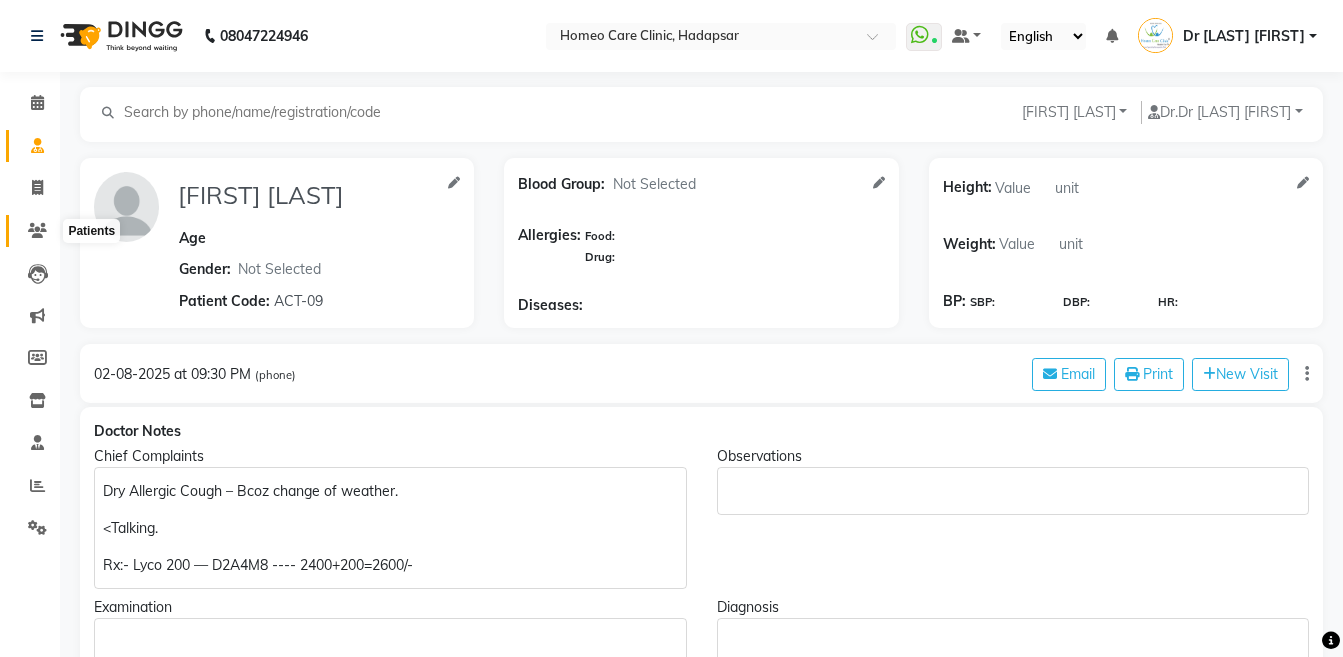 click 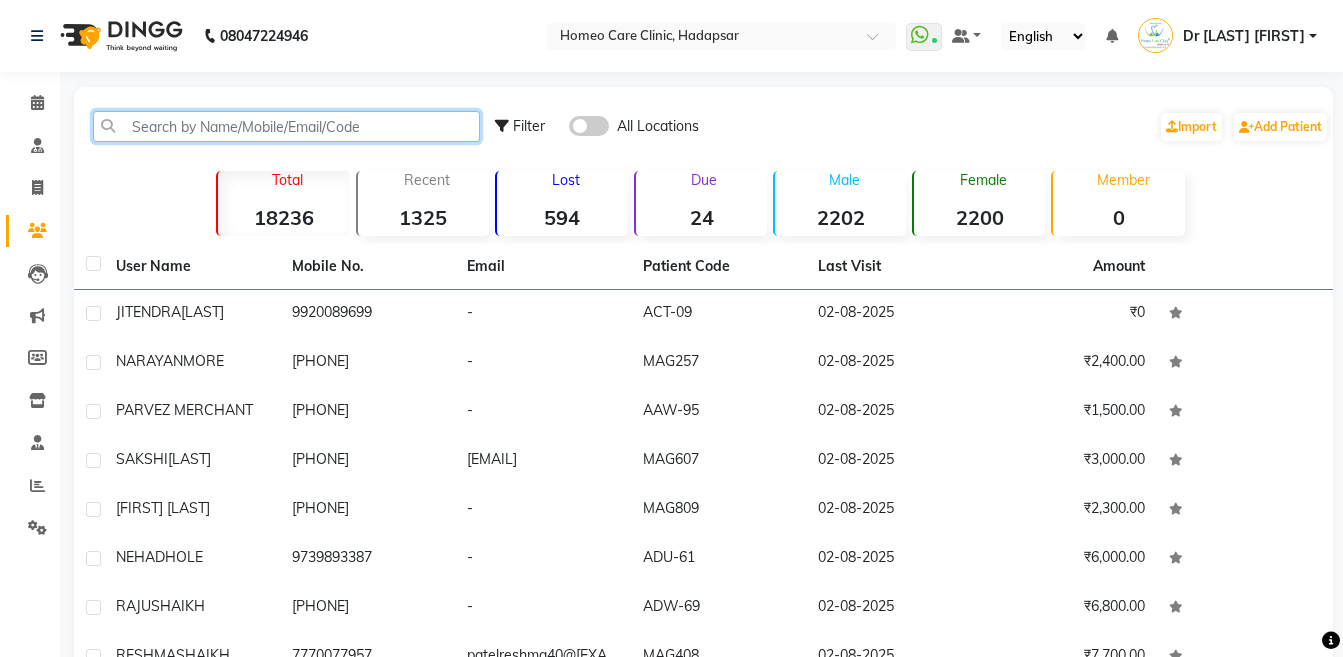 click 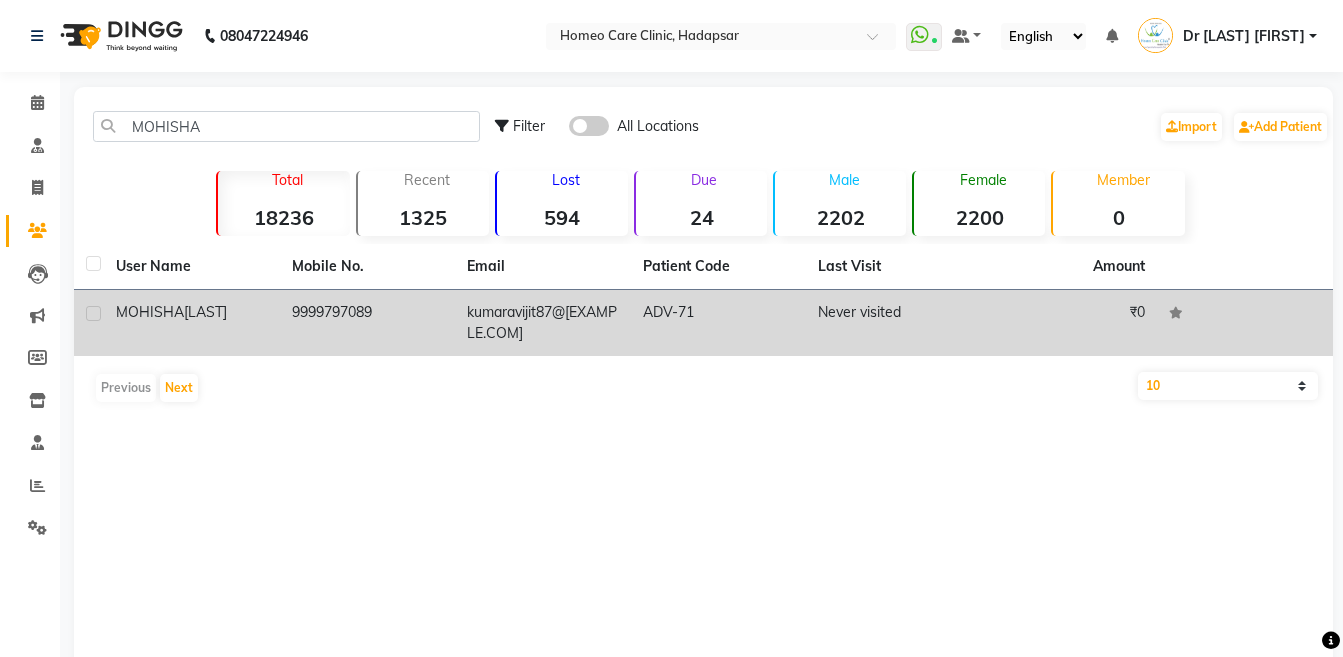 click on "9999797089" 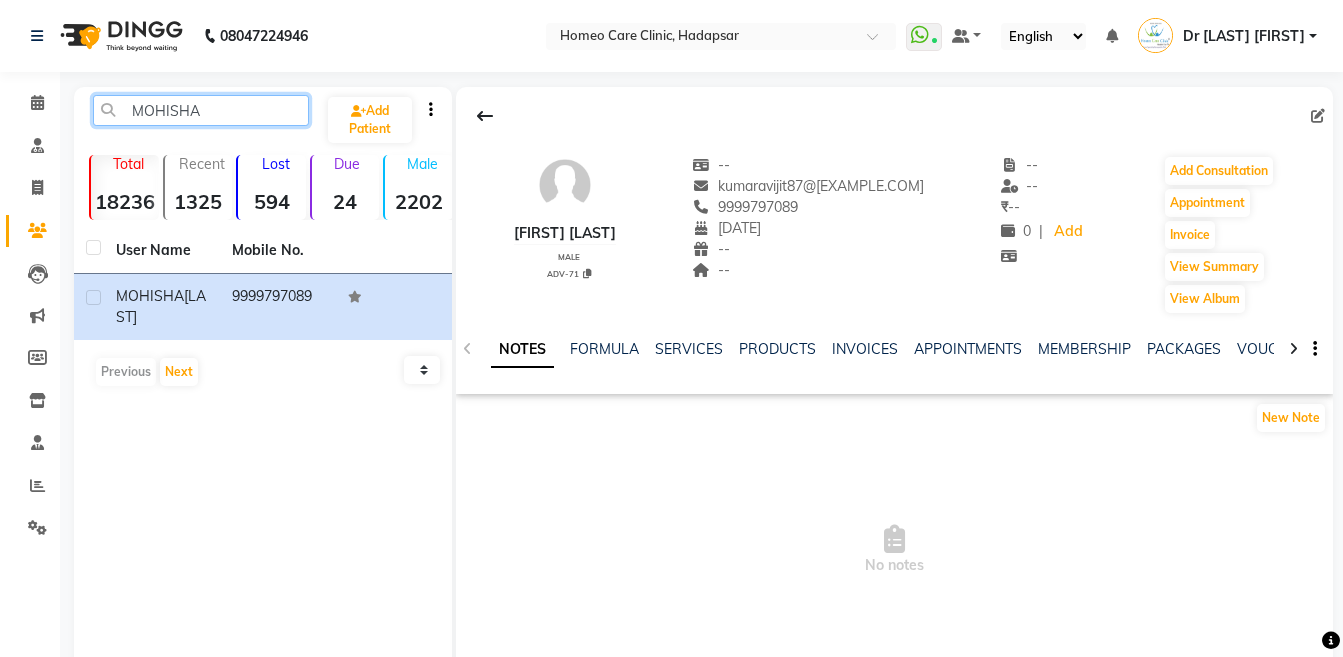 click on "MOHISHA" 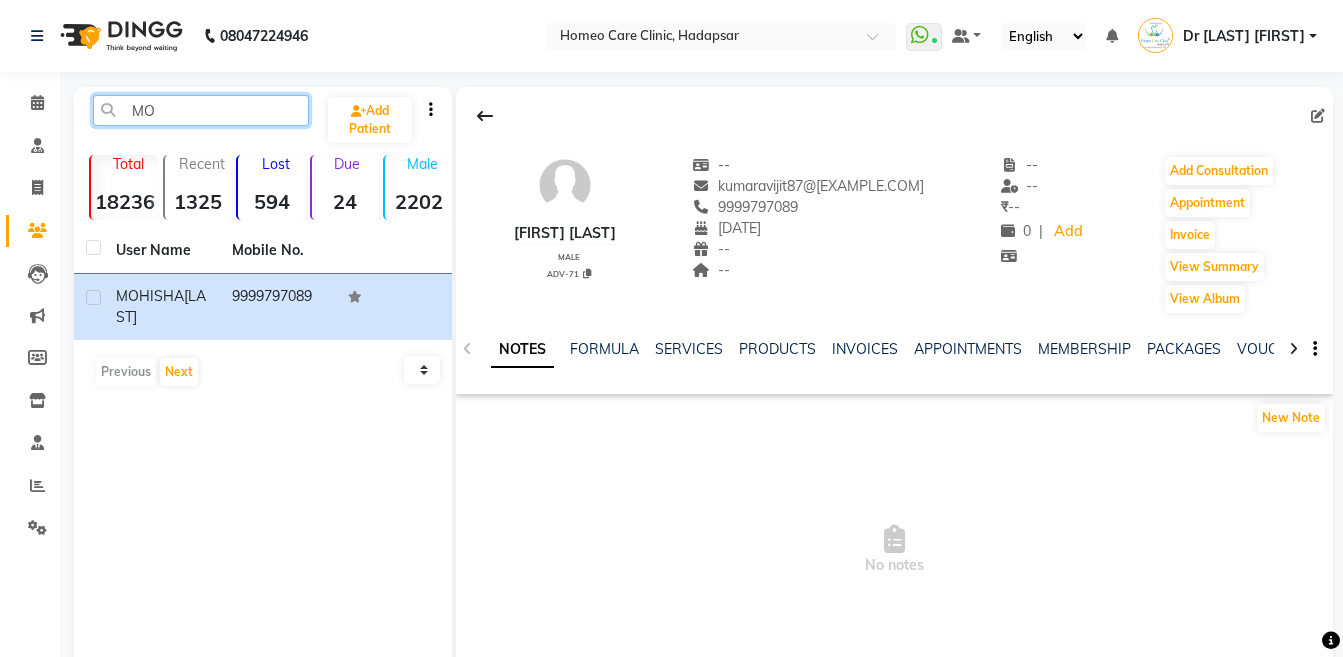 type on "M" 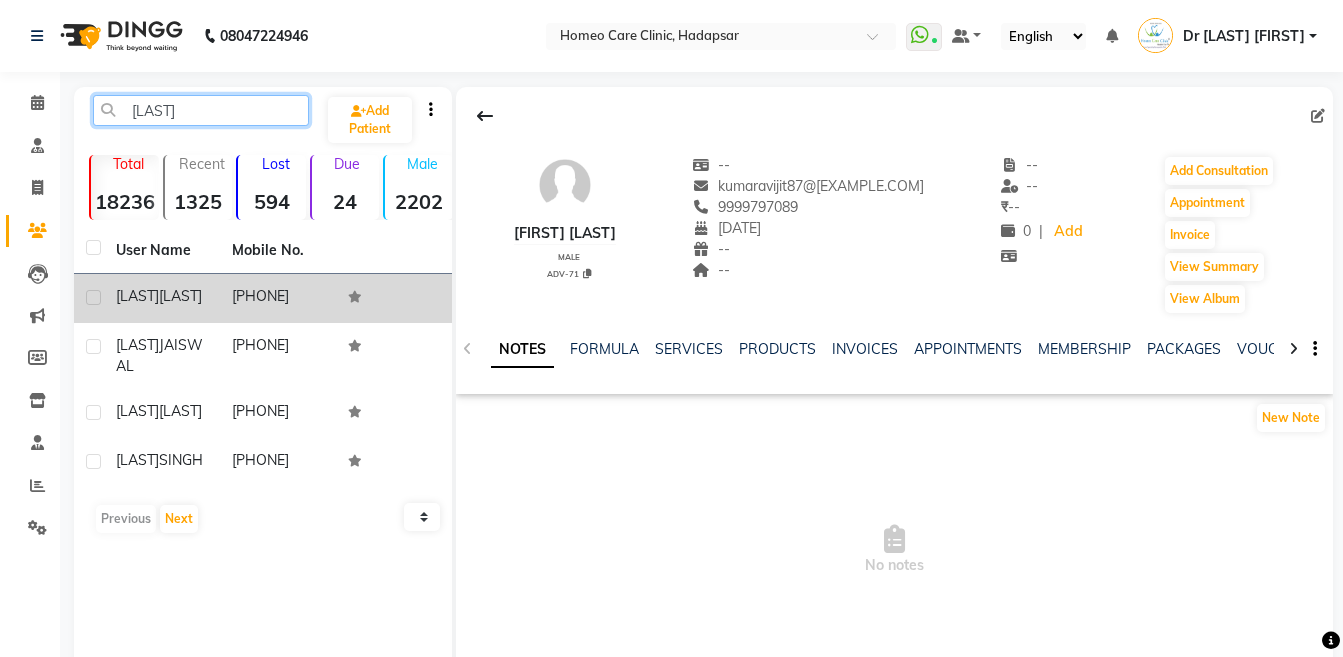 type on "[LAST]" 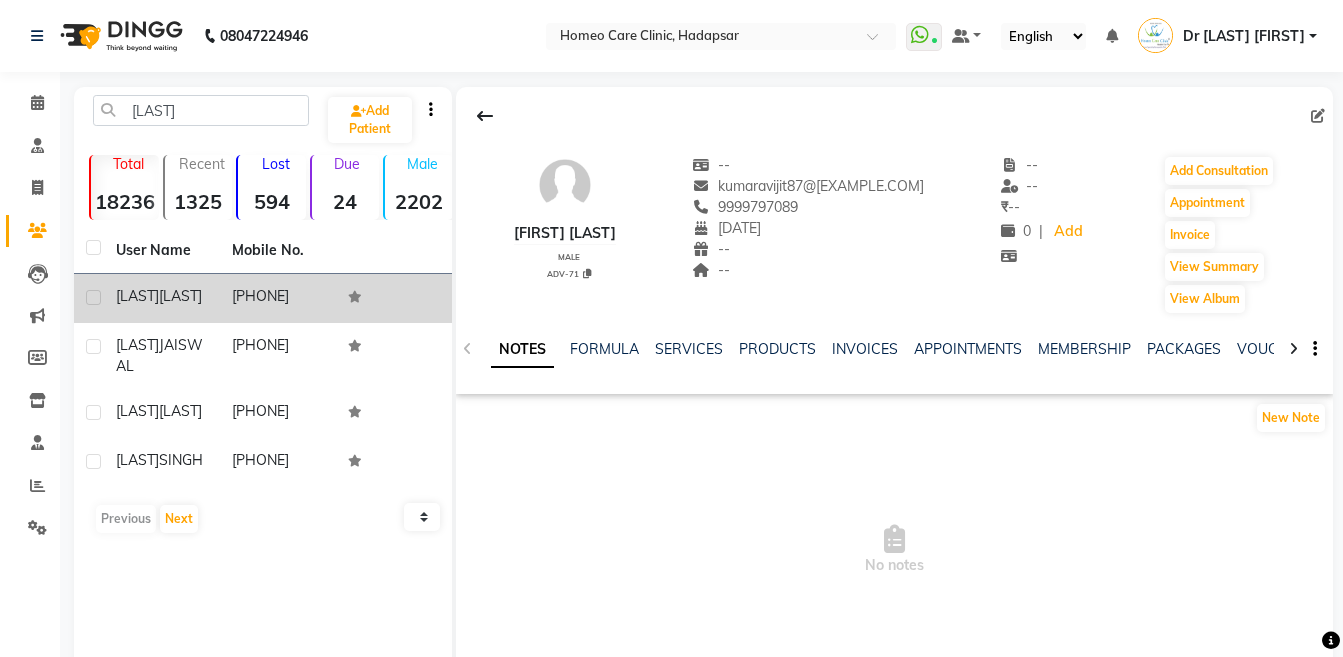 click on "[FIRST] [LAST]" 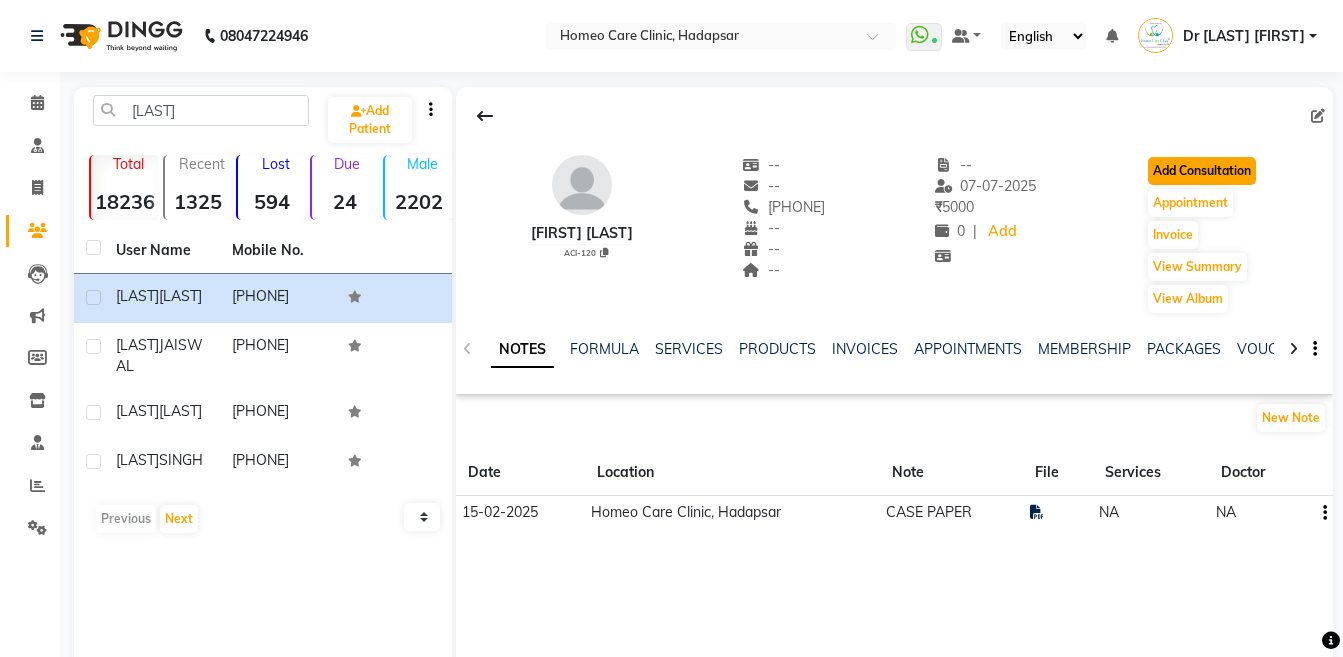 click on "Add Consultation" 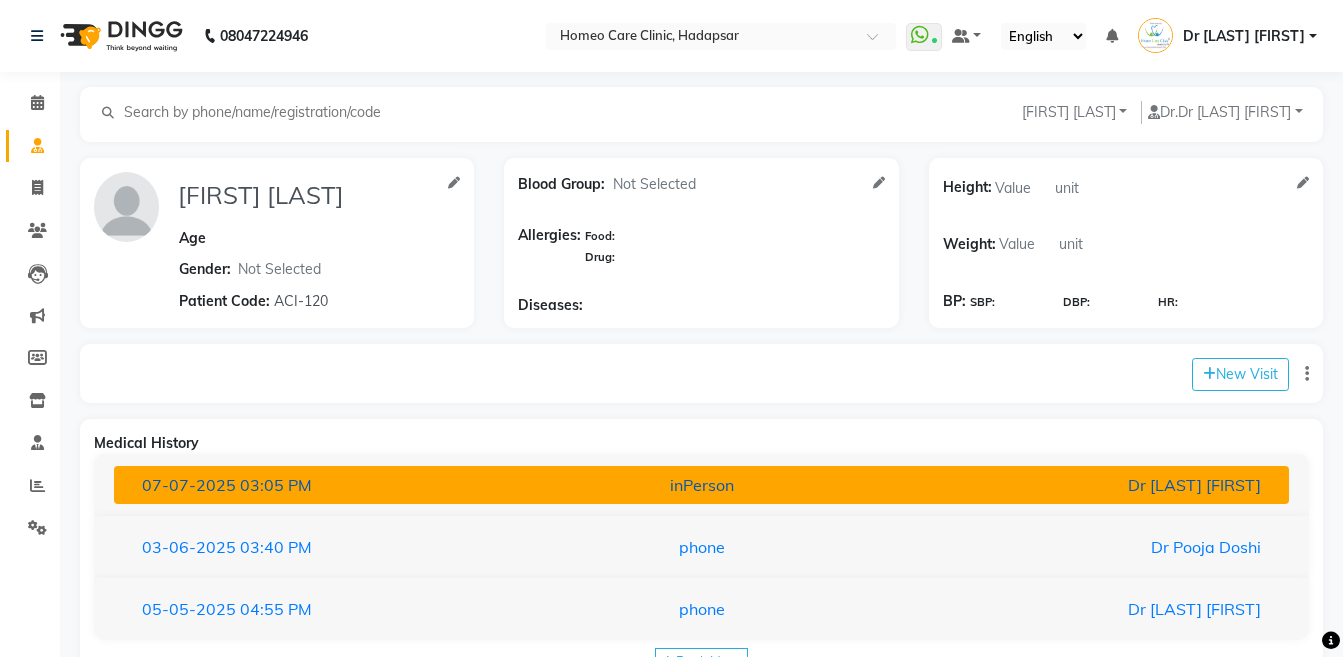 click on "Dr [LAST] [FIRST]" at bounding box center (1084, 485) 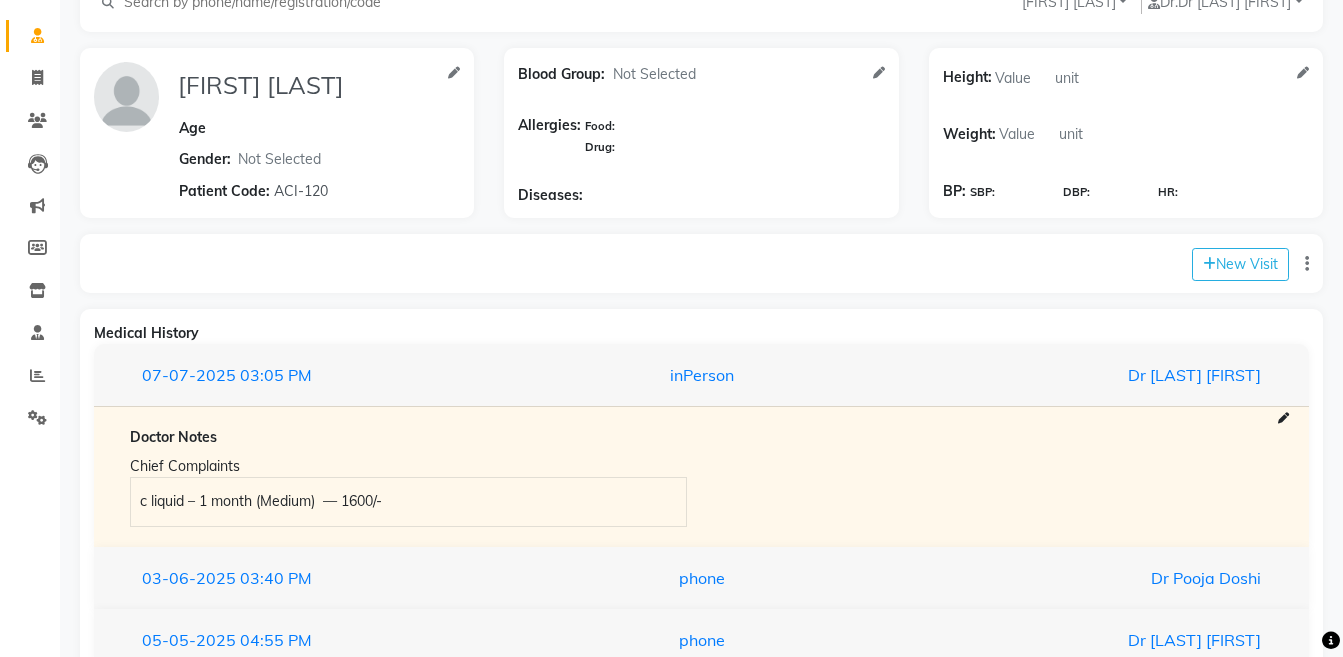 scroll, scrollTop: 211, scrollLeft: 0, axis: vertical 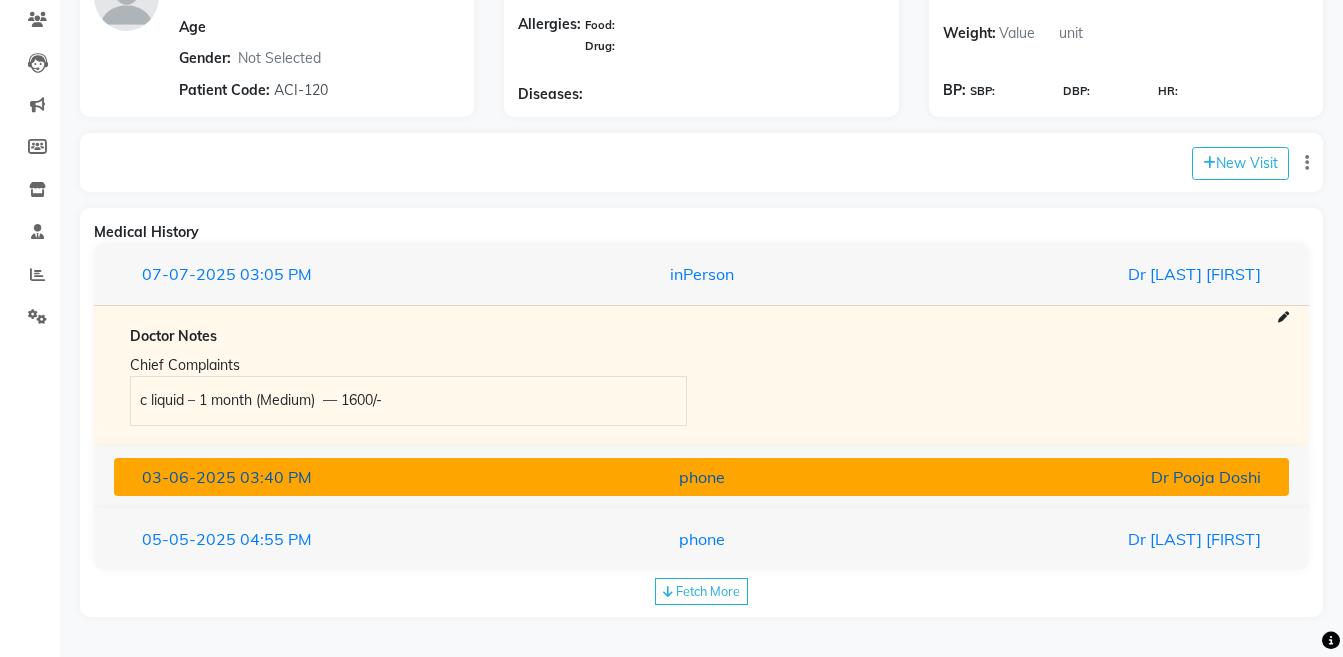 click on "[DATE] [TIME] phone [DOCTOR_NAME]" at bounding box center (701, 477) 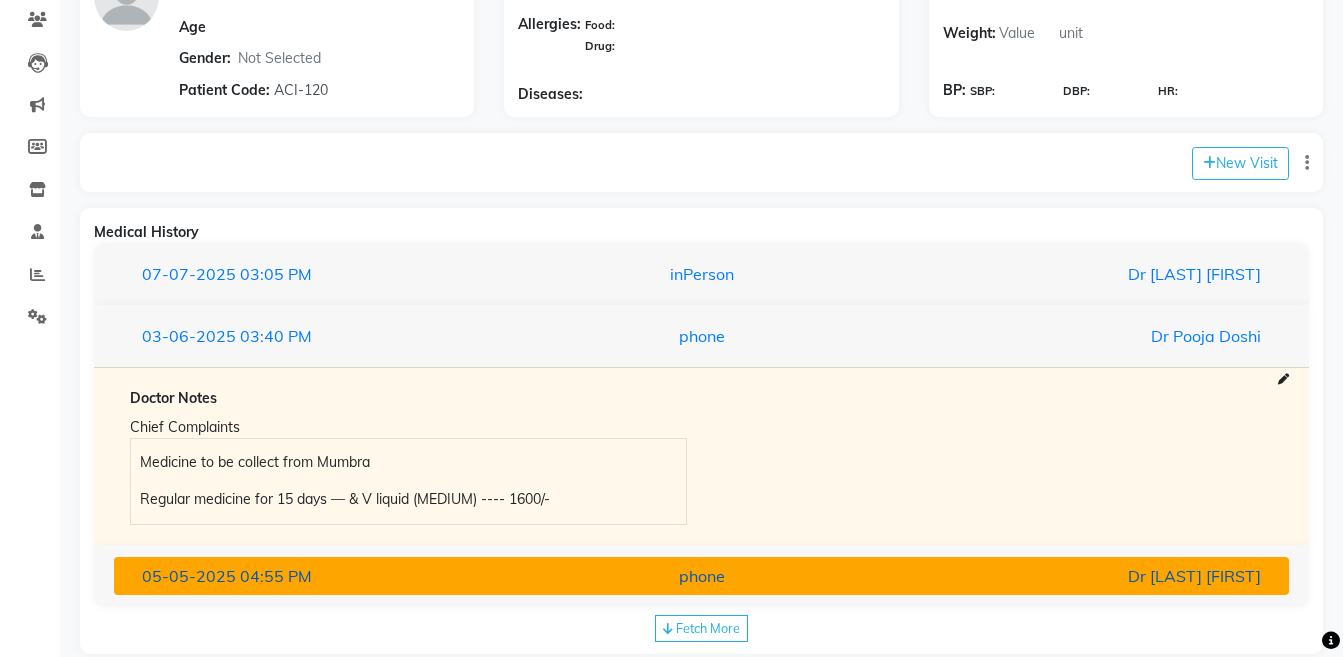click on "Dr [LAST] [FIRST]" at bounding box center [1084, 576] 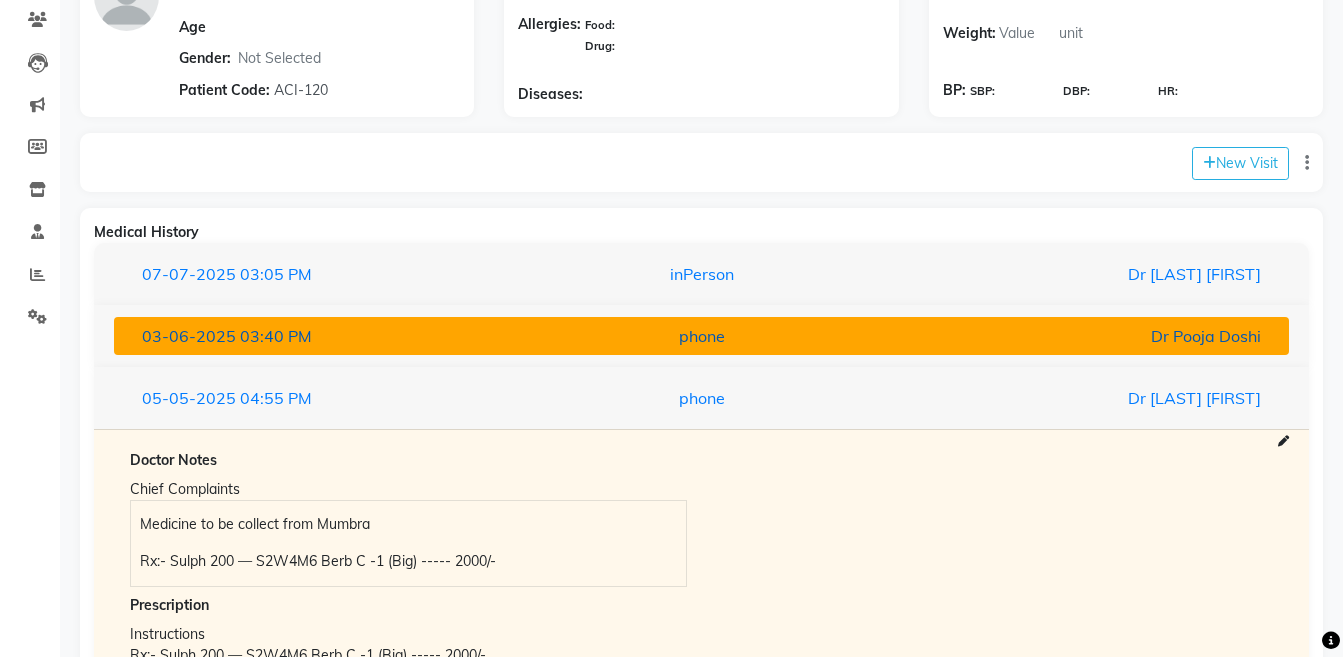 click on "Dr Pooja Doshi" at bounding box center (1084, 336) 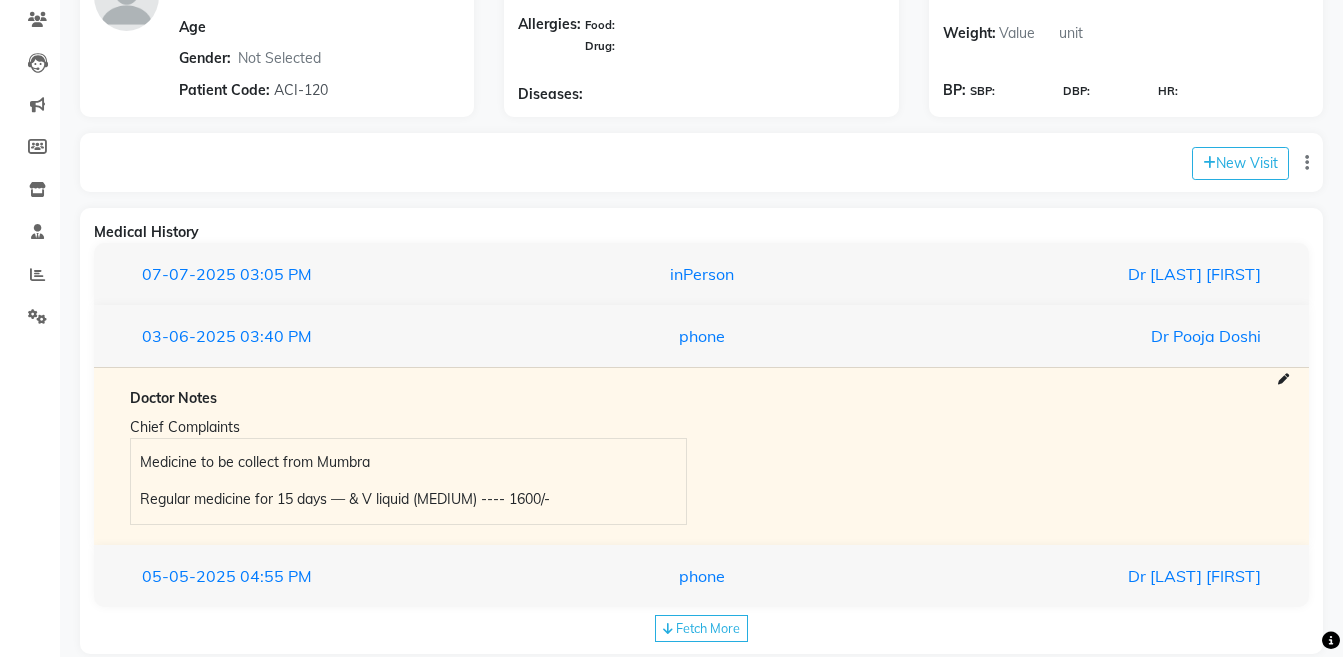 scroll, scrollTop: 7, scrollLeft: 0, axis: vertical 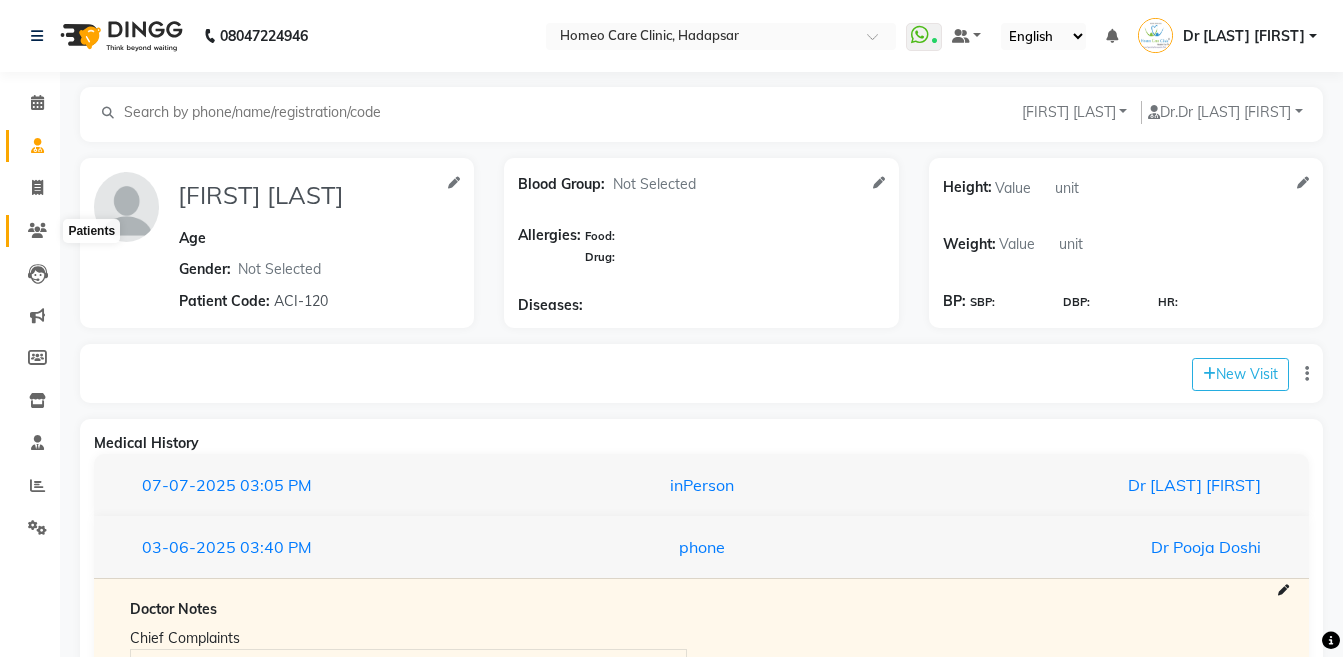 click 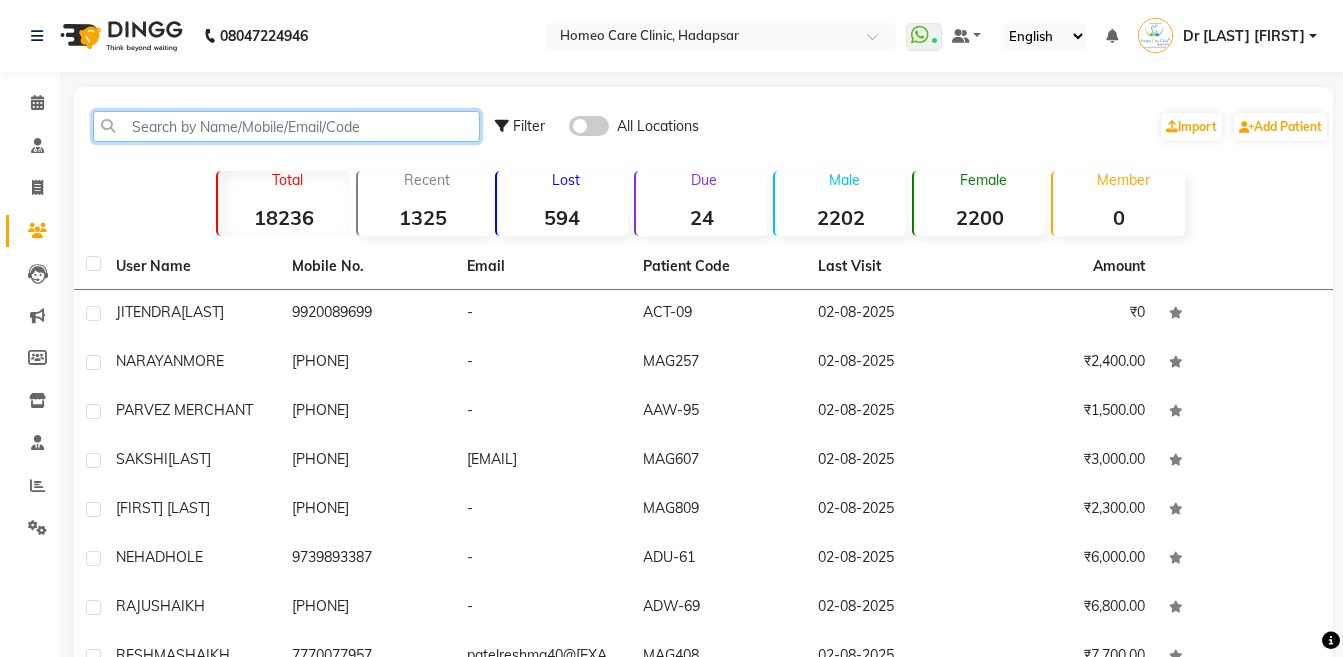 click 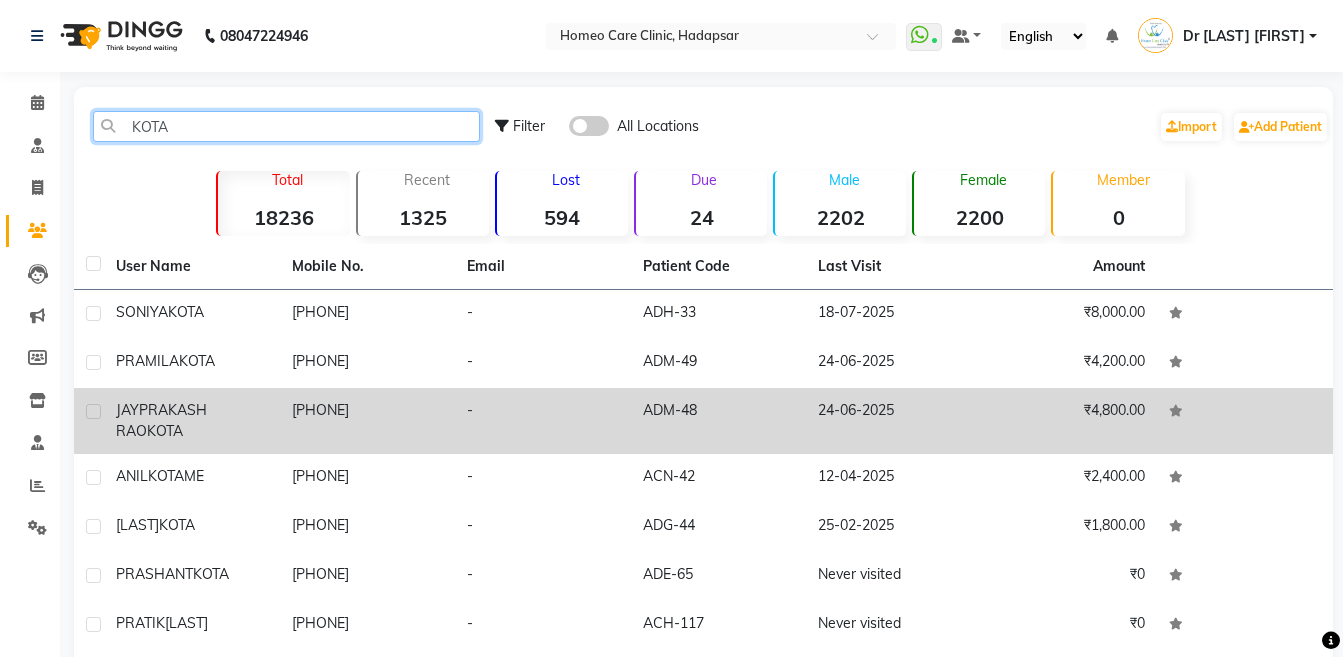 type on "KOTA" 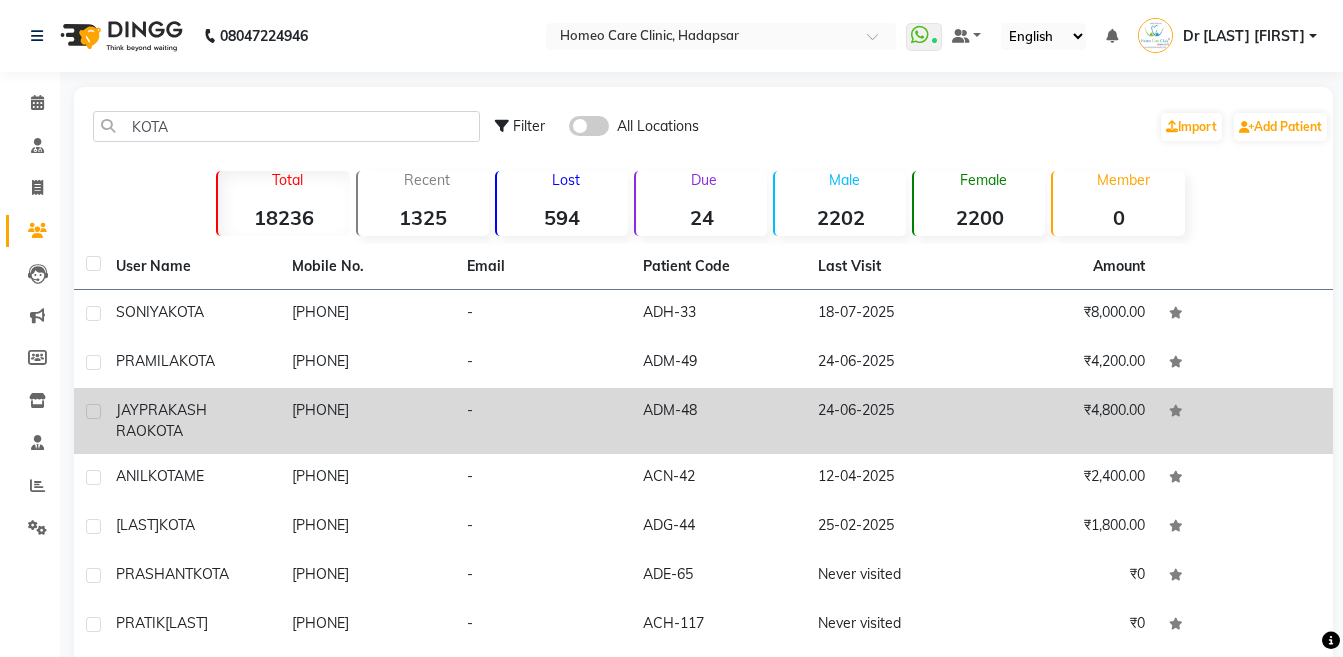 click on "[PHONE]" 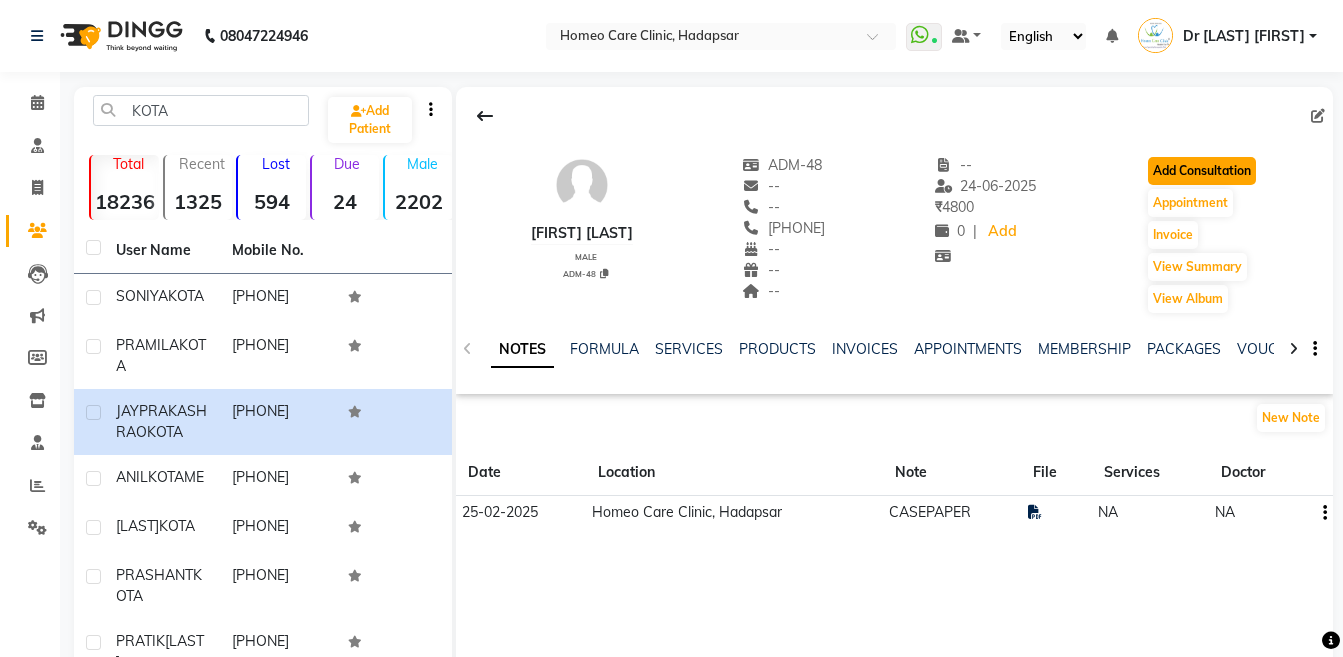 click on "Add Consultation" 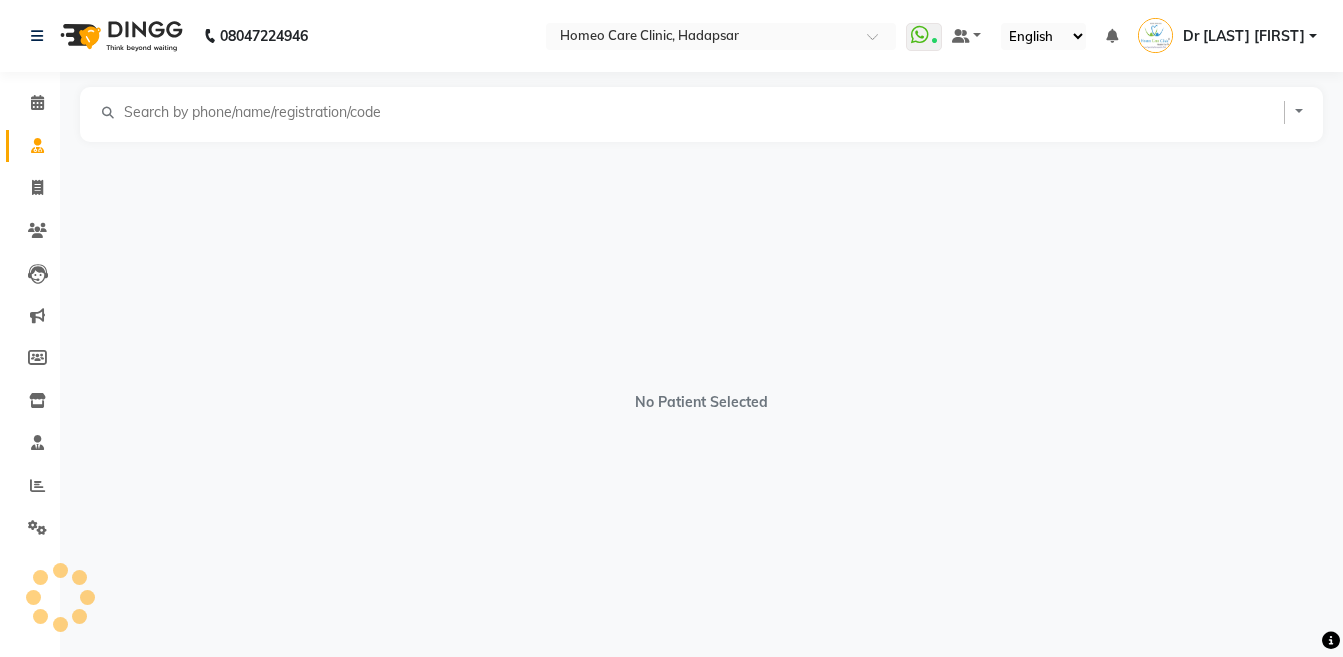 select on "male" 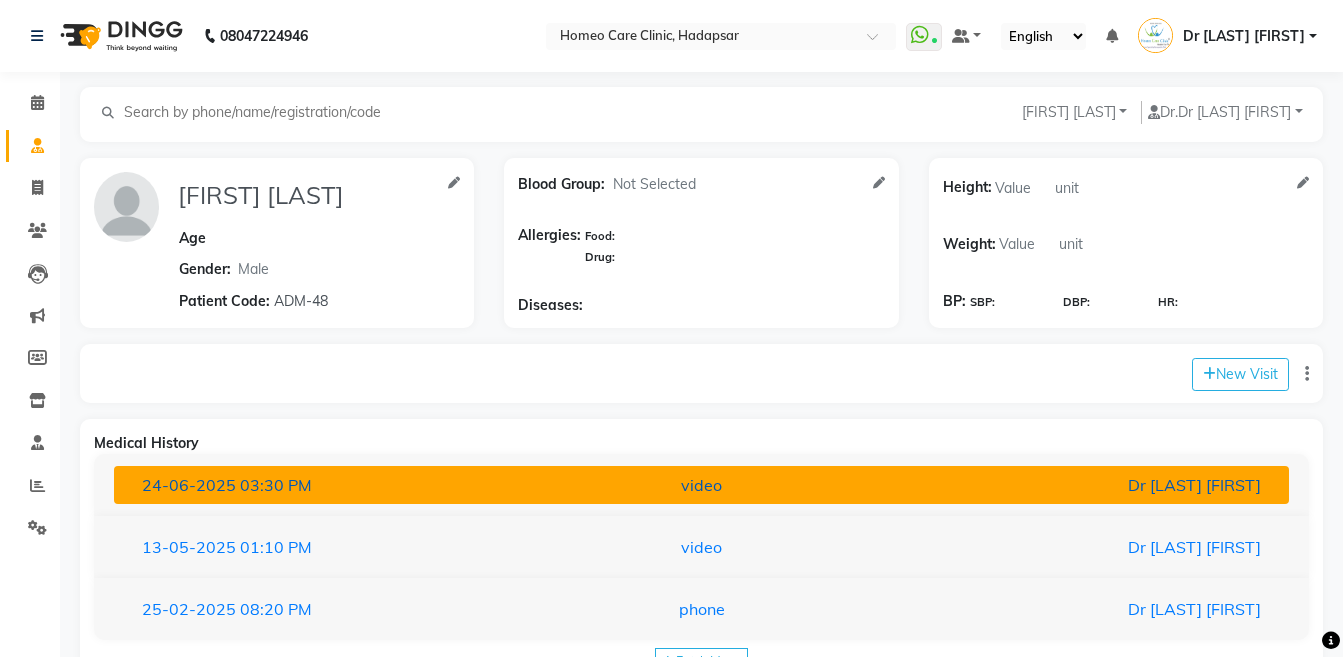 click on "video" at bounding box center [701, 485] 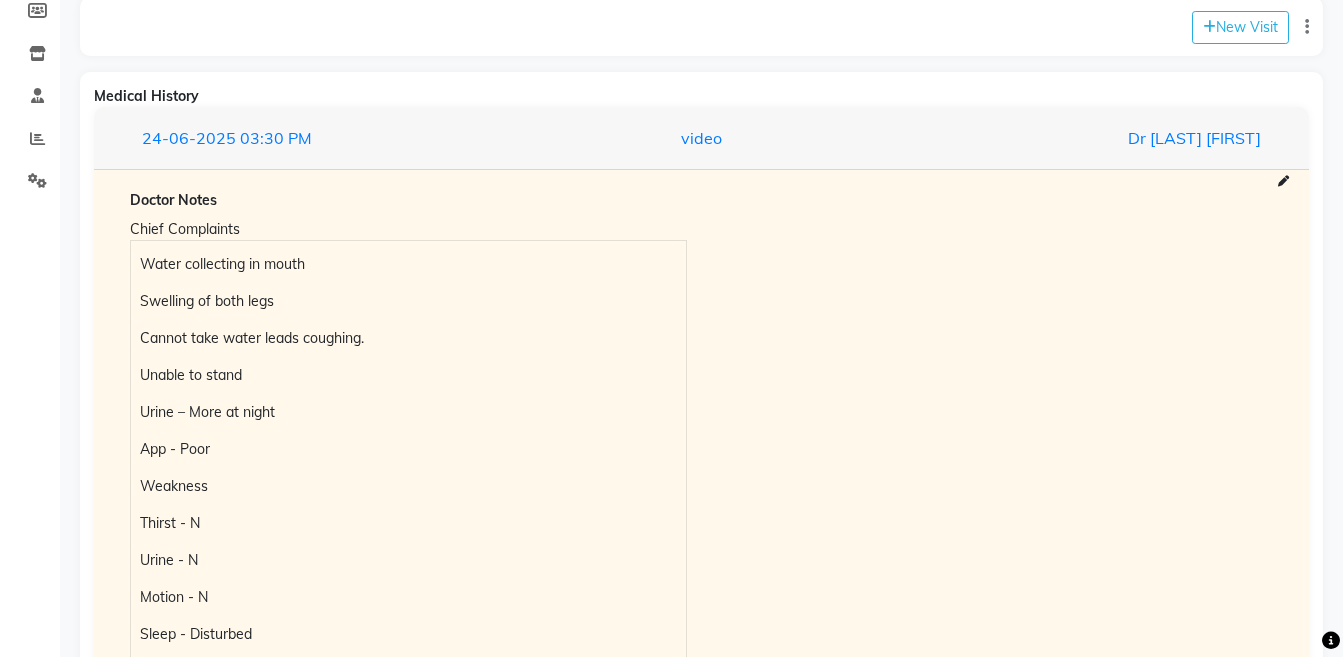 scroll, scrollTop: 352, scrollLeft: 0, axis: vertical 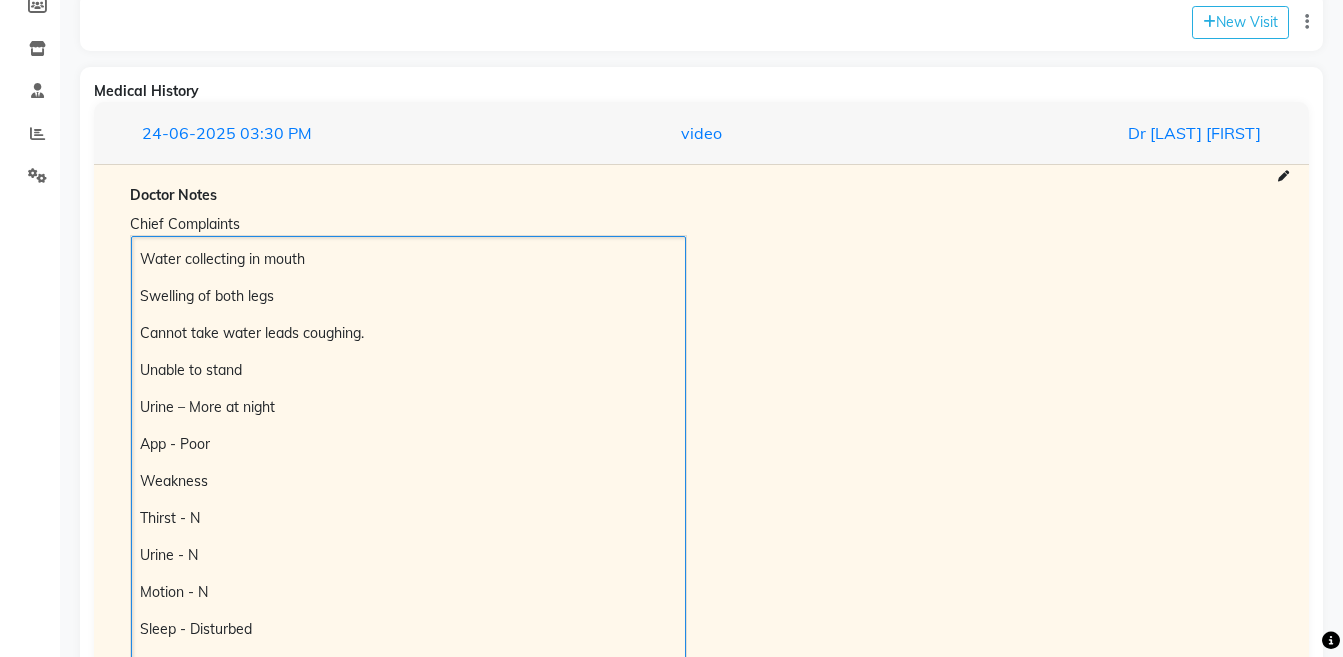 click on "Water collecting in mouth Swelling of both legs Cannot take water leads coughing. Unable to stand Urine – More at night App - Poor Weakness Thirst - N Urine - N Motion - N Sleep - Disturbed Rx:- SL 200 -- W2P4V8 ---- 1800/- Strong Dose:- 2dr-1, 2dr-1, 1dr-1 --- 600/- Total – 2400/- CONCERN:- URINE CONTROL, WALKING, EMOTIONAL, SURGERY PART TO HEAL FAST" at bounding box center (408, 548) 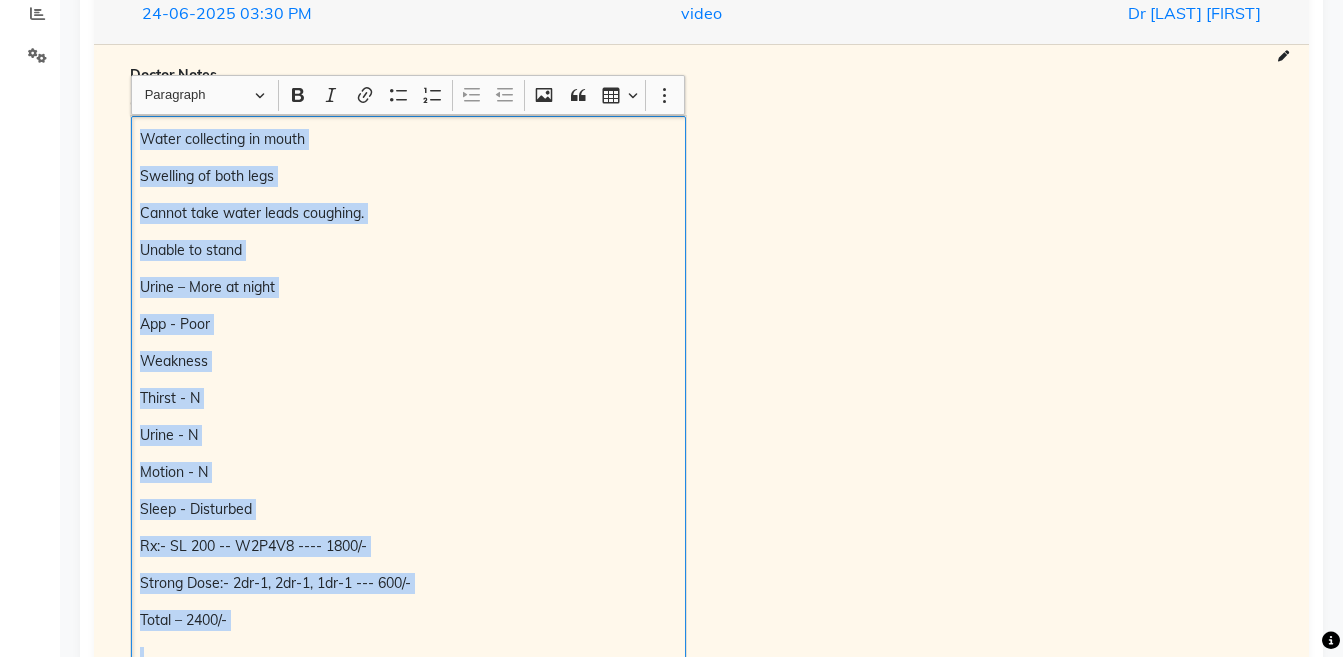scroll, scrollTop: 540, scrollLeft: 0, axis: vertical 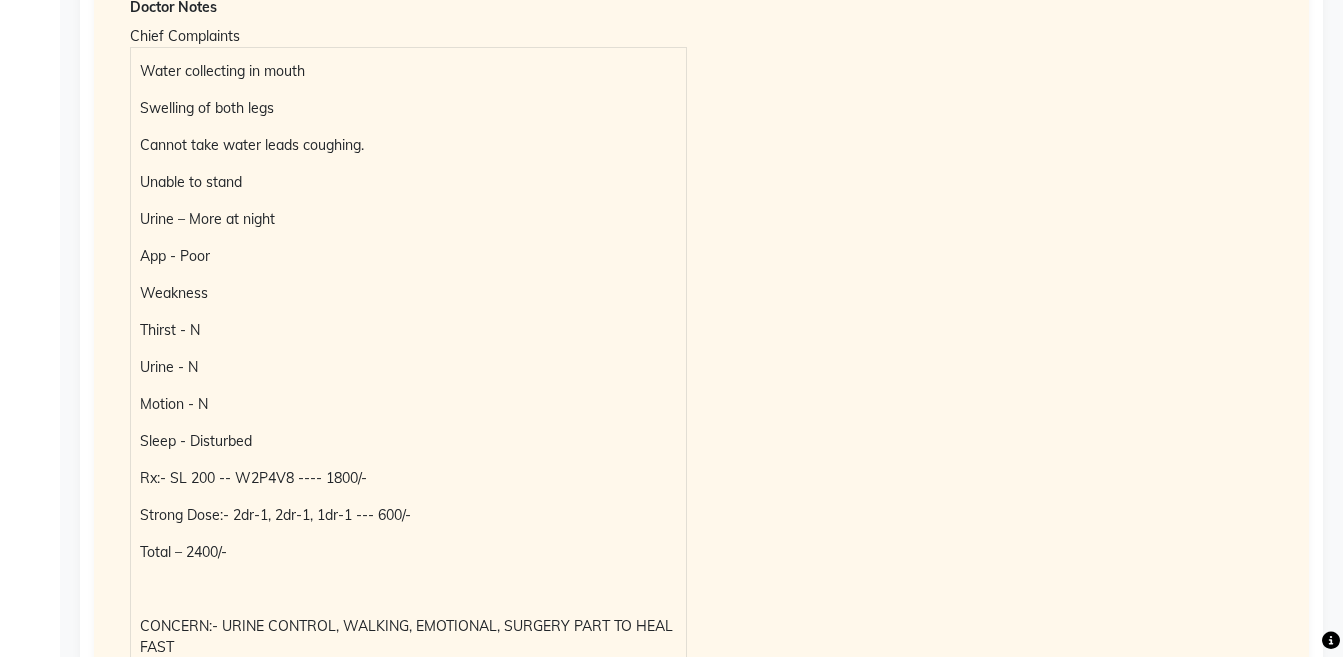 click on "JAYPRAKASH RAO KOTA PRAMILA KOTA Add Family Member Dr. Dr Vaseem Choudhary Dingg Support Dr.Anisa Choudhary Dr Faraz Choudhary Dr Komal Saste Dr Nijol Patil Dr Nikita Patil Dr.Nupur Jain Dr Pooja Doshi Dr Shraddha Nair Dr Vaseem Choudhary Ejas Choudhary Nikita Bhondave Prajakta Yadav JAYPRAKASH RAO KOTA Age Gender: Not Selected Male Female Patient Code: ADM-48 Blood Group: Not Selected O- O+ A- A+ B- B+ AB- AB+ Allergies: Food: Drug: Diseases: Height:   Weight:   BP:   SBP: DBP: HR: New Visit Medical History 24-06-2025 03:30 PM video Dr Vaseem Choudhary Doctor Notes Chief Complaints Water collecting in mouth Swelling of both legs Cannot take water leads coughing. Unable to stand Urine – More at night App - Poor Weakness Thirst - N Urine - N Motion - N Sleep - Disturbed Rx:- SL 200 -- W2P4V8 ---- 1800/- Strong Dose:- 2dr-1, 2dr-1, 1dr-1 --- 600/- Total – 2400/- CONCERN:- URINE CONTROL, WALKING, EMOTIONAL, SURGERY PART TO HEAL FAST Prescription Instructions 13-05-2025 01:10 PM video Fear" 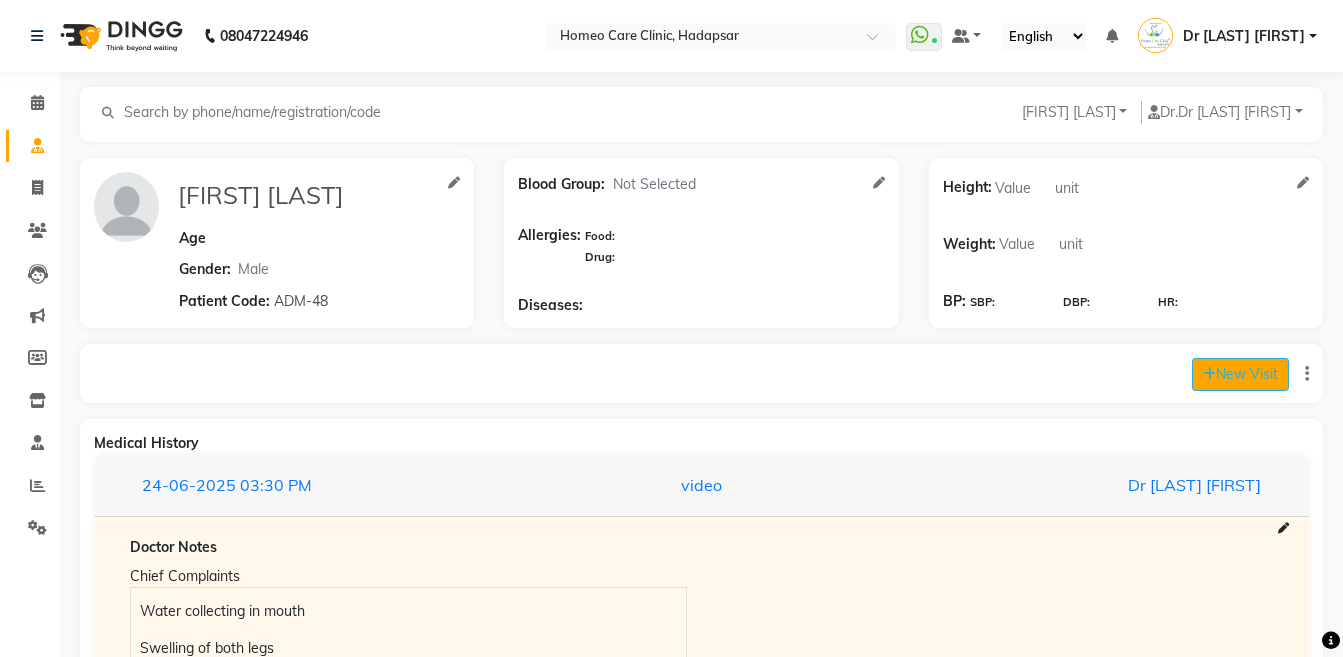 click on "New Visit" 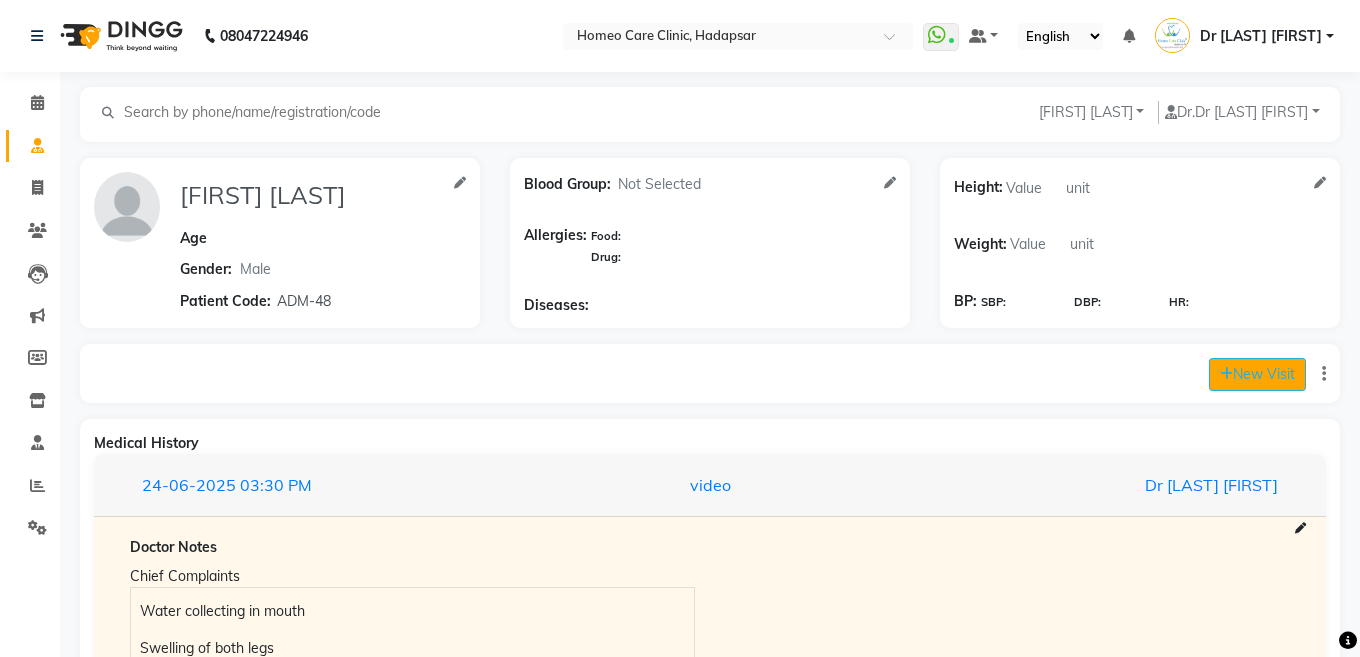 select on "1305" 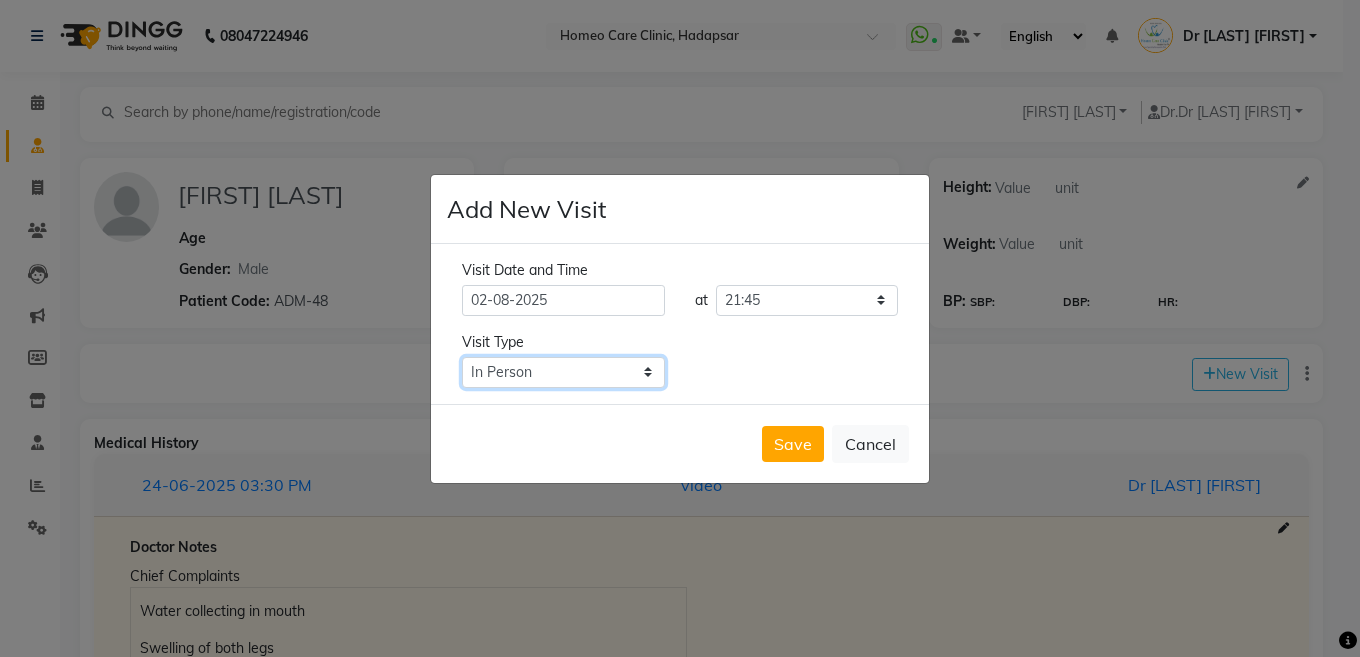click on "Select Type In Person Video Phone Chat" 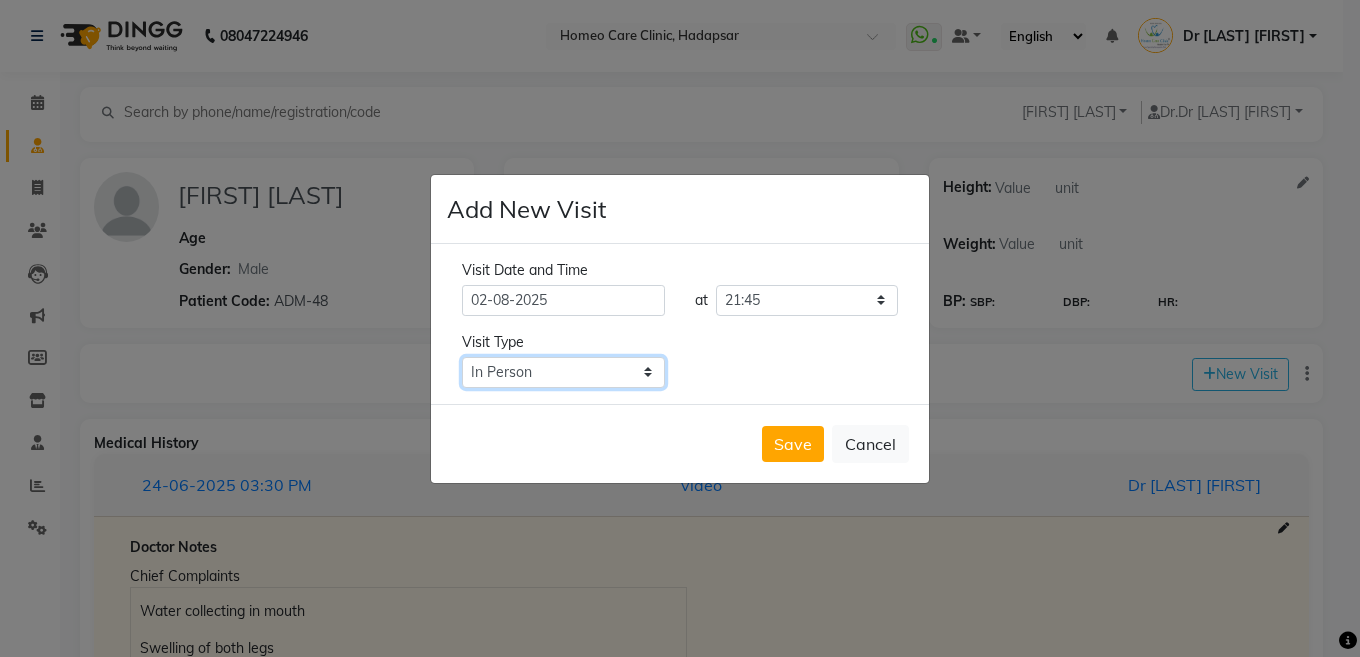 select on "phone" 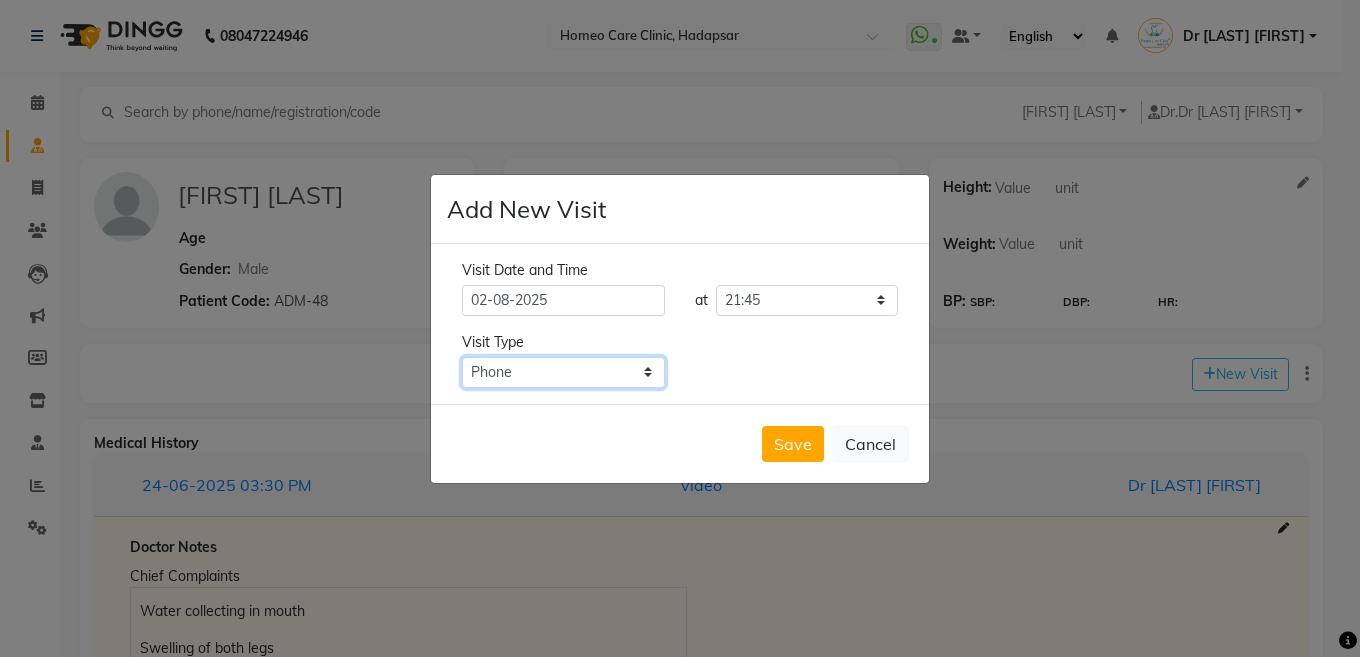click on "Select Type In Person Video Phone Chat" 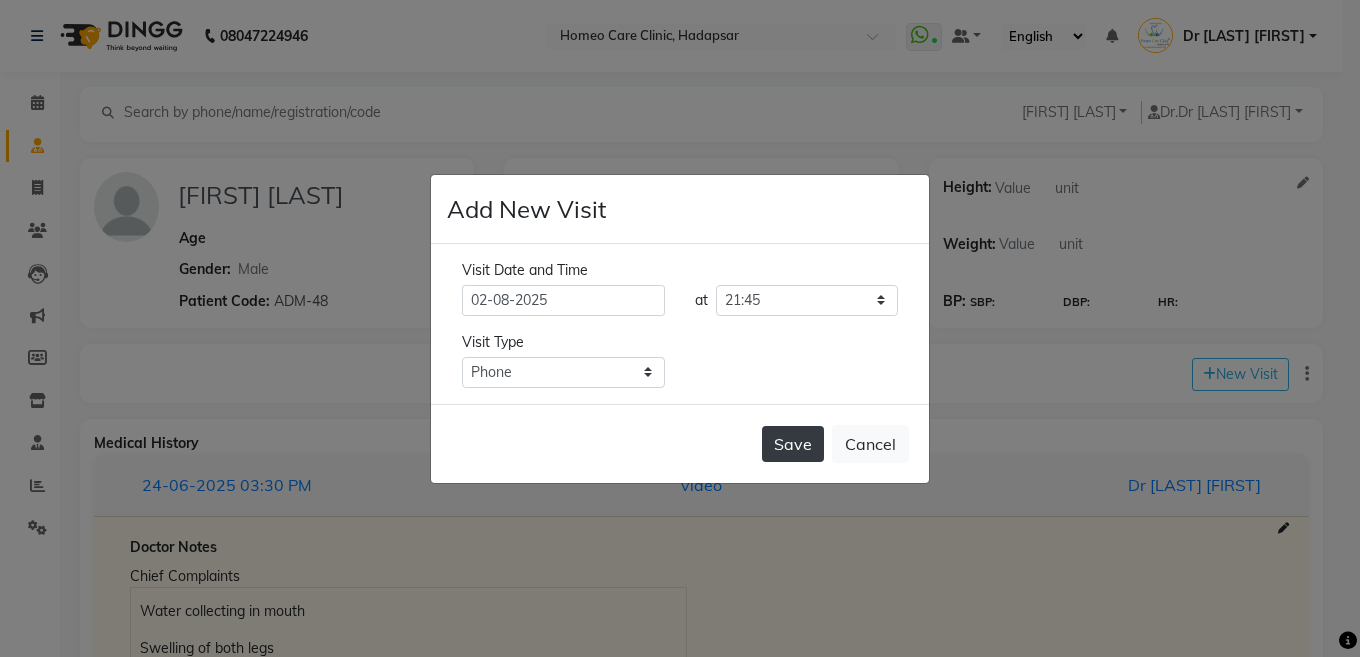 click on "Save" 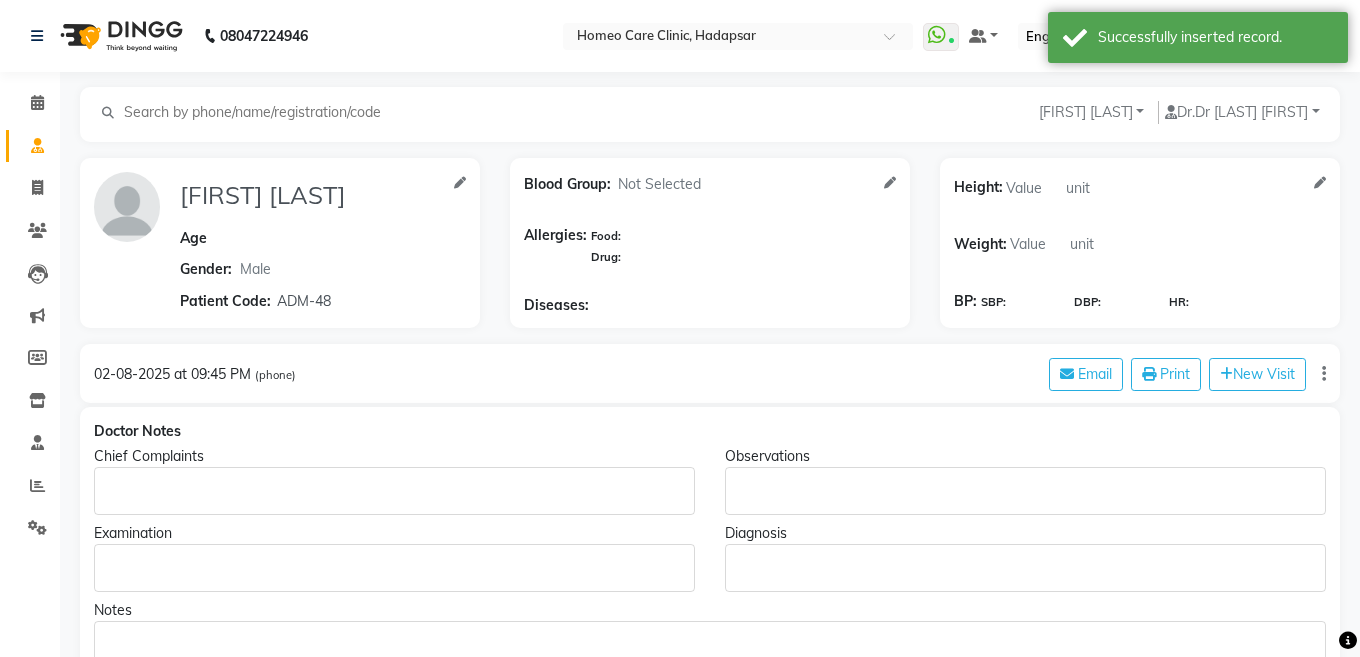 type on "[FIRST] [LAST]" 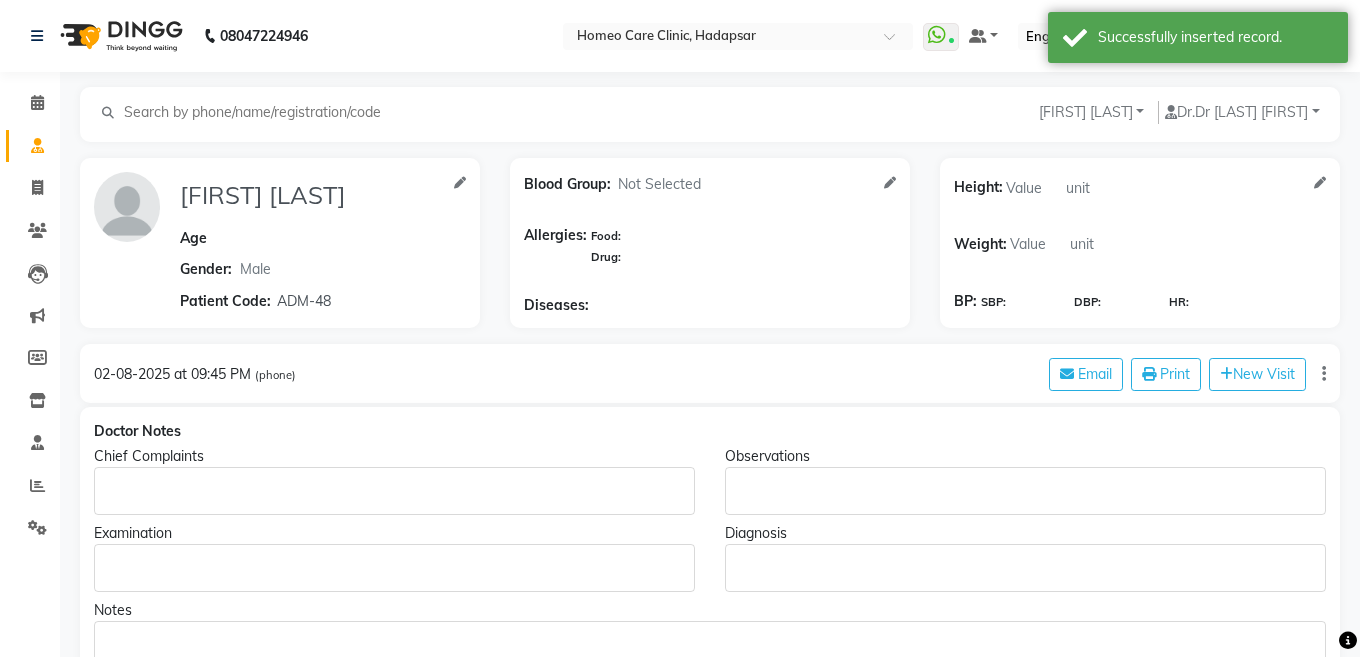 select on "male" 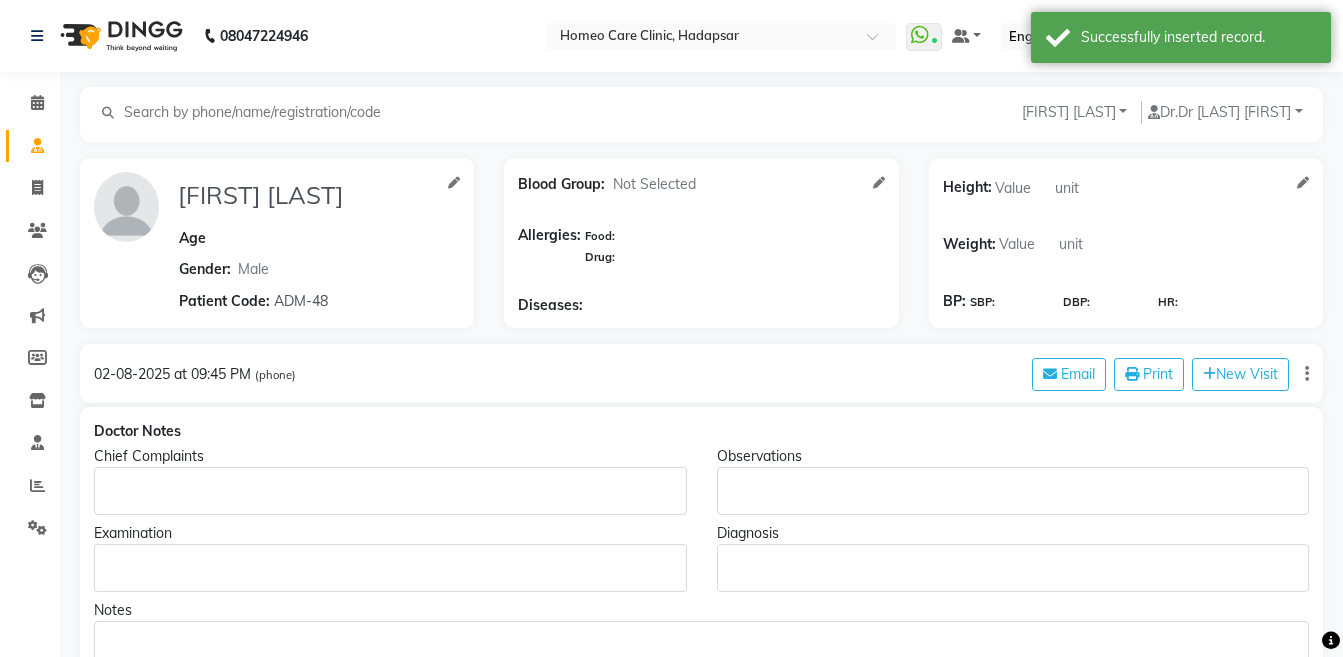 click 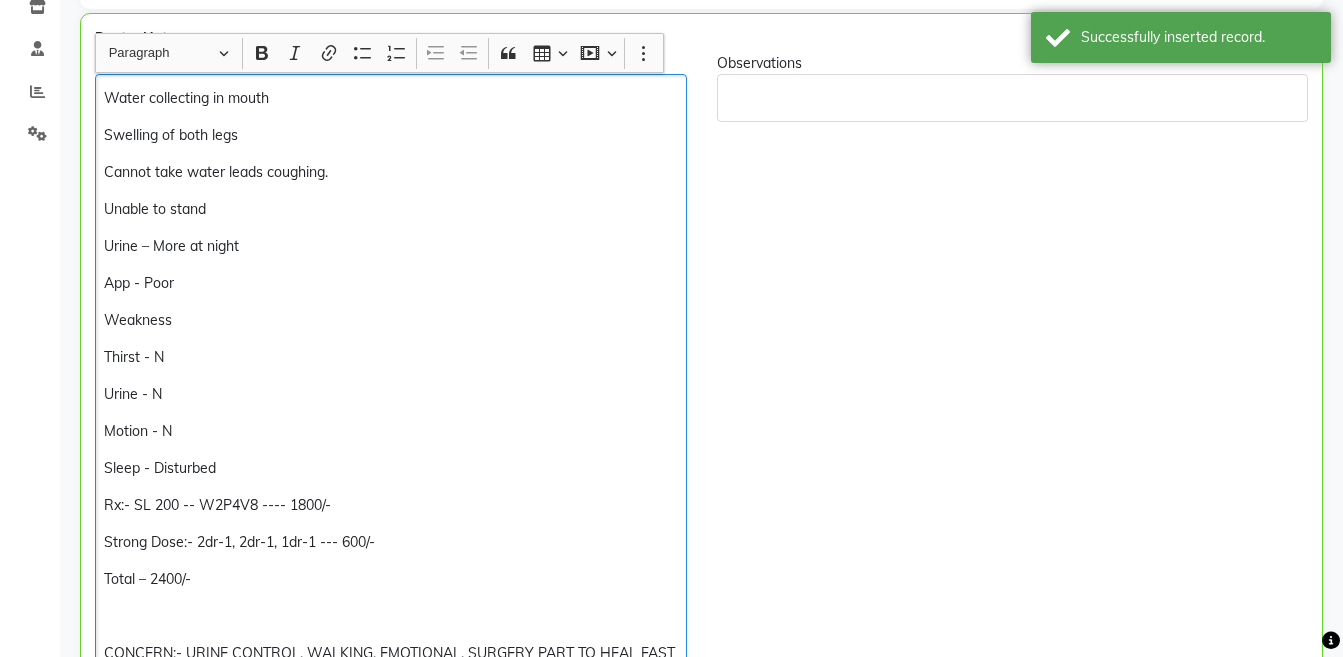 scroll, scrollTop: 419, scrollLeft: 0, axis: vertical 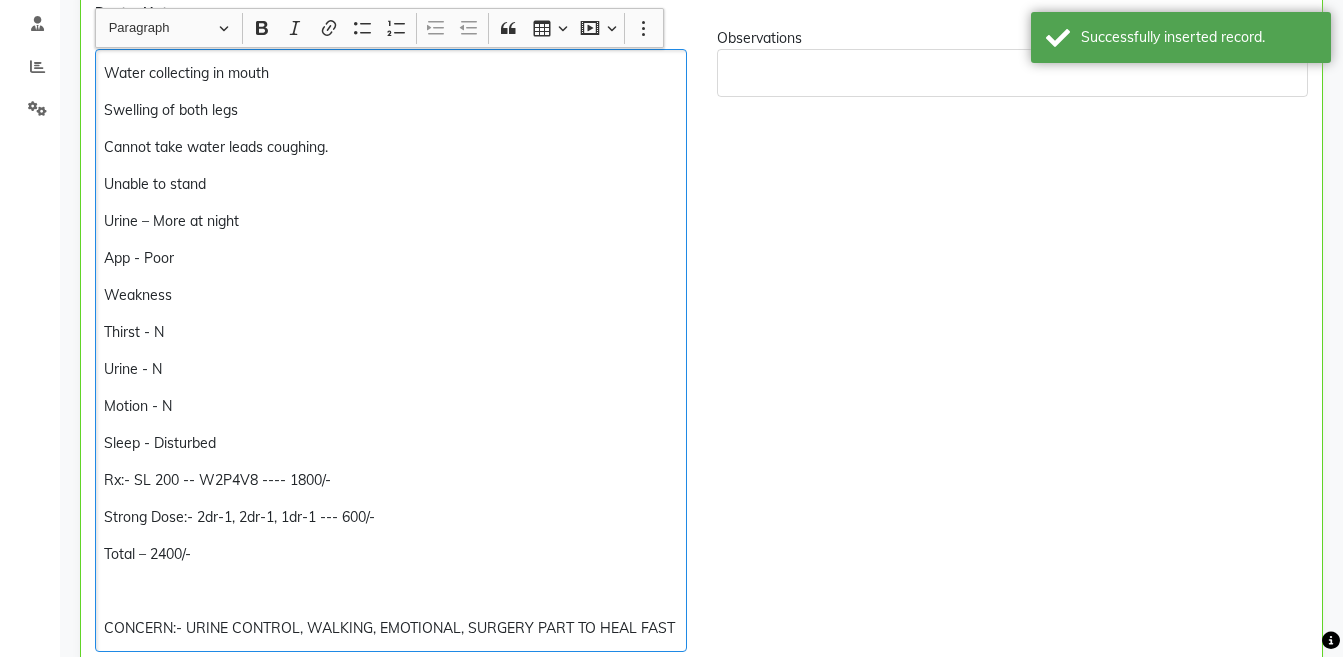 click on "Unable to stand" 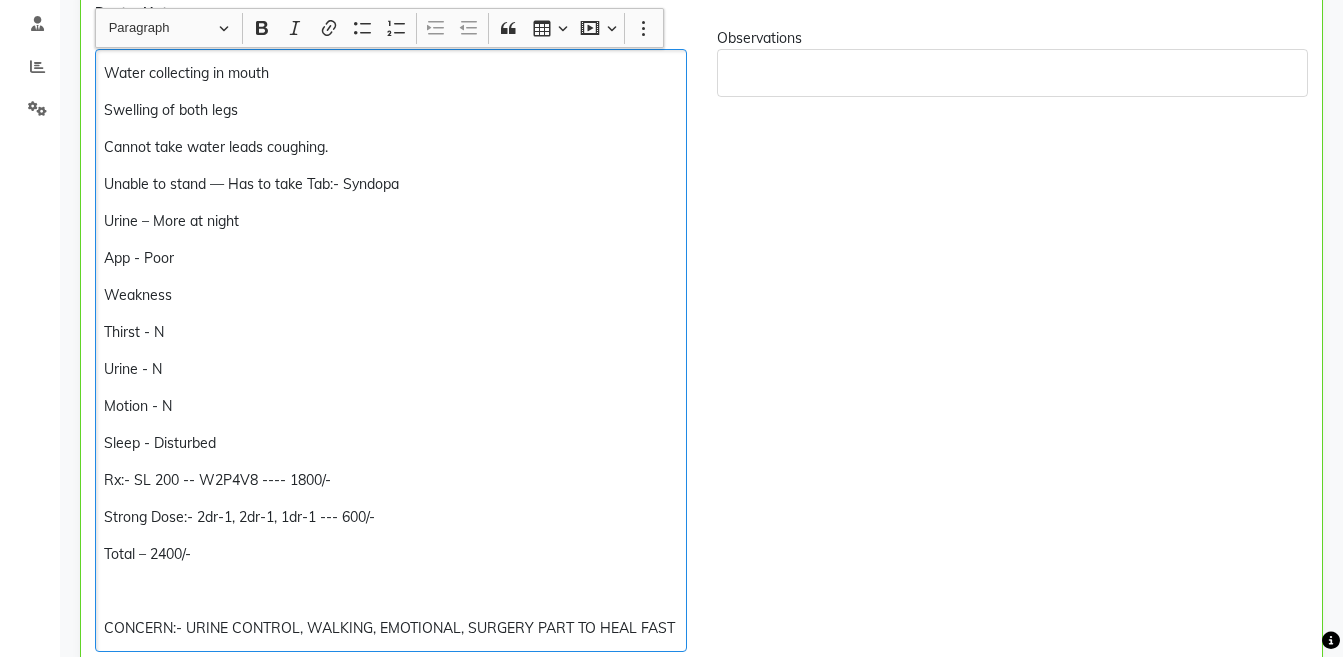 click on "Swelling of both legs" 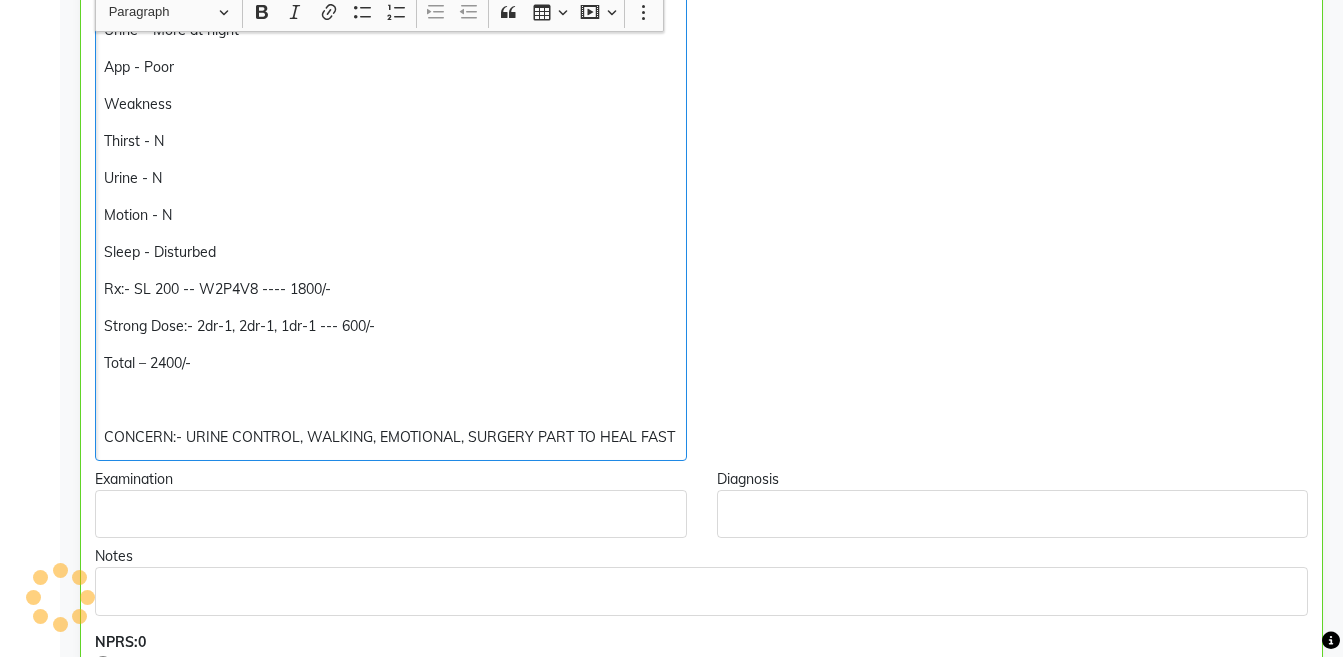 scroll, scrollTop: 151, scrollLeft: 0, axis: vertical 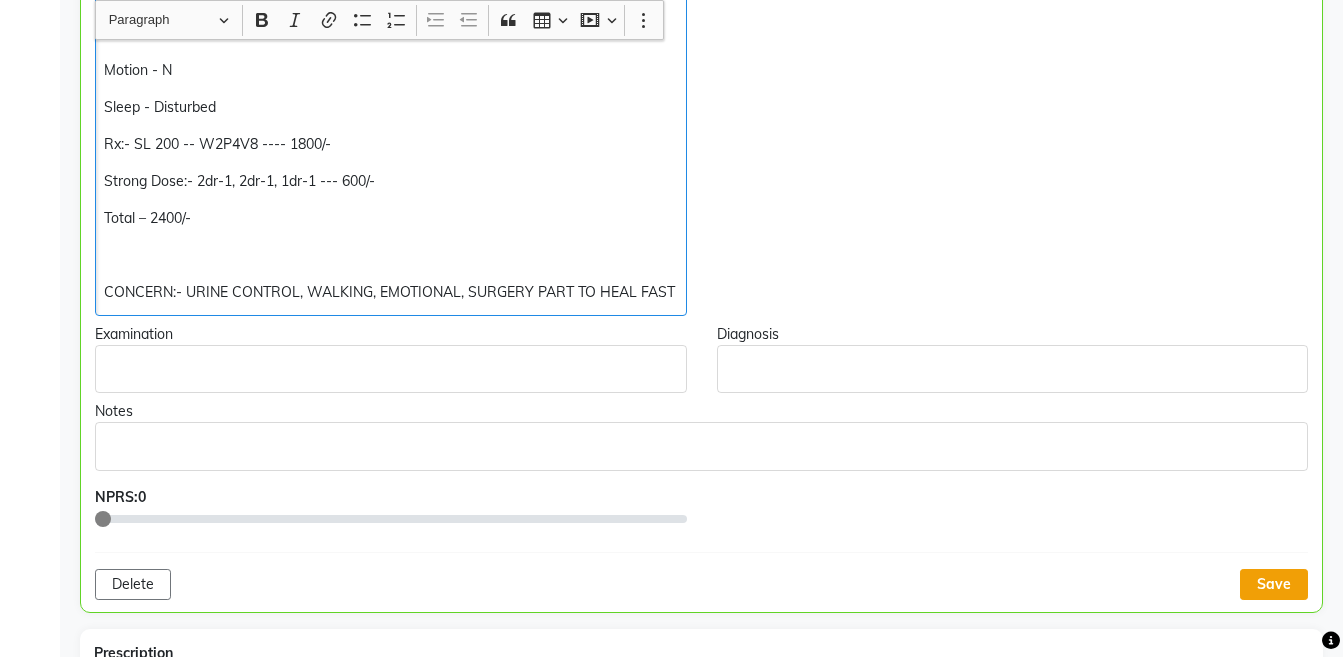 click on "Save" 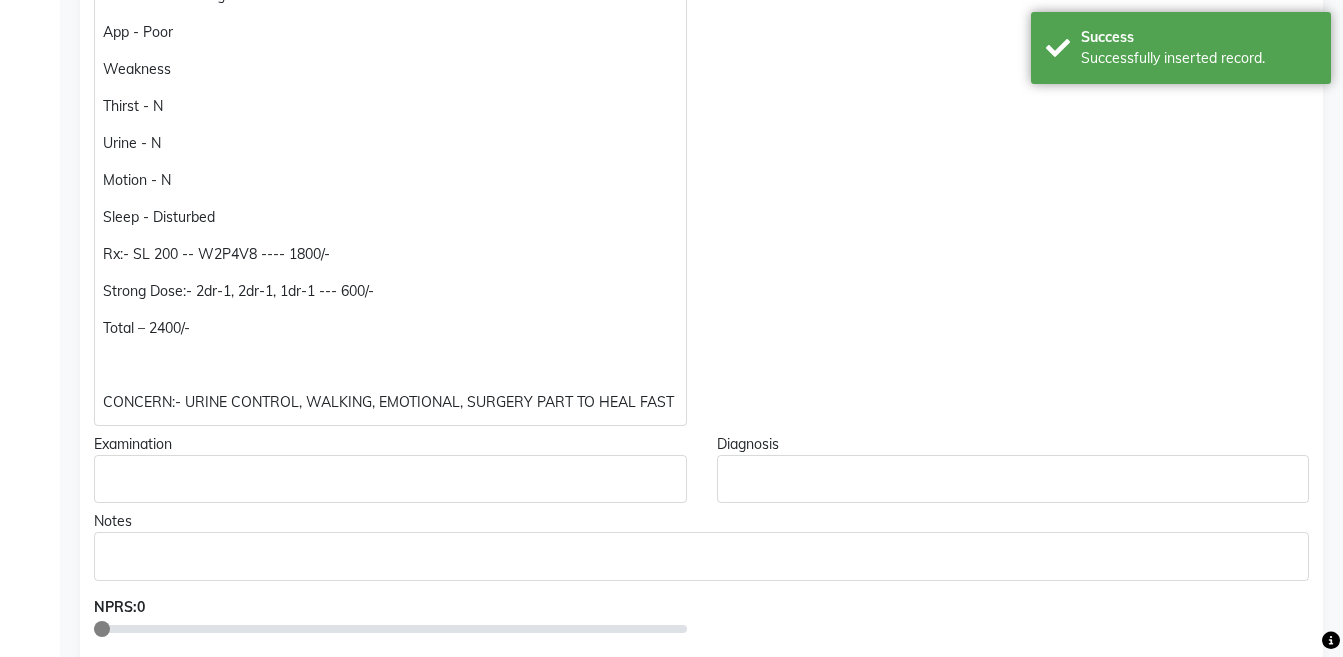 scroll, scrollTop: 621, scrollLeft: 0, axis: vertical 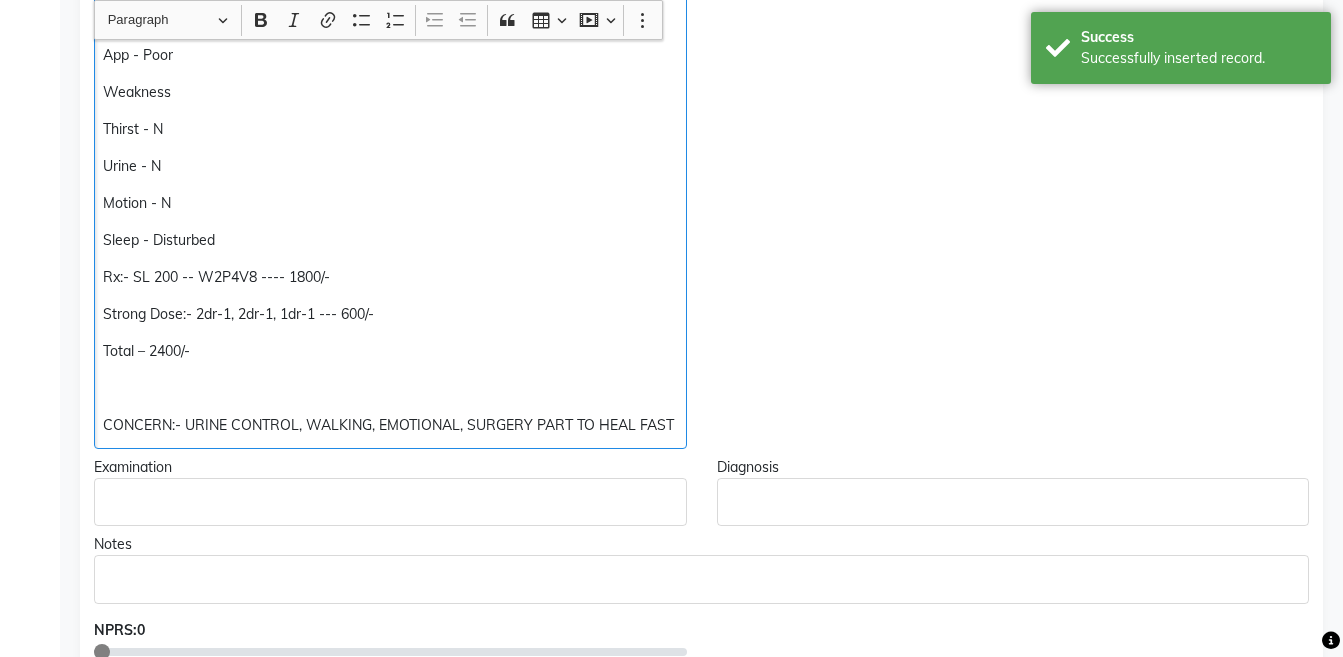 click on "Rx:- SL 200 -- W2P4V8 ---- 1800/-" 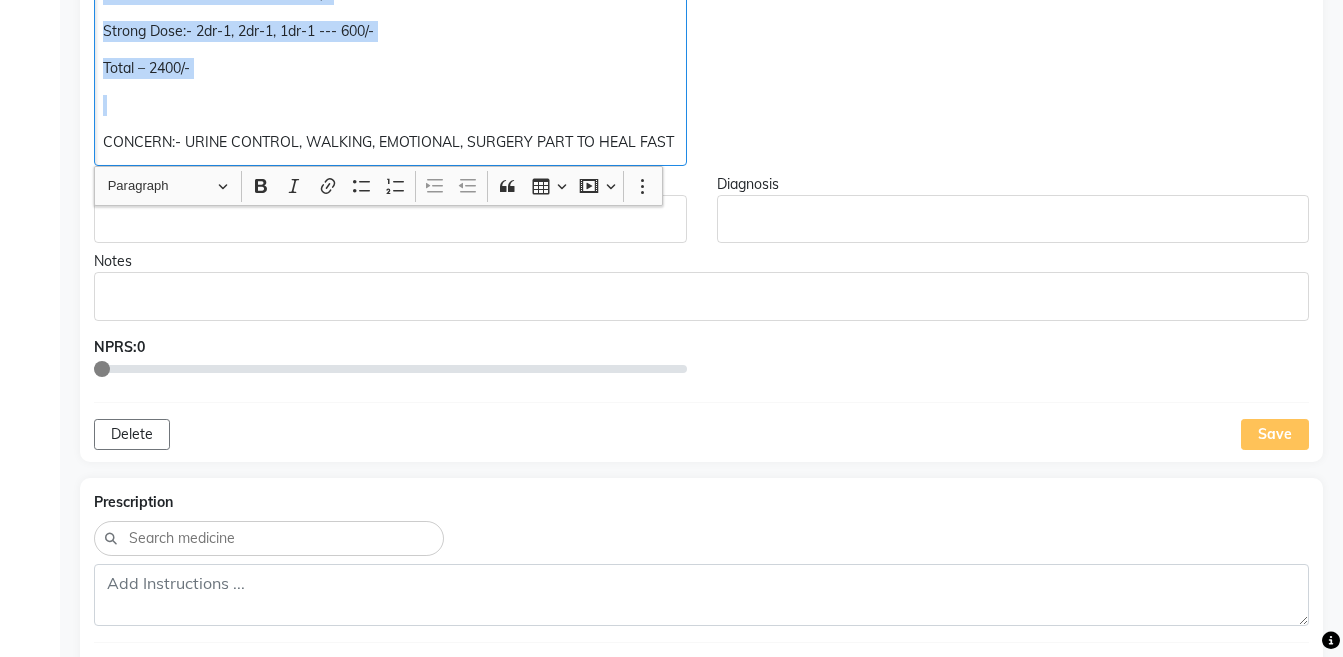 scroll, scrollTop: 1049, scrollLeft: 0, axis: vertical 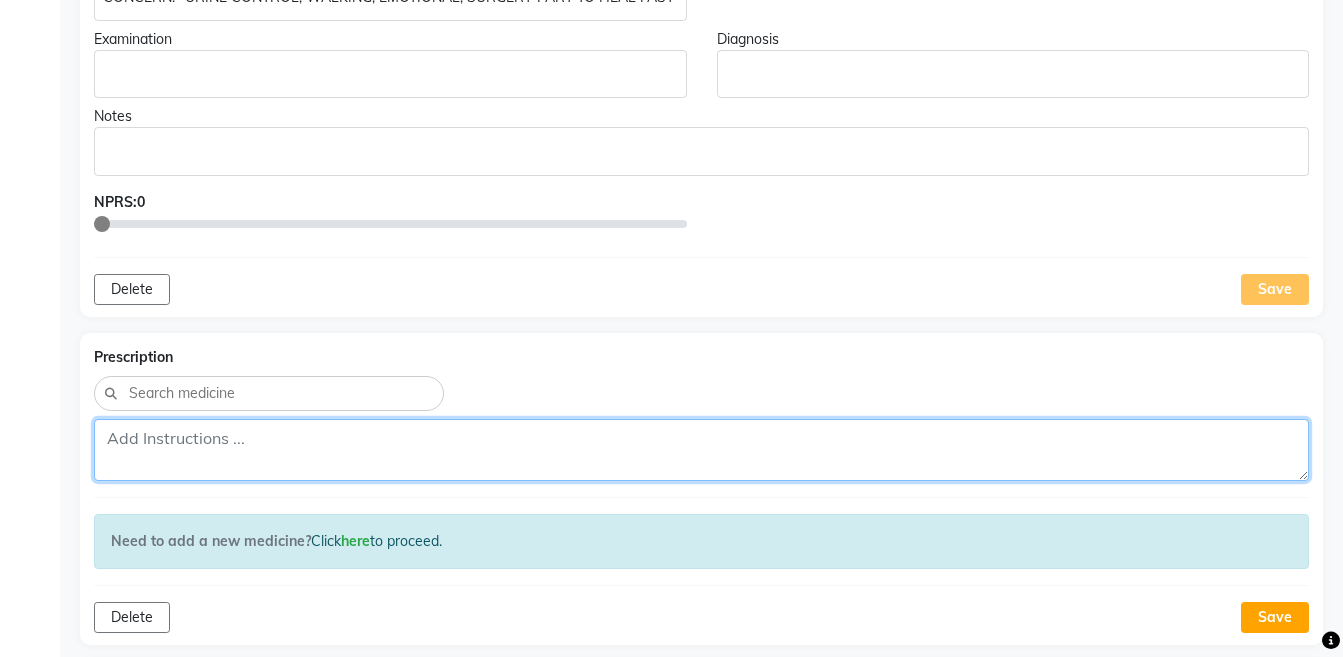 click 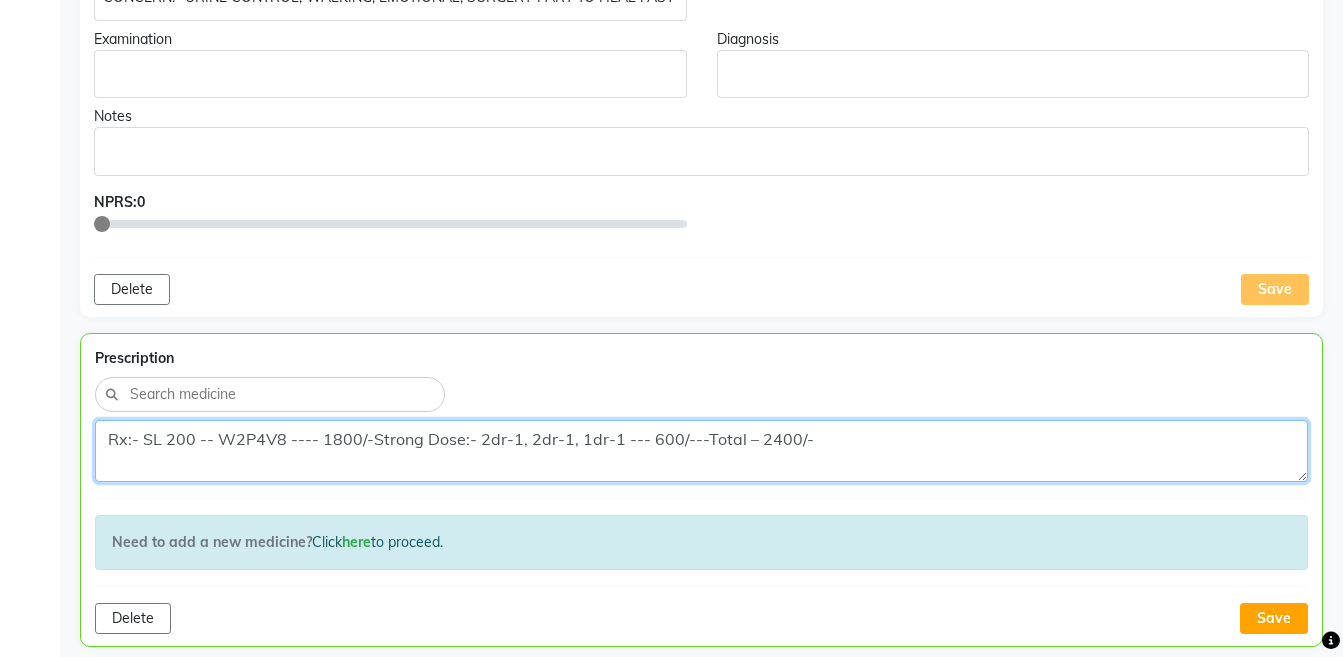 scroll, scrollTop: 7, scrollLeft: 0, axis: vertical 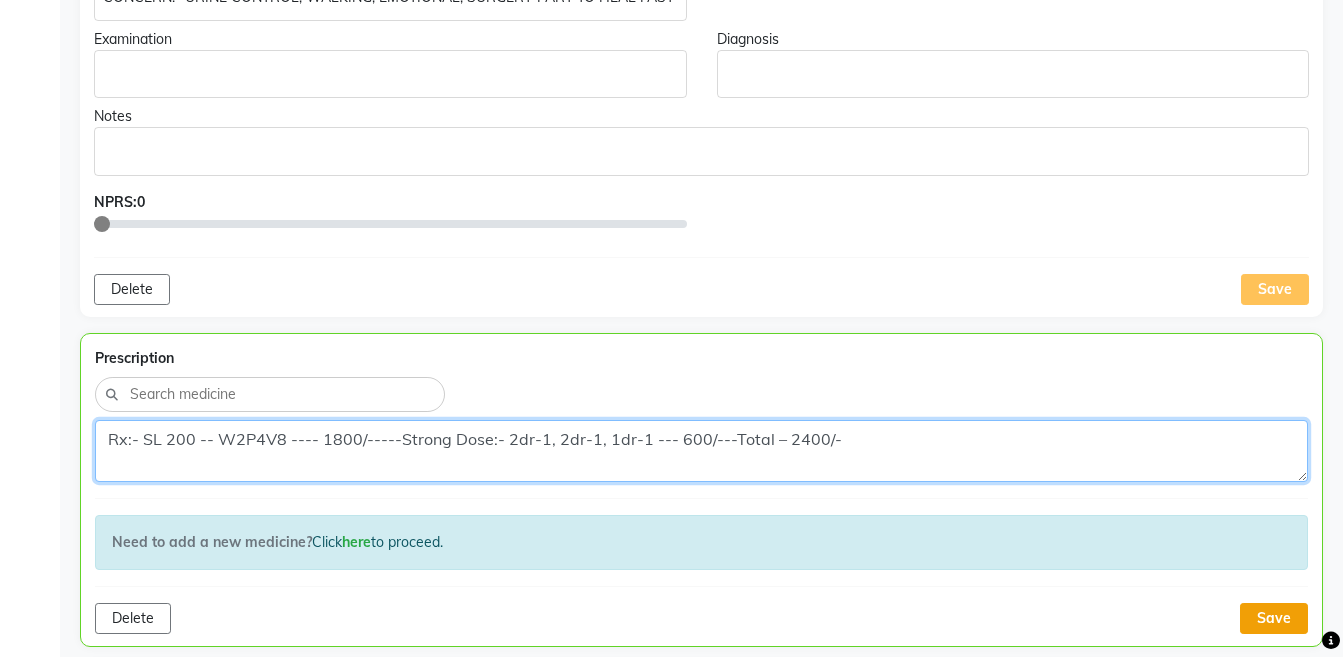 type on "Rx:- SL 200 -- W2P4V8 ---- 1800/-----Strong Dose:- 2dr-1, 2dr-1, 1dr-1 --- 600/---Total – 2400/-" 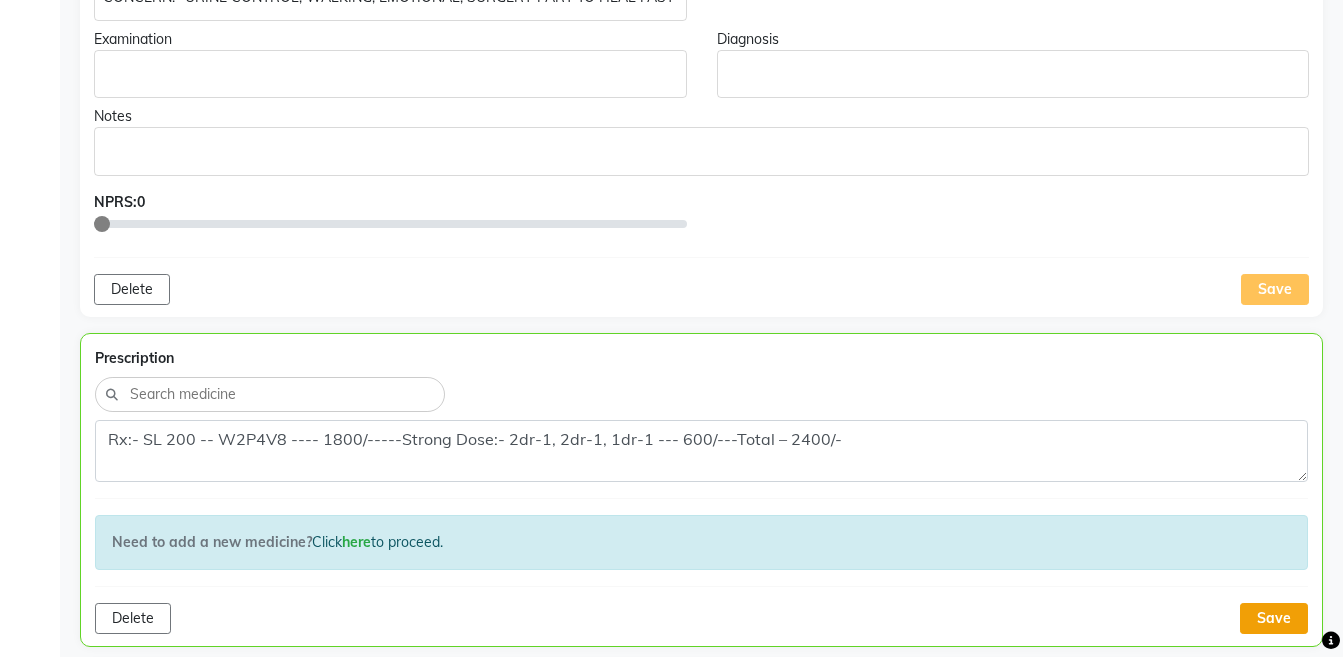click on "Save" 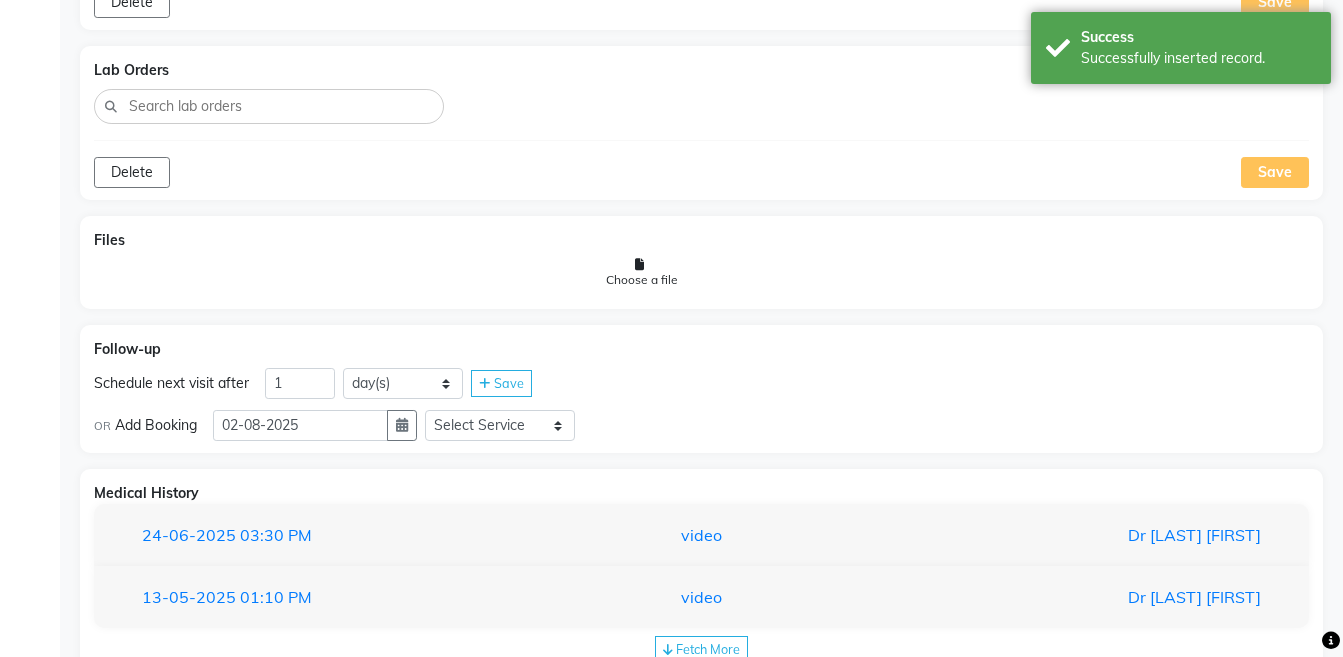 scroll, scrollTop: 1722, scrollLeft: 0, axis: vertical 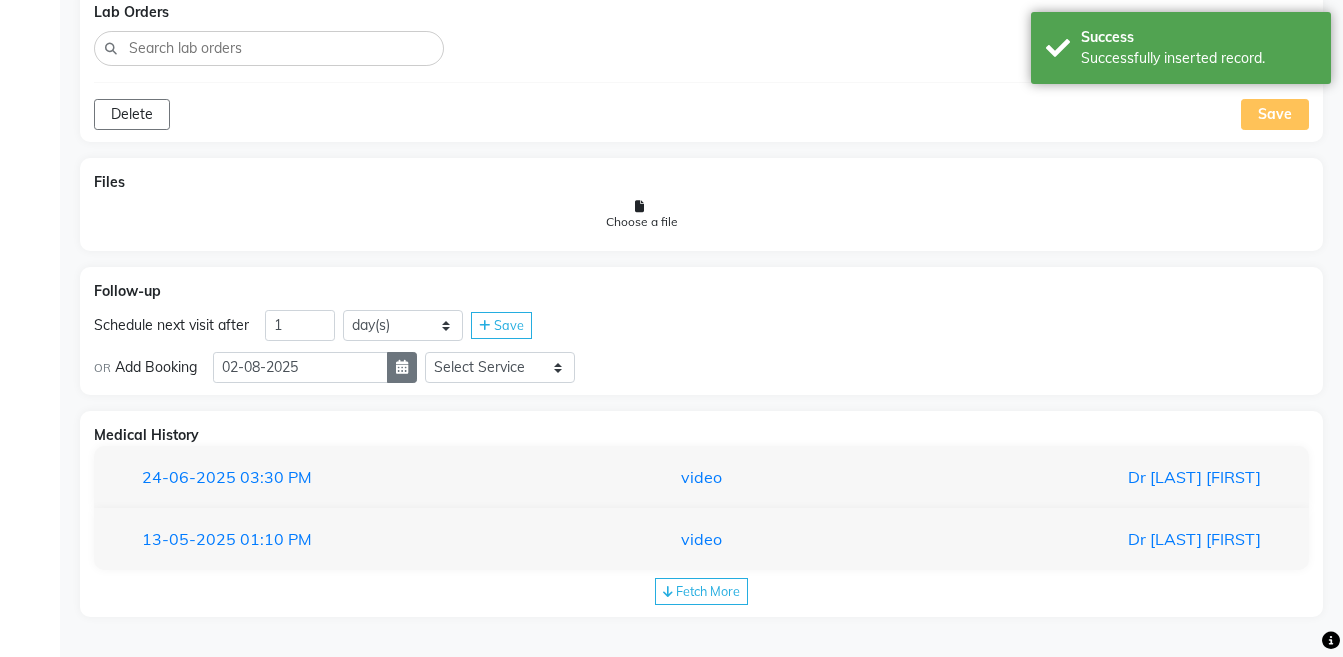 click 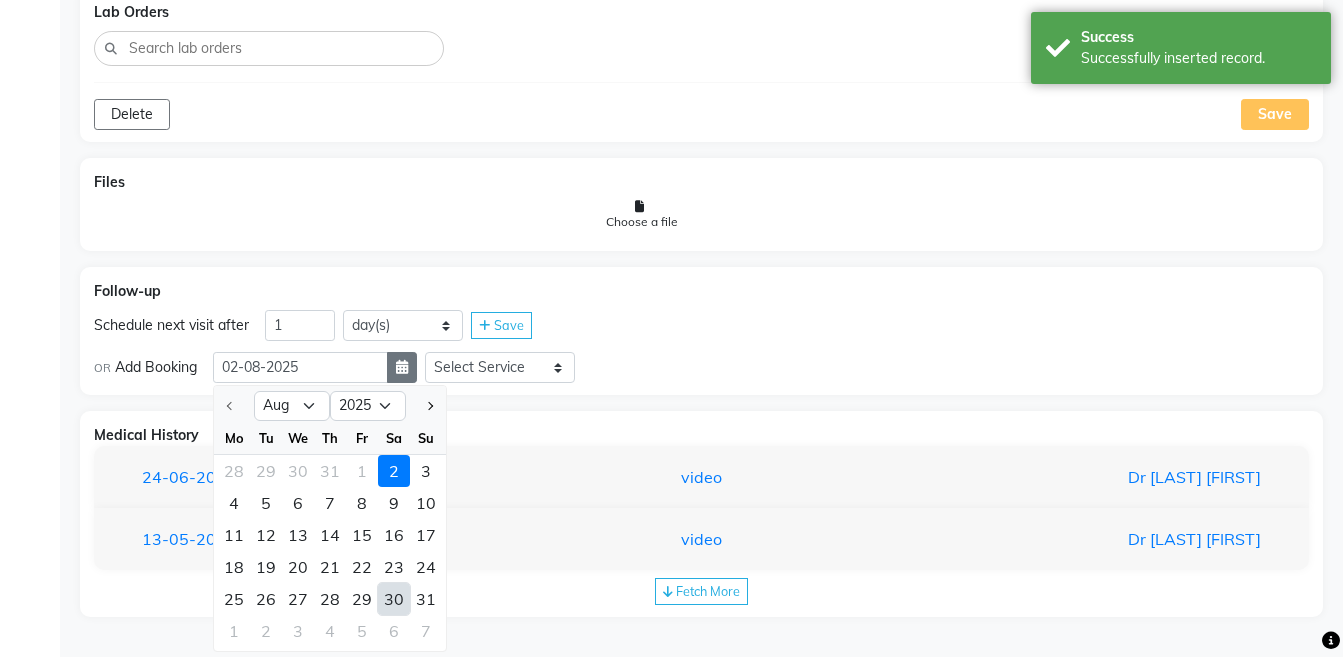 select on "9" 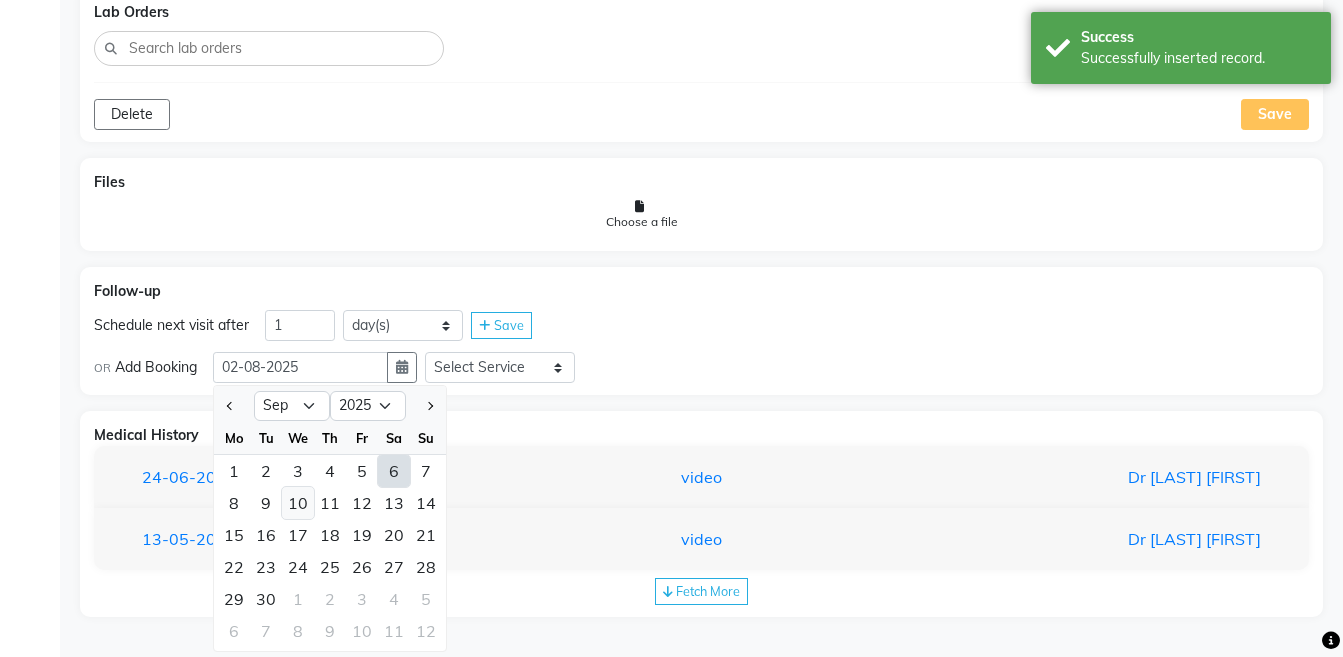 click on "10" 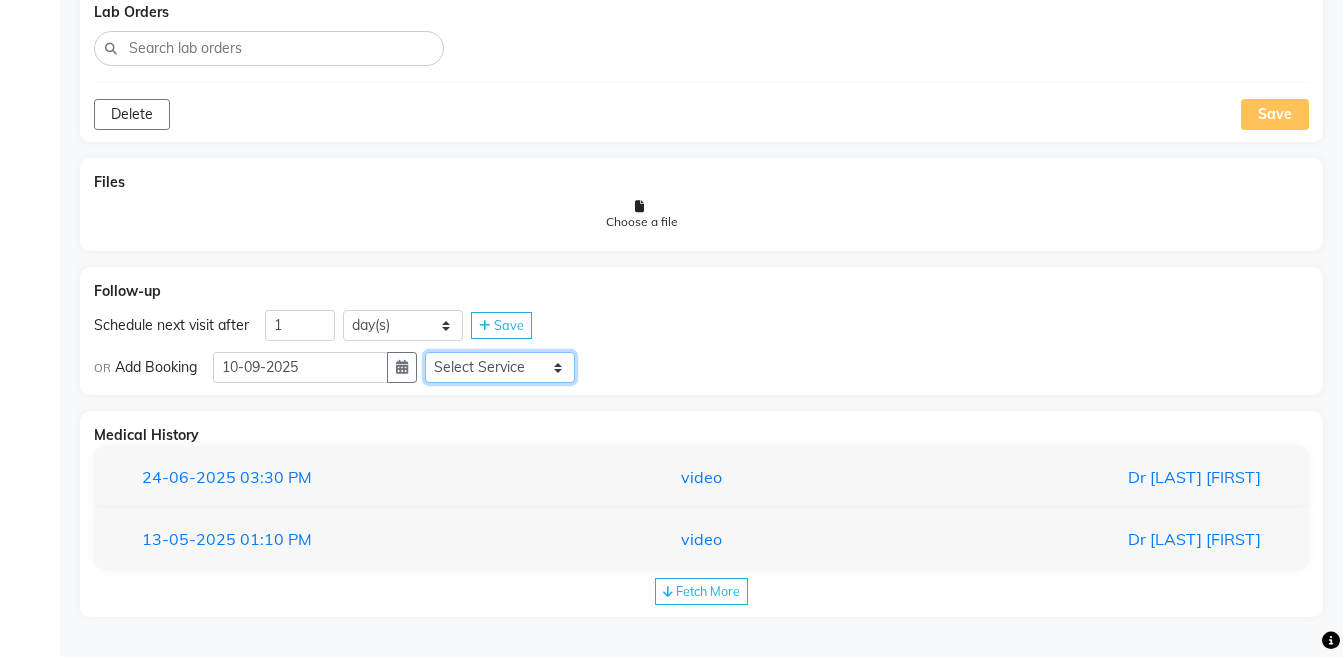 click on "Select Service << Medicine << Medicine 1 << Hydra Facial << Medi Facial << Vampire Facial With Plasma << Oxygeno Facial << Anti Aging Facial << Korean Glass GLow Facial << Full Face << Upper Lip << Chin << Underarms << Full Legs & arms << Back-side << Chest << Abdomen << Yellow Peel << Black Peel << Party Peel << Glow Peel << Argi Peel << Under-arm Peel << Depigmento Peel << Anti Aging Peel << Lip Peel << Hair PRP << GFC PRP << Mesotherapy / Dermaroller << Under Eye PRP << Face PRP << Dermapen / Mesotherapt for Full Face << Dermapen / Mesotherapt for Scars << Carbon Peel << LASER BLEECH Laser Bleech << BB Glow << Indian Glass Glow << In Person - Consultation << Courier Charges in City << Courier Charges out of City << In Person - Follow Up << Hair Treatment << Skin Treatment << Online - Consultation << Online - Follow Up" 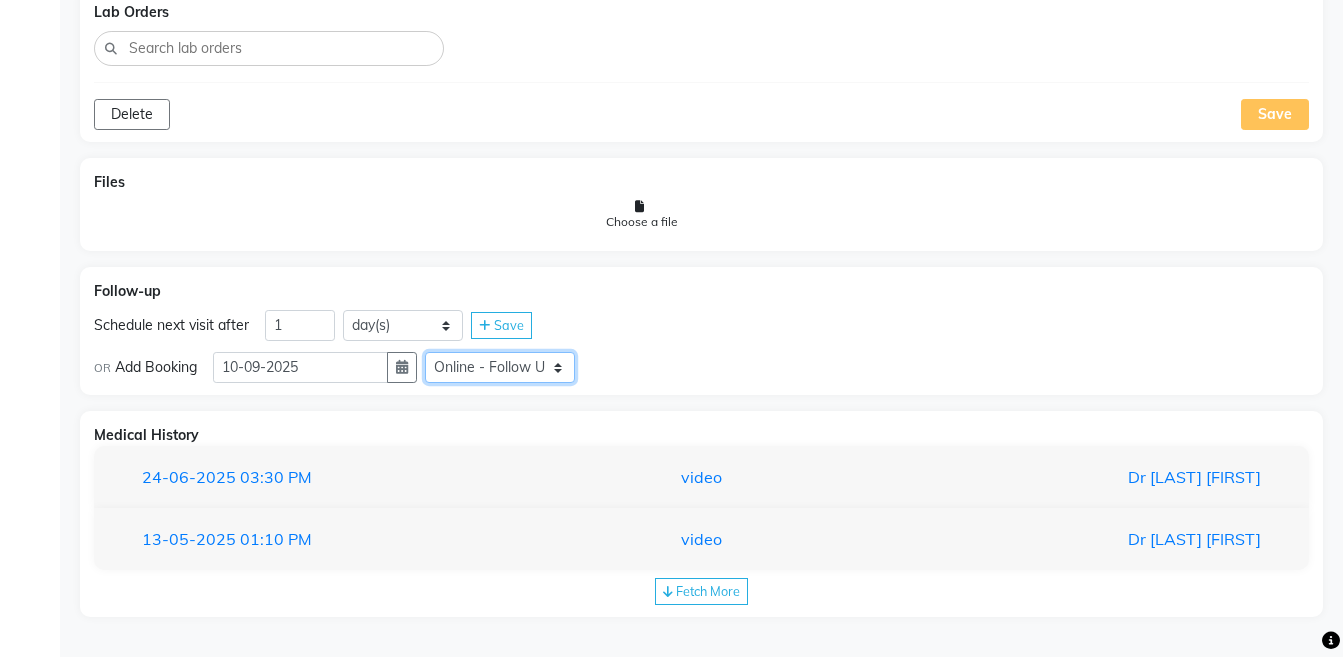 click on "Select Service << Medicine << Medicine 1 << Hydra Facial << Medi Facial << Vampire Facial With Plasma << Oxygeno Facial << Anti Aging Facial << Korean Glass GLow Facial << Full Face << Upper Lip << Chin << Underarms << Full Legs & arms << Back-side << Chest << Abdomen << Yellow Peel << Black Peel << Party Peel << Glow Peel << Argi Peel << Under-arm Peel << Depigmento Peel << Anti Aging Peel << Lip Peel << Hair PRP << GFC PRP << Mesotherapy / Dermaroller << Under Eye PRP << Face PRP << Dermapen / Mesotherapt for Full Face << Dermapen / Mesotherapt for Scars << Carbon Peel << LASER BLEECH Laser Bleech << BB Glow << Indian Glass Glow << In Person - Consultation << Courier Charges in City << Courier Charges out of City << In Person - Follow Up << Hair Treatment << Skin Treatment << Online - Consultation << Online - Follow Up" 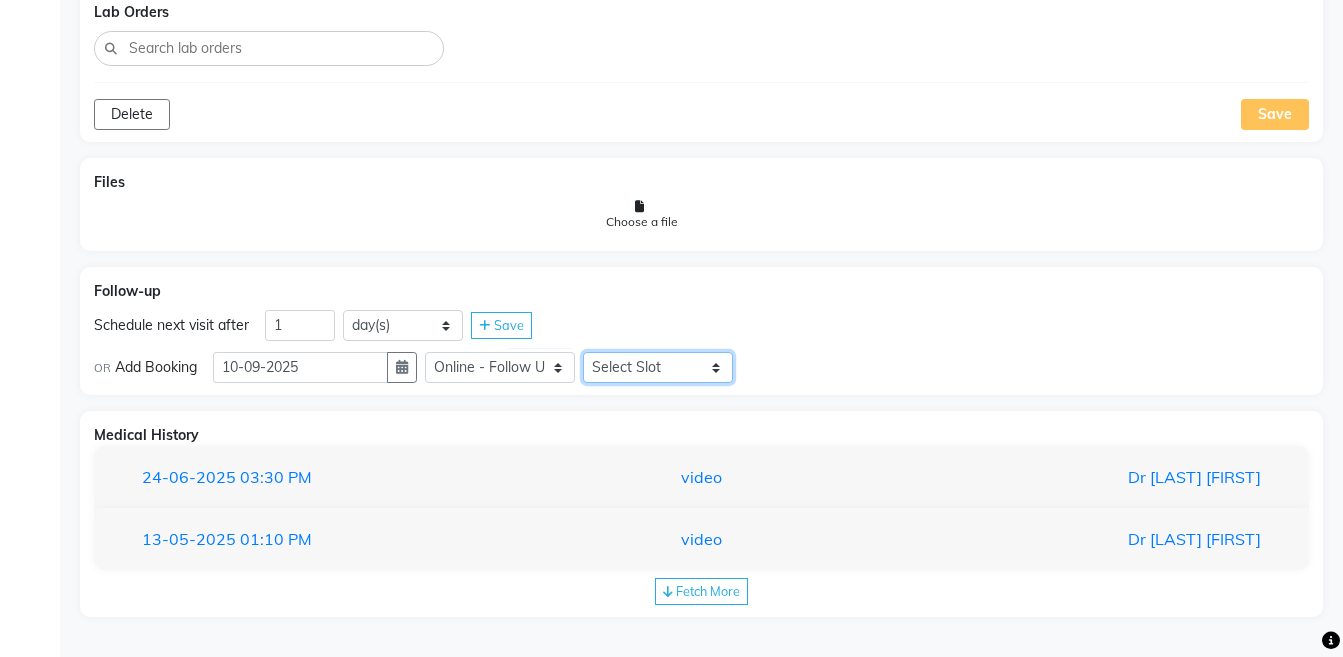 click on "Select Slot 10:15 10:30 10:45 11:00 11:15 11:30 11:45 12:30 12:45 13:00 13:15 13:30 13:45 14:00 14:15 14:30 14:45 15:15 15:30 16:00 16:15 16:30 16:45 17:00 17:15 17:30 17:45 18:00 18:15 18:30 18:45 19:00 19:15 19:30 19:45 20:00 20:15 20:45 21:00 21:15 21:30 21:45" 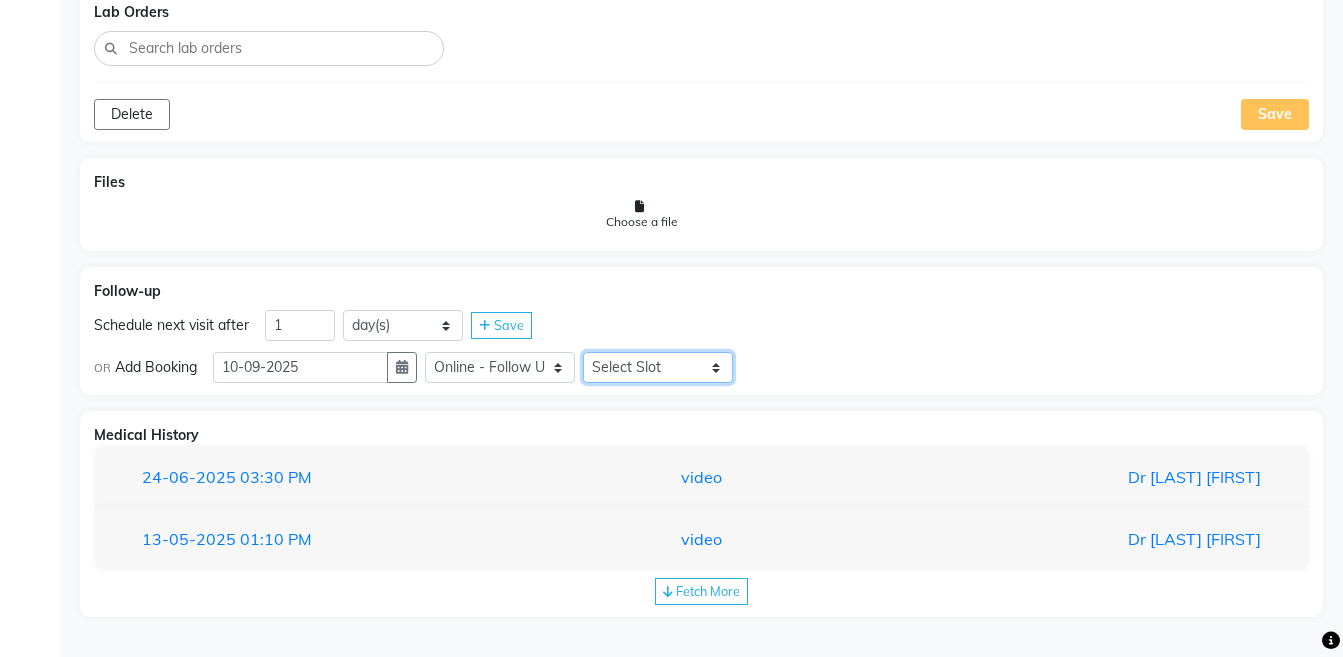 select on "1200" 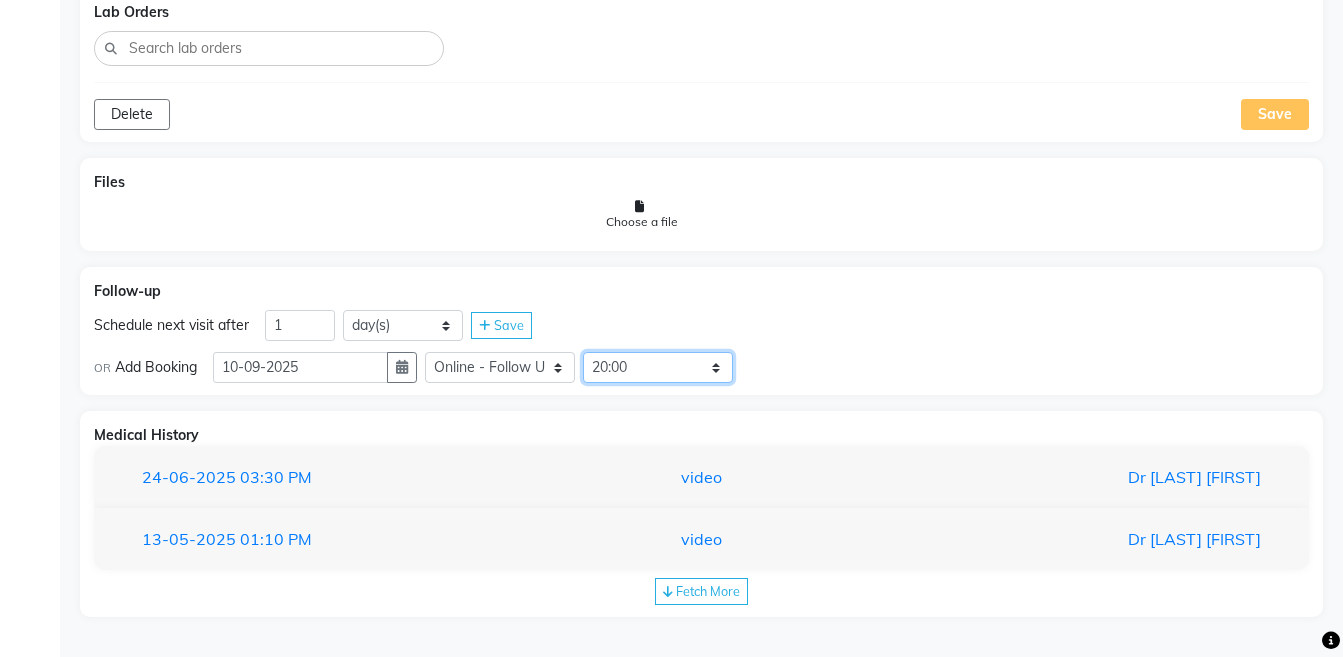 click on "Select Slot 10:15 10:30 10:45 11:00 11:15 11:30 11:45 12:30 12:45 13:00 13:15 13:30 13:45 14:00 14:15 14:30 14:45 15:15 15:30 16:00 16:15 16:30 16:45 17:00 17:15 17:30 17:45 18:00 18:15 18:30 18:45 19:00 19:15 19:30 19:45 20:00 20:15 20:45 21:00 21:15 21:30 21:45" 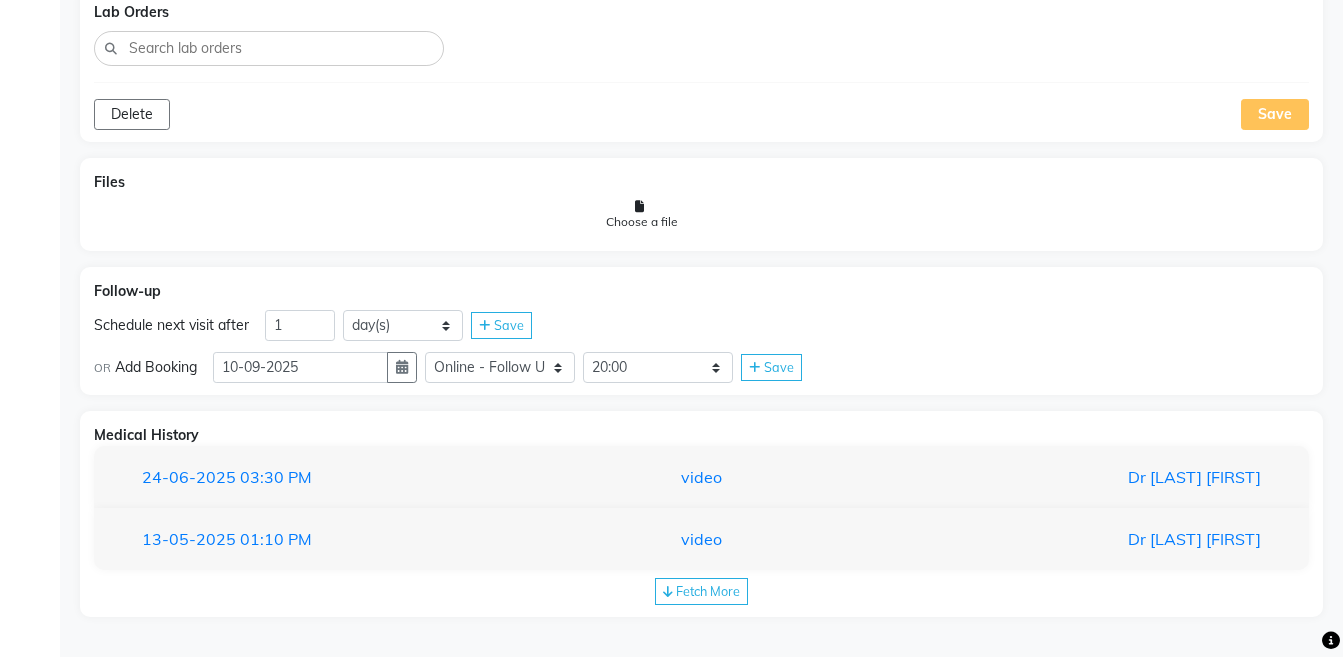click on "Save" 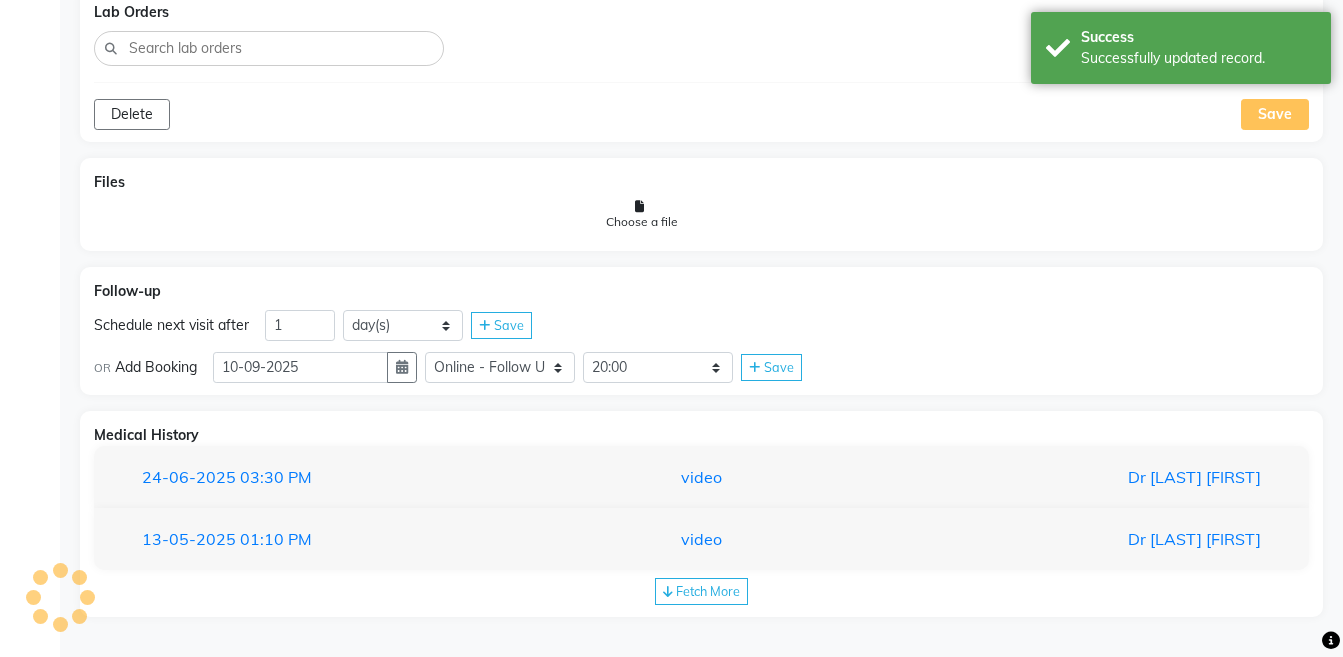 scroll, scrollTop: 1670, scrollLeft: 0, axis: vertical 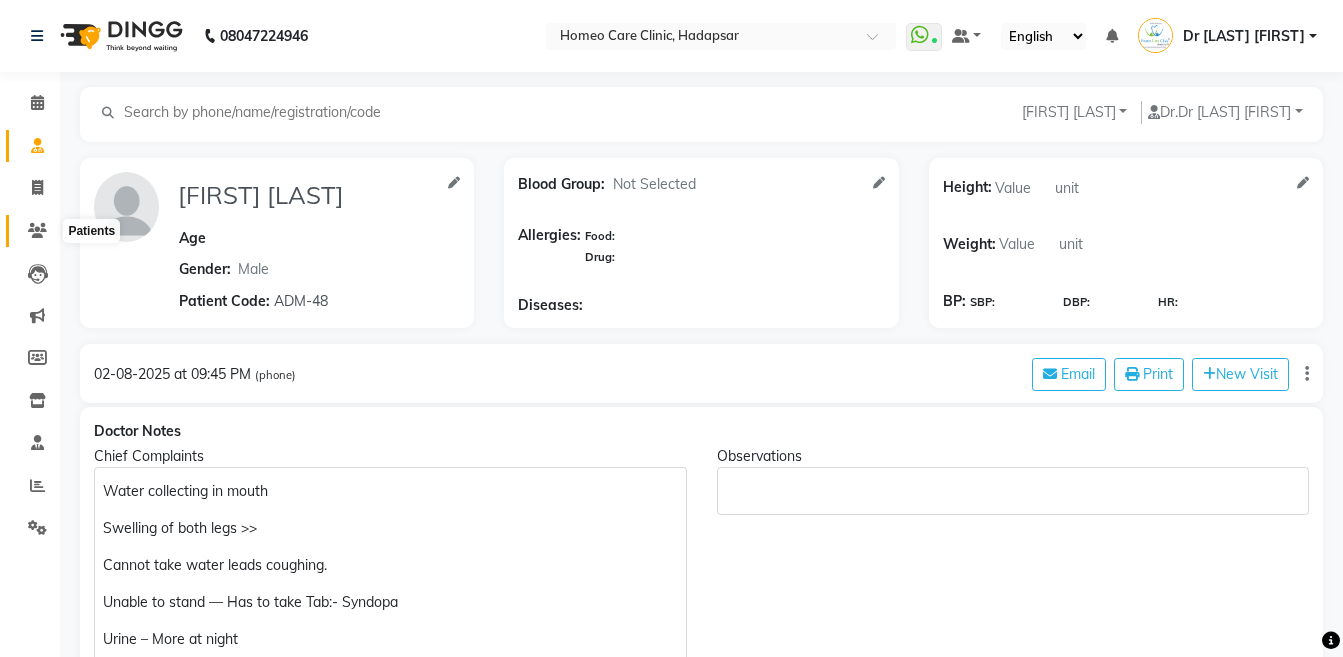 click 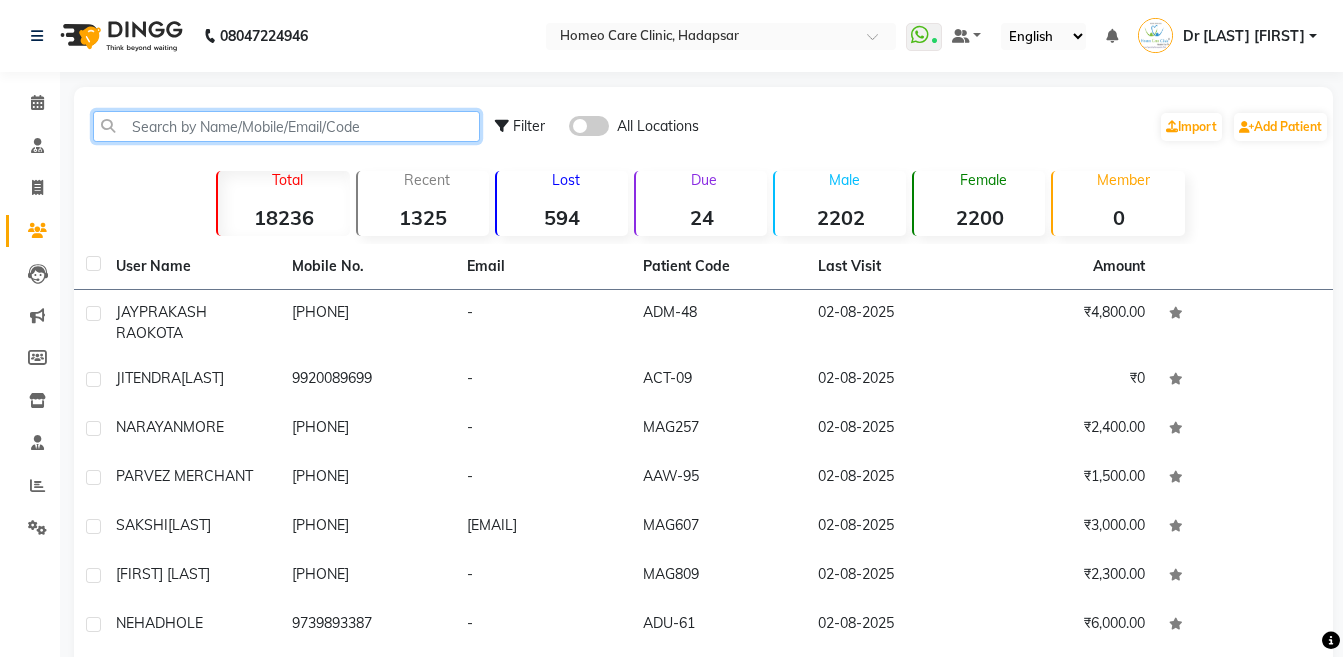 click 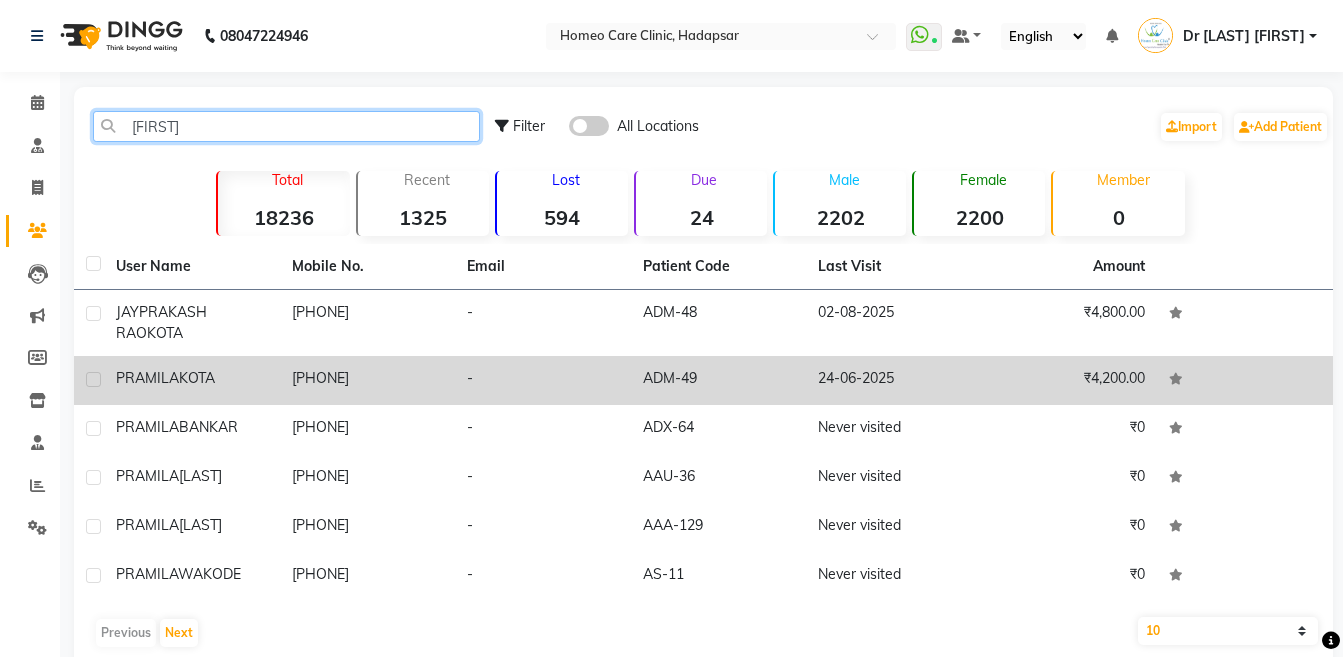 type on "[FIRST]" 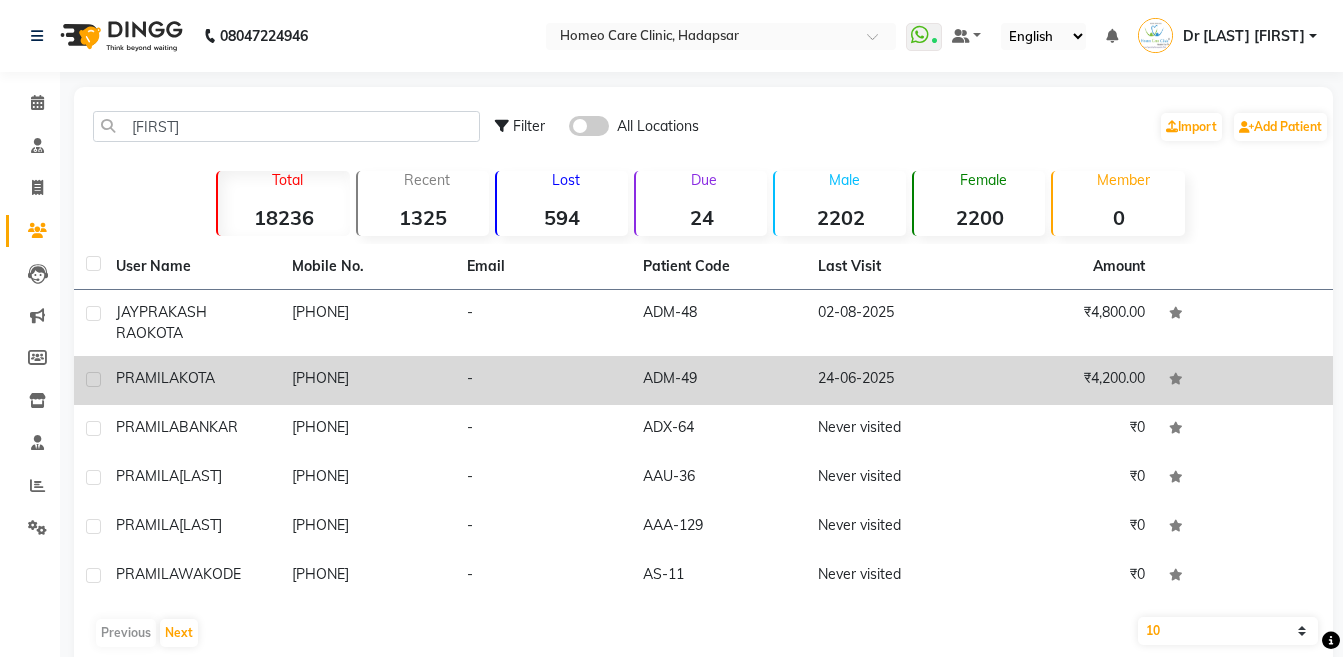 click on "[FIRST] [LAST]" 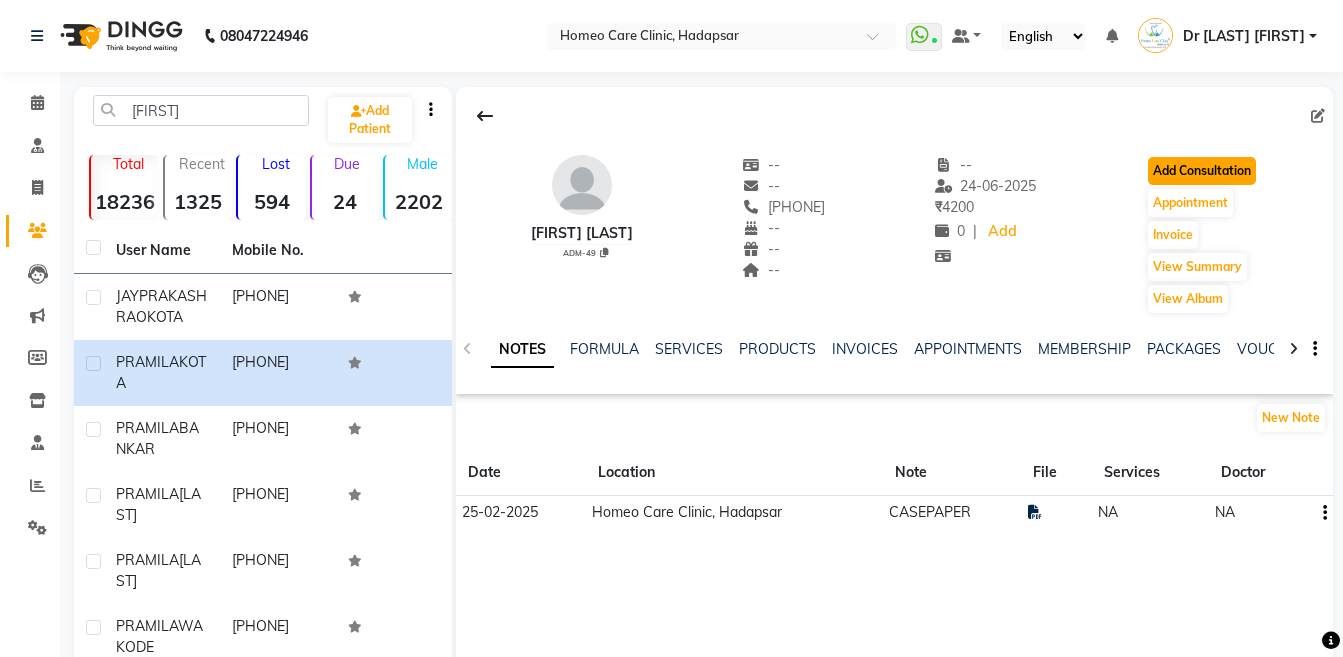 click on "Add Consultation" 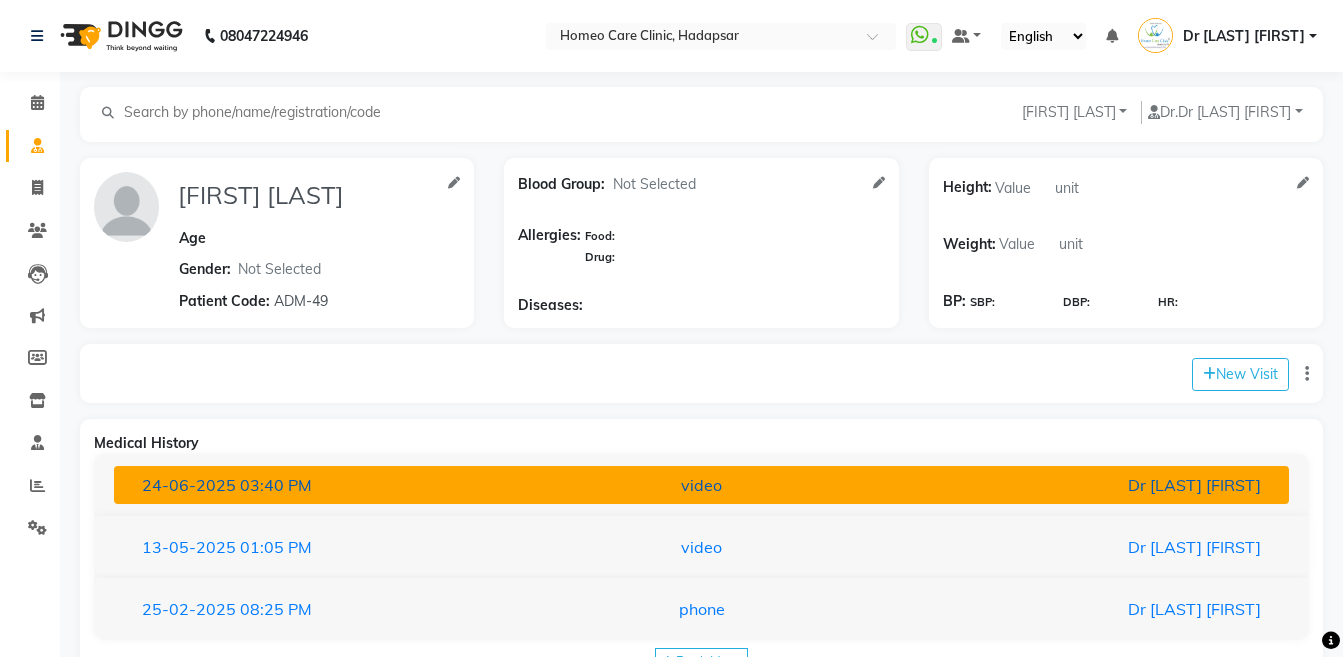 click on "[DATE] [TIME] video [FIRST] [LAST]" at bounding box center (701, 485) 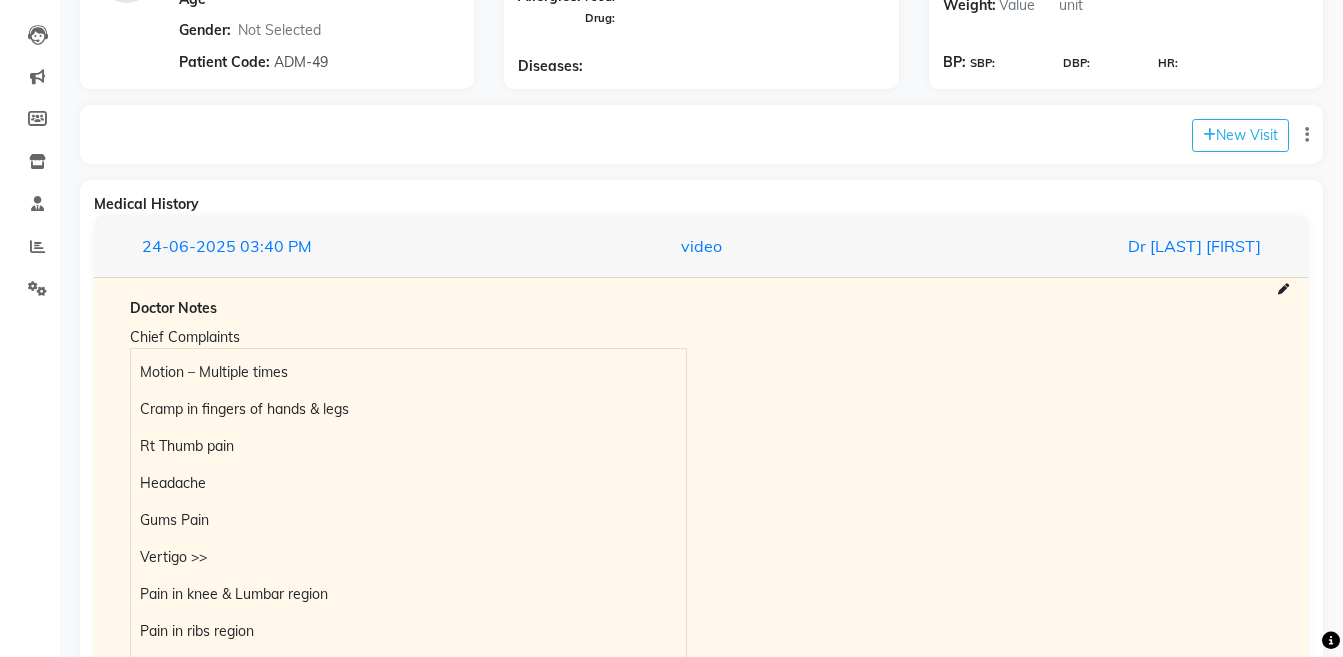 scroll, scrollTop: 241, scrollLeft: 0, axis: vertical 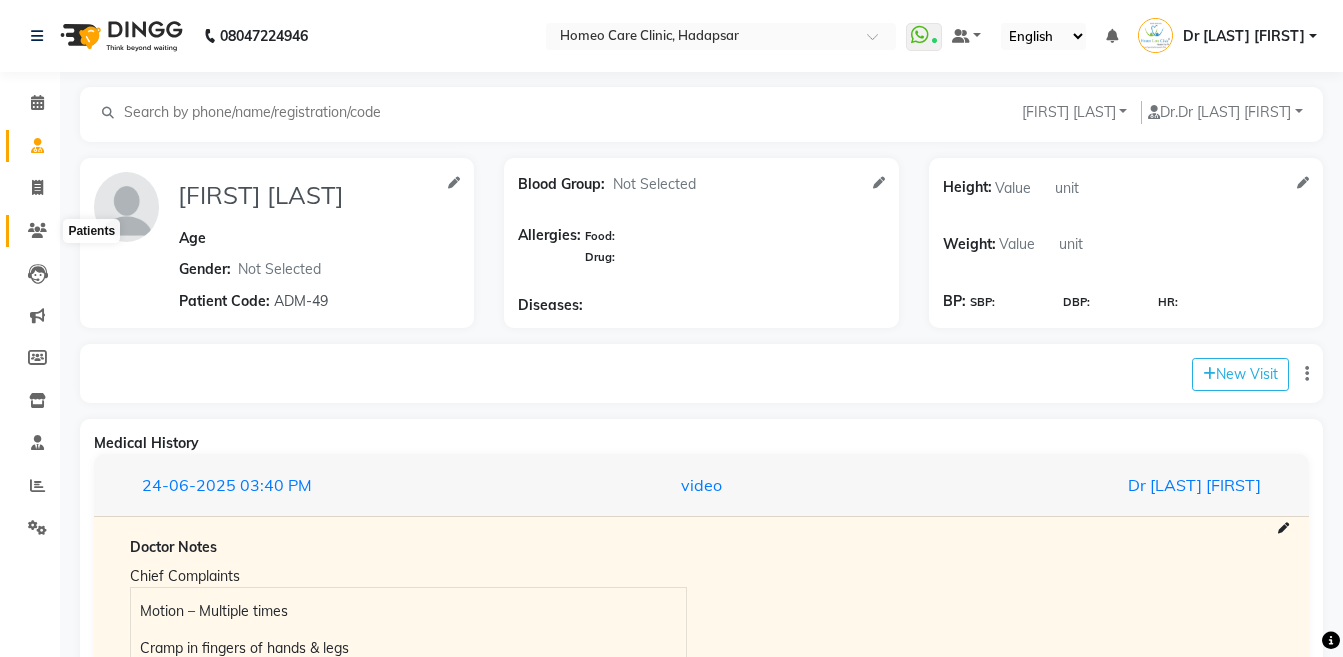 click 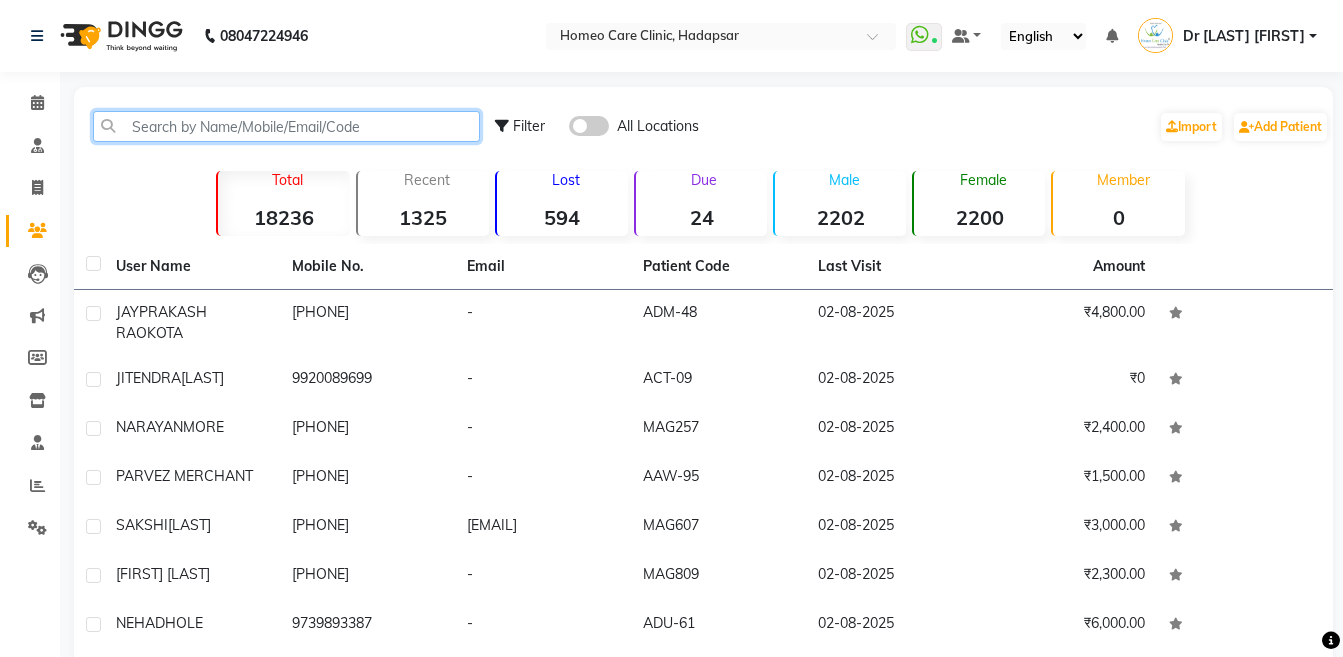 click 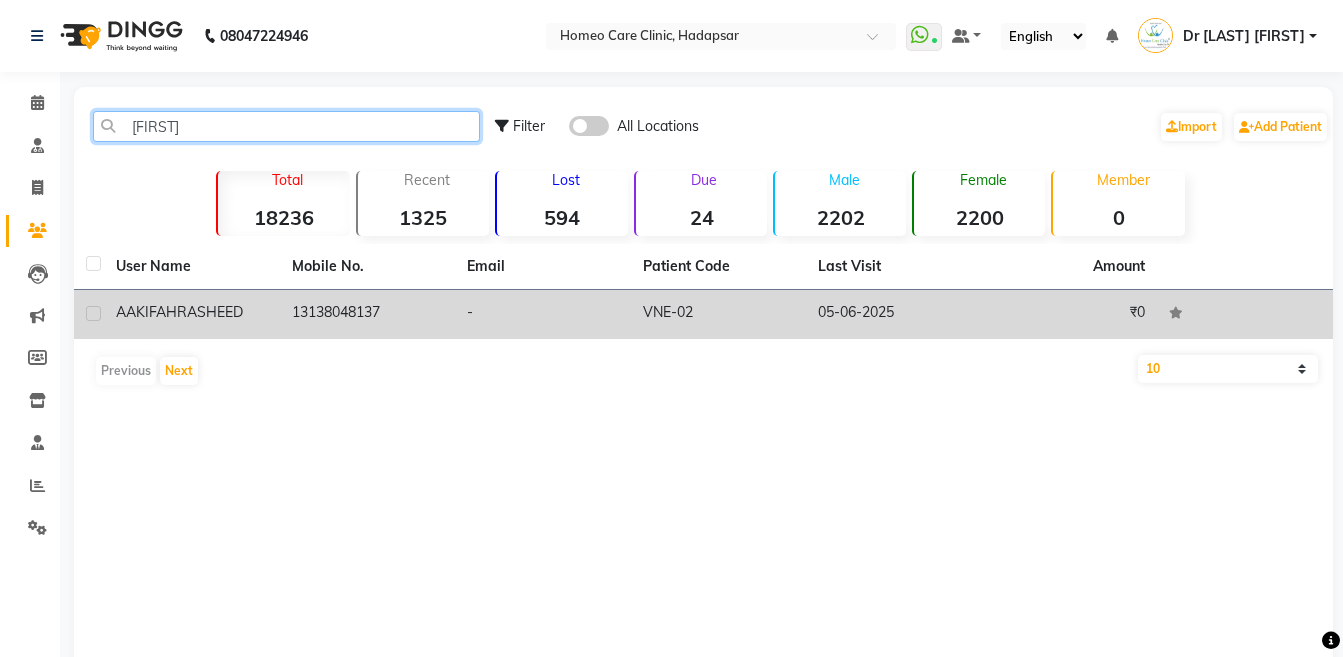 type on "[FIRST]" 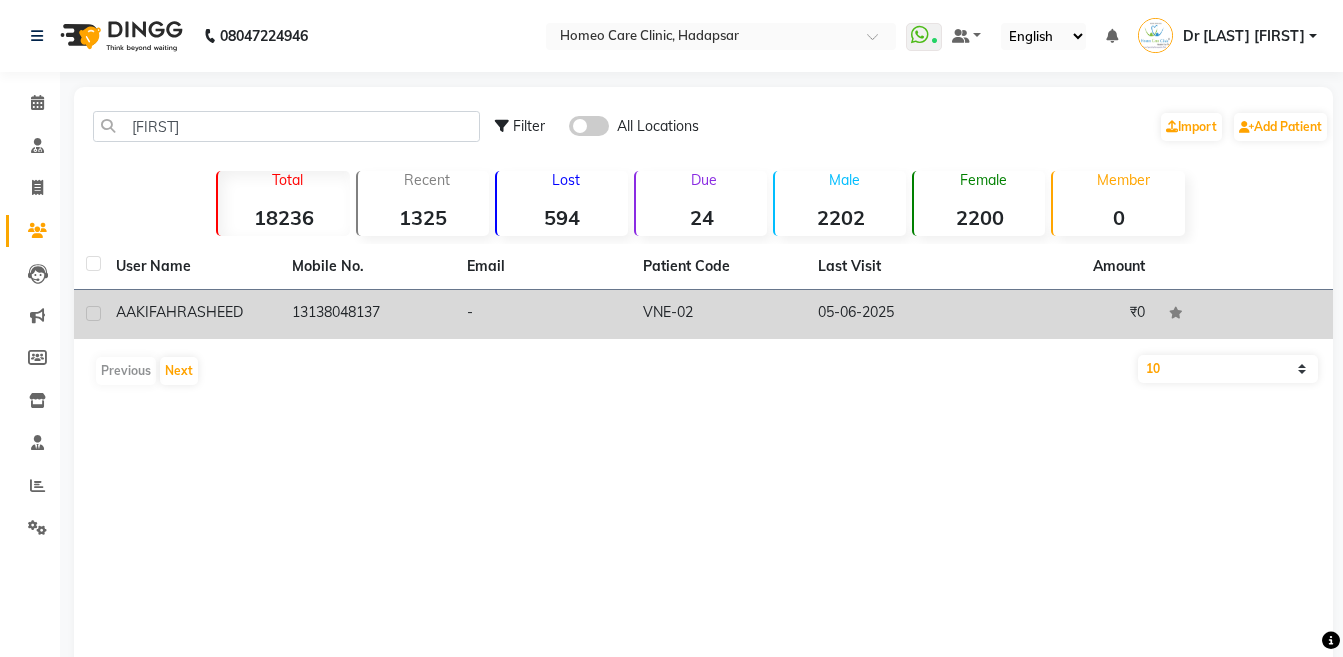 click on "[FIRST] [LAST]" 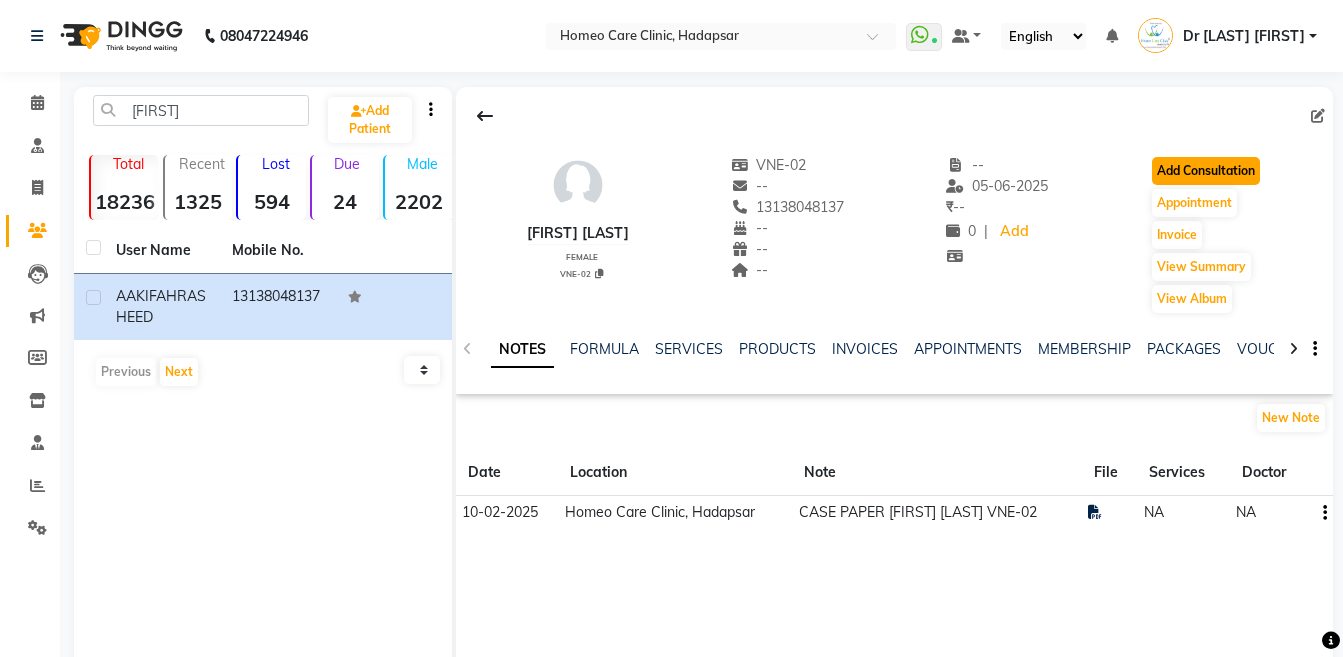 click on "Add Consultation" 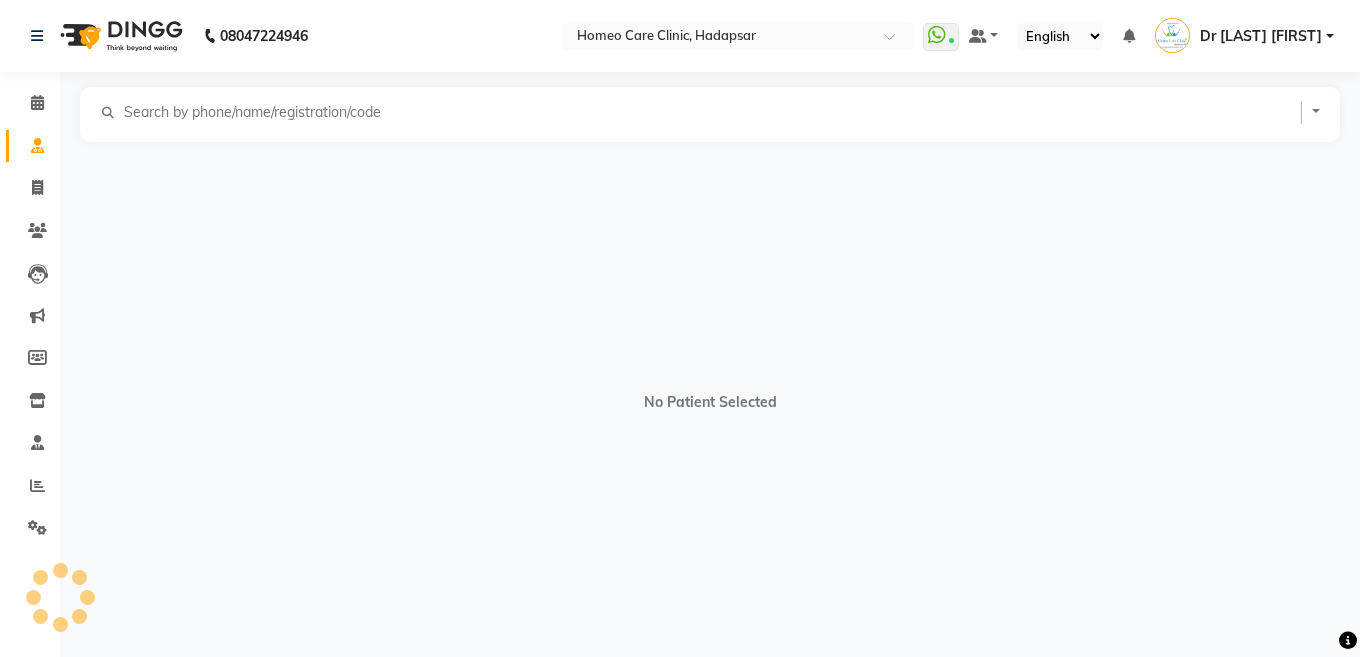 select on "female" 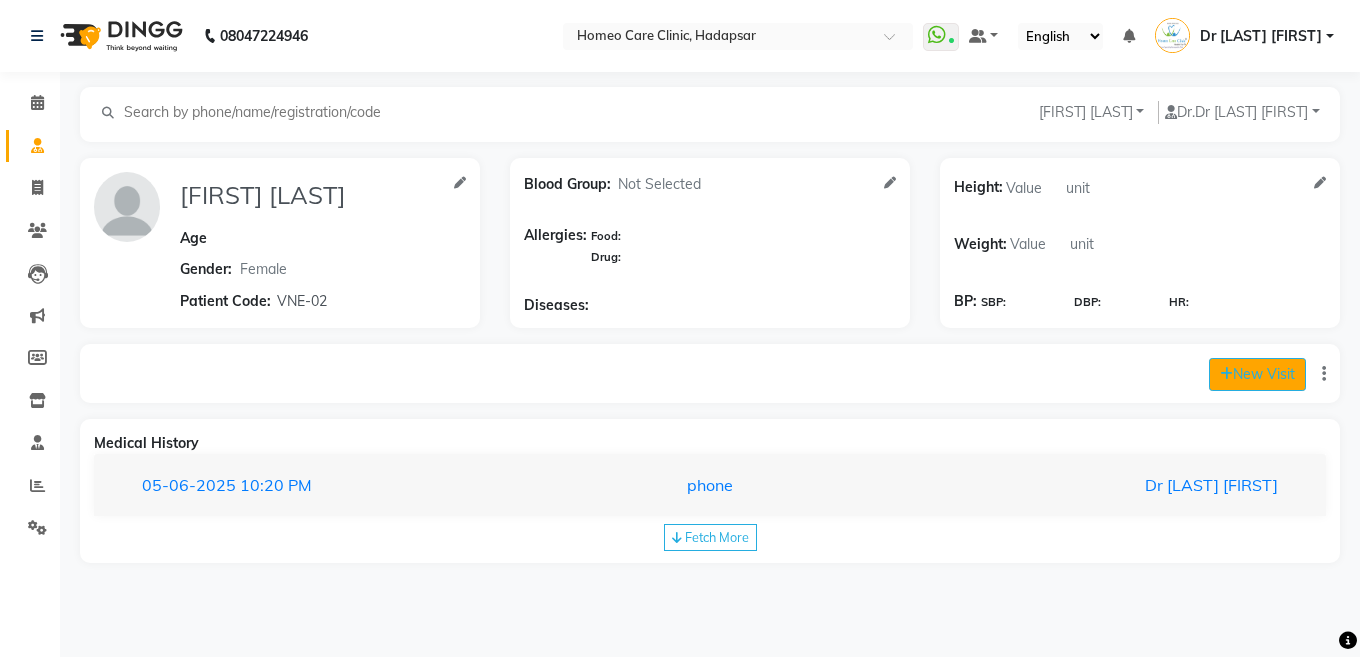 click on "New Visit" 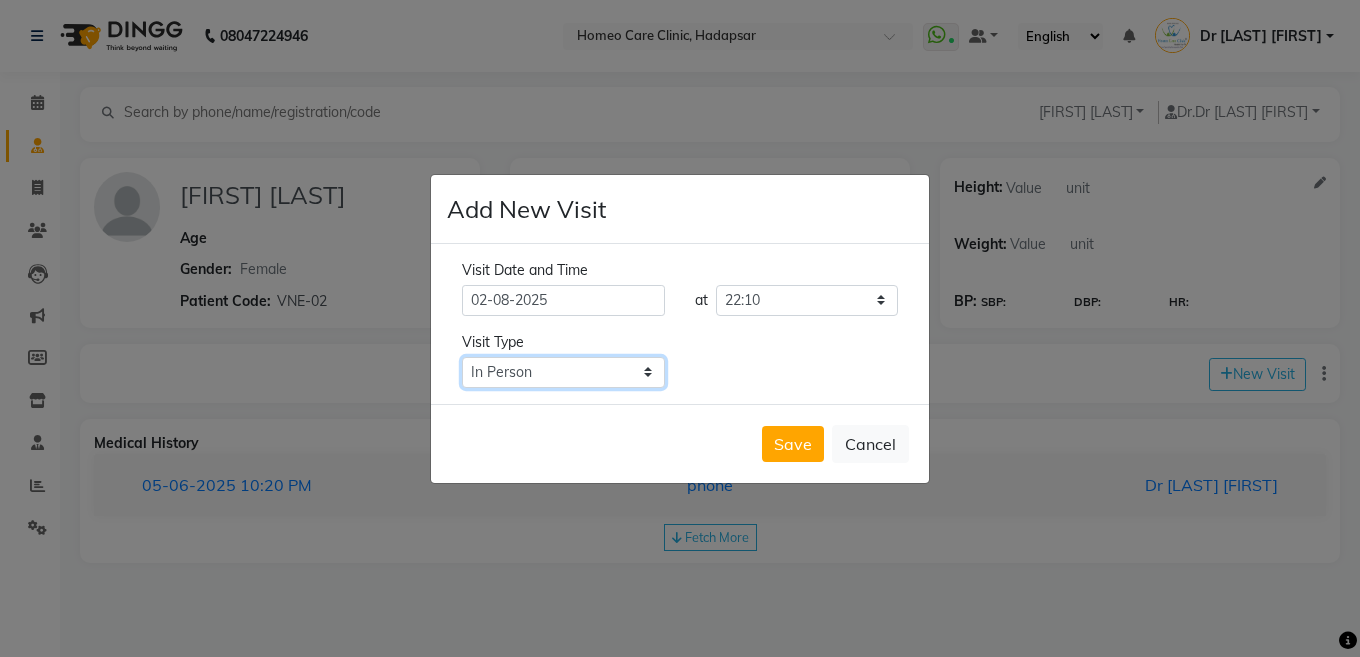 click on "Select Type In Person Video Phone Chat" 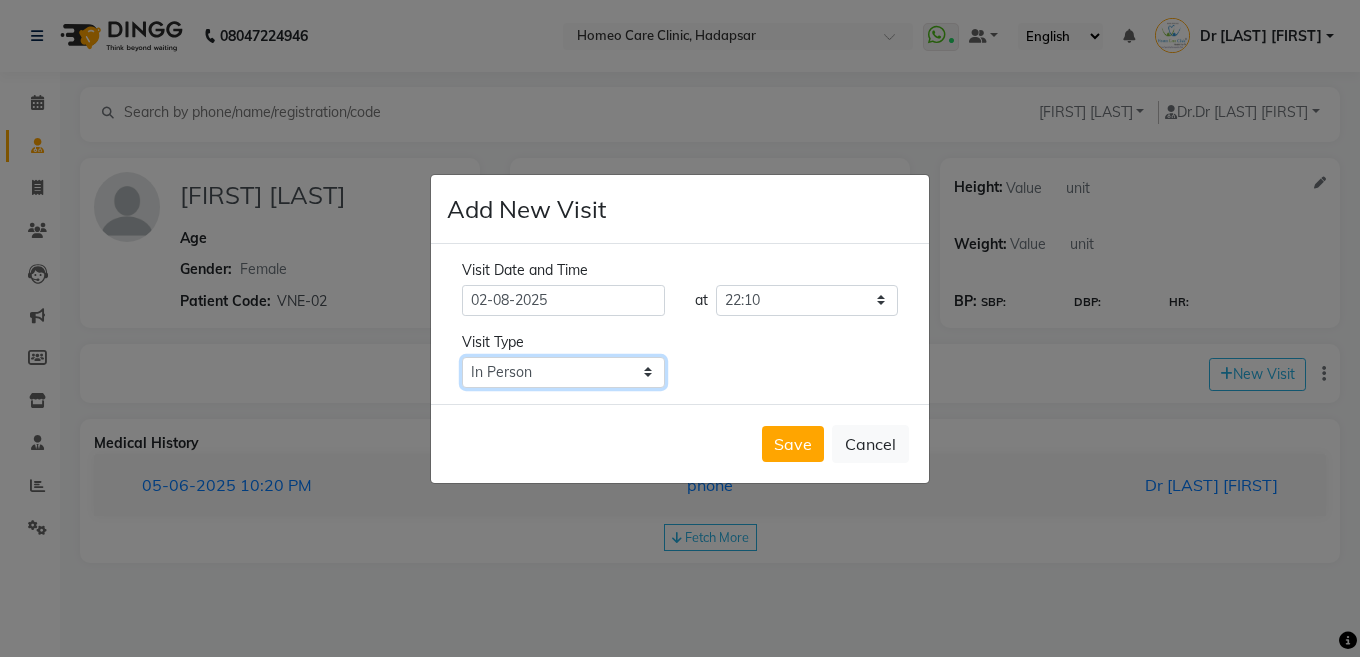 select on "video" 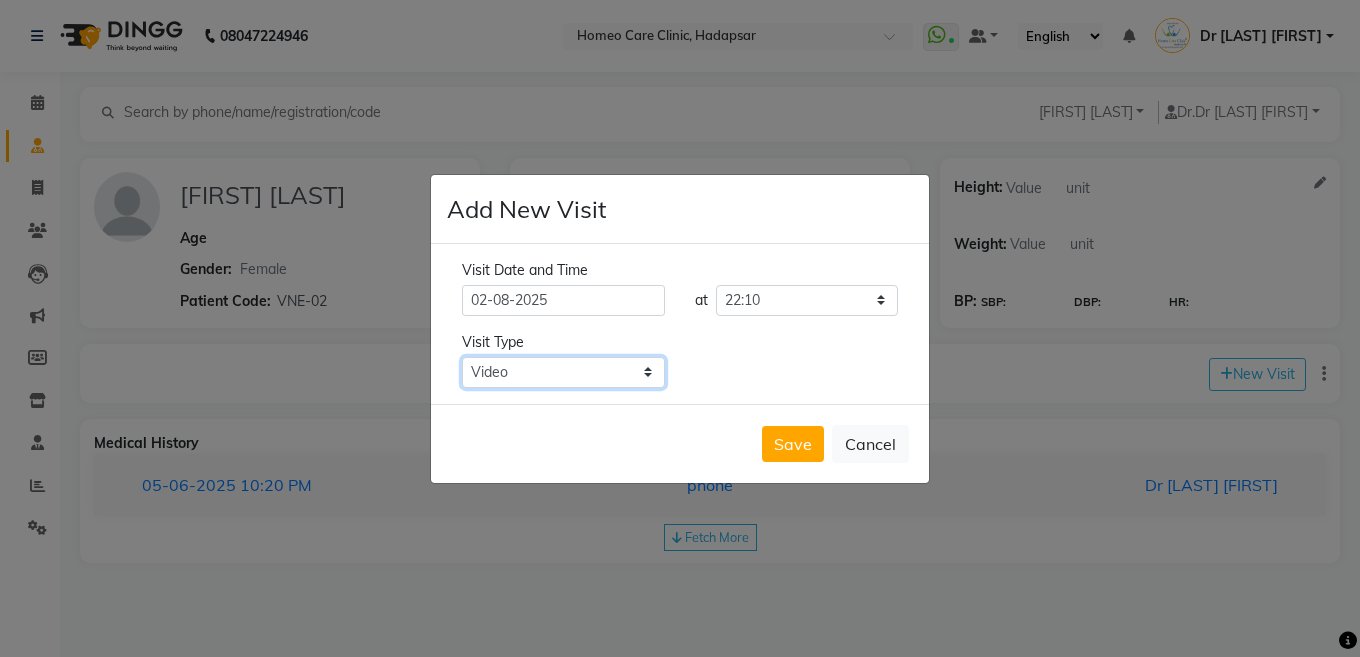 click on "Select Type In Person Video Phone Chat" 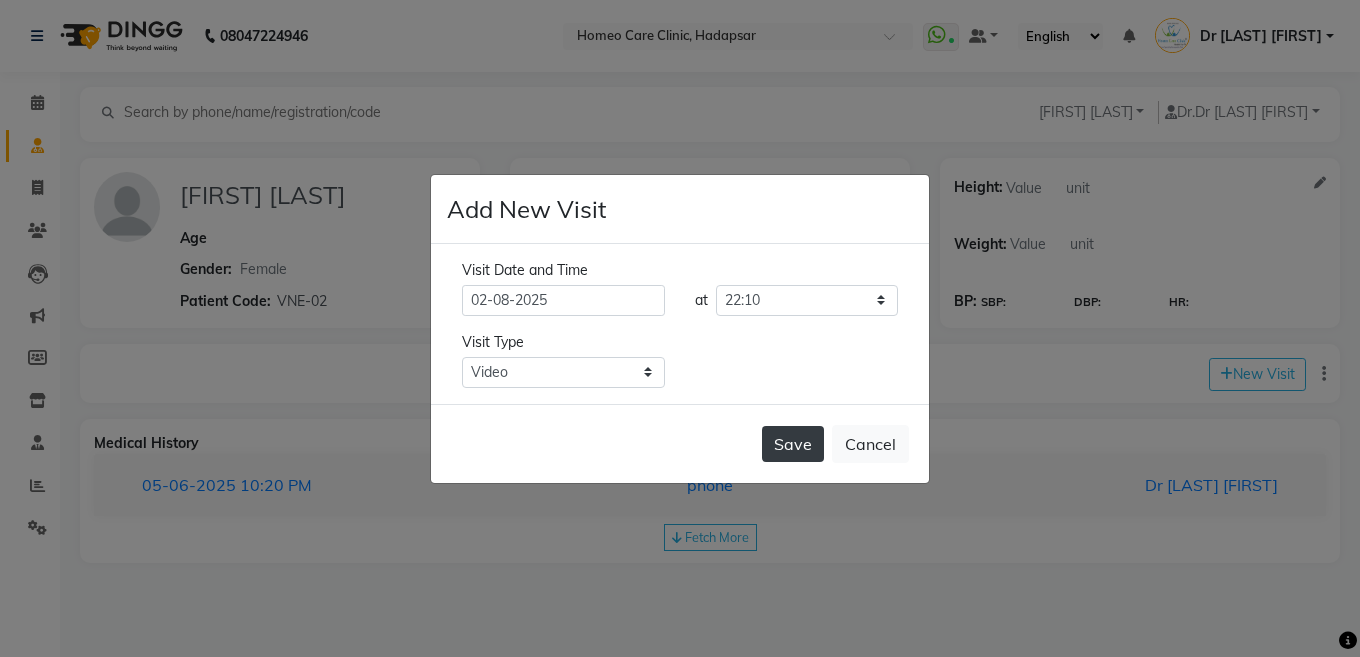 click on "Save" 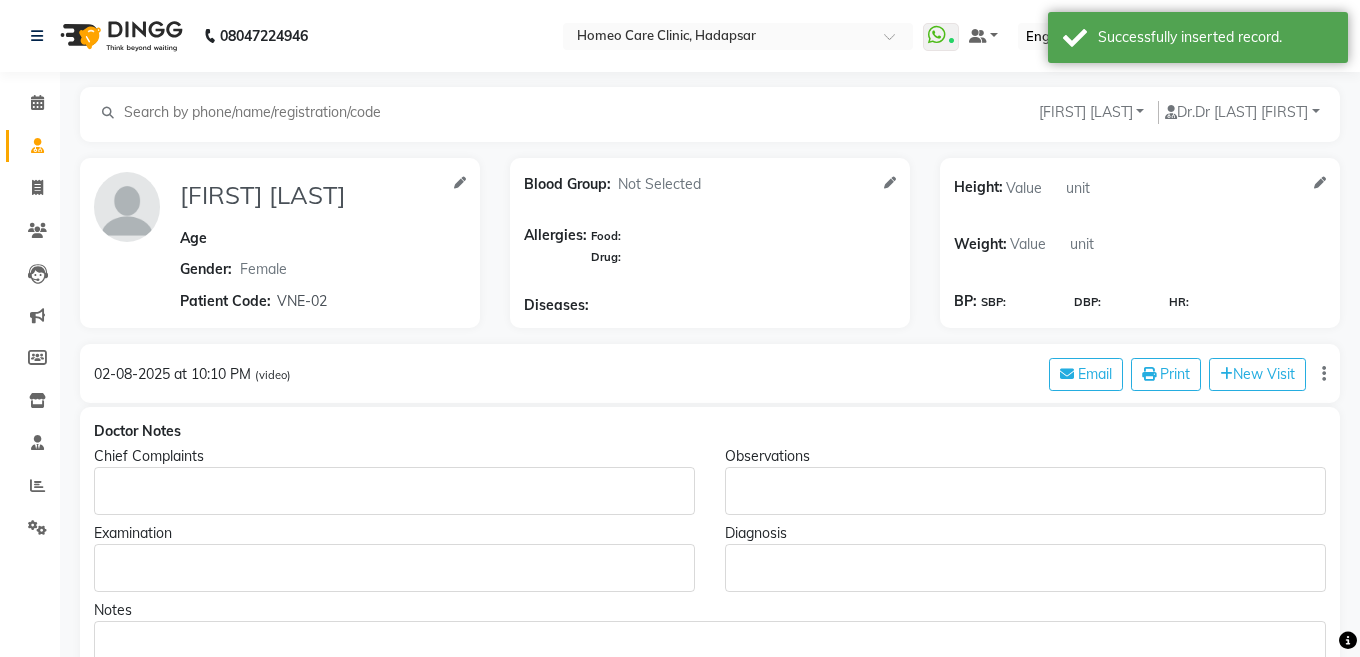 type on "[FIRST] [LAST]" 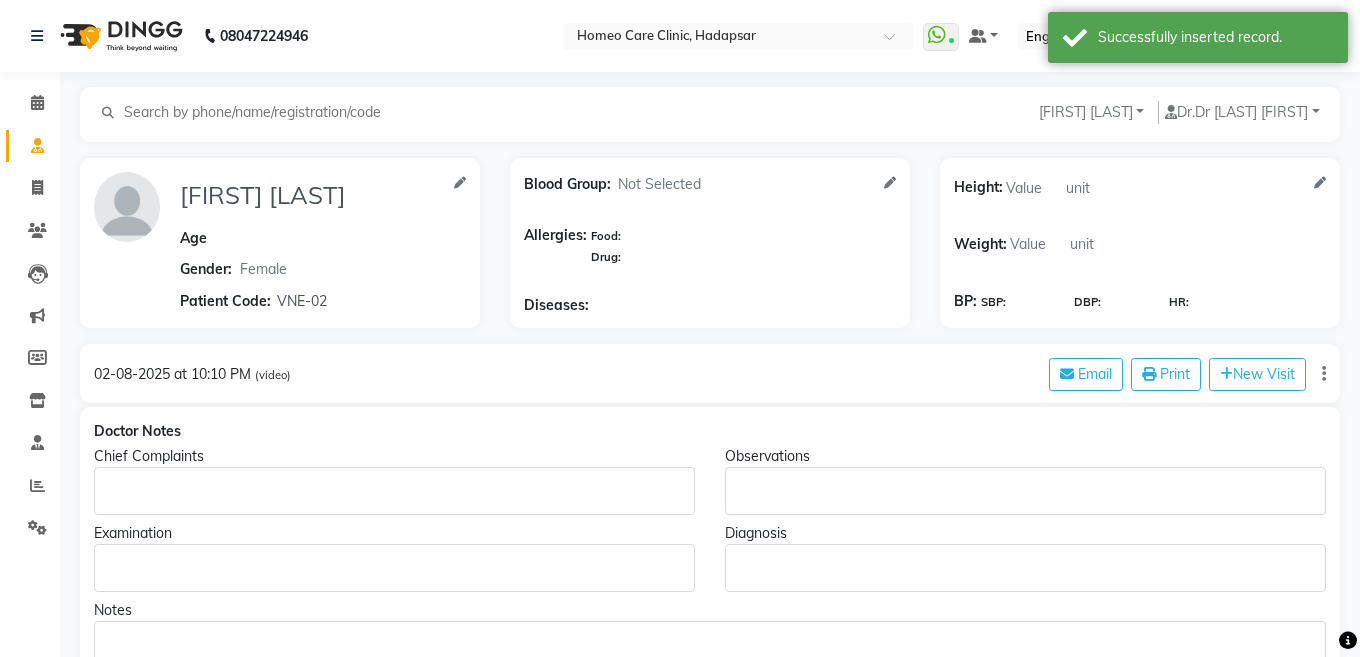 select on "female" 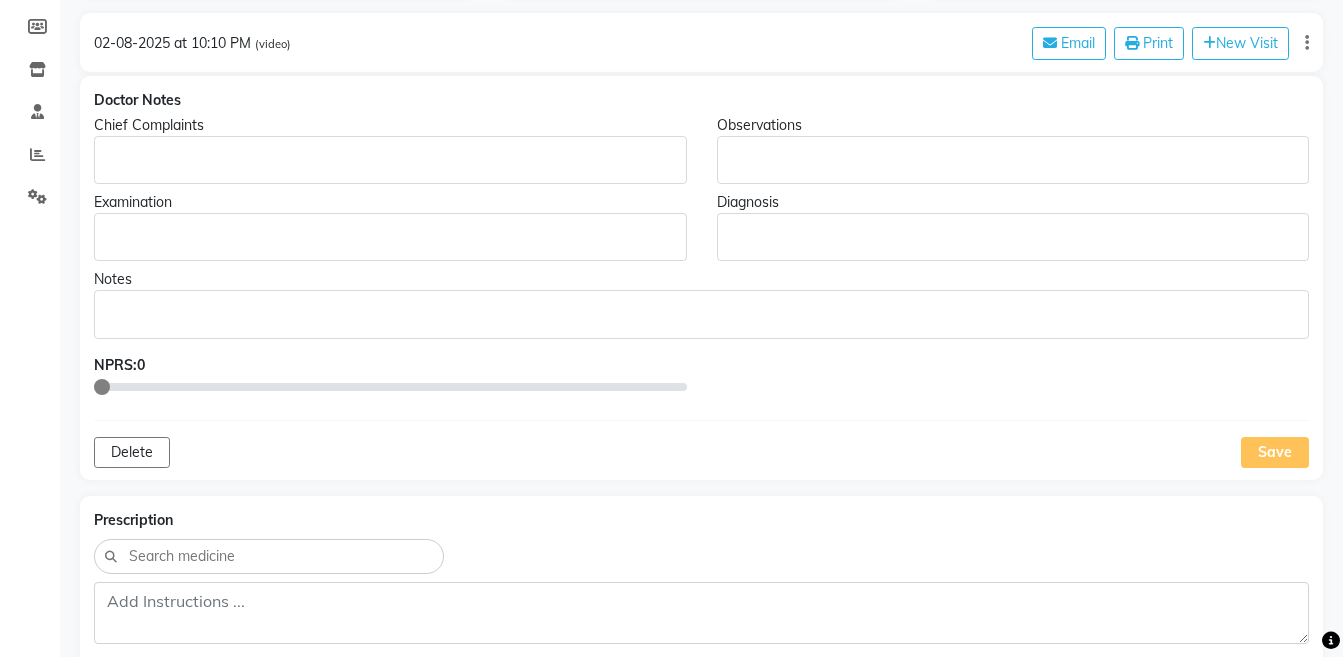 scroll, scrollTop: 698, scrollLeft: 0, axis: vertical 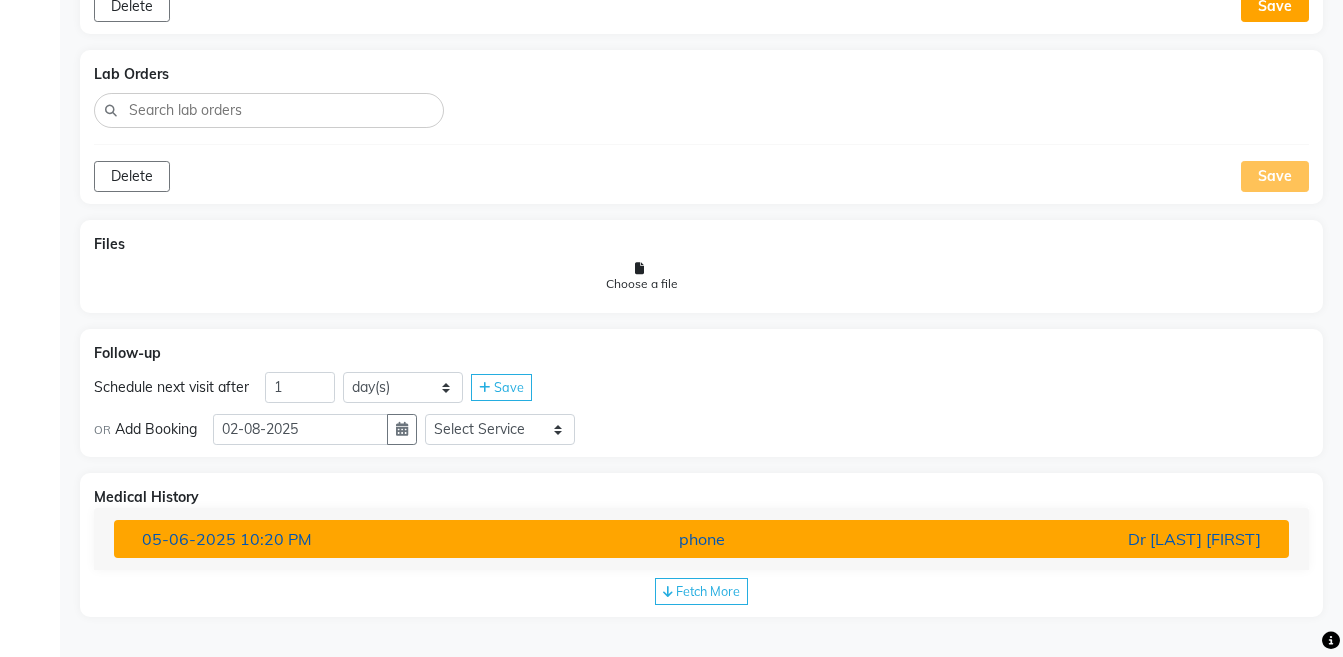 click on "Dr [LAST] [FIRST]" at bounding box center [1084, 539] 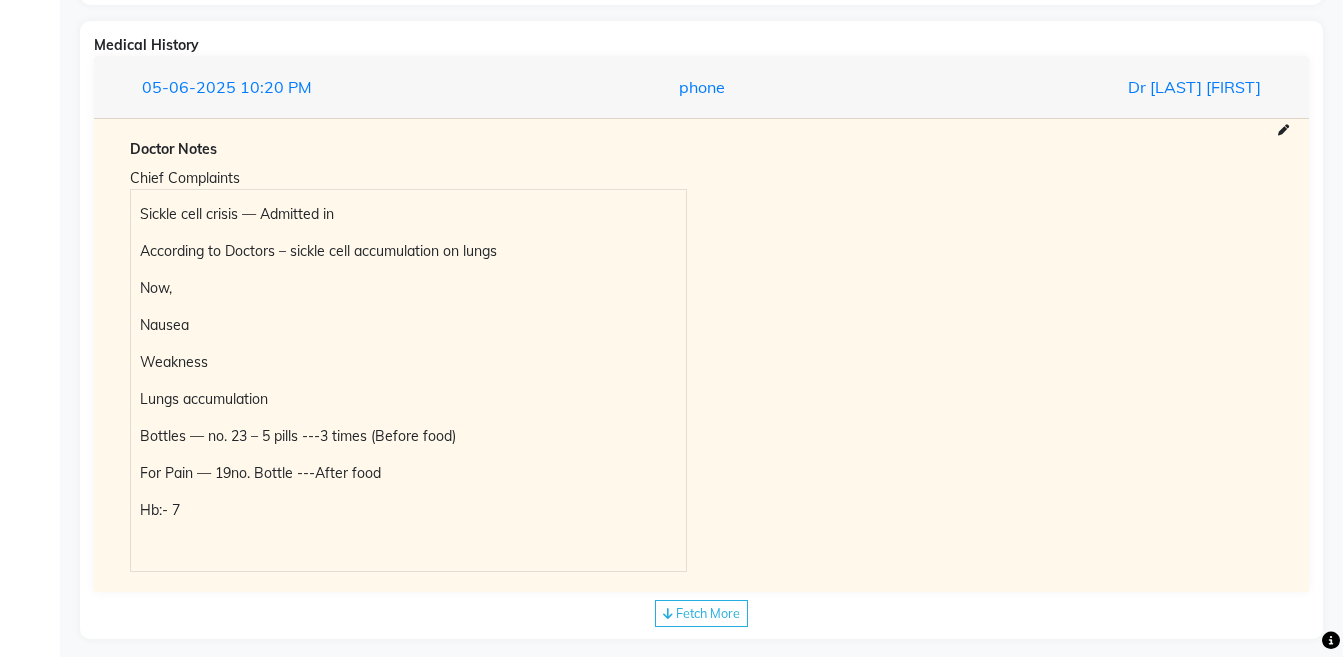 scroll, scrollTop: 1579, scrollLeft: 0, axis: vertical 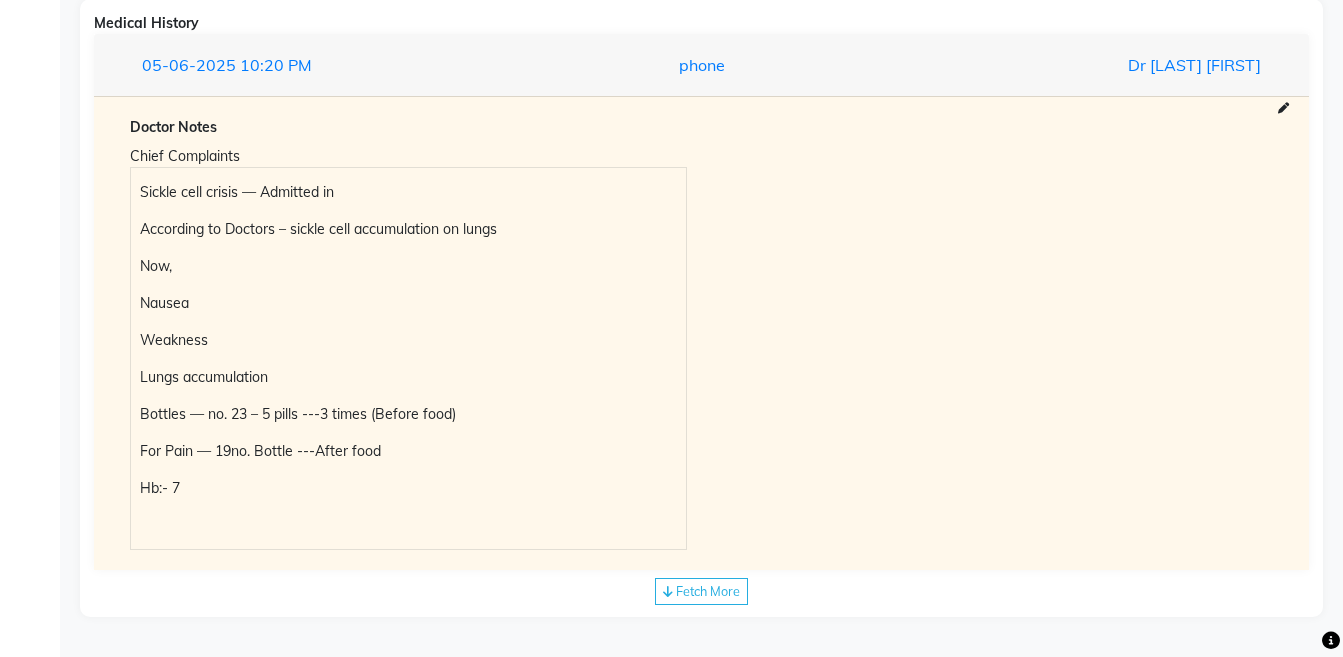 click on "Sickle cell crisis — Admitted in << According to Doctors – sickle cell accumulation on lungs Now, << Nausea Weakness Lungs accumulation Bottles — no. 23 – 5 pills ---3 times (Before food) For Pain — 19no. Bottle ---After food Hb:- 7" at bounding box center (408, 358) 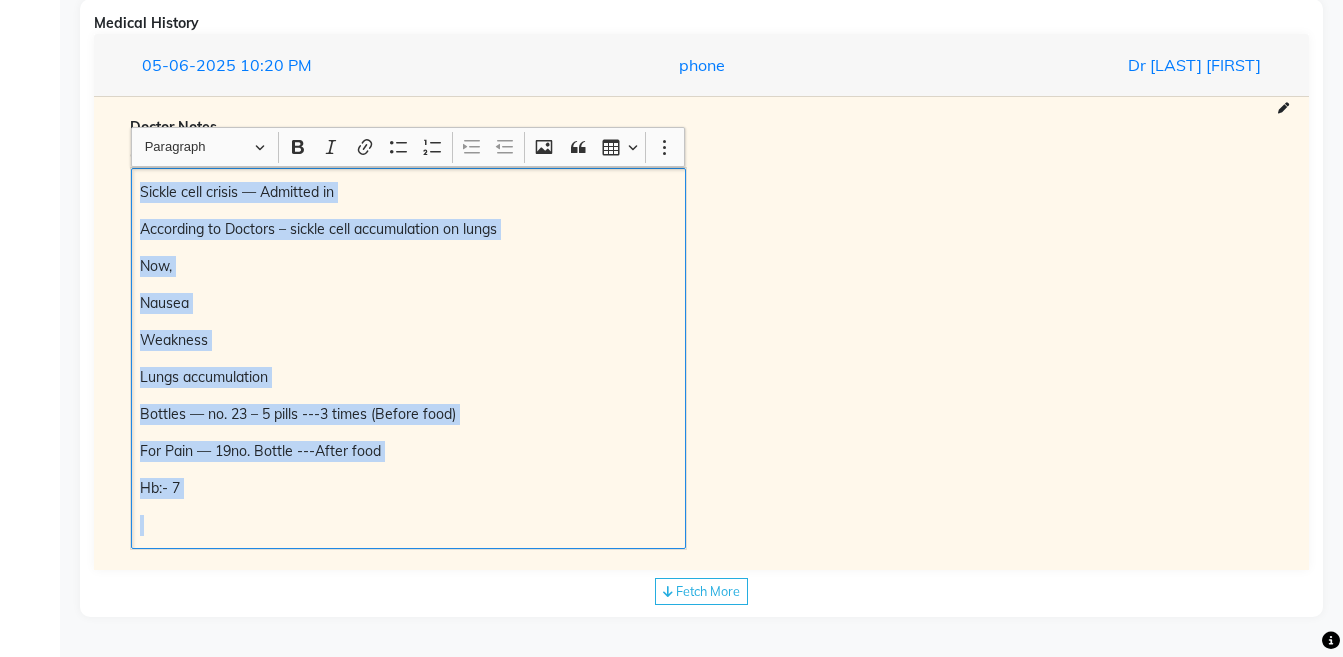 scroll, scrollTop: 1004, scrollLeft: 0, axis: vertical 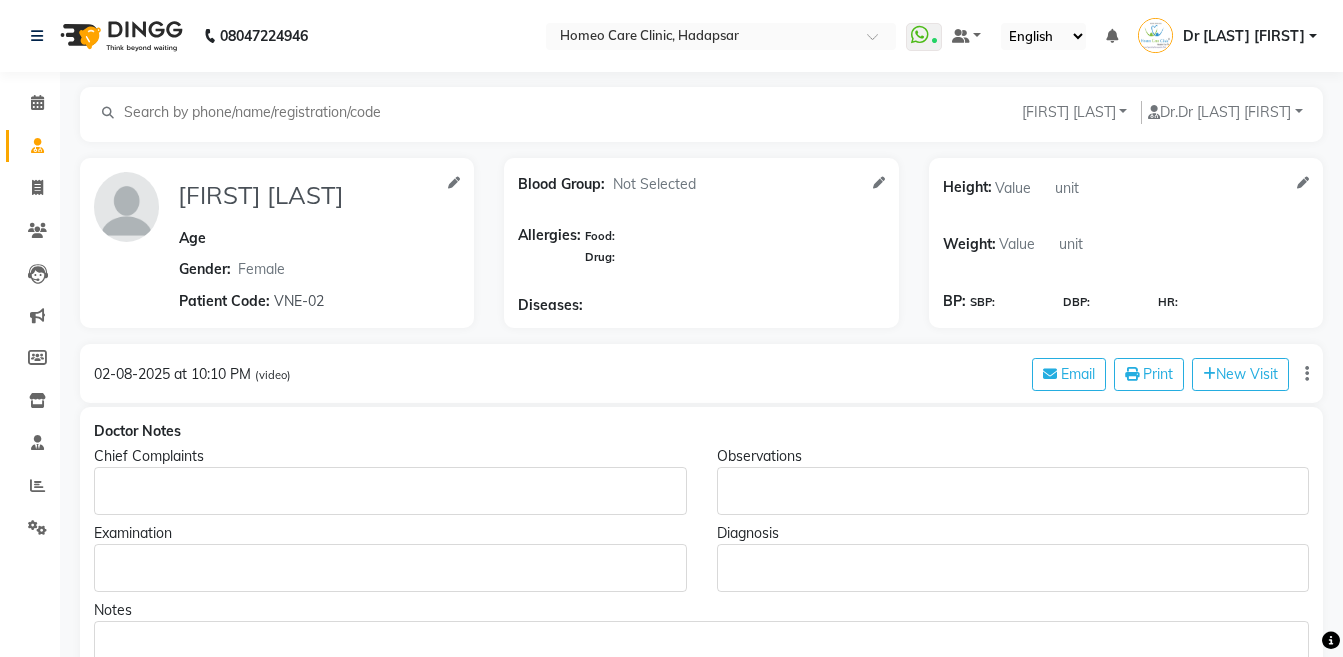 click 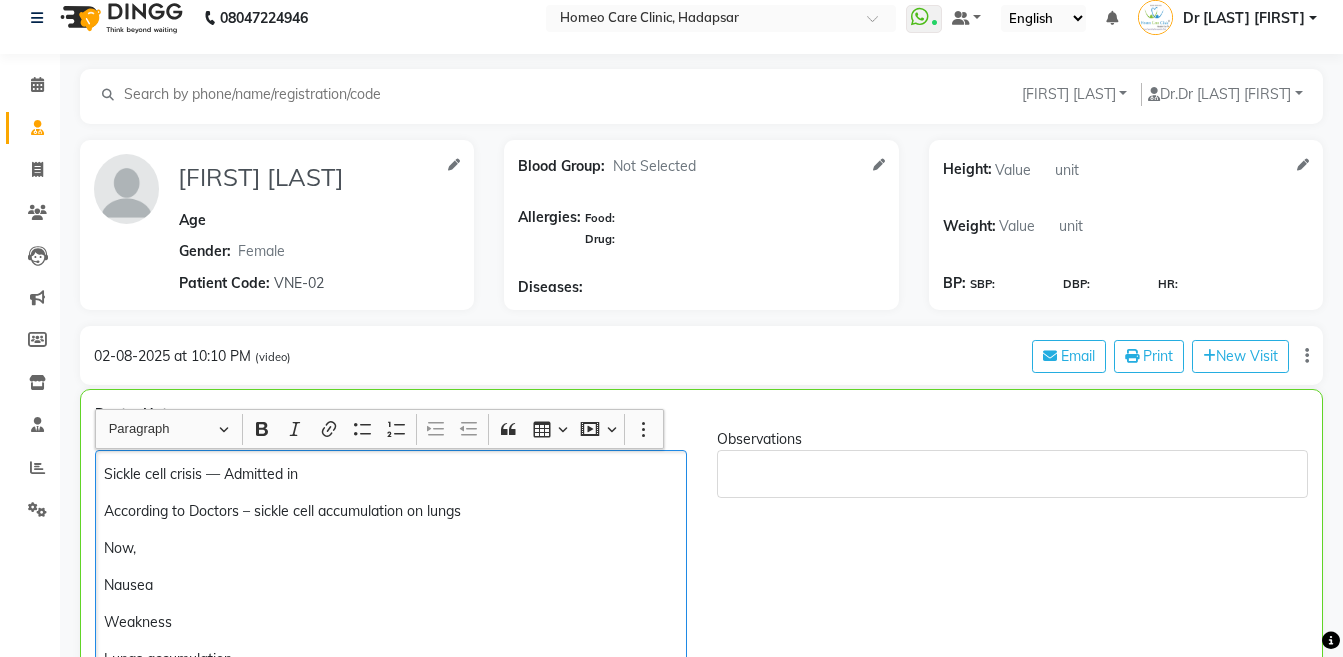 scroll, scrollTop: 199, scrollLeft: 0, axis: vertical 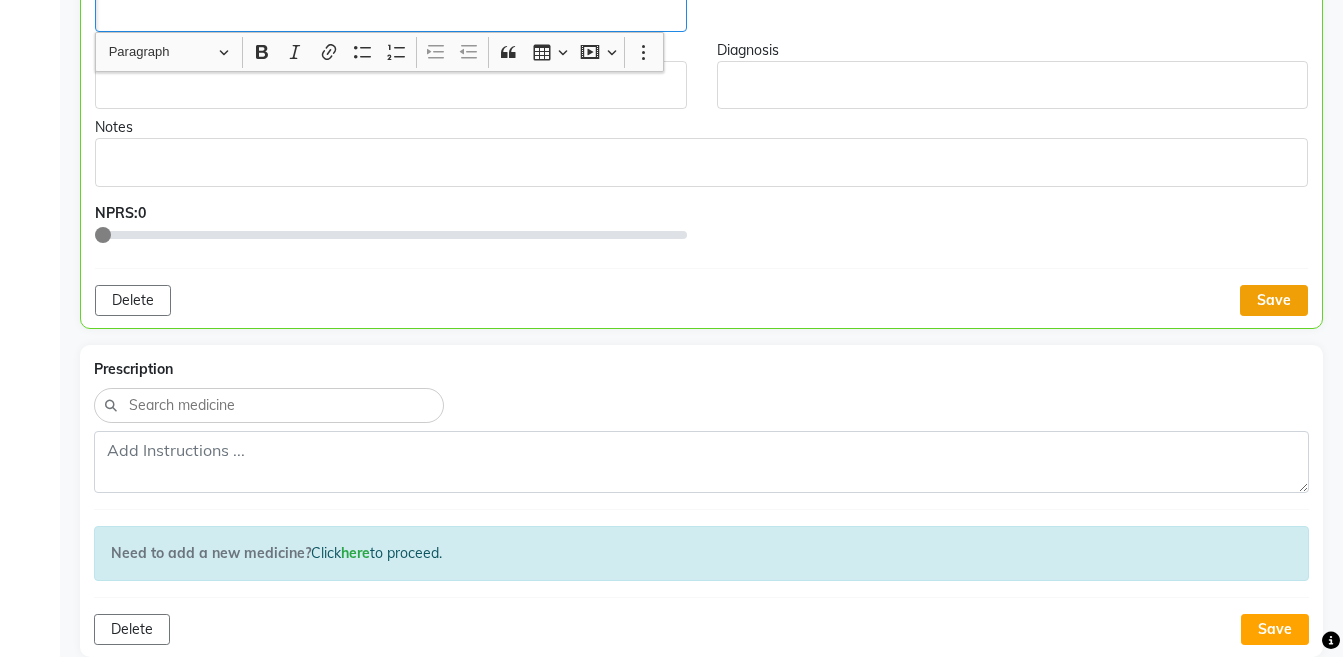 click on "Save" 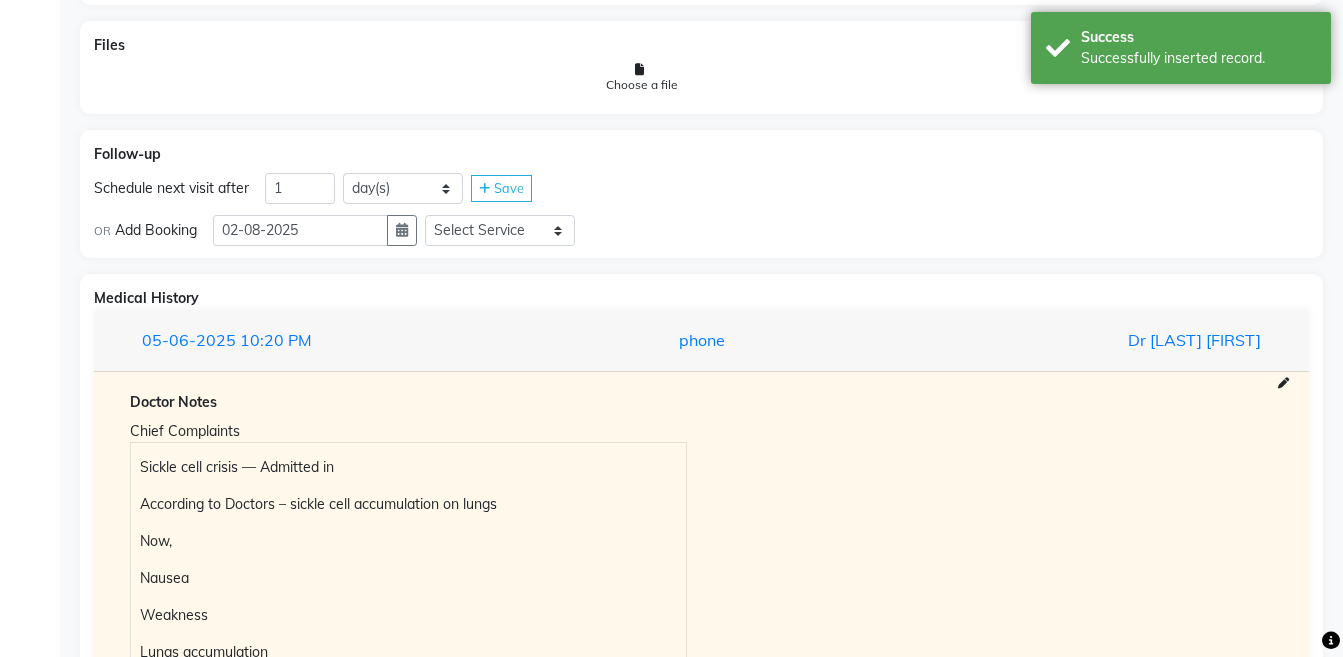 scroll, scrollTop: 1662, scrollLeft: 0, axis: vertical 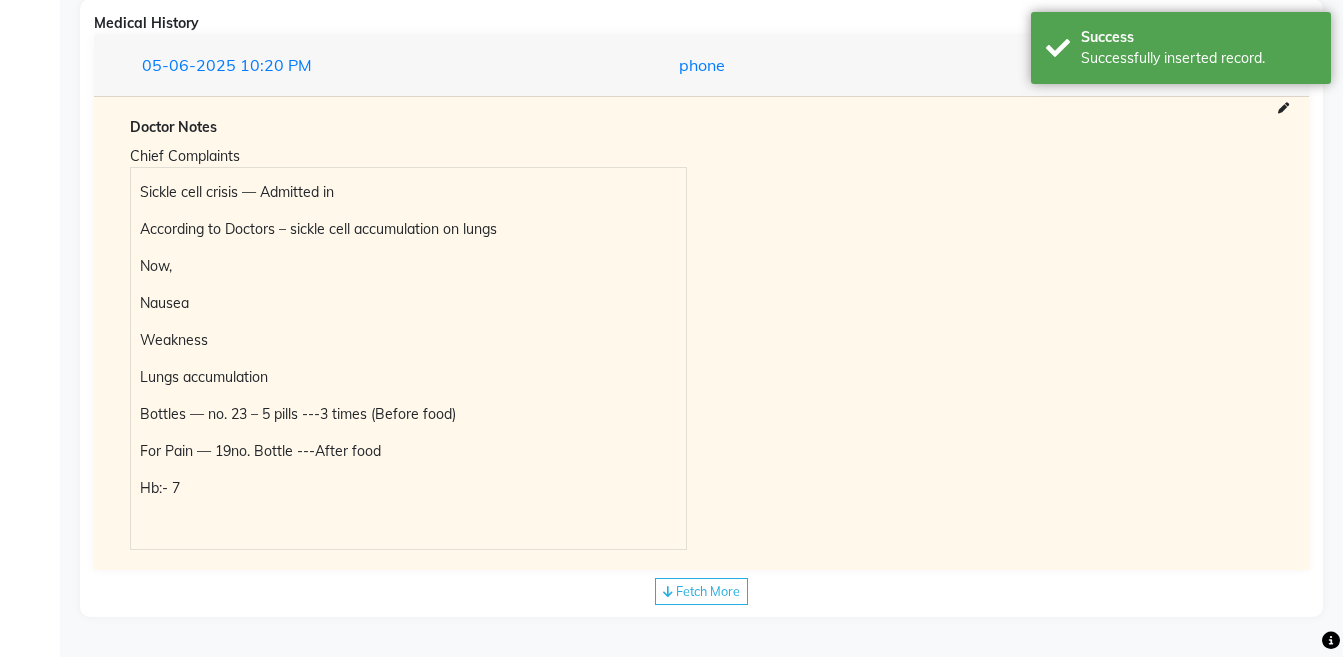 click on "Fetch More" 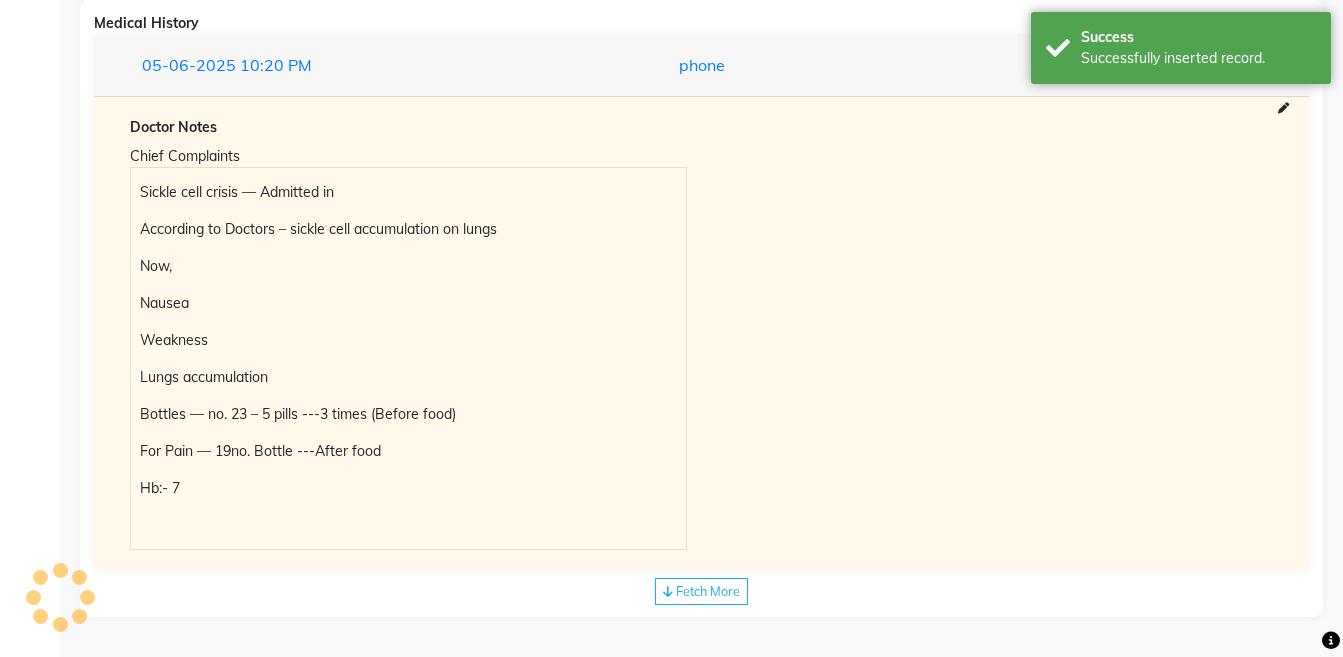 scroll, scrollTop: 1906, scrollLeft: 0, axis: vertical 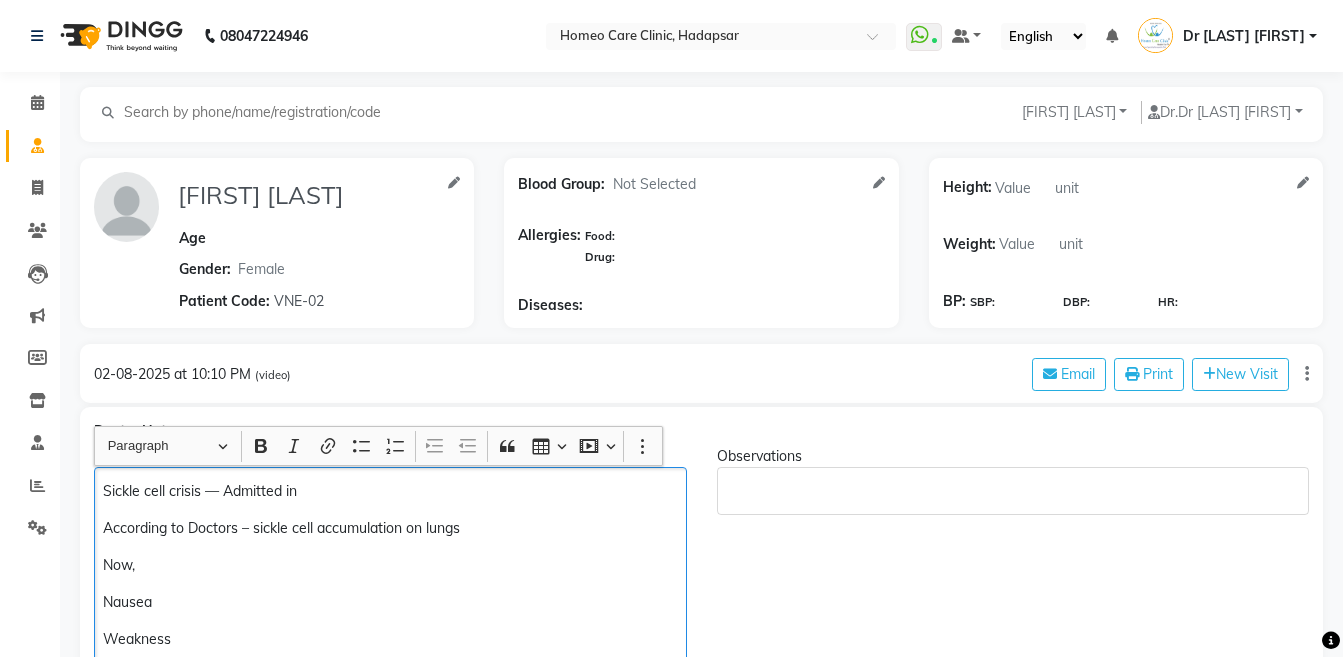 click on "Sickle cell crisis — Admitted in << According to Doctors – sickle cell accumulation on lungs Now, << Nausea Weakness Lungs accumulation Bottles — no. 23 – 5 pills ---3 times (Before food) For Pain — 19no. Bottle ---After food Hb:- 7" 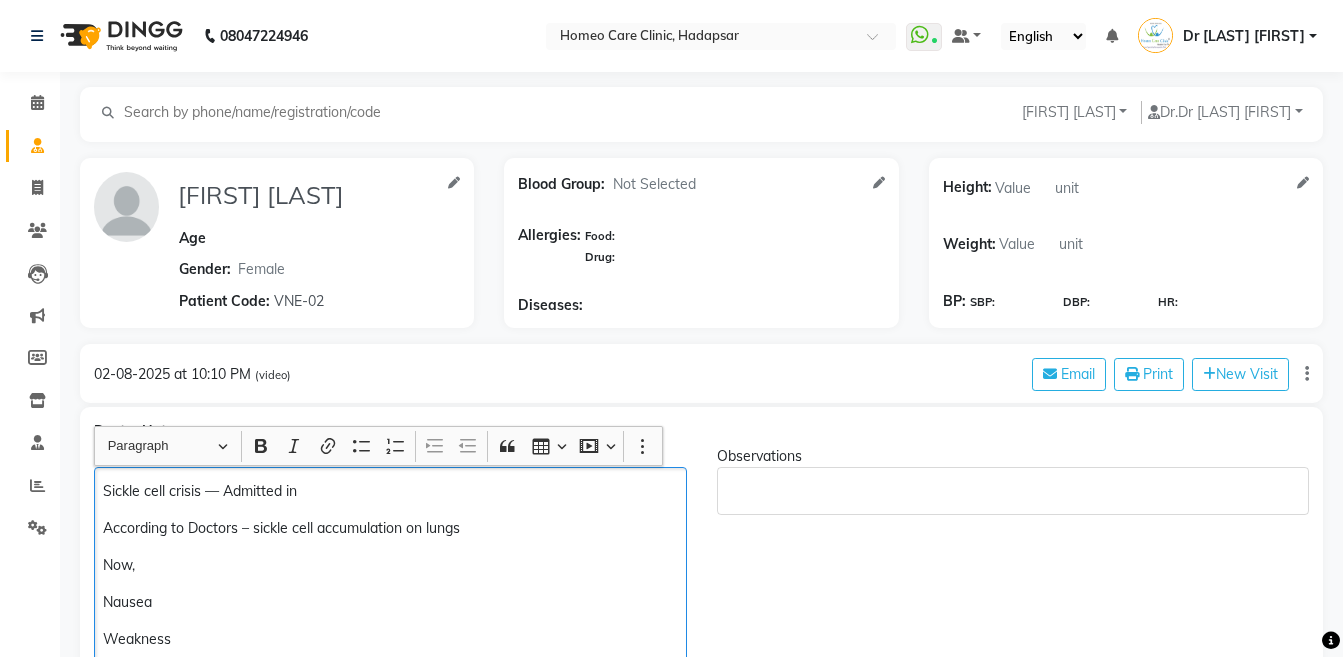 type 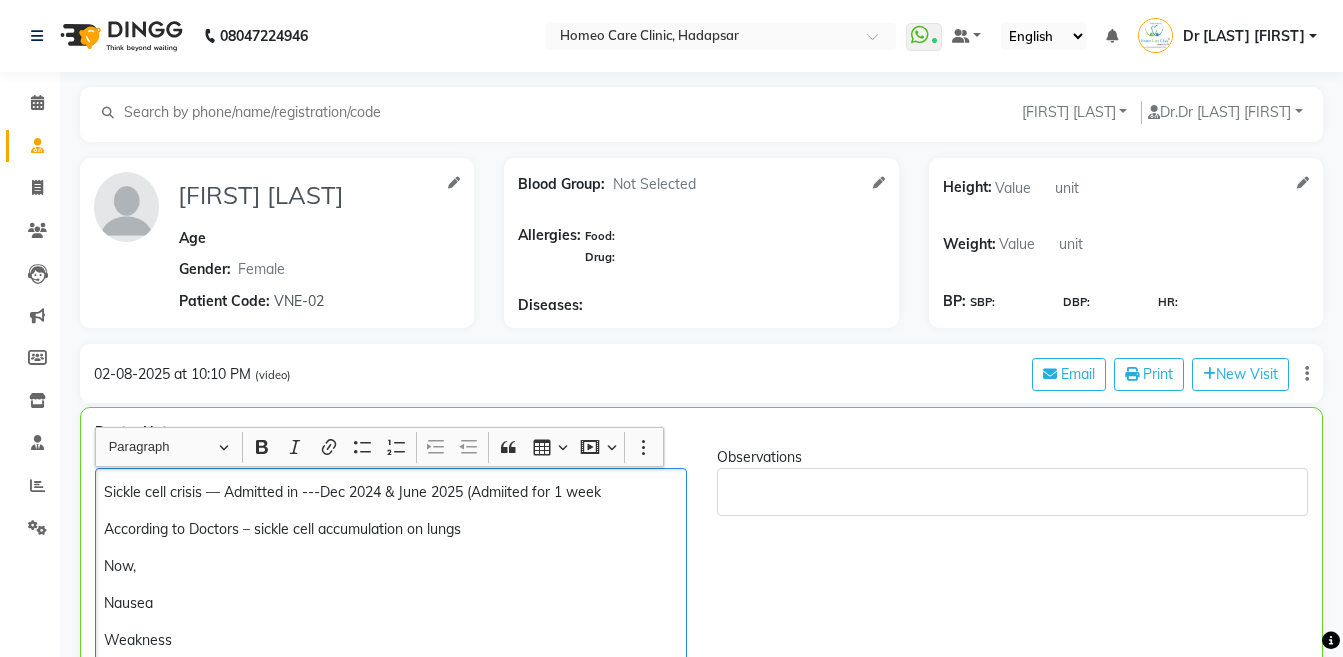 click on "Sickle cell crisis — Admitted in ---Dec [YEAR] & June [YEAR] (Admiited for 1 week According to Doctors – sickle cell accumulation on lungs Now, Nausea Weakness Lungs accumulation Bottles — no. 23 – 5 pills ---3 times (Before food) For Pain — 19no. Bottle ---After food Hb:- 7" 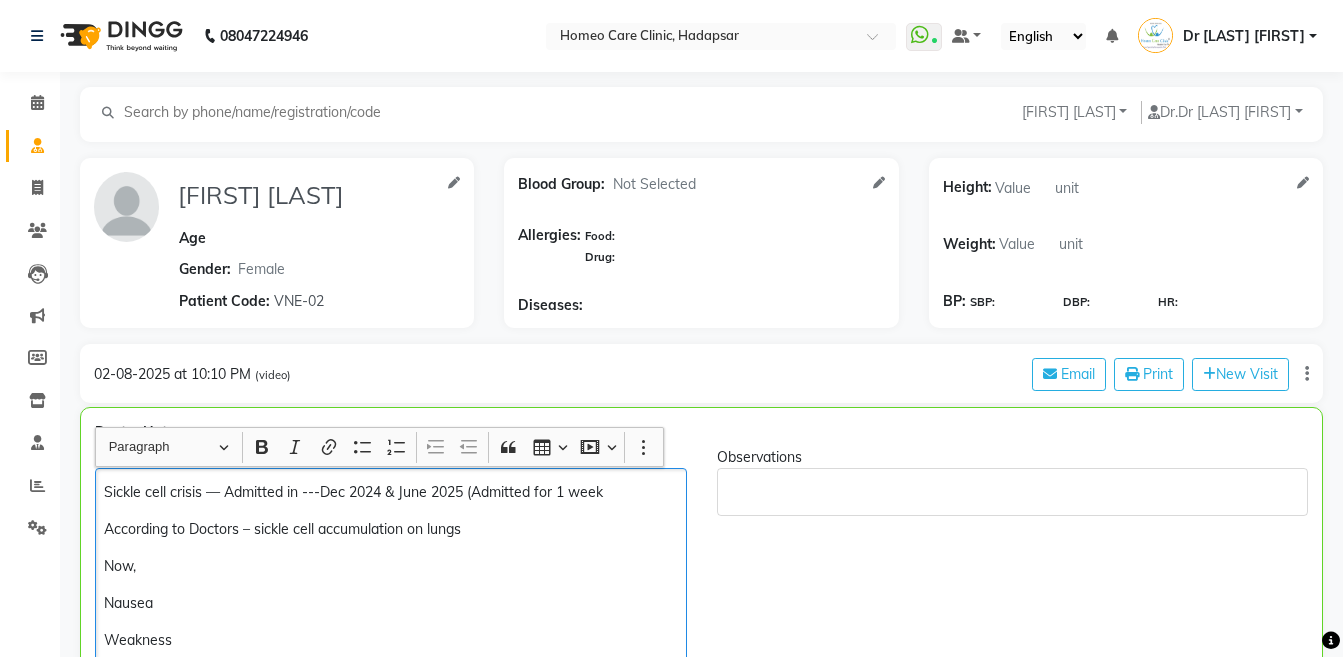 click on "Sickle cell crisis — Admitted in ---Dec 2024 & June 2025 (Admitted for 1 week  According to Doctors – sickle cell accumulation on lungs Now,  Nausea Weakness Lungs accumulation Bottles — no. 23 – 5 pills ---3 times (Before food) For Pain — 19no. Bottle ---After food Hb:- 7" 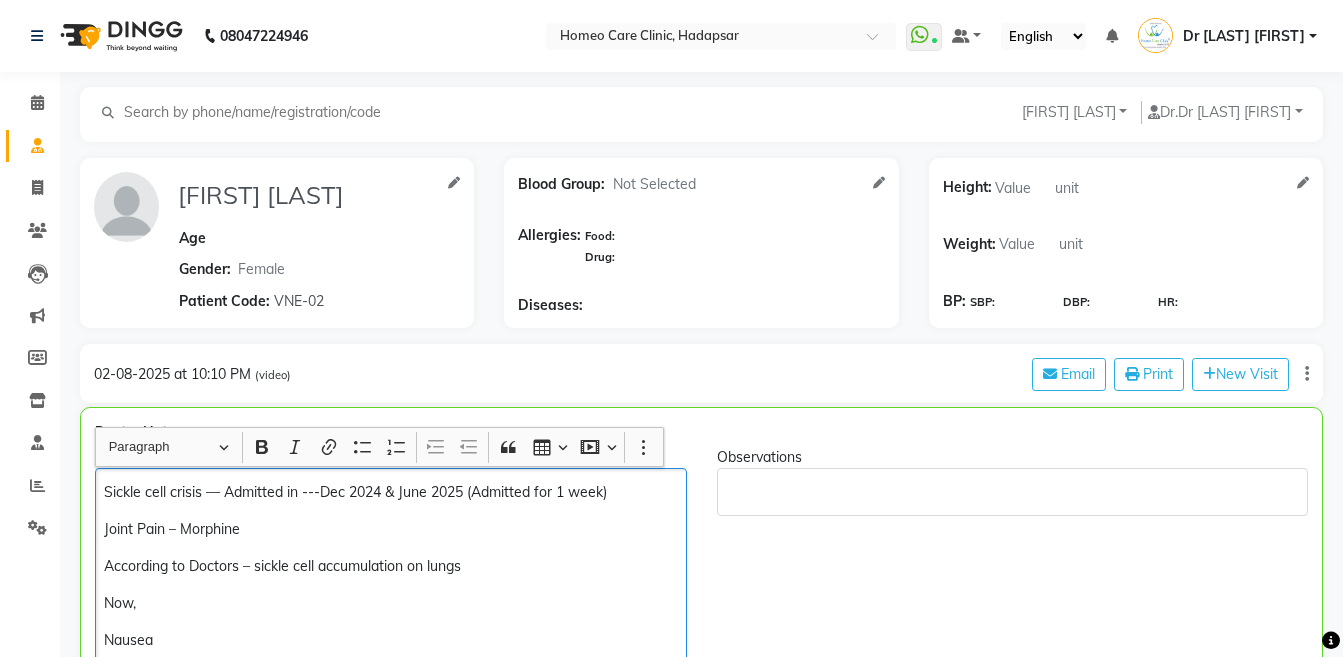 click on "Joint Pain – Morphine" 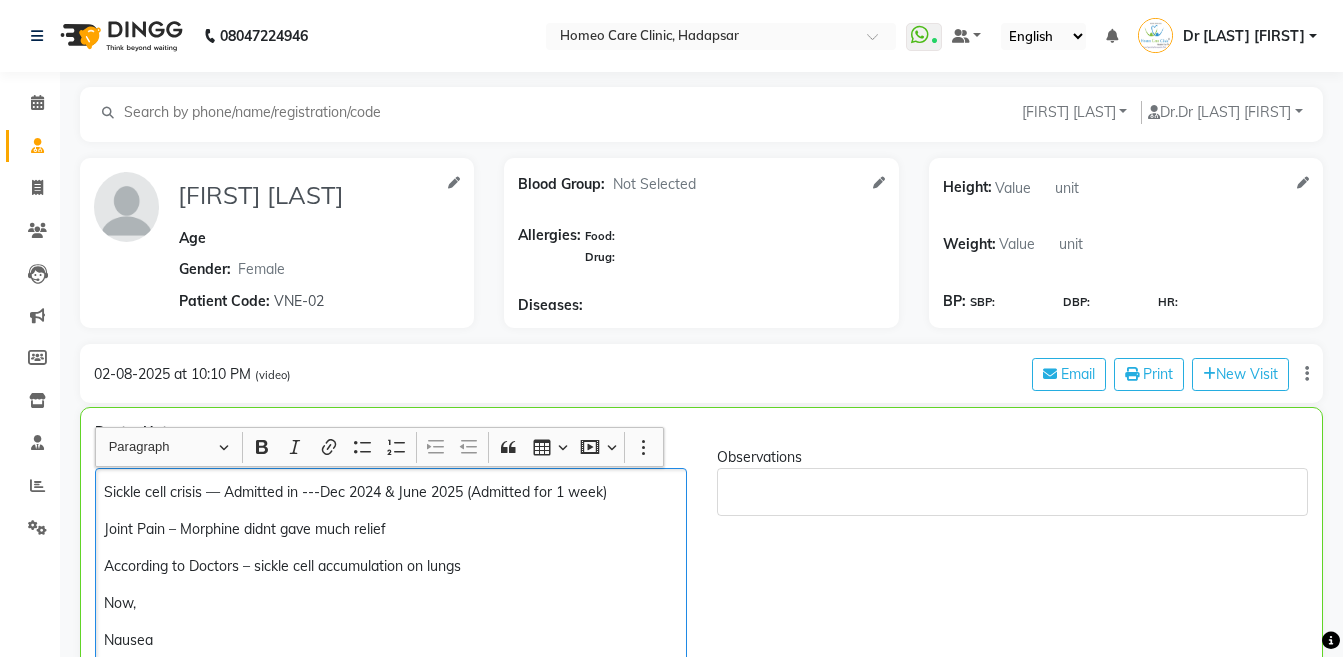 click on "Sickle cell crisis — Admitted in ---Dec [YEAR] & June [YEAR] (Admitted for 1 week) Joint Pain – Morphine didnt gave much relief According to Doctors – sickle cell accumulation on lungs Now, Nausea Weakness Lungs accumulation Bottles — no. 23 – 5 pills ---3 times (Before food) For Pain — 19no. Bottle ---After food Hb:- 7" 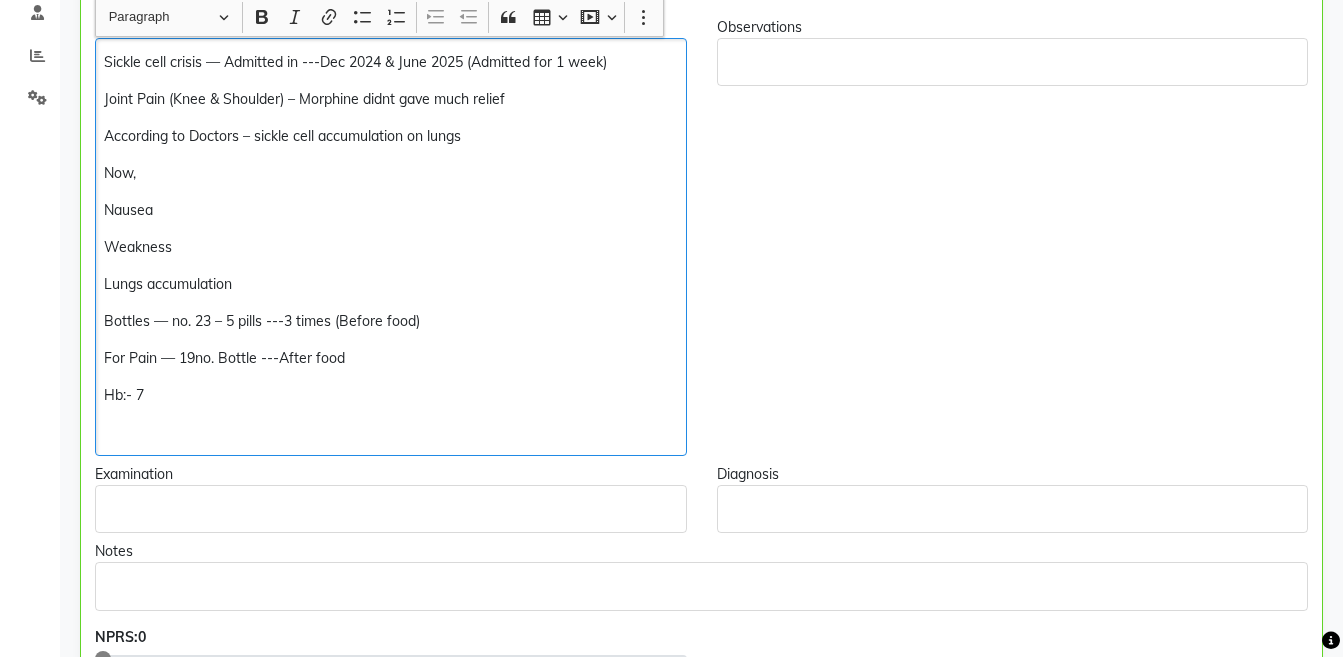 scroll, scrollTop: 568, scrollLeft: 0, axis: vertical 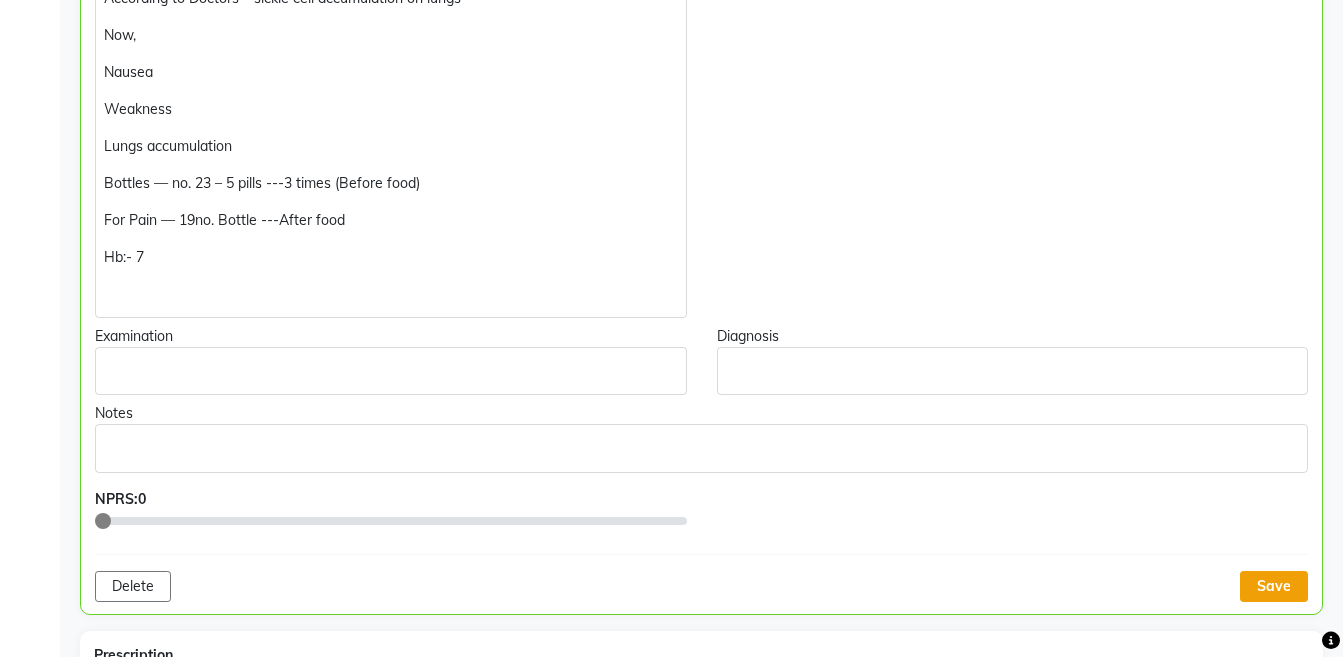click on "Save" 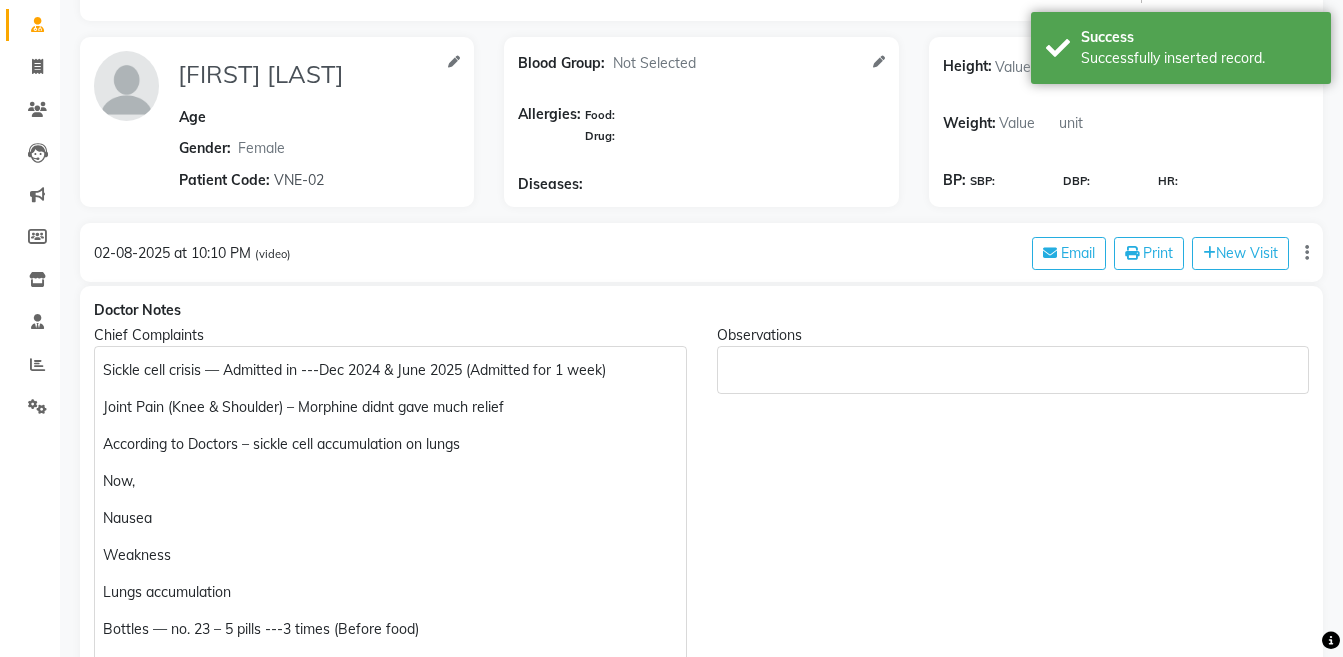 scroll, scrollTop: 155, scrollLeft: 0, axis: vertical 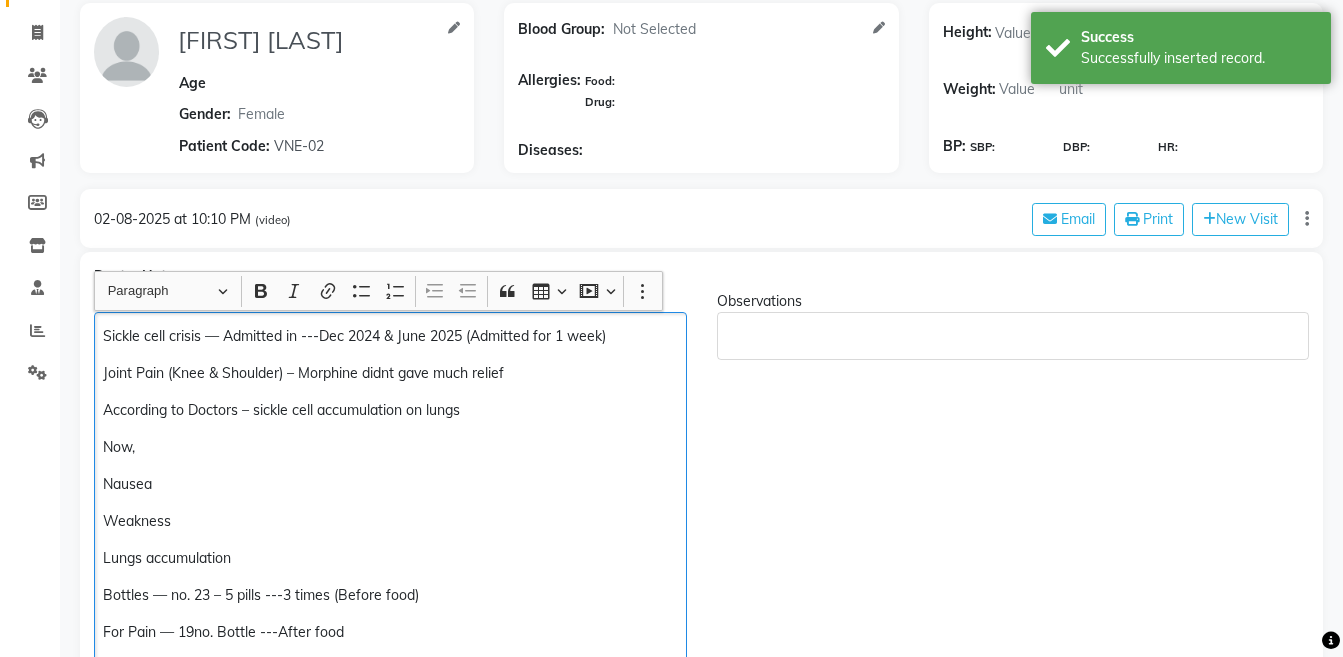 click on "Joint Pain (Knee & Shoulder) – Morphine didnt gave much relief" 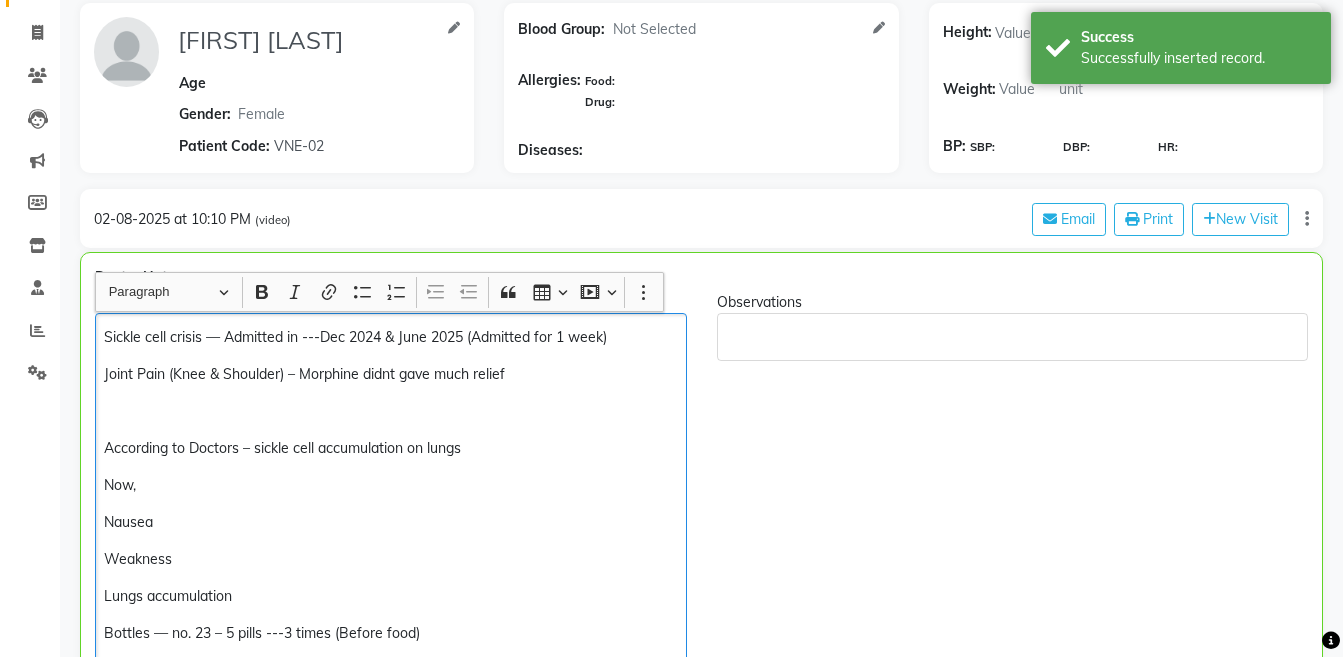 scroll, scrollTop: 156, scrollLeft: 0, axis: vertical 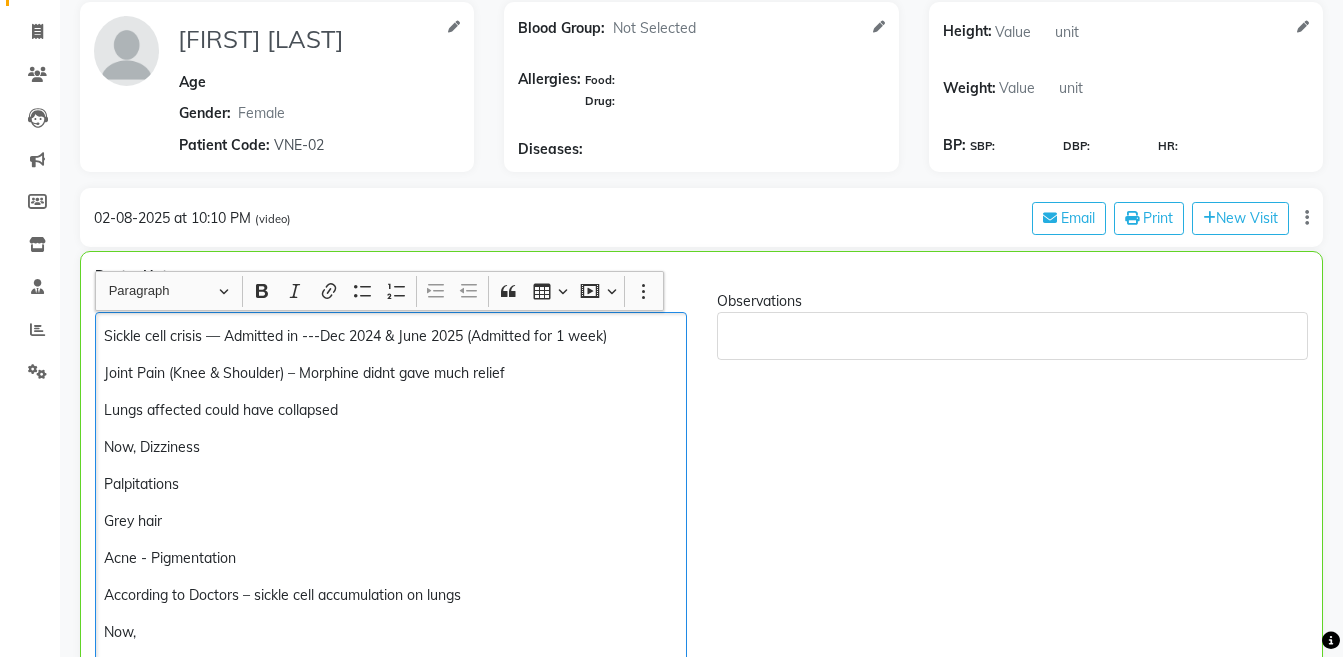 click on "Sickle cell crisis — Admitted in ---Dec [YEAR] & June [YEAR] (Admitted for 1 week) Joint Pain (Knee & Shoulder) – Morphine didnt gave much relief Lungs affected could have collapsed Now, Dizziness Palpitations Grey hair Acne - Pigmentation According to Doctors – sickle cell accumulation on lungs Now, Nausea Weakness Lungs accumulation Bottles — no. 23 – 5 pills ---3 times (Before food) For Pain — 19no. Bottle ---After food Hb:- 7" 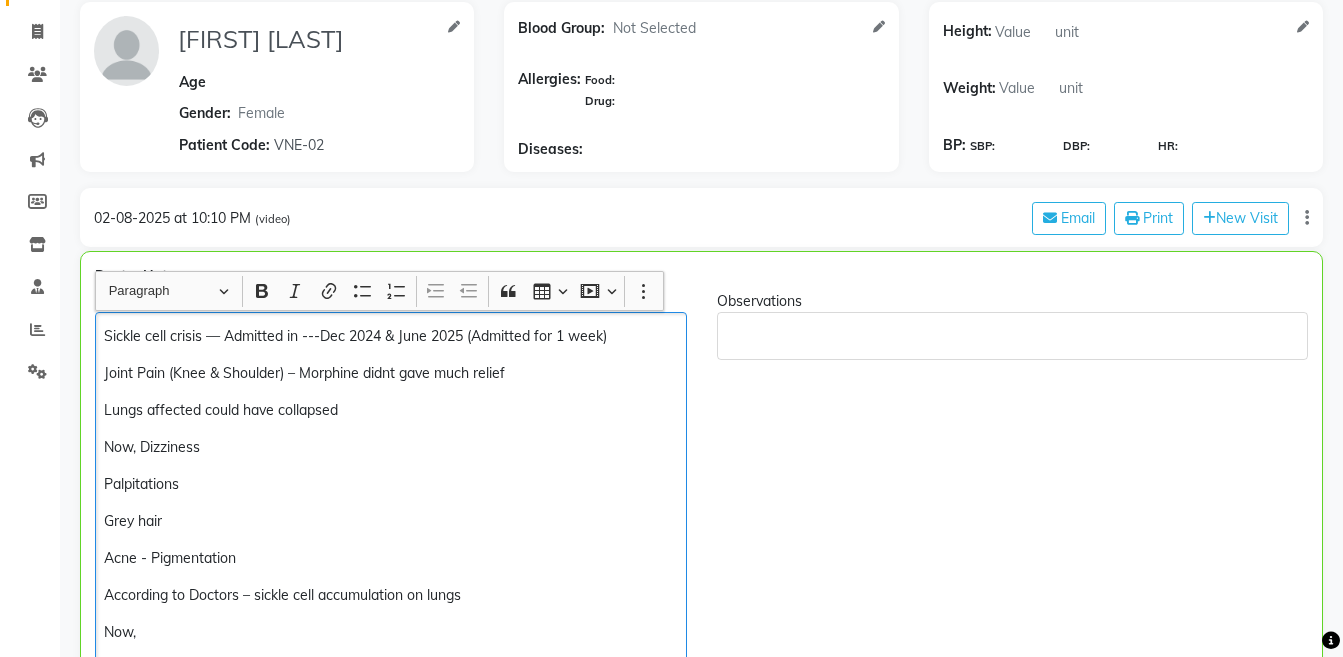 click on "Sickle cell crisis — Admitted in ---Dec [YEAR] & June [YEAR] (Admitted for 1 week) Joint Pain (Knee & Shoulder) – Morphine didnt gave much relief Lungs affected could have collapsed Now, Dizziness Palpitations Grey hair Acne - Pigmentation According to Doctors – sickle cell accumulation on lungs Now, Nausea Weakness Lungs accumulation Bottles — no. 23 – 5 pills ---3 times (Before food) For Pain — 19no. Bottle ---After food Hb:- 7" 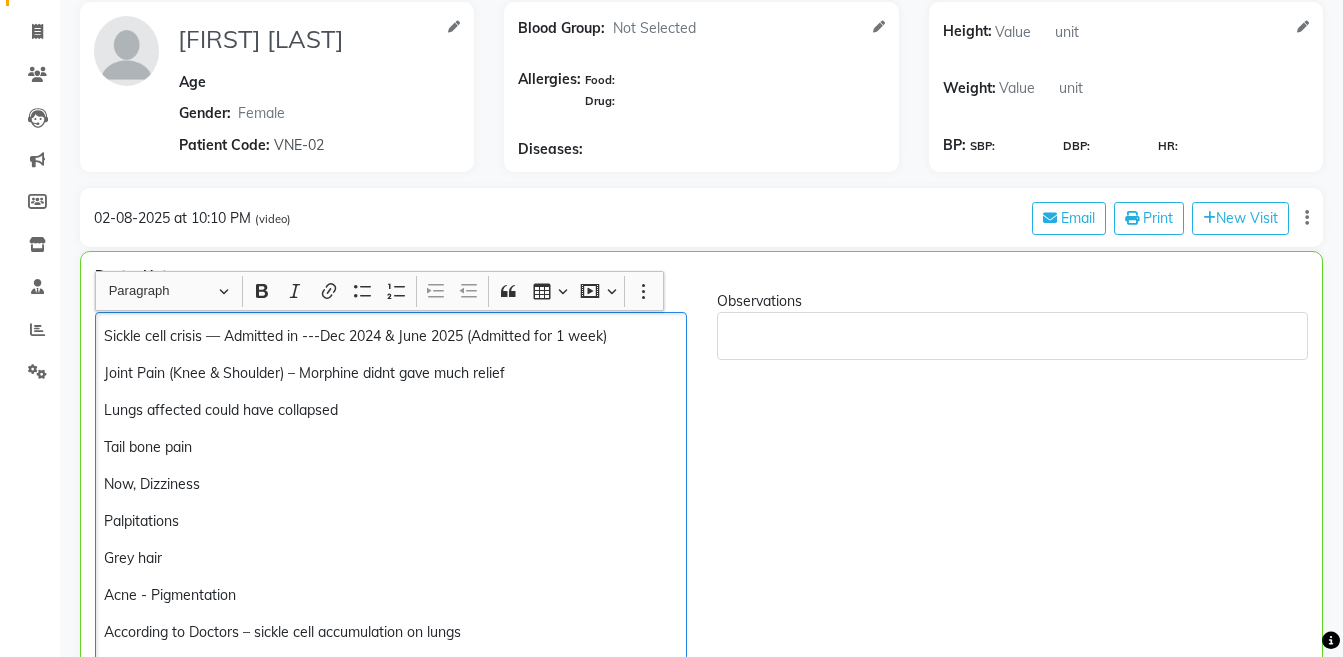 click on "Tail bone pain" 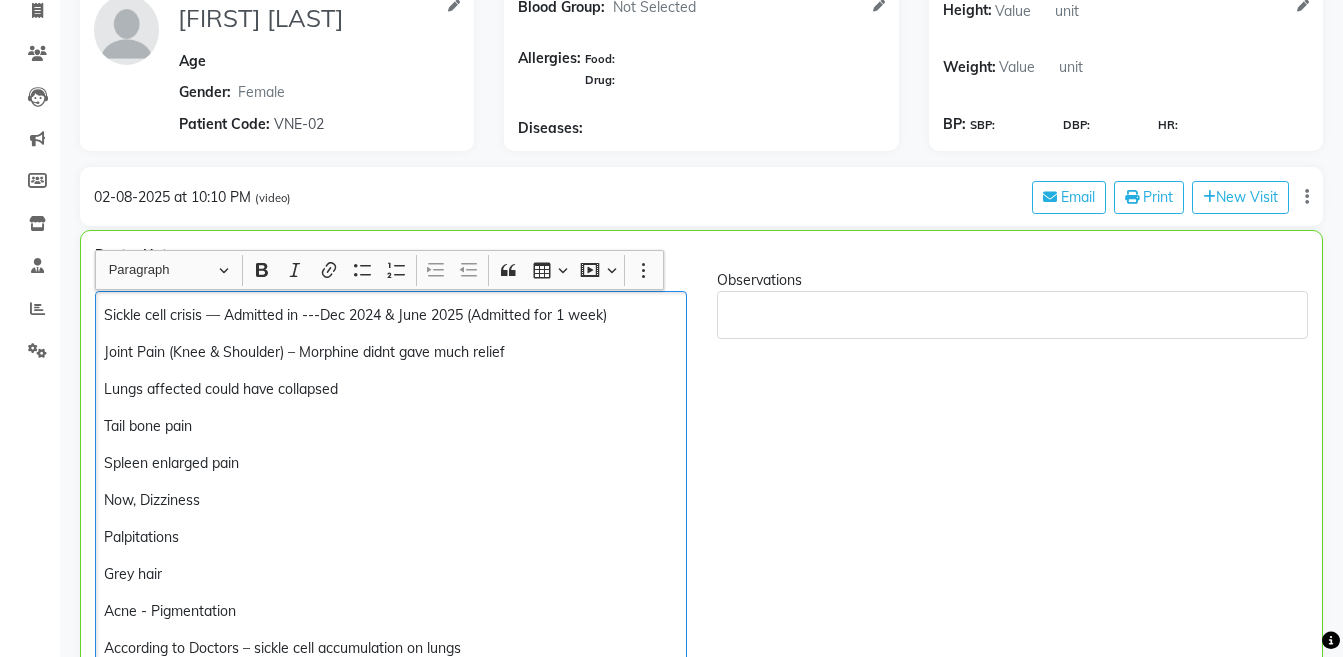 scroll, scrollTop: 214, scrollLeft: 0, axis: vertical 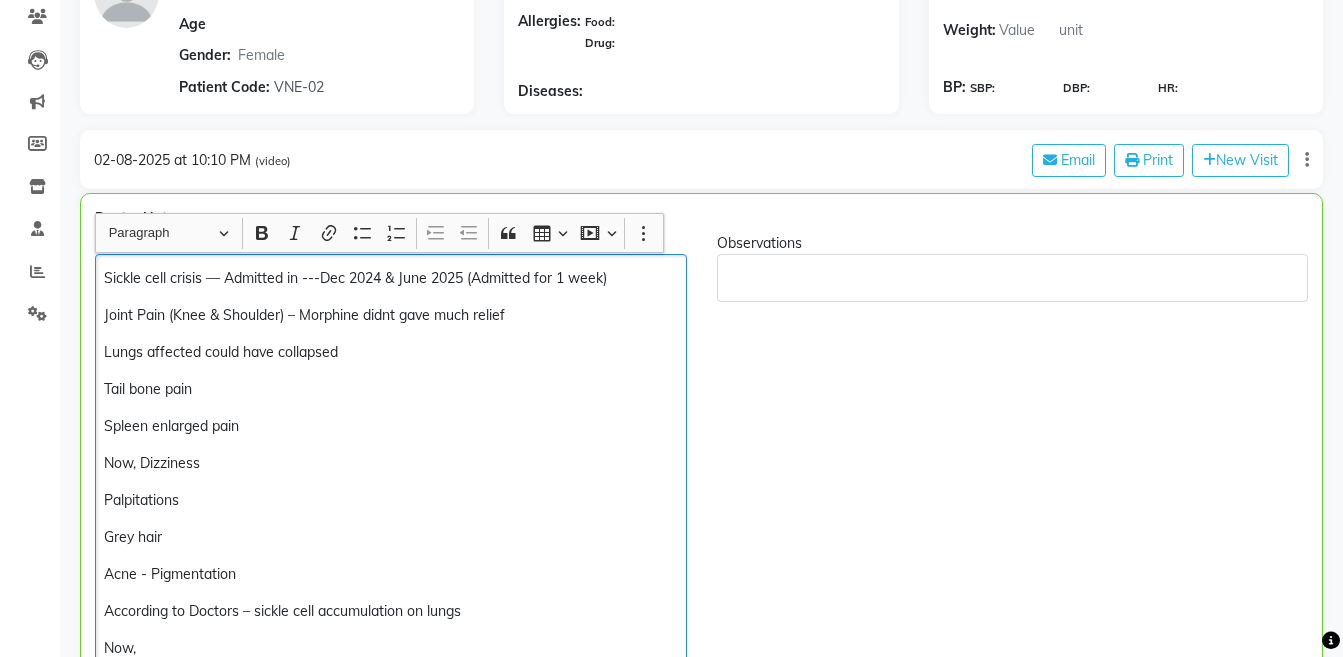 click on "Acne - Pigmentation" 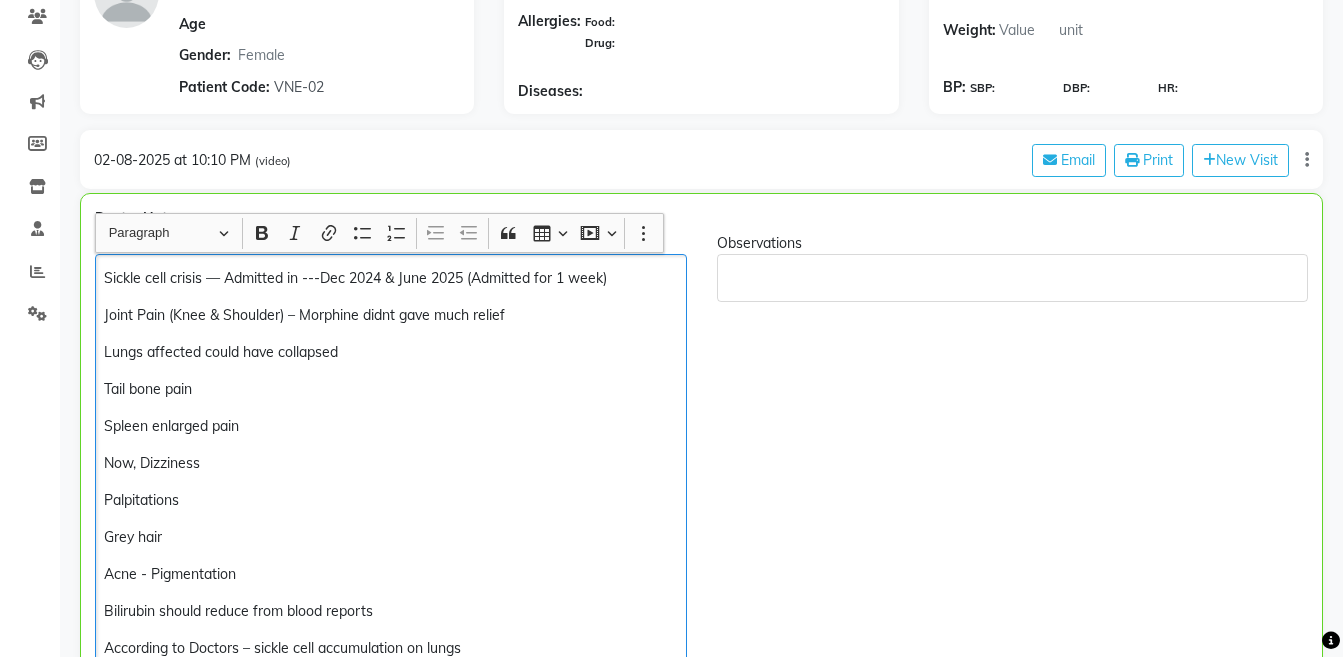 scroll, scrollTop: 236, scrollLeft: 0, axis: vertical 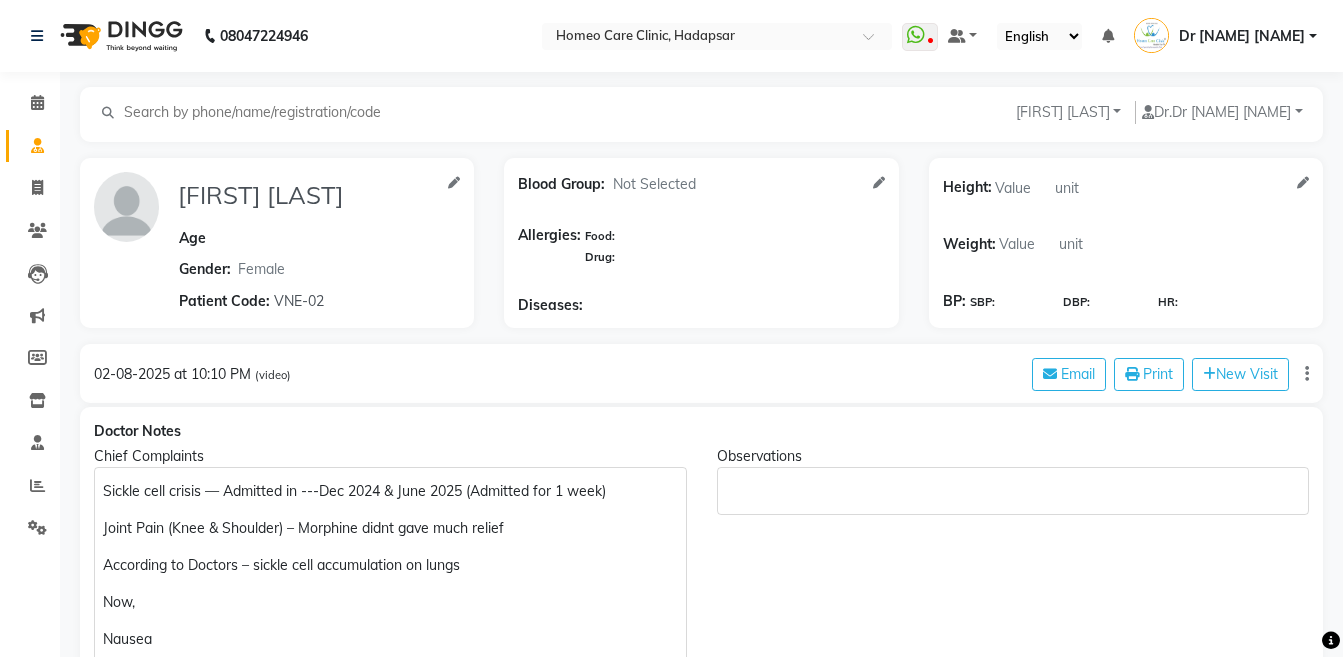 select on "female" 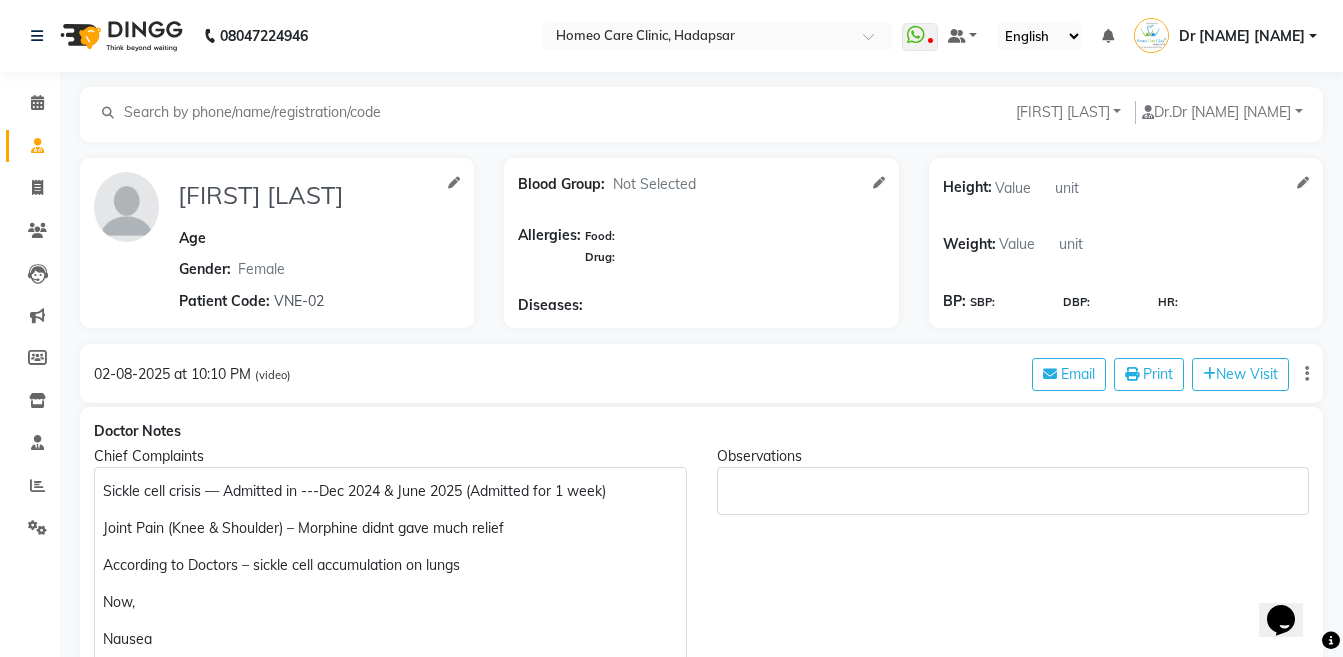 scroll, scrollTop: 0, scrollLeft: 0, axis: both 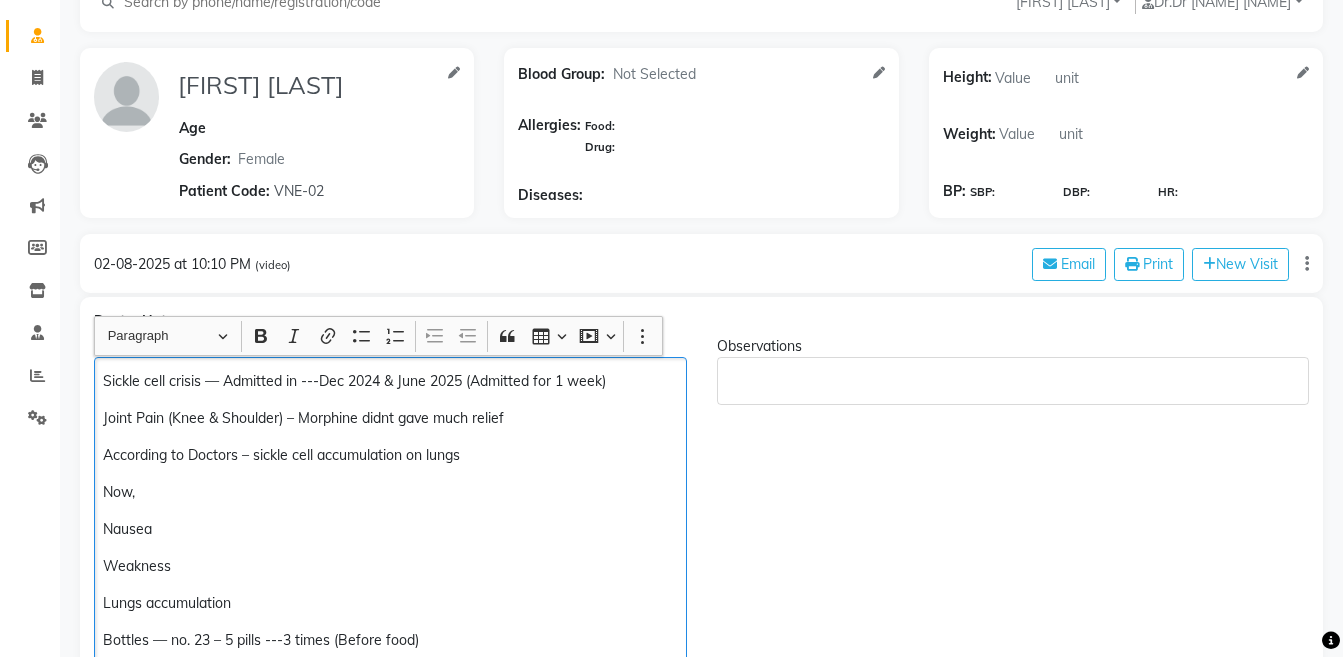 click on "Joint Pain (Knee & Shoulder) – Morphine didnt gave much relief" 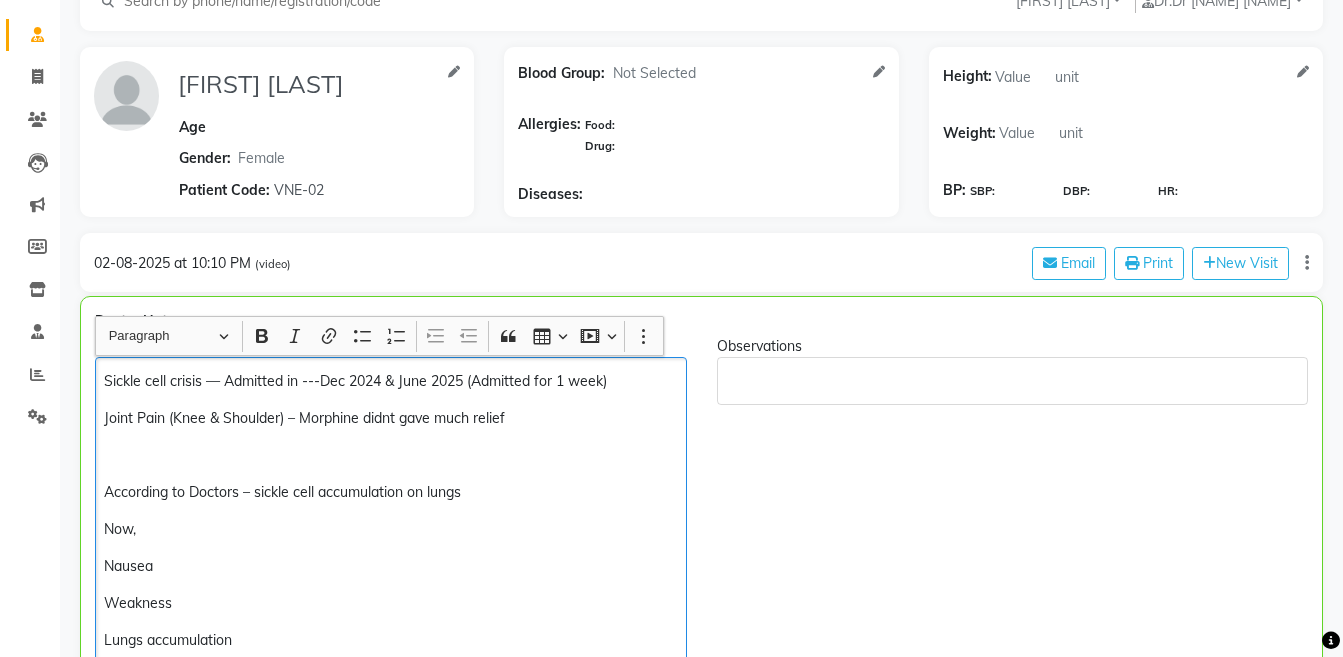 type 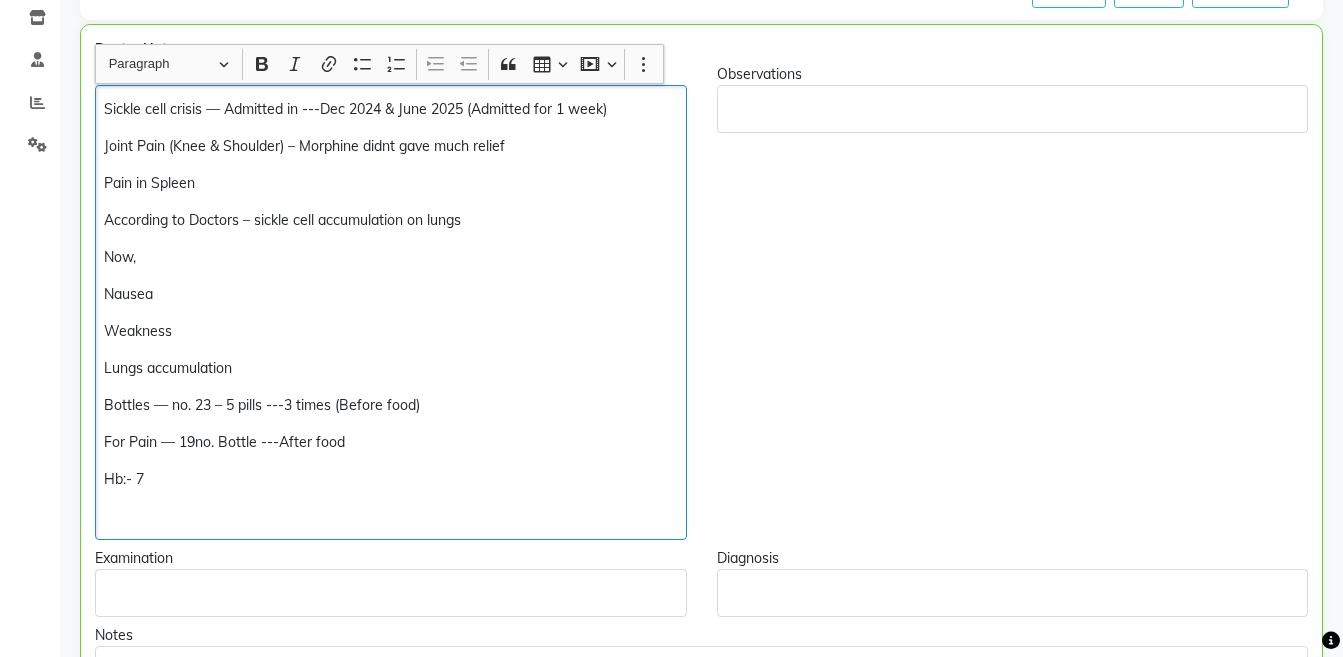 scroll, scrollTop: 554, scrollLeft: 0, axis: vertical 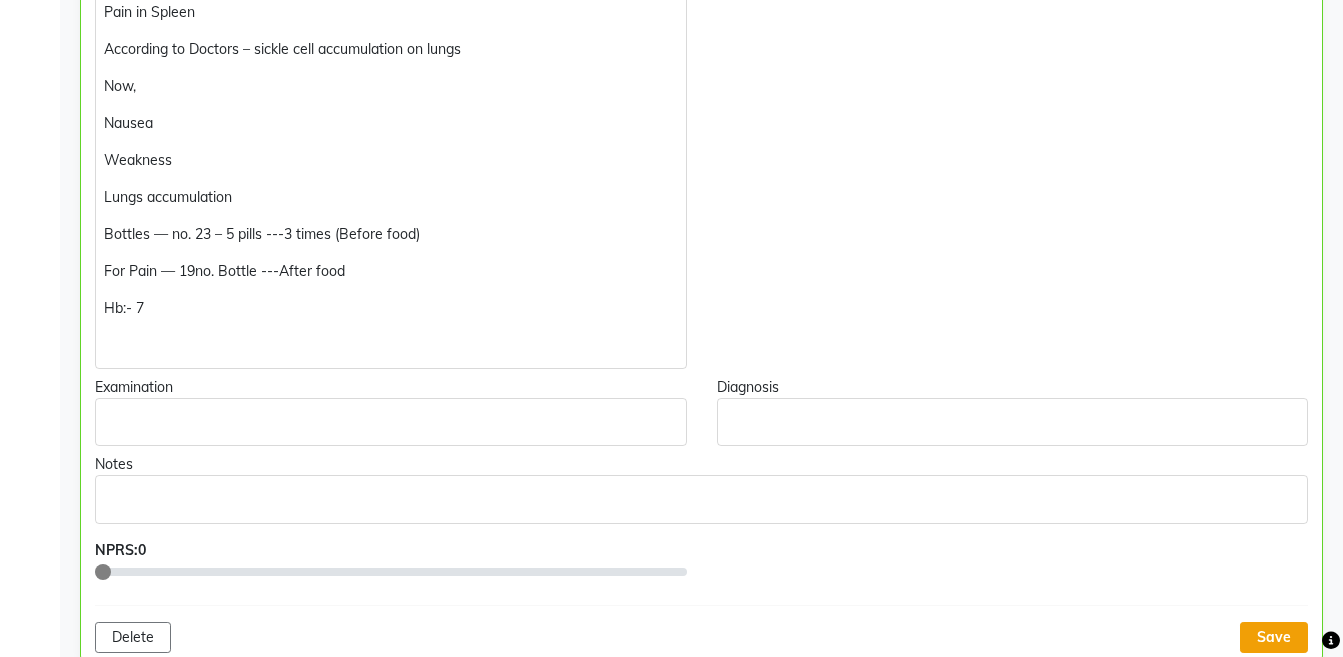 click on "Save" 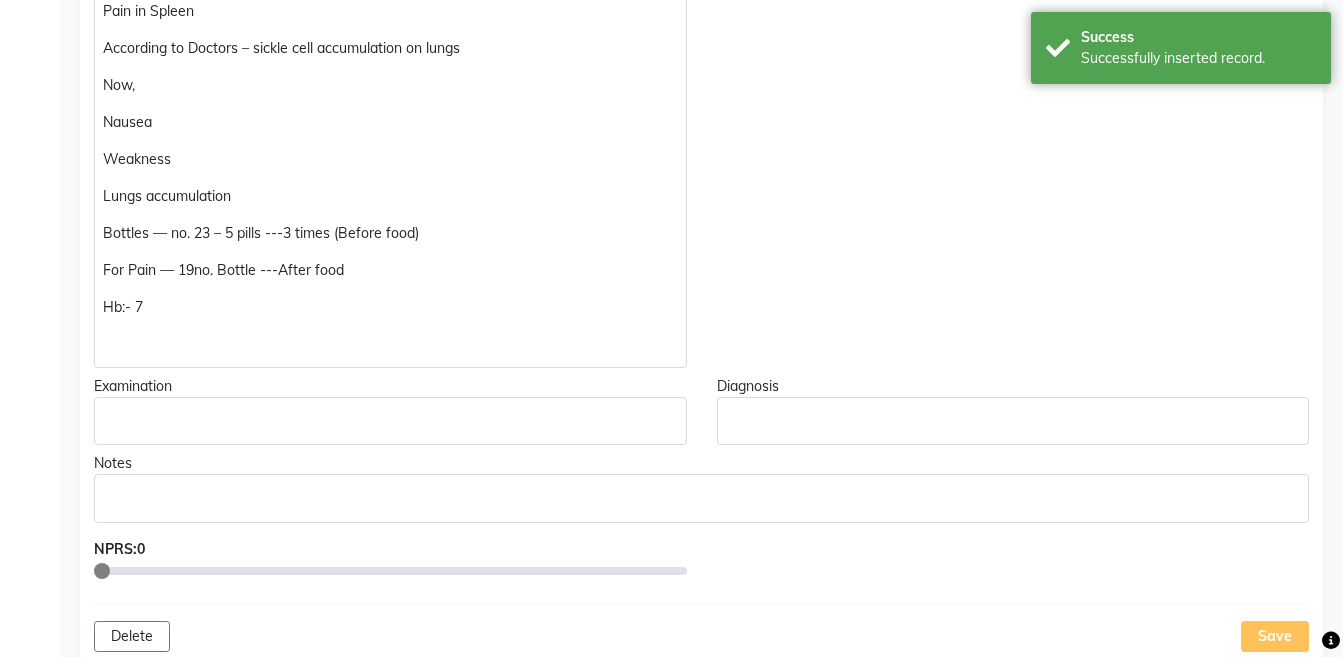 scroll, scrollTop: 285, scrollLeft: 0, axis: vertical 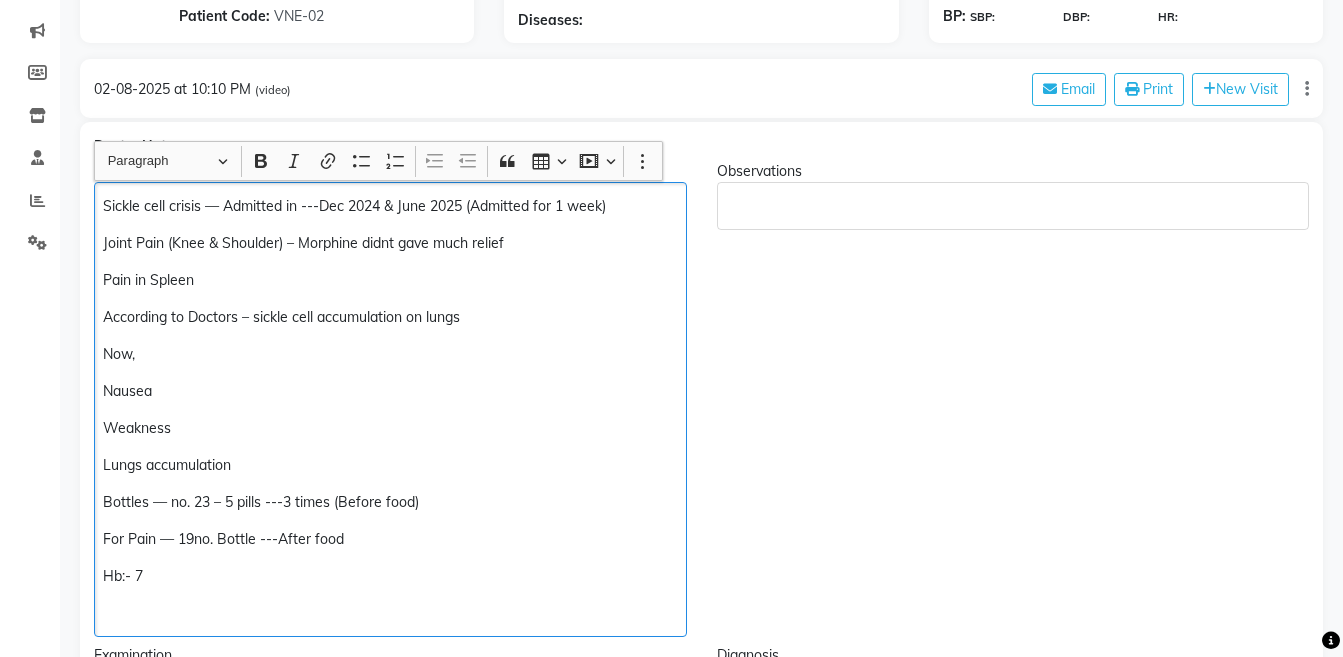 click on "Pain in Spleen" 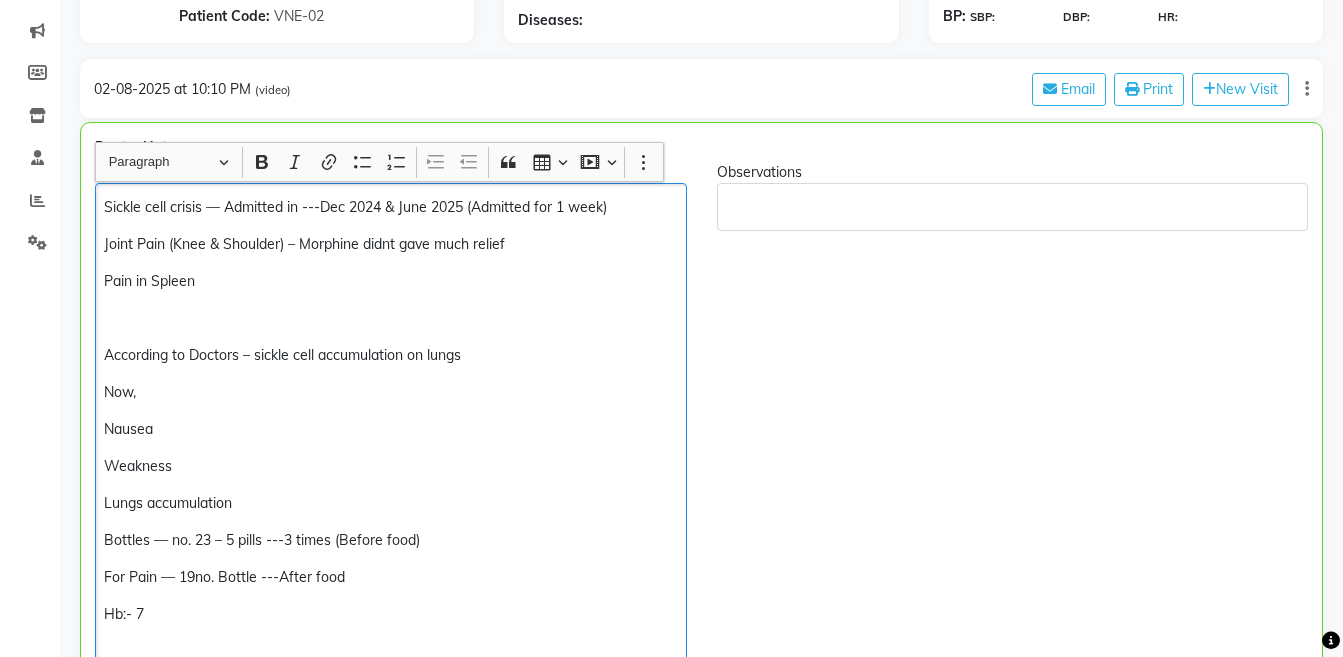 scroll, scrollTop: 286, scrollLeft: 0, axis: vertical 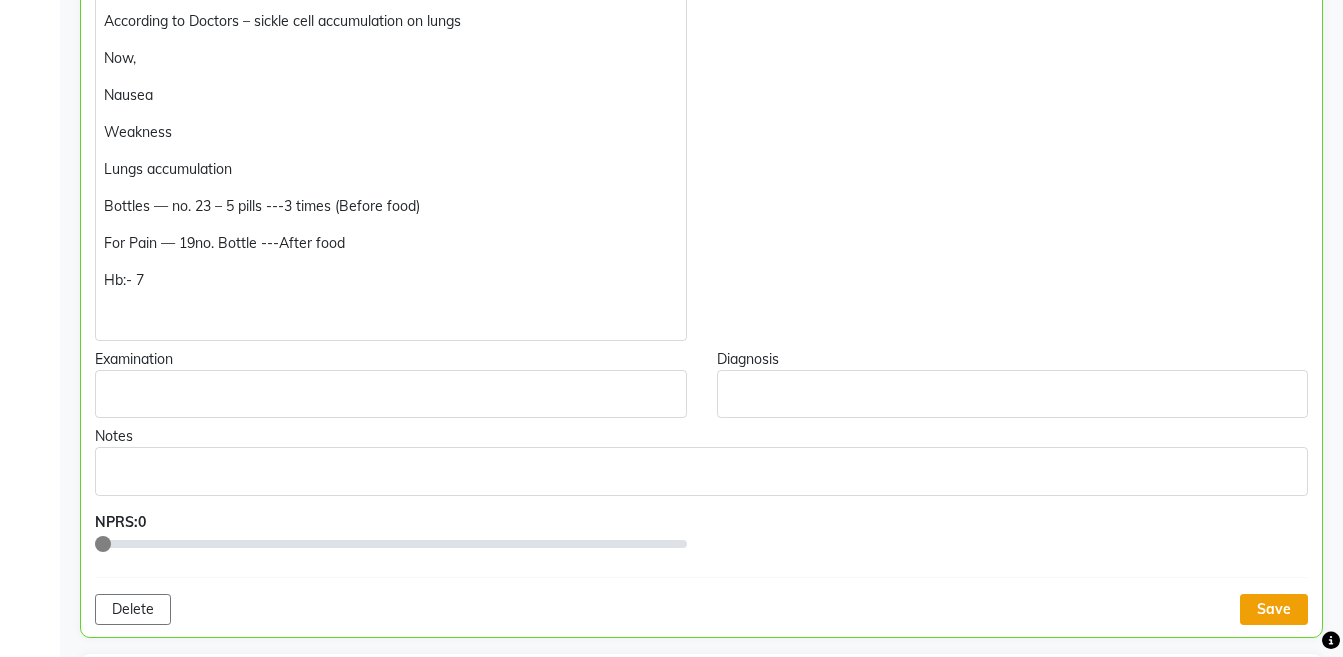 click on "Save" 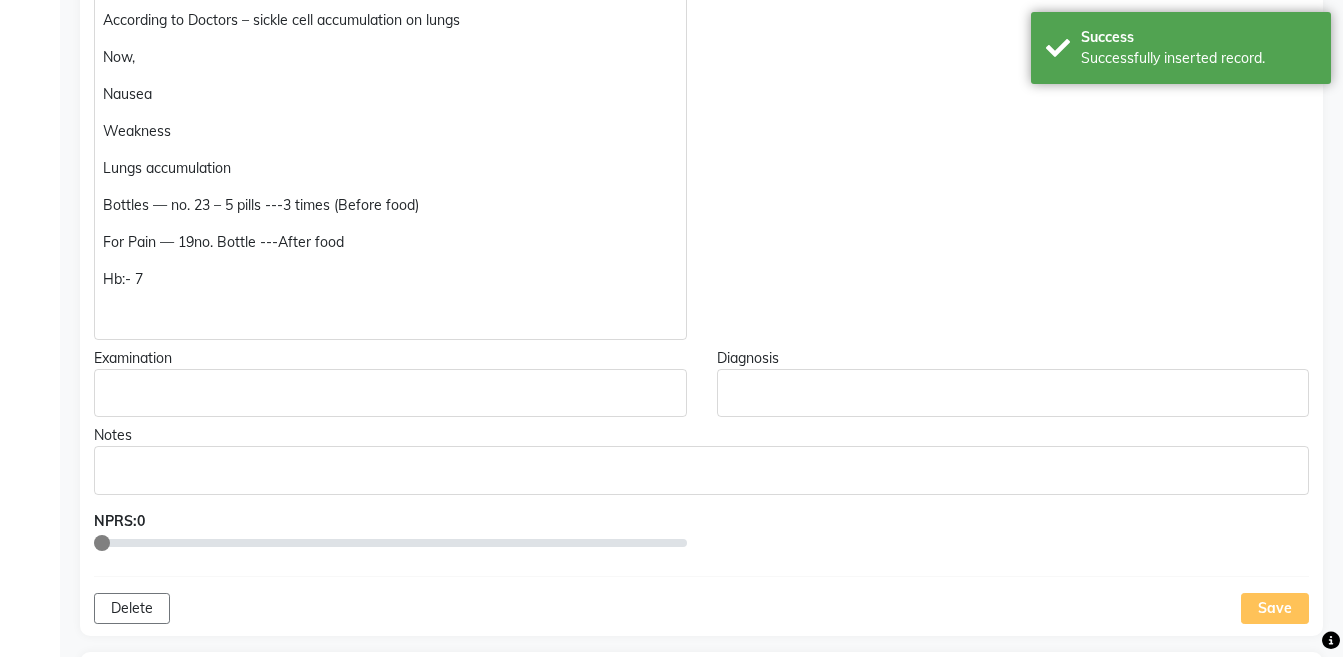 scroll, scrollTop: 265, scrollLeft: 0, axis: vertical 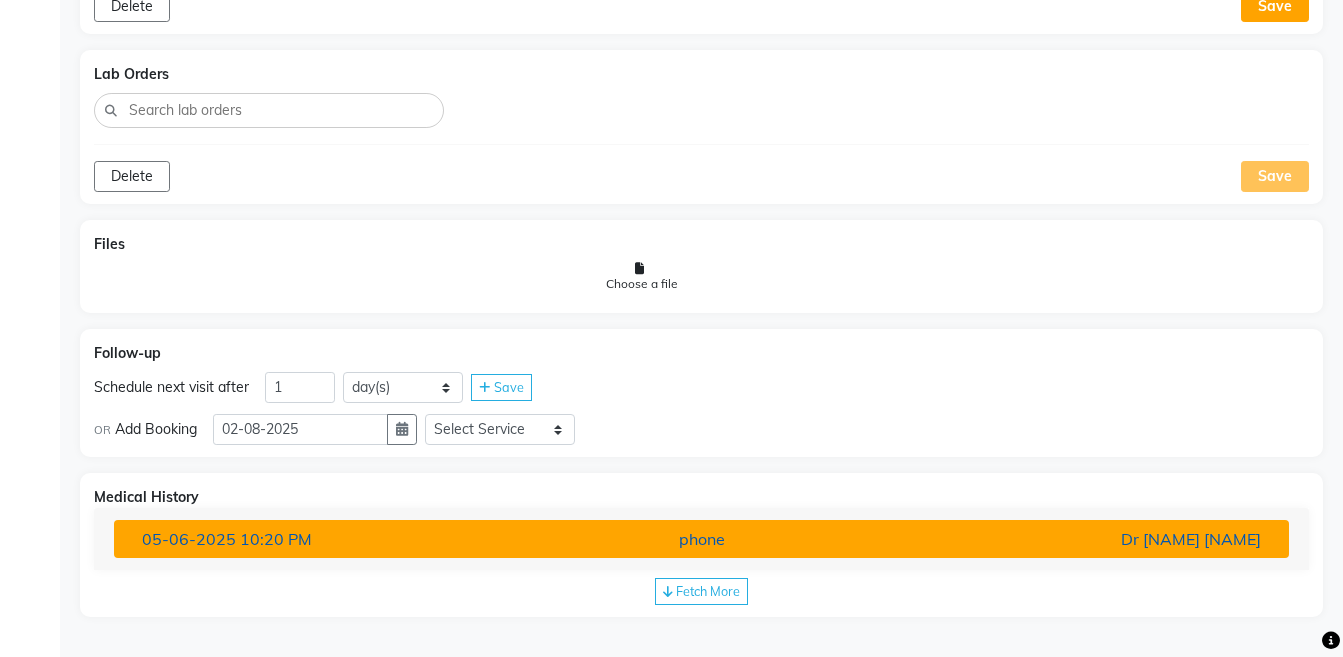 click on "Dr [LAST] [FIRST]" at bounding box center (1084, 539) 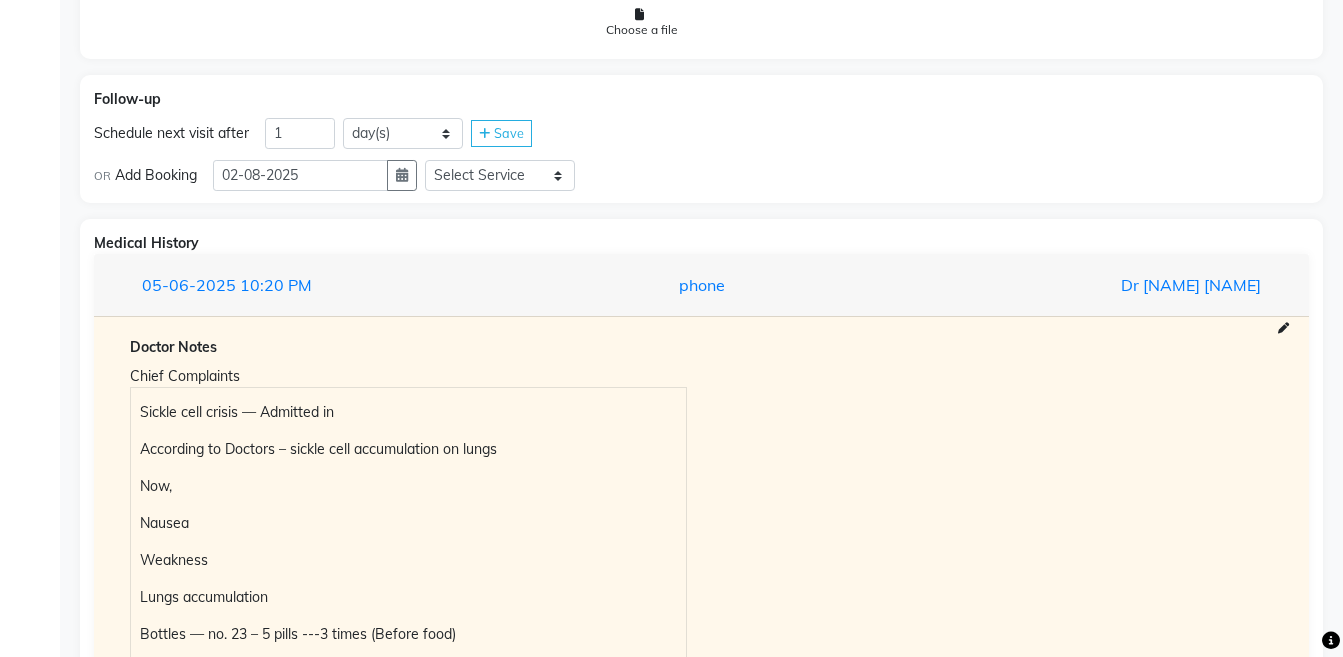 scroll, scrollTop: 2023, scrollLeft: 0, axis: vertical 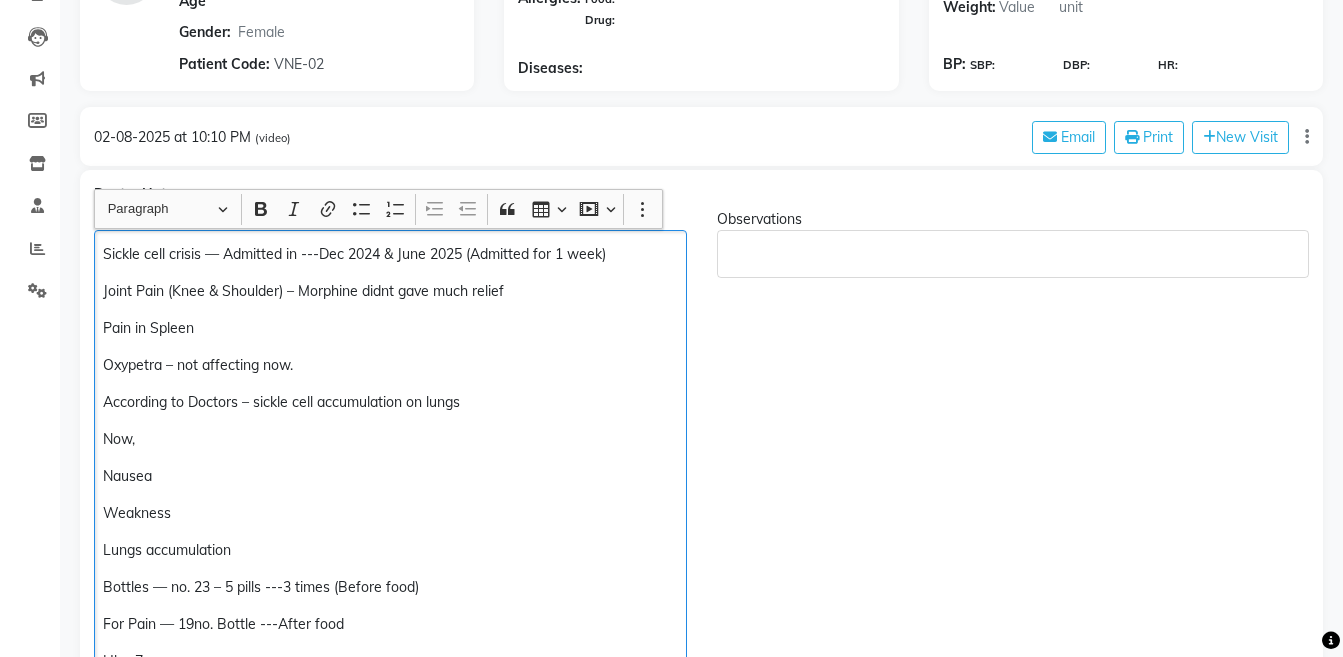 click on "Oxypetra – not affecting now." 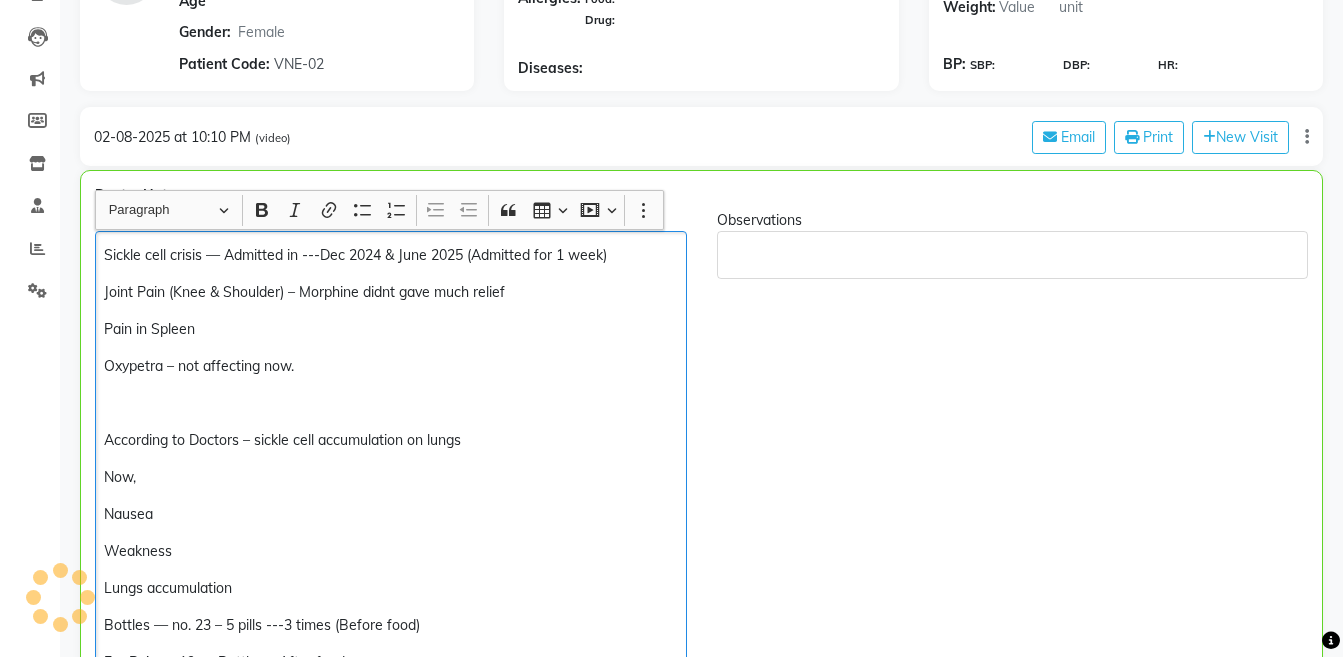 scroll, scrollTop: 238, scrollLeft: 0, axis: vertical 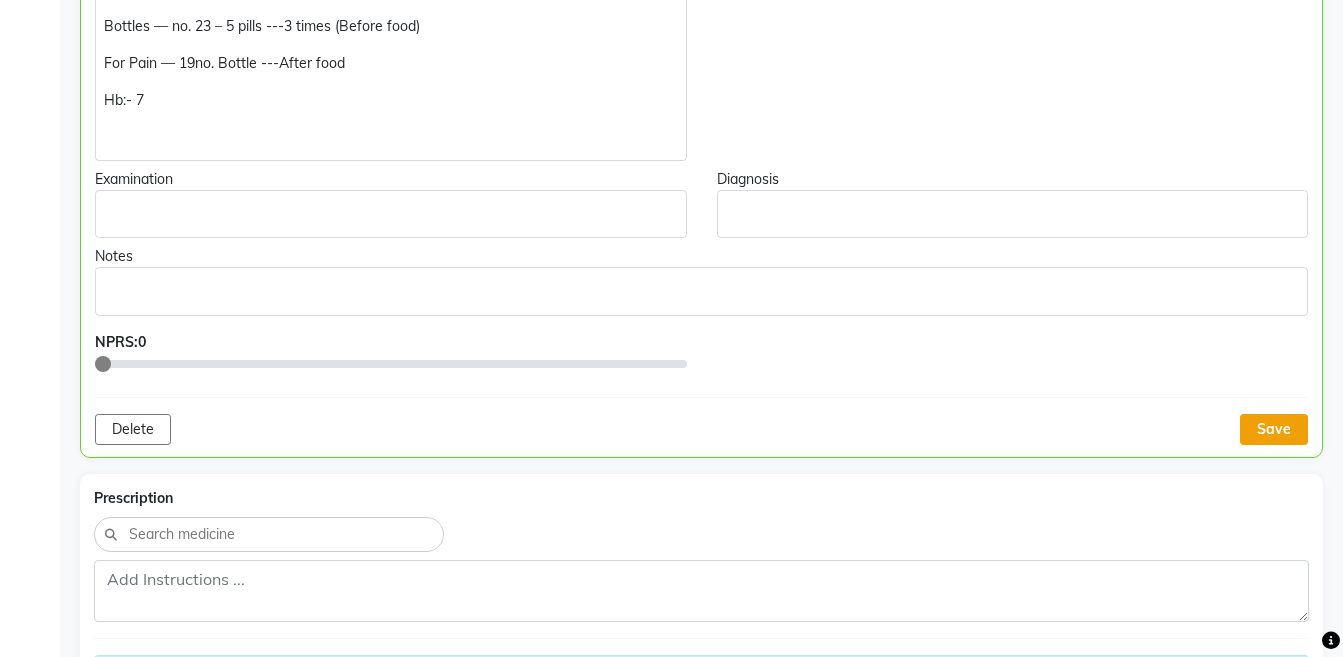 click on "Save" 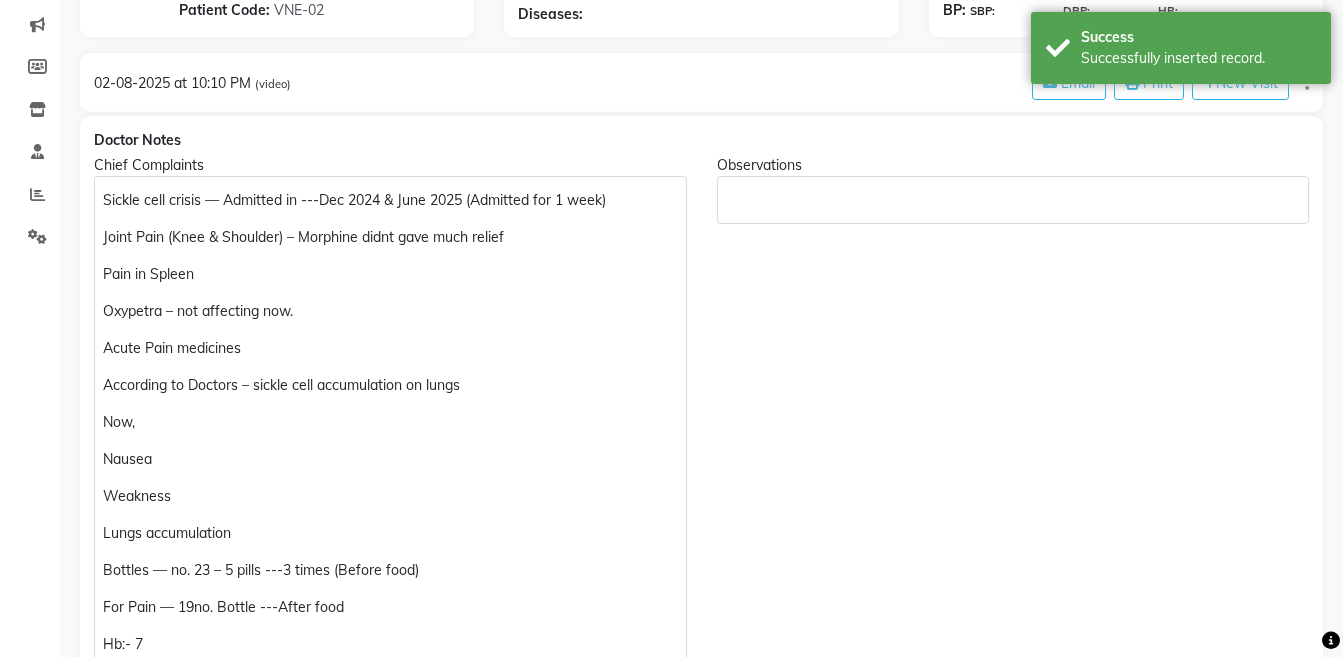 scroll, scrollTop: 356, scrollLeft: 0, axis: vertical 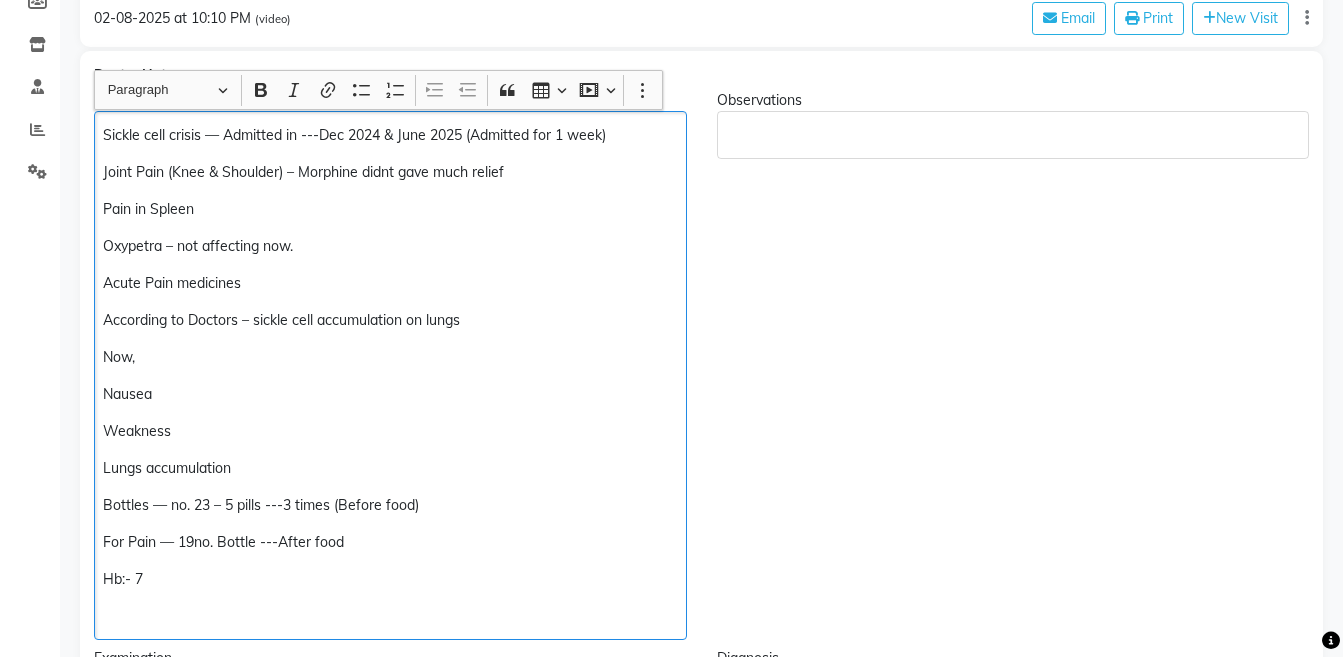 click on "Acute Pain medicines" 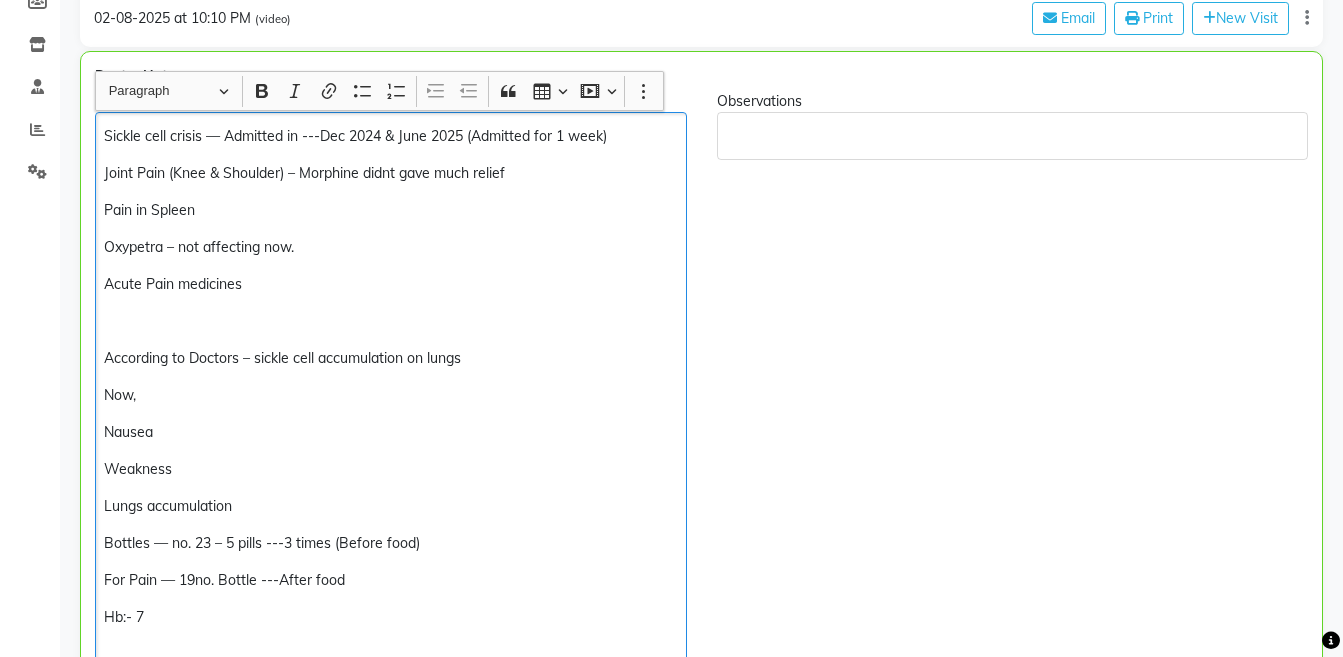 scroll, scrollTop: 357, scrollLeft: 0, axis: vertical 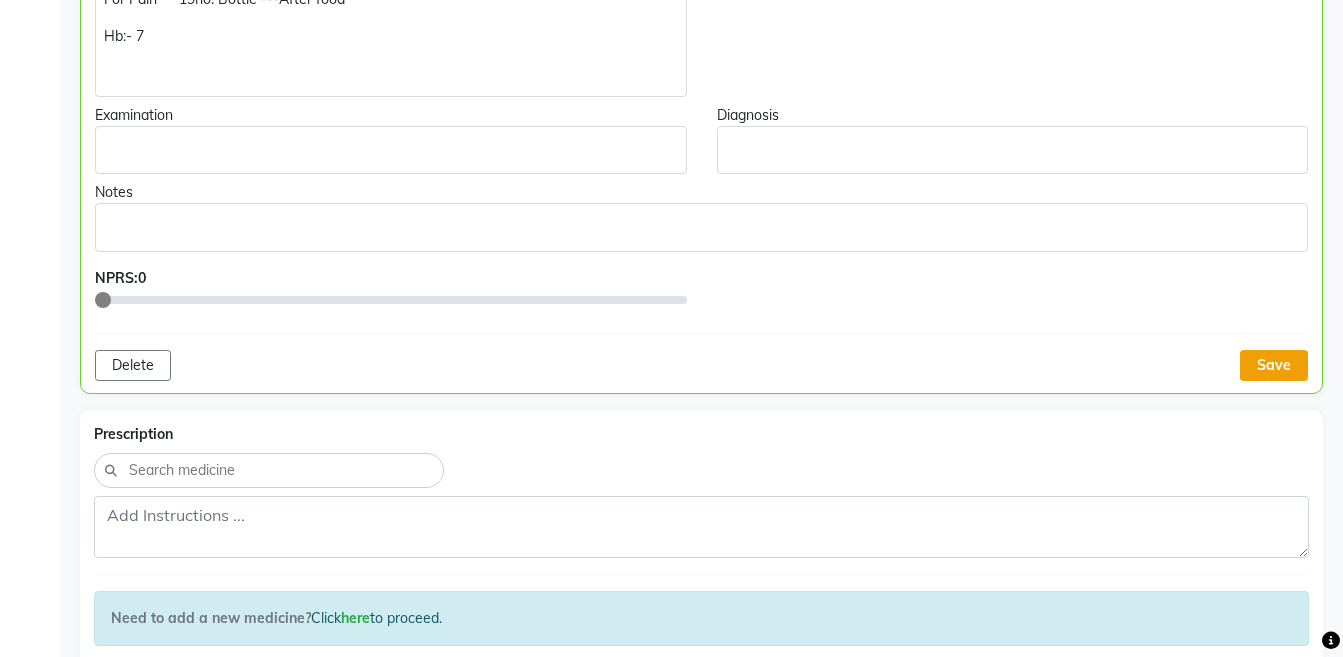 click on "Save" 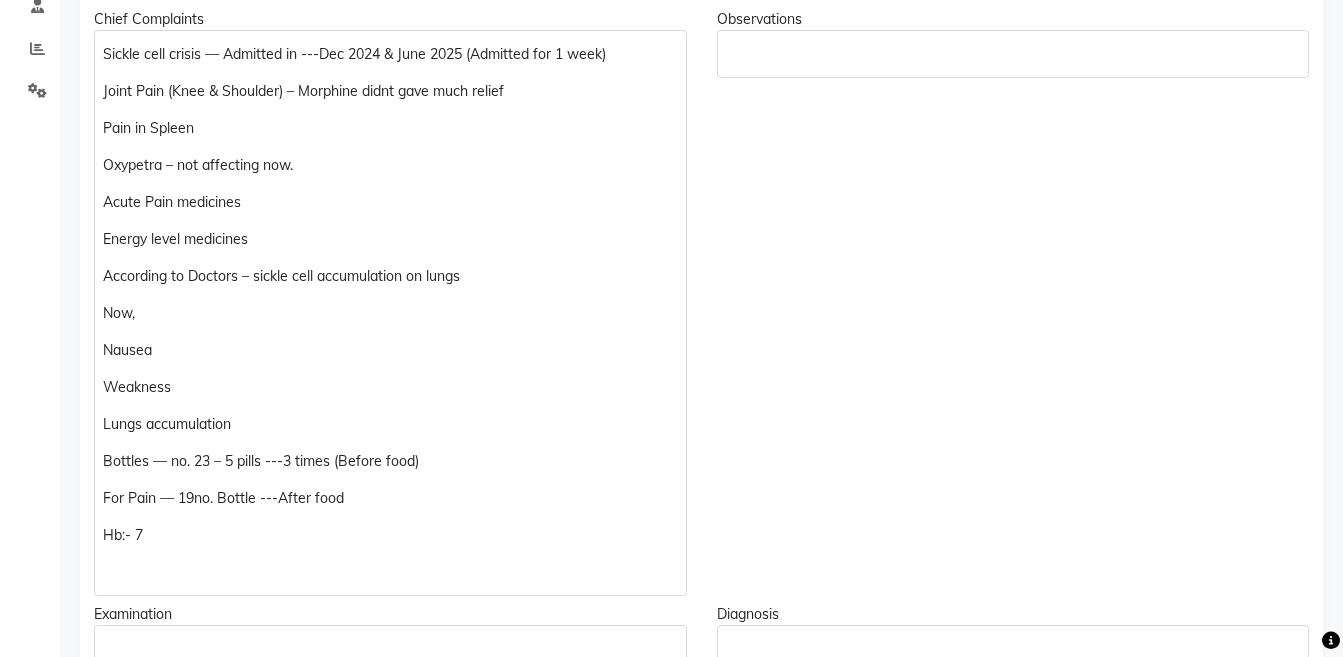 scroll, scrollTop: 433, scrollLeft: 0, axis: vertical 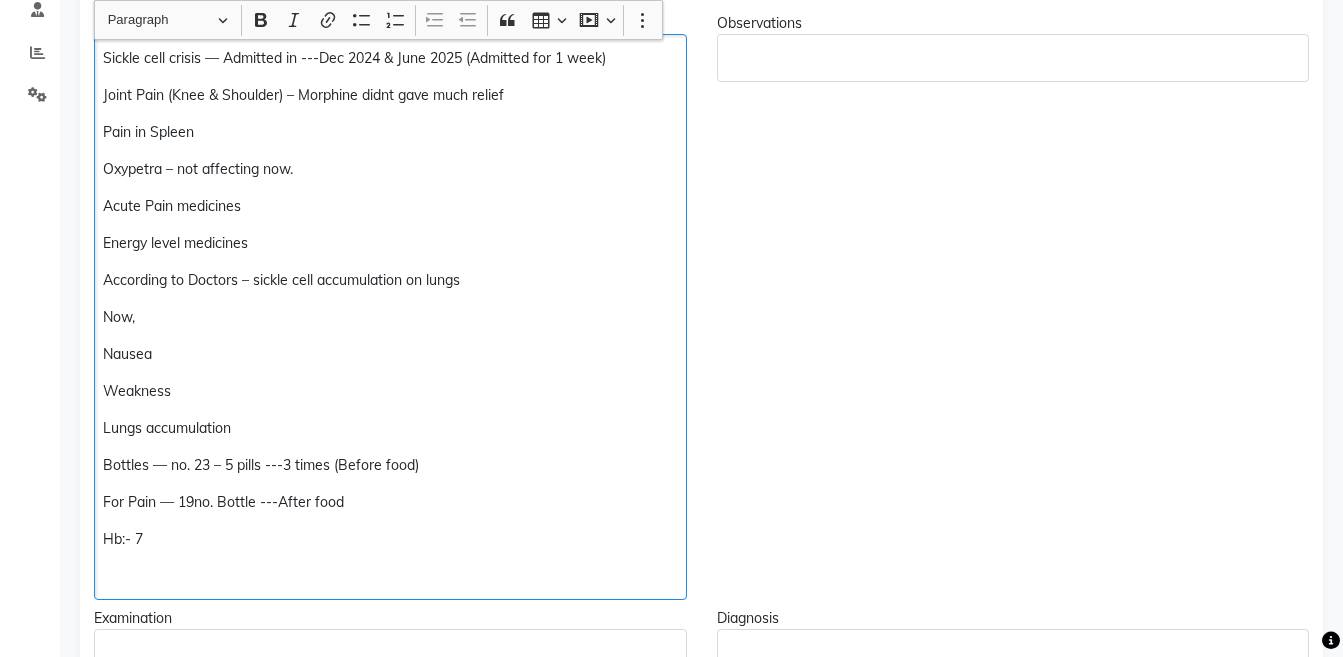 click on "Energy level medicines" 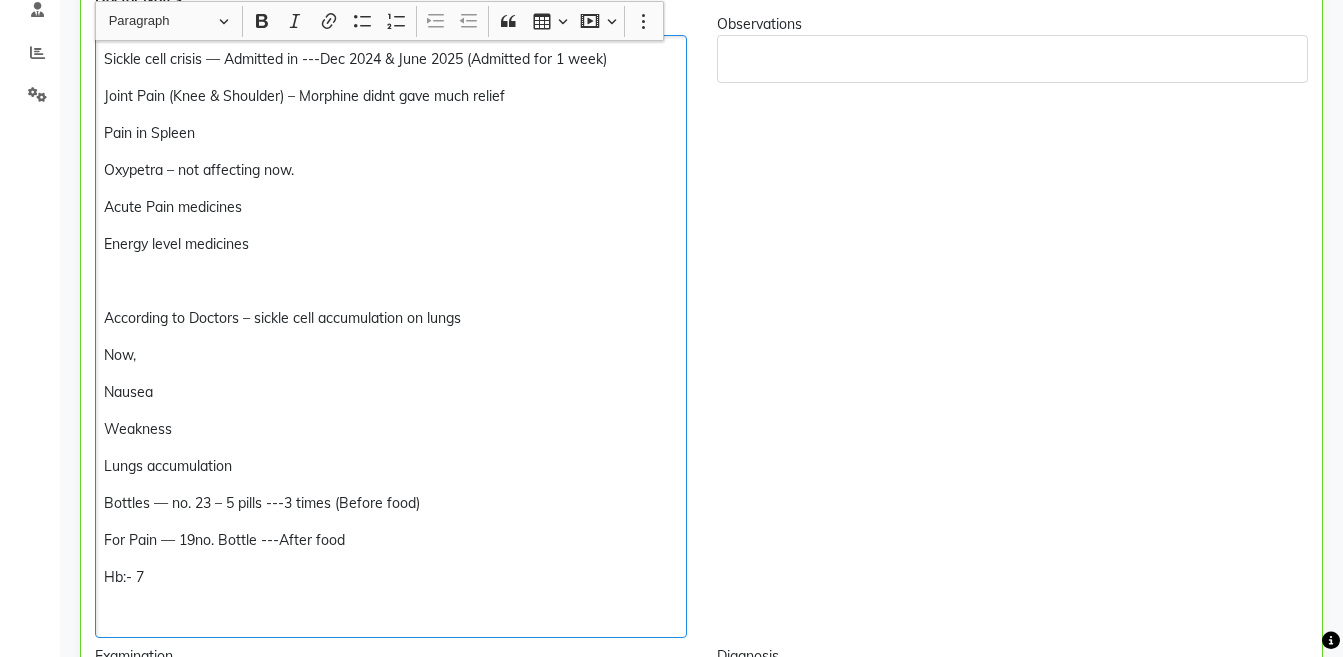 scroll, scrollTop: 434, scrollLeft: 0, axis: vertical 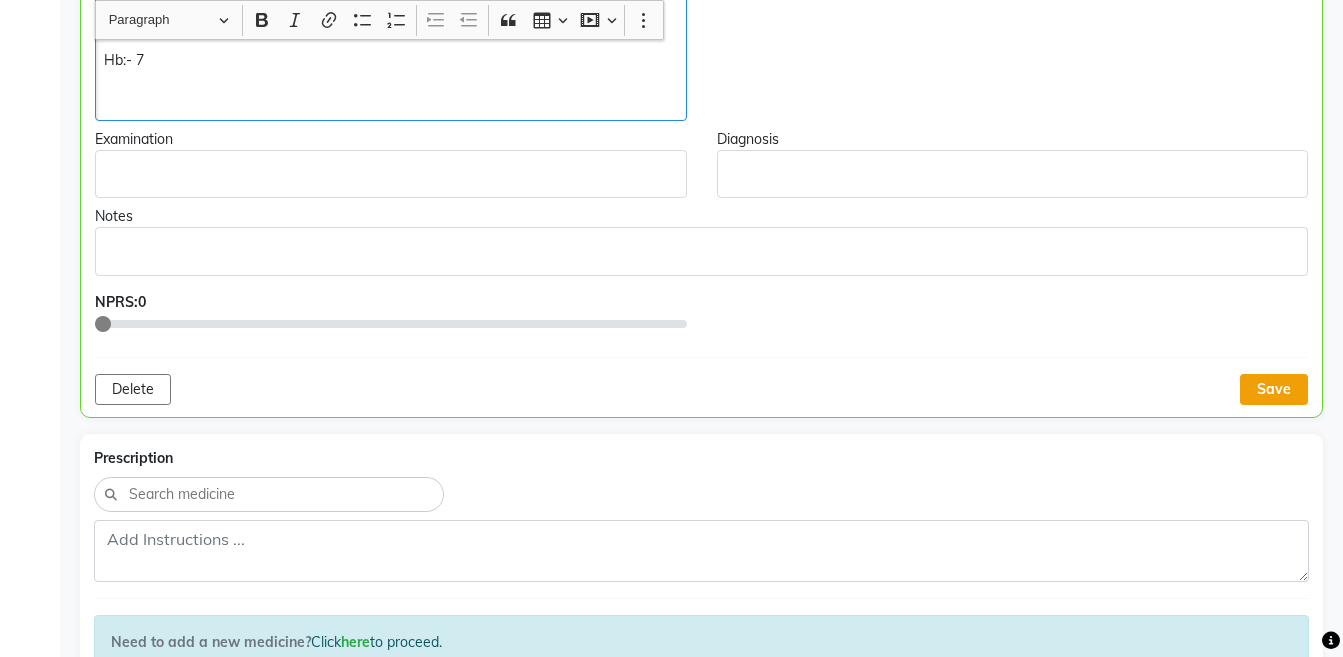 click on "Save" 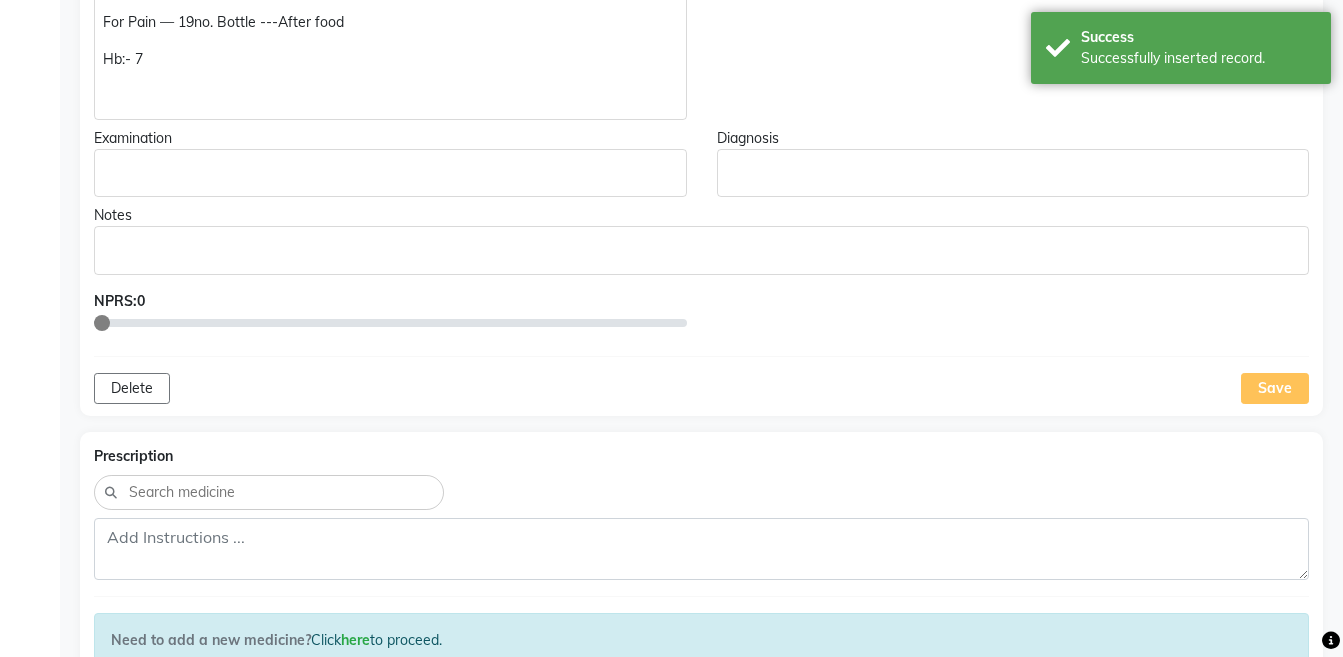 scroll, scrollTop: 375, scrollLeft: 0, axis: vertical 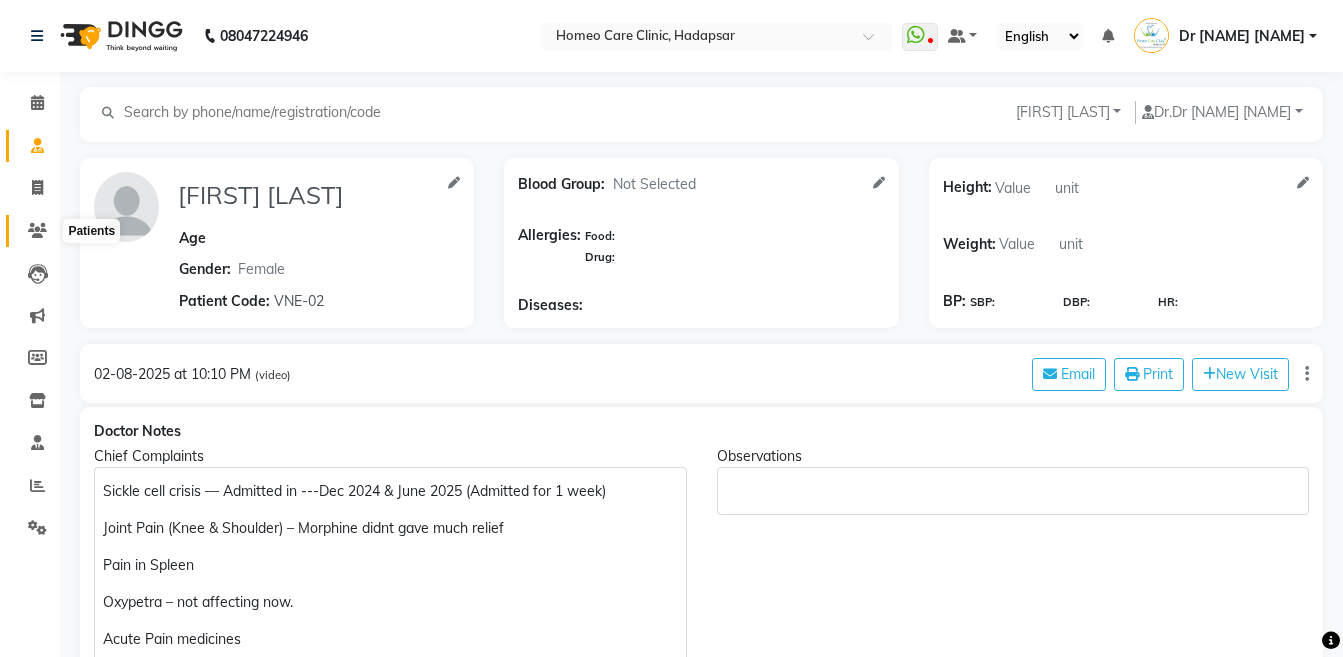 click 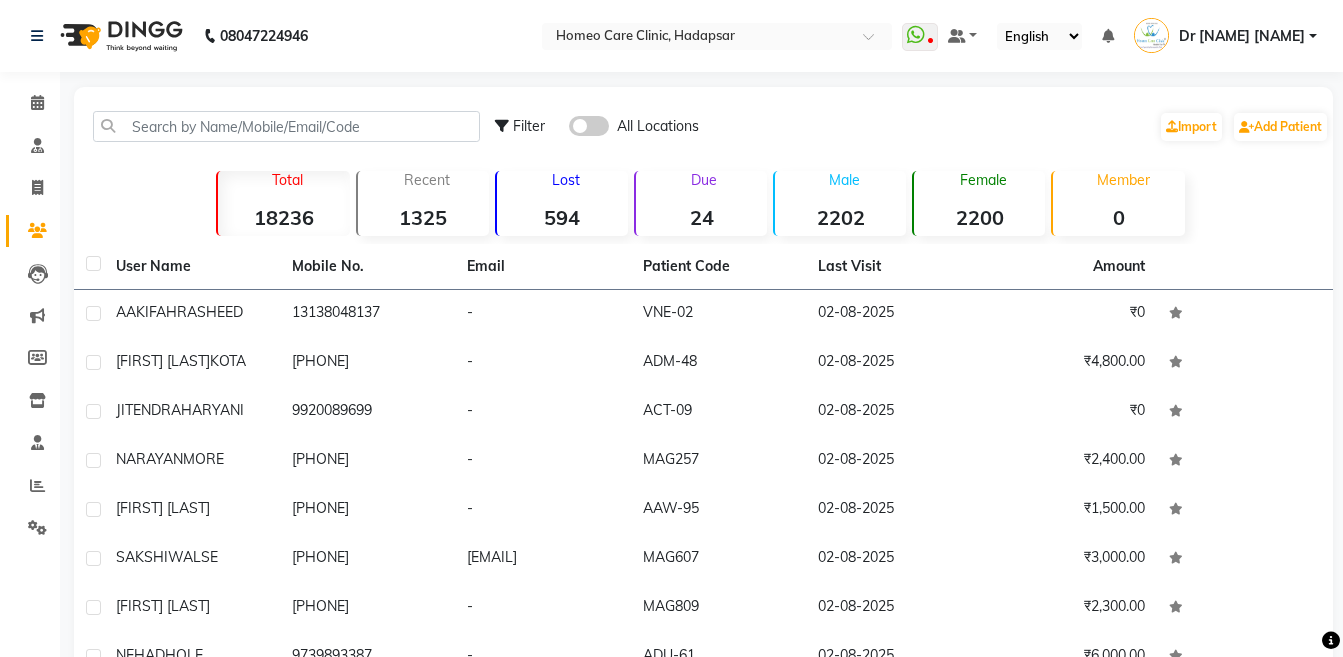 click on "[FIRST] [LAST]" 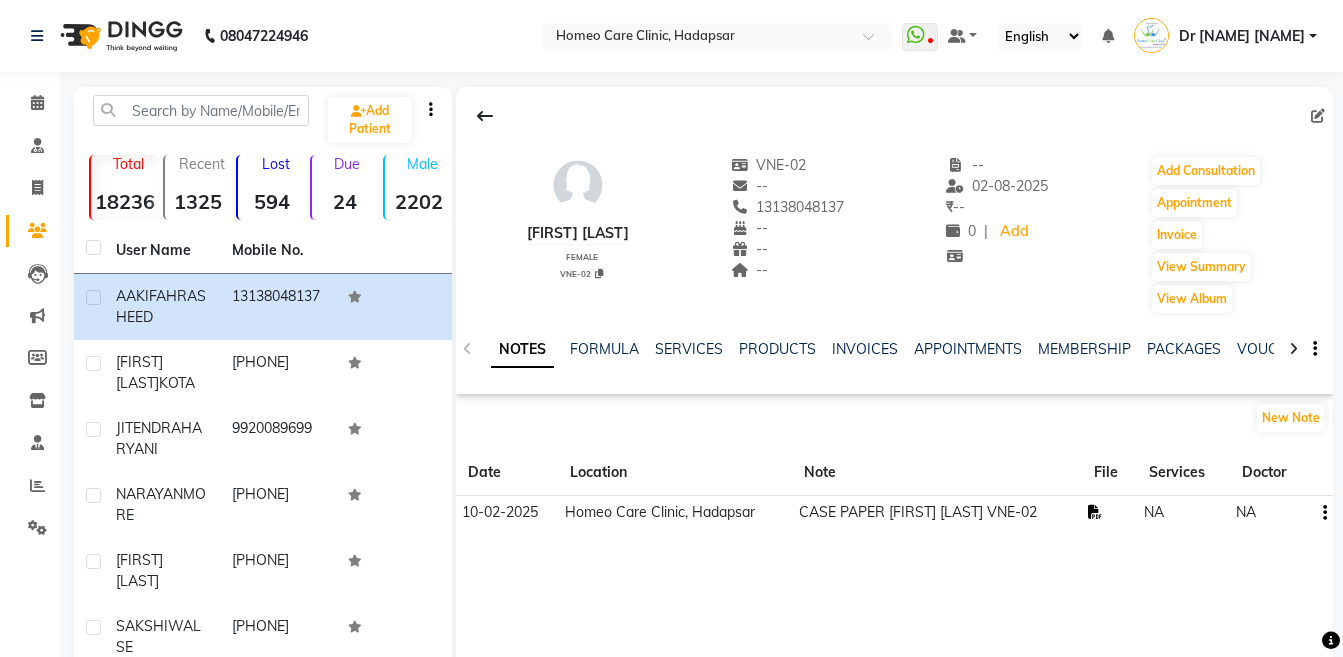 click 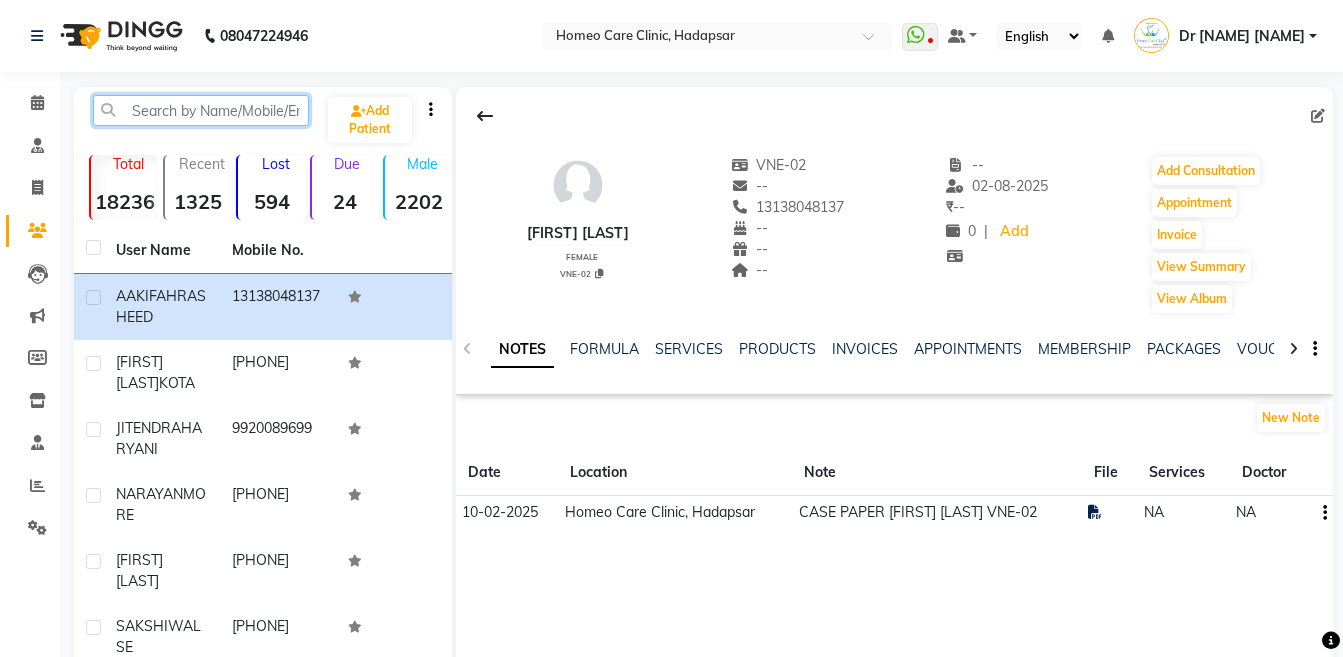 click 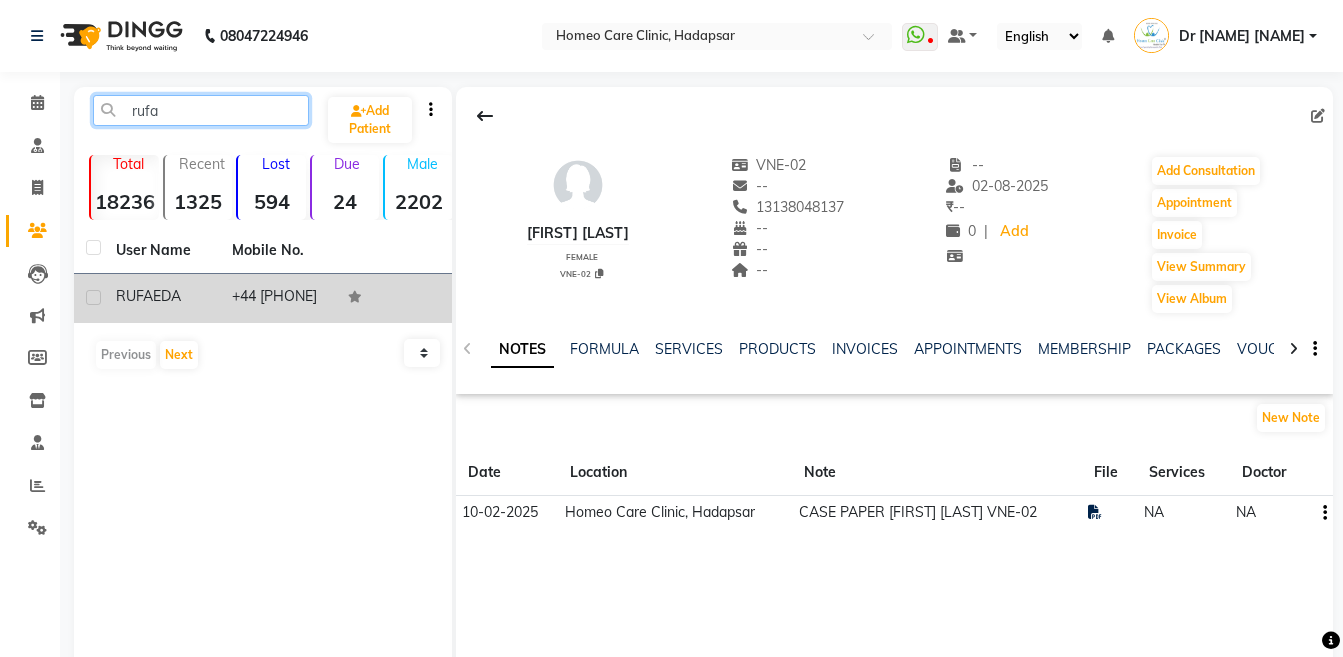 type on "rufa" 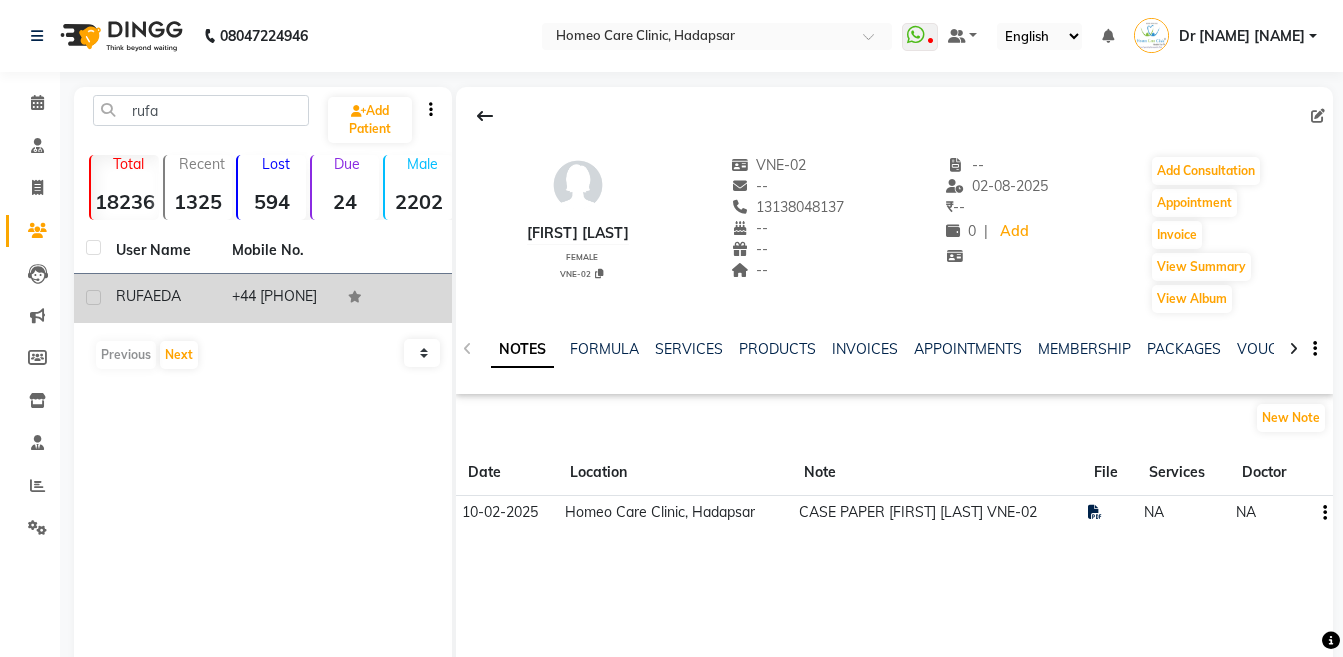click on "RUFAEDA" 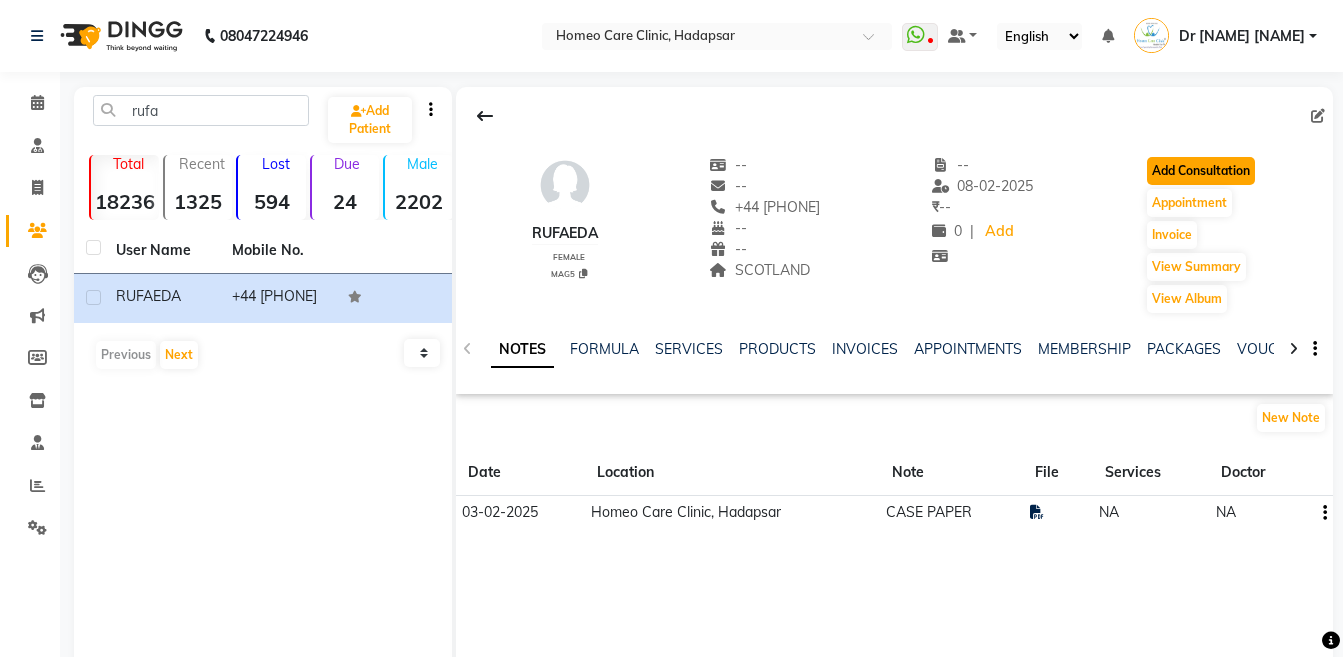 click on "Add Consultation" 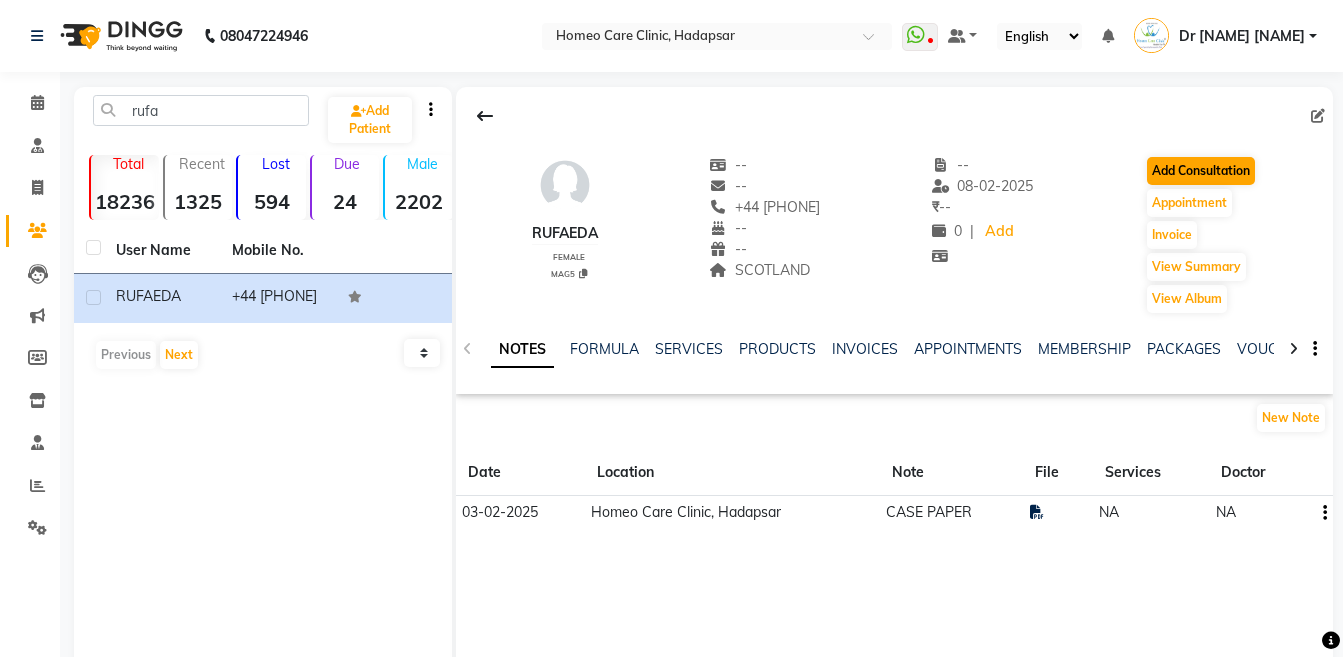 select on "female" 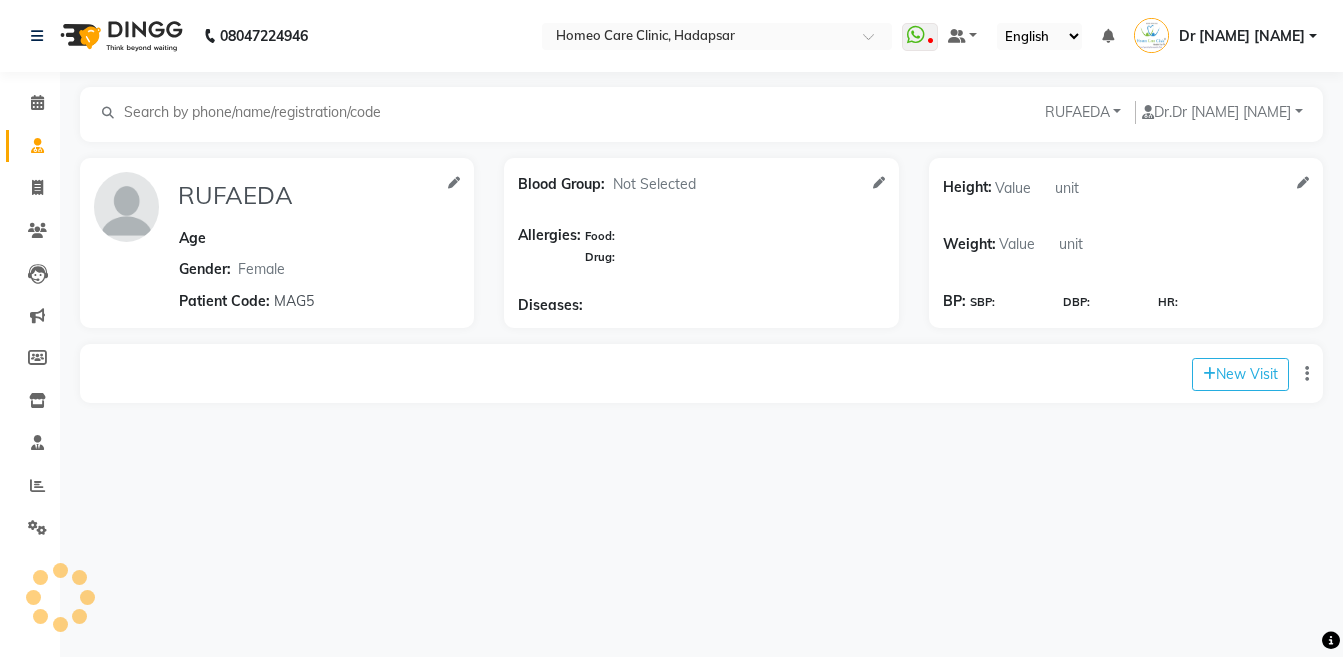 select on "10" 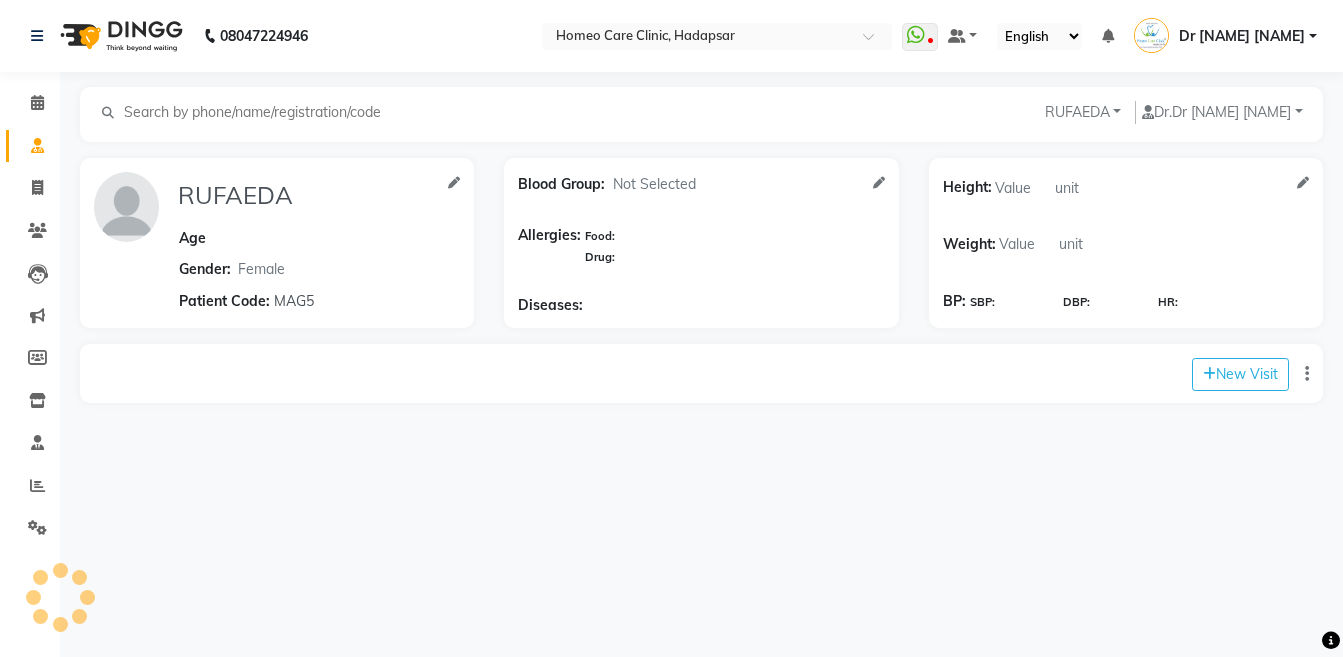 select on "false" 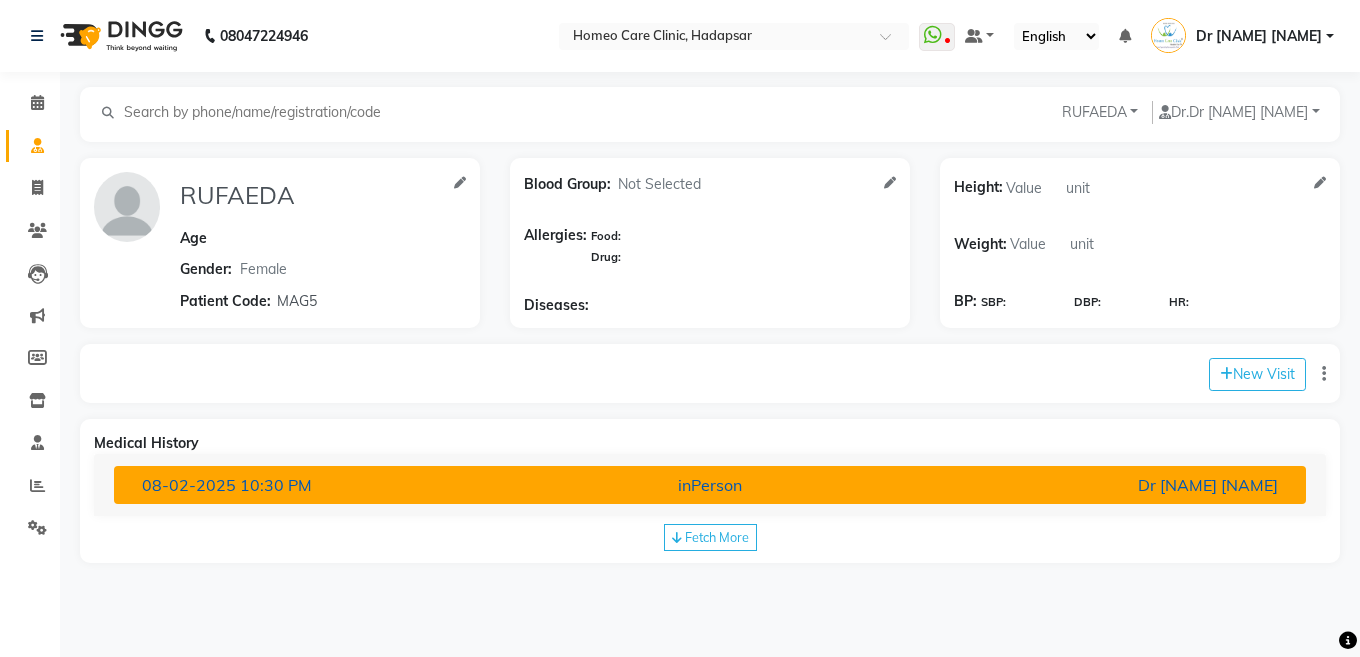 click on "Dr [LAST] [FIRST]" at bounding box center (1098, 485) 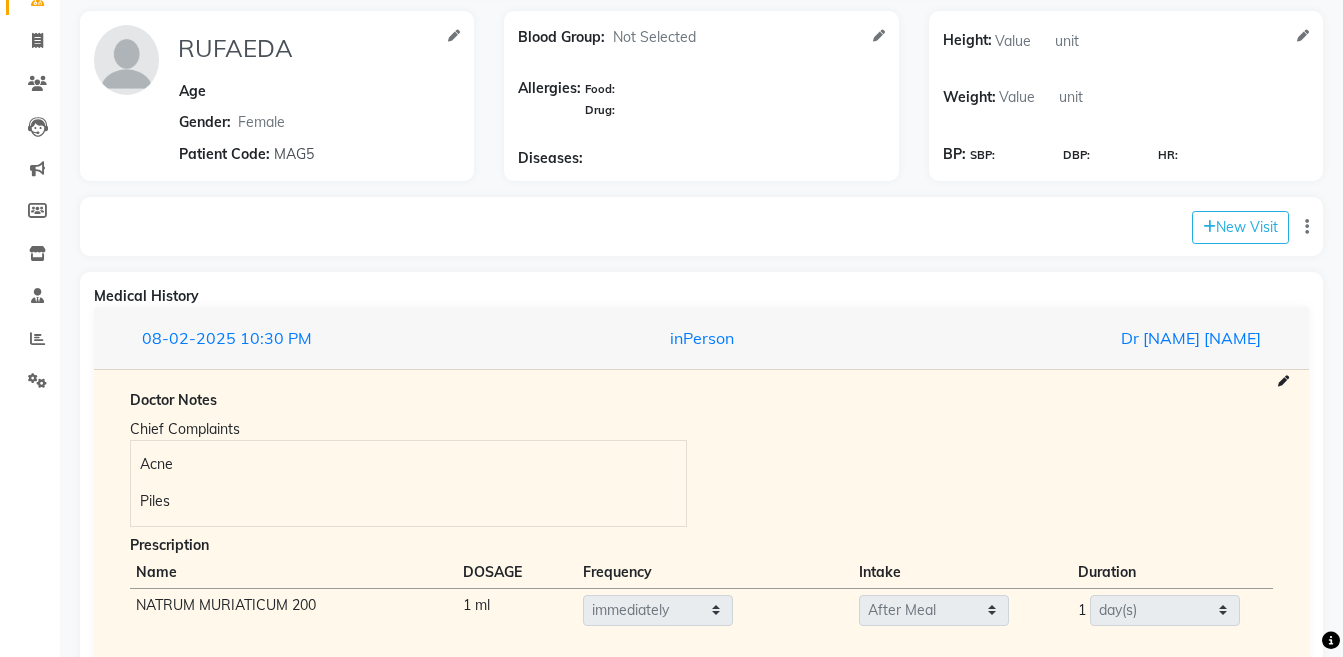 scroll, scrollTop: 297, scrollLeft: 0, axis: vertical 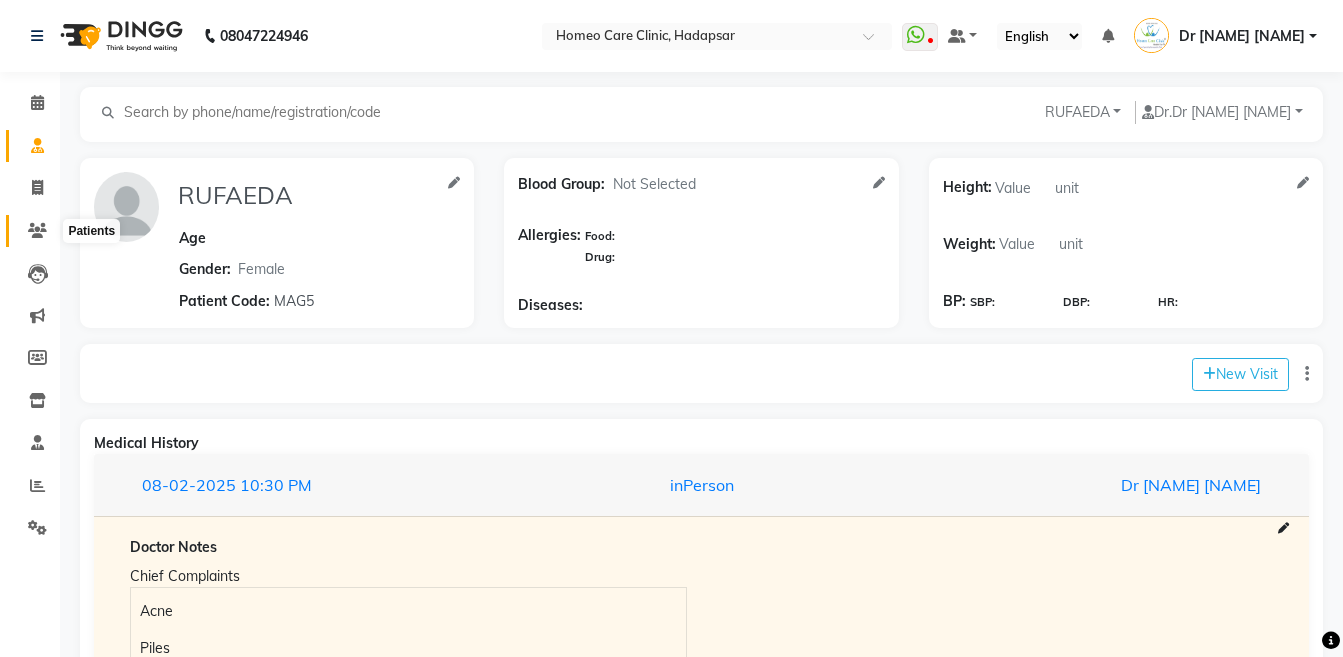 click 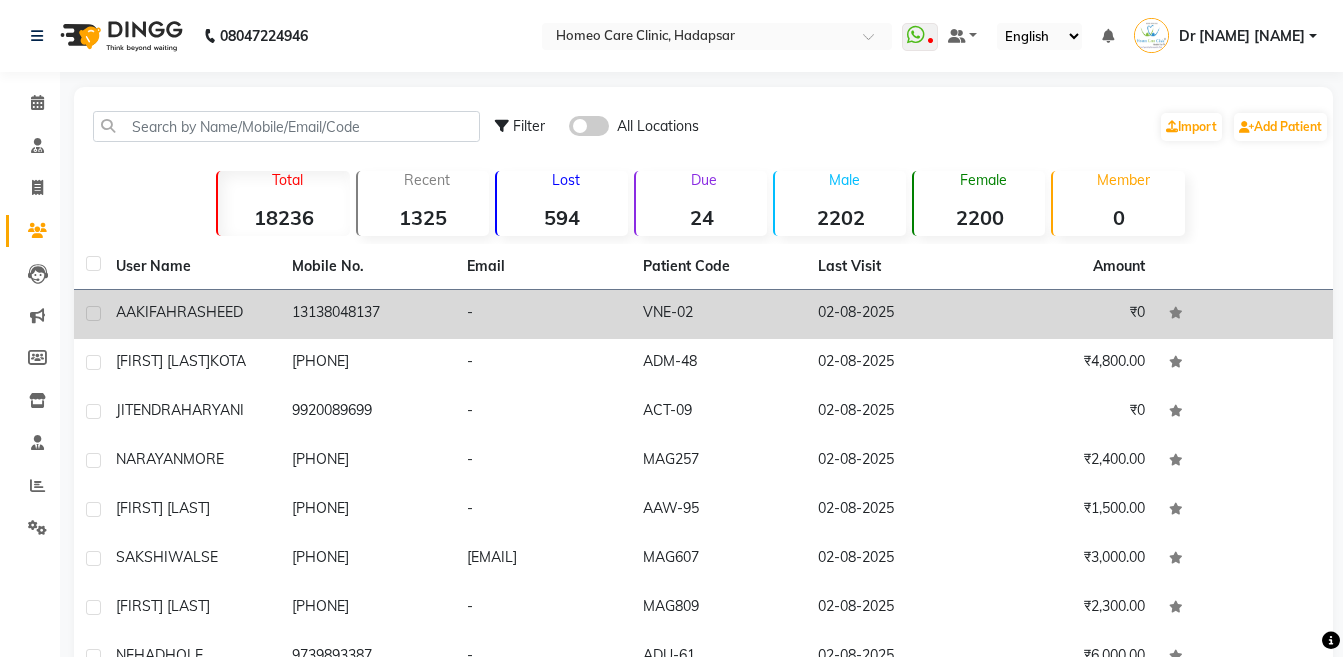 click on "RASHEED" 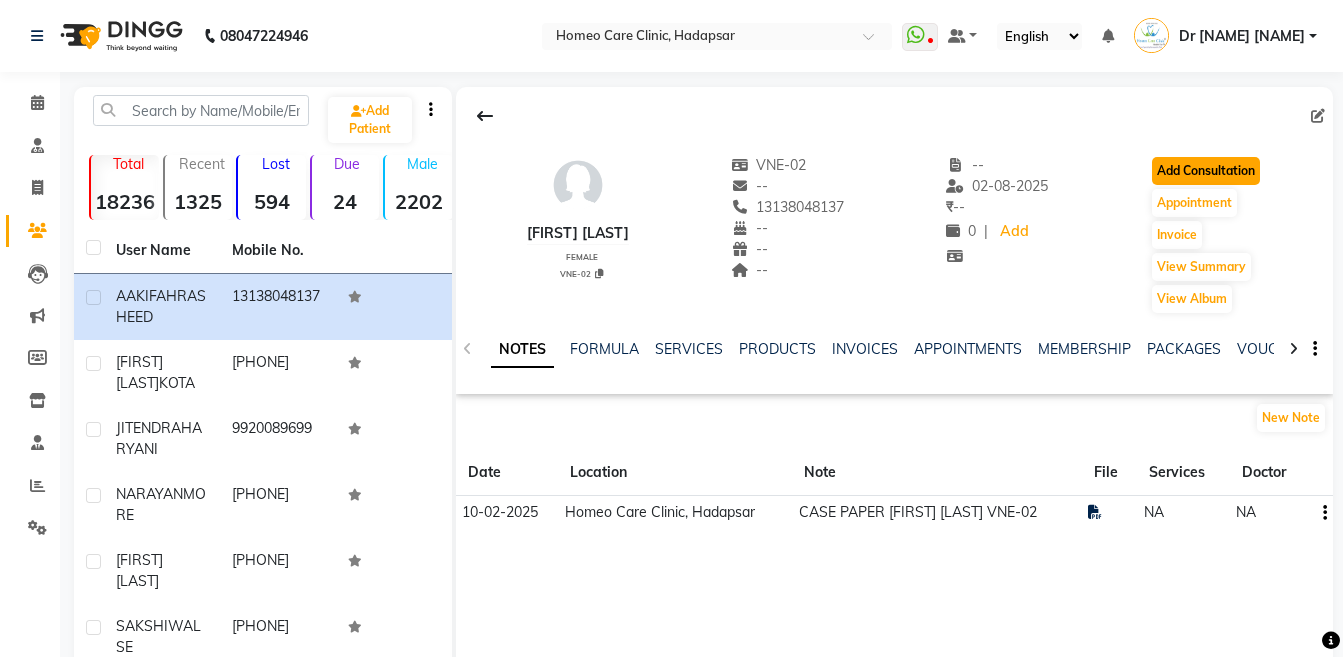 click on "Add Consultation" 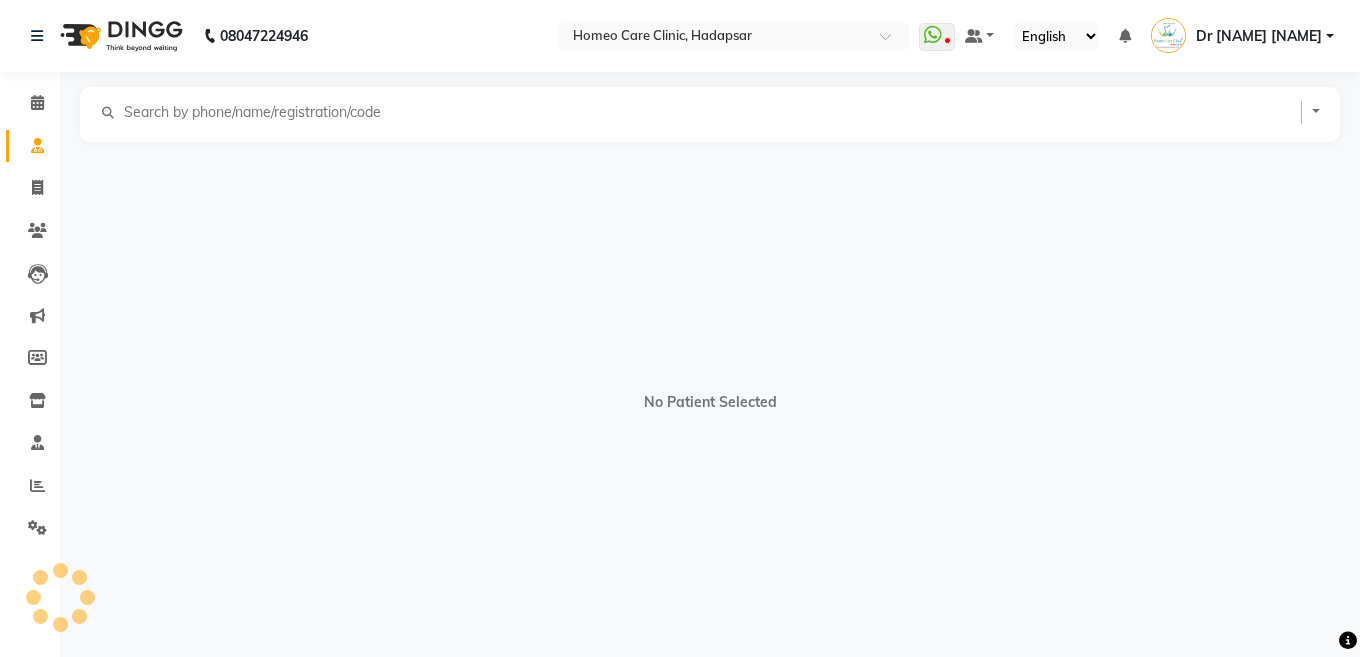 select on "female" 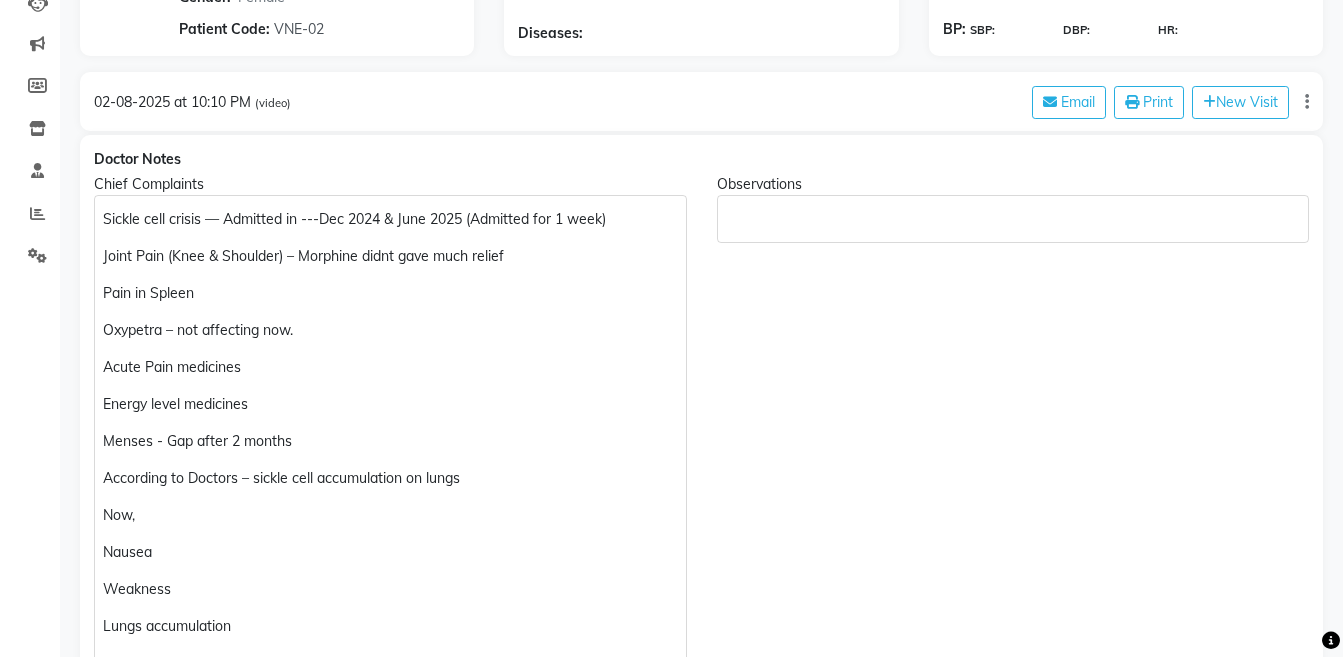 scroll, scrollTop: 294, scrollLeft: 0, axis: vertical 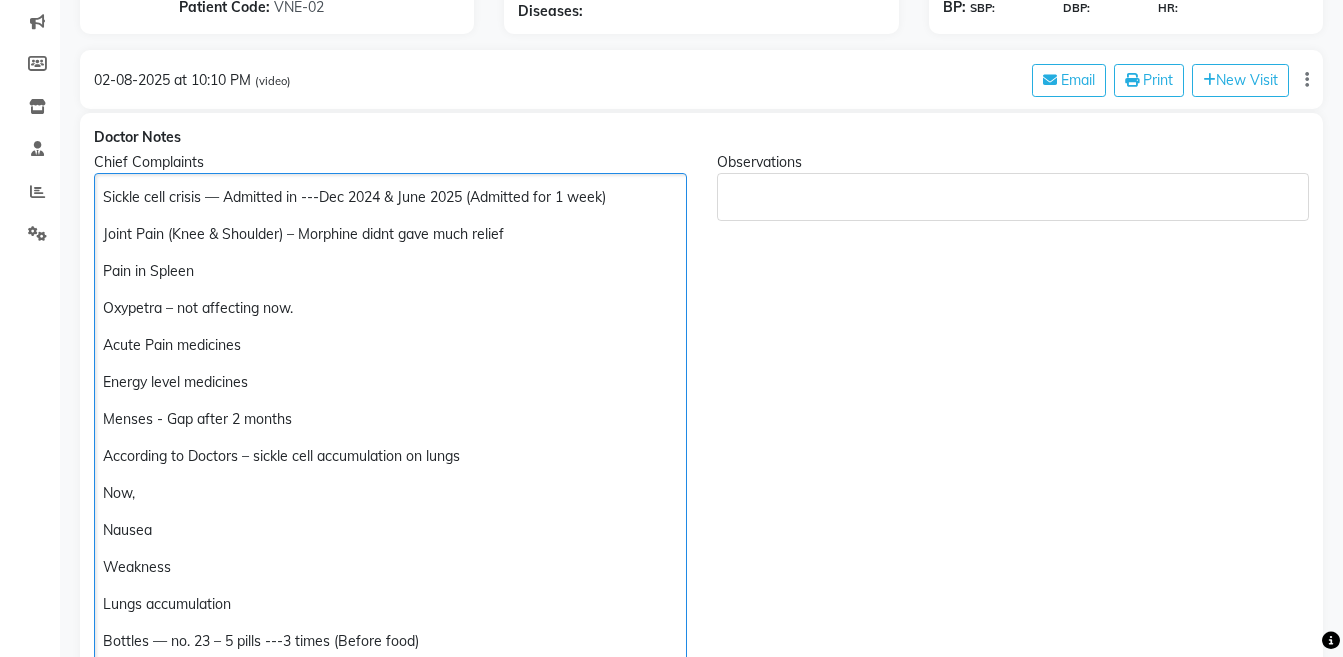click on "Sickle cell crisis — Admitted in ---Dec 2024 & June 2025 (Admitted for 1 week) Joint Pain (Knee & Shoulder) – Morphine didnt gave much relief Pain in Spleen Oxypetra – not affecting now.  Acute Pain medicines Energy level medicines  Menses - Gap after 2 months  According to Doctors – sickle cell accumulation on lungs Now,  Nausea Weakness Lungs accumulation Bottles — no. 23 – 5 pills ---3 times (Before food) For Pain — 19no. Bottle ---After food Hb:- 7" 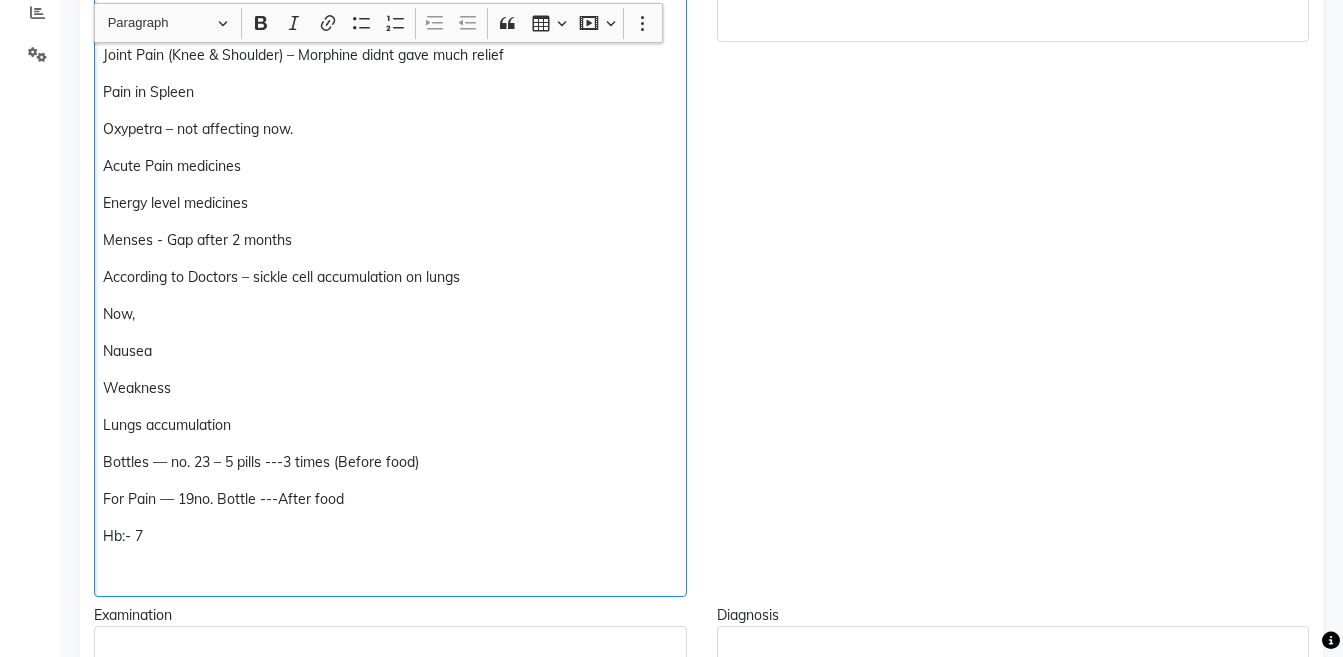scroll, scrollTop: 476, scrollLeft: 0, axis: vertical 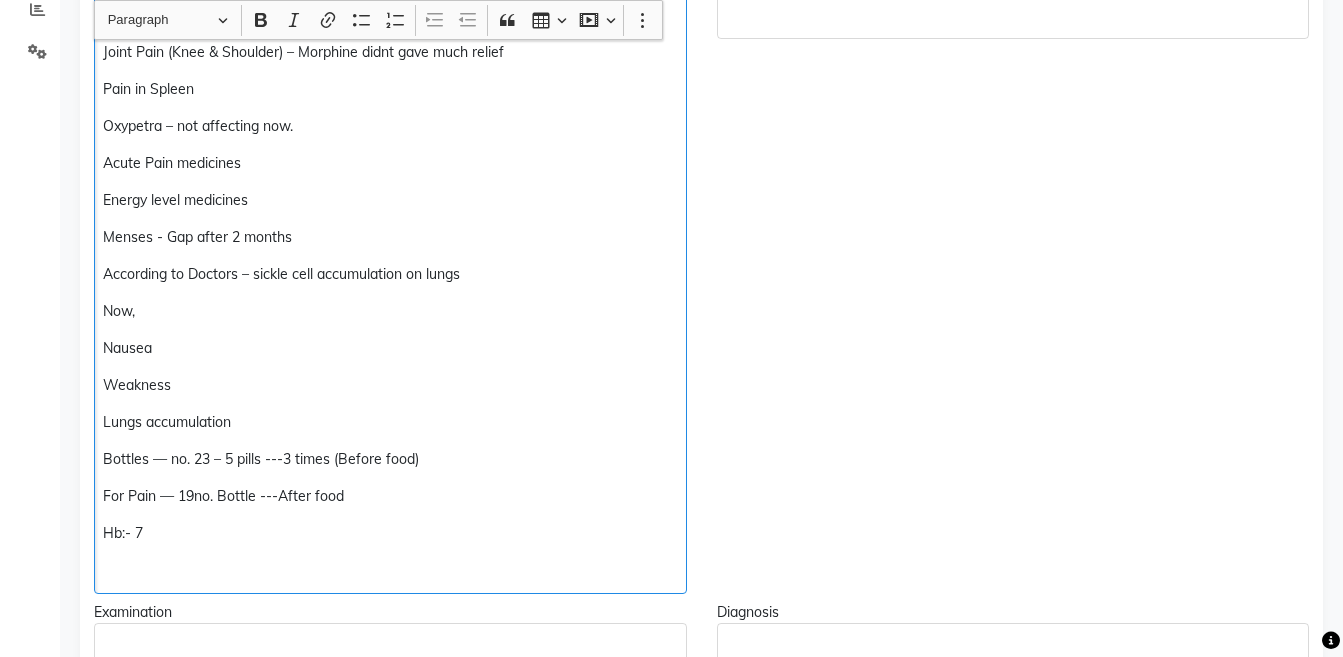 click on "Sickle cell crisis — Admitted in ---Dec 2024 & June 2025 (Admitted for 1 week) Joint Pain (Knee & Shoulder) – Morphine didnt gave much relief Pain in Spleen Oxypetra – not affecting now.  Acute Pain medicines Energy level medicines  Menses - Gap after 2 months  According to Doctors – sickle cell accumulation on lungs Now,  Nausea Weakness Lungs accumulation Bottles — no. 23 – 5 pills ---3 times (Before food) For Pain — 19no. Bottle ---After food Hb:- 7" 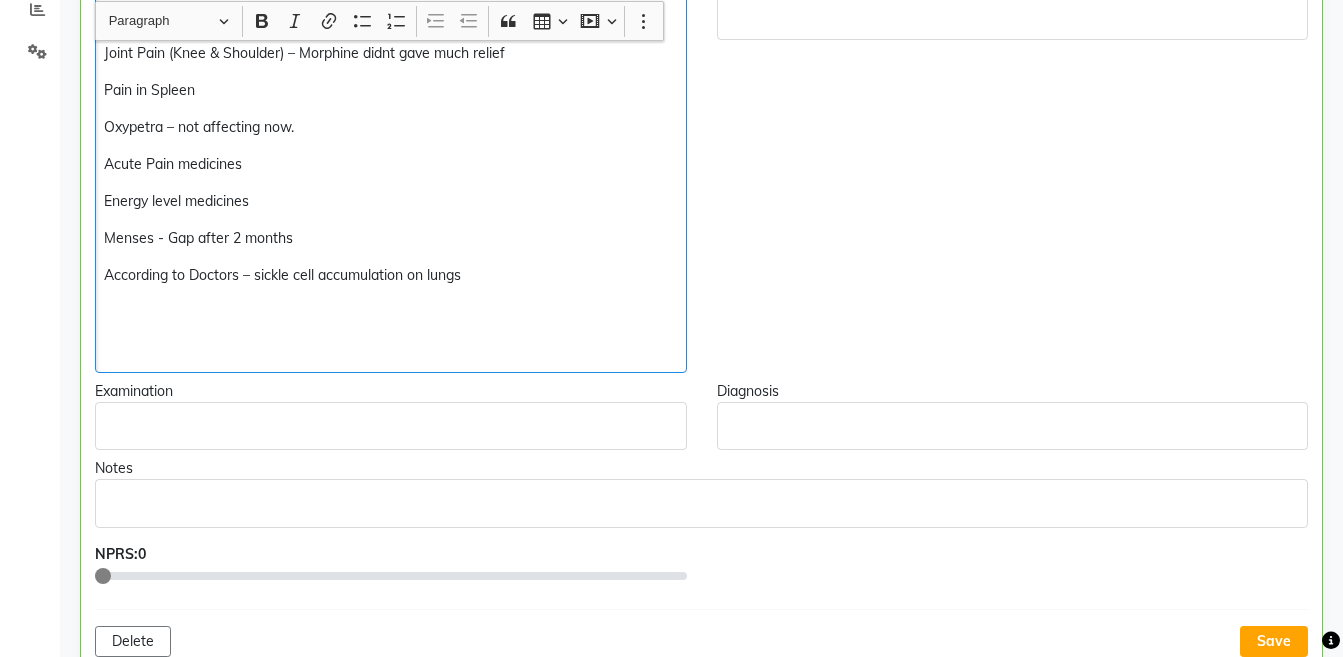 scroll, scrollTop: 477, scrollLeft: 0, axis: vertical 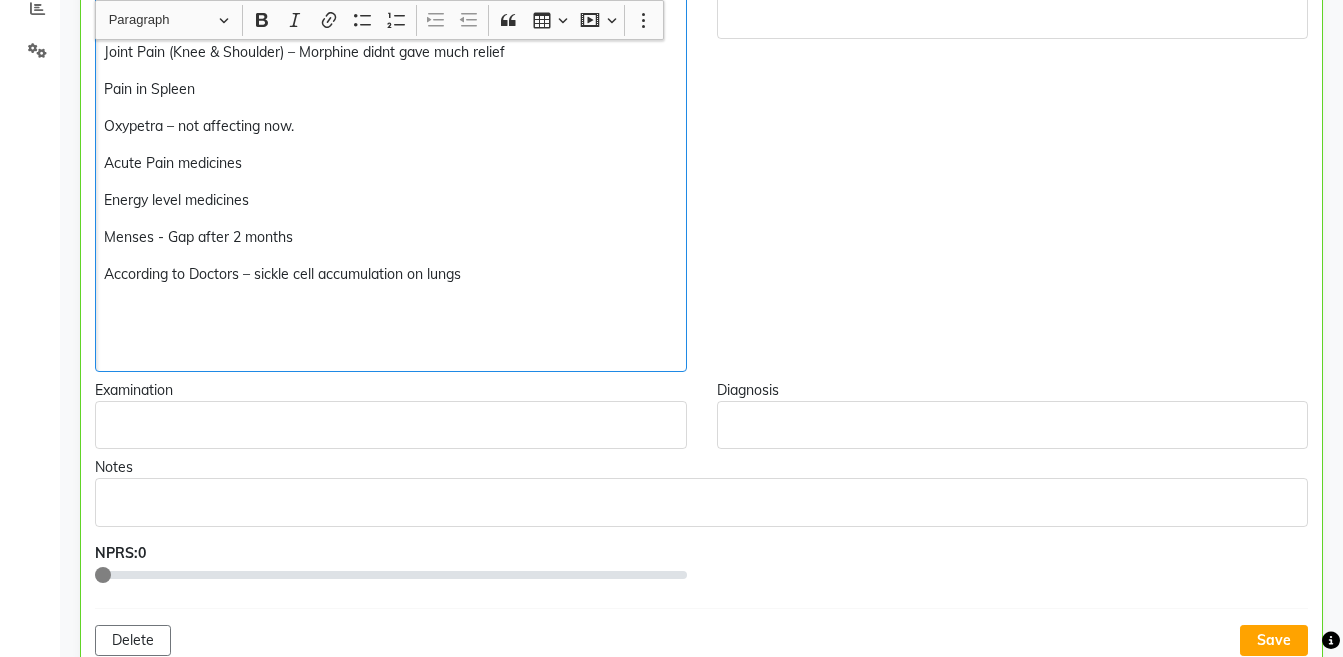 type 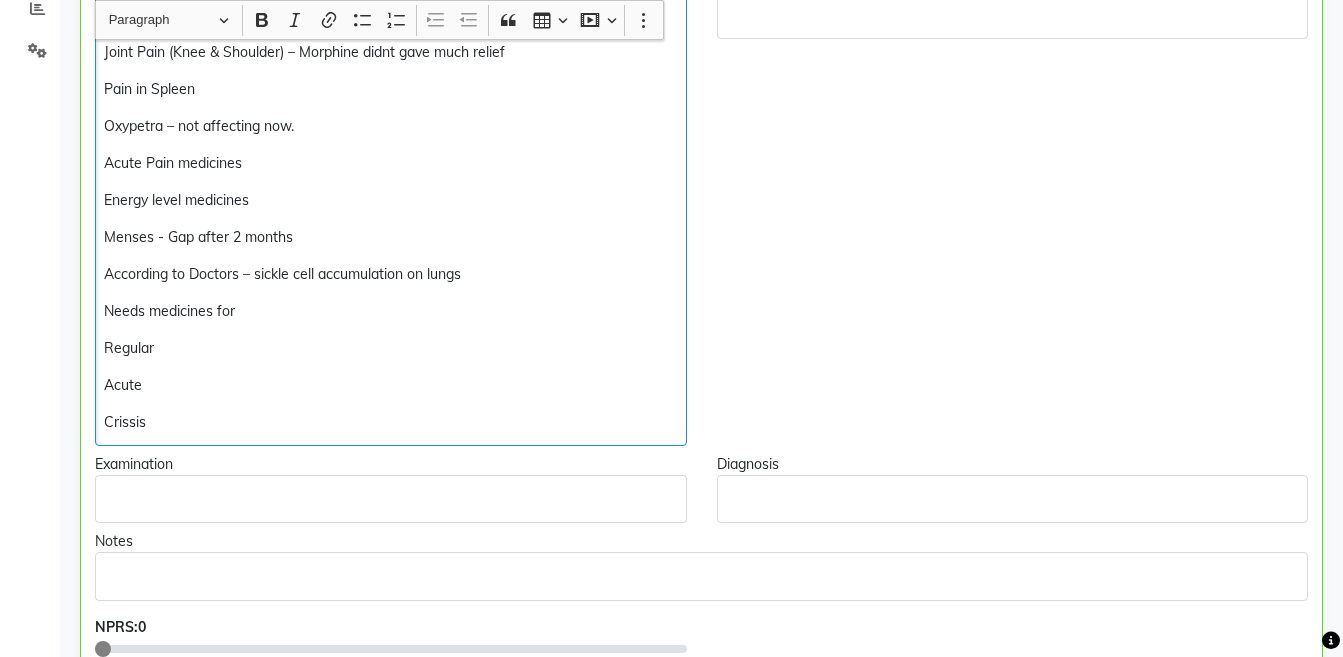click on "Crissis" 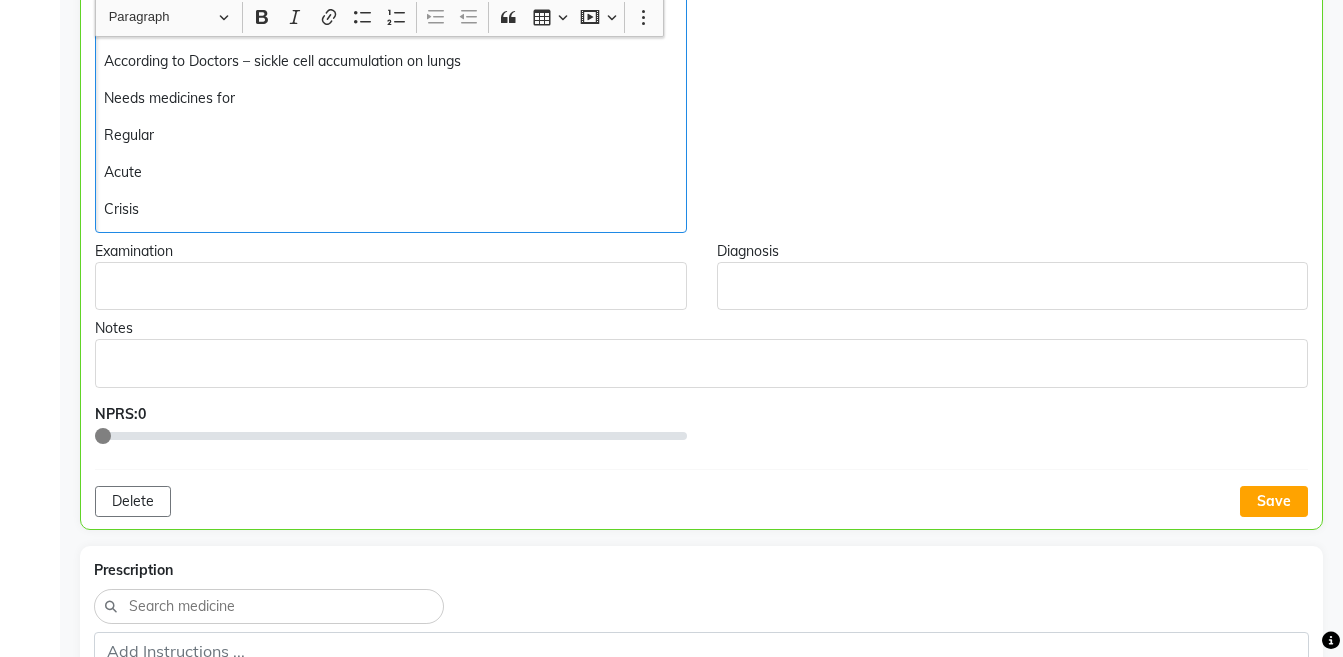 scroll, scrollTop: 788, scrollLeft: 0, axis: vertical 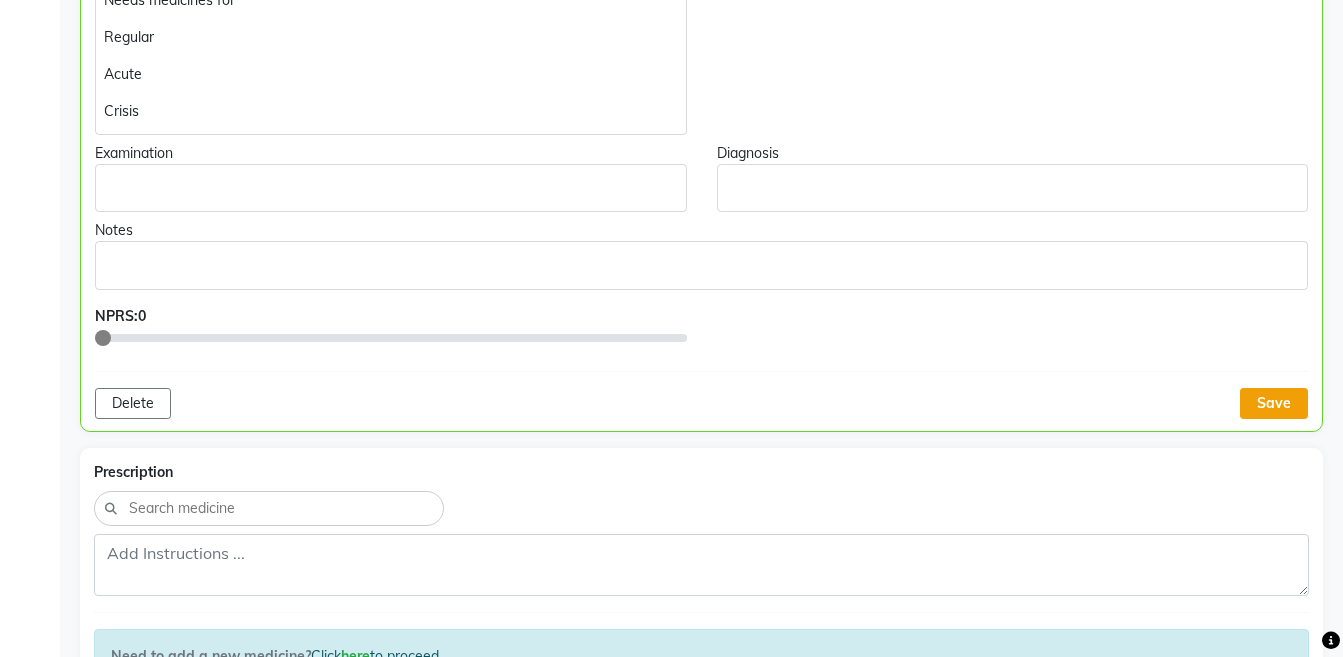 click on "Save" 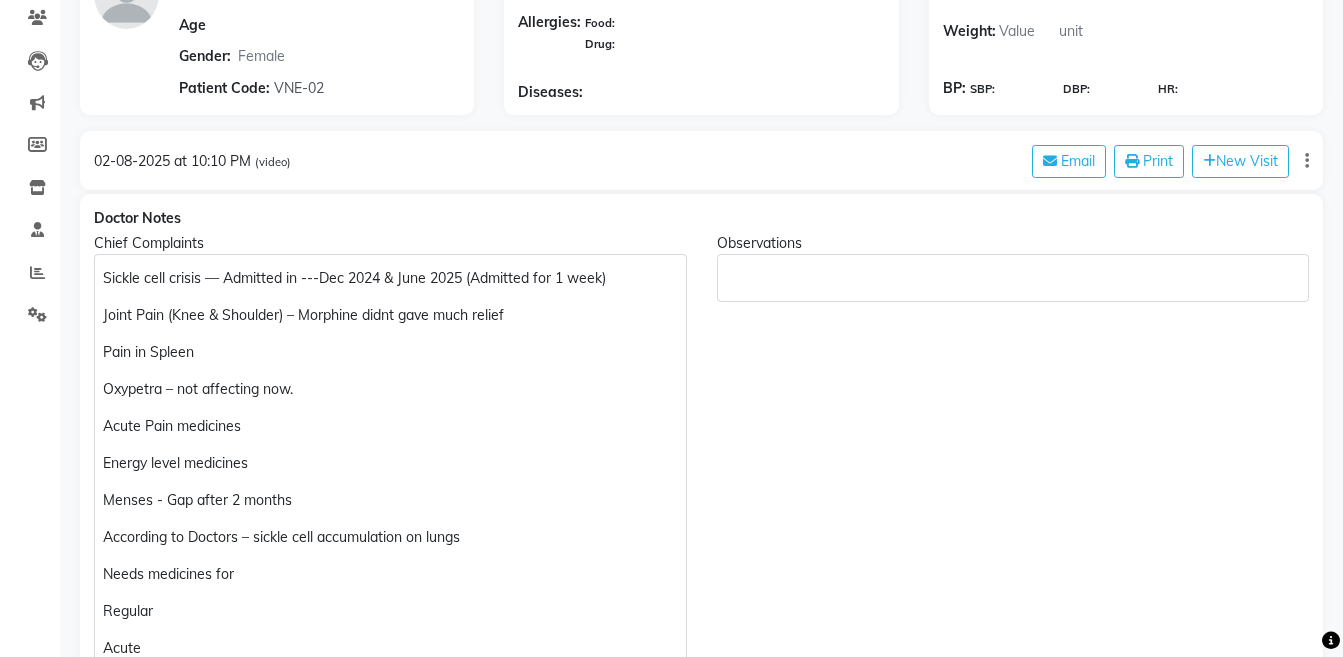scroll, scrollTop: 168, scrollLeft: 0, axis: vertical 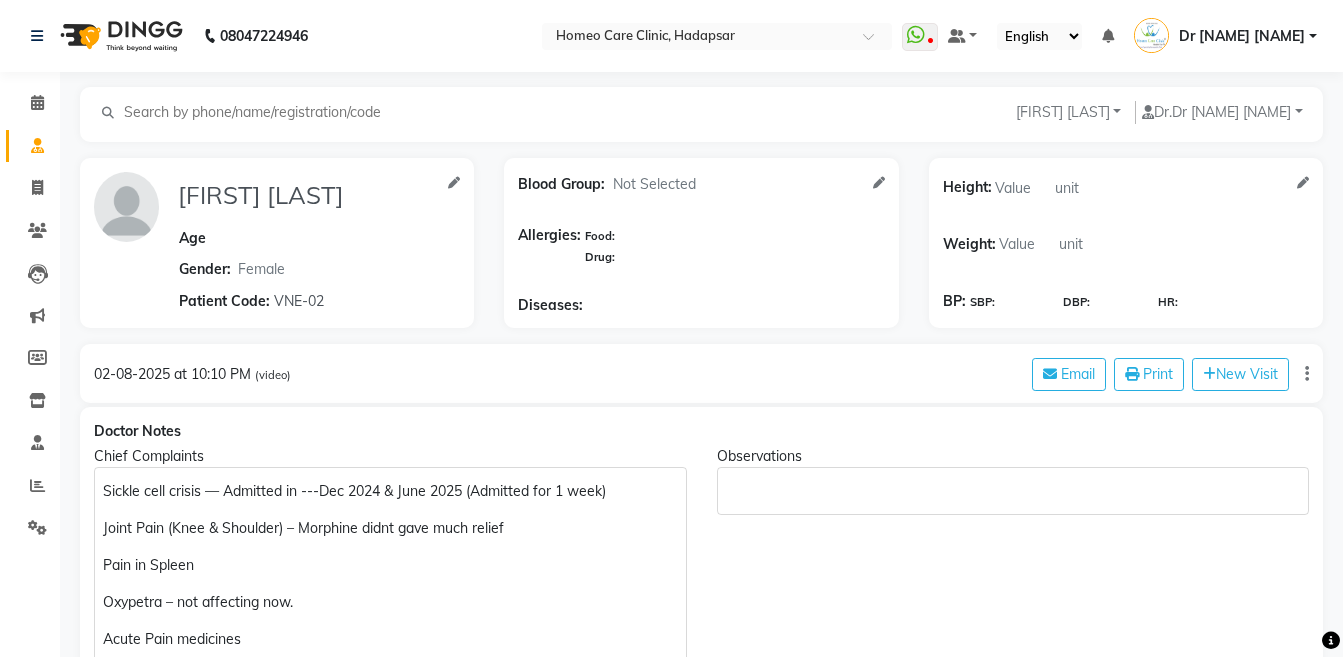 click on "Patients" 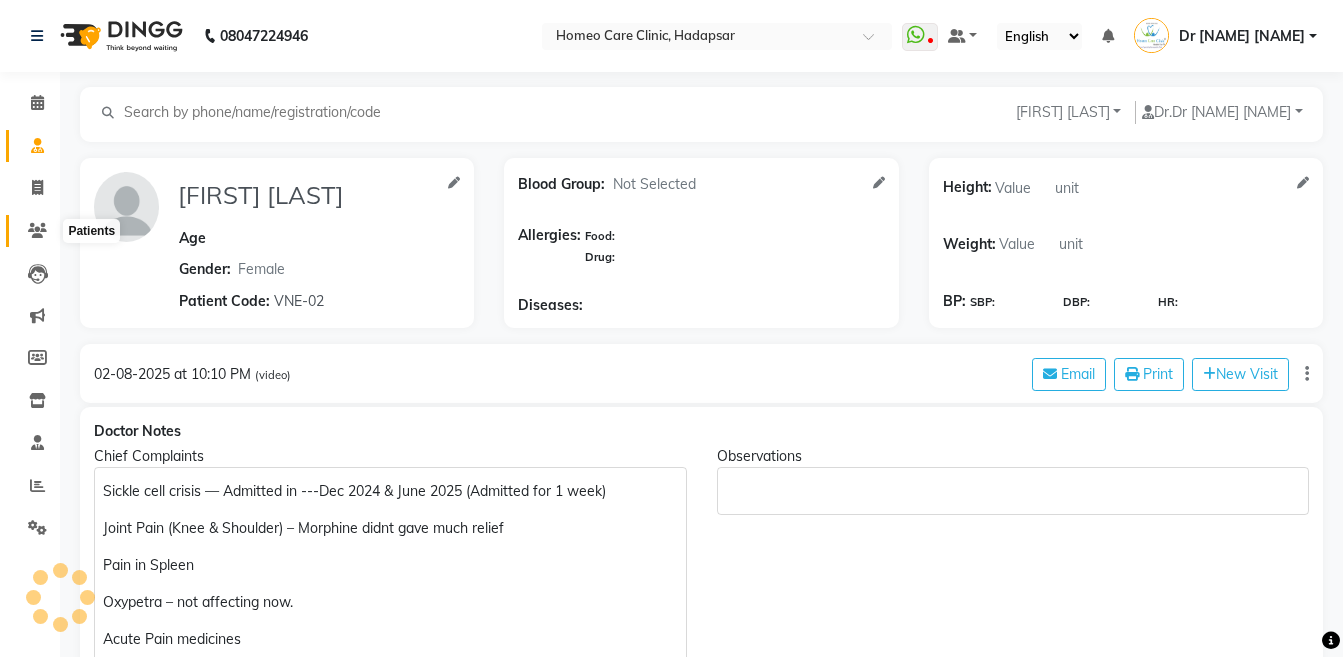 click 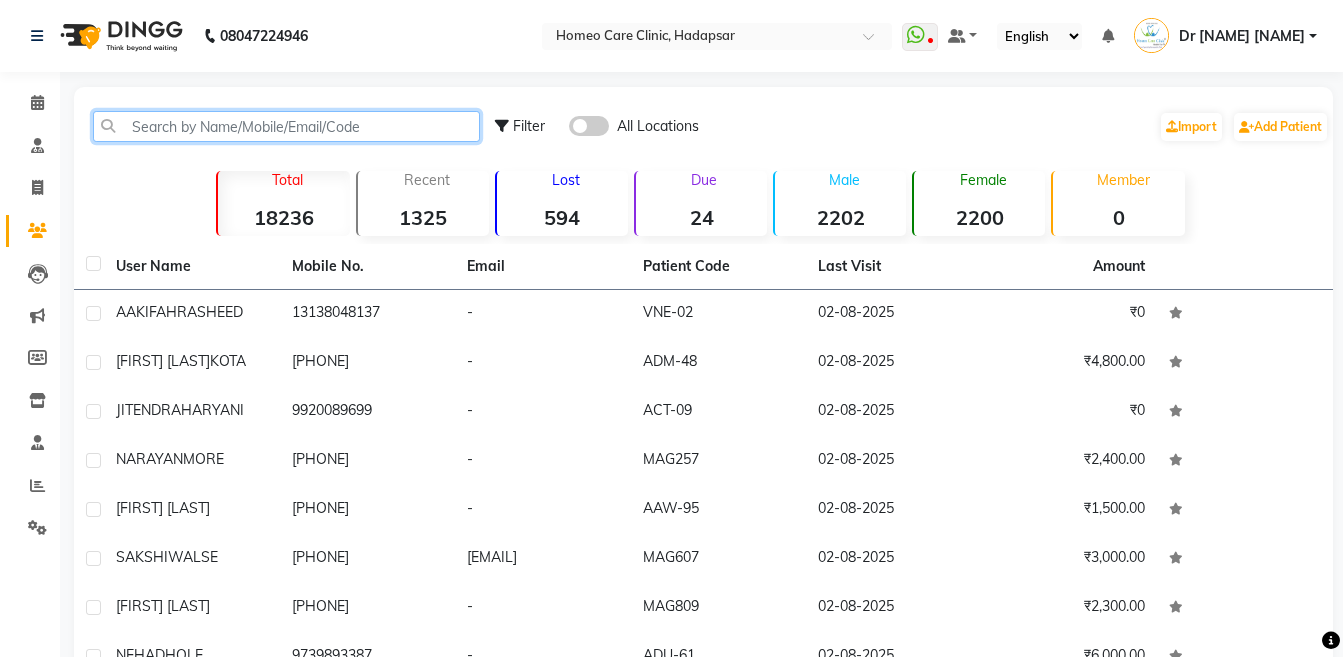 click 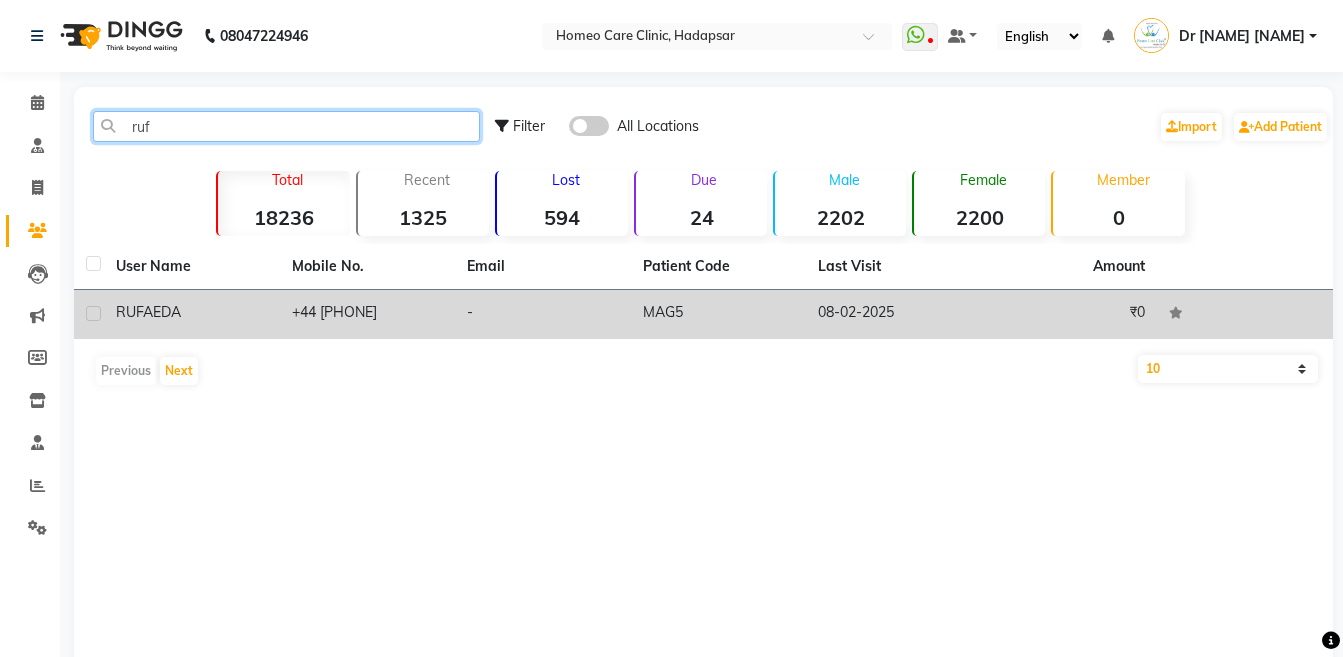 type on "ruf" 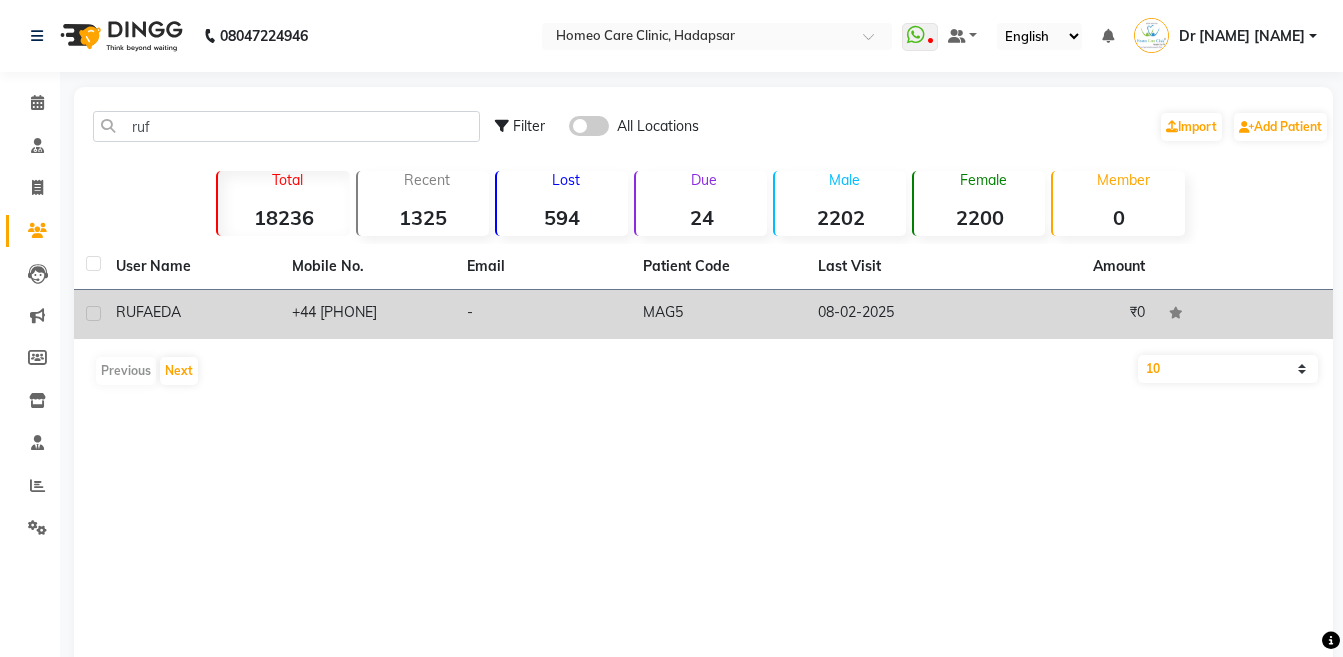 click on "+44  7375096784" 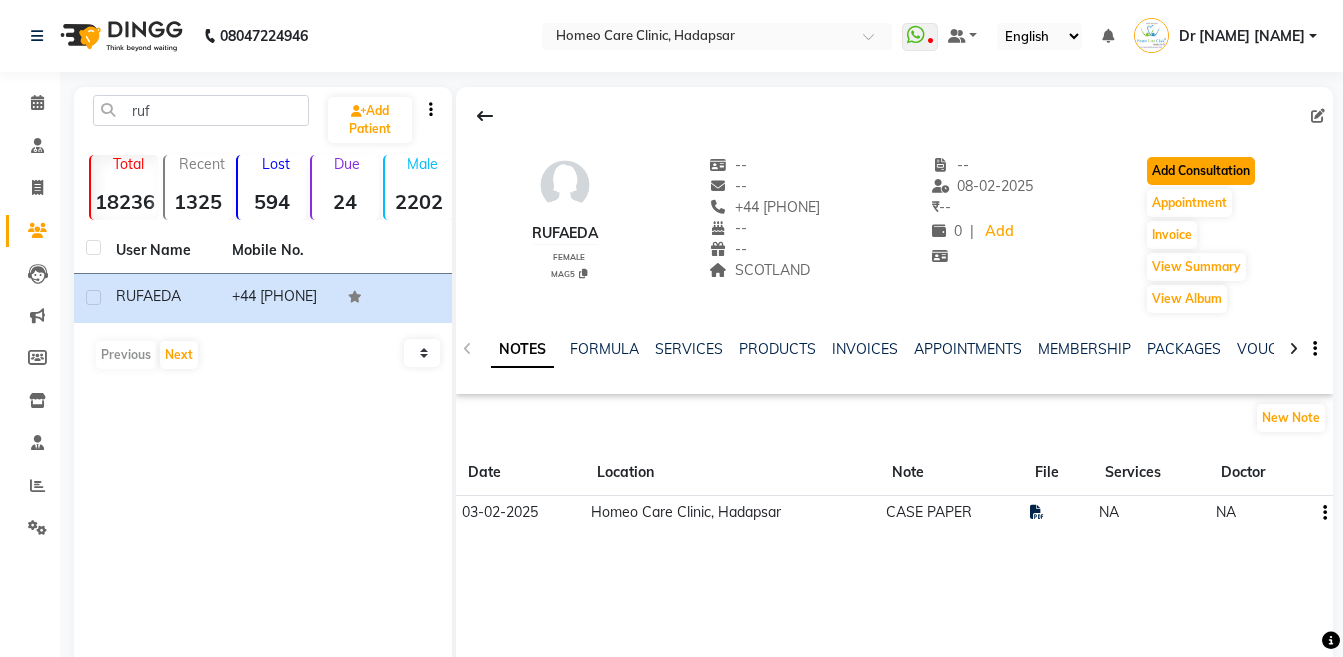 click on "Add Consultation" 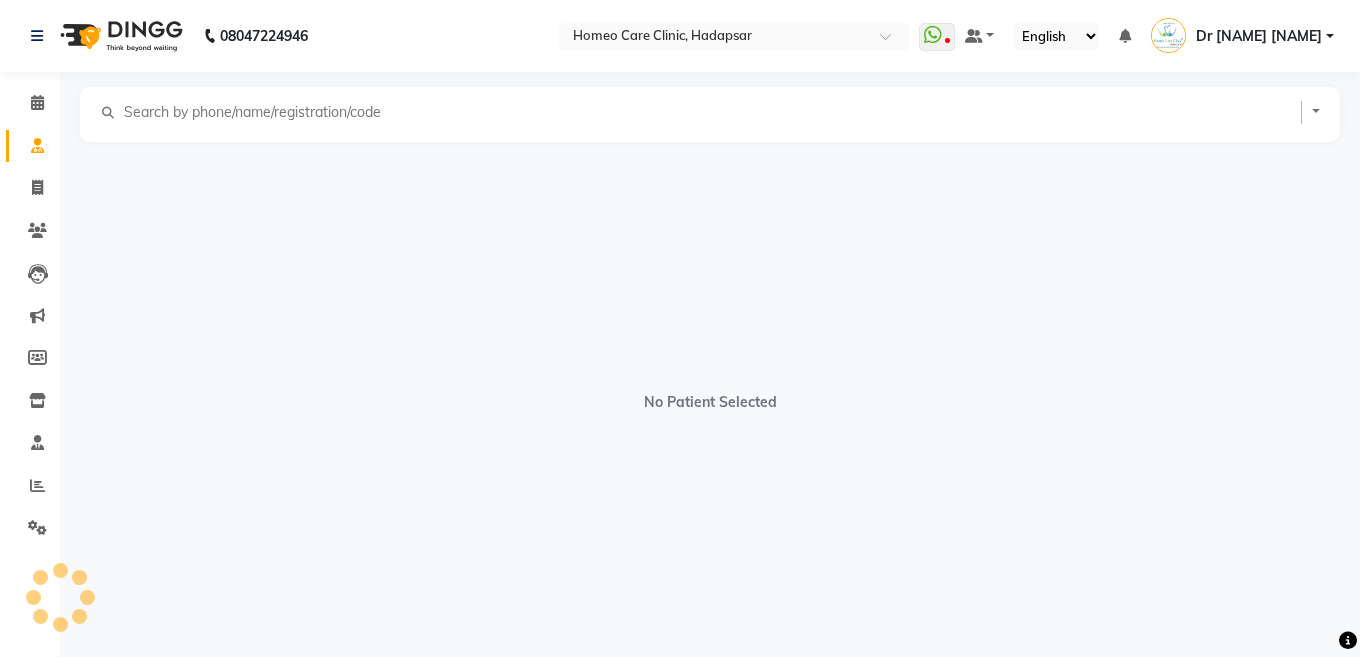 select on "female" 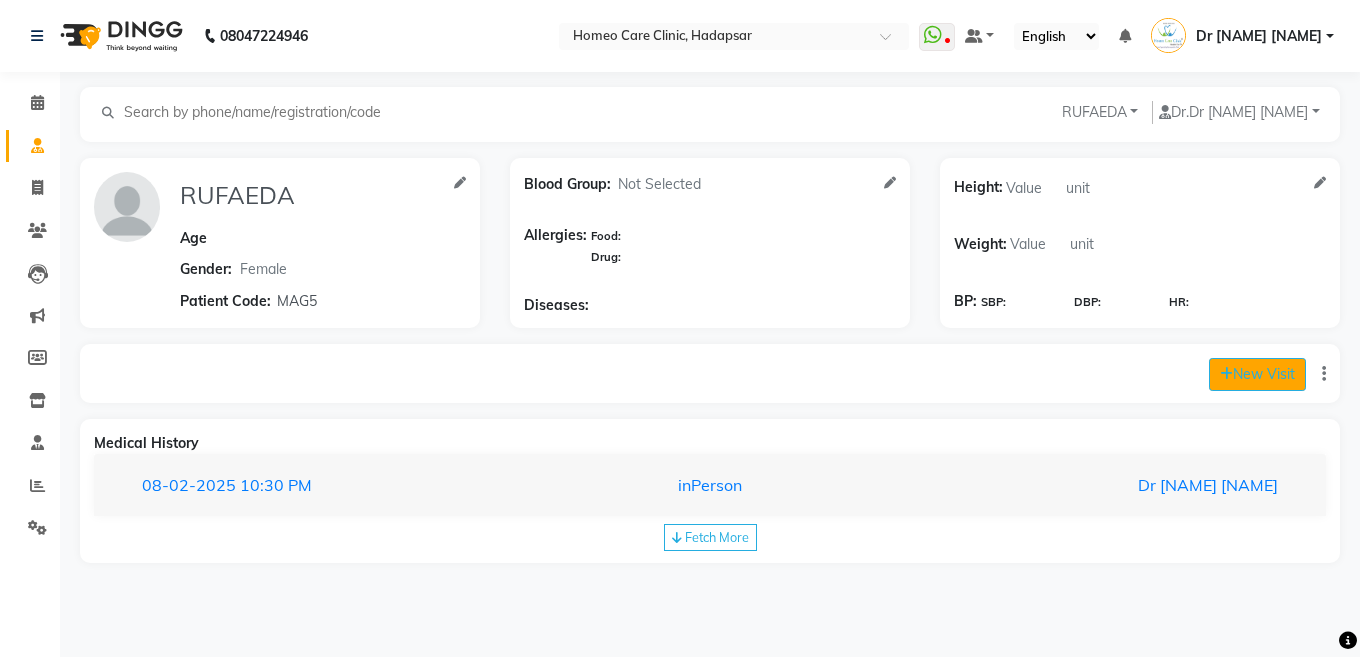 click on "New Visit" 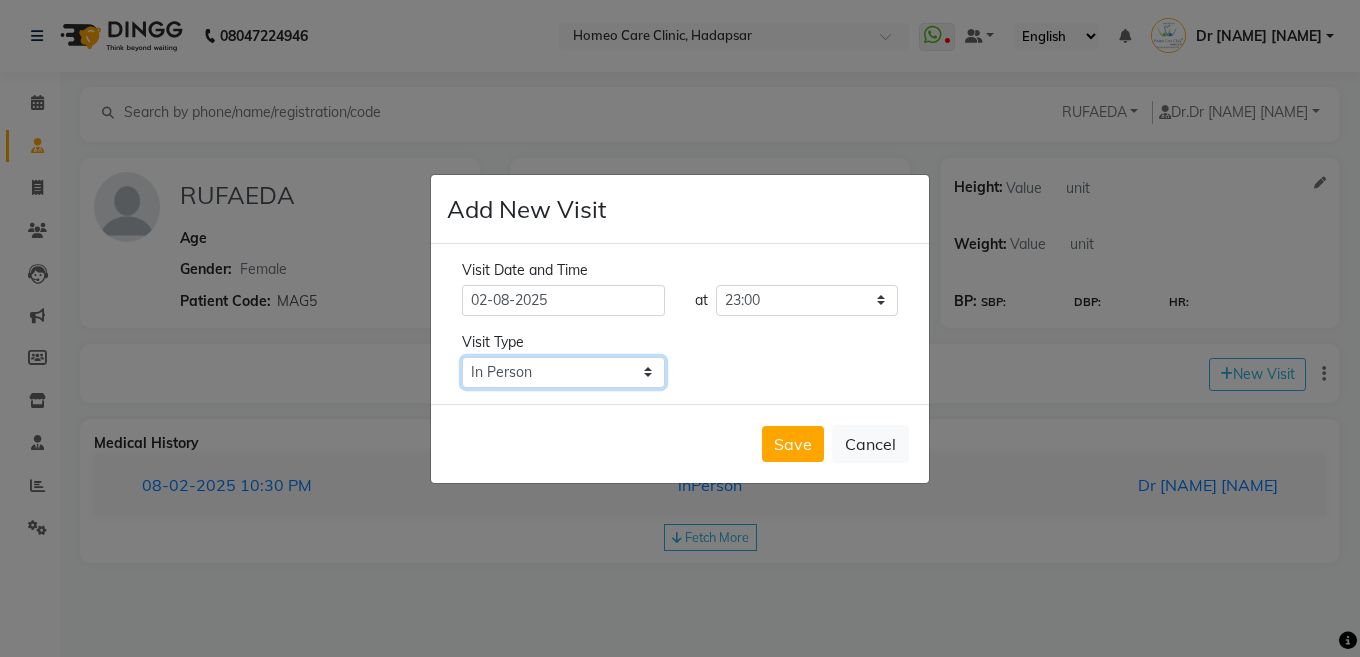 click on "Select Type In Person Video Phone Chat" 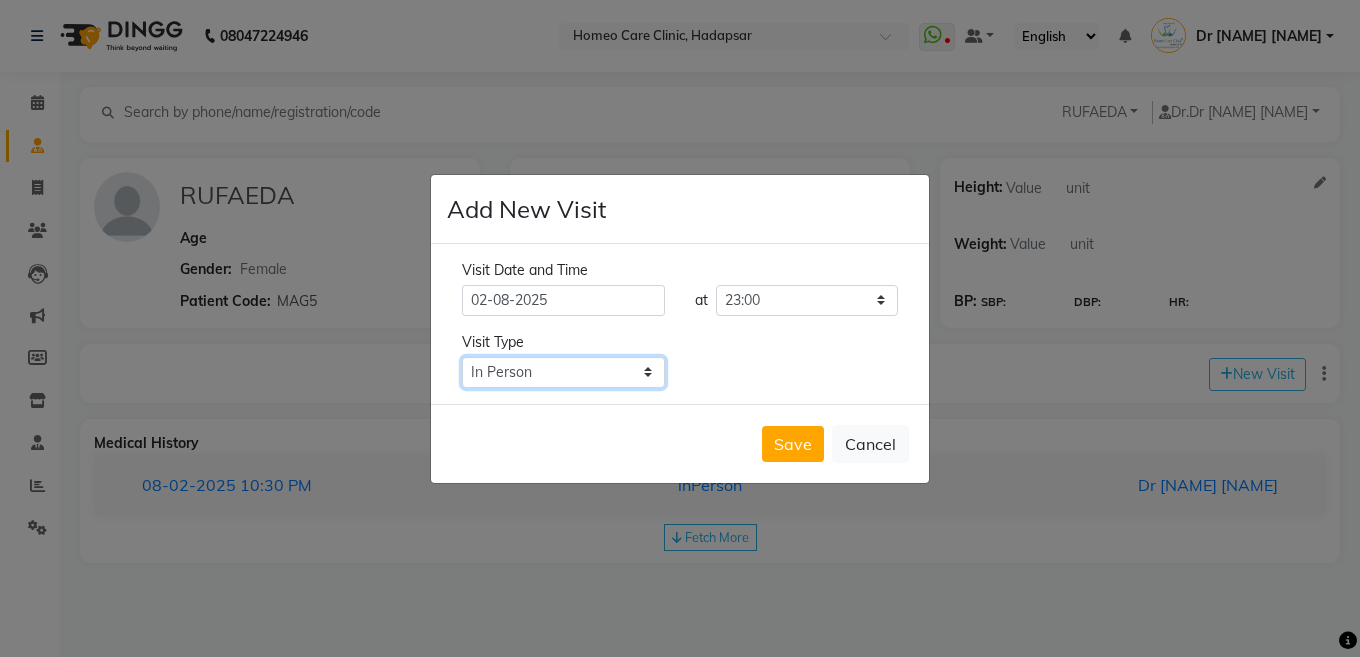 select on "video" 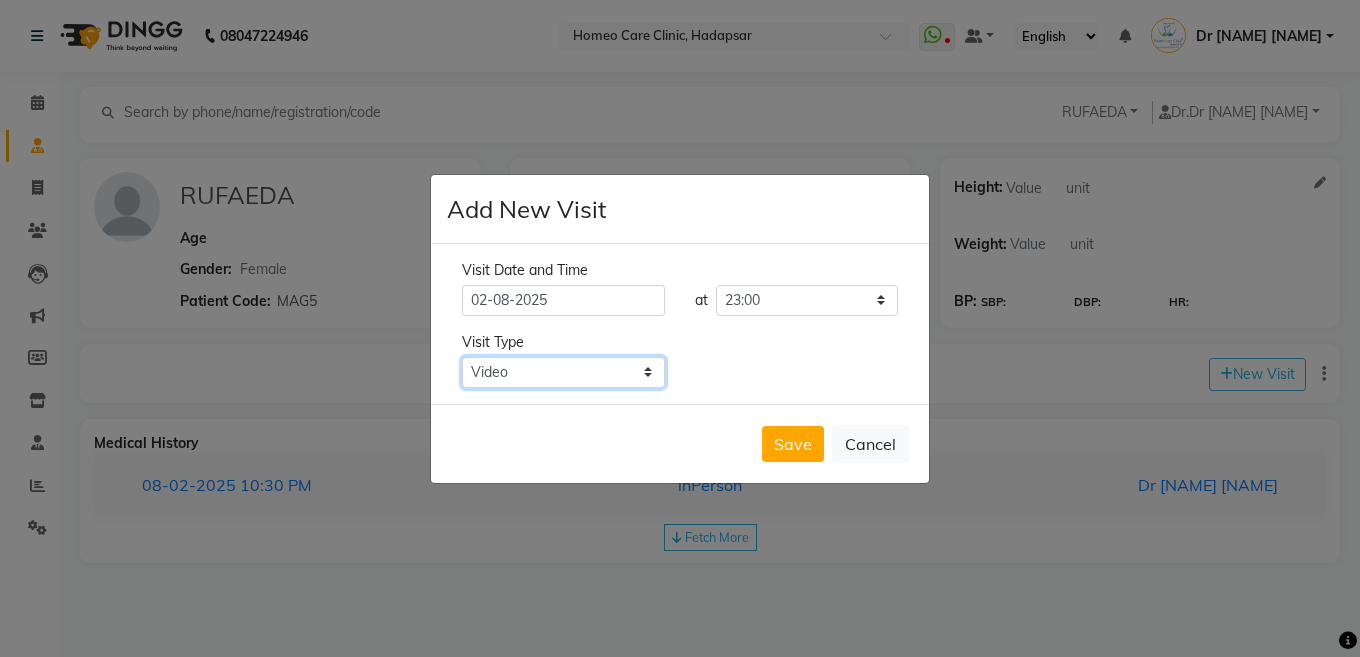 click on "Select Type In Person Video Phone Chat" 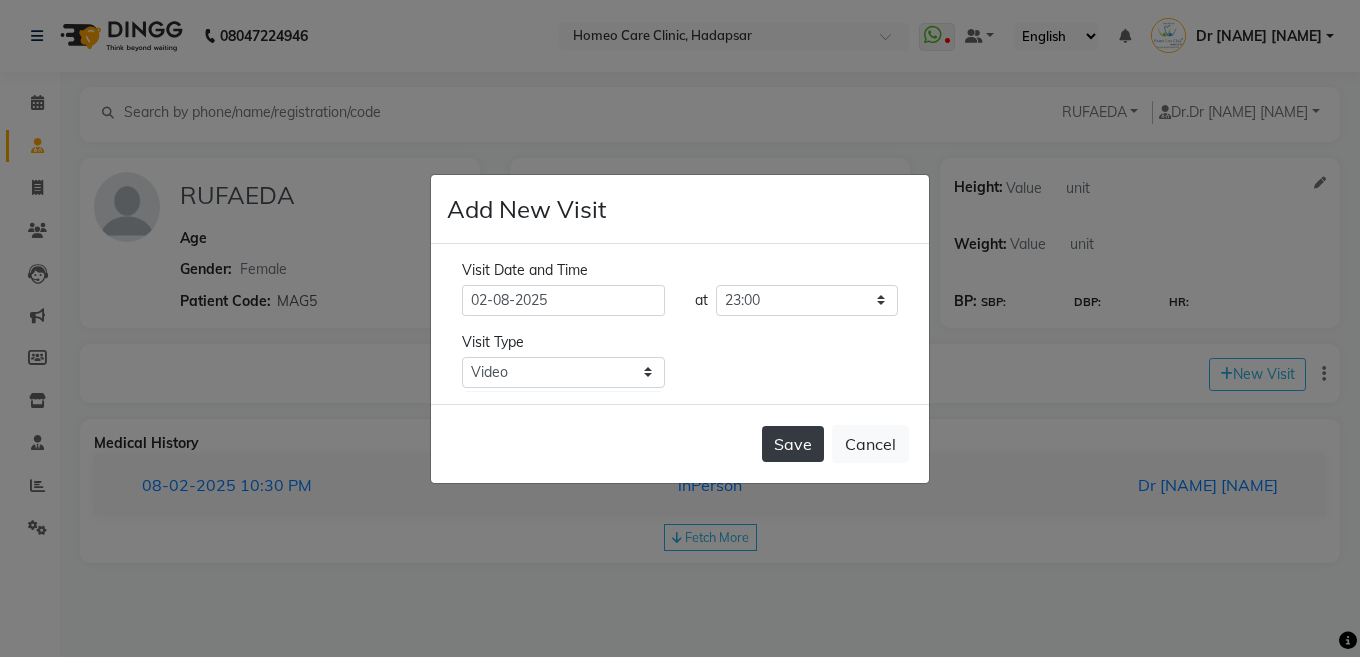 click on "Save" 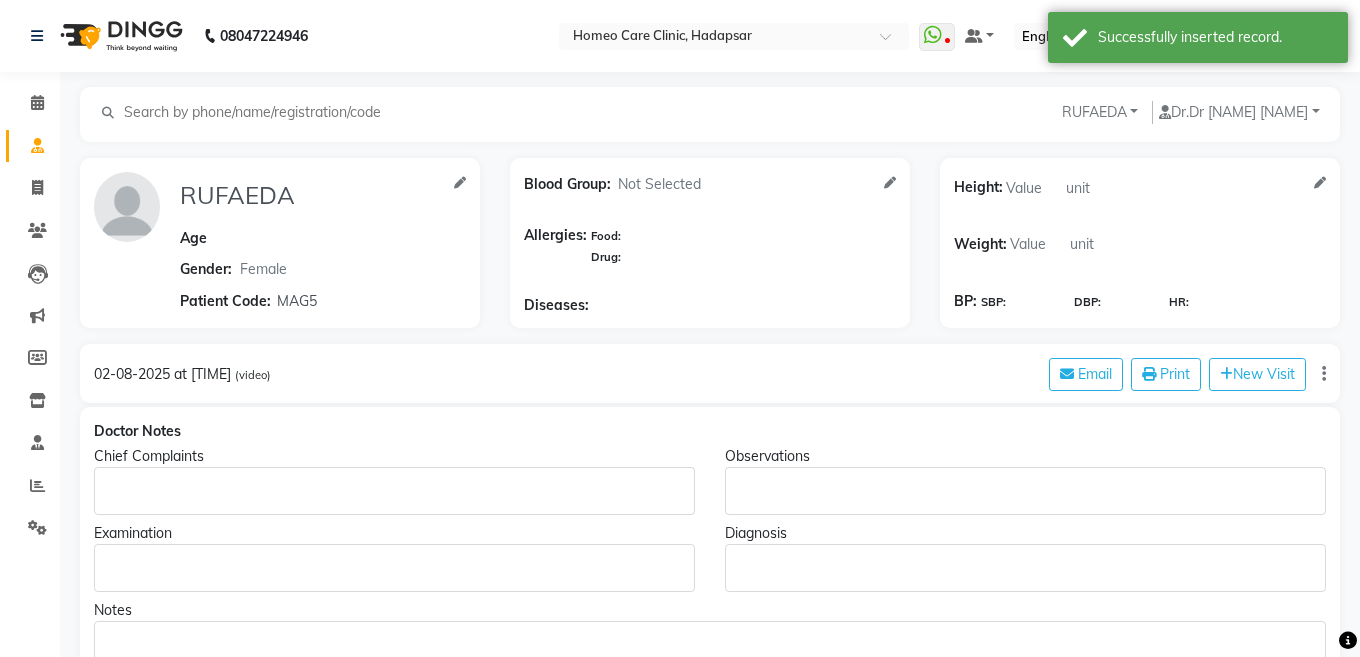 type on "RUFAEDA" 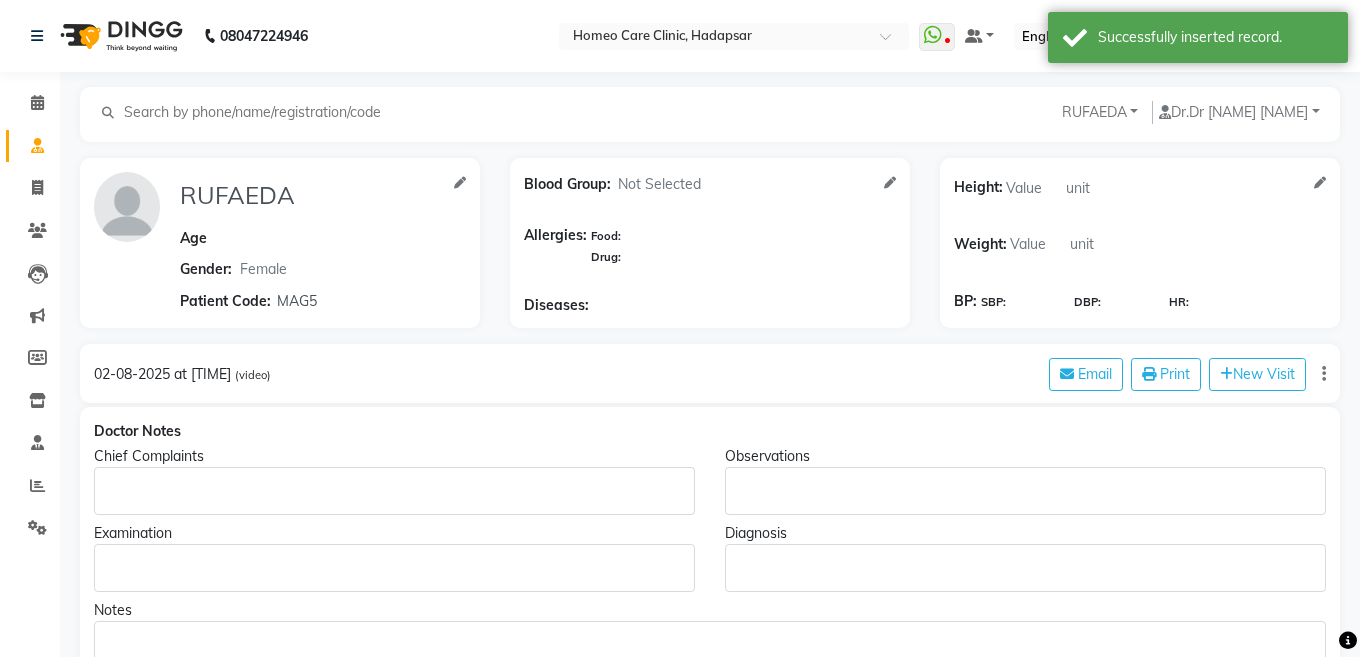 select on "female" 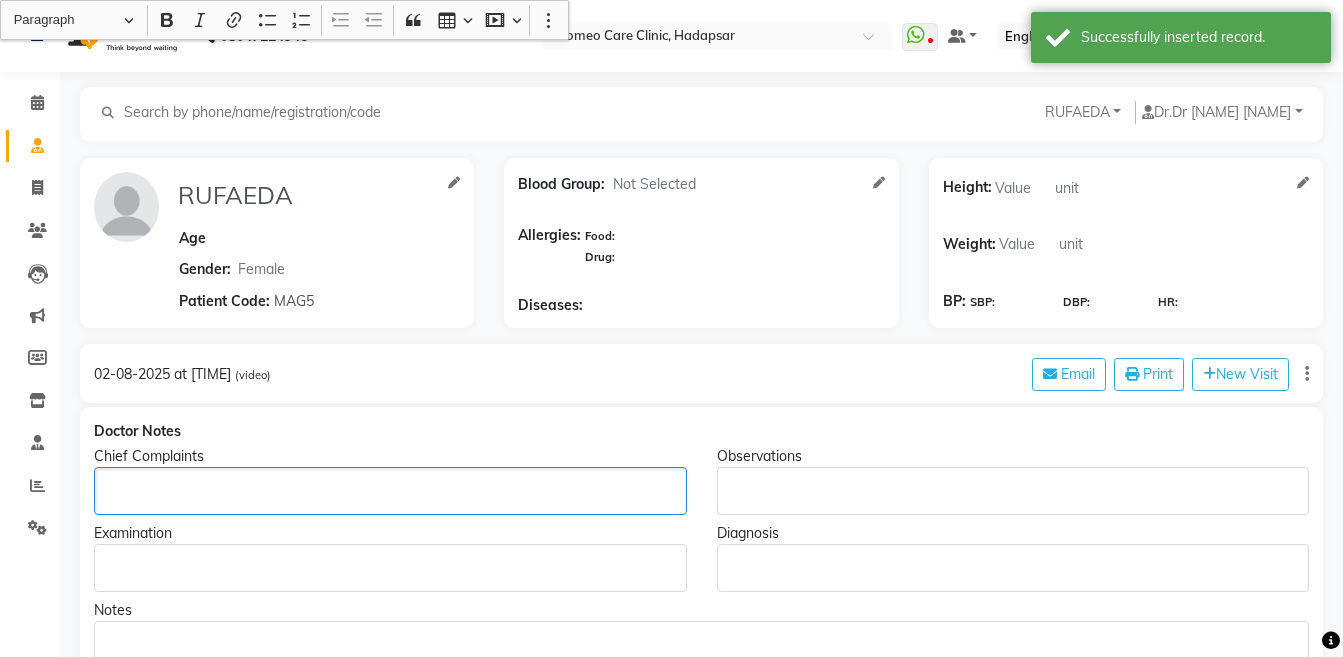 click 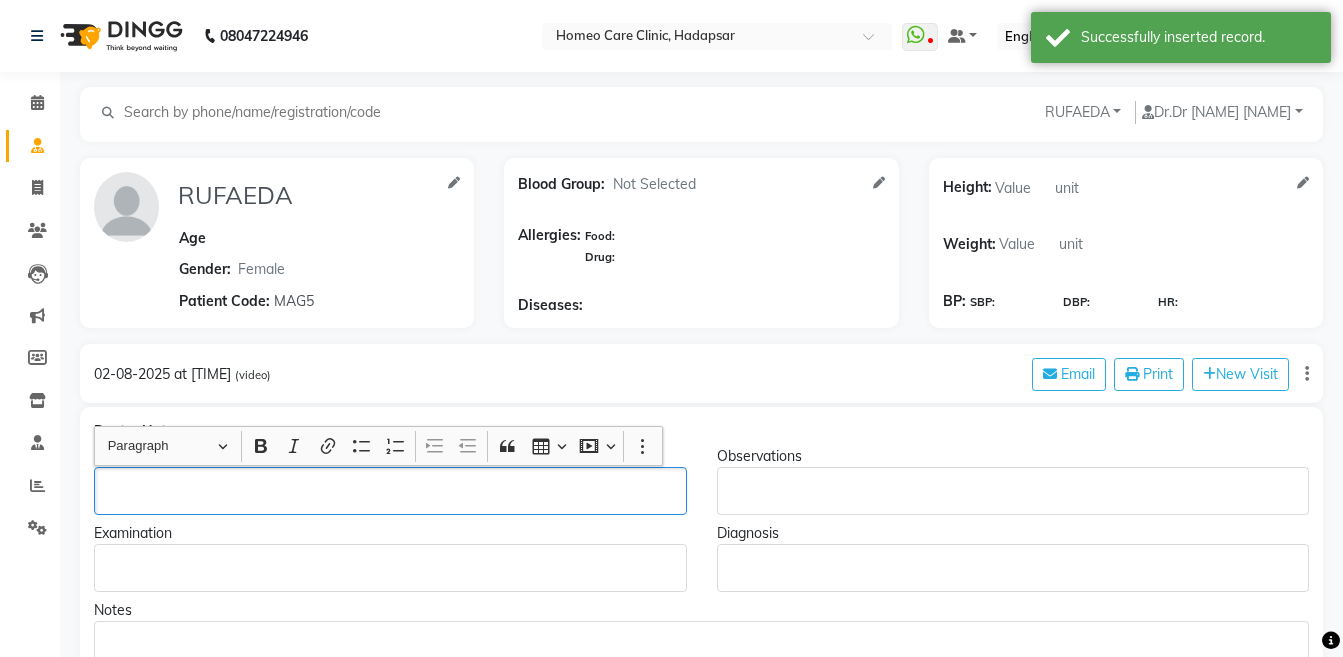type 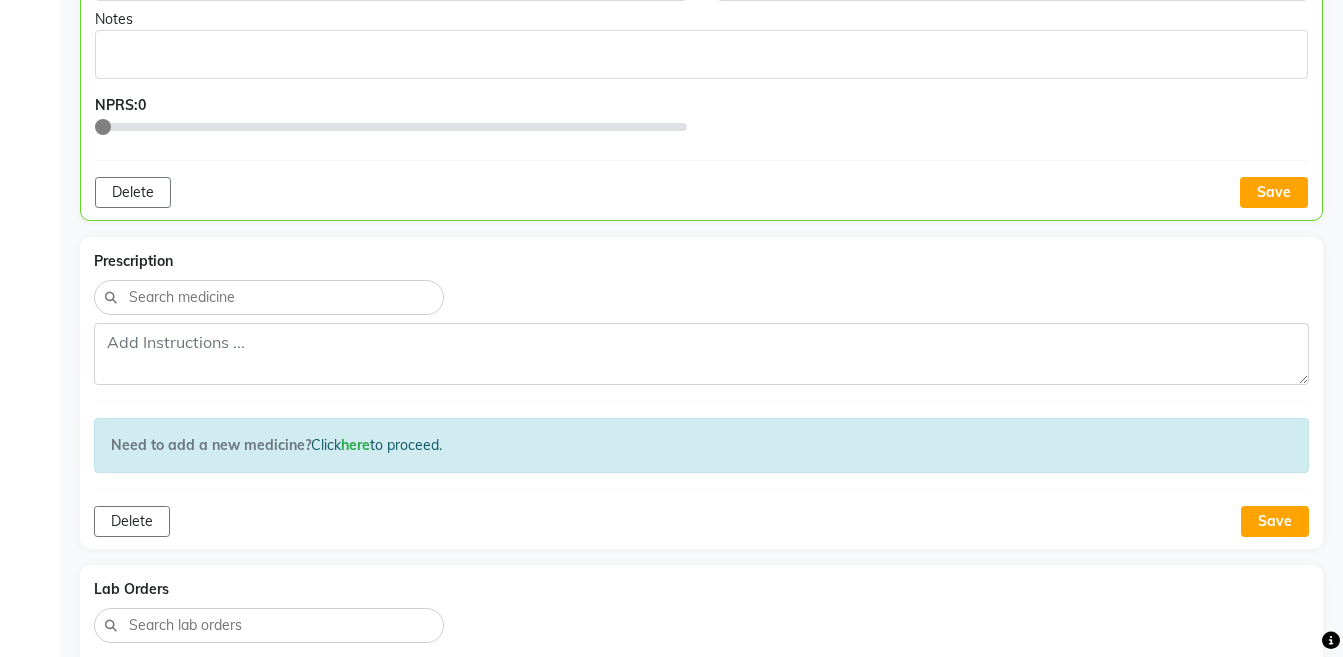 scroll, scrollTop: 654, scrollLeft: 0, axis: vertical 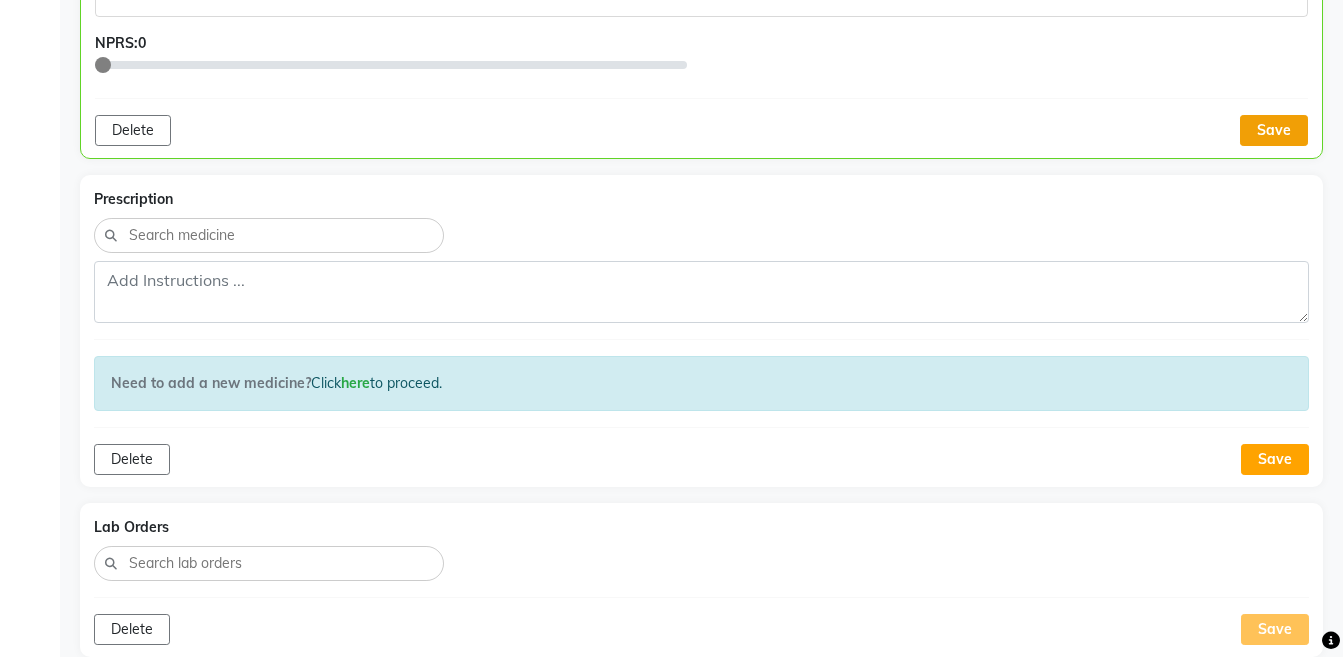 click on "Save" 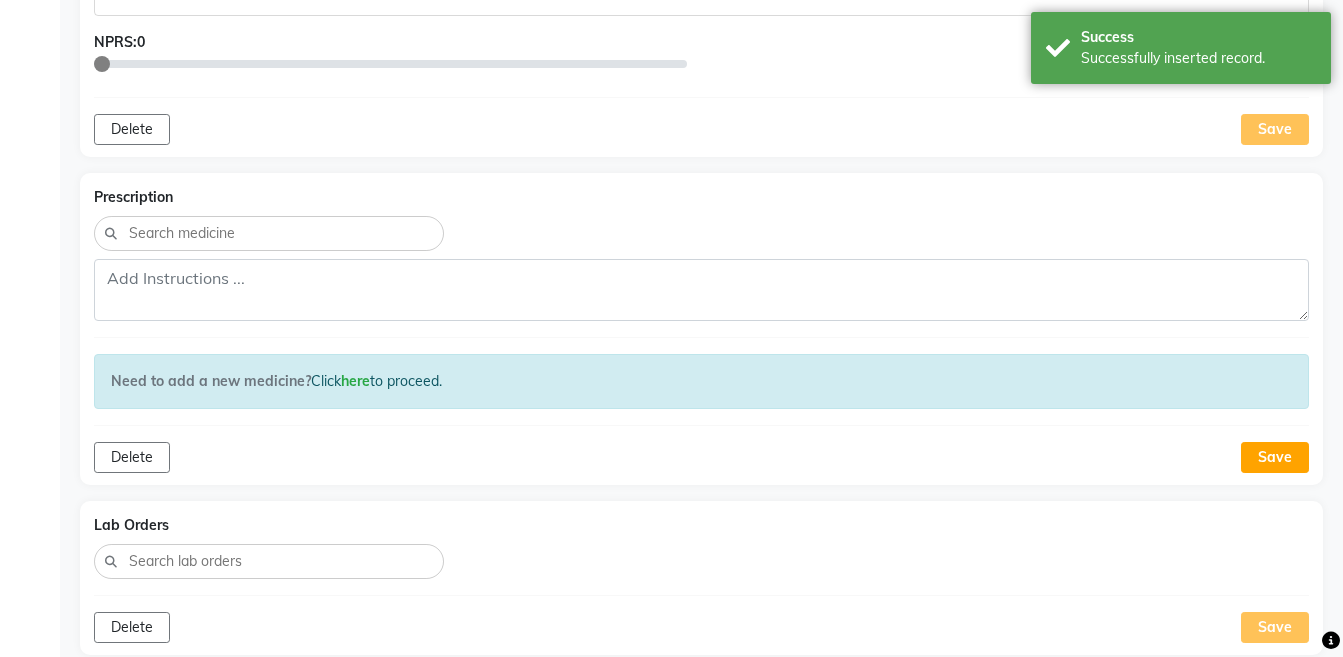 scroll, scrollTop: 79, scrollLeft: 0, axis: vertical 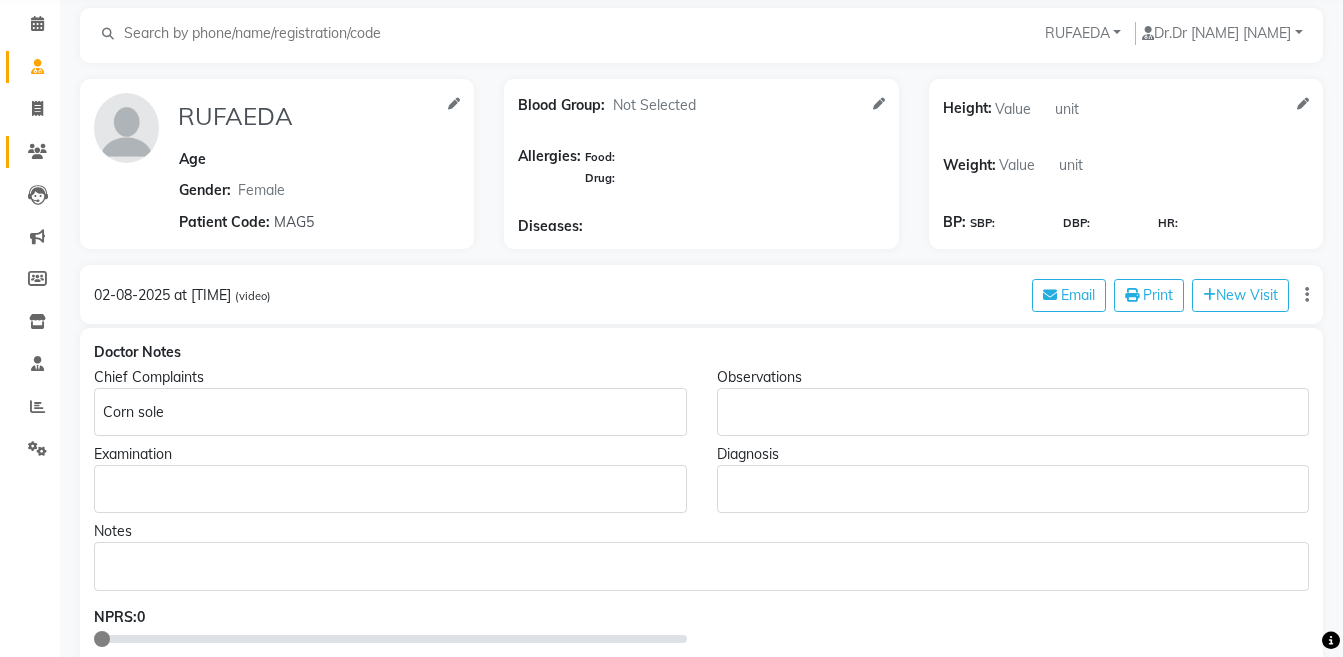 click on "Patients" 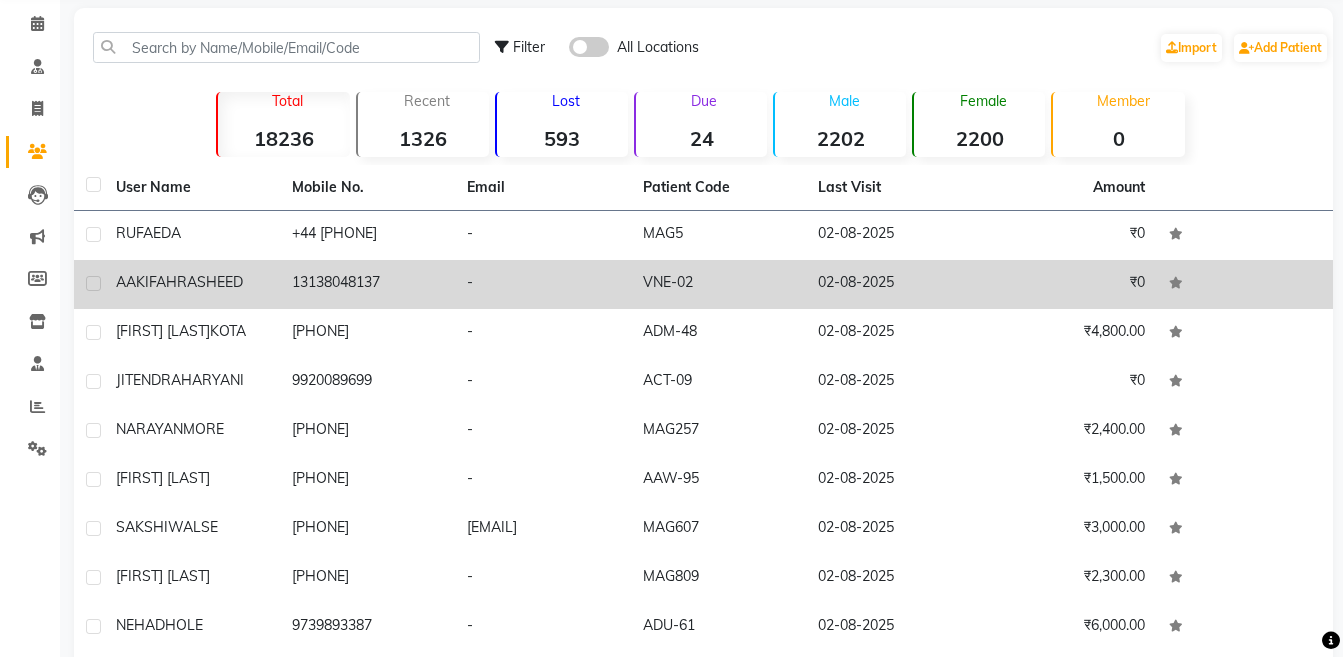 click on "[FIRST] [LAST]" 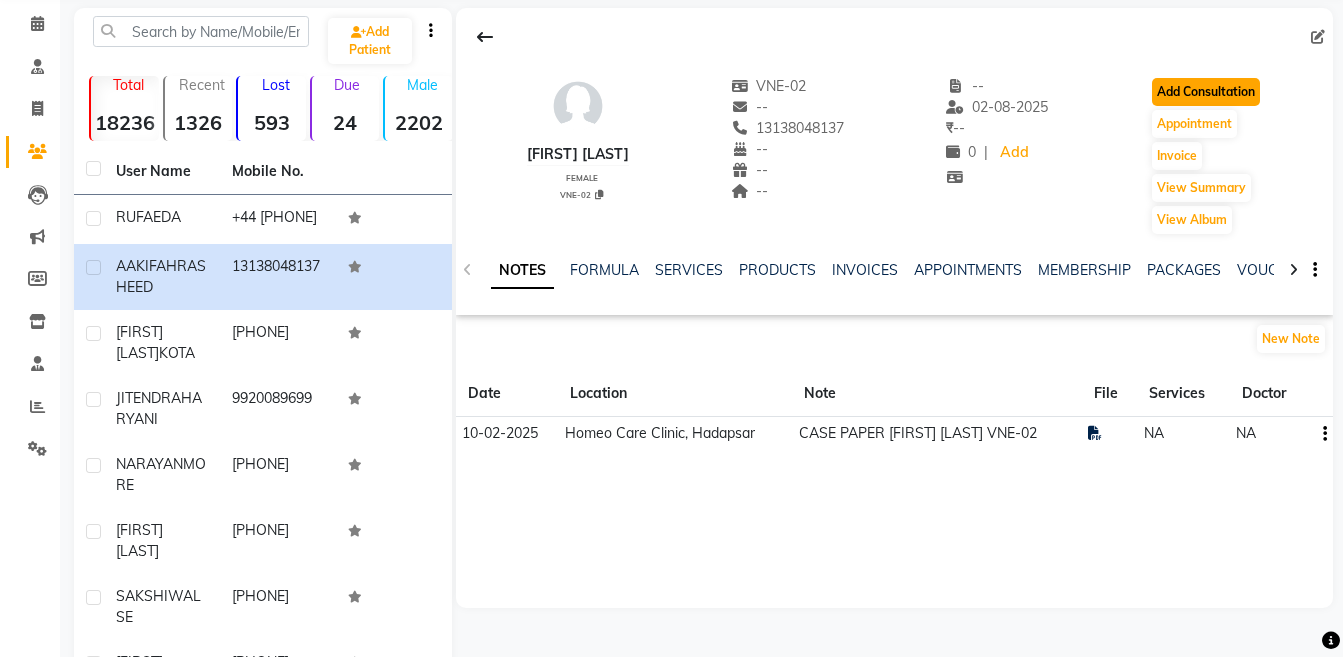 click on "Add Consultation" 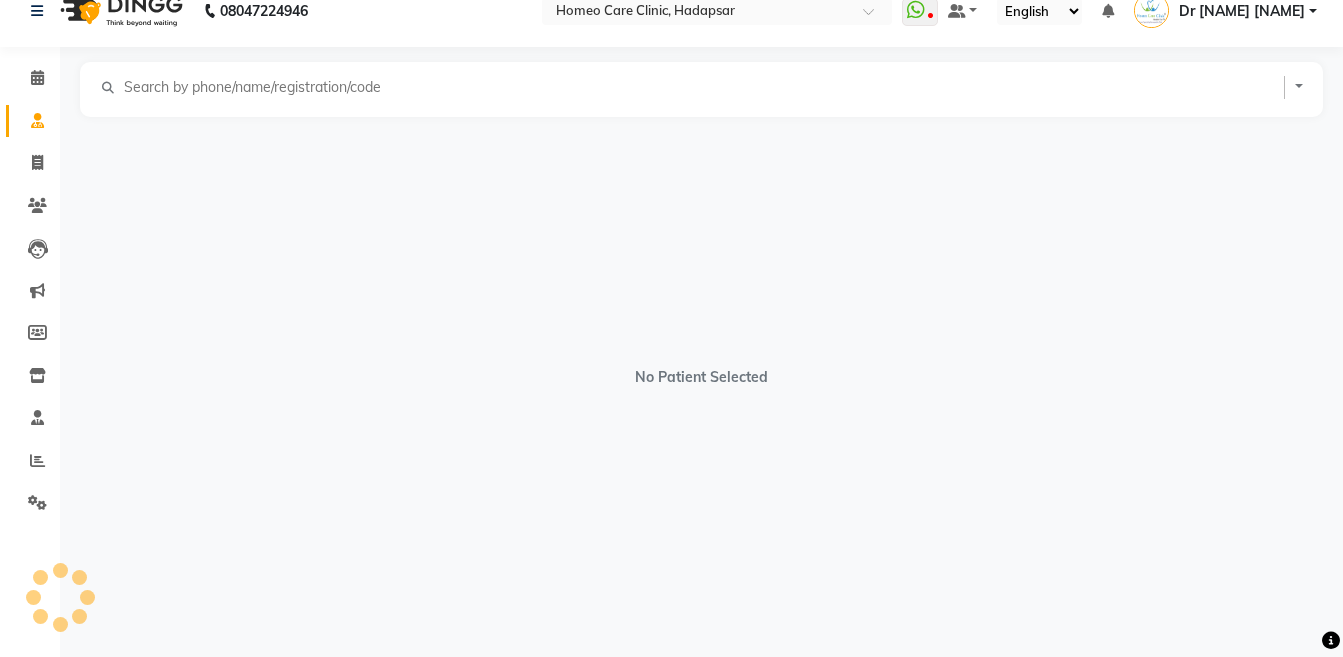 scroll, scrollTop: 0, scrollLeft: 0, axis: both 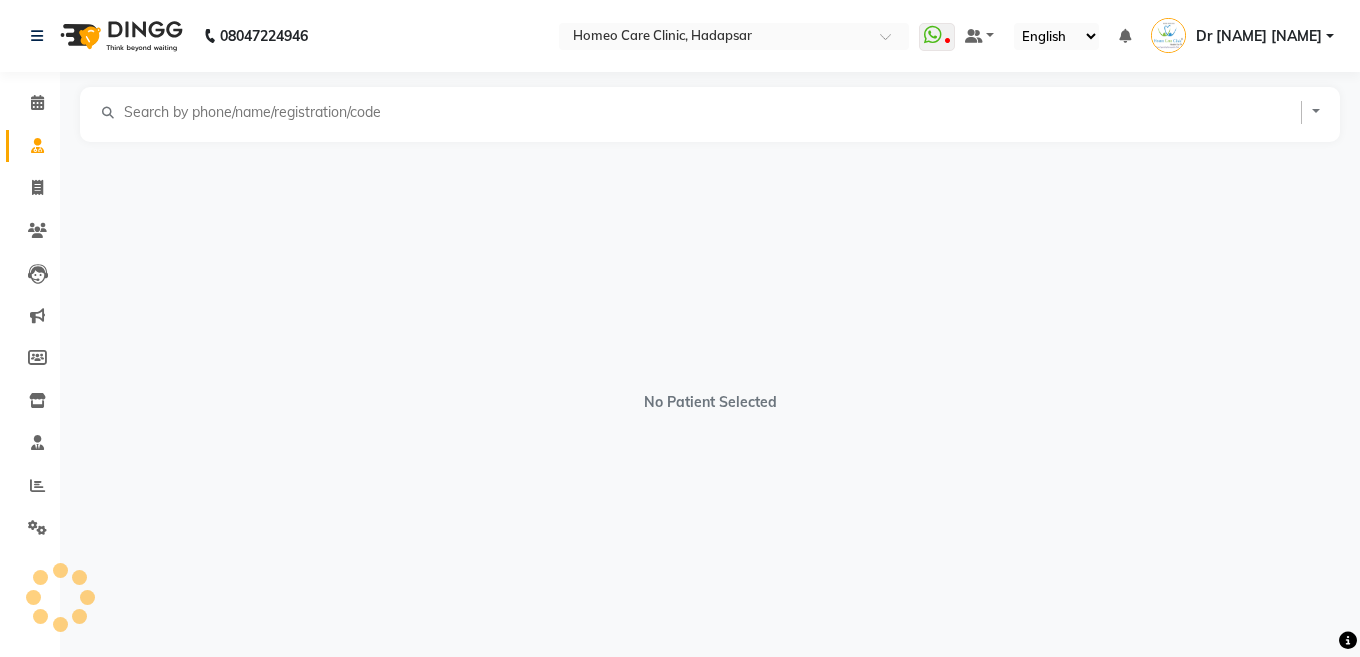 select on "female" 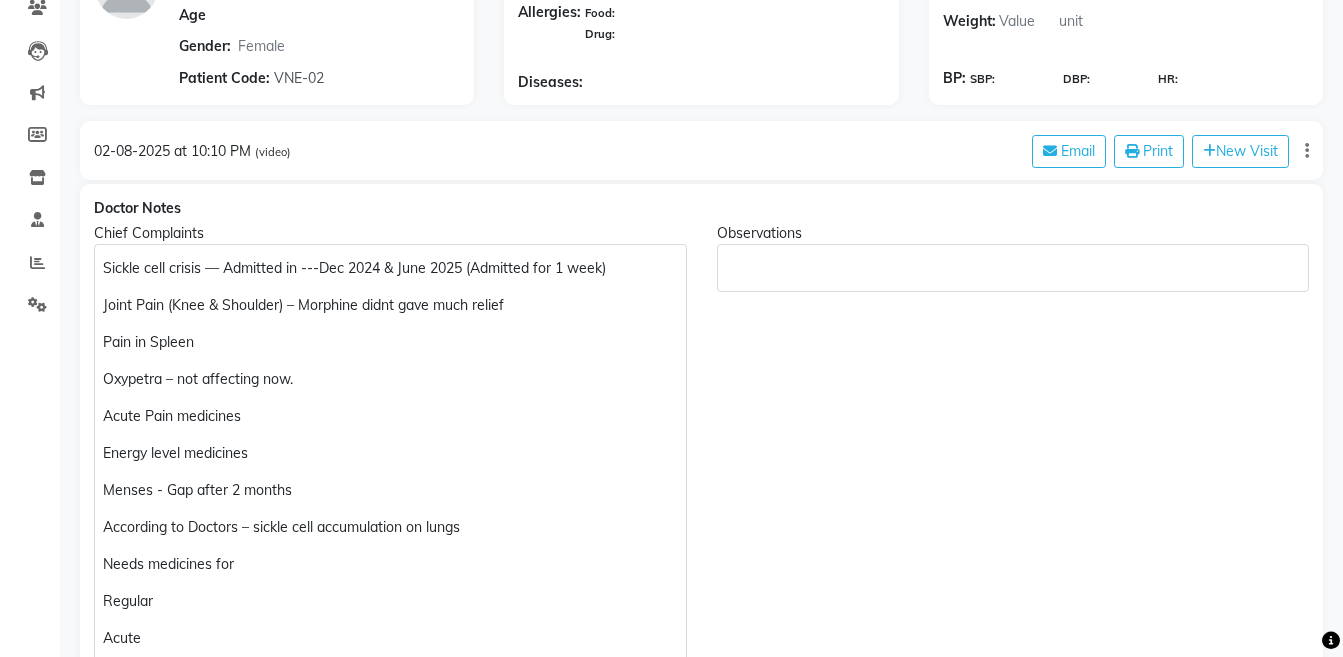 scroll, scrollTop: 247, scrollLeft: 0, axis: vertical 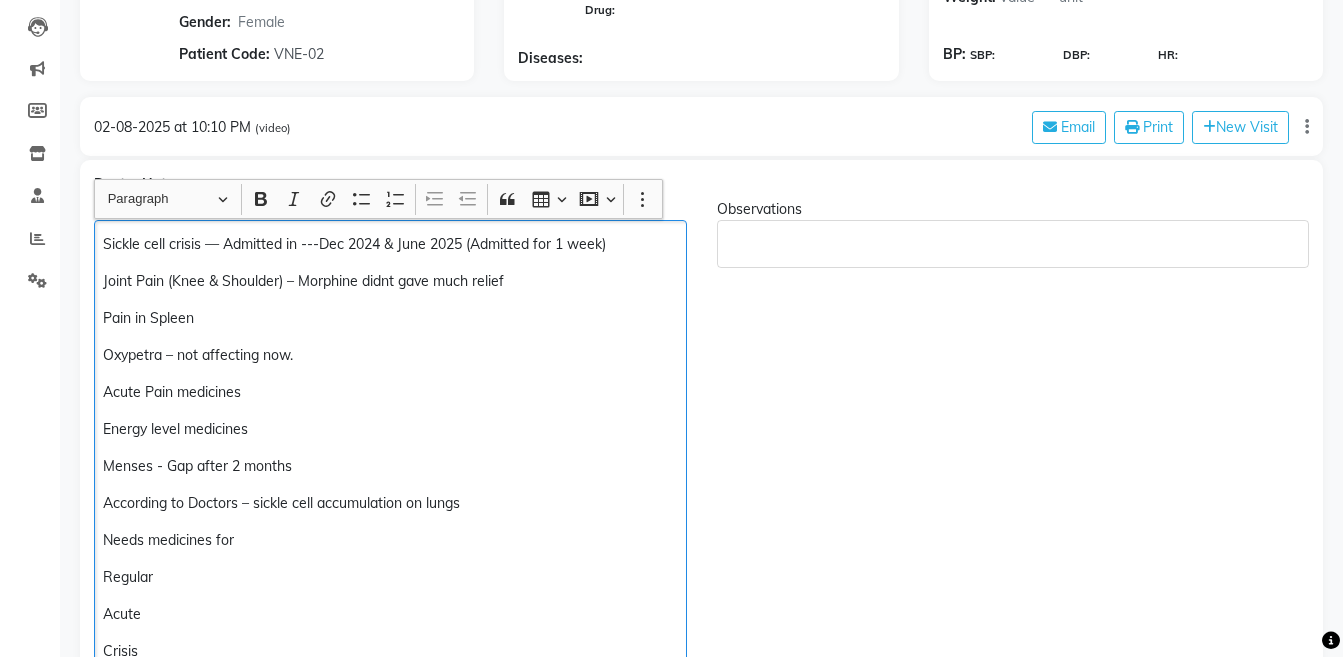 click on "Pain in Spleen" 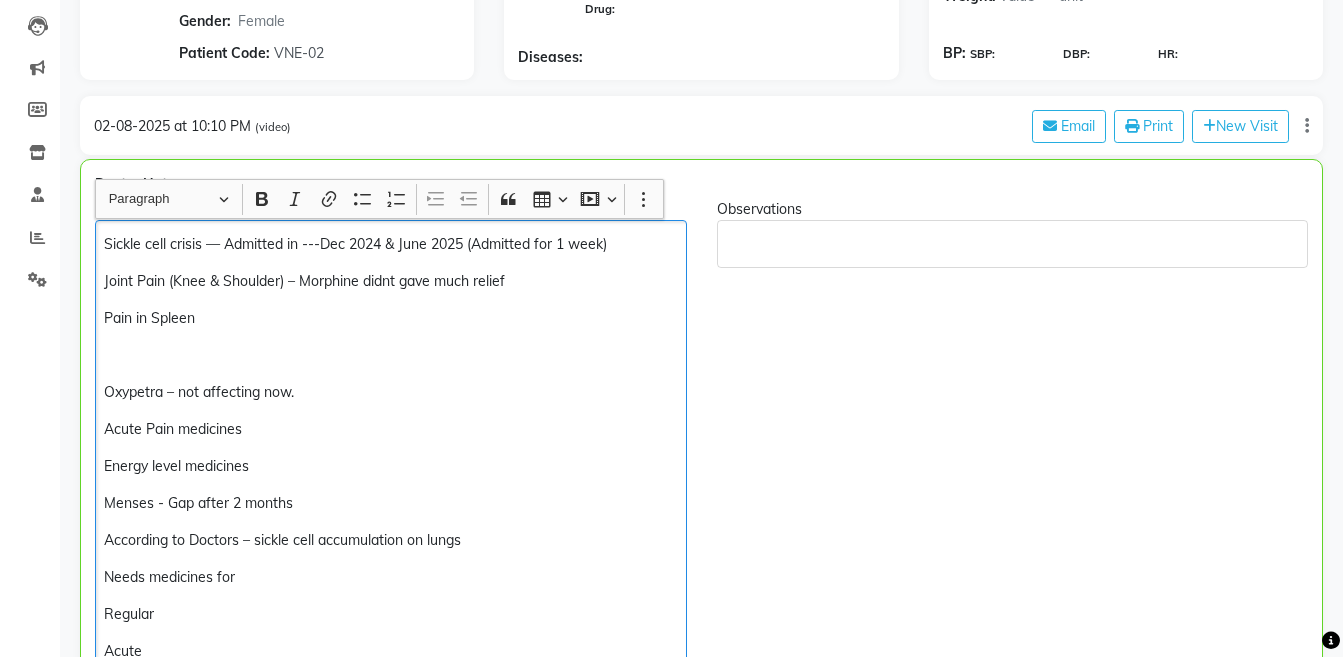 type 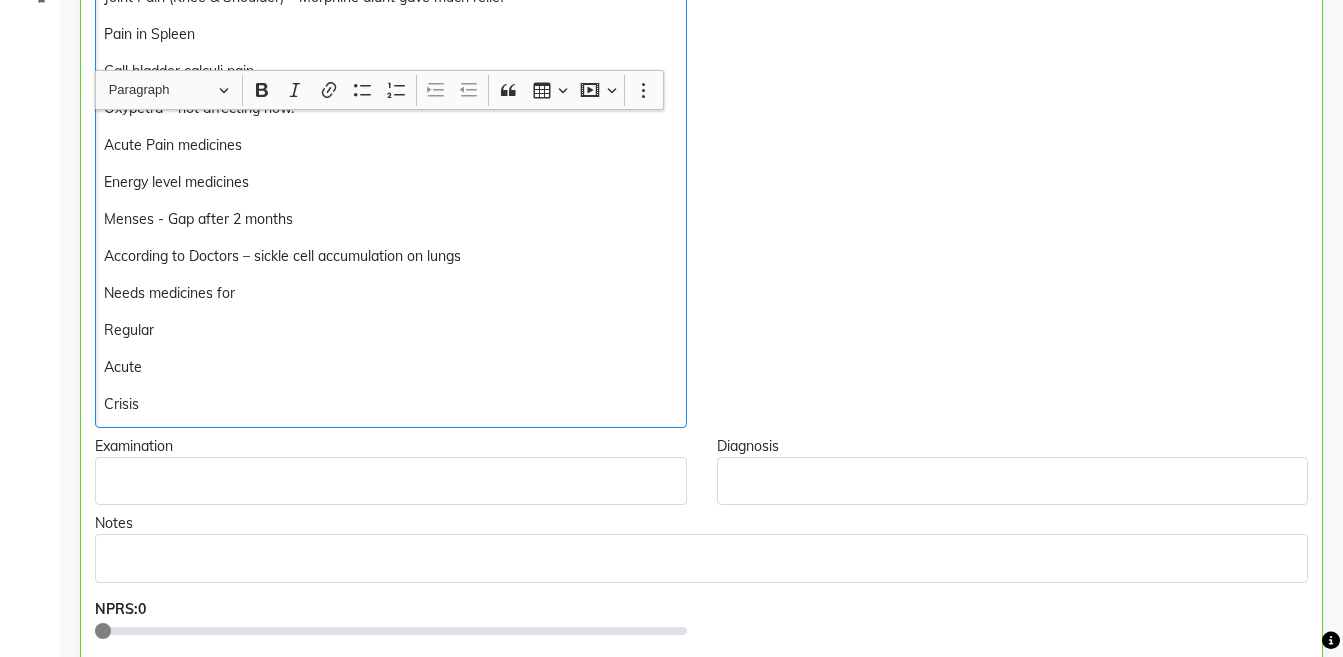 scroll, scrollTop: 602, scrollLeft: 0, axis: vertical 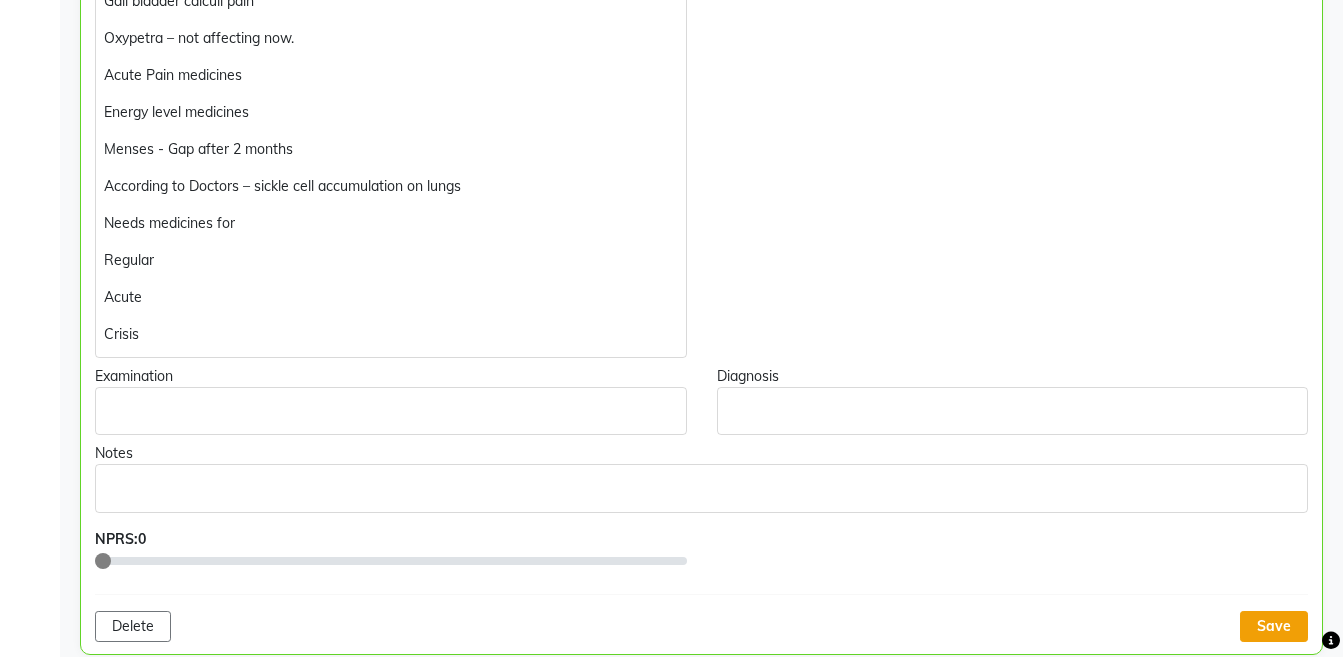 click on "Save" 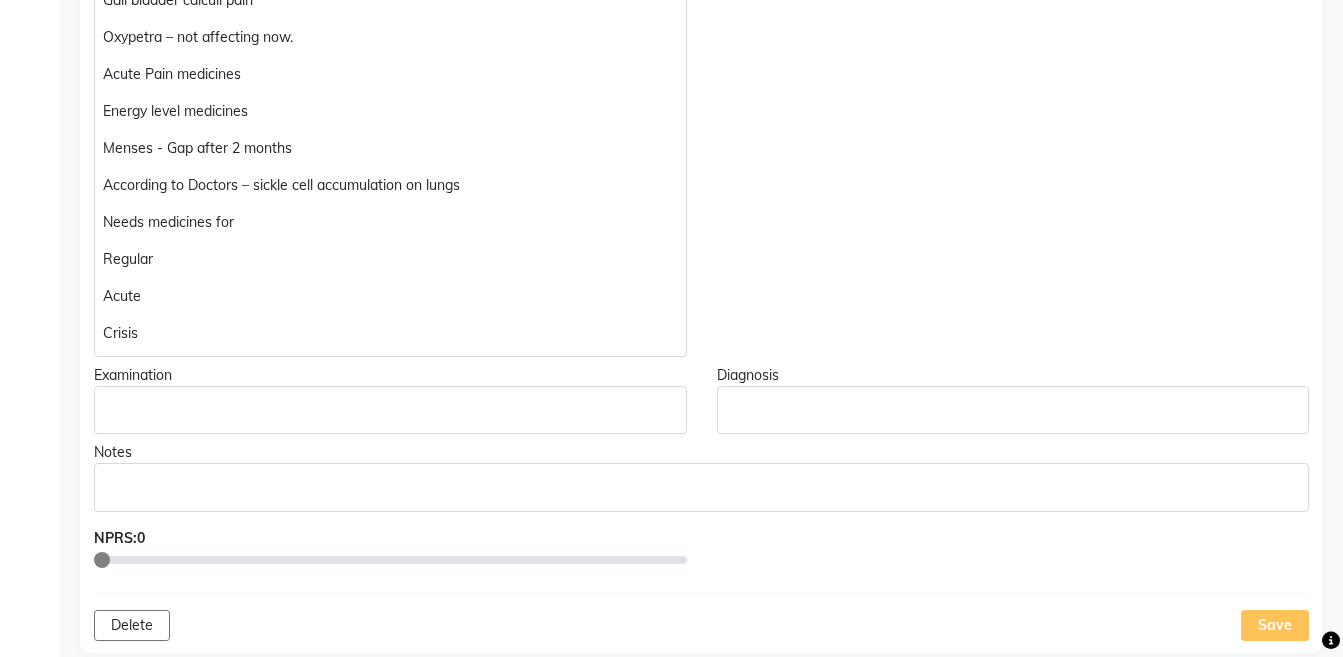 click on "Regular" 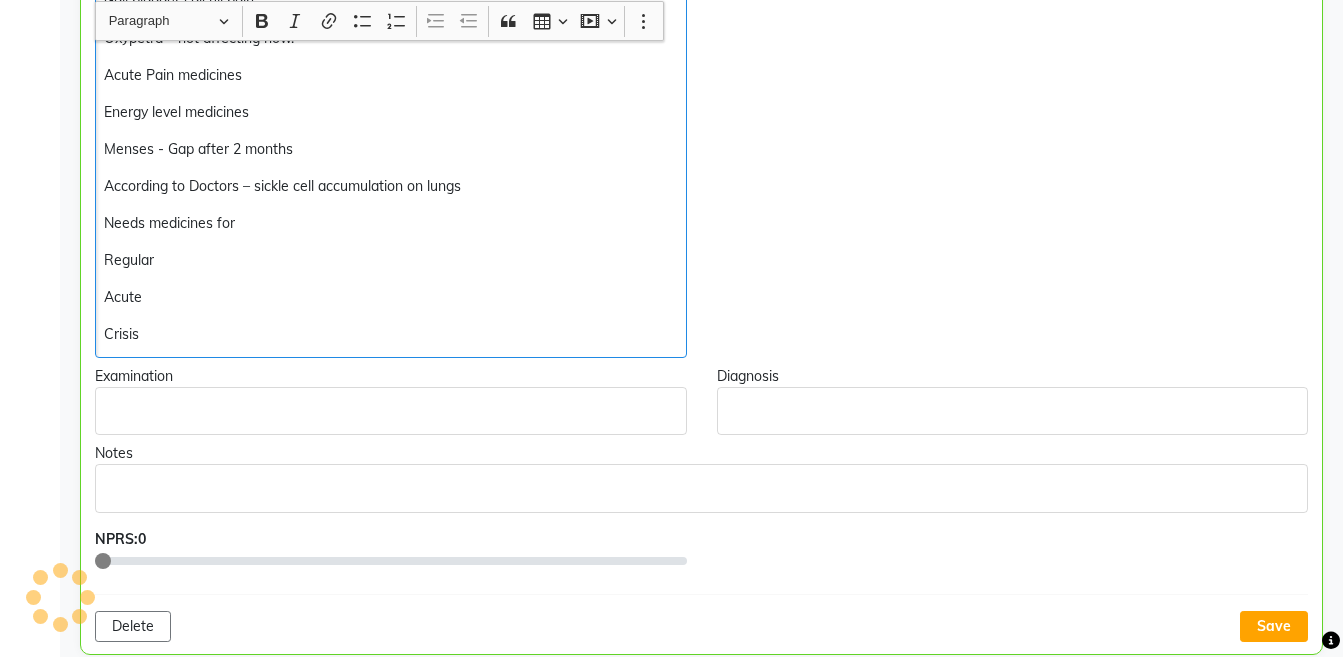 scroll, scrollTop: 603, scrollLeft: 0, axis: vertical 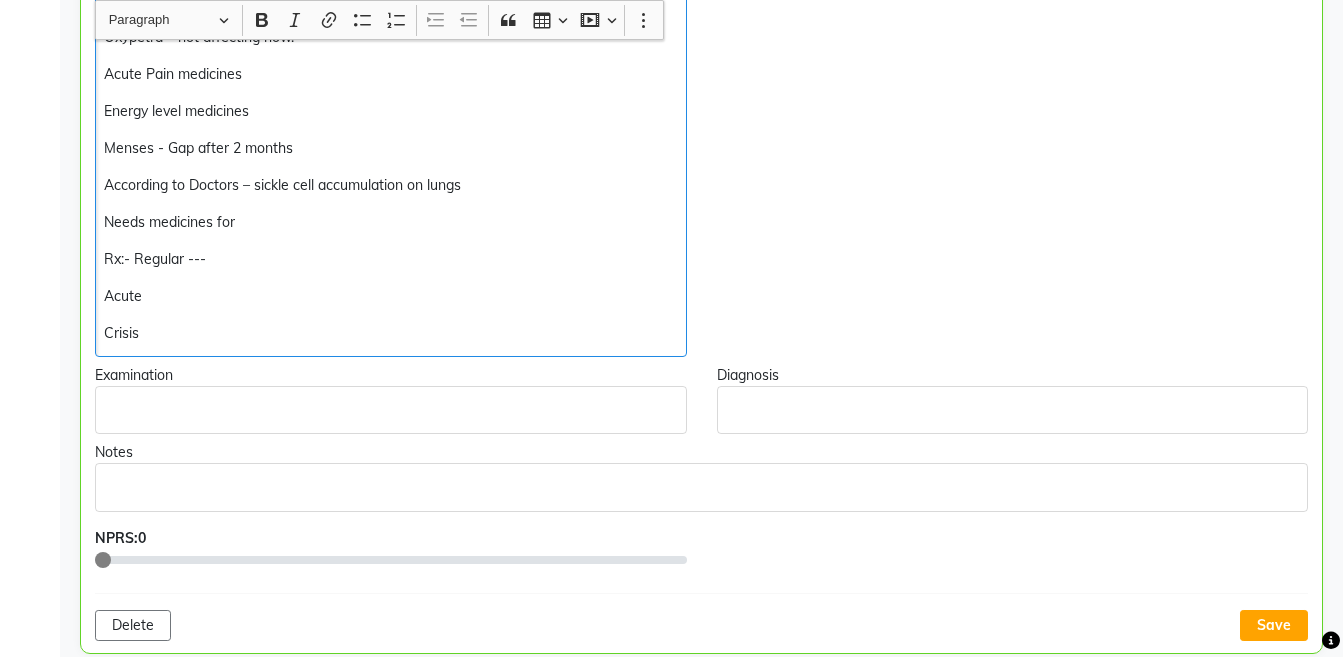 click on "Rx:- Regular ---" 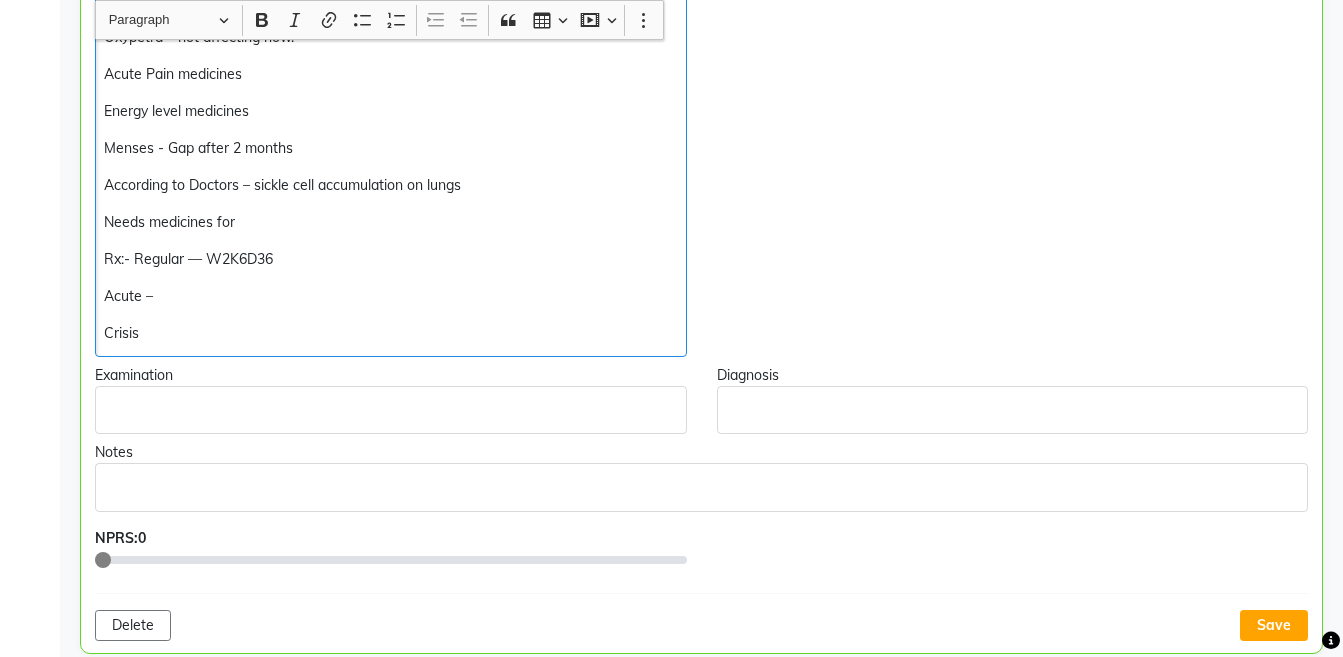 click on "Rx:- Regular — W2K6D36" 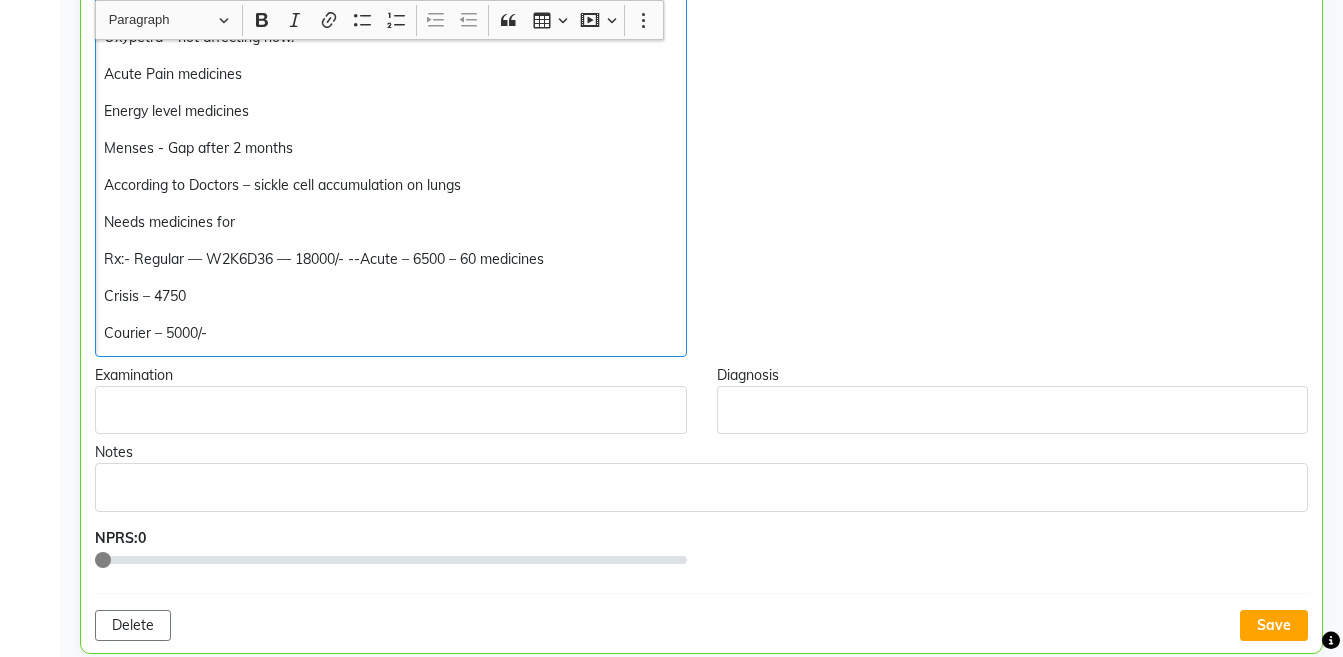 click on "Sickle cell crisis — Admitted in ---Dec 2024 & June 2025 (Admitted for 1 week) Joint Pain (Knee & Shoulder) – Morphine didnt gave much relief Pain in Spleen Gall bladder calculi pain Oxypetra – not affecting now.  Acute Pain medicines Energy level medicines  Menses - Gap after 2 months  According to Doctors – sickle cell accumulation on lungs Needs medicines for Rx:- Regular — W2K6D36 — 18000/- --Acute – 6500 – 60 medicines Crisis – 4750 Courier – 5000/-" 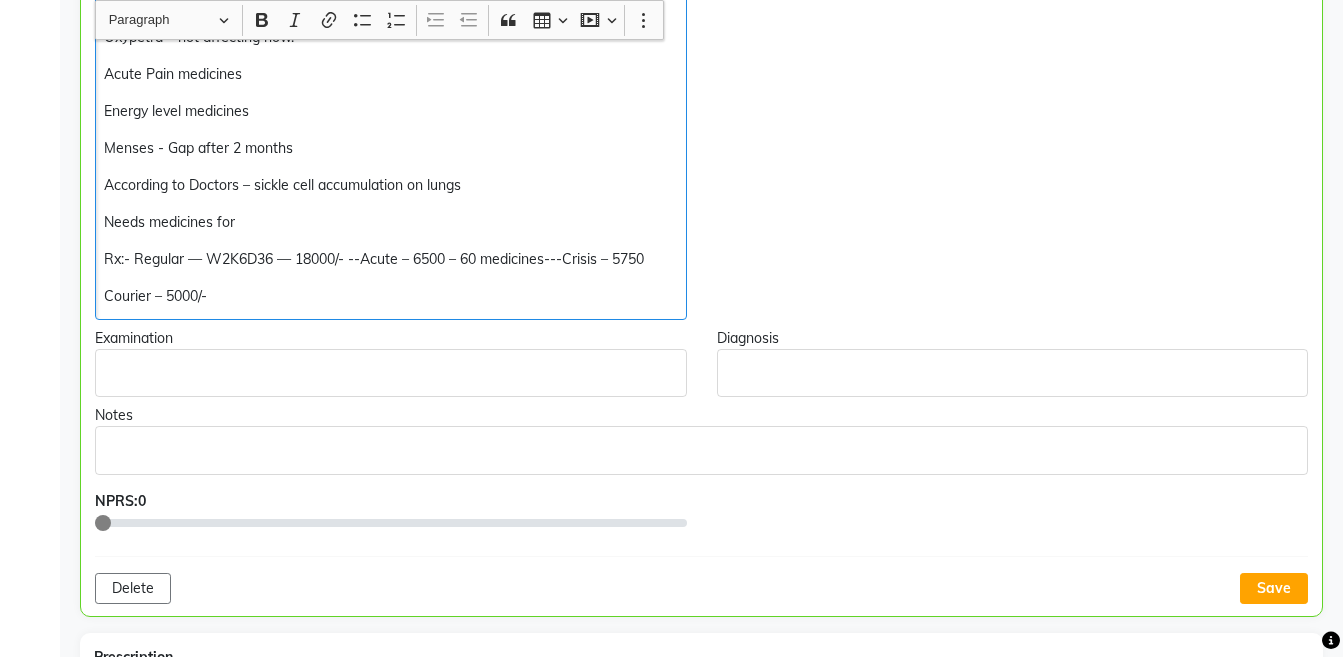 click on "Courier – 5000/-" 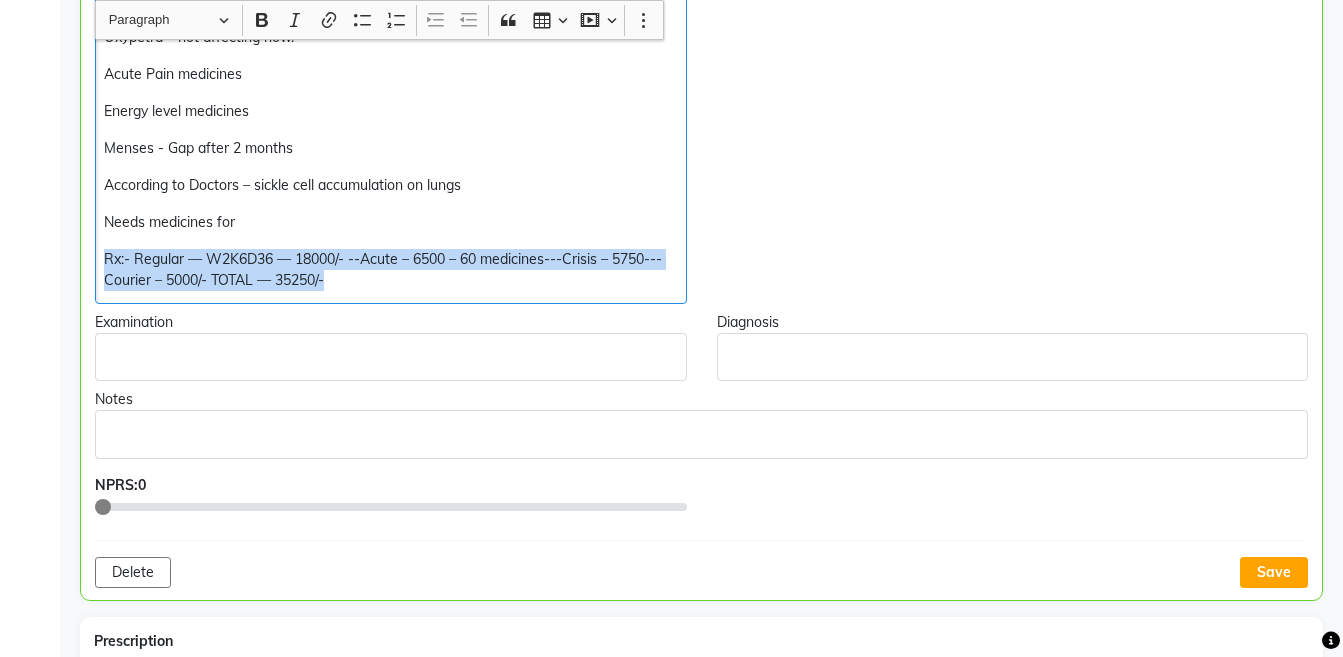 copy on "Rx:- Regular — W2K6D36 — 18000/- --Acute – 6500 – 60 medicines---Crisis – 5750--- Courier – 5000/- TOTAL — 35250/-" 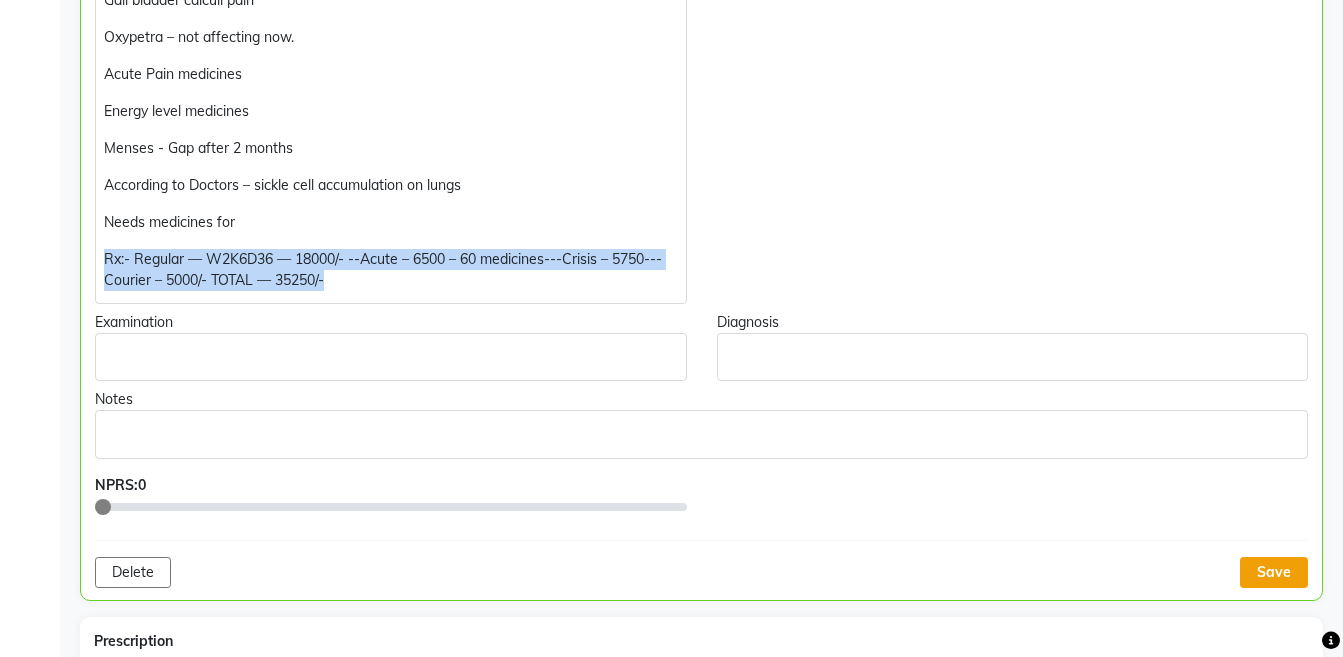 click on "Save" 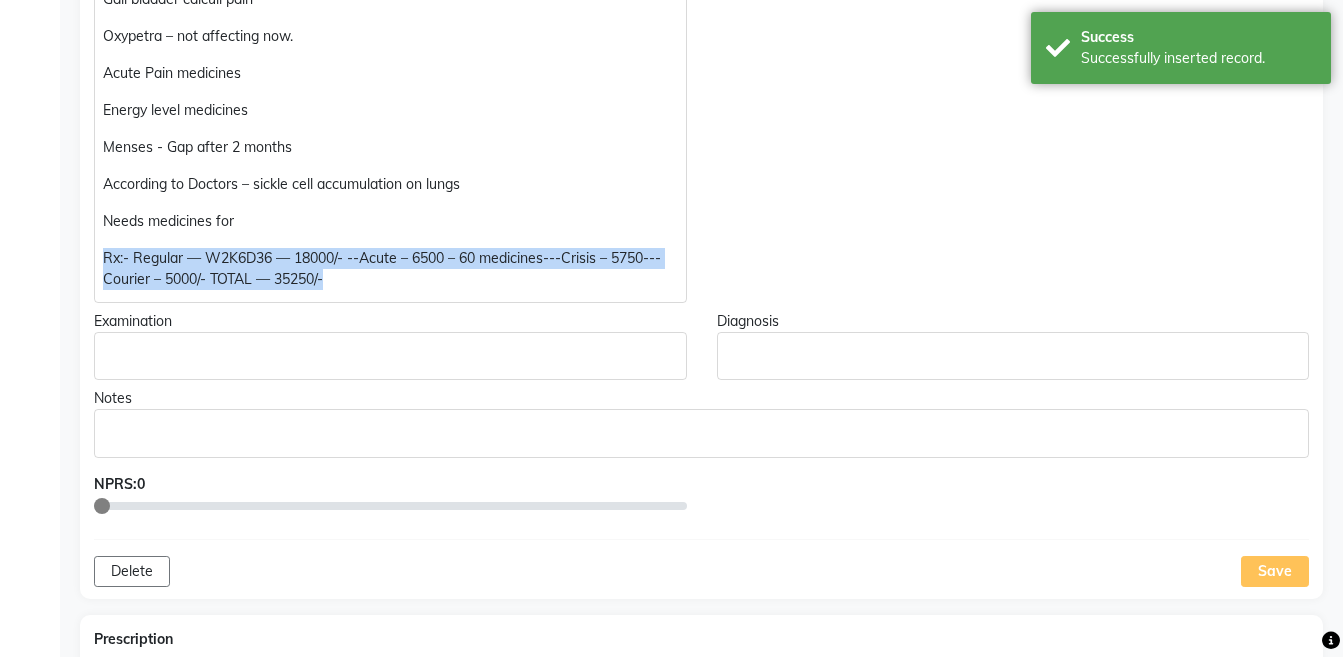 click on "Rx:- Regular — W2K6D36 — 18000/- --Acute – 6500 – 60 medicines---Crisis – 5750--- Courier – 5000/- TOTAL — 35250/-" 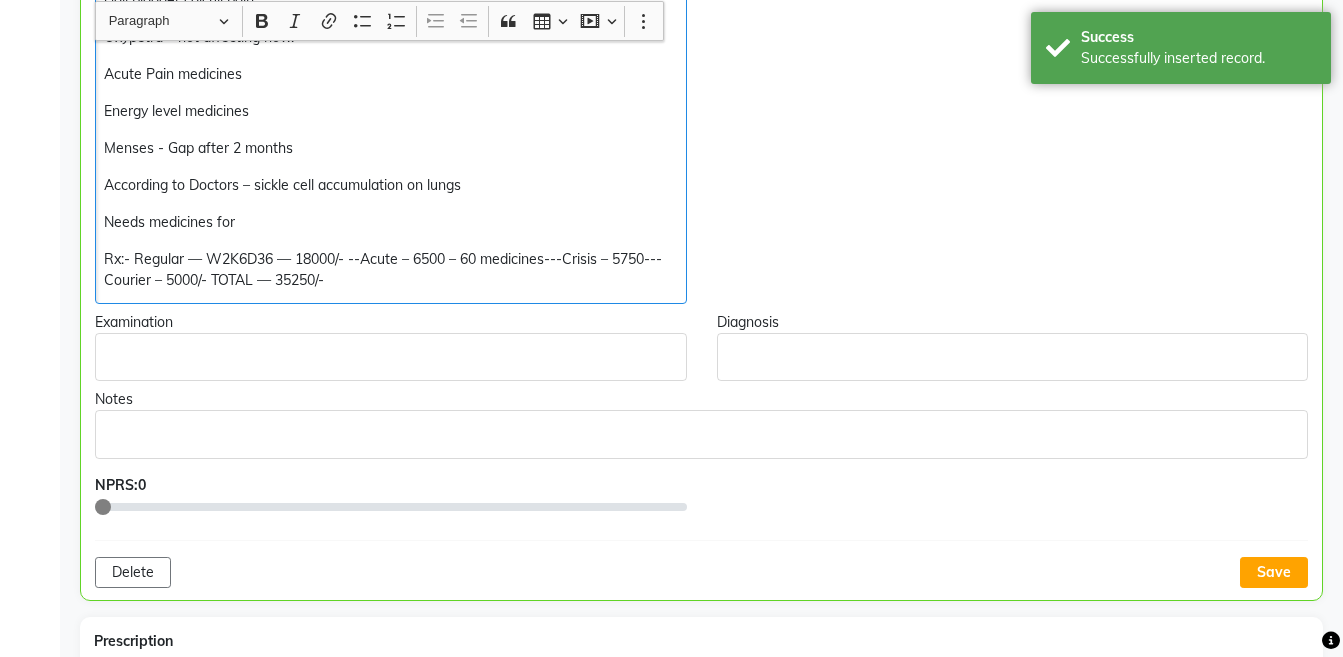 scroll, scrollTop: 604, scrollLeft: 0, axis: vertical 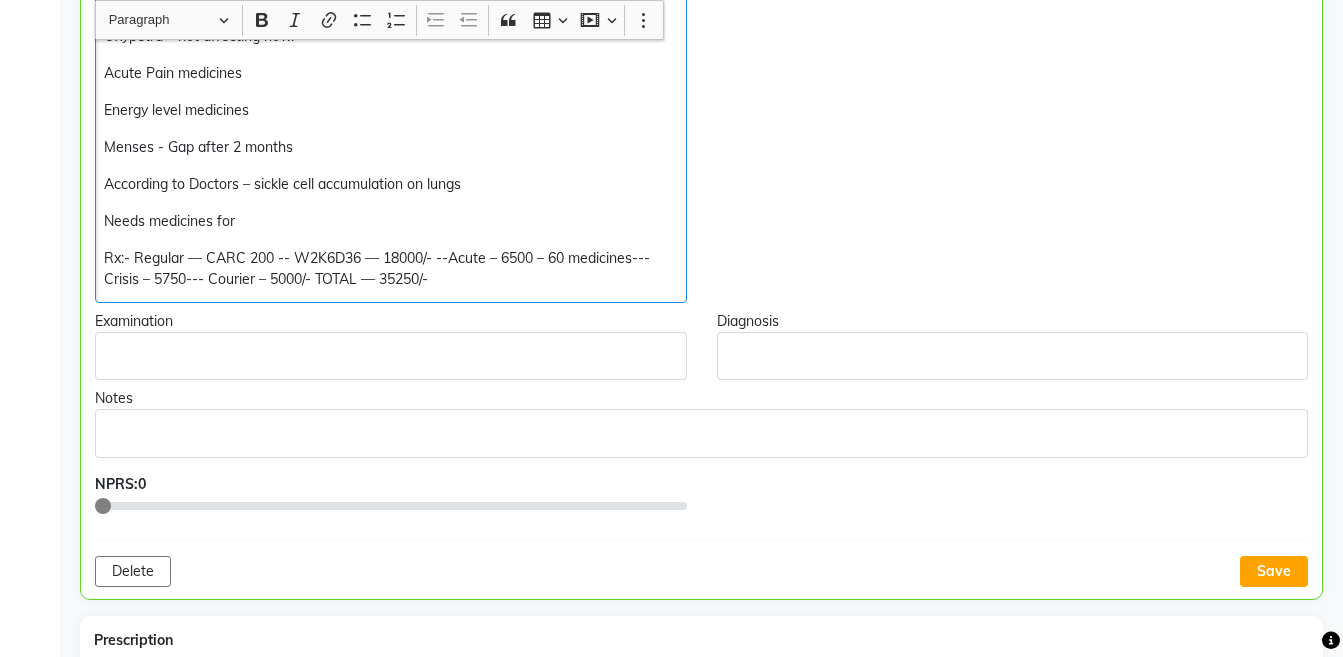 click on "Rx:- Regular — CARC 200 -- W2K6D36 — 18000/- --Acute – 6500 – 60 medicines---Crisis – 5750--- Courier – 5000/- TOTAL — 35250/-" 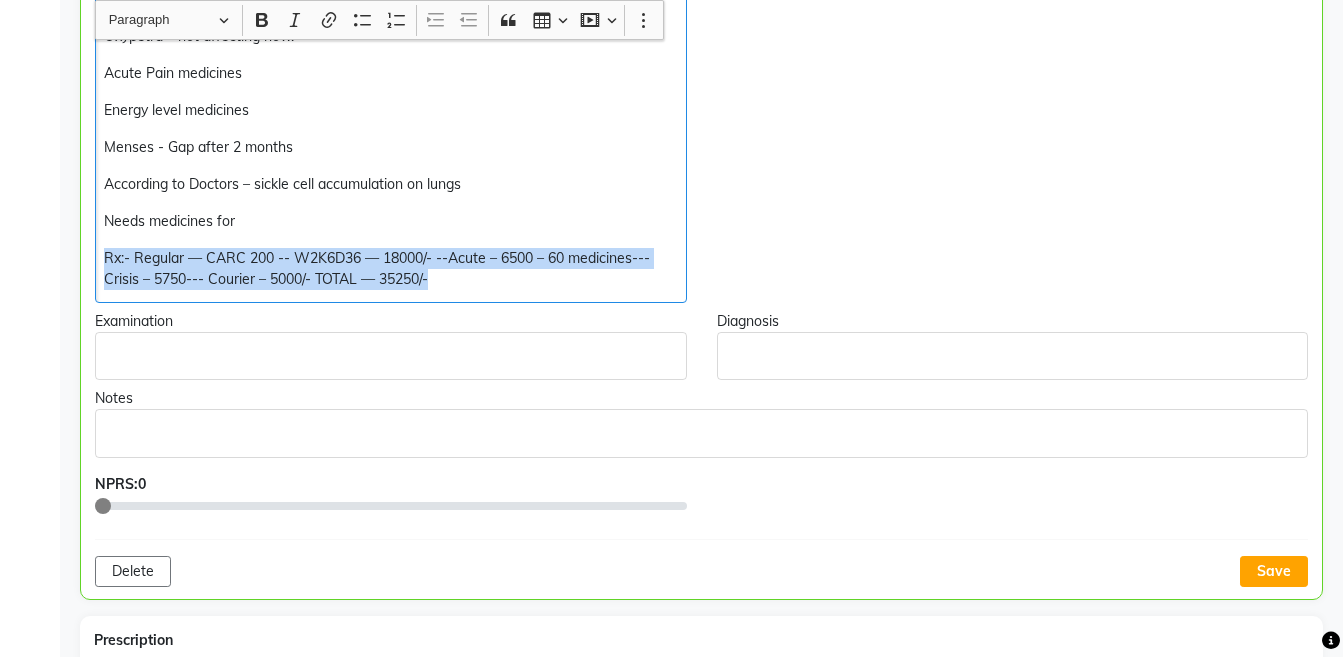 copy on "Rx:- Regular — CARC 200 -- W2K6D36 — 18000/- --Acute – 6500 – 60 medicines---Crisis – 5750--- Courier – 5000/- TOTAL — 35250/-" 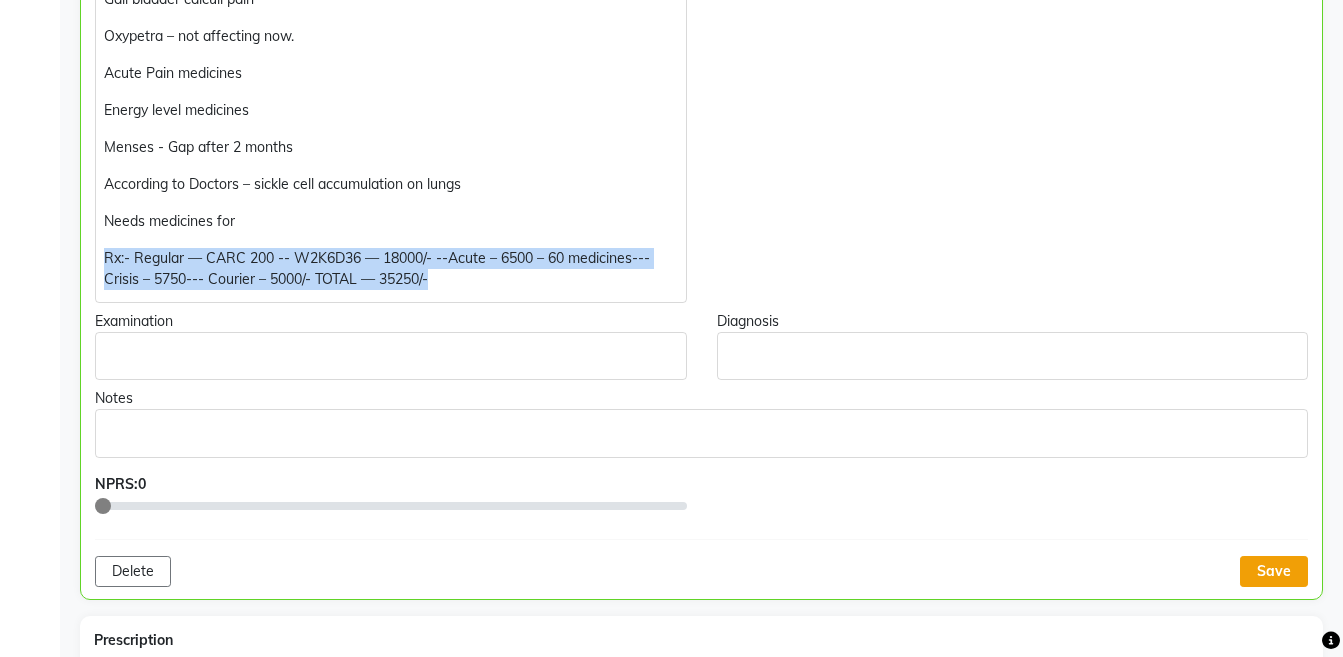 click on "Save" 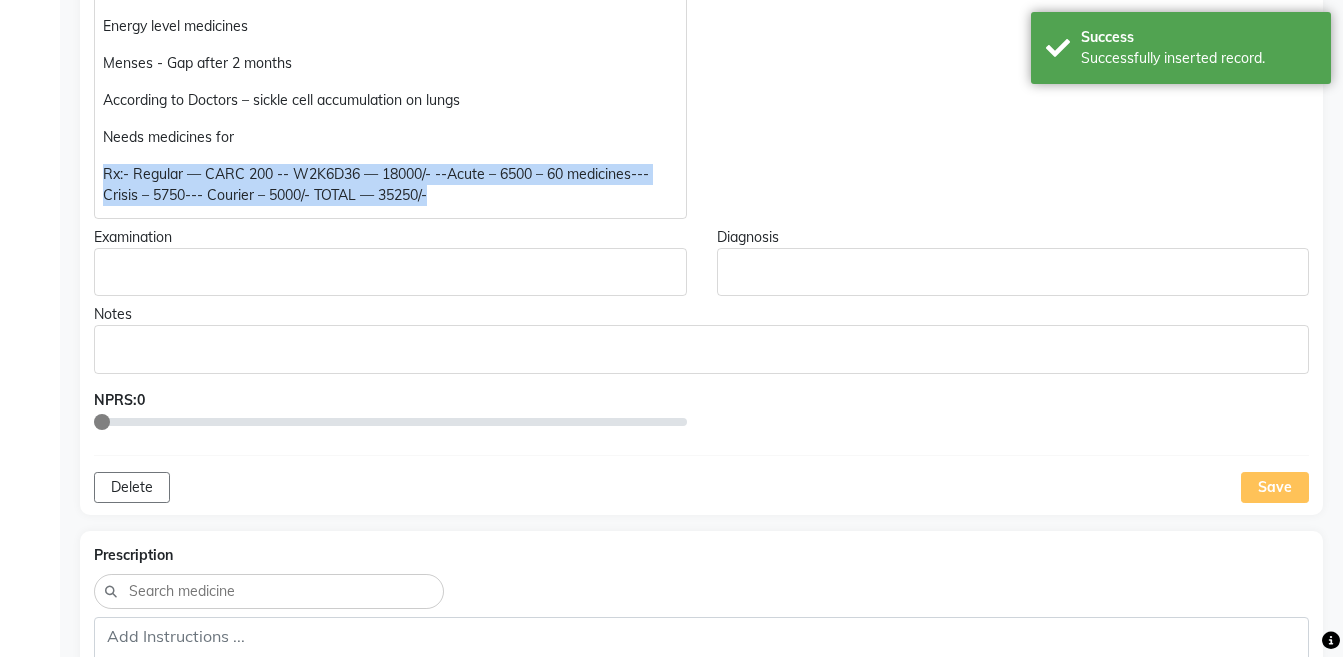 scroll, scrollTop: 715, scrollLeft: 0, axis: vertical 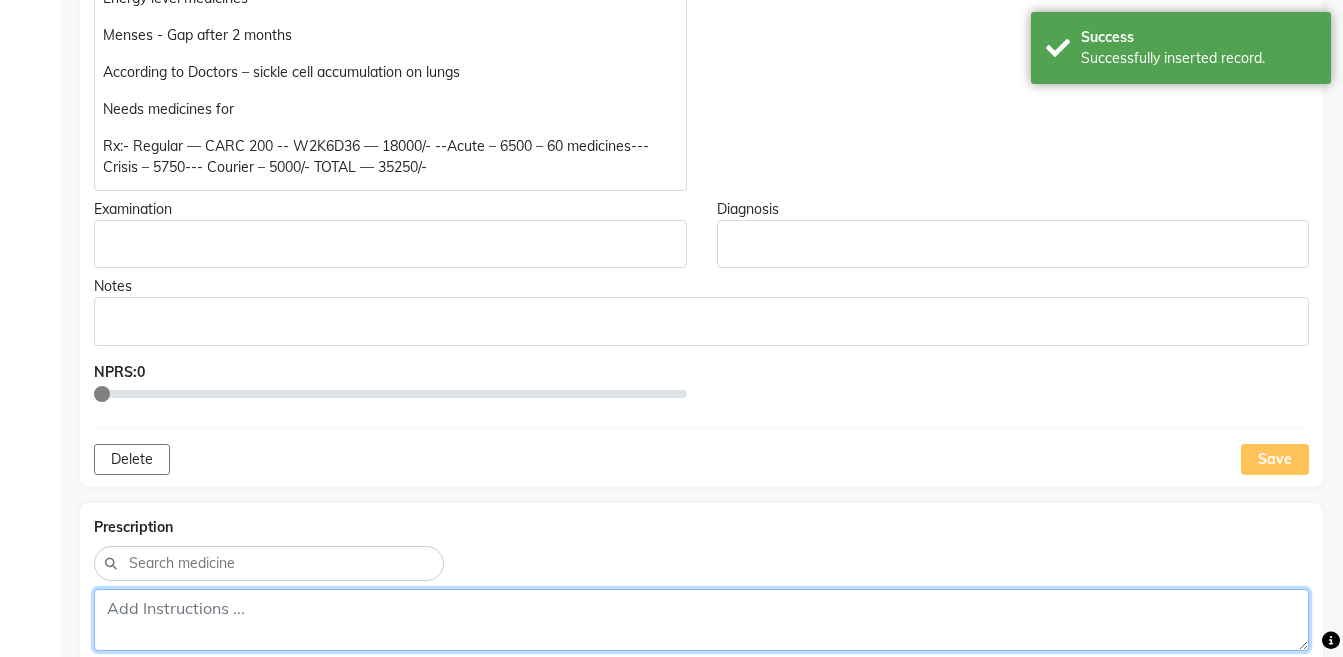 click 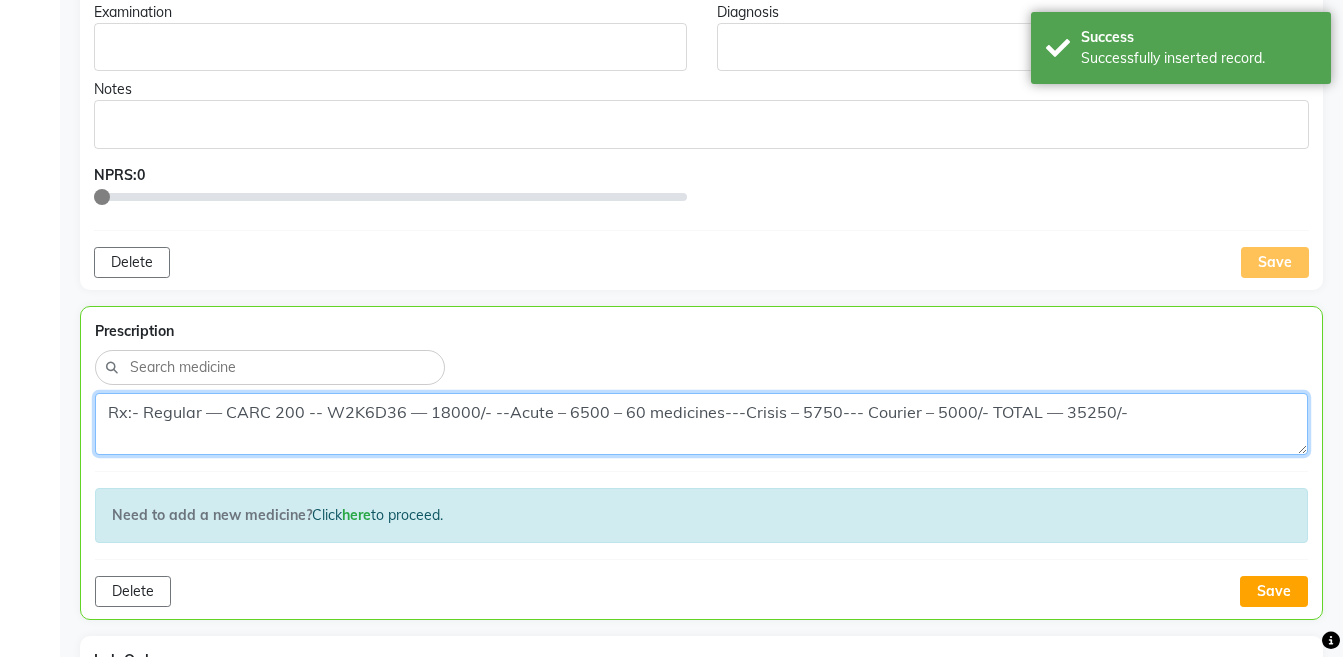 scroll, scrollTop: 1006, scrollLeft: 0, axis: vertical 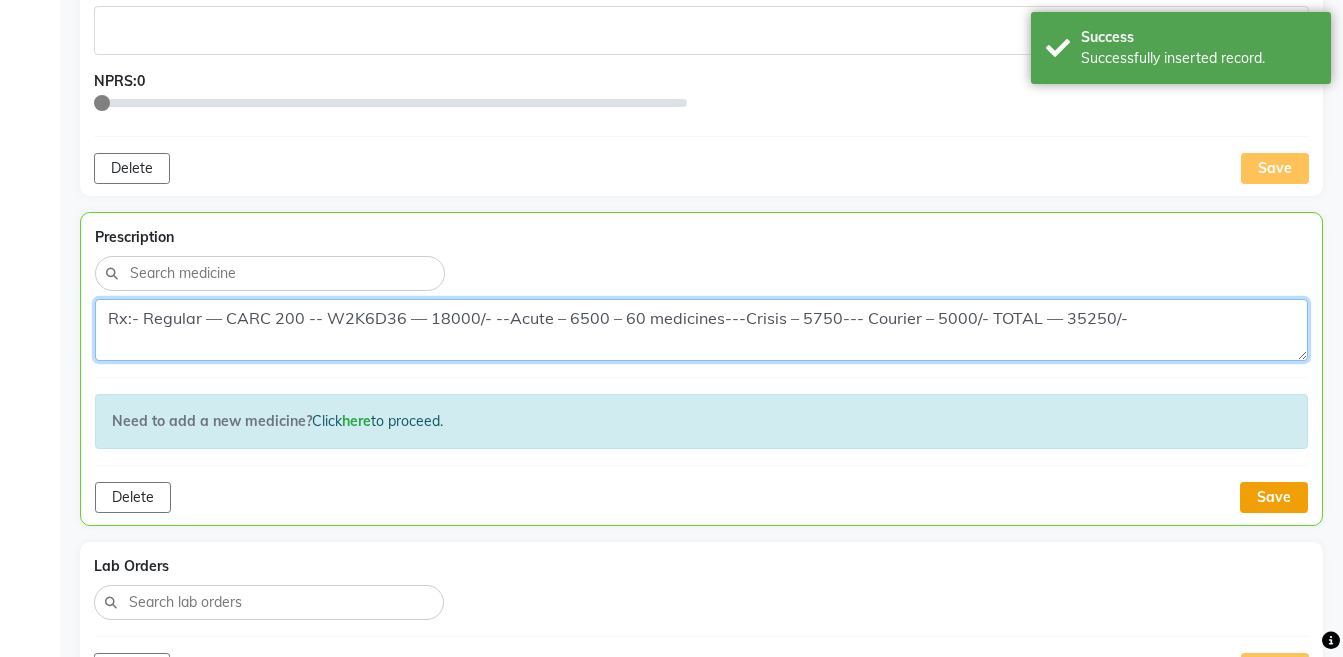 type on "Rx:- Regular — CARC 200 -- W2K6D36 — 18000/- --Acute – 6500 – 60 medicines---Crisis – 5750--- Courier – 5000/- TOTAL — 35250/-" 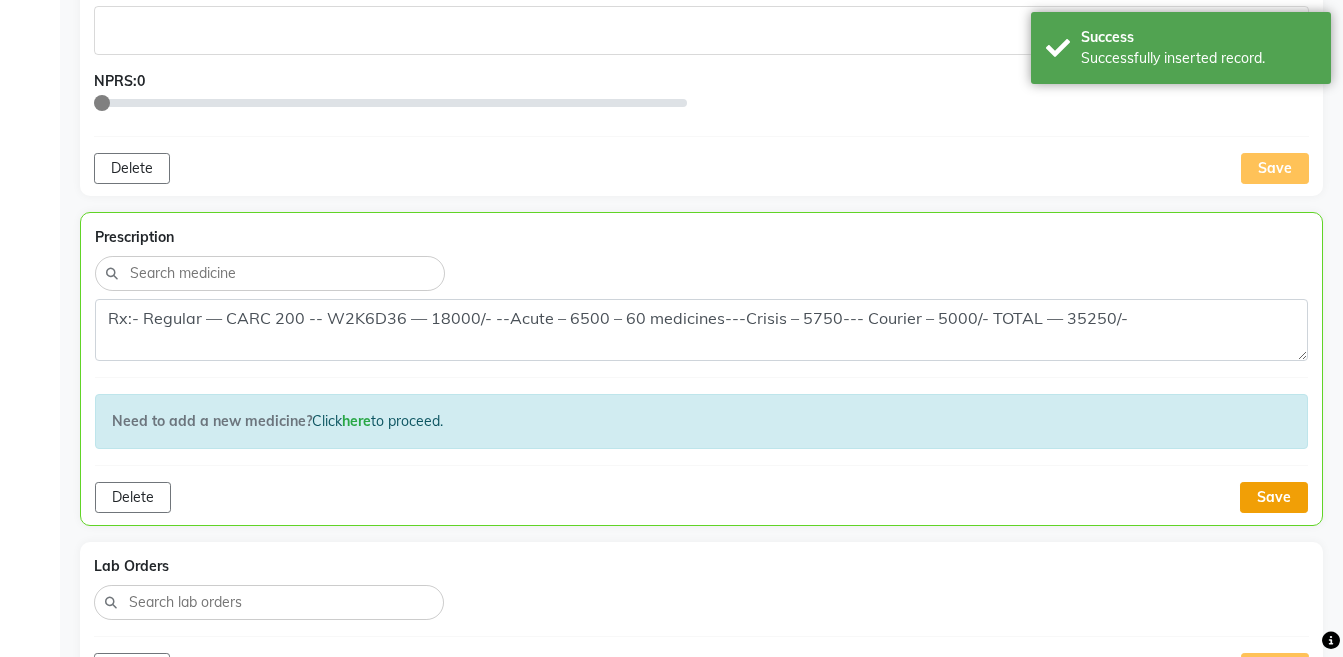 click on "Save" 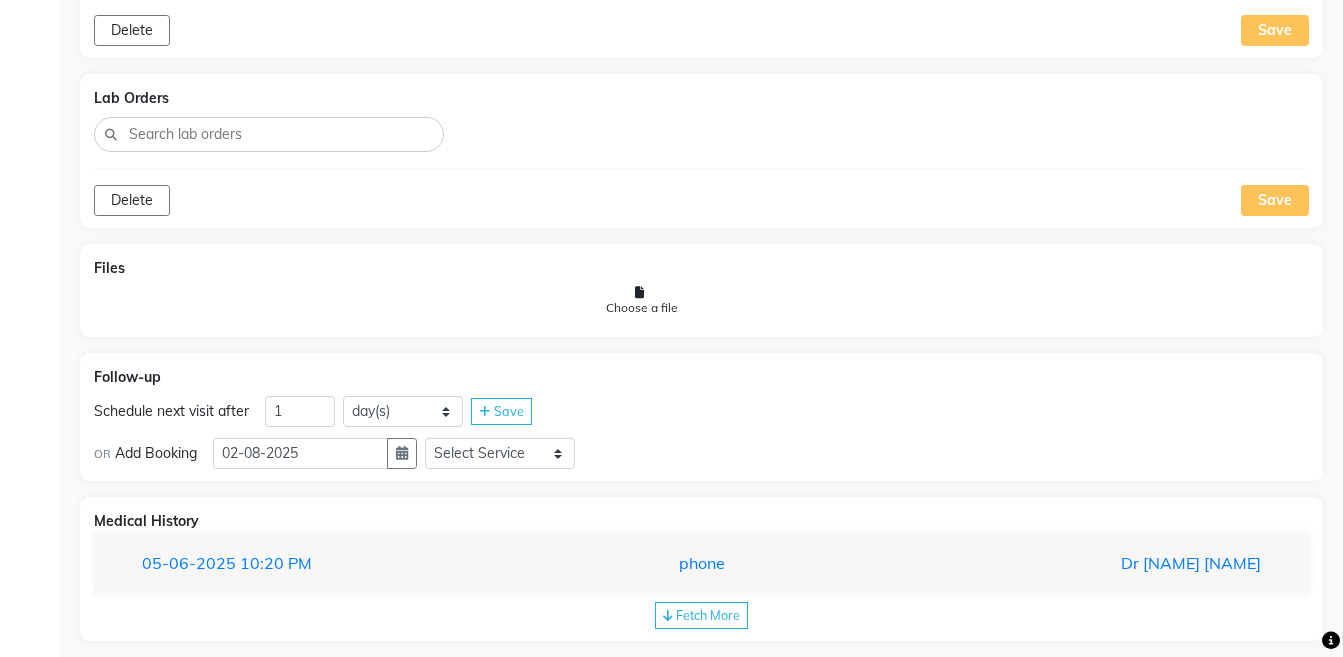 scroll, scrollTop: 1496, scrollLeft: 0, axis: vertical 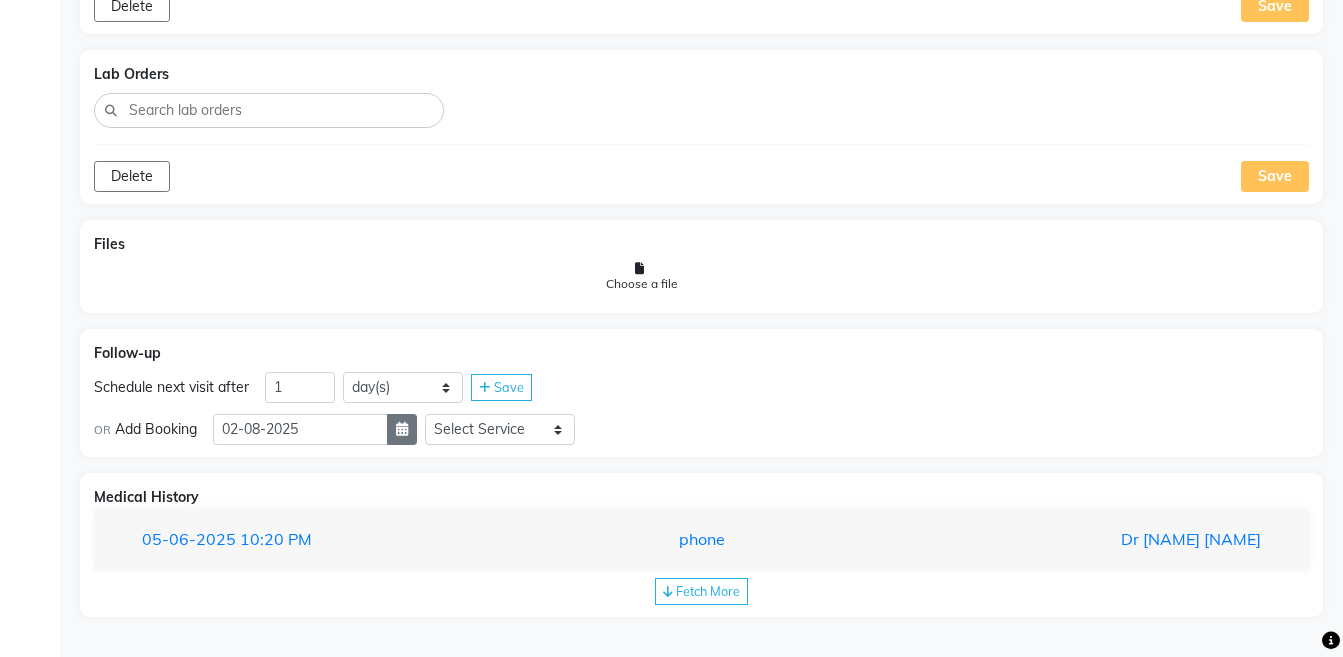 click 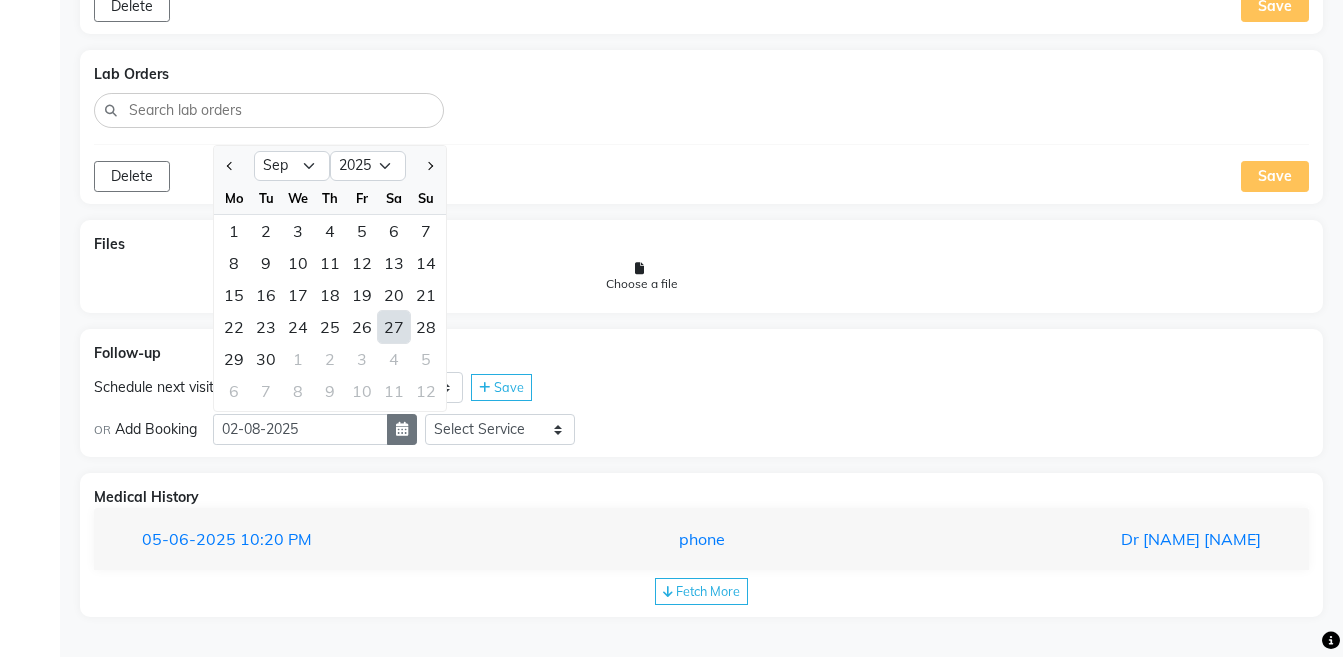 select on "10" 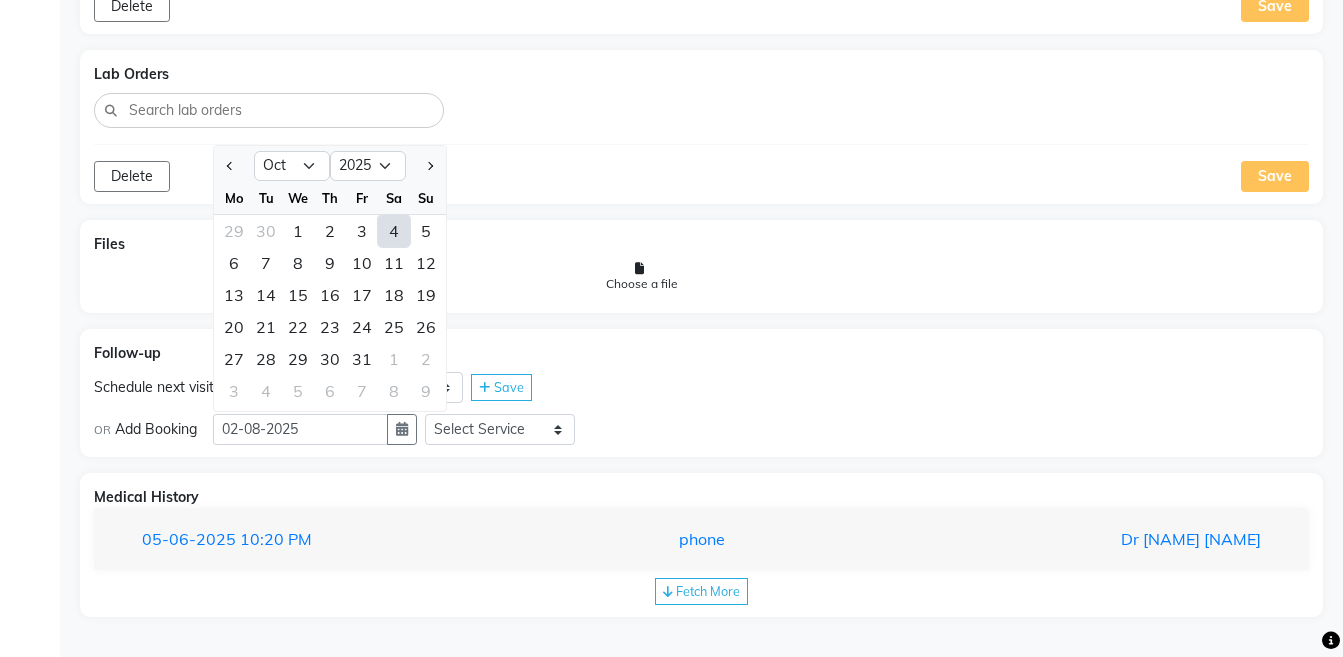 click on "4" 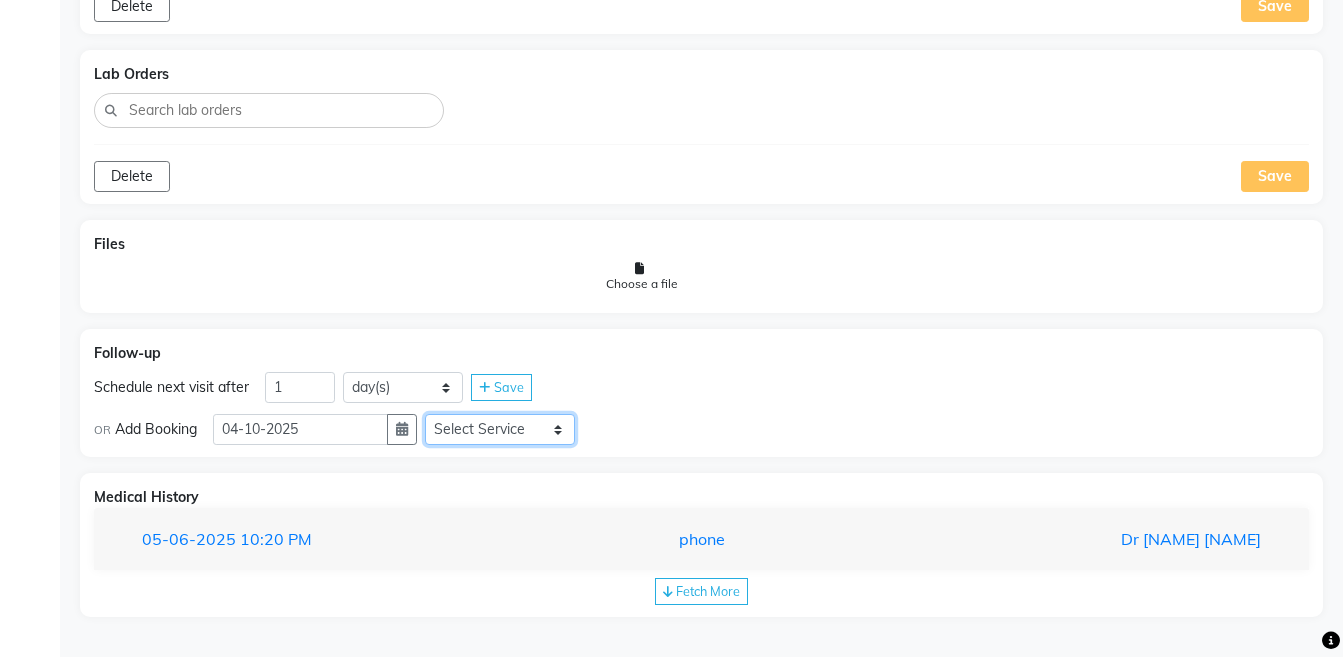 click on "Select Service << Medicine << Medicine 1 << Hydra Facial << Medi Facial << Vampire Facial With Plasma << Oxygeno Facial << Anti Aging Facial << Korean Glass GLow Facial << Full Face << Upper Lip << Chin << Underarms << Full Legs & arms << Back-side << Chest << Abdomen << Yellow Peel << Black Peel << Party Peel << Glow Peel << Argi Peel << Under-arm Peel << Depigmento Peel << Anti Aging Peel << Lip Peel << Hair PRP << GFC PRP << Mesotherapy / Dermaroller << Under Eye PRP << Face PRP << Dermapen / Mesotherapt for Full Face << Dermapen / Mesotherapt for Scars << Carbon Peel << LASER BLEECH Laser Bleech << BB Glow << Indian Glass Glow << In Person - Consultation << Courier Charges in City << Courier Charges out of City << In Person - Follow Up << Hair Treatment << Skin Treatment << Online - Consultation << Online - Follow Up" 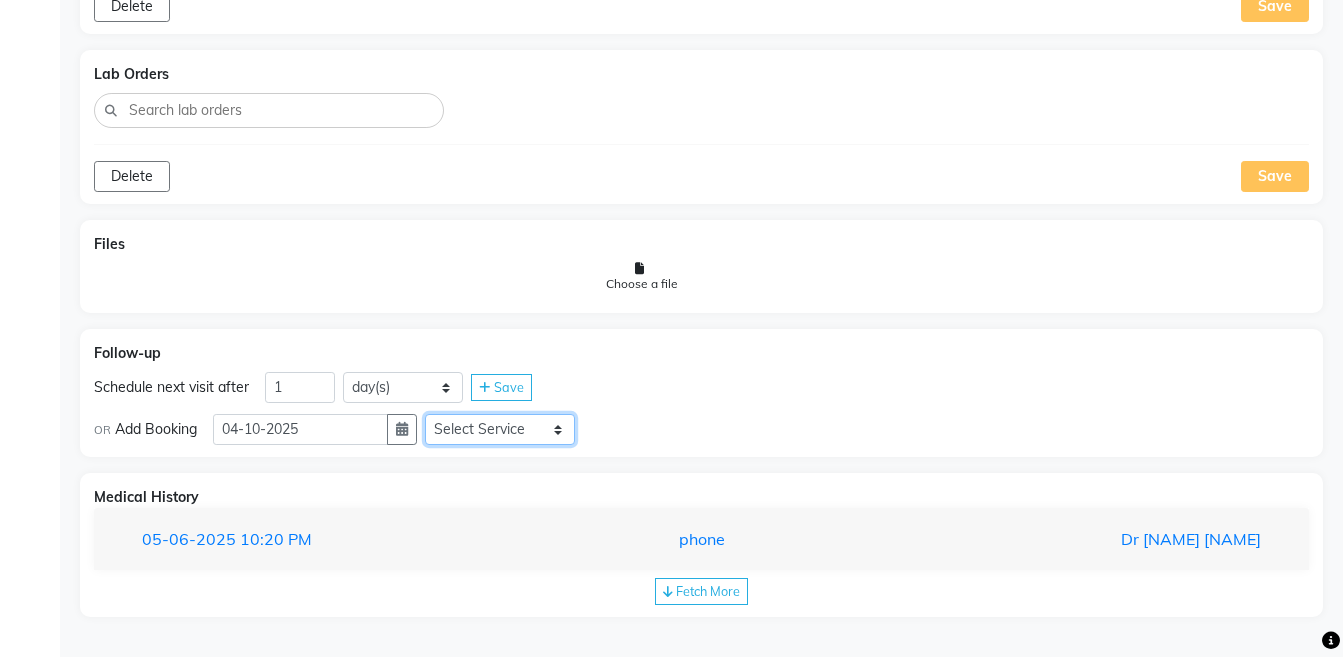 select on "981031" 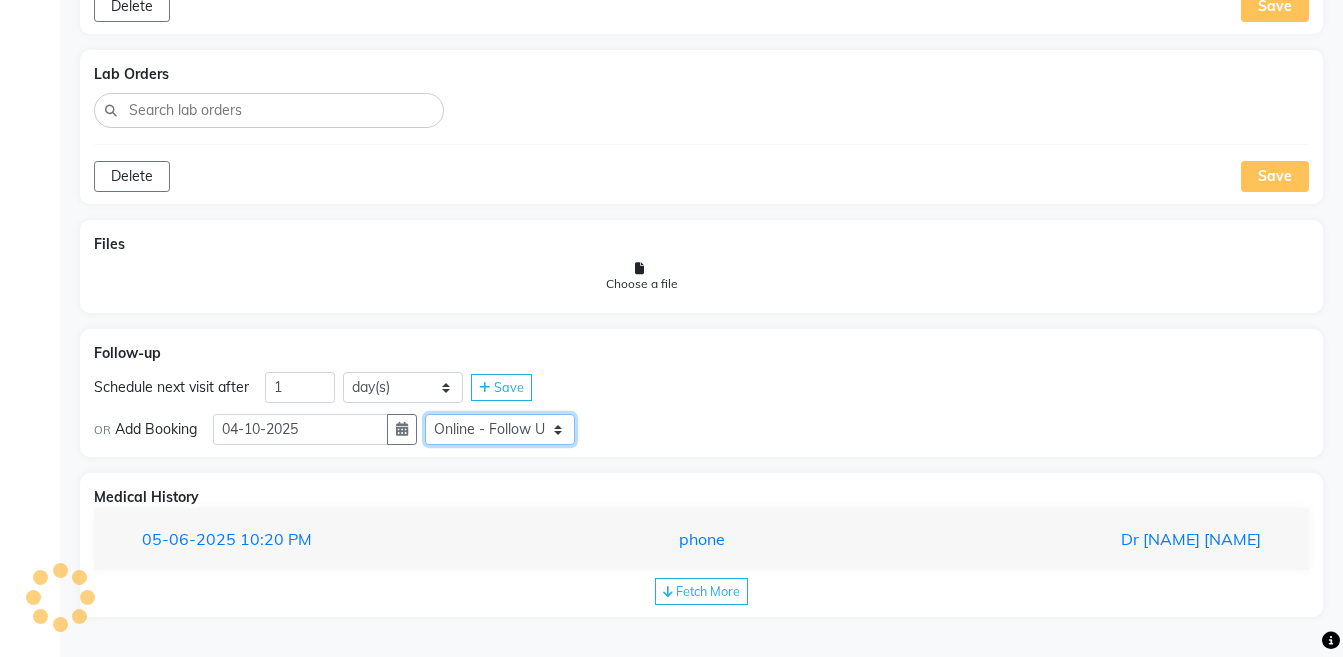 click on "Select Service << Medicine << Medicine 1 << Hydra Facial << Medi Facial << Vampire Facial With Plasma << Oxygeno Facial << Anti Aging Facial << Korean Glass GLow Facial << Full Face << Upper Lip << Chin << Underarms << Full Legs & arms << Back-side << Chest << Abdomen << Yellow Peel << Black Peel << Party Peel << Glow Peel << Argi Peel << Under-arm Peel << Depigmento Peel << Anti Aging Peel << Lip Peel << Hair PRP << GFC PRP << Mesotherapy / Dermaroller << Under Eye PRP << Face PRP << Dermapen / Mesotherapt for Full Face << Dermapen / Mesotherapt for Scars << Carbon Peel << LASER BLEECH Laser Bleech << BB Glow << Indian Glass Glow << In Person - Consultation << Courier Charges in City << Courier Charges out of City << In Person - Follow Up << Hair Treatment << Skin Treatment << Online - Consultation << Online - Follow Up" 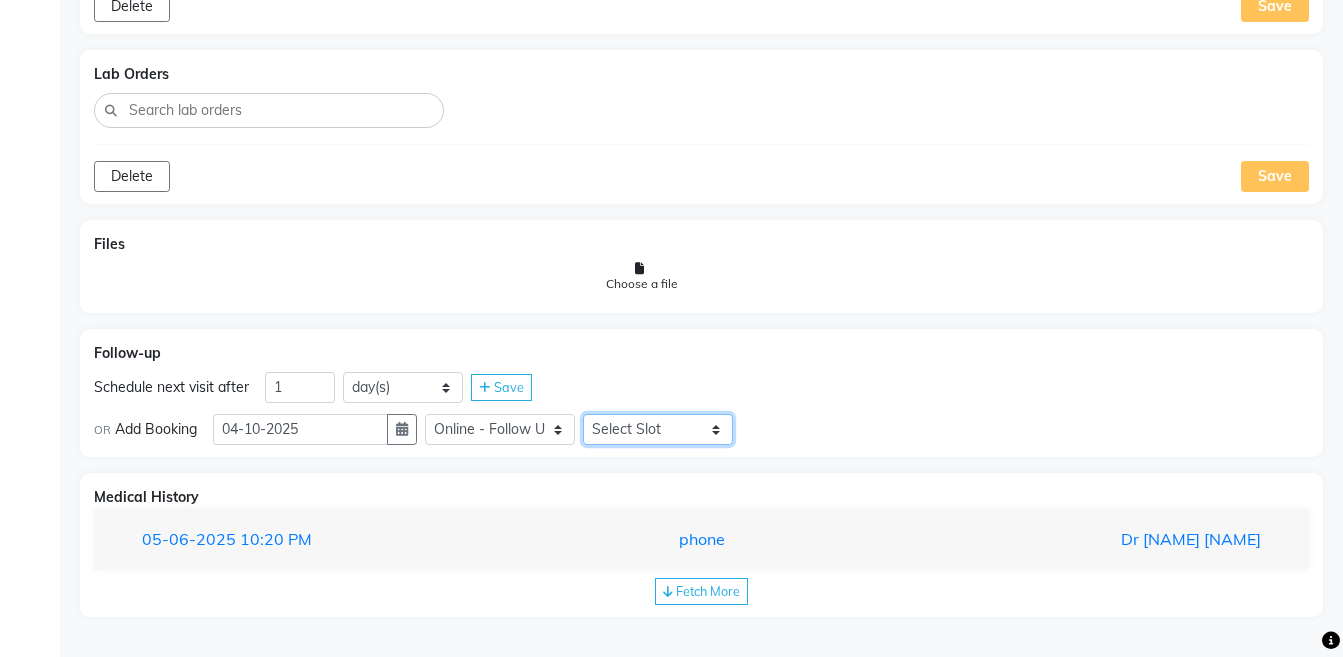 click on "Select Slot 10:15 10:30 10:45 11:00 11:15 11:30 11:45 12:00 12:15 12:30 12:45 13:00 13:15 13:30 13:45 14:00 14:15 14:30 14:45 15:00 15:15 15:30 15:45 16:00 16:15 16:30 16:45 17:00 17:15 17:30 17:45 18:00 18:15 18:30 18:45 19:00 19:15 19:30 19:45 20:00 20:15 20:30 20:45 21:00 21:15 21:30 21:45" 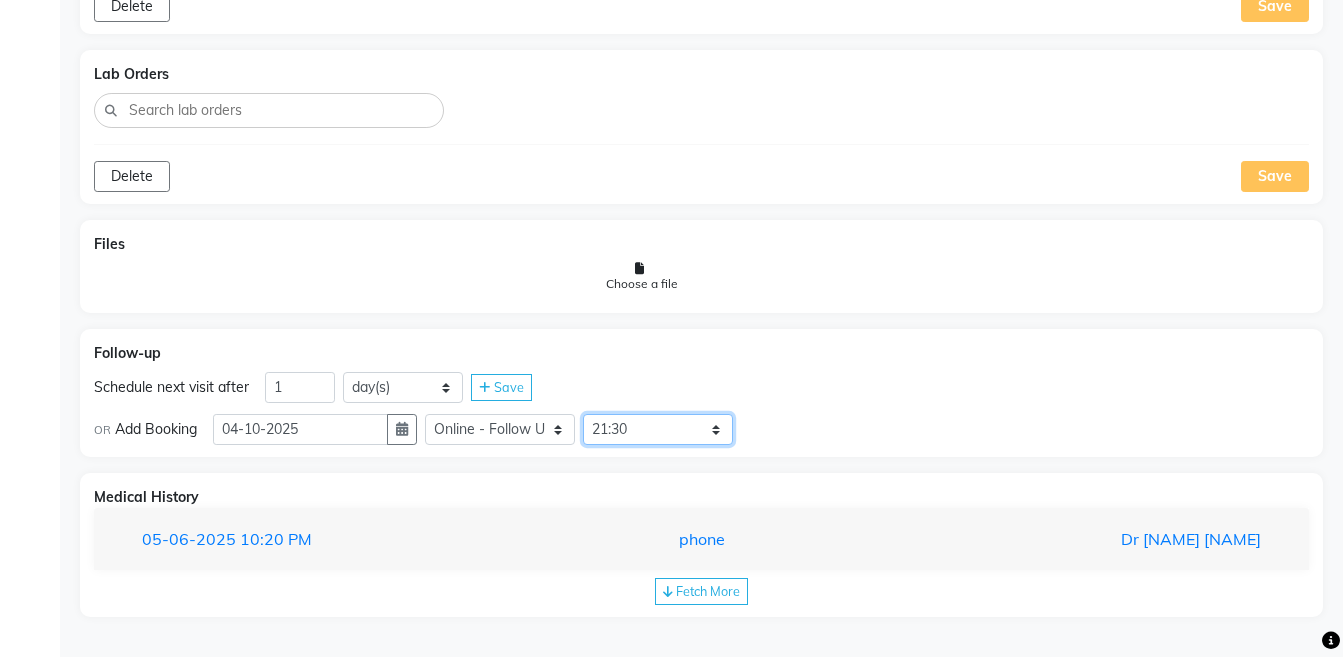 click on "Select Slot 10:15 10:30 10:45 11:00 11:15 11:30 11:45 12:00 12:15 12:30 12:45 13:00 13:15 13:30 13:45 14:00 14:15 14:30 14:45 15:00 15:15 15:30 15:45 16:00 16:15 16:30 16:45 17:00 17:15 17:30 17:45 18:00 18:15 18:30 18:45 19:00 19:15 19:30 19:45 20:00 20:15 20:30 20:45 21:00 21:15 21:30 21:45" 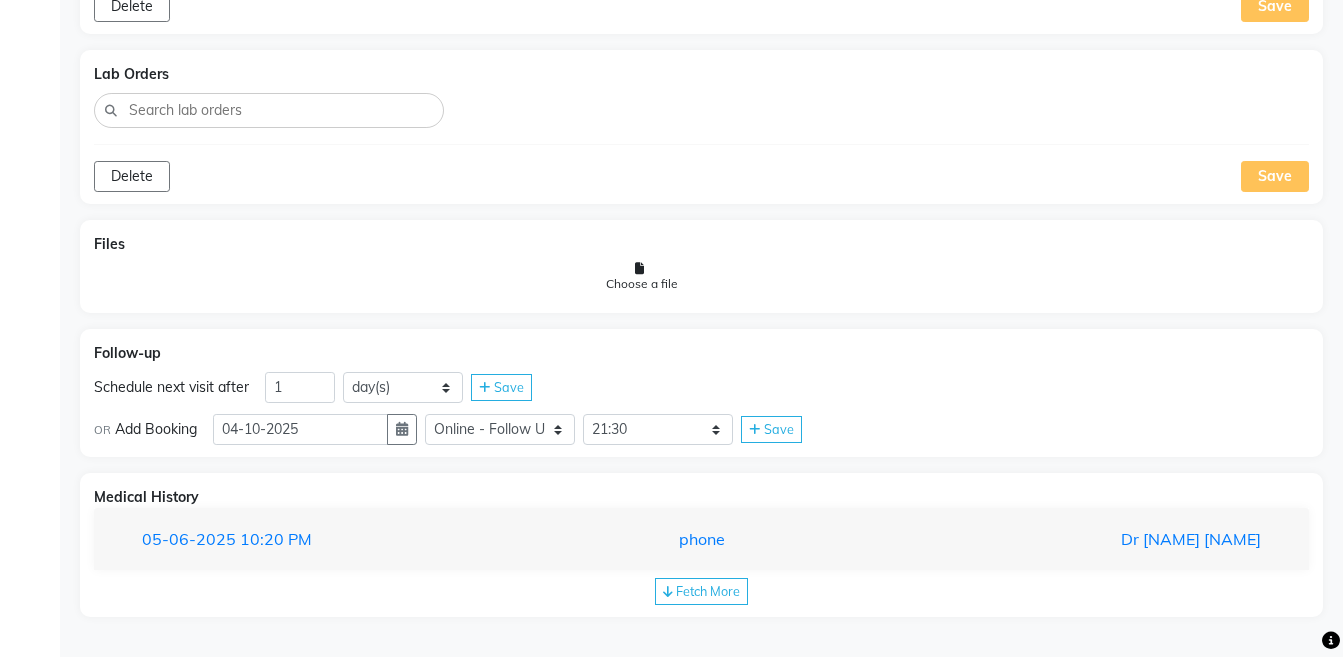 click on "Save" 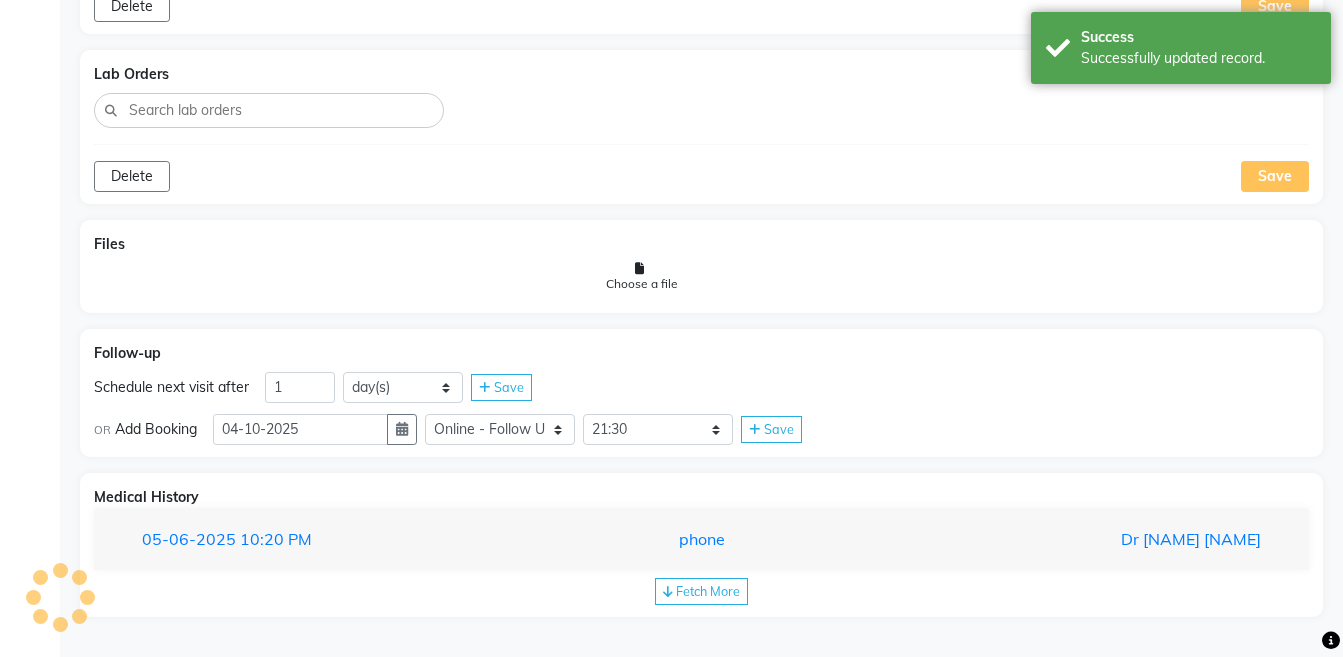 scroll, scrollTop: 1444, scrollLeft: 0, axis: vertical 